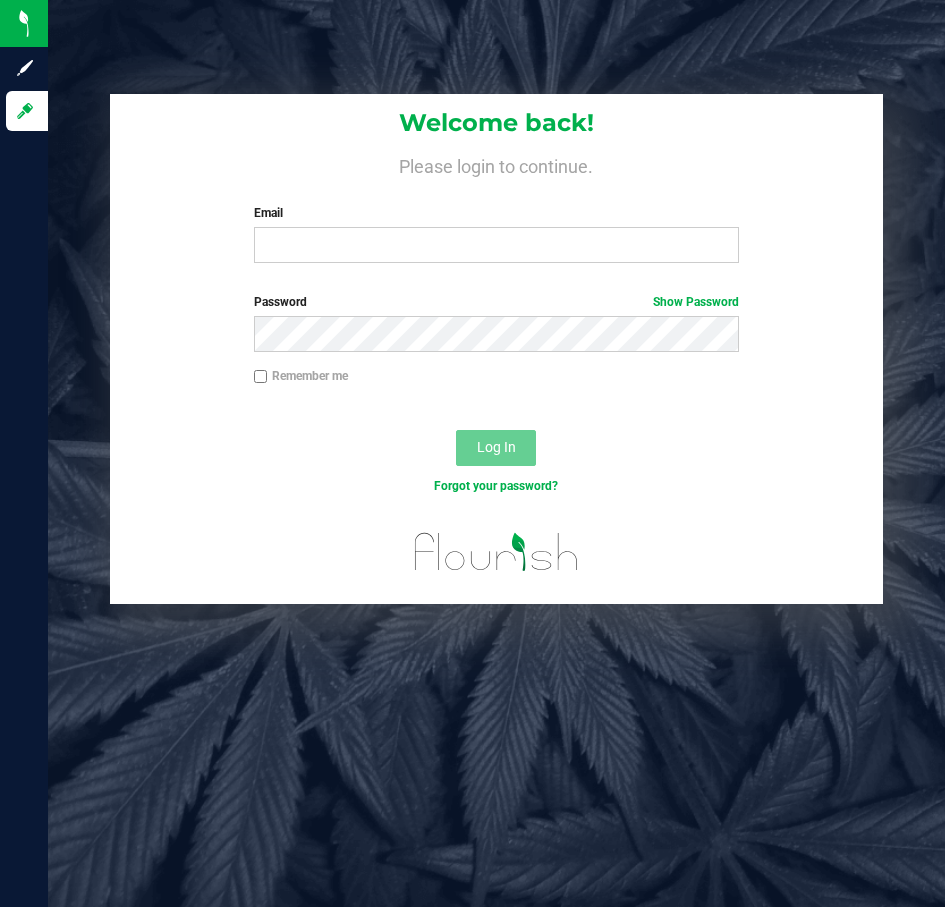 scroll, scrollTop: 0, scrollLeft: 0, axis: both 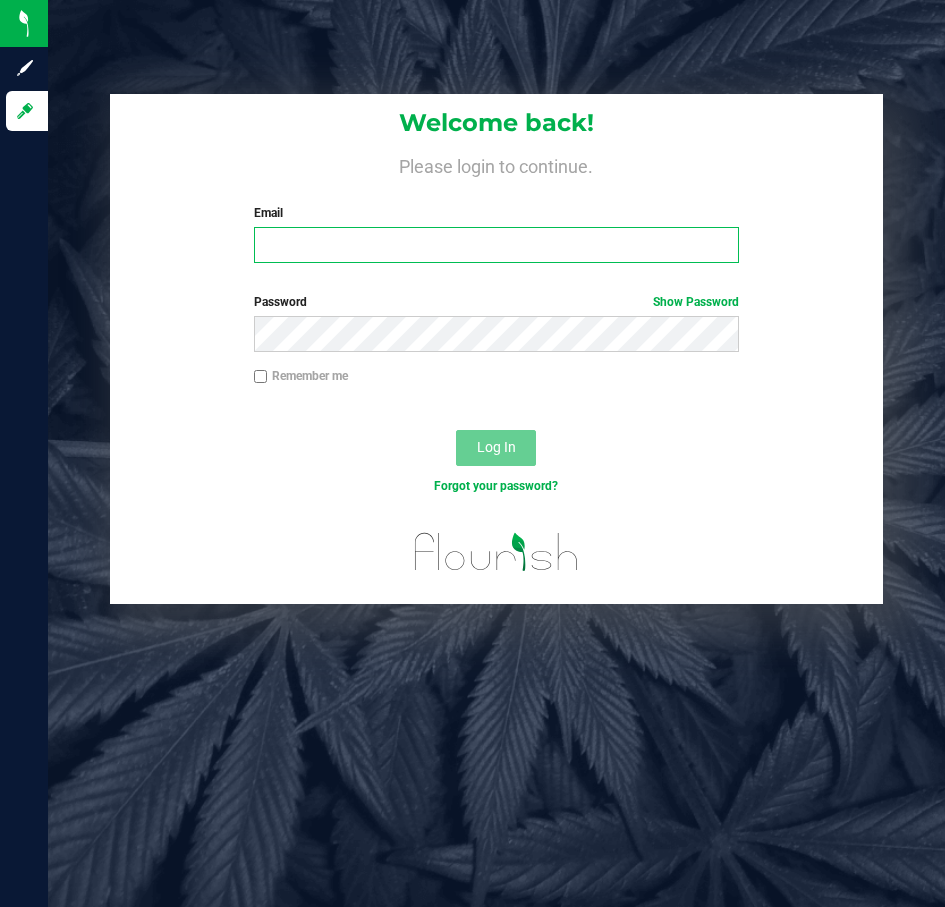 click on "Email" at bounding box center [496, 245] 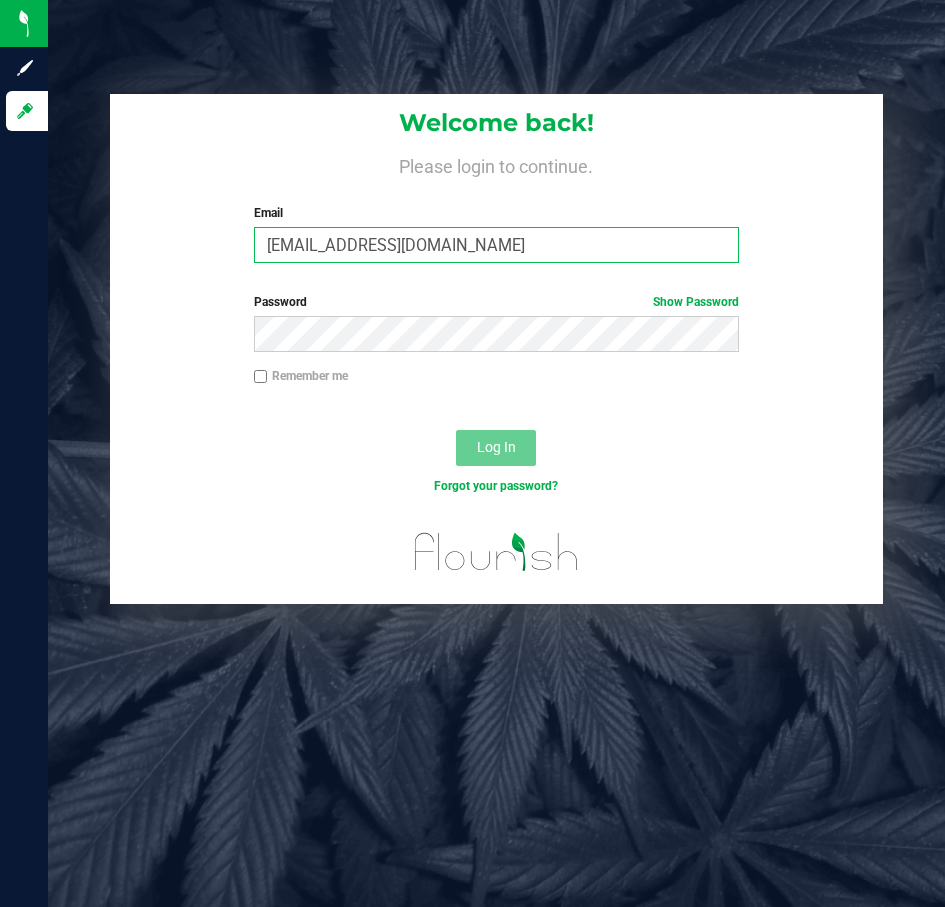 type on "[EMAIL_ADDRESS][DOMAIN_NAME]" 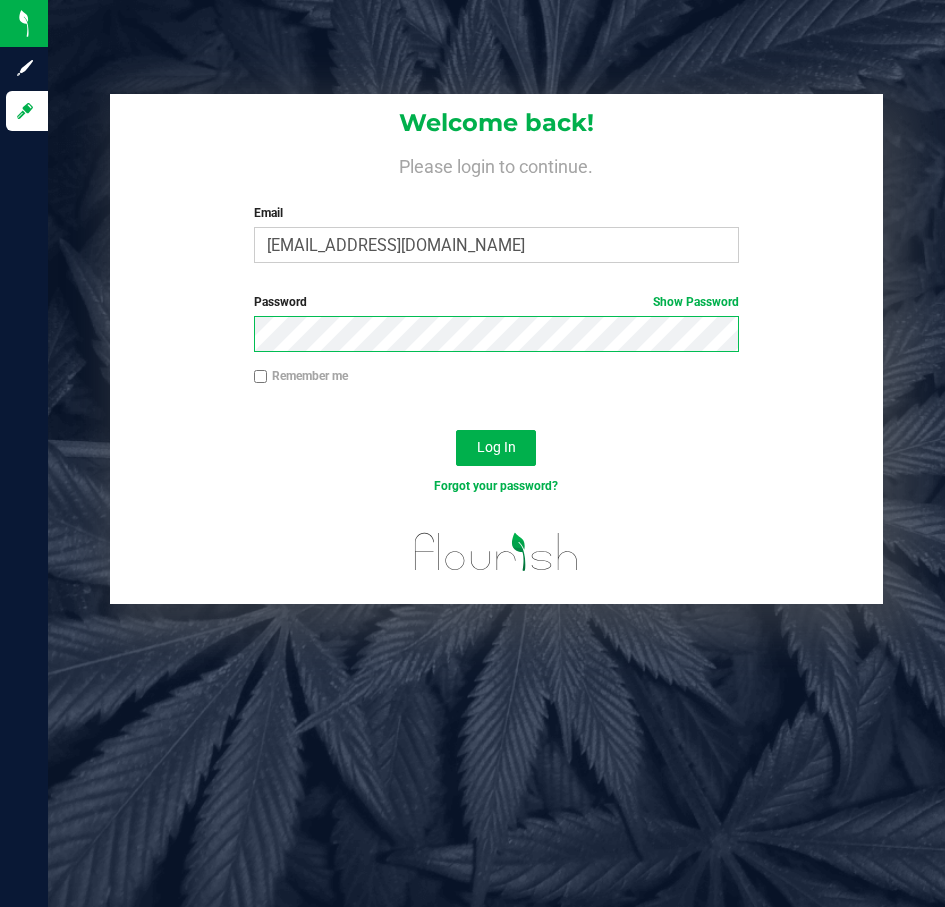 click on "Log In" at bounding box center (496, 448) 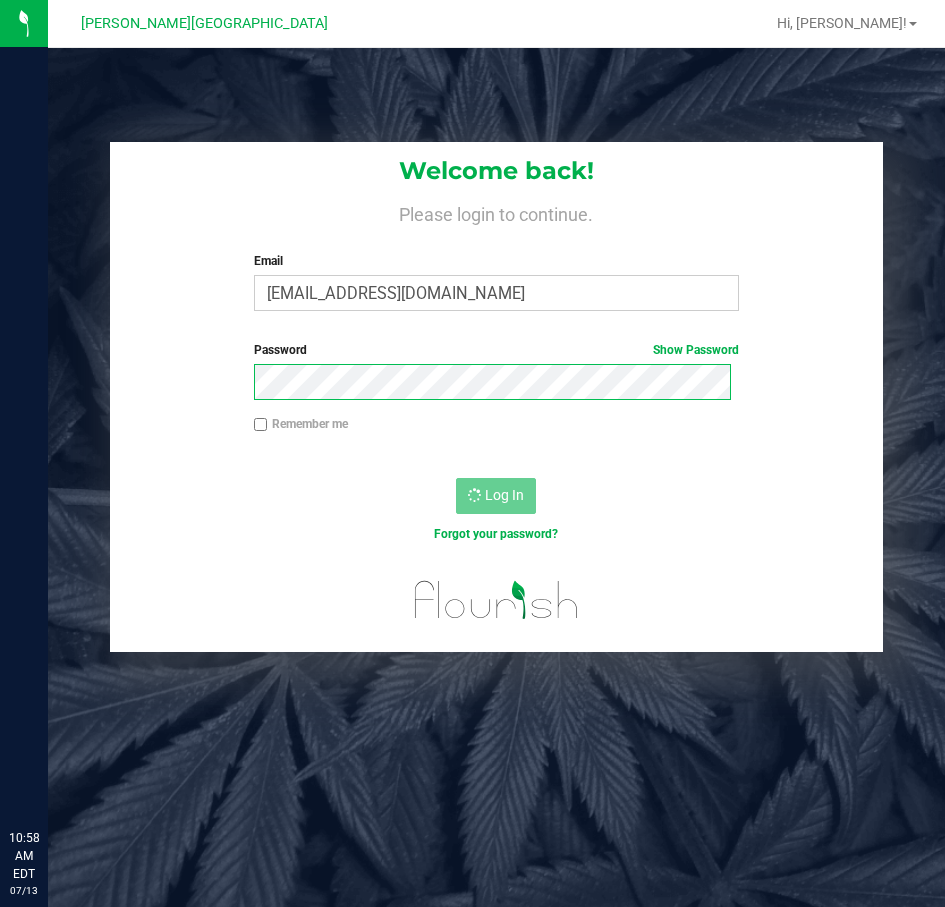 scroll, scrollTop: 0, scrollLeft: 0, axis: both 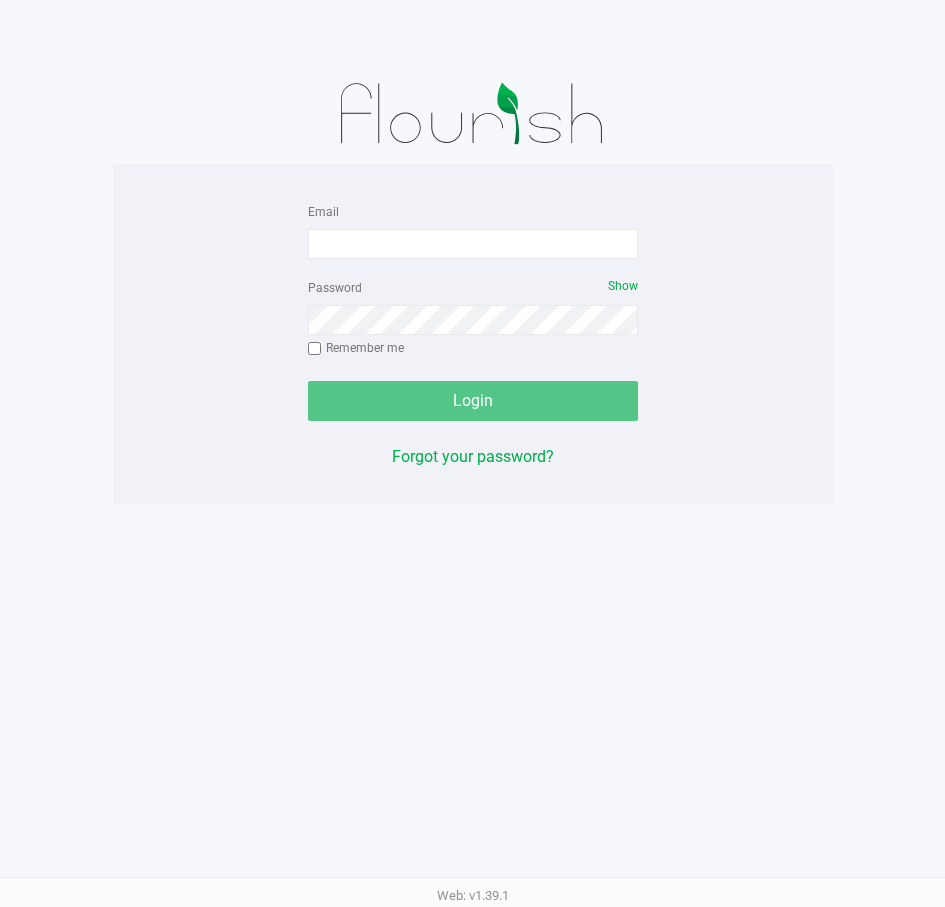 click on "Email   Password   Show  Remember me   Login   Forgot your password?" 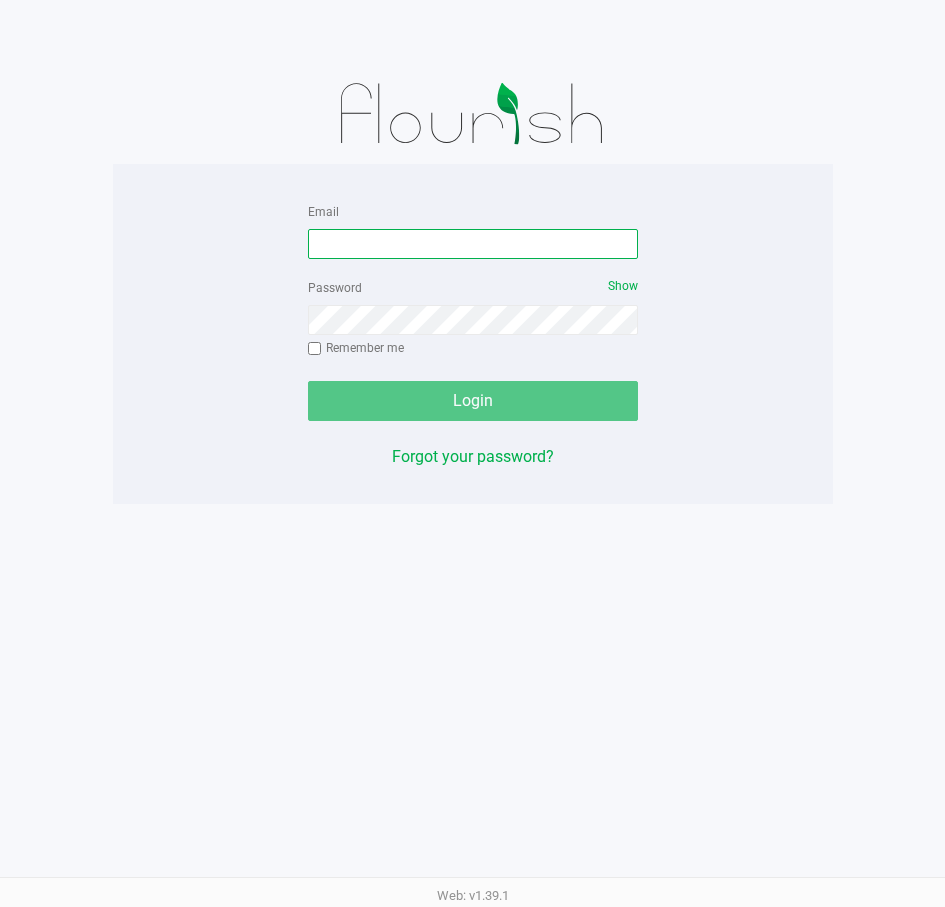 click on "Email" at bounding box center (473, 244) 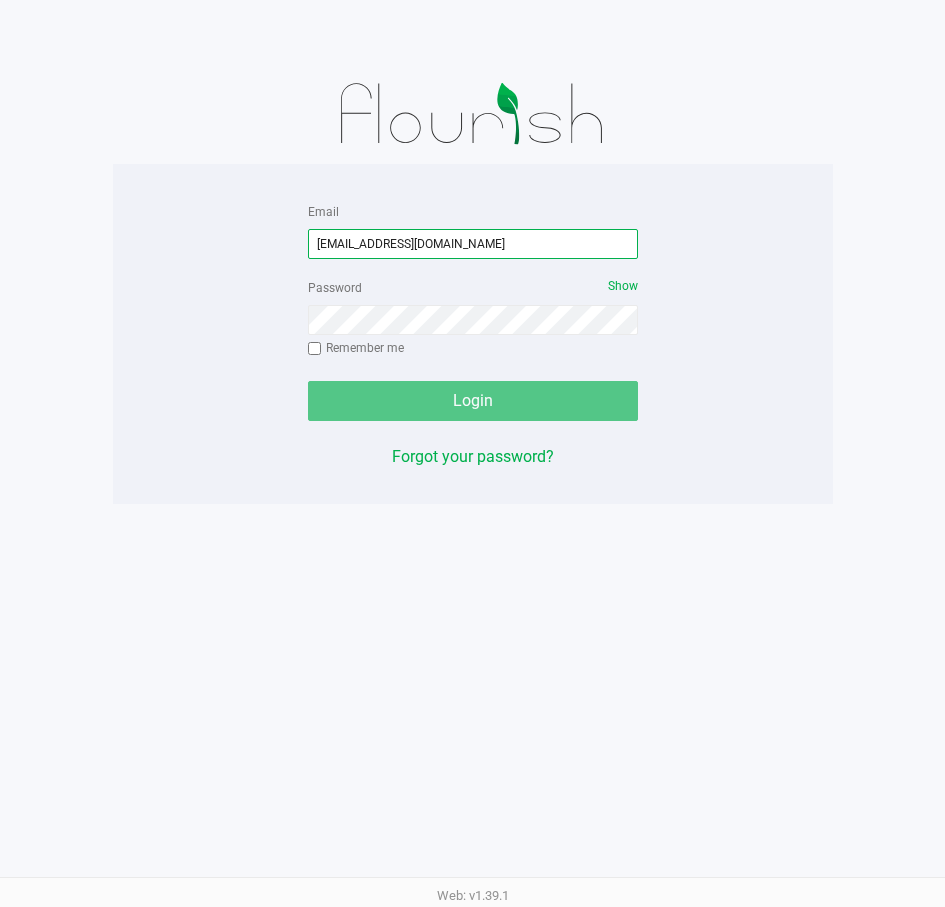 type on "[EMAIL_ADDRESS][DOMAIN_NAME]" 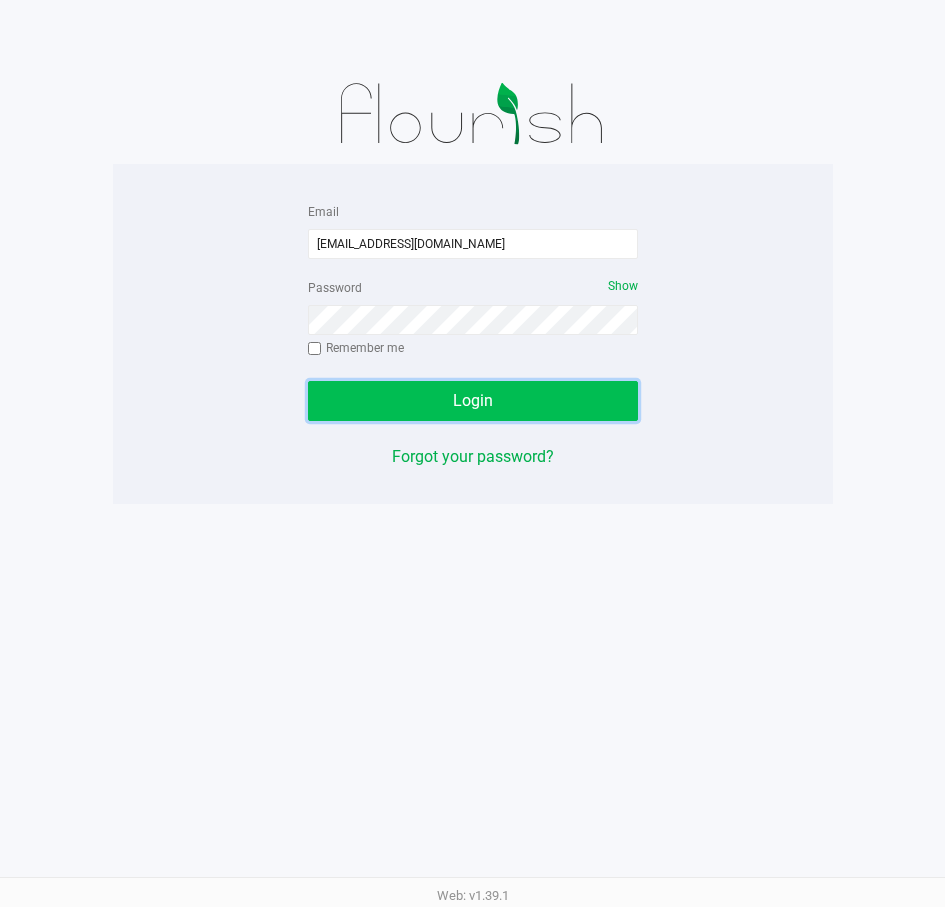 click on "Login" 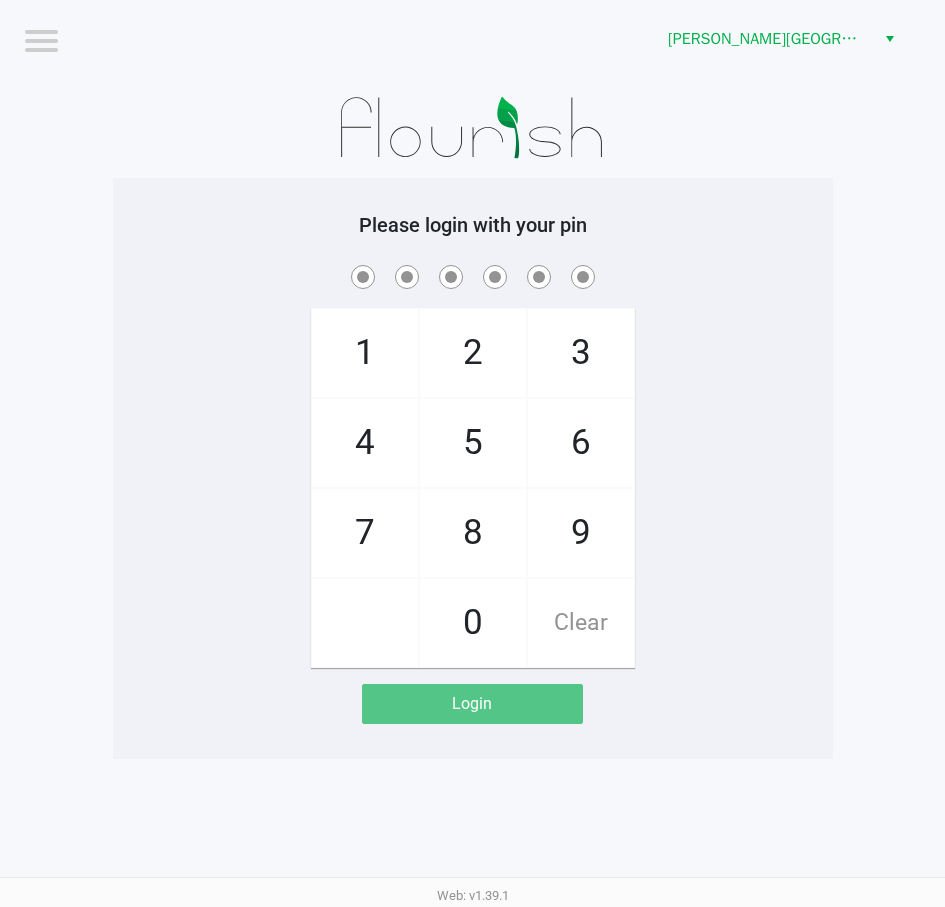 click on "Logout  Bonita Springs WC    Please login with your pin  1   4   7       2   5   8   0   3   6   9   Clear   Login" 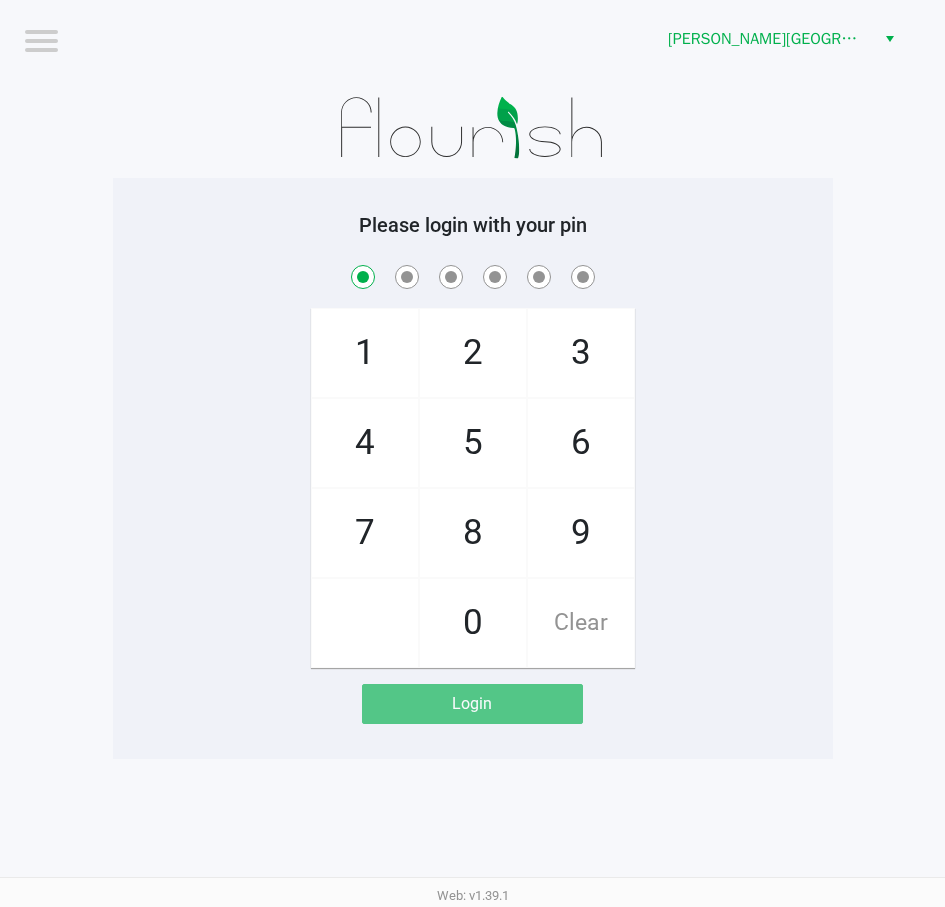 checkbox on "true" 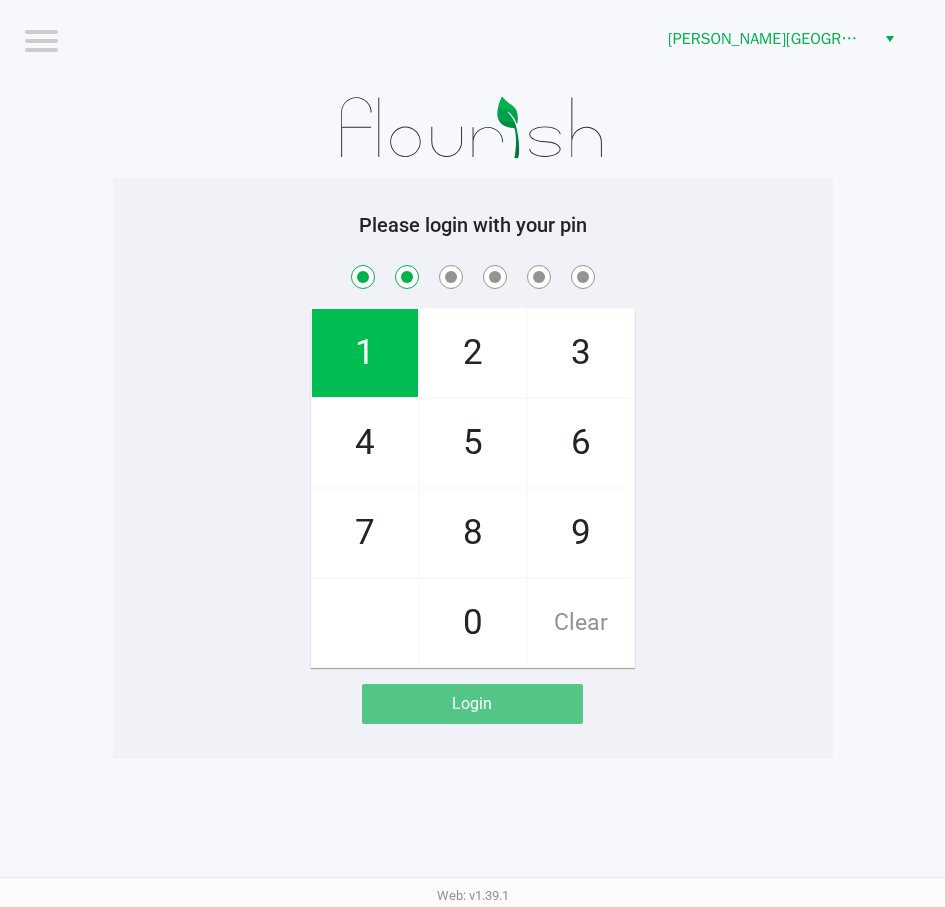 checkbox on "true" 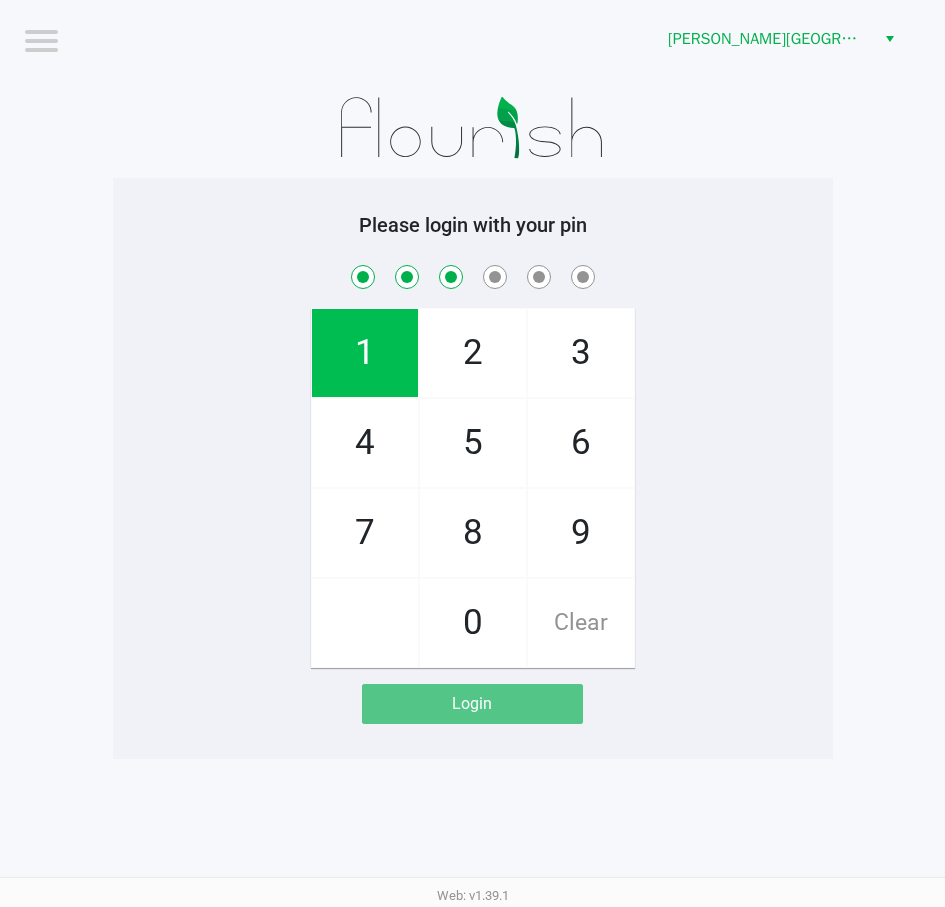 checkbox on "true" 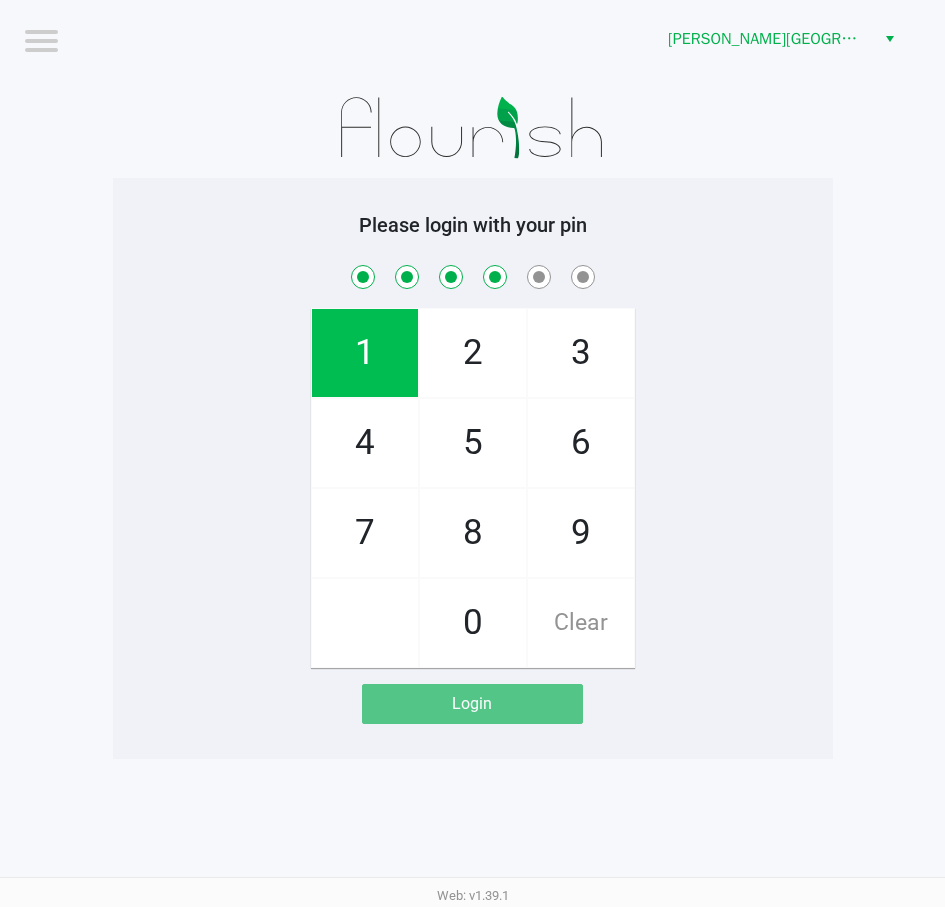 checkbox on "true" 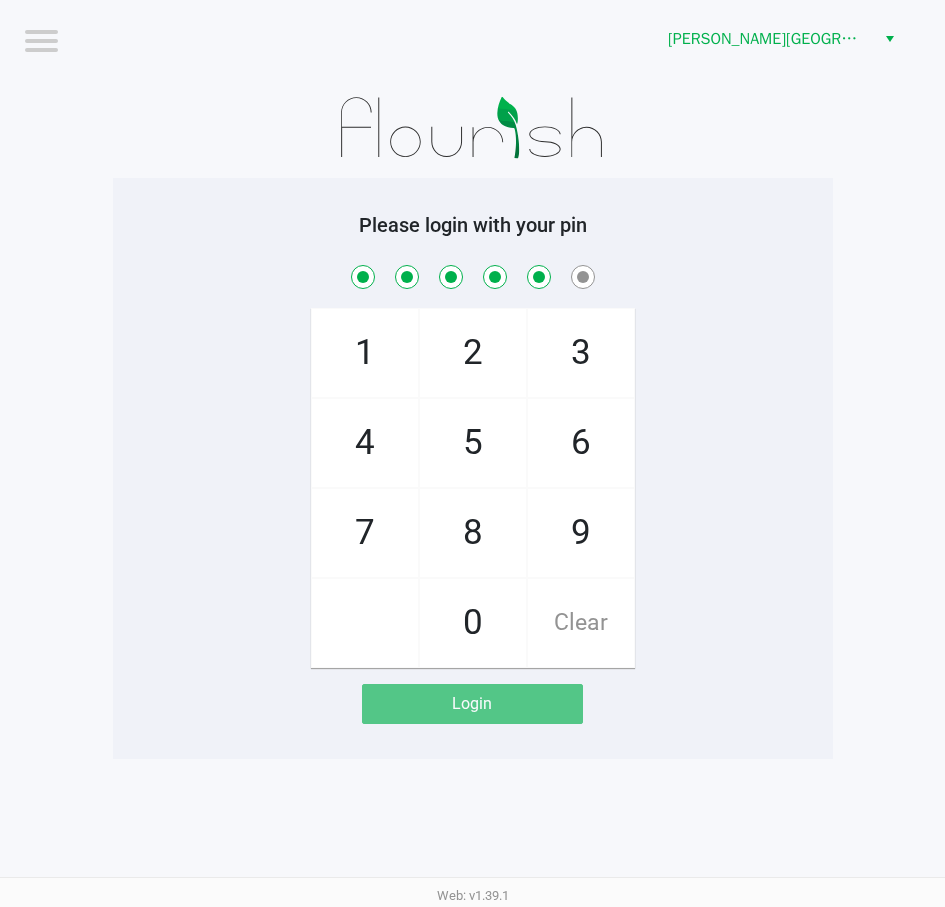 checkbox on "true" 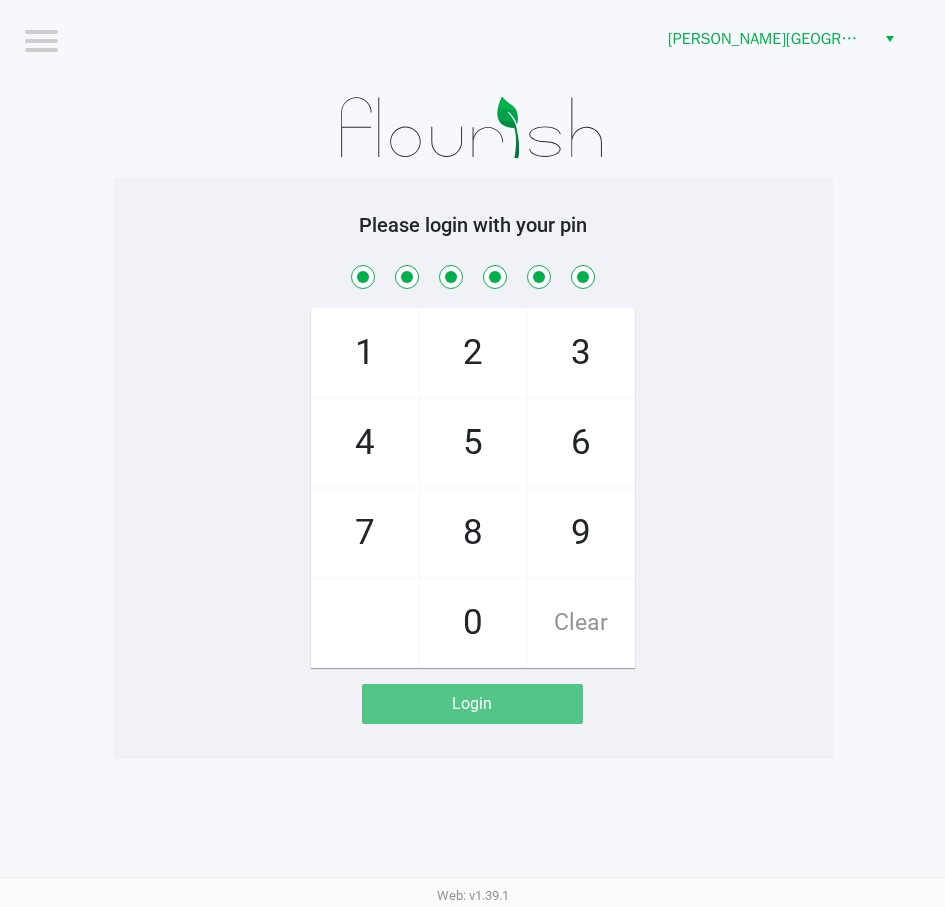 checkbox on "true" 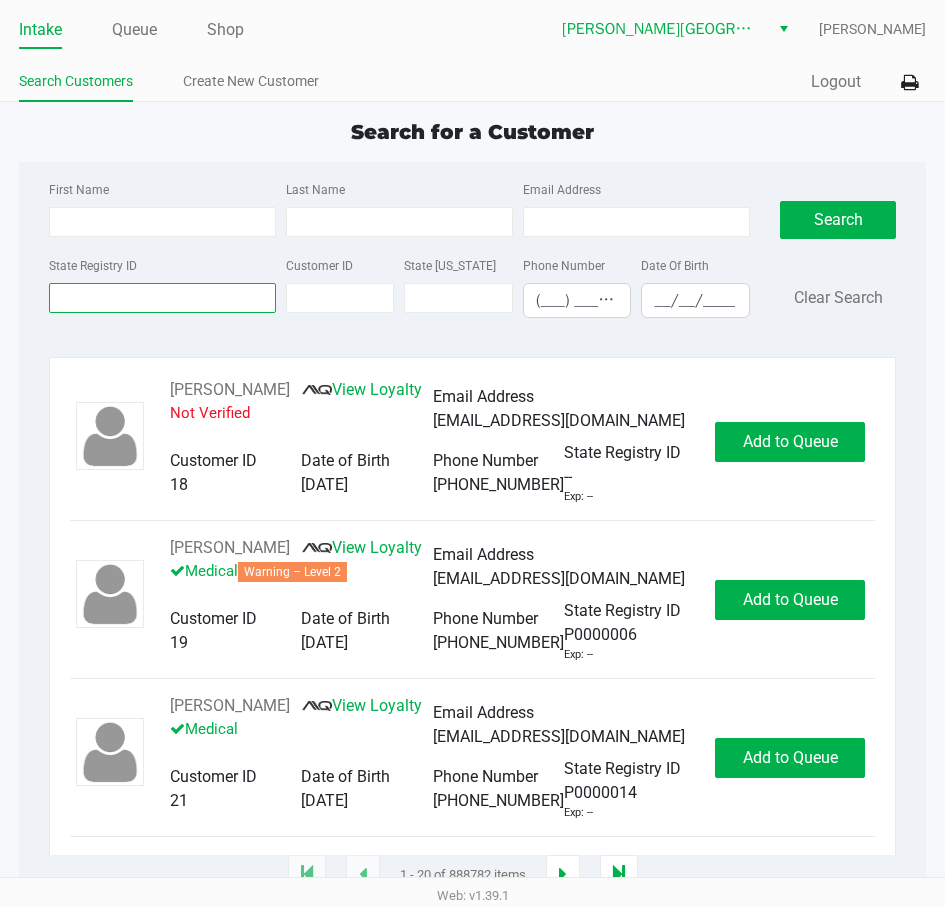 click on "State Registry ID" at bounding box center (162, 298) 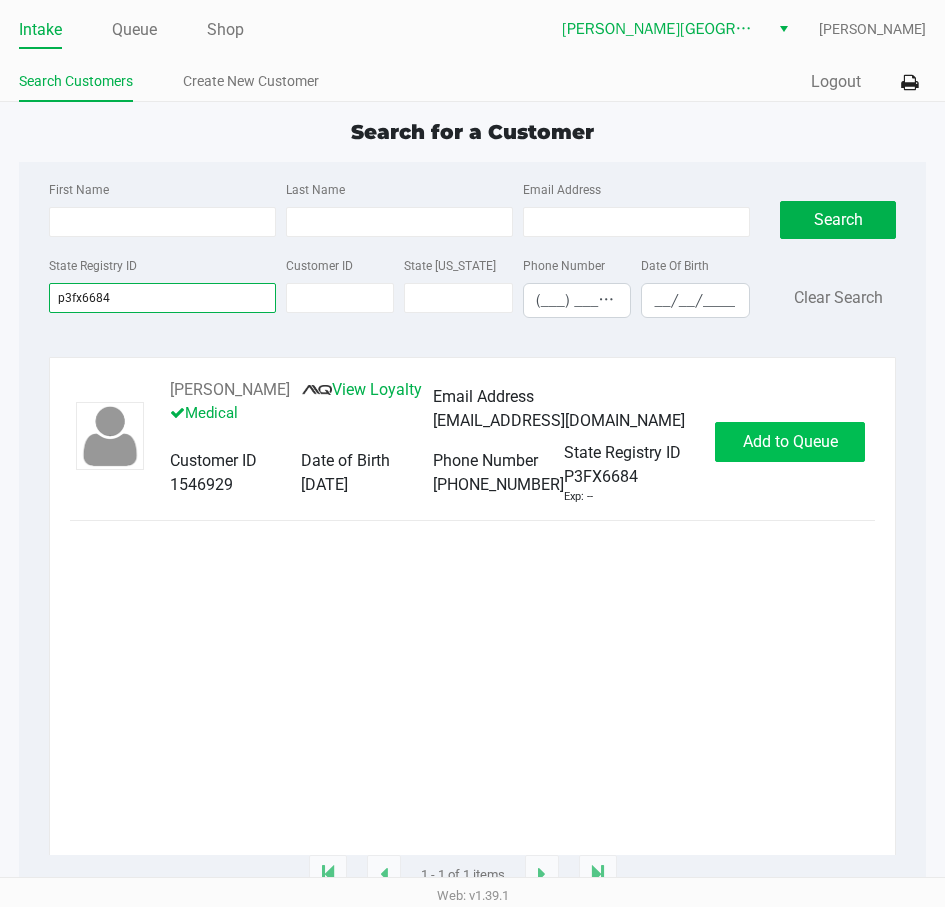 type on "p3fx6684" 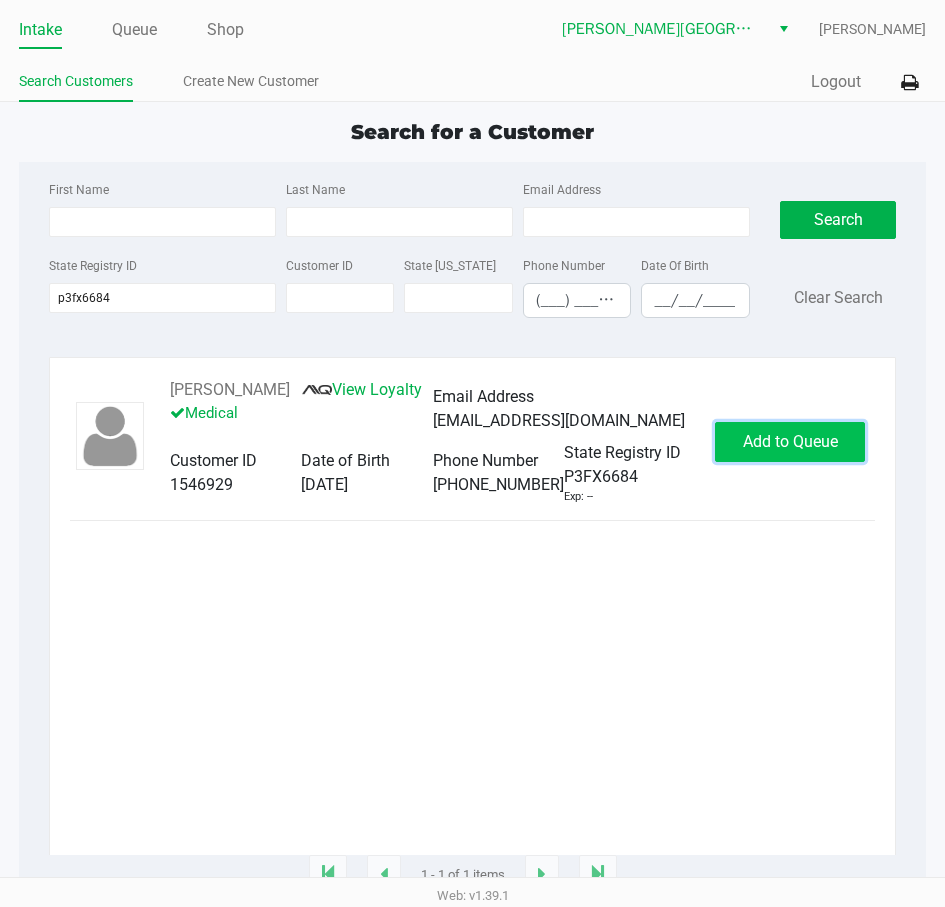 click on "Add to Queue" 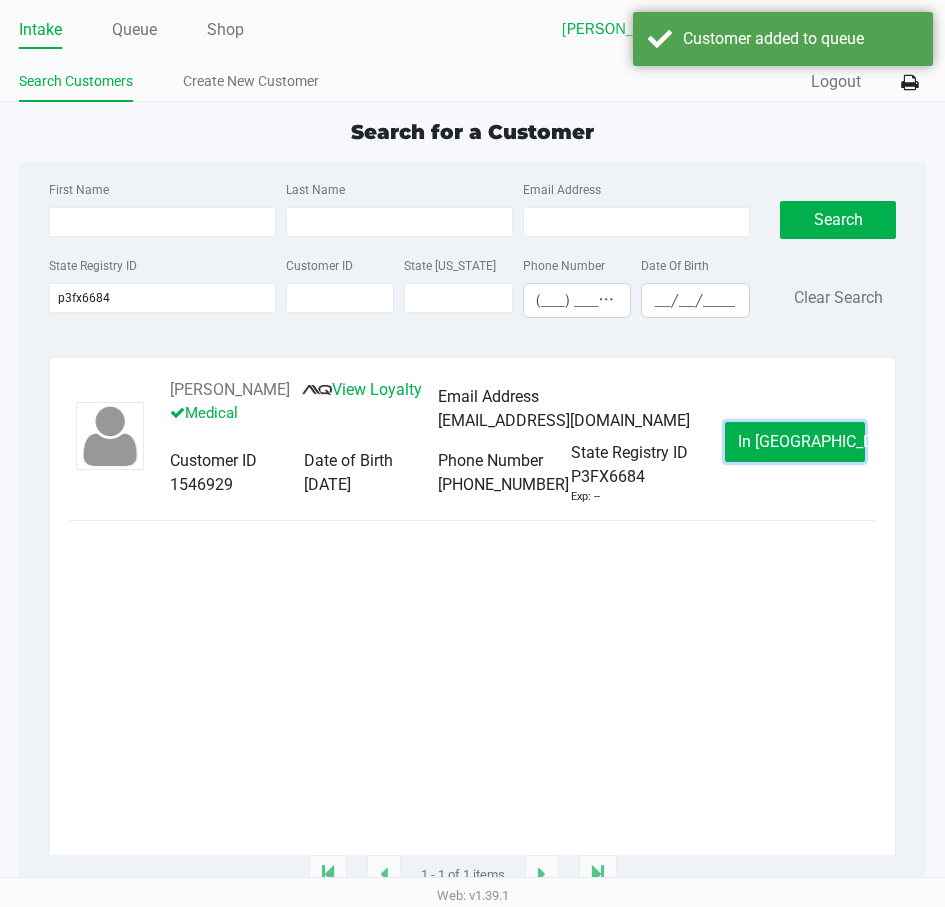 click on "In Queue" 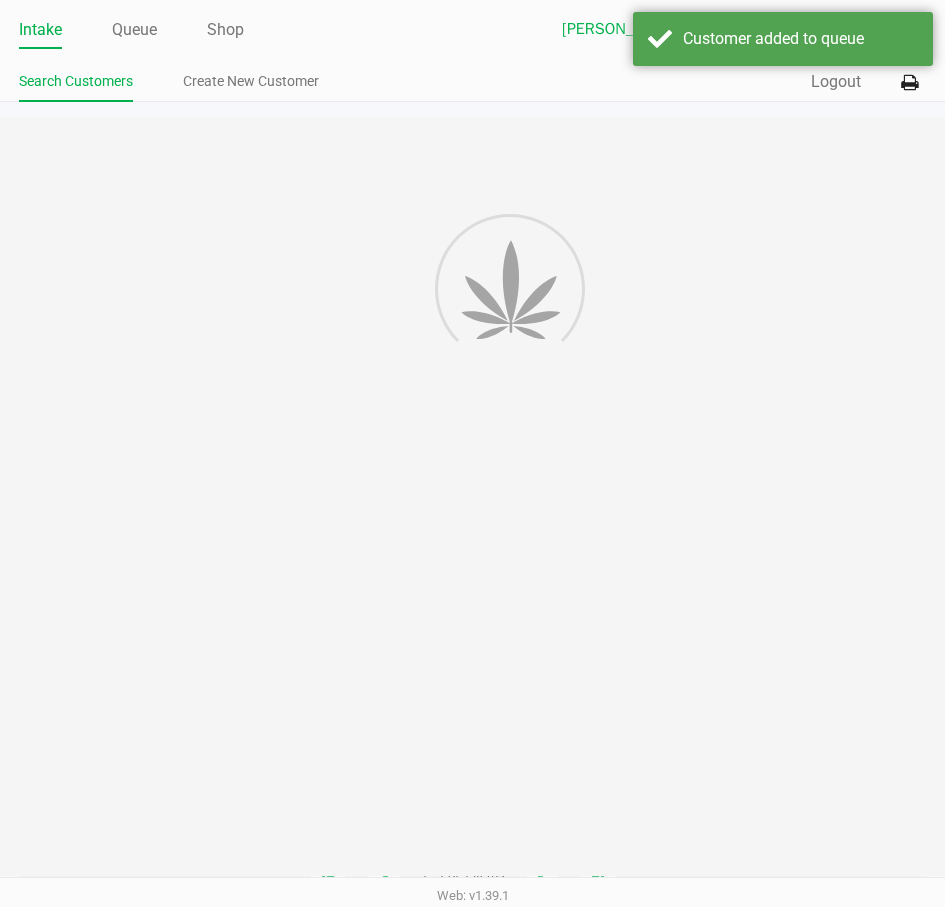 click 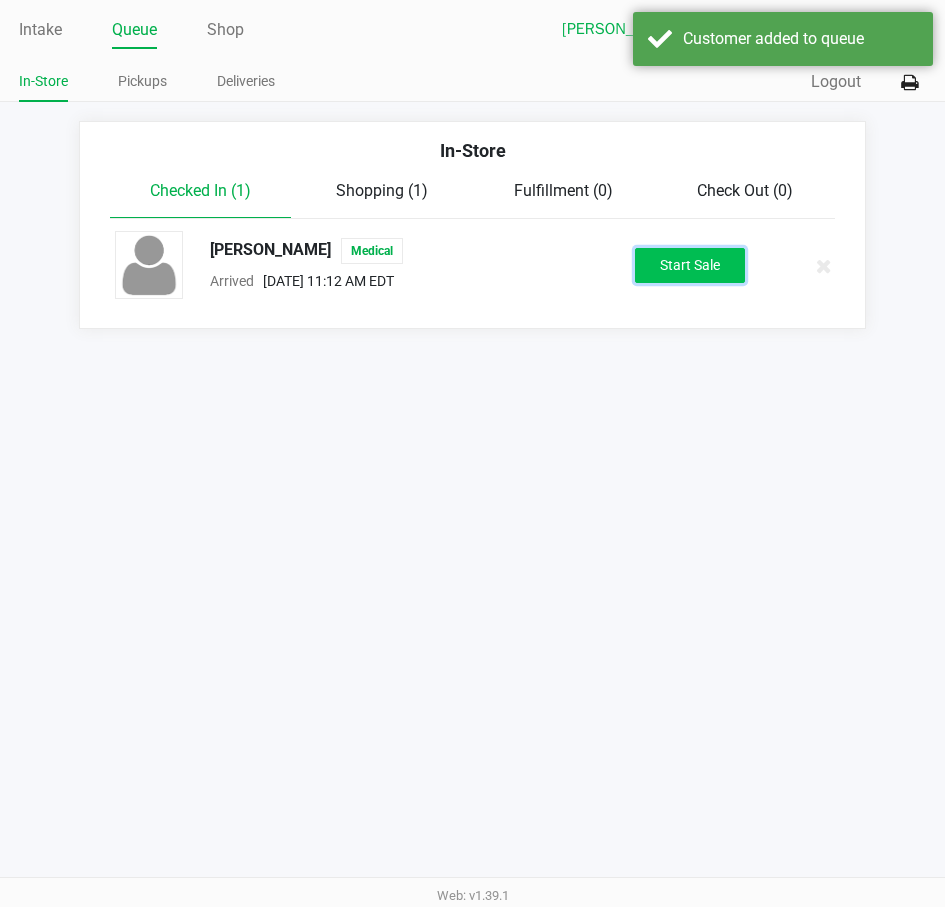 click on "Start Sale" 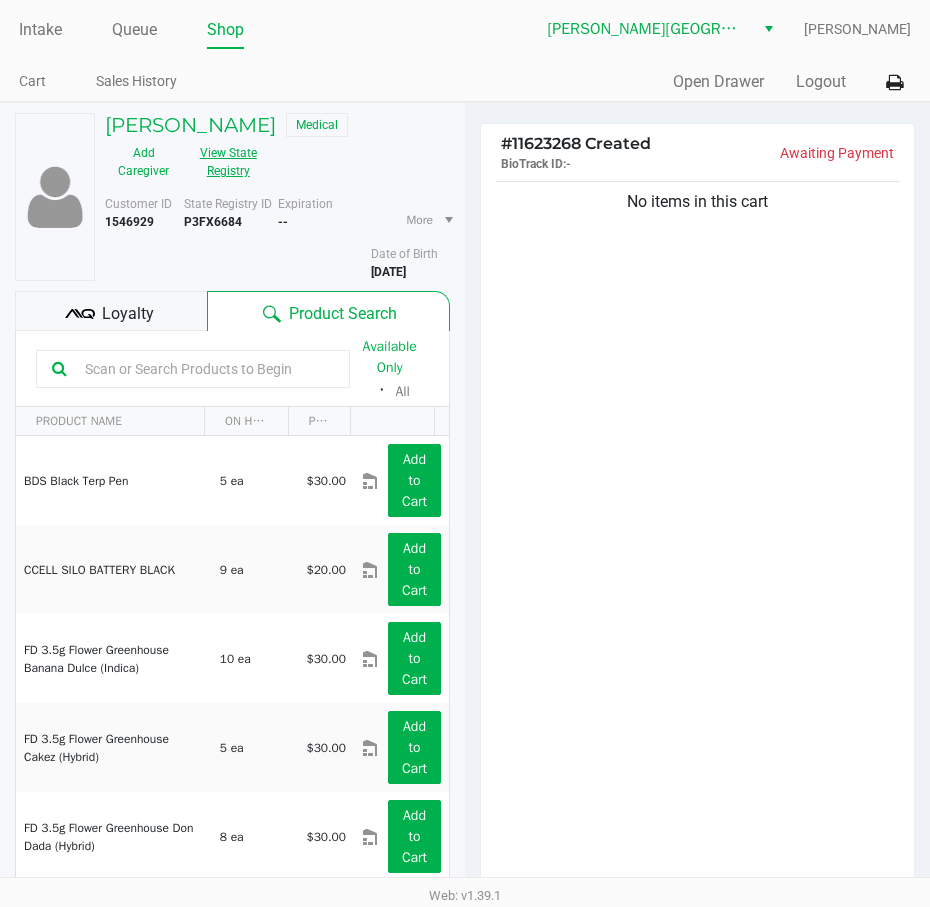 click on "View State Registry" 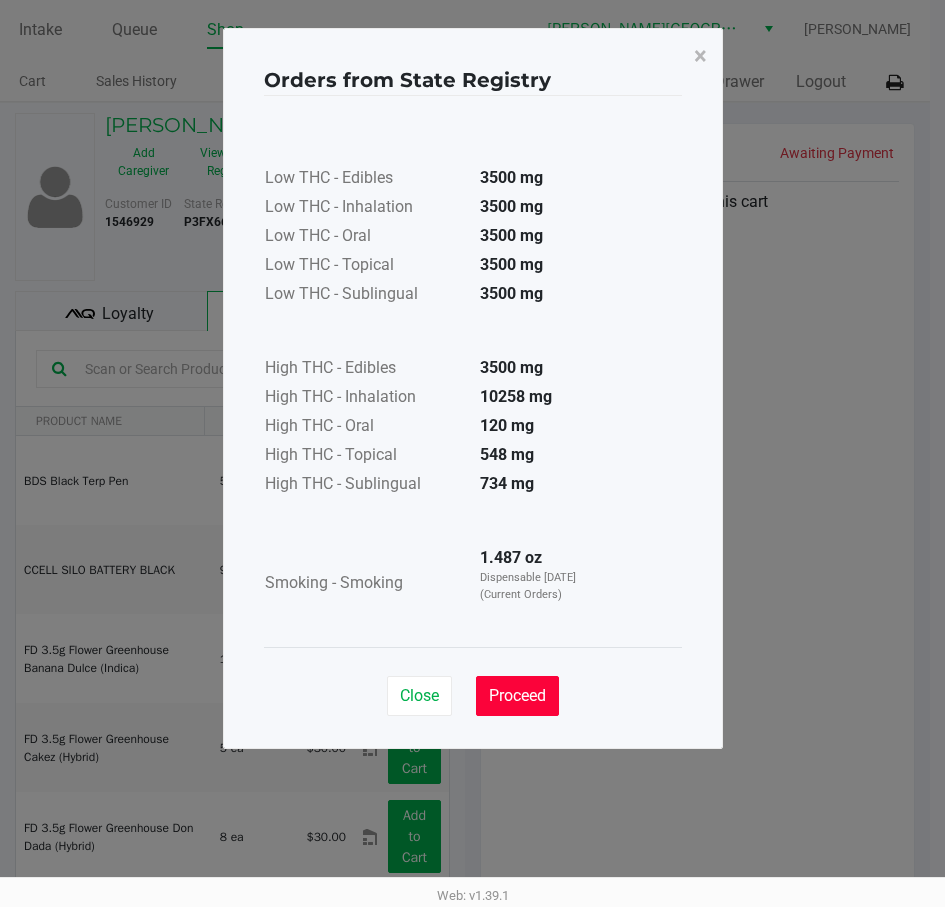 click on "Proceed" 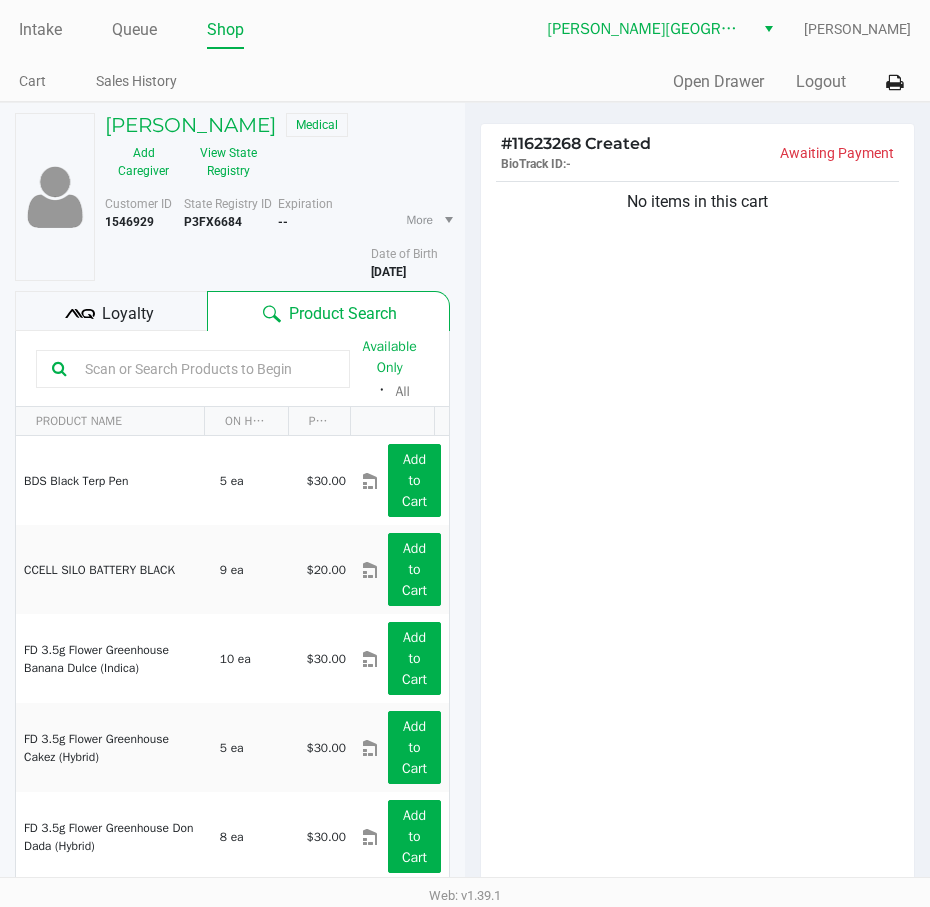 click on "No items in this cart" 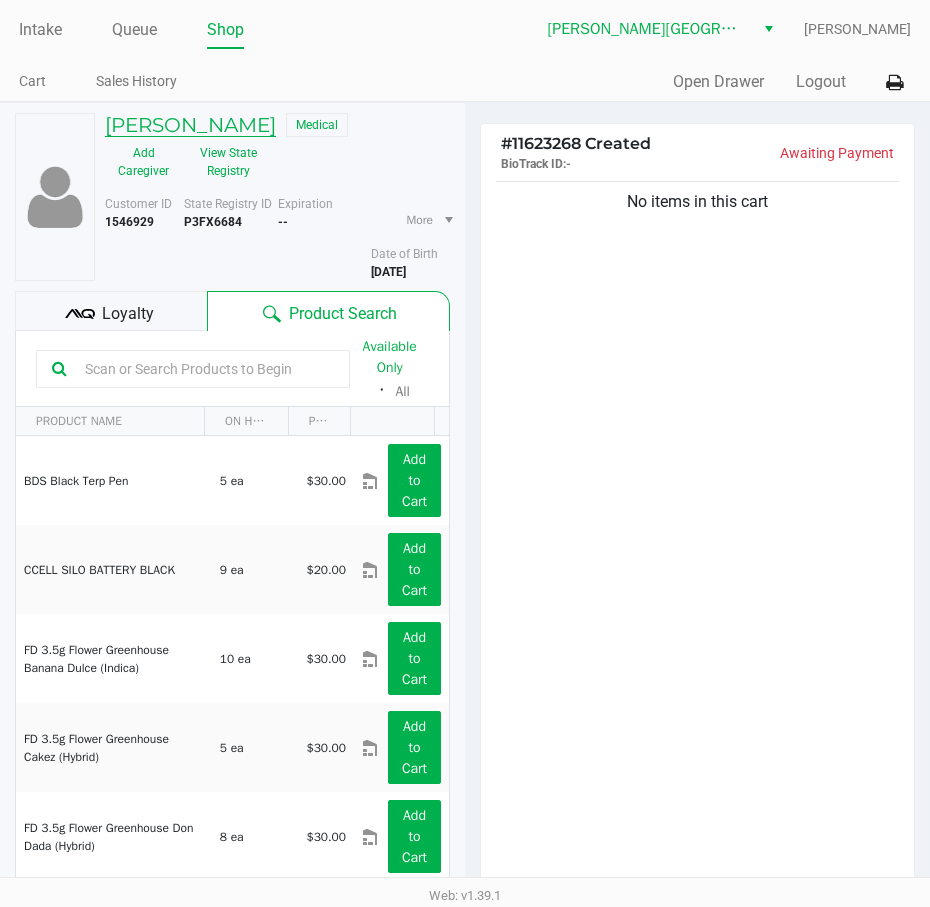 click on "richard campanella" 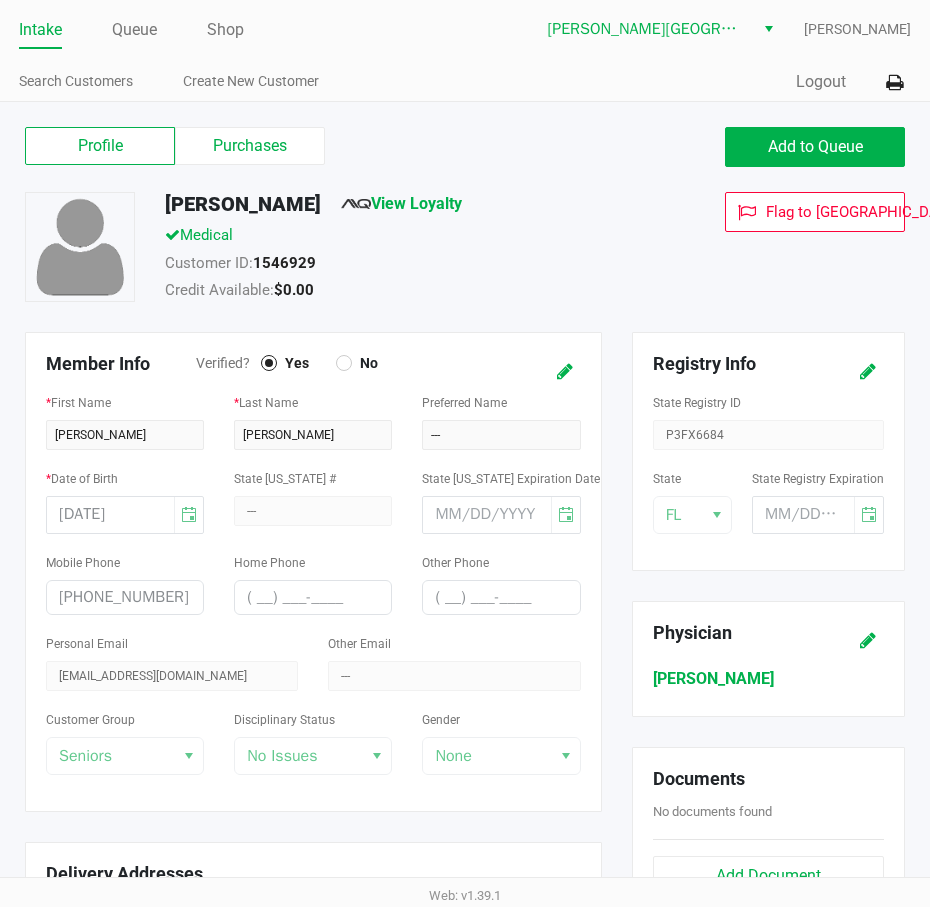 click on "Medical" 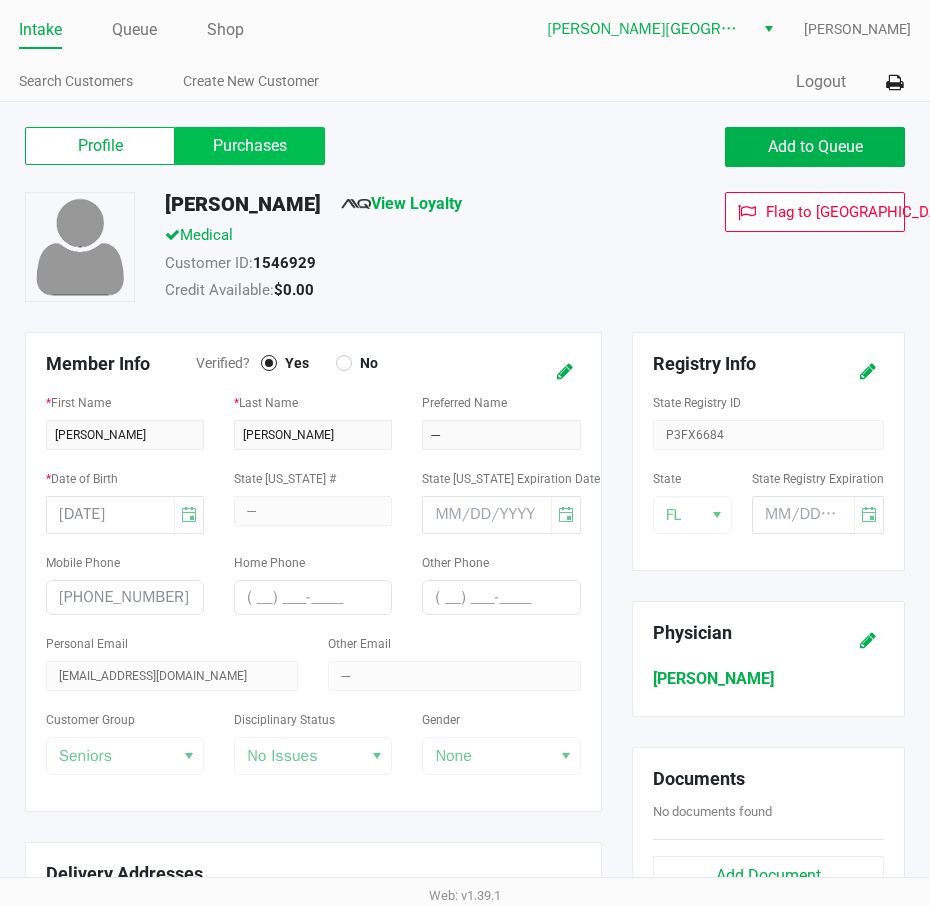 click on "Purchases" 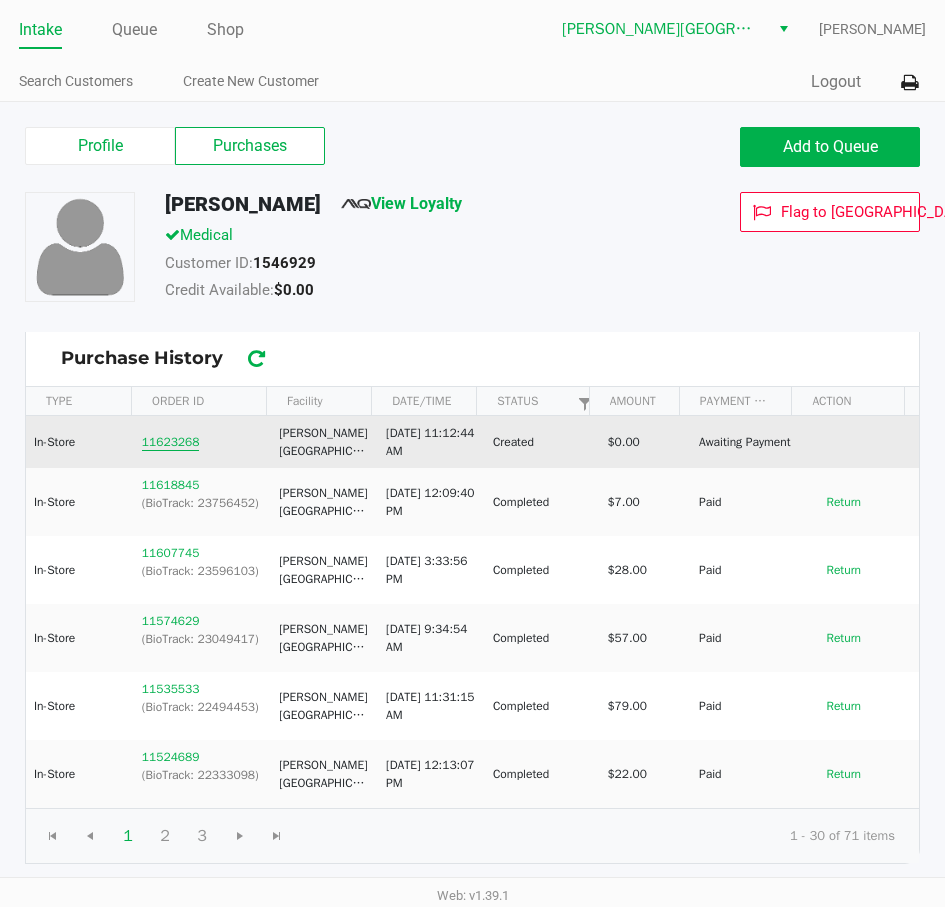 click on "11623268" 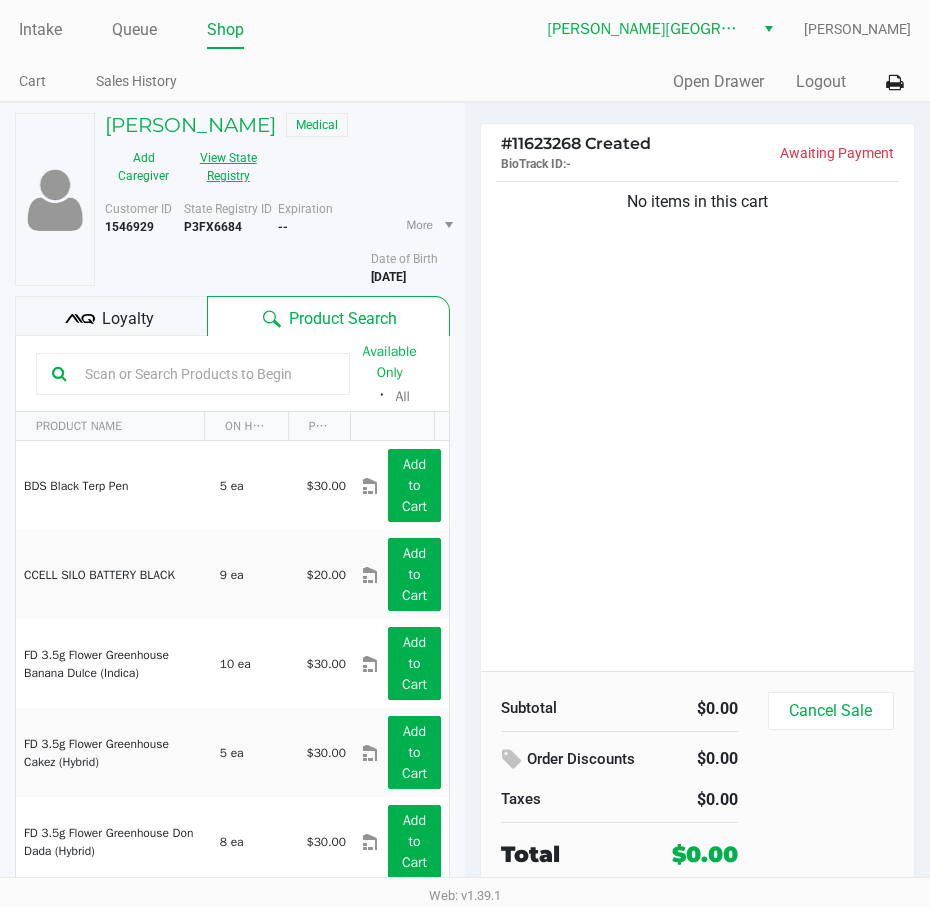 click on "View State Registry" 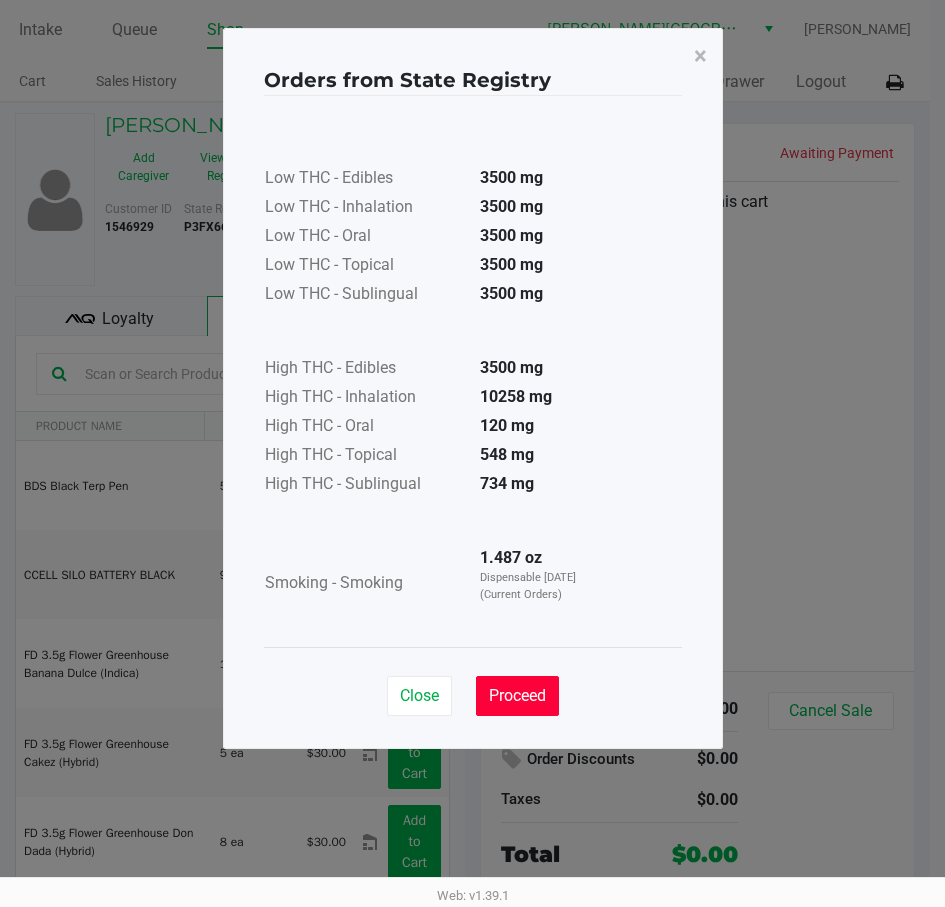 click on "Proceed" 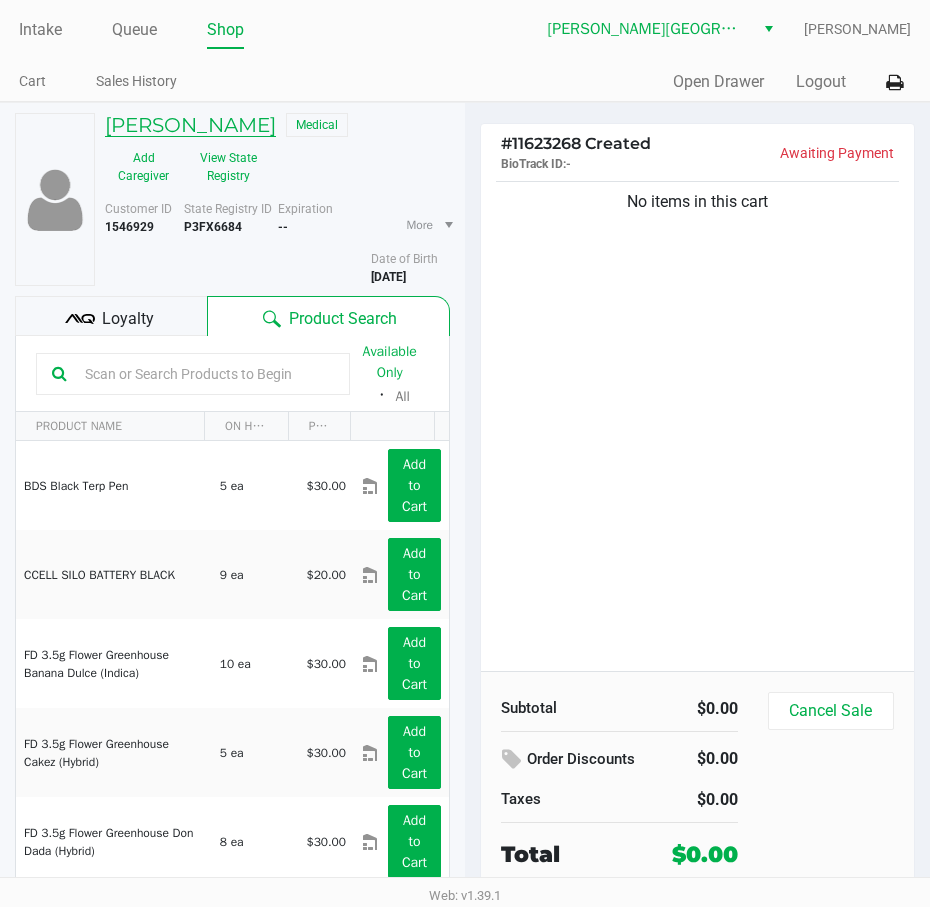 click on "richard campanella" 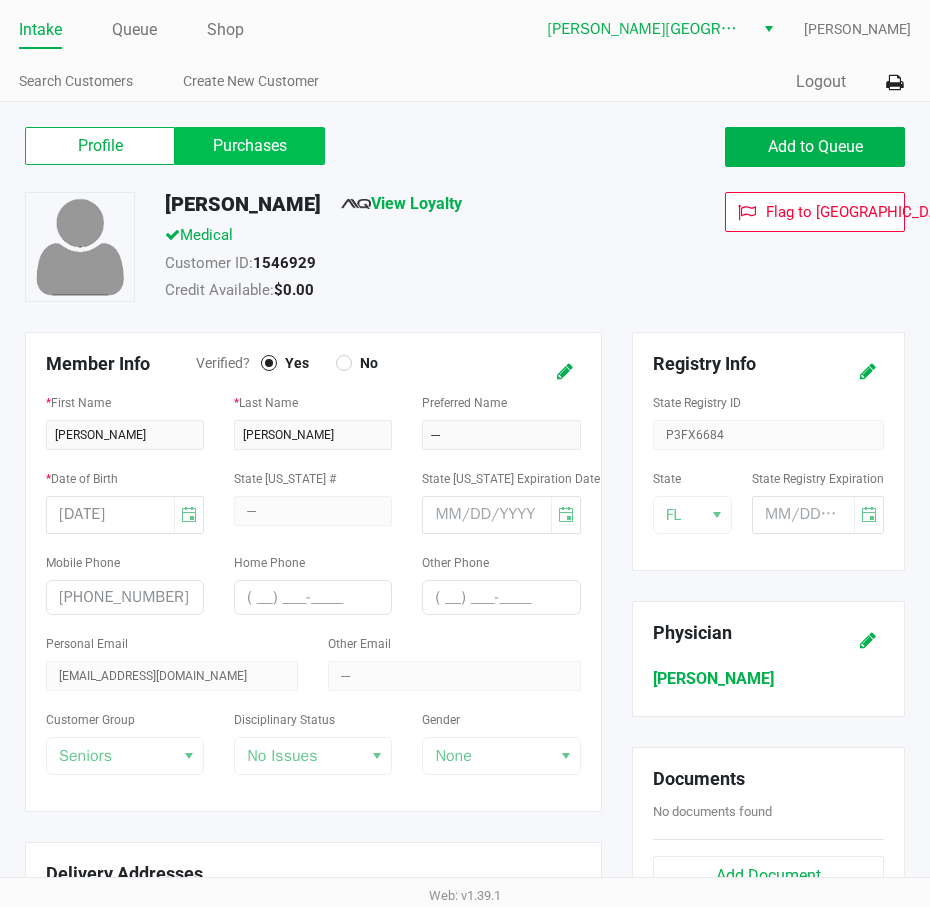 click on "Purchases" 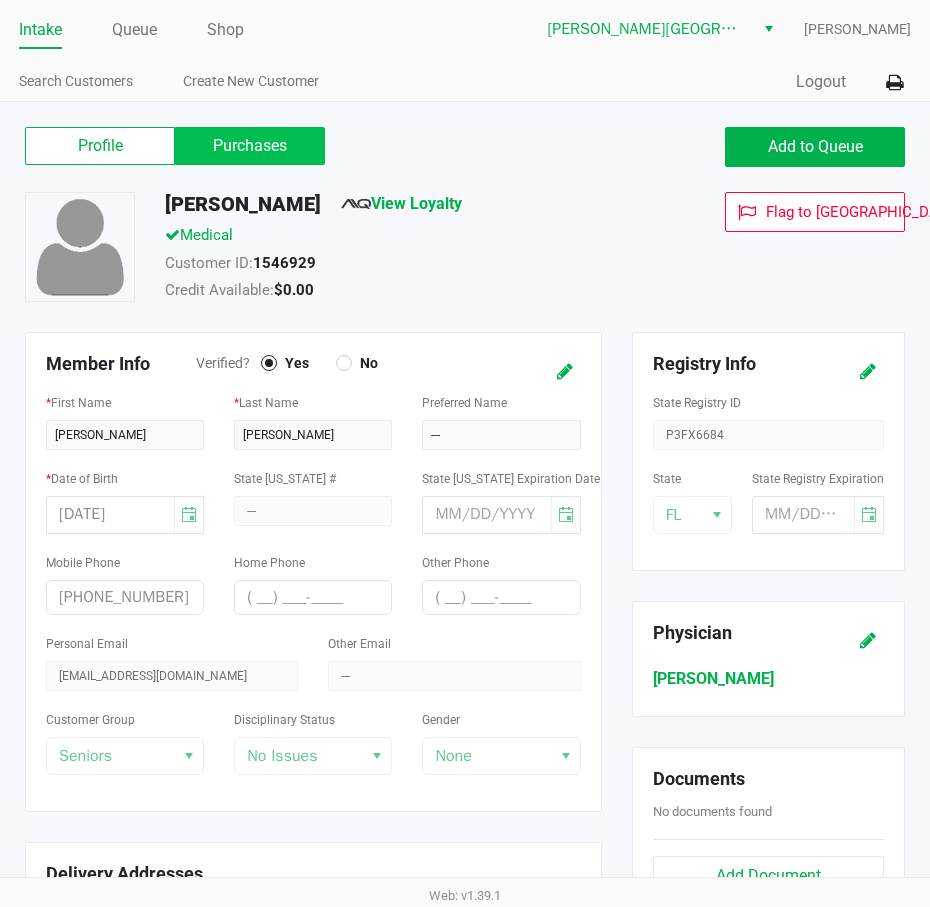 click on "Purchases" at bounding box center (0, 0) 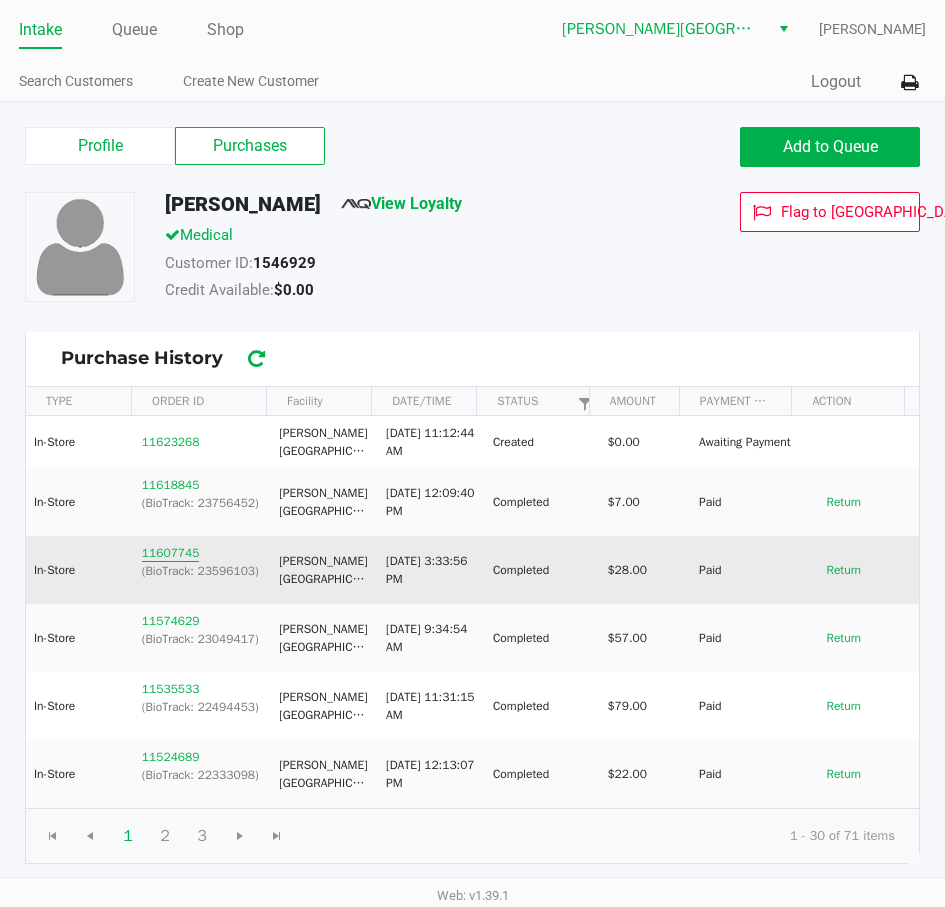 click on "11607745" 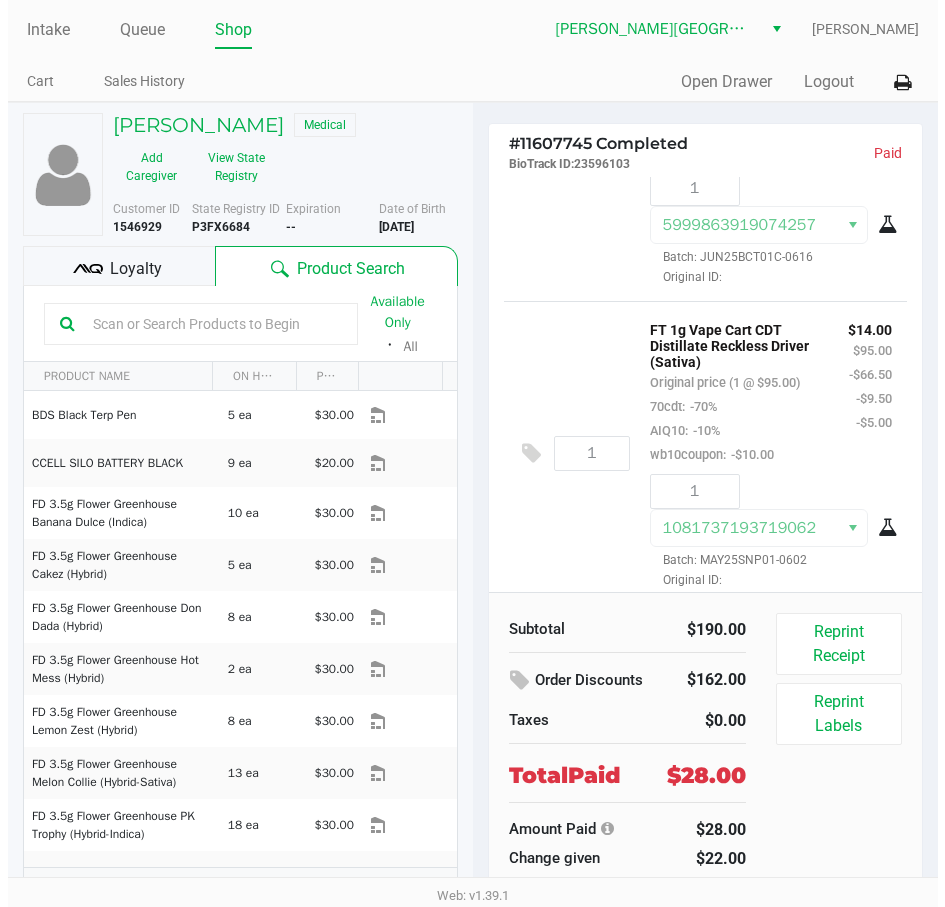 scroll, scrollTop: 197, scrollLeft: 0, axis: vertical 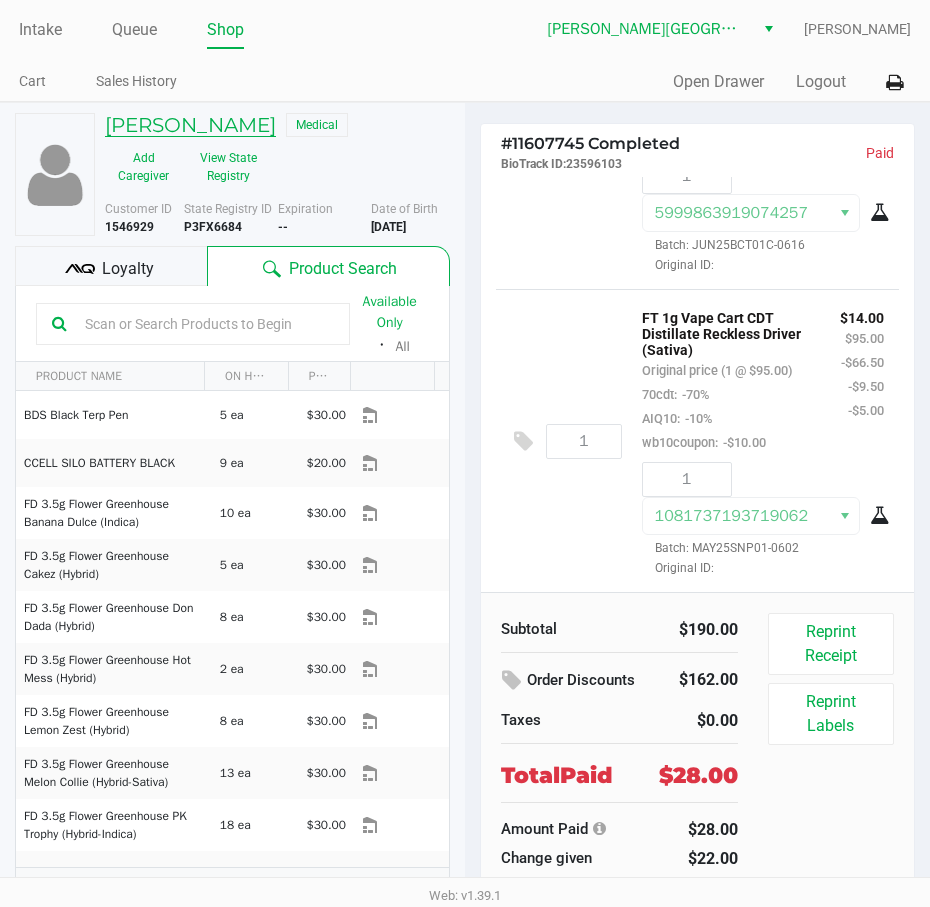 click on "richard campanella" 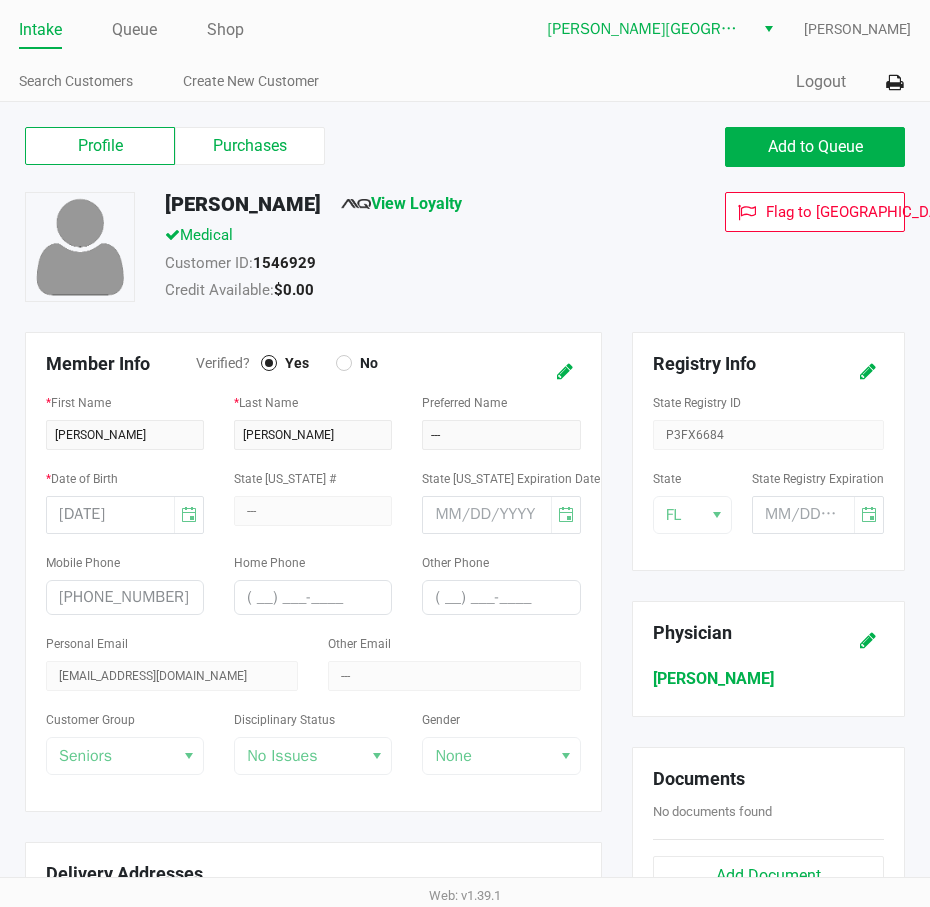 click on "Intake" 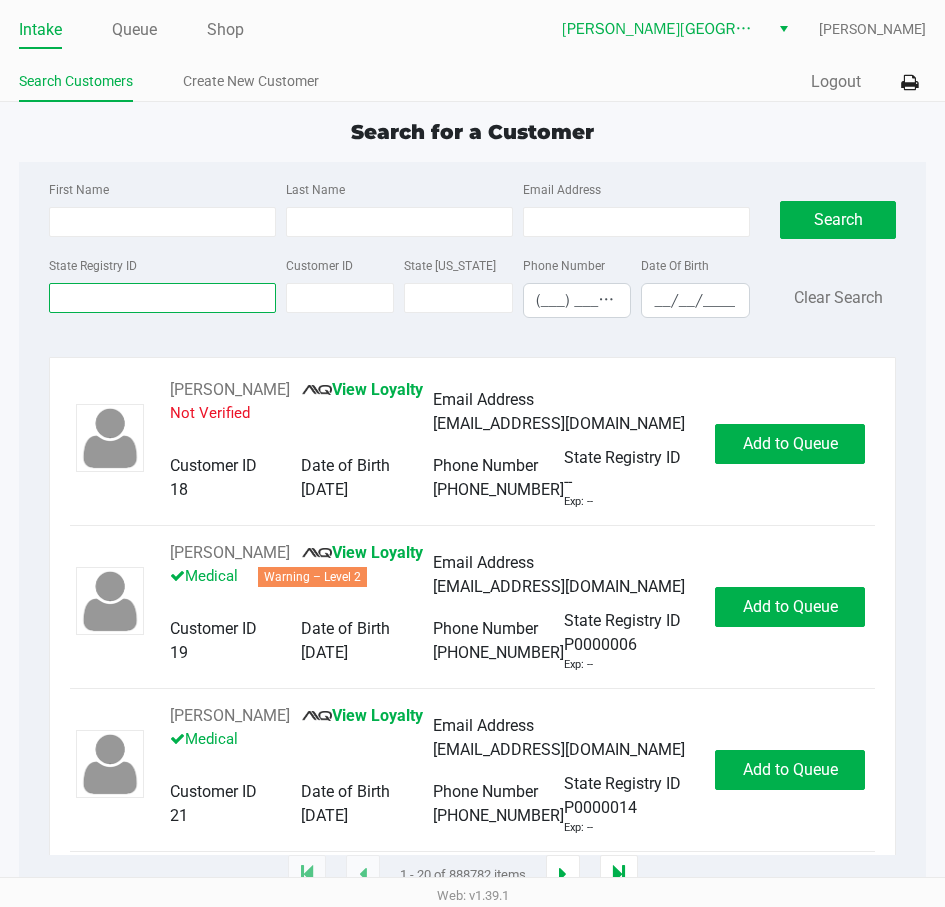 click on "State Registry ID" at bounding box center [162, 298] 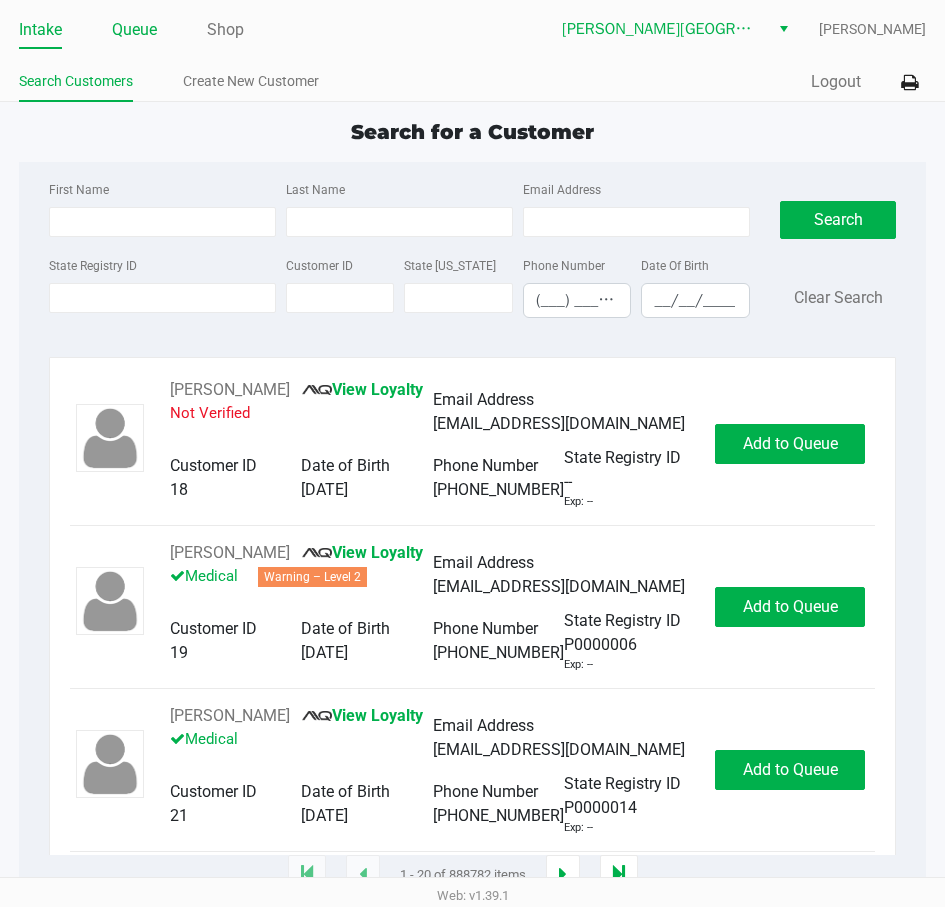 click on "Queue" 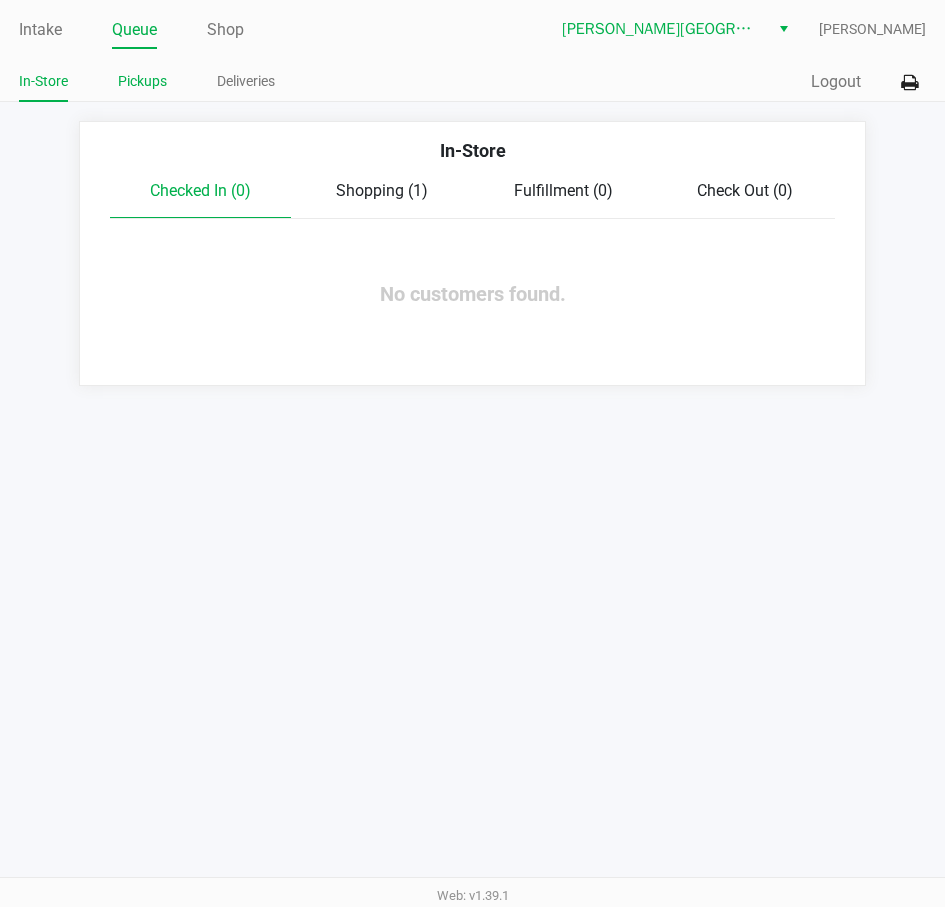 click on "Pickups" 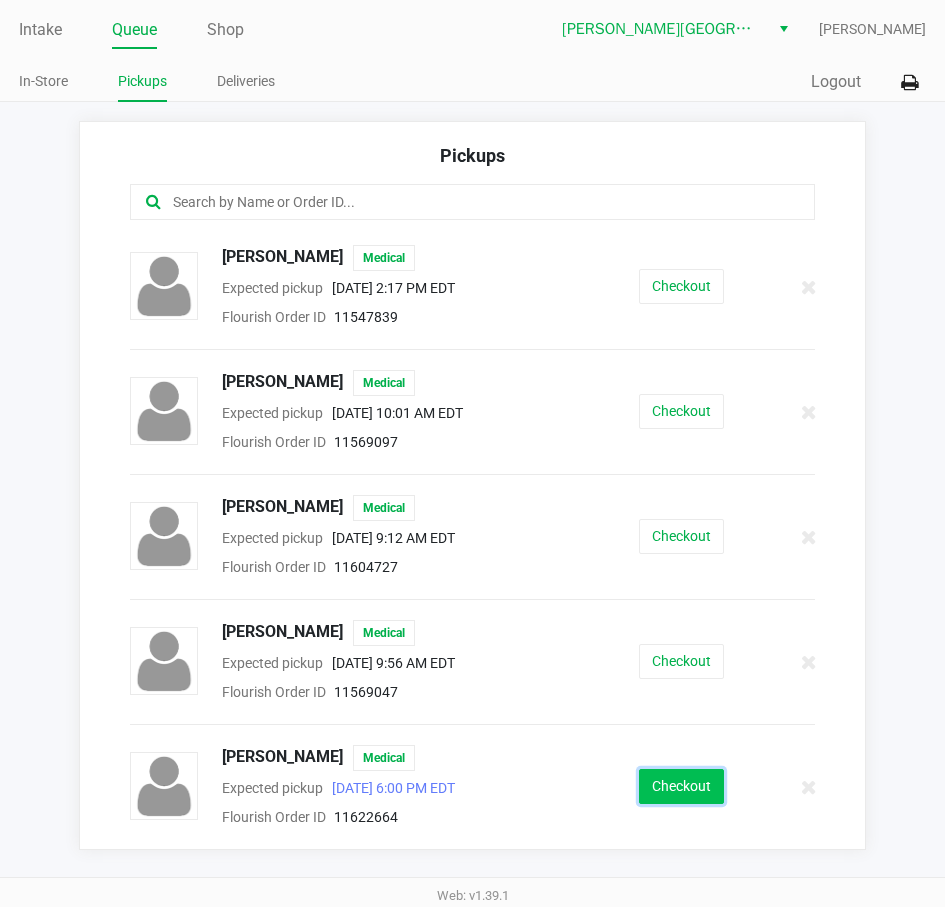 click on "Checkout" 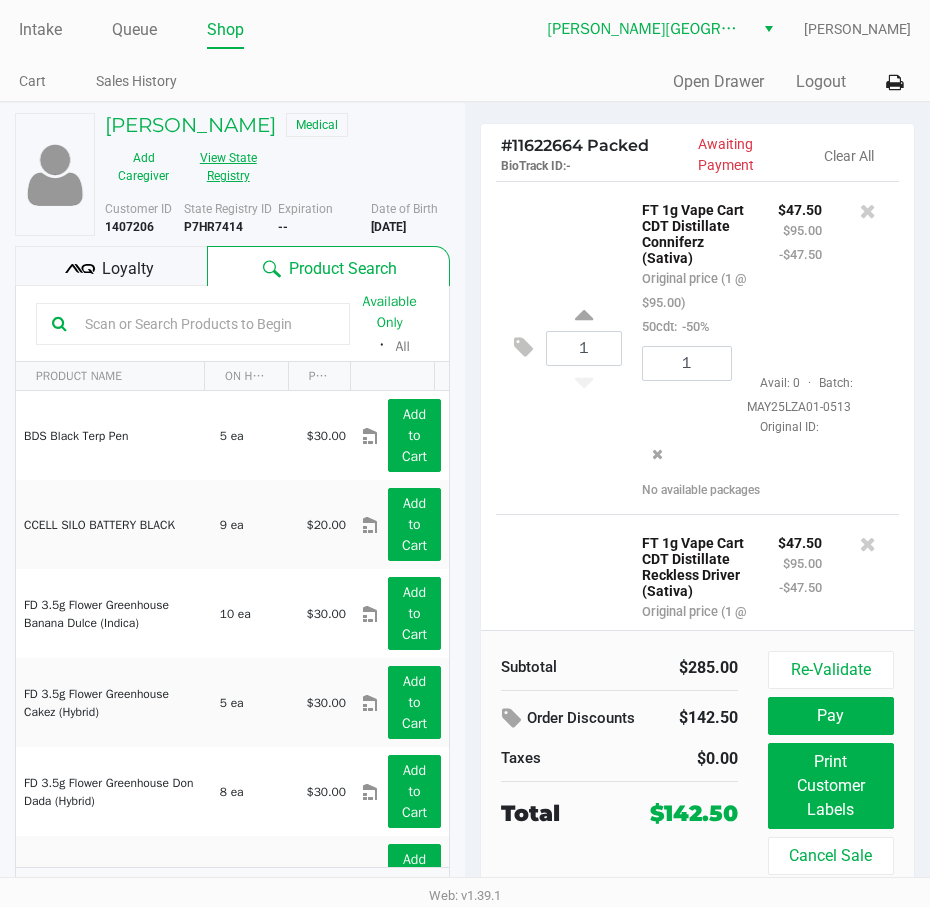 click on "View State Registry" 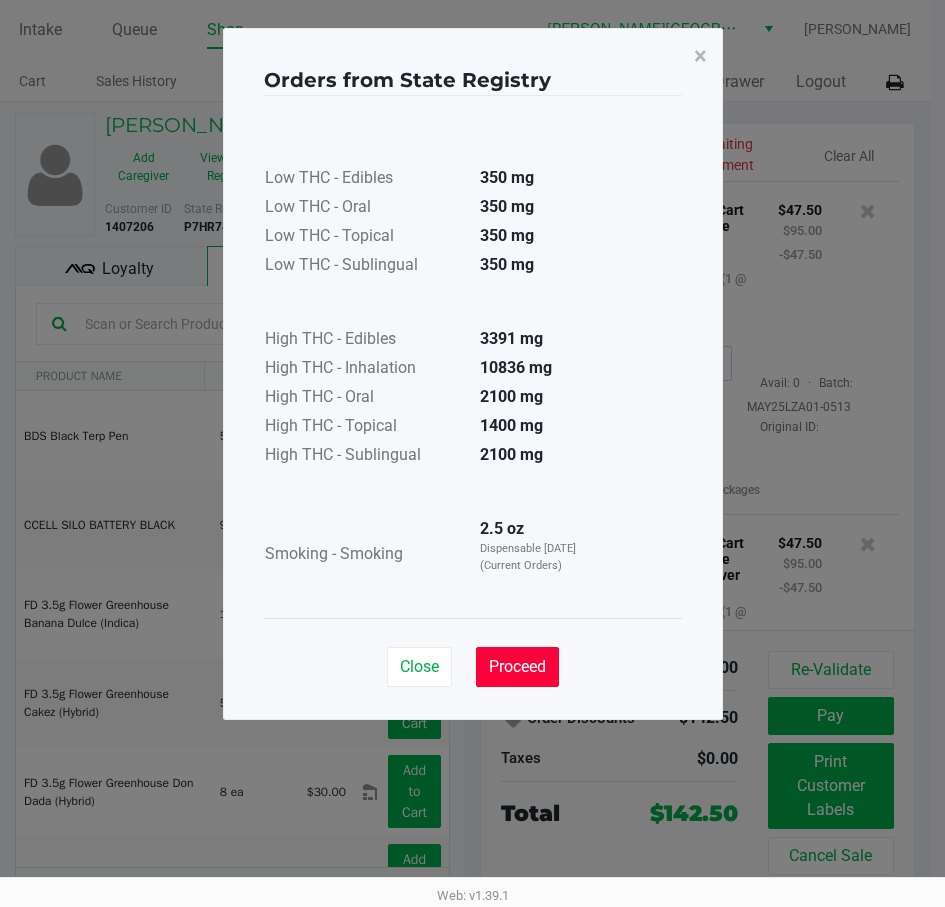 click on "Proceed" 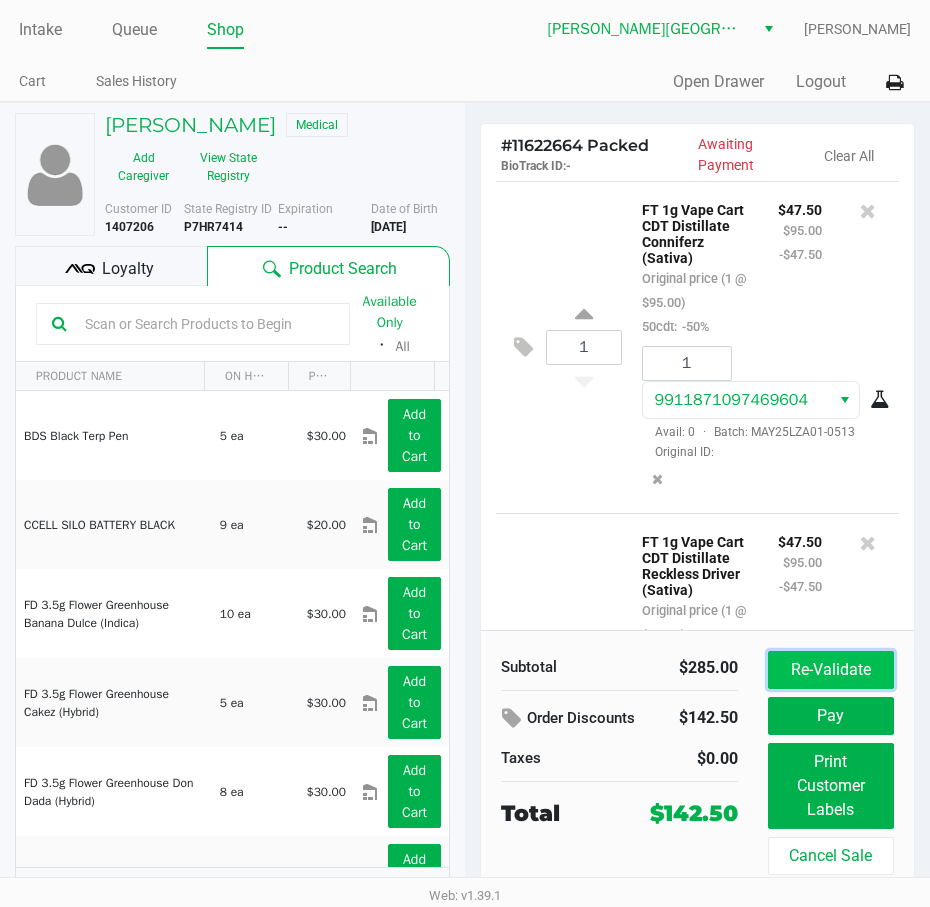 click on "Re-Validate" 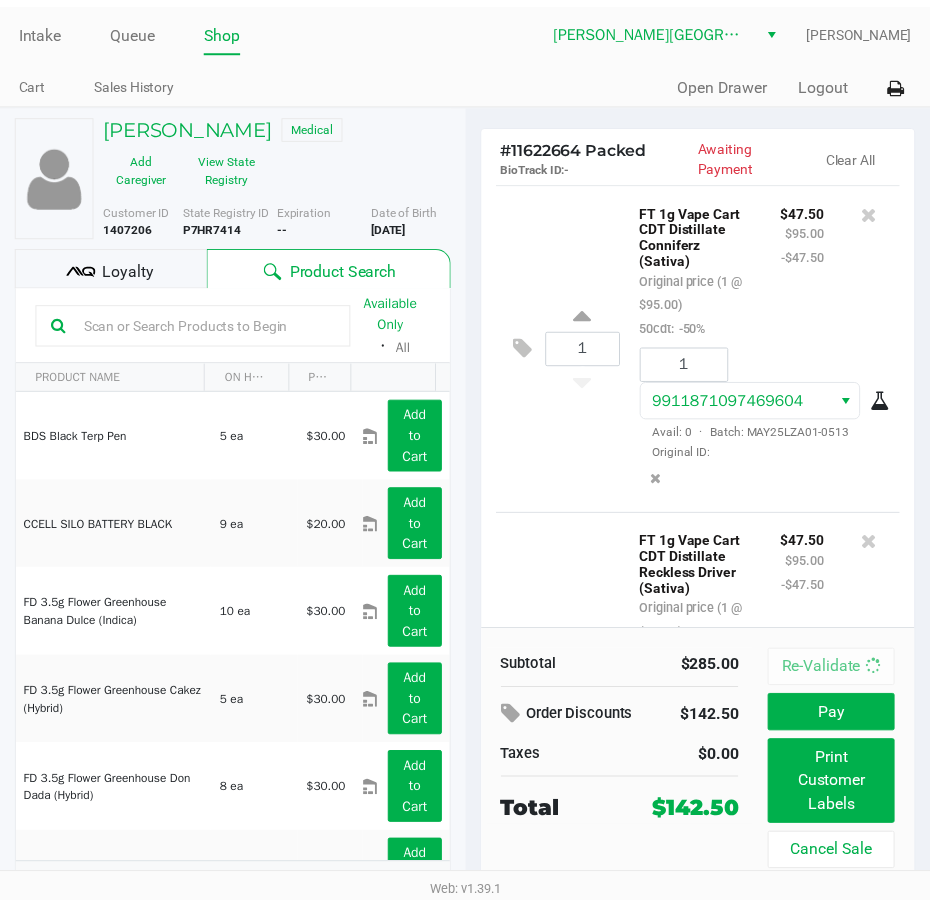 scroll, scrollTop: 627, scrollLeft: 0, axis: vertical 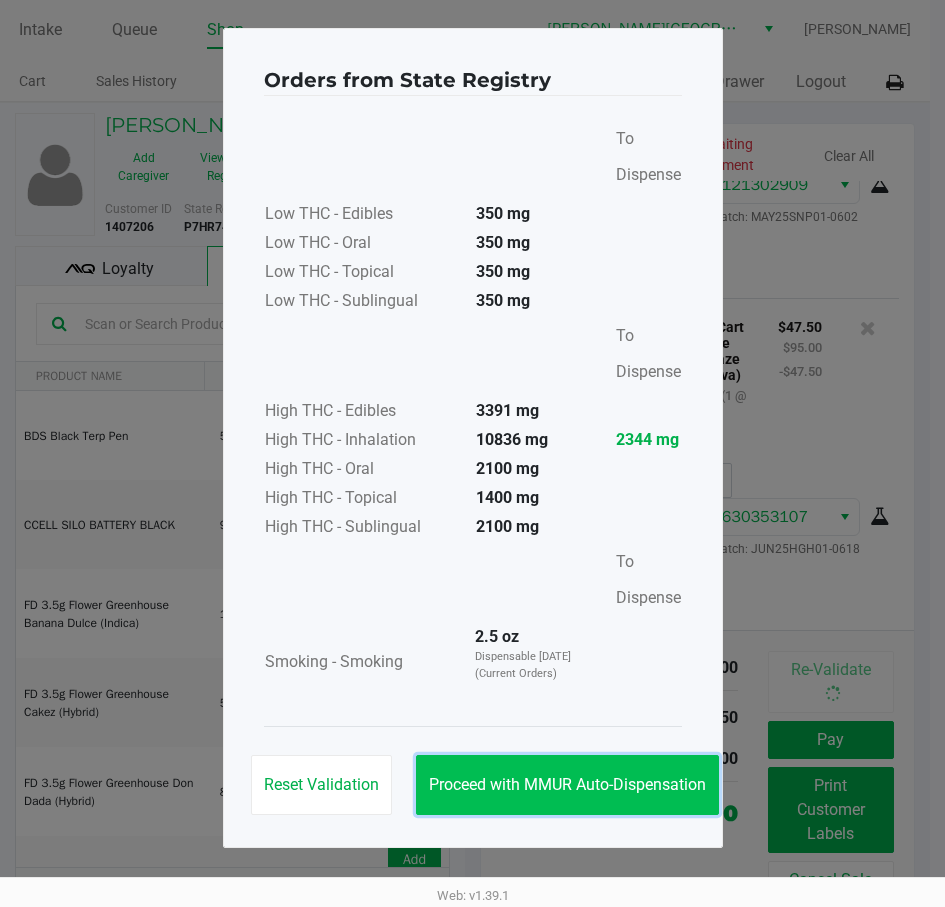click on "Proceed with MMUR Auto-Dispensation" 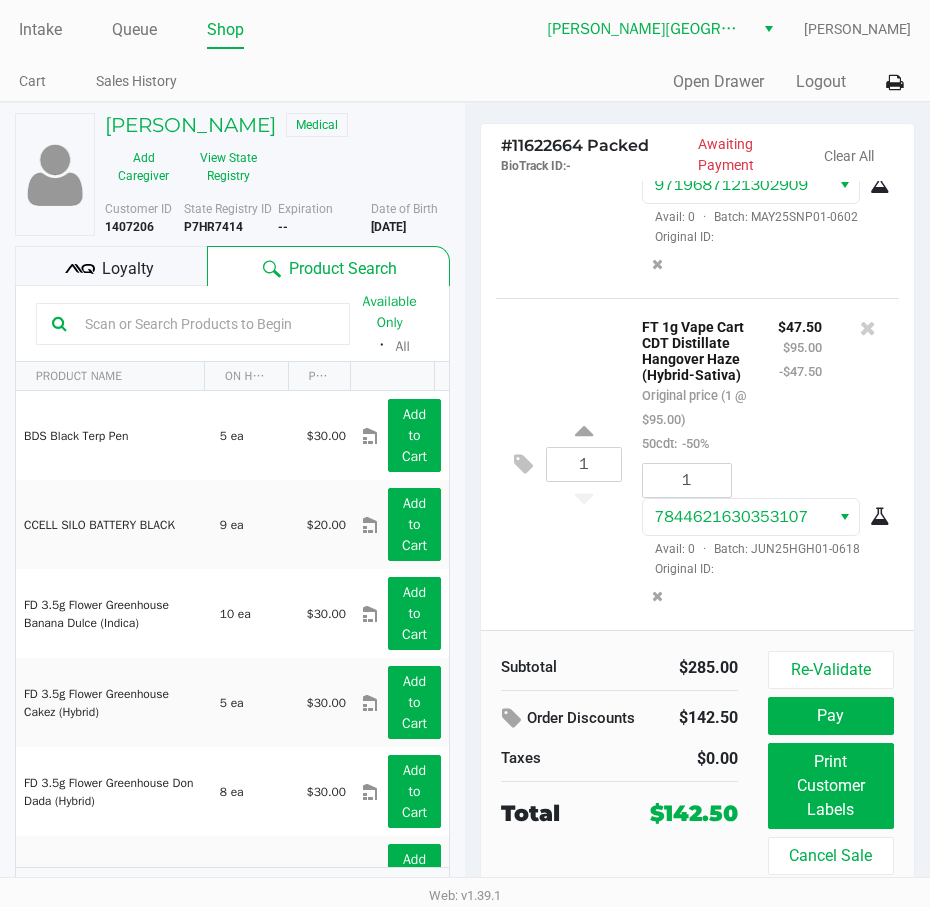 click on "1 7844621630353107  Avail: 0  ·  Batch: JUN25HGH01-0618   Original ID:" 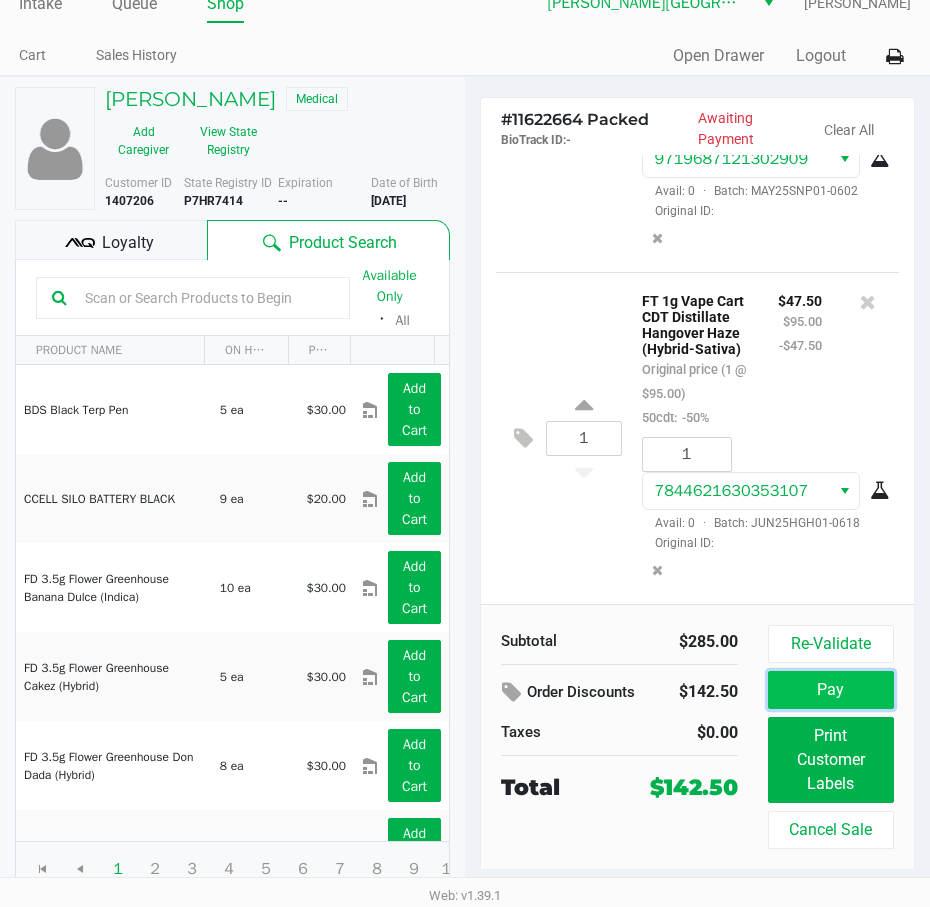 click on "Pay" 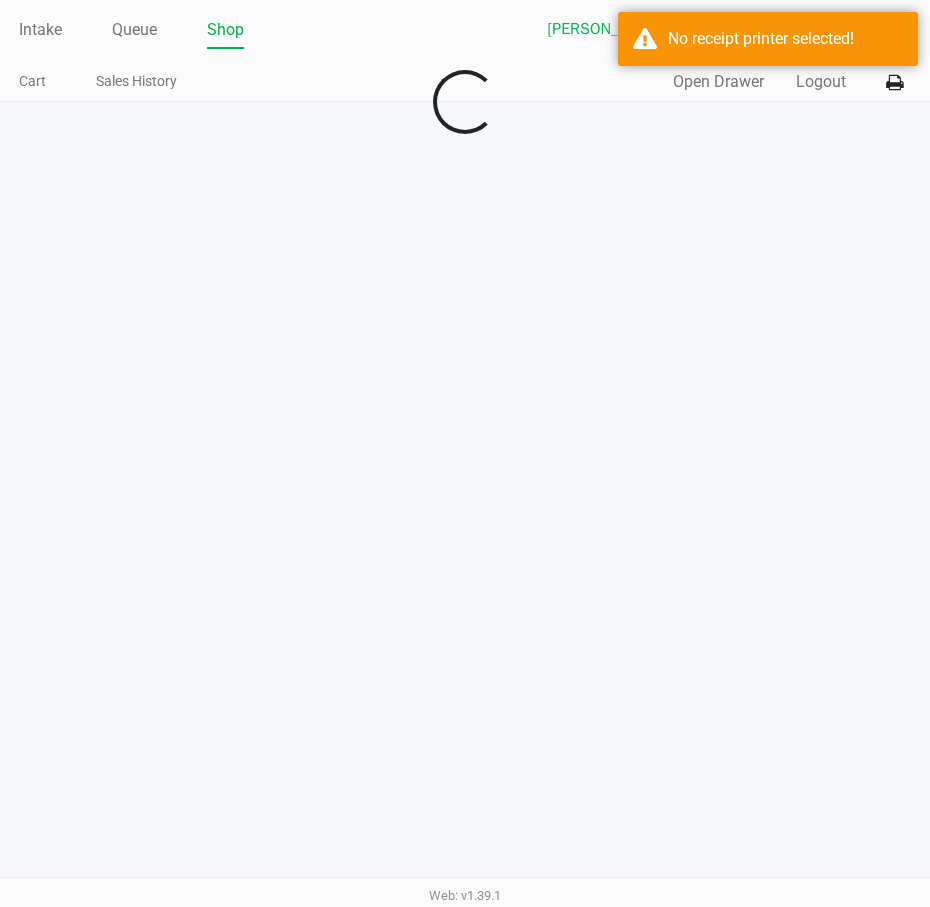 scroll, scrollTop: 0, scrollLeft: 0, axis: both 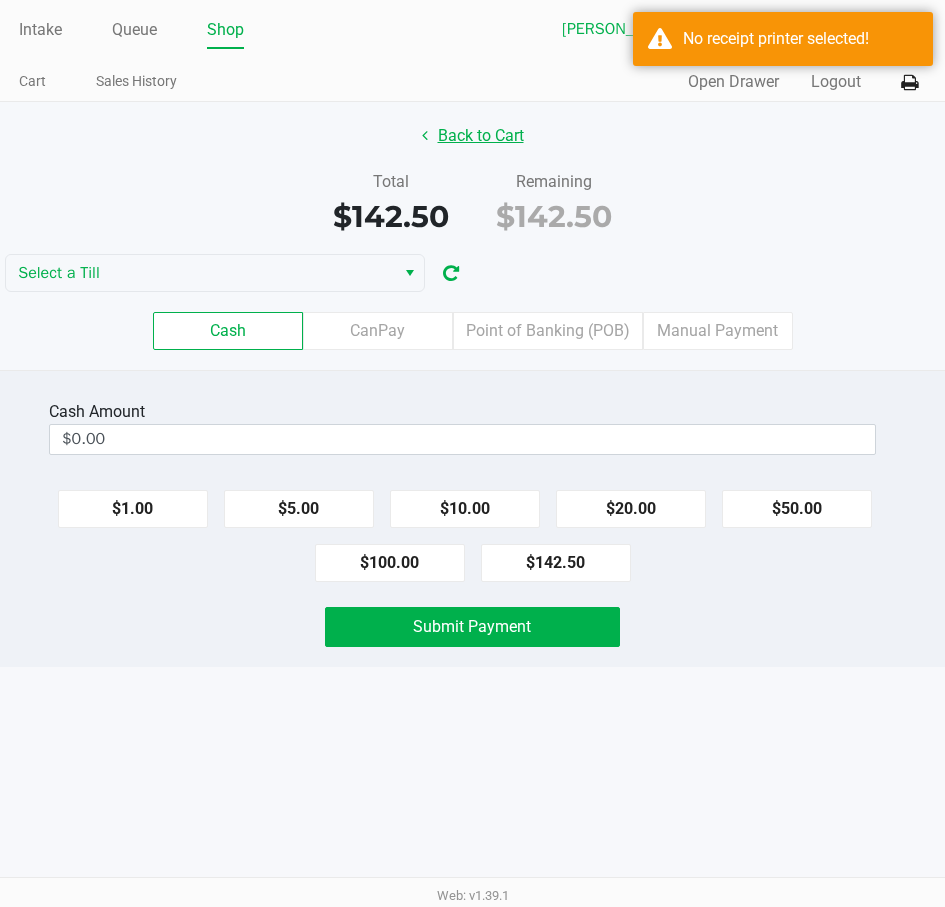 click on "Back to Cart" 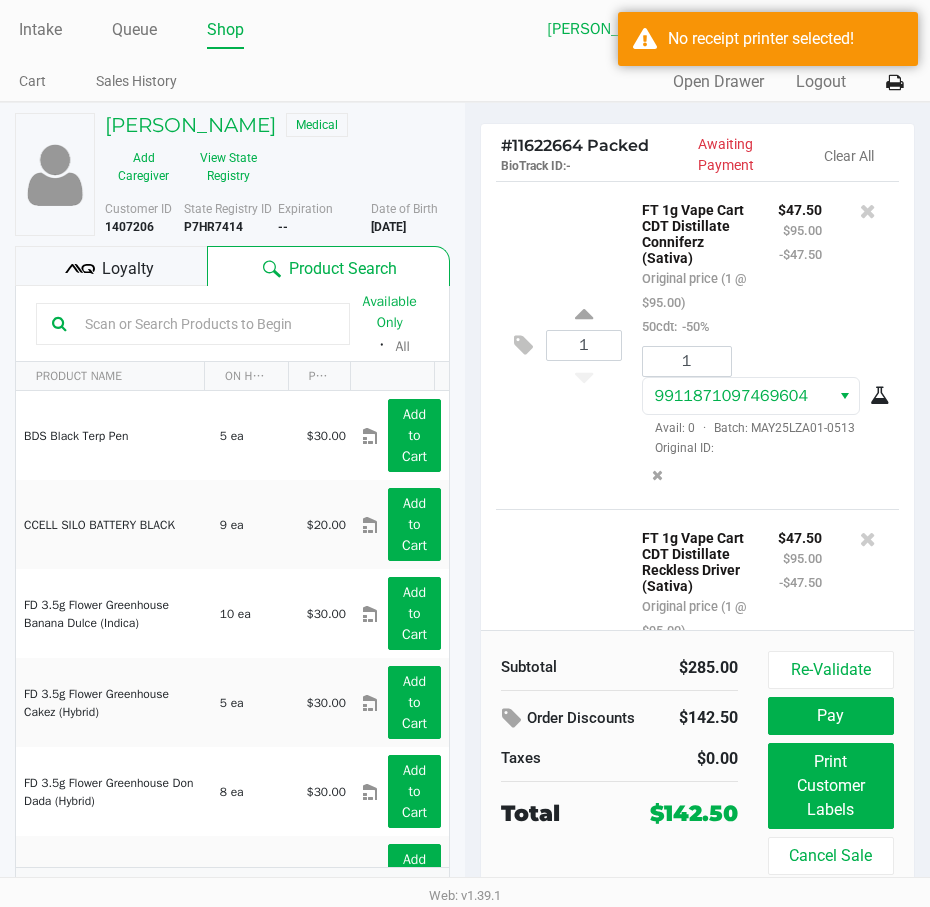 click on "Loyalty" 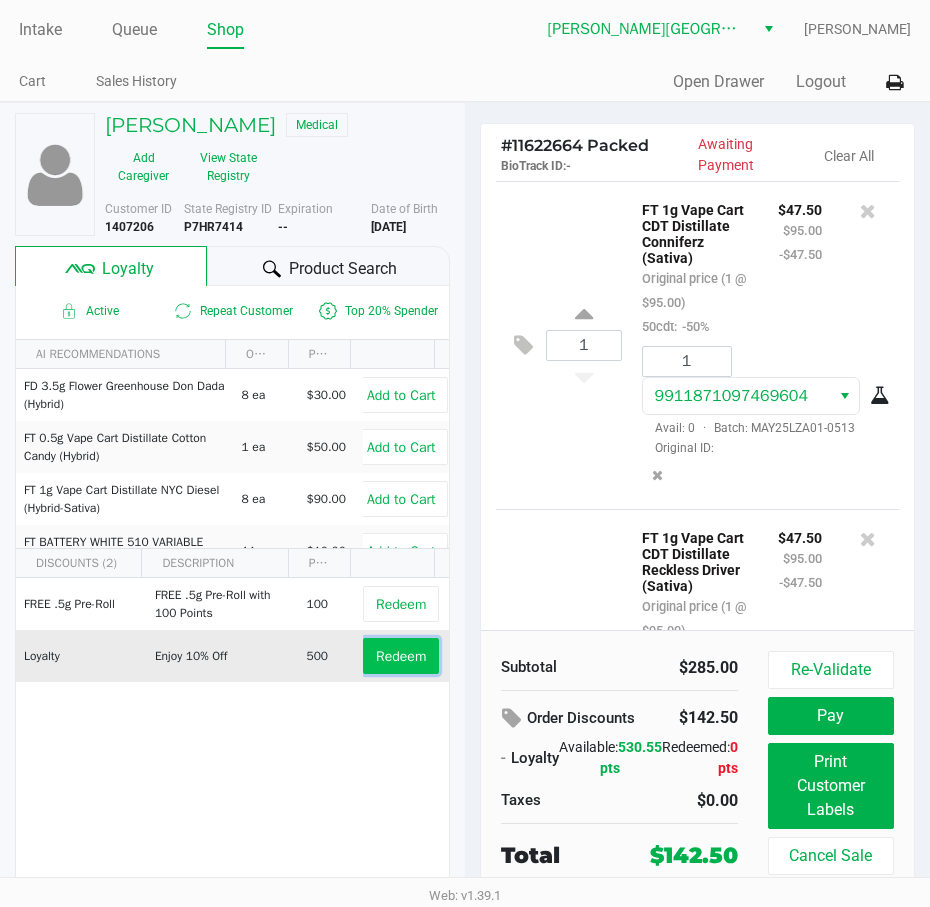 click on "Redeem" 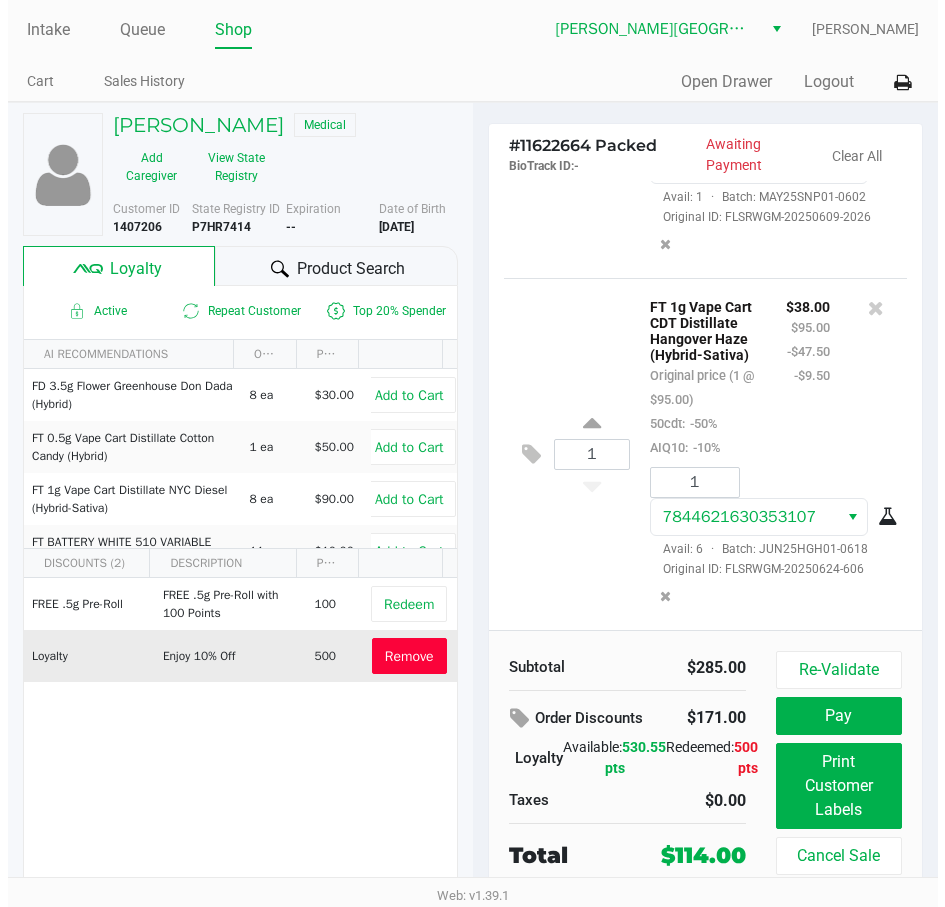 scroll, scrollTop: 687, scrollLeft: 0, axis: vertical 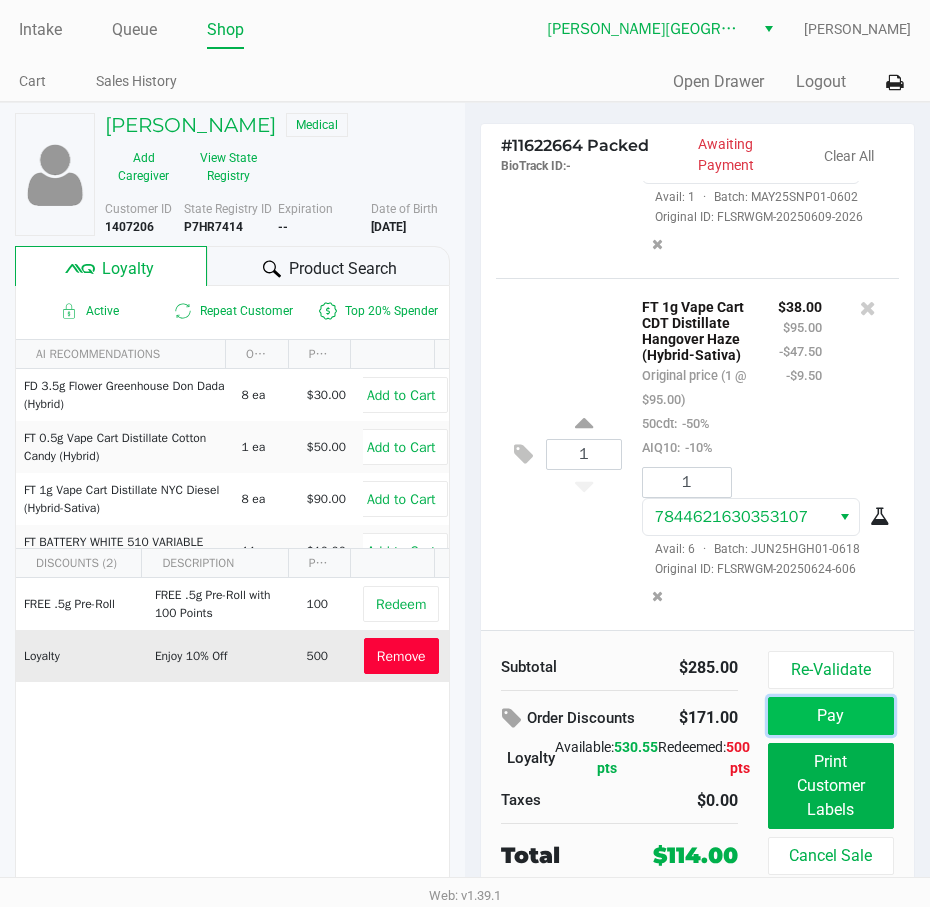 click on "Pay" 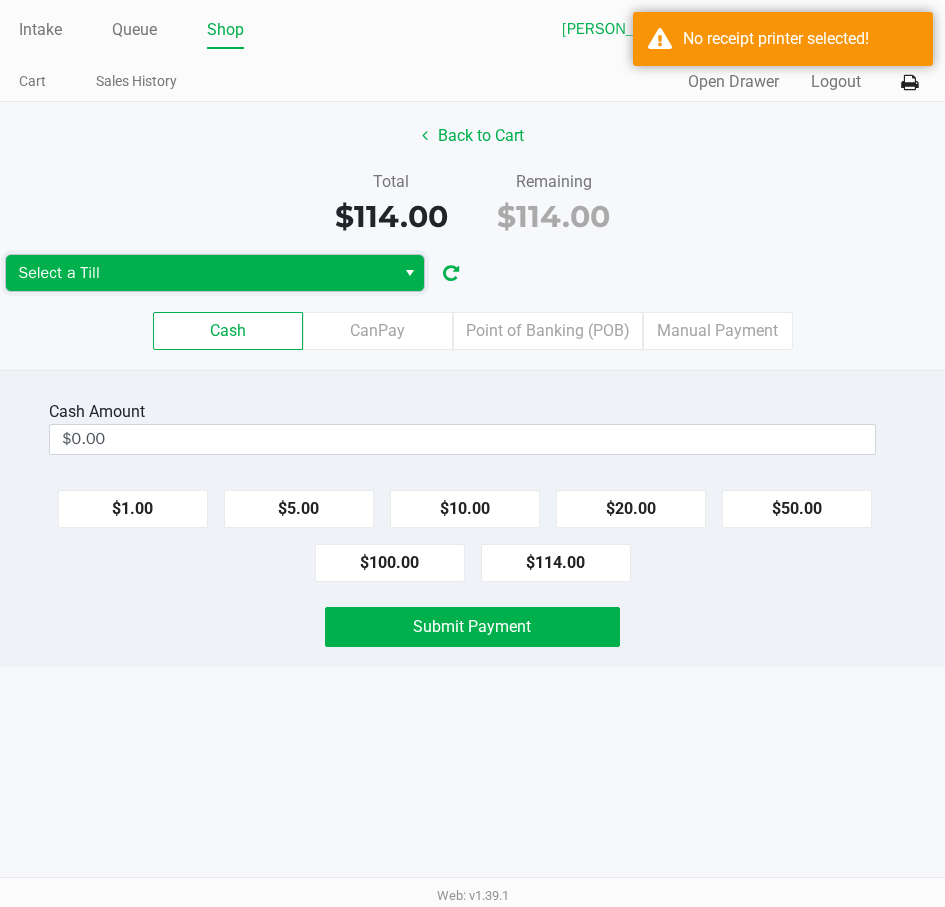 click on "Select a Till" at bounding box center [200, 273] 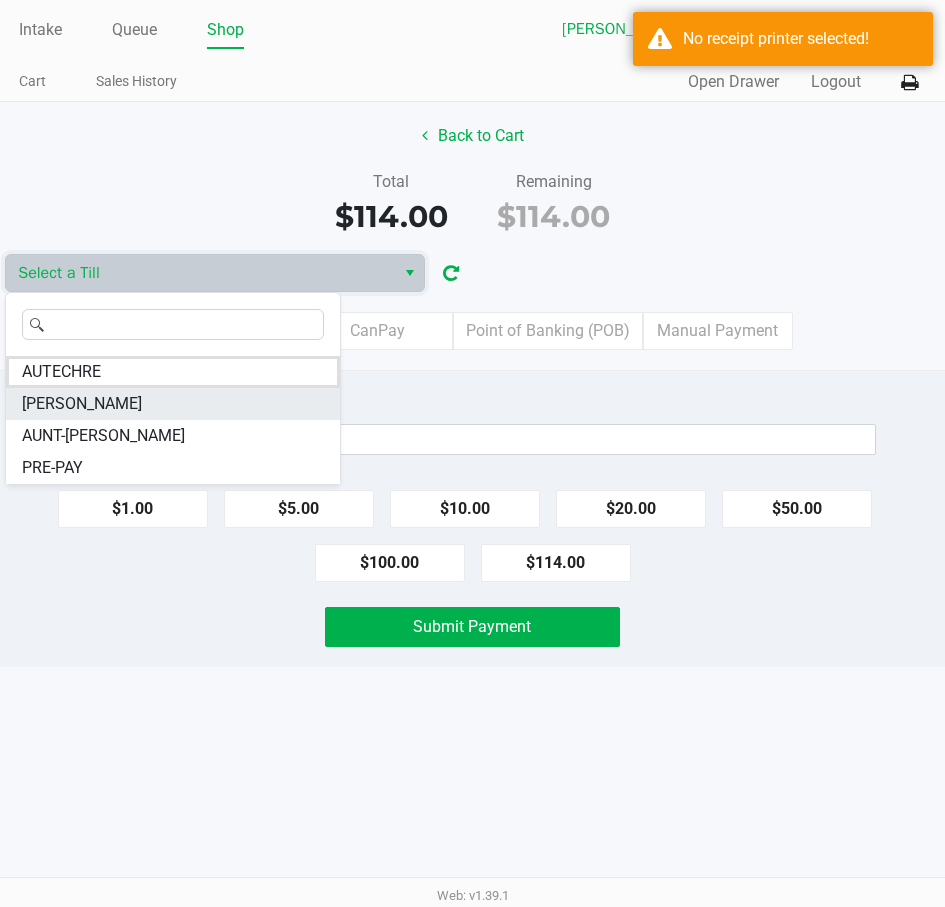 click on "ED-SHEERAN" at bounding box center [82, 404] 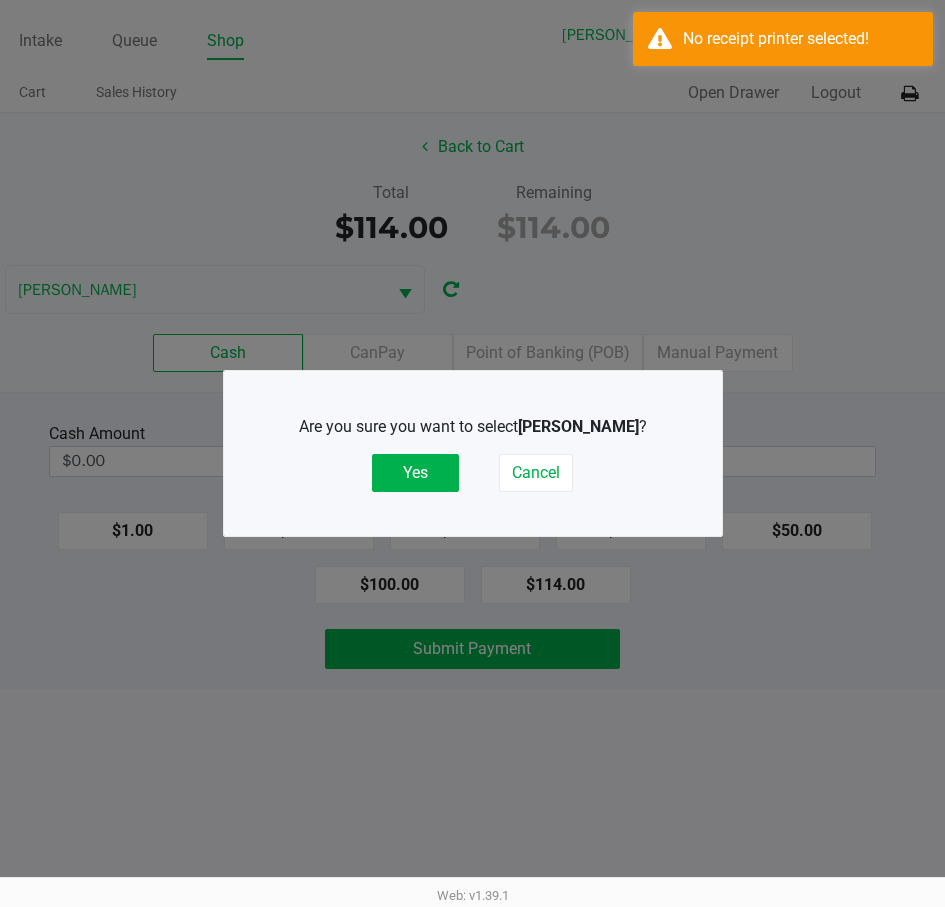 drag, startPoint x: 428, startPoint y: 465, endPoint x: 839, endPoint y: 225, distance: 475.94223 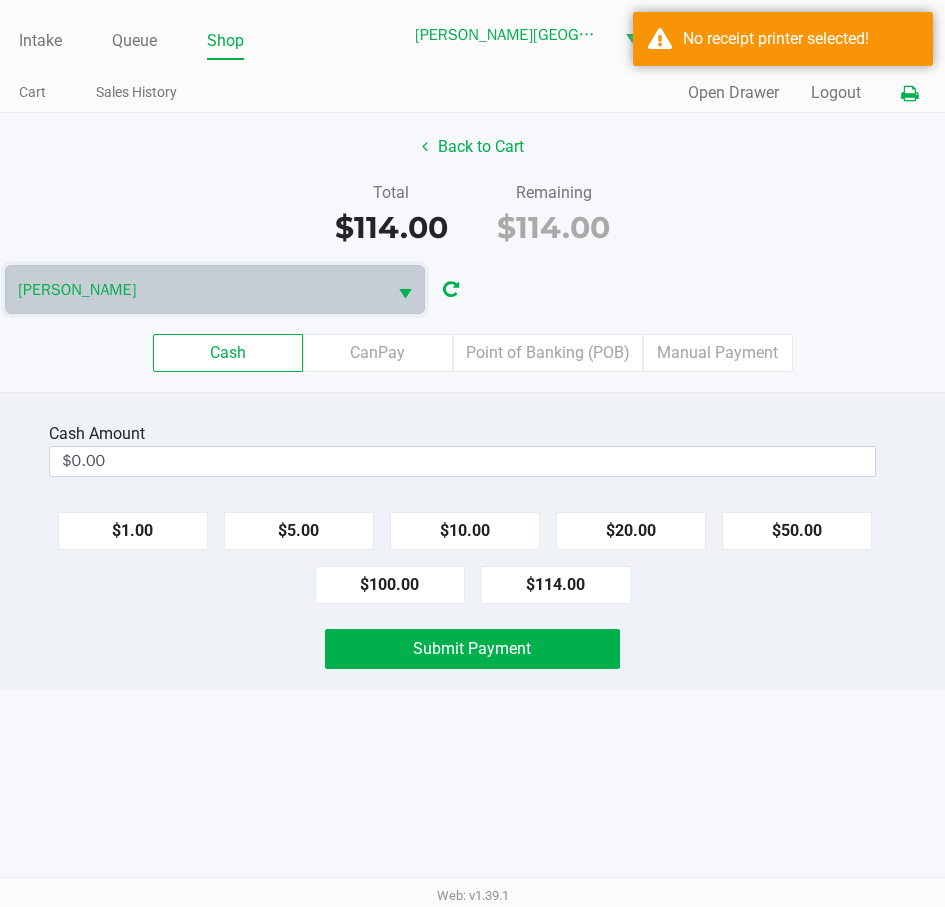 click 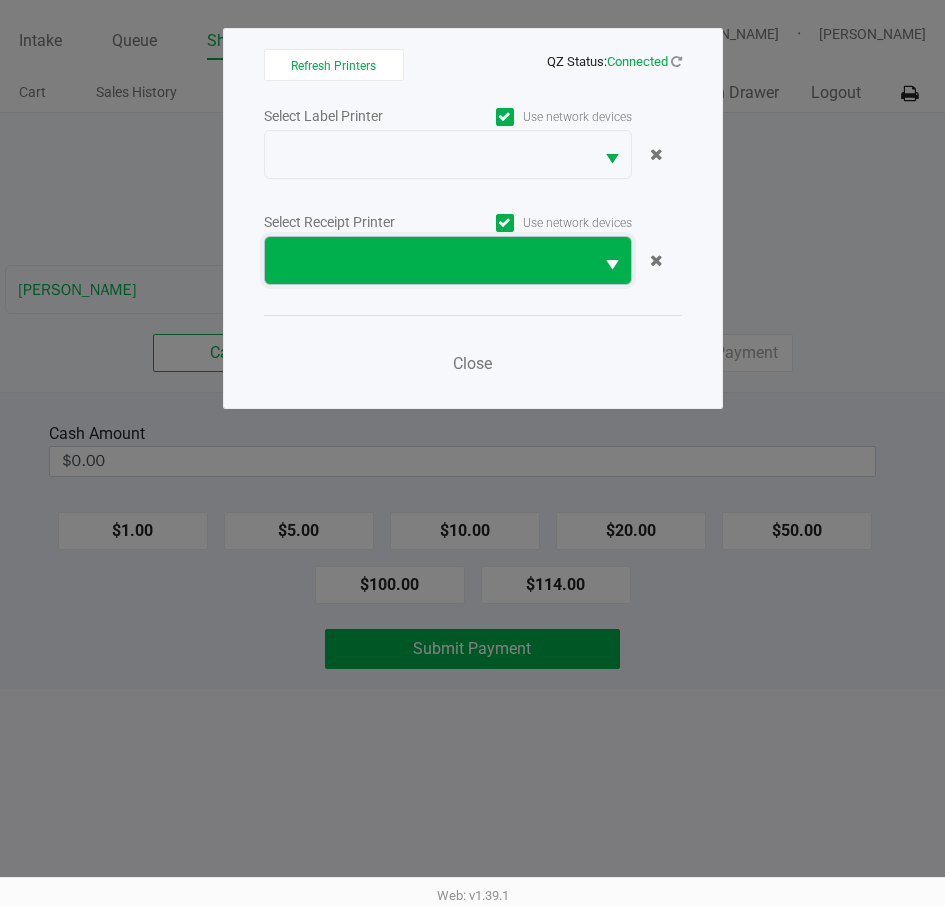 click at bounding box center [429, 260] 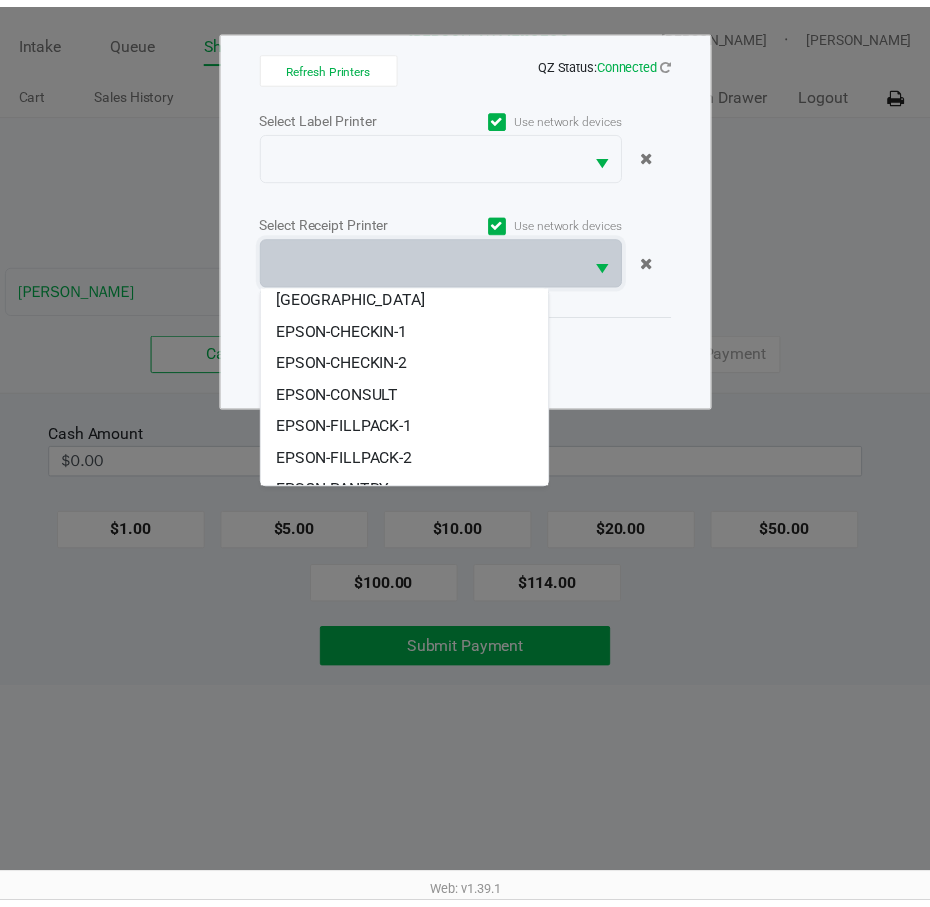 scroll, scrollTop: 184, scrollLeft: 0, axis: vertical 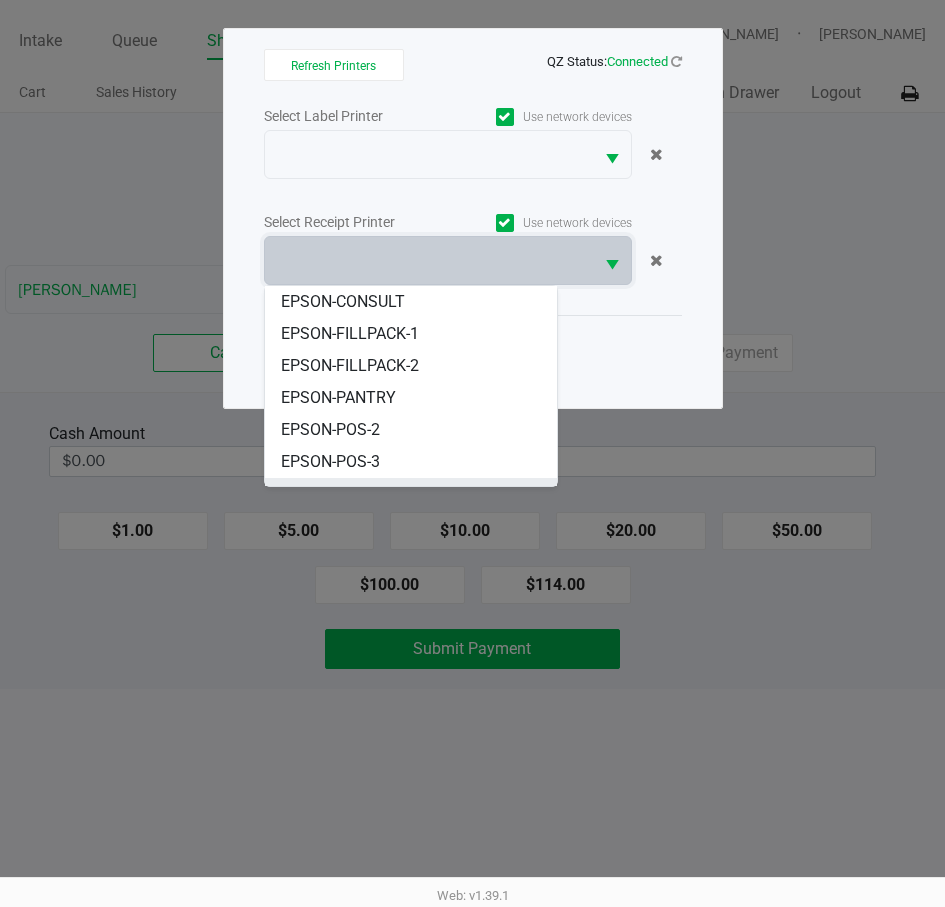 click on "EPSON-POS-4" at bounding box center [330, 494] 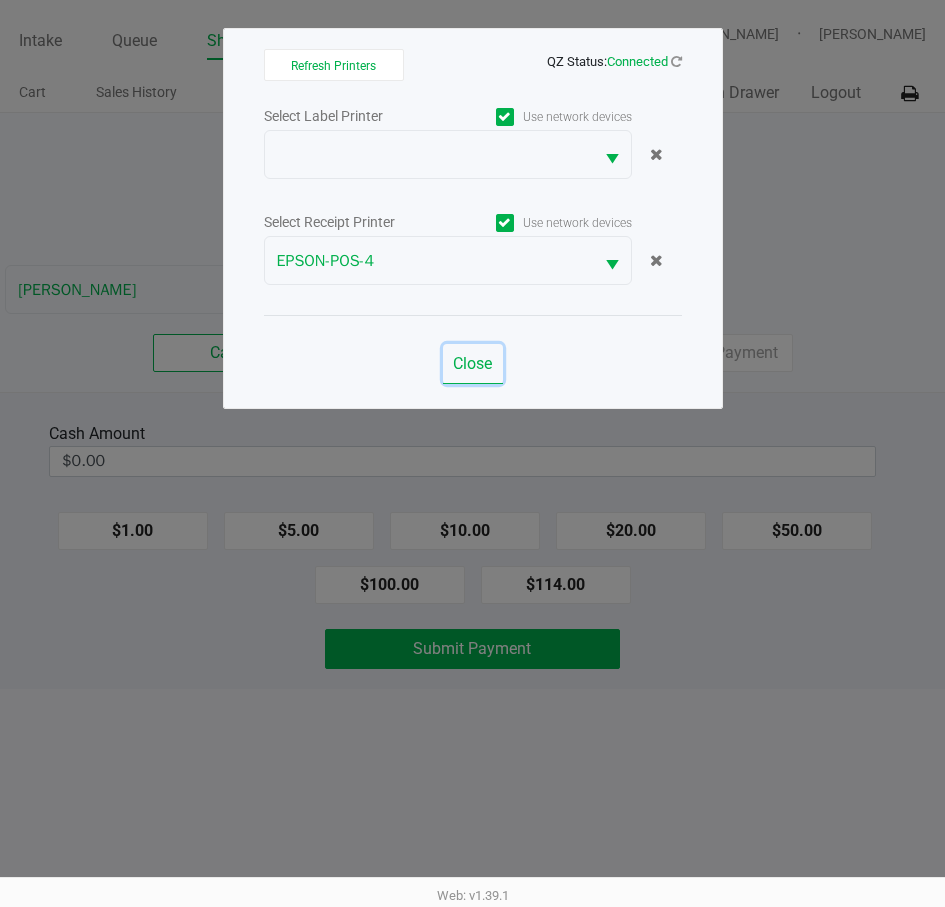 click on "Close" 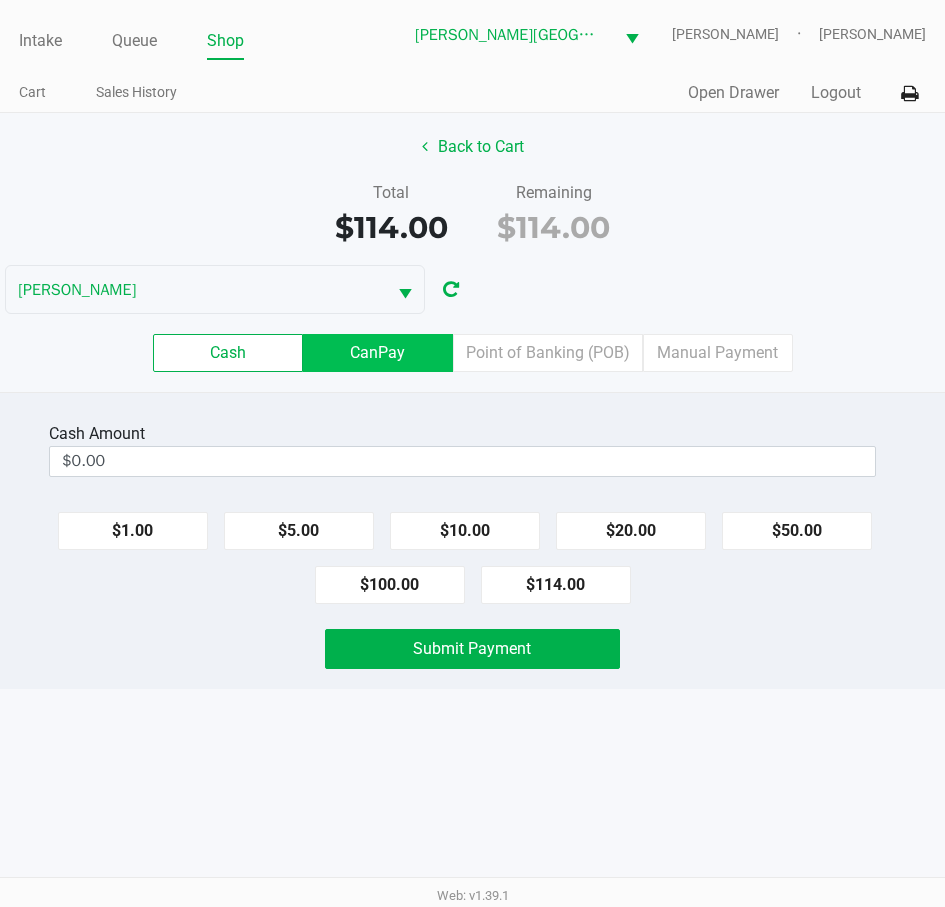 click on "CanPay" 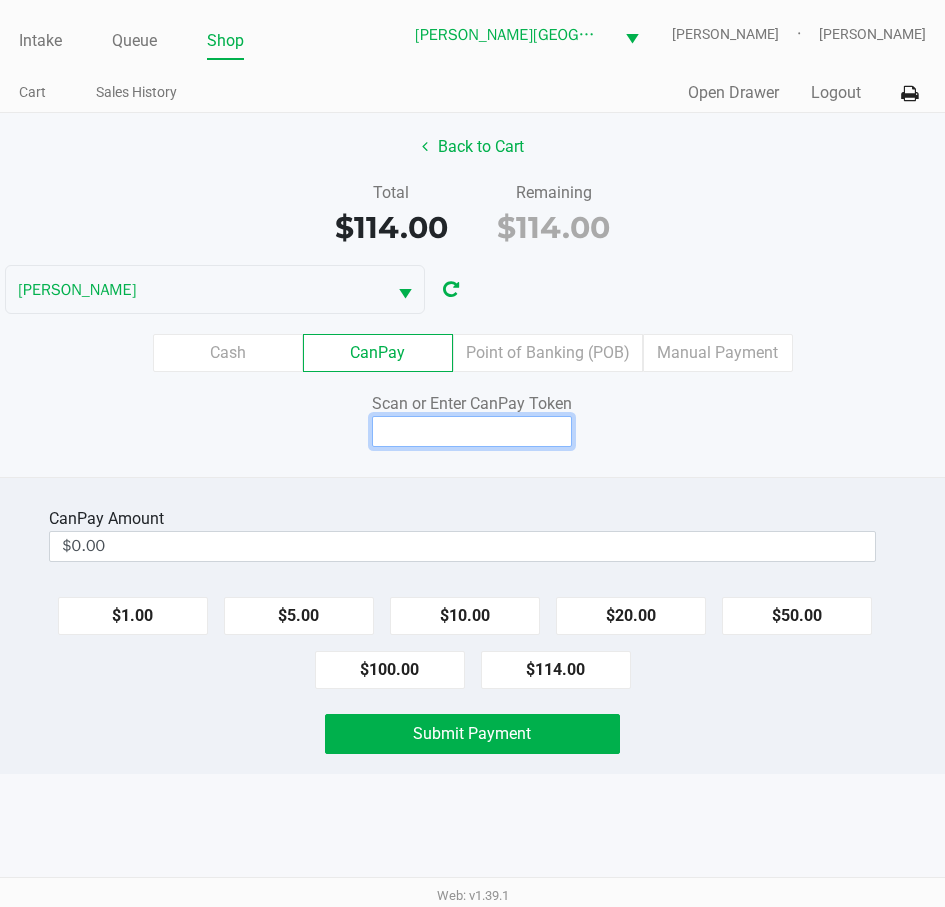 click 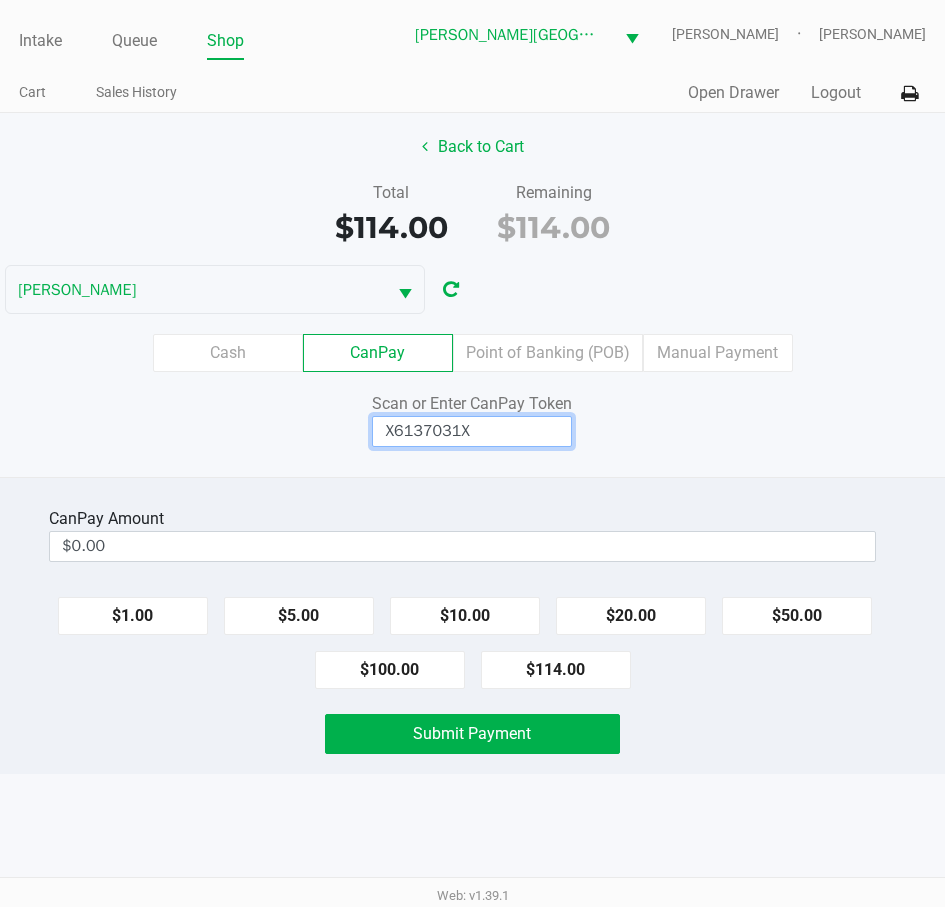 type on "X6137031X" 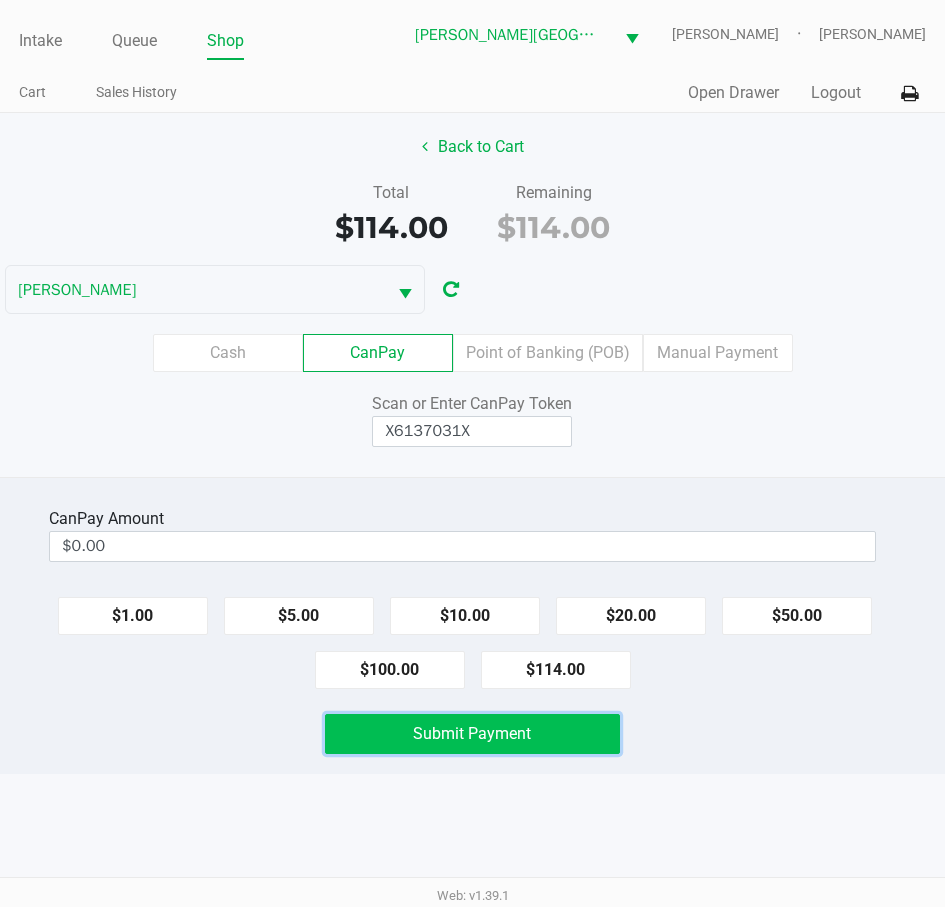 click on "Submit Payment" 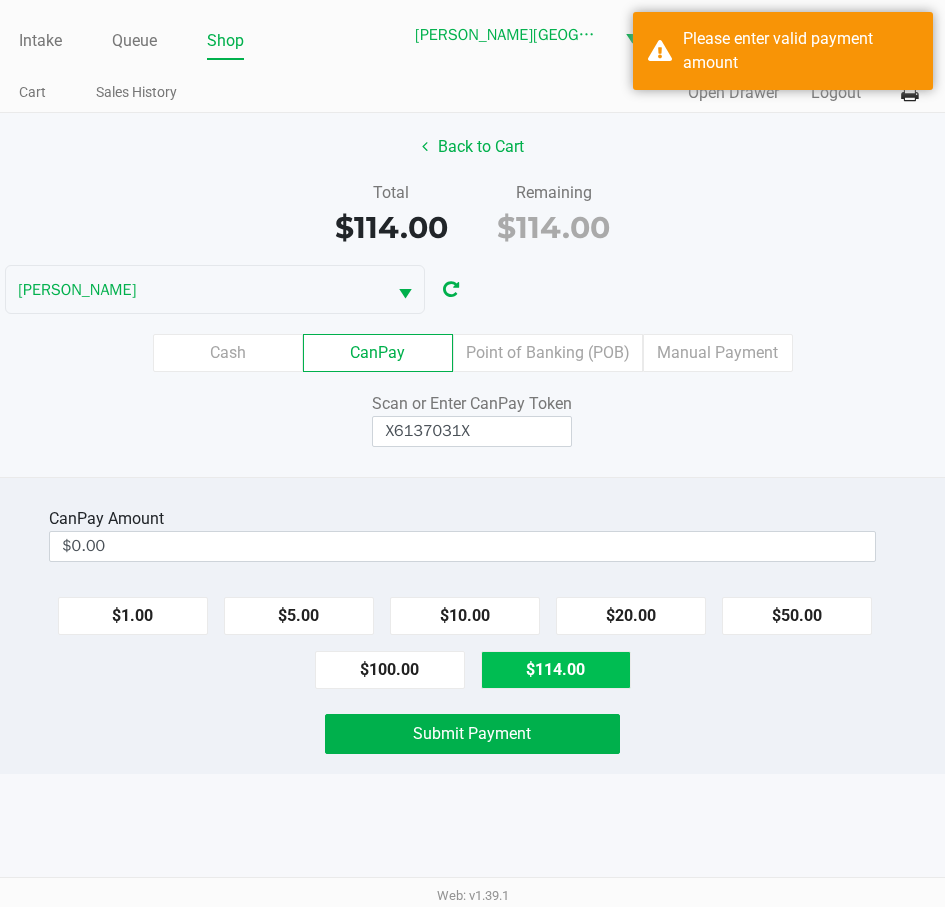 click on "$114.00" 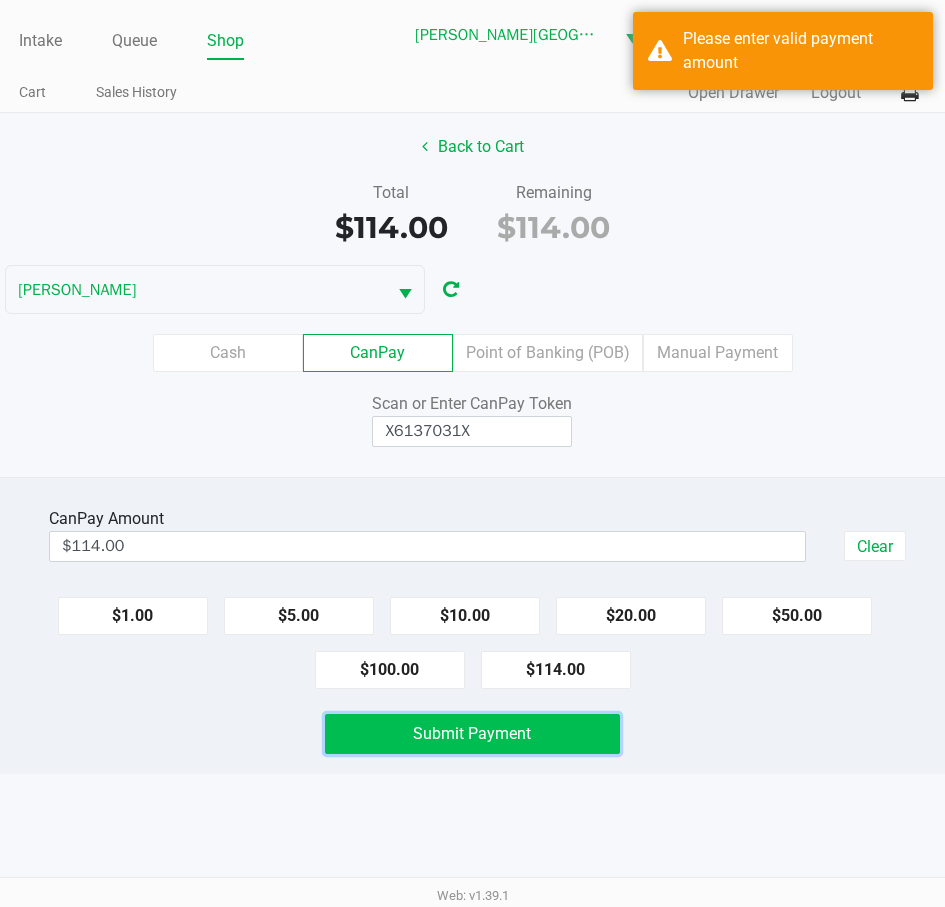 click on "Submit Payment" 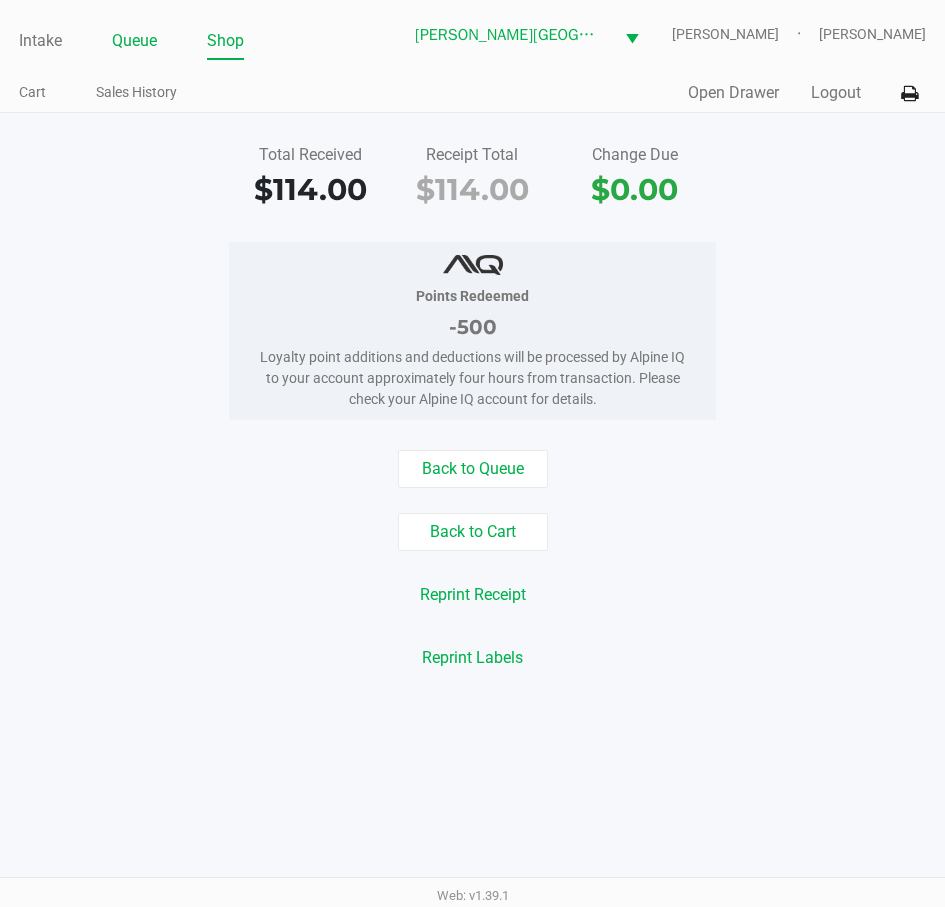 click on "Queue" 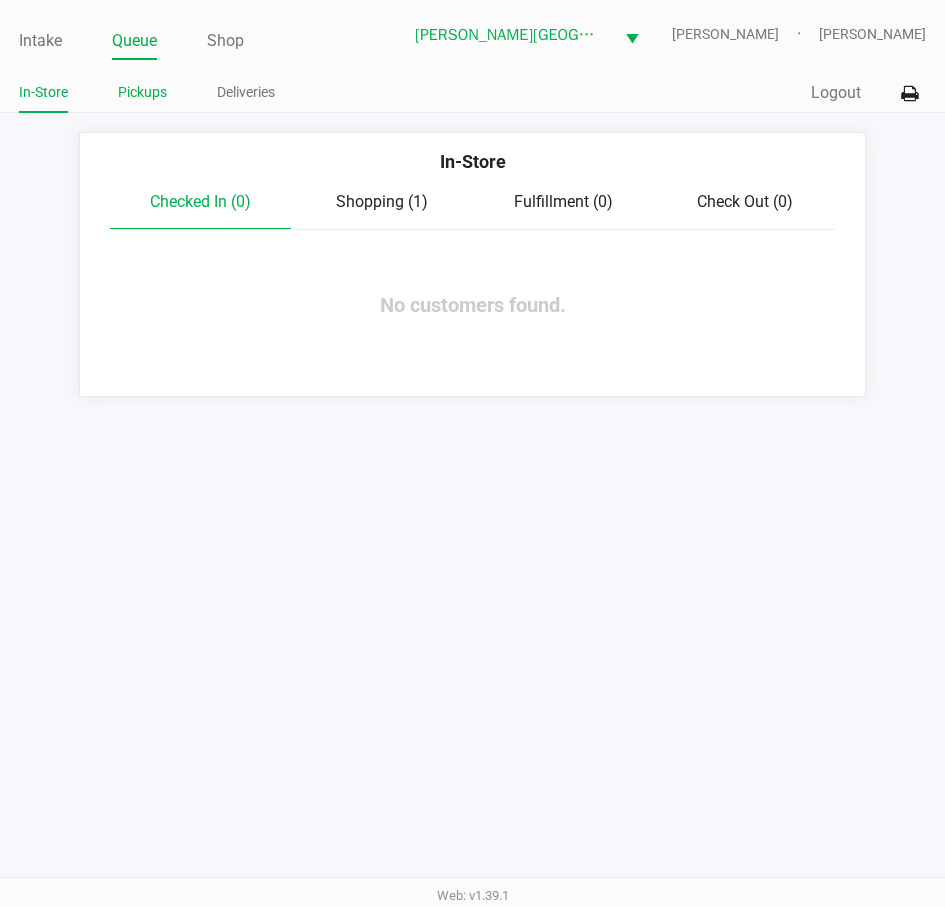 click on "Pickups" 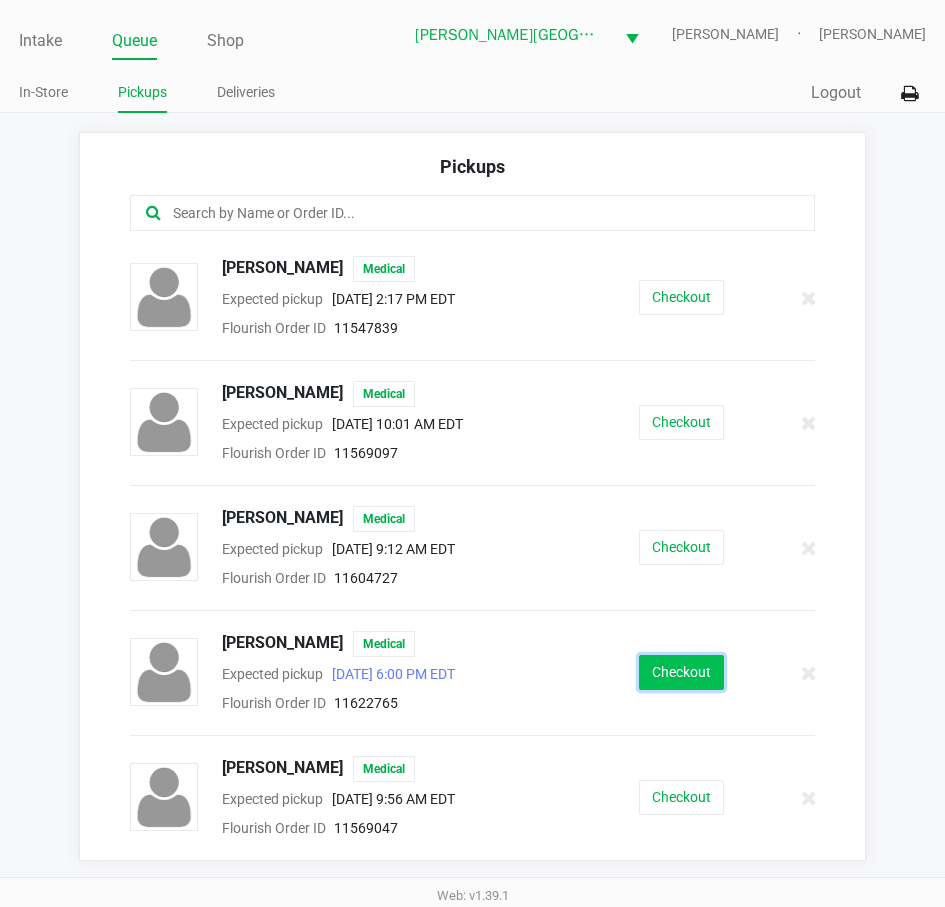 click on "Checkout" 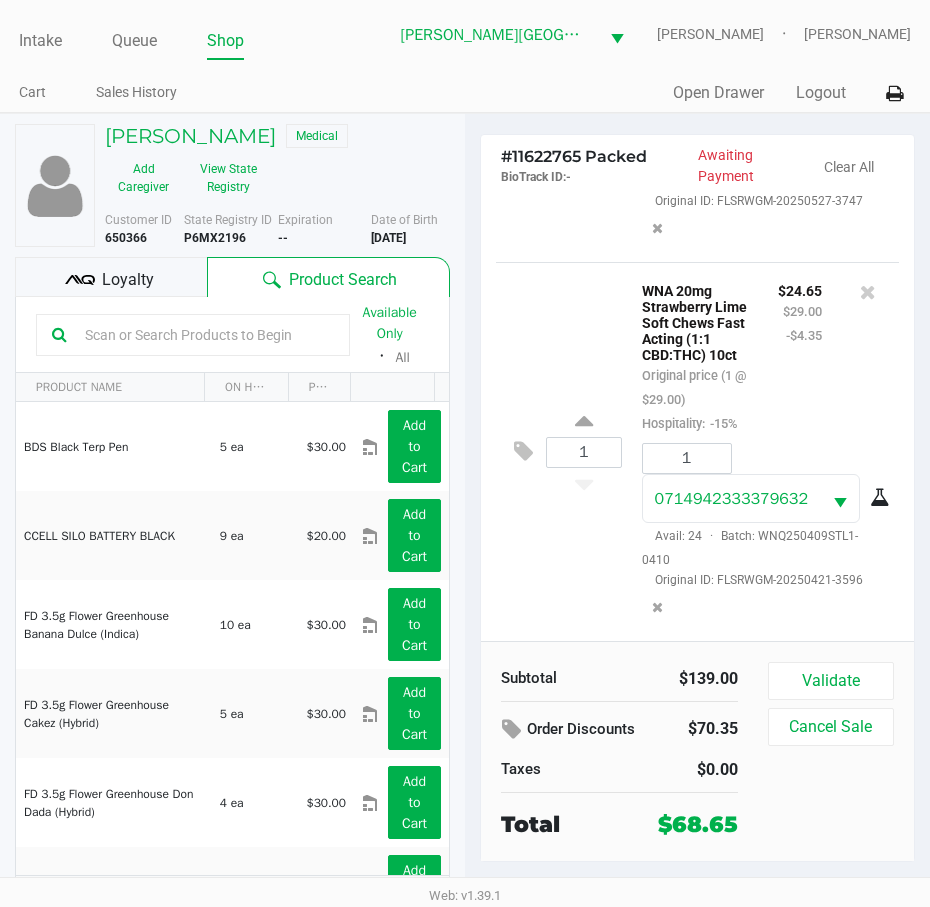 scroll, scrollTop: 645, scrollLeft: 0, axis: vertical 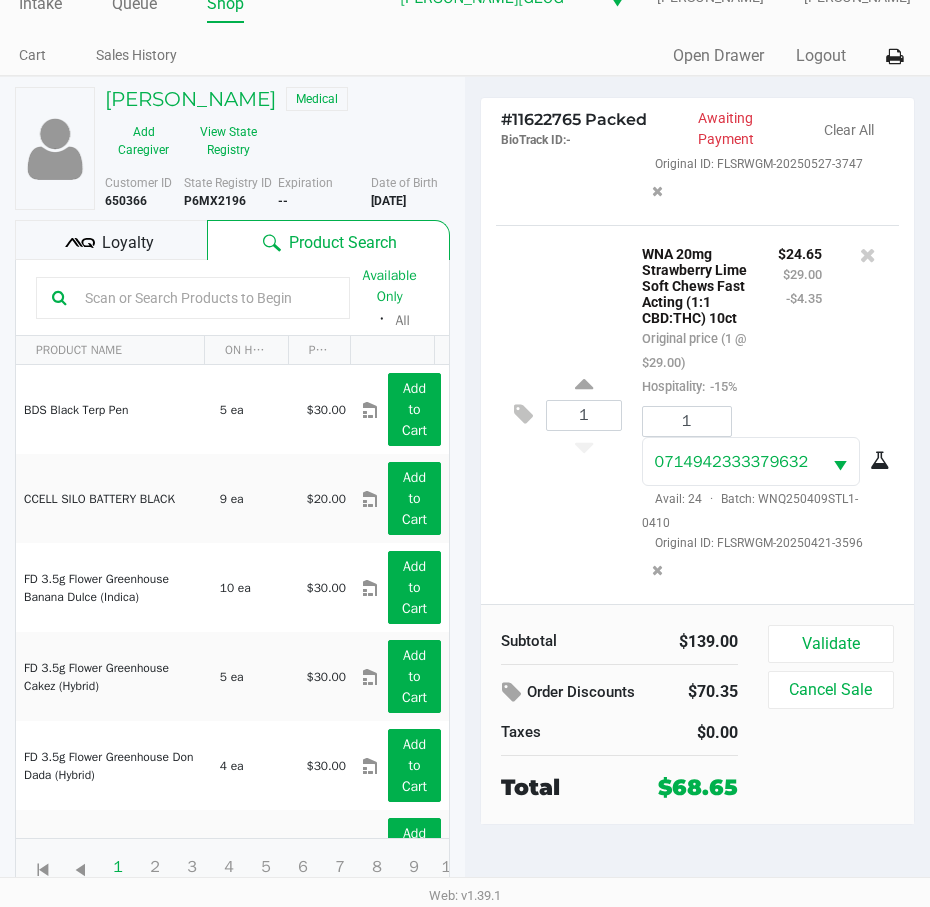 click 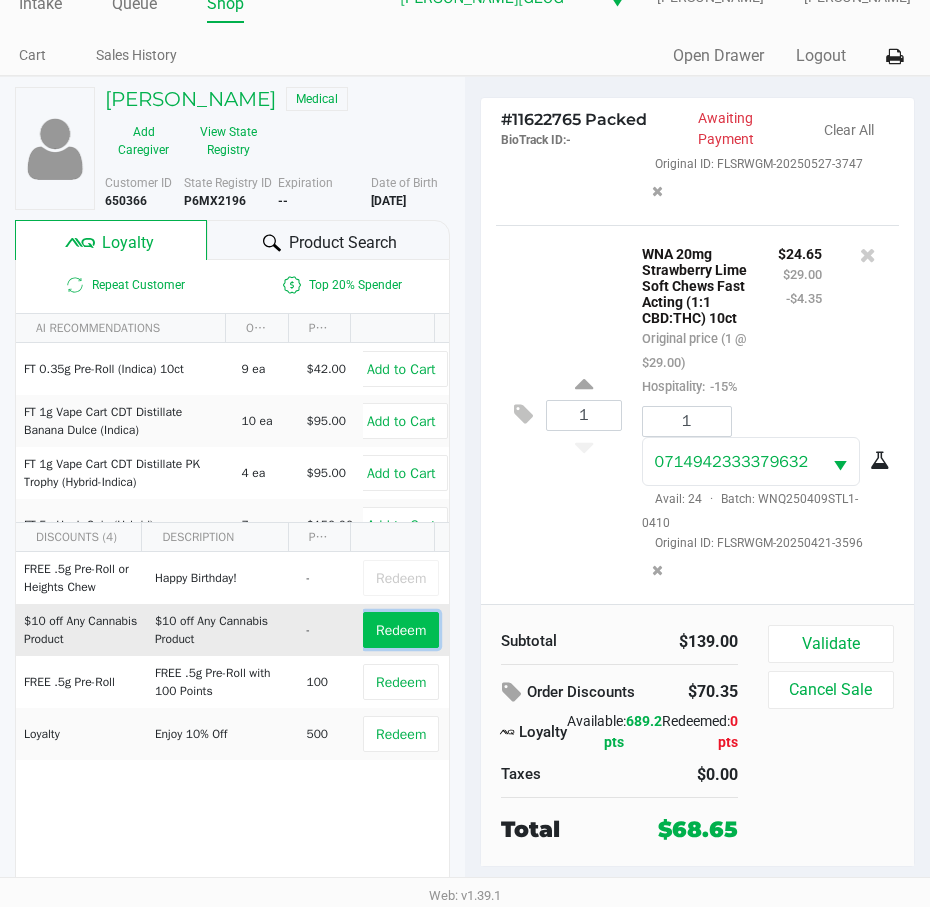 click on "Redeem" 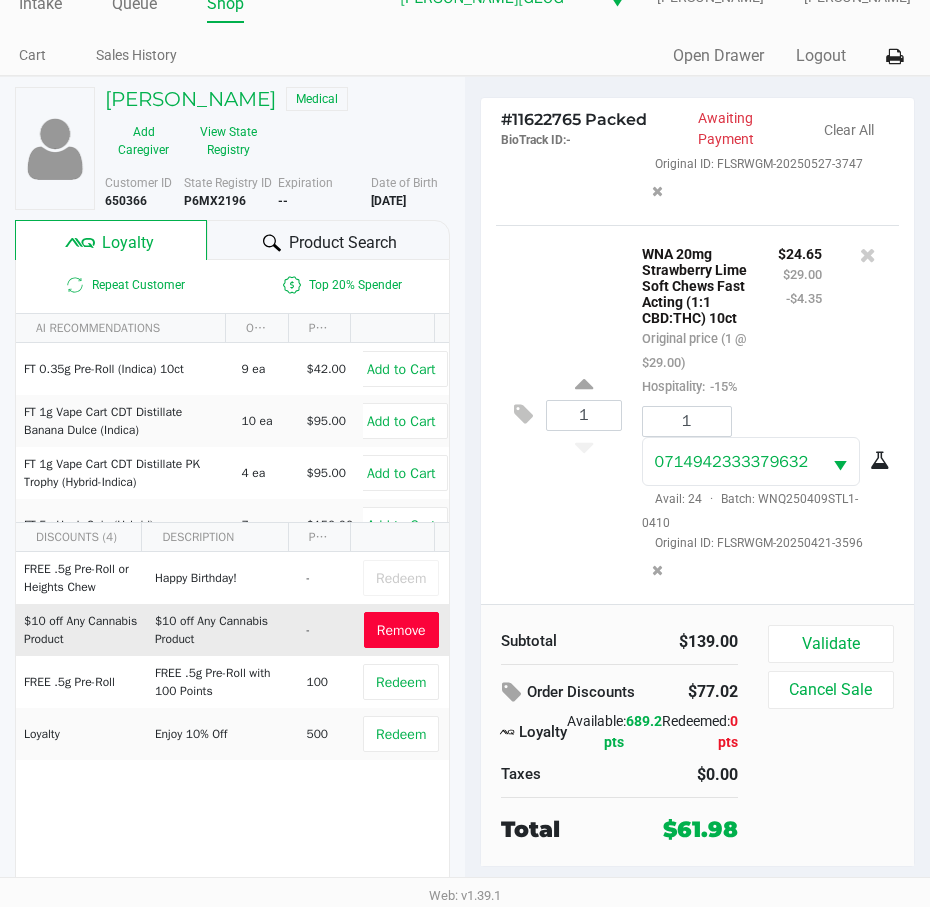 scroll, scrollTop: 741, scrollLeft: 0, axis: vertical 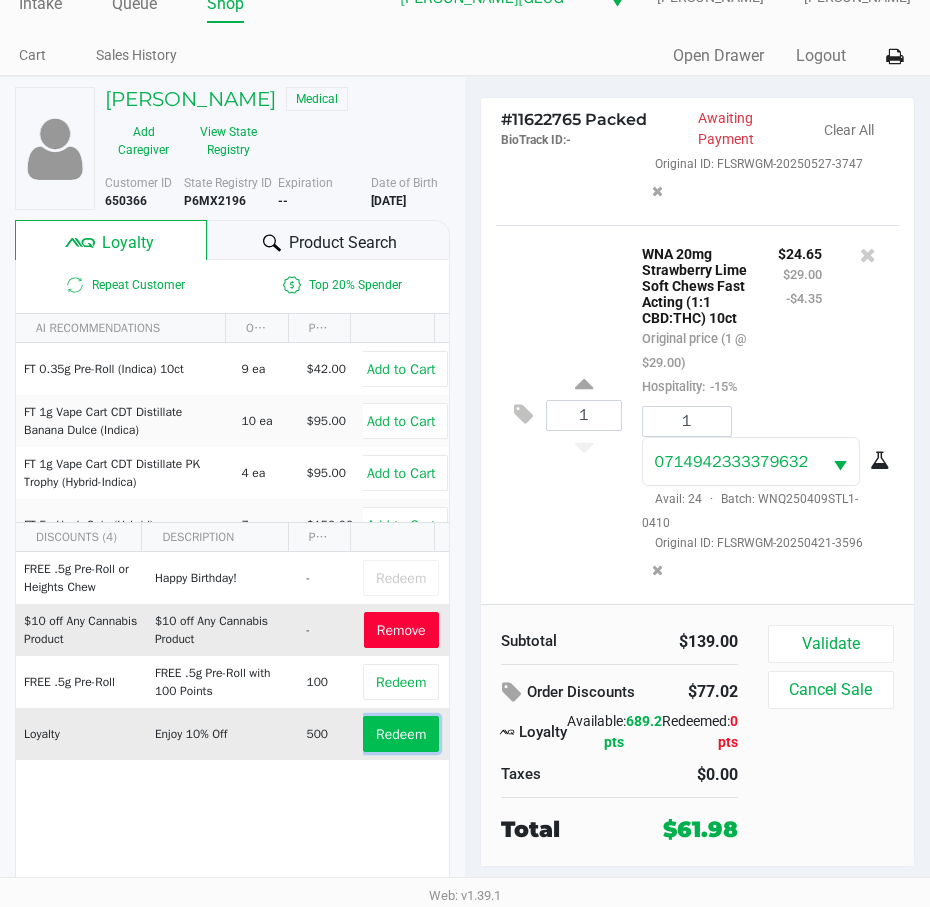 click on "Redeem" 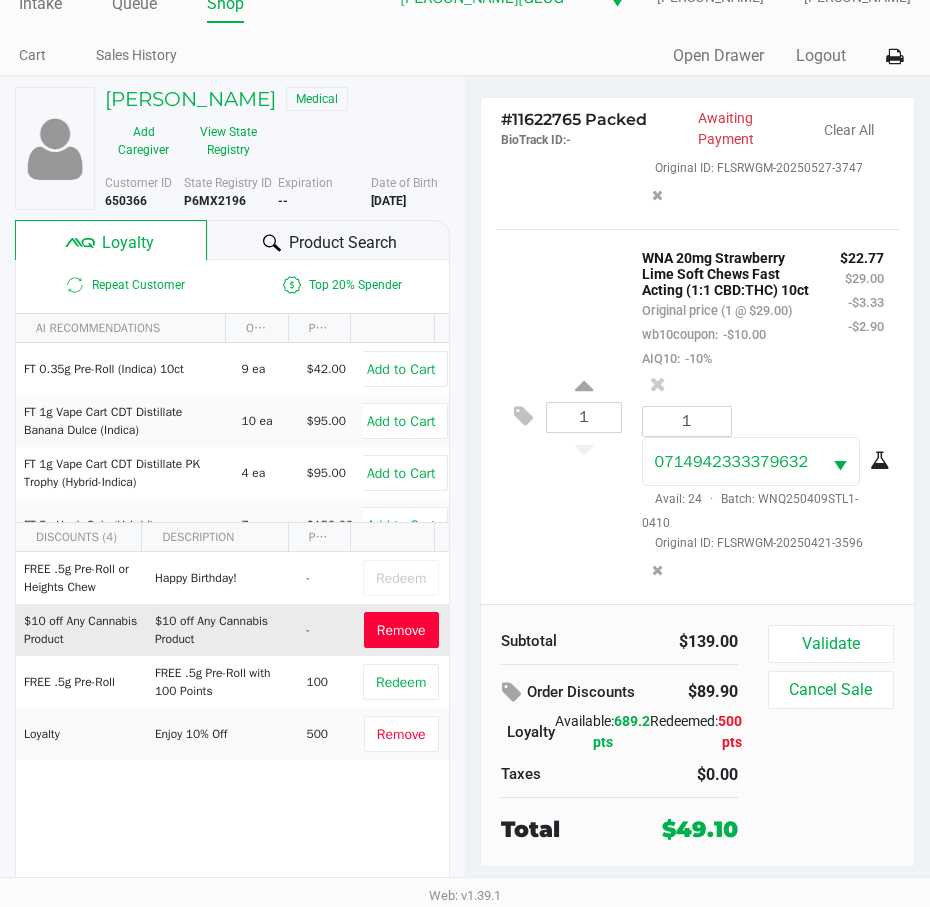 scroll, scrollTop: 813, scrollLeft: 0, axis: vertical 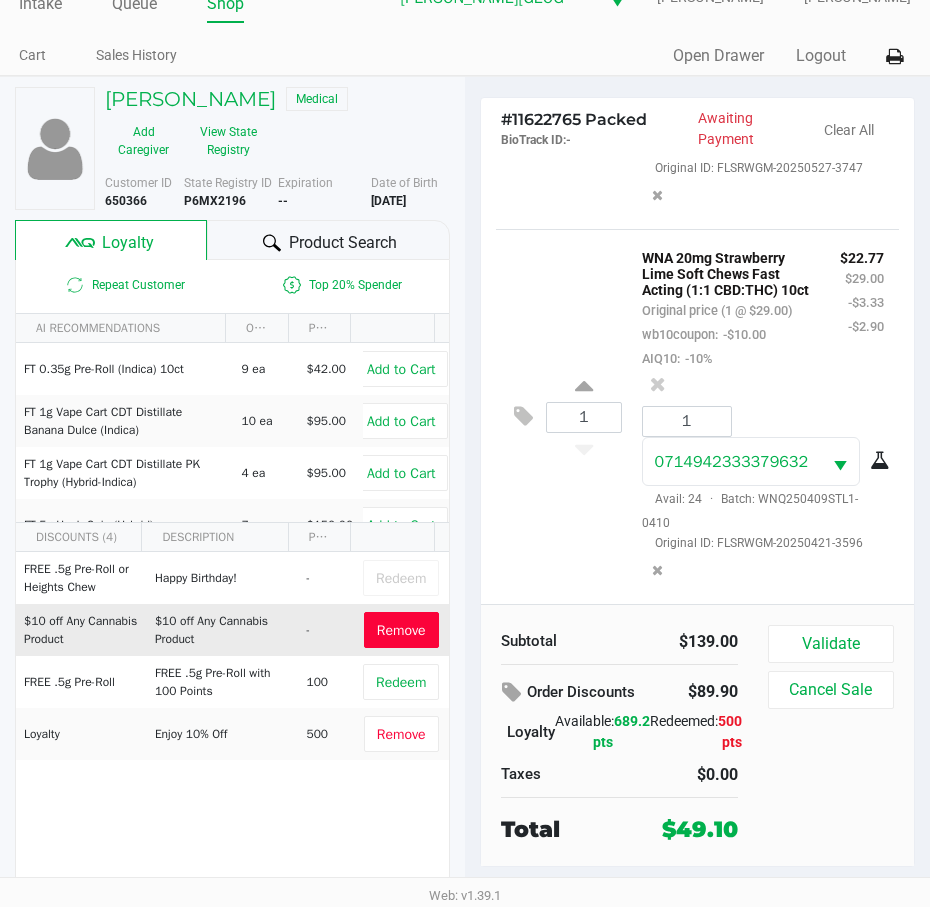 click on "1  WNA 20mg Strawberry Lime Soft Chews Fast Acting (1:1 CBD:THC) 10ct   Original price (1 @ $29.00)  wb10coupon:  -$10.00  AIQ10:  -10% $22.77 $29.00 -$3.33 -$2.90 1 0714942333379632  Avail: 24  ·  Batch: WNQ250409STL1-0410   Original ID: FLSRWGM-20250421-3596" 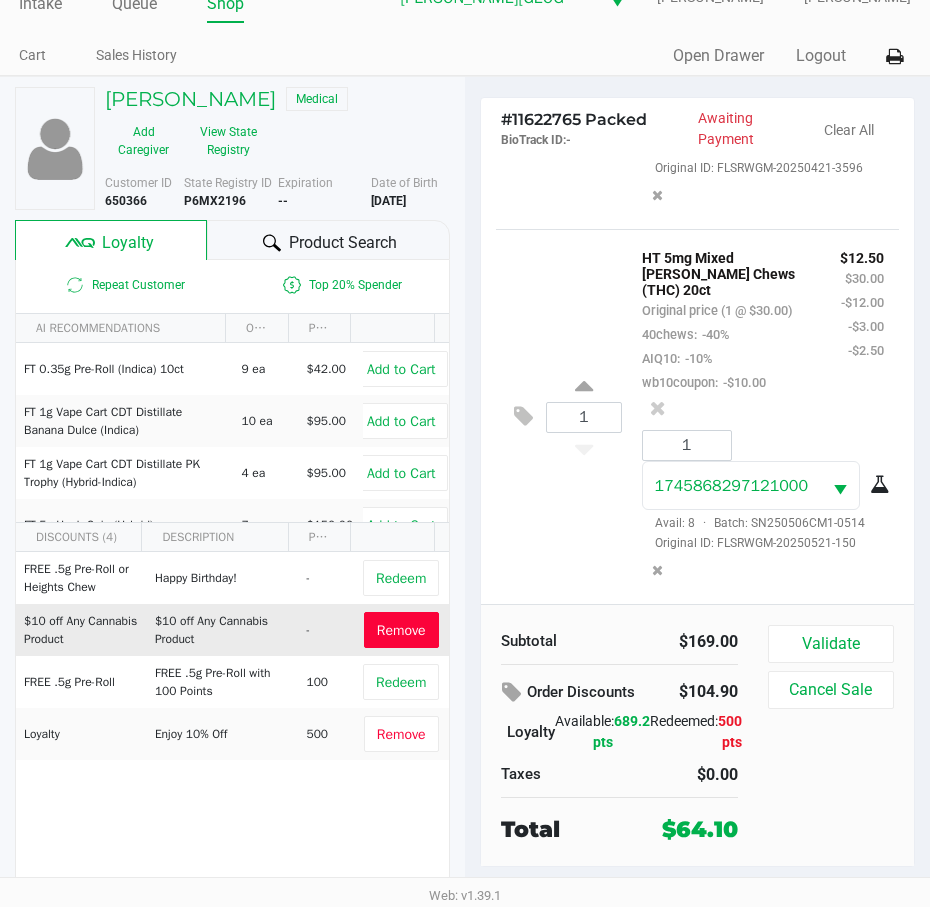 scroll, scrollTop: 1211, scrollLeft: 0, axis: vertical 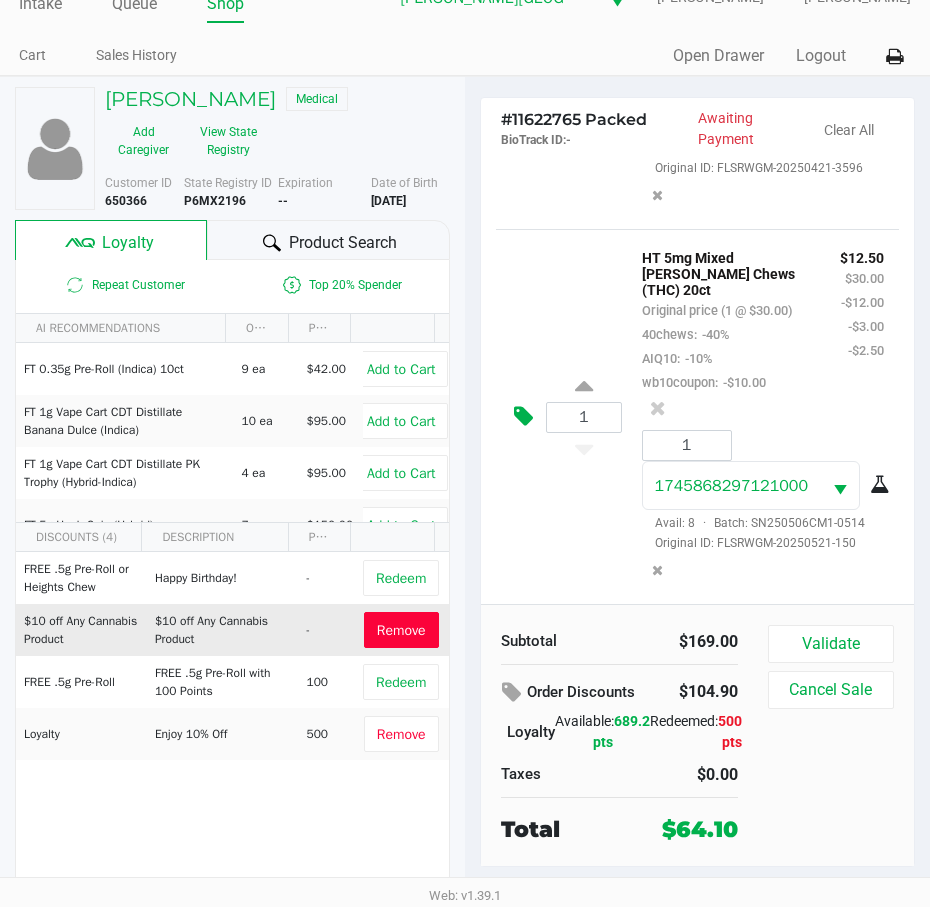 click 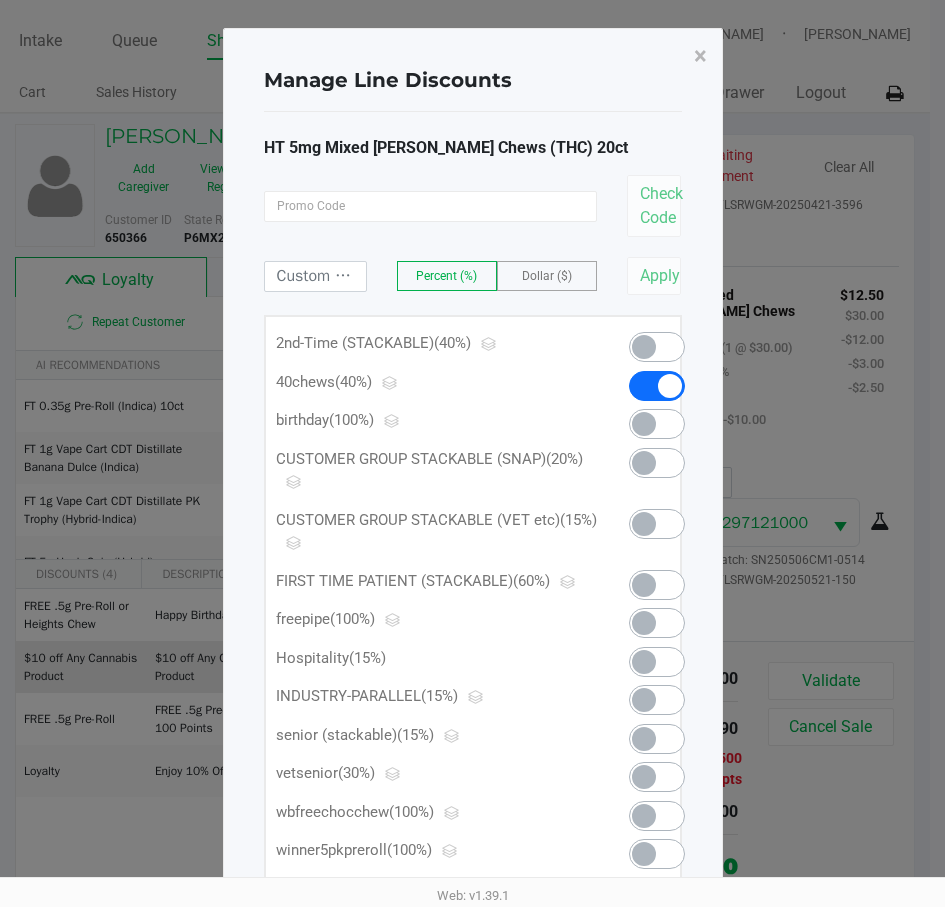 click at bounding box center [657, 424] 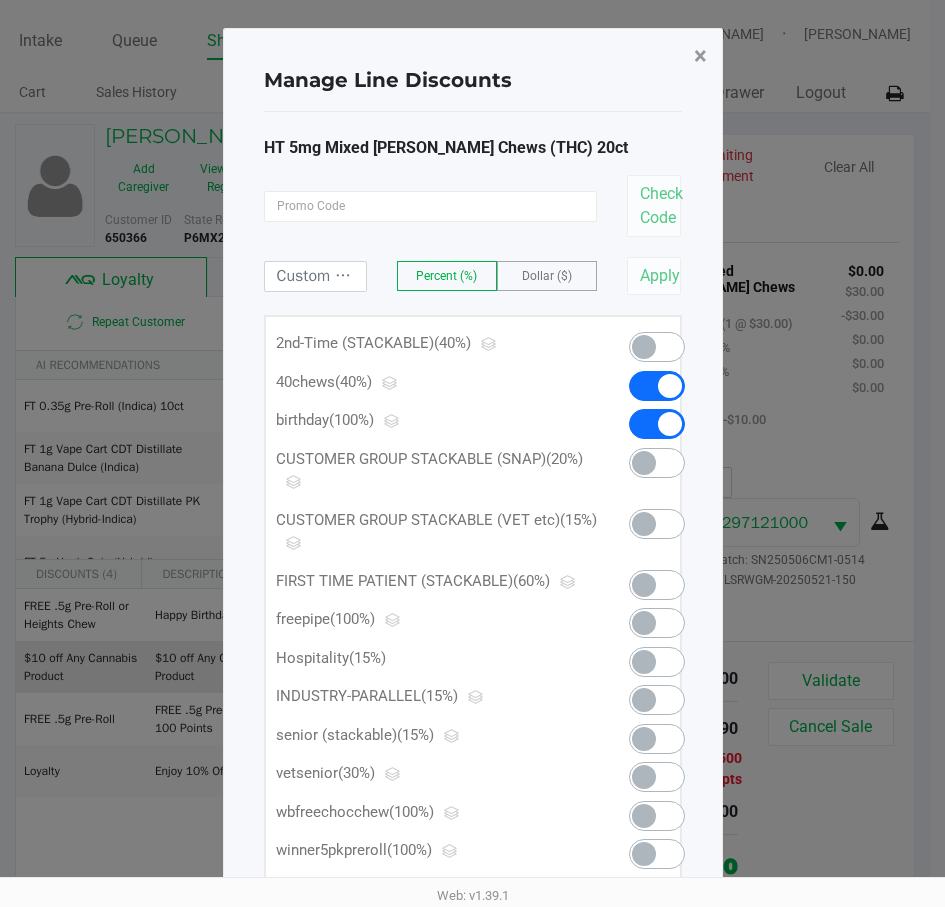 click on "×" 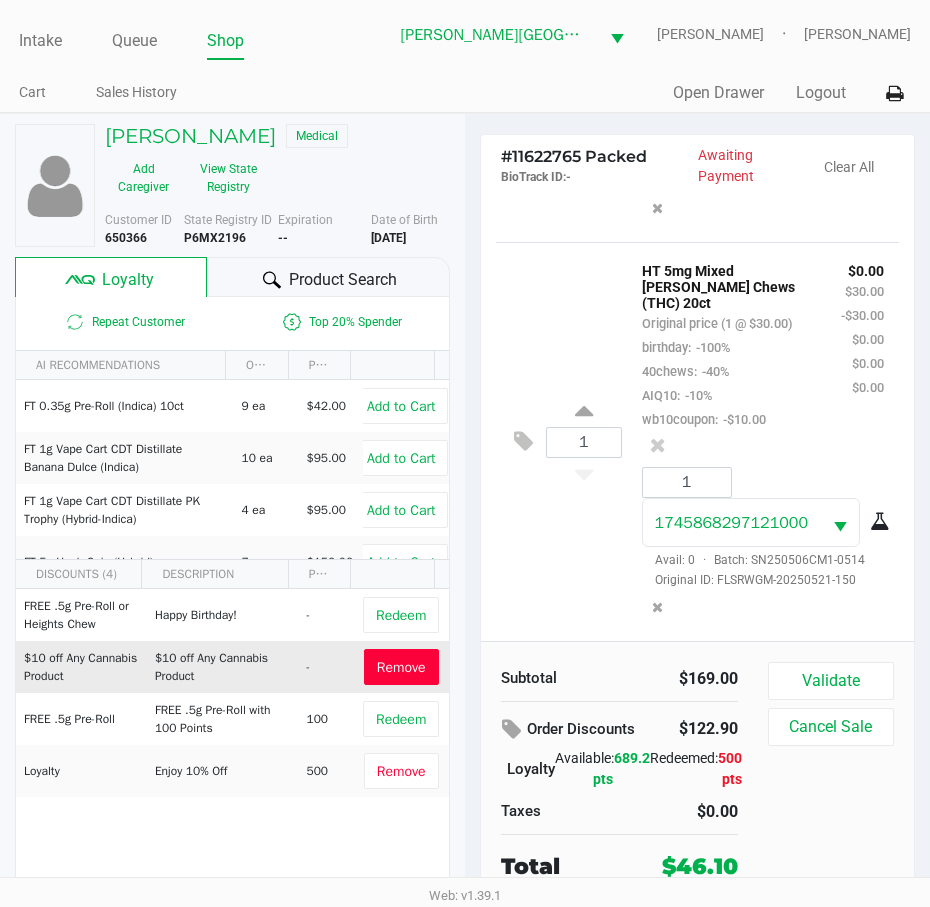 scroll, scrollTop: 1259, scrollLeft: 0, axis: vertical 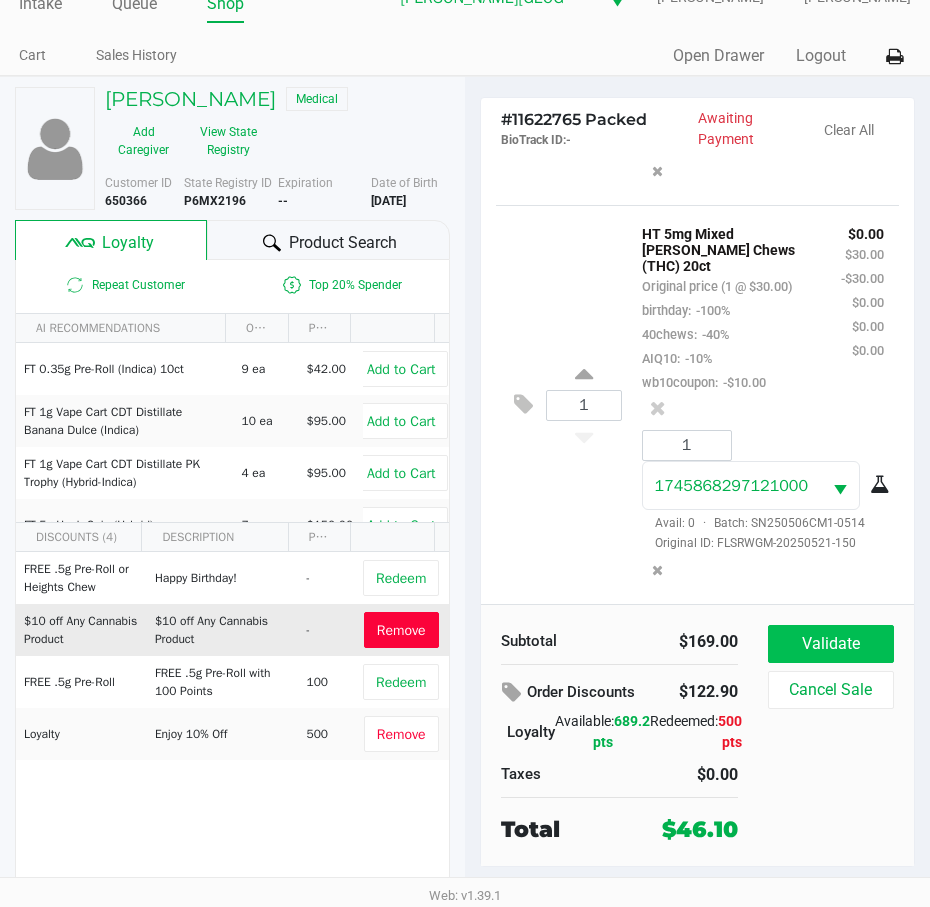 drag, startPoint x: 866, startPoint y: 624, endPoint x: 856, endPoint y: 640, distance: 18.867962 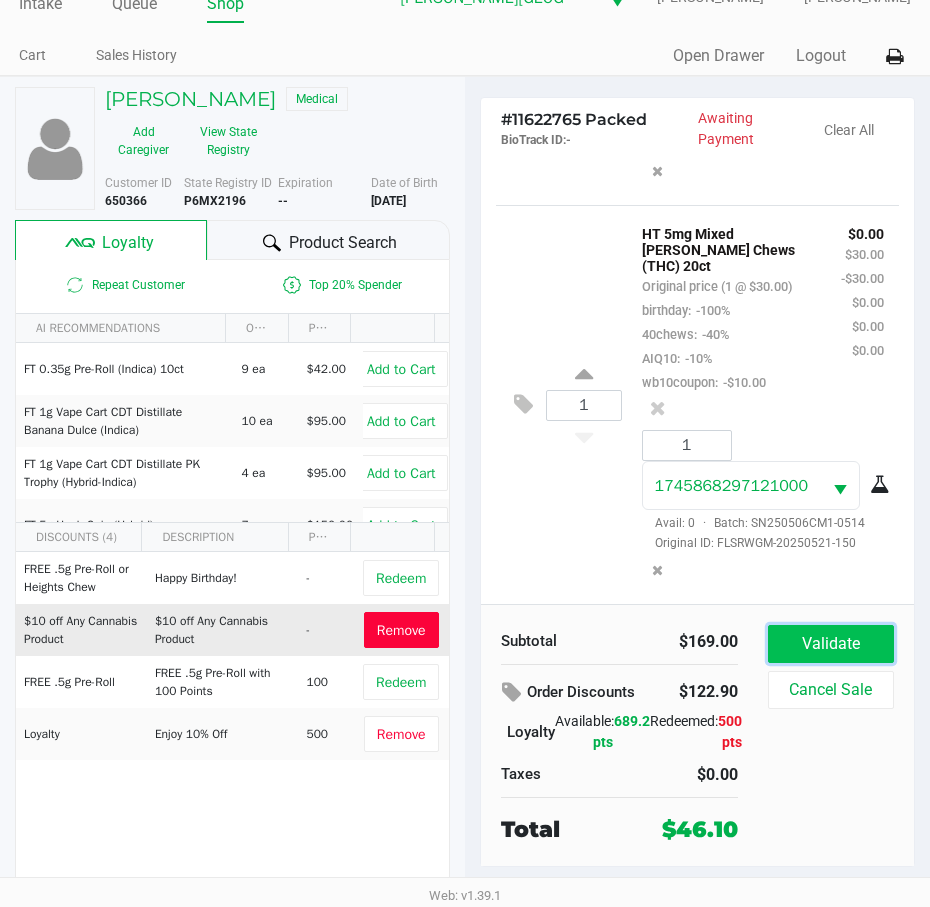 click on "Validate" 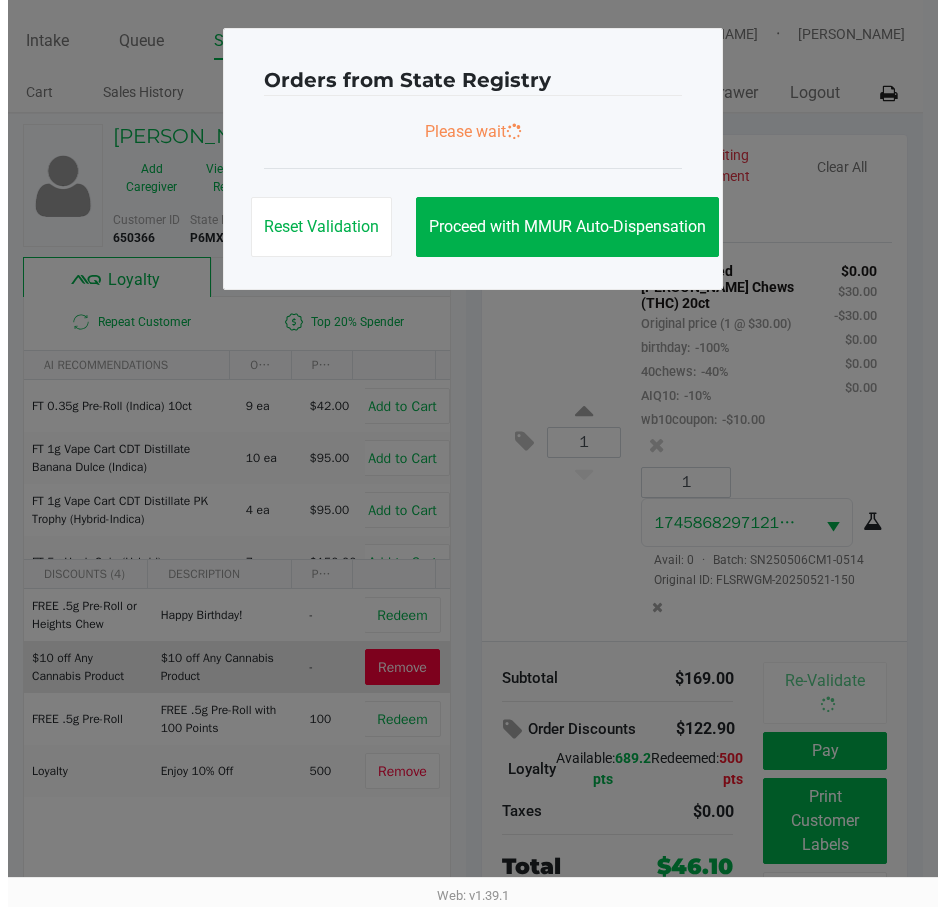 scroll, scrollTop: 0, scrollLeft: 0, axis: both 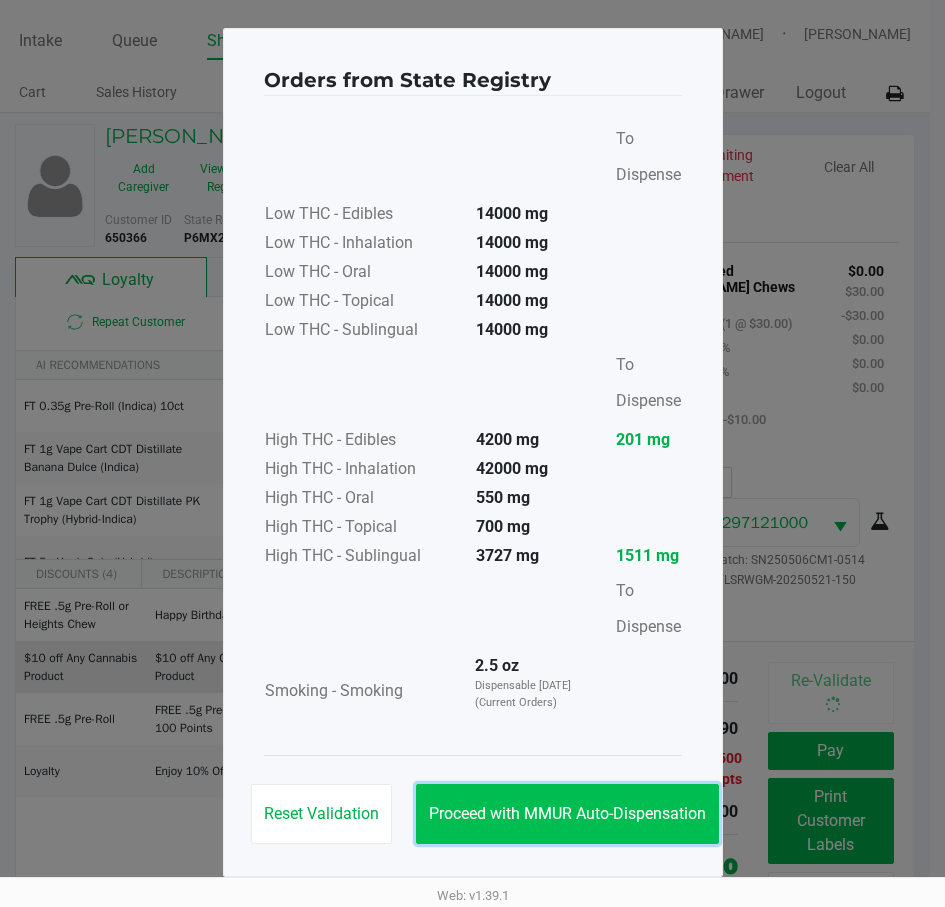 click on "Proceed with MMUR Auto-Dispensation" 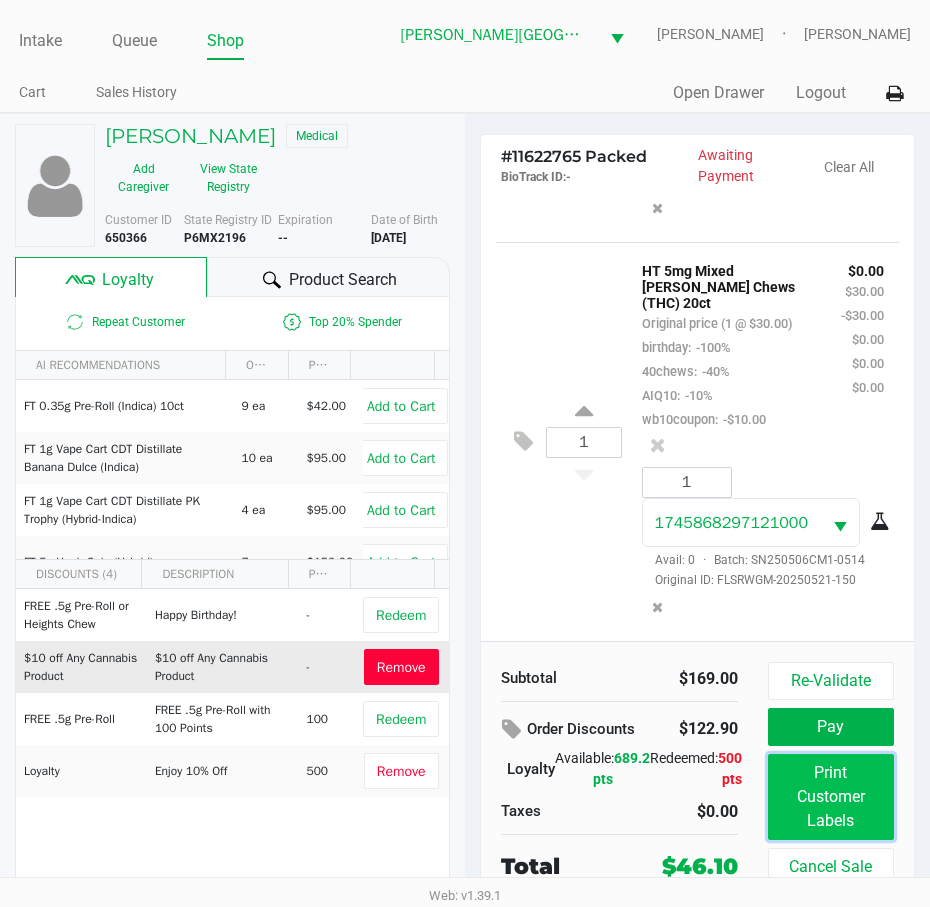 click on "Print Customer Labels" 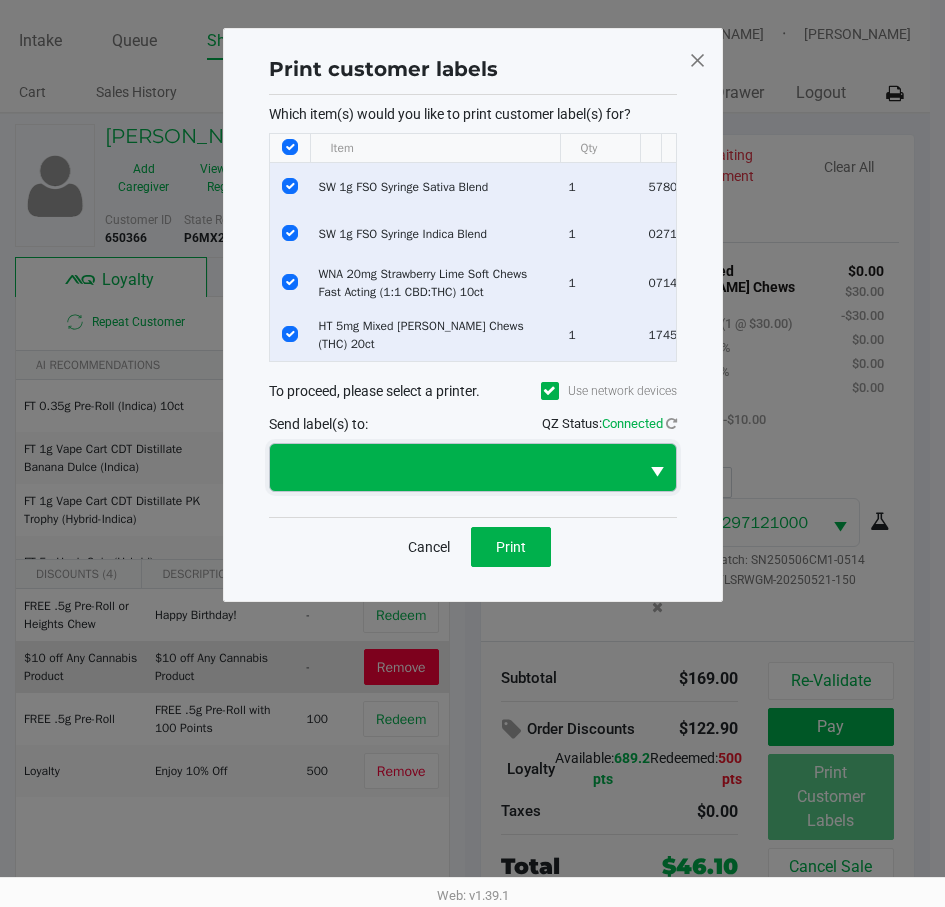 click at bounding box center (454, 468) 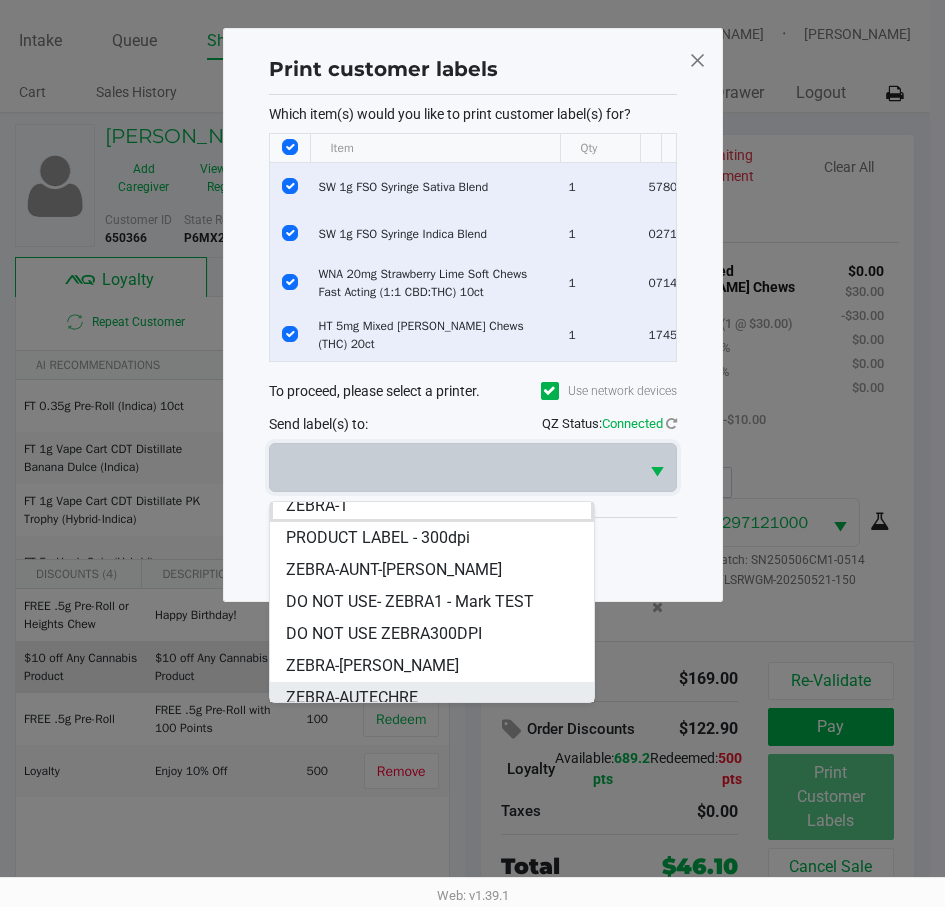 scroll, scrollTop: 24, scrollLeft: 0, axis: vertical 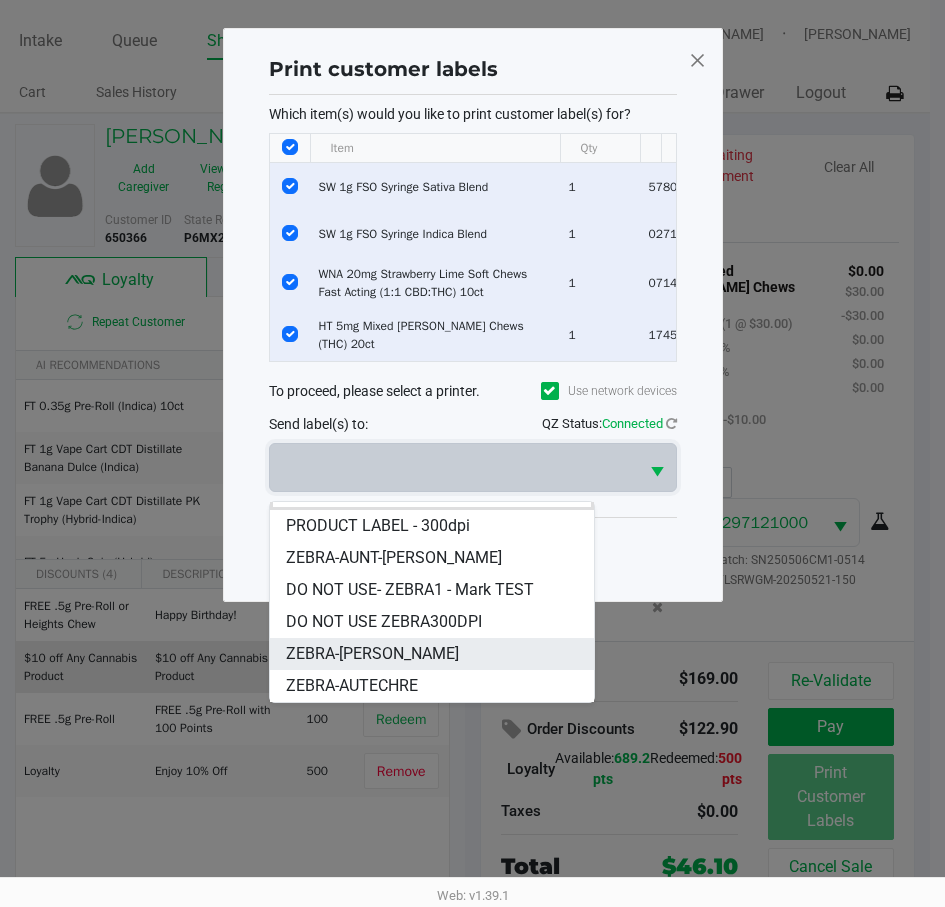 click on "ZEBRA-[PERSON_NAME]" at bounding box center (372, 654) 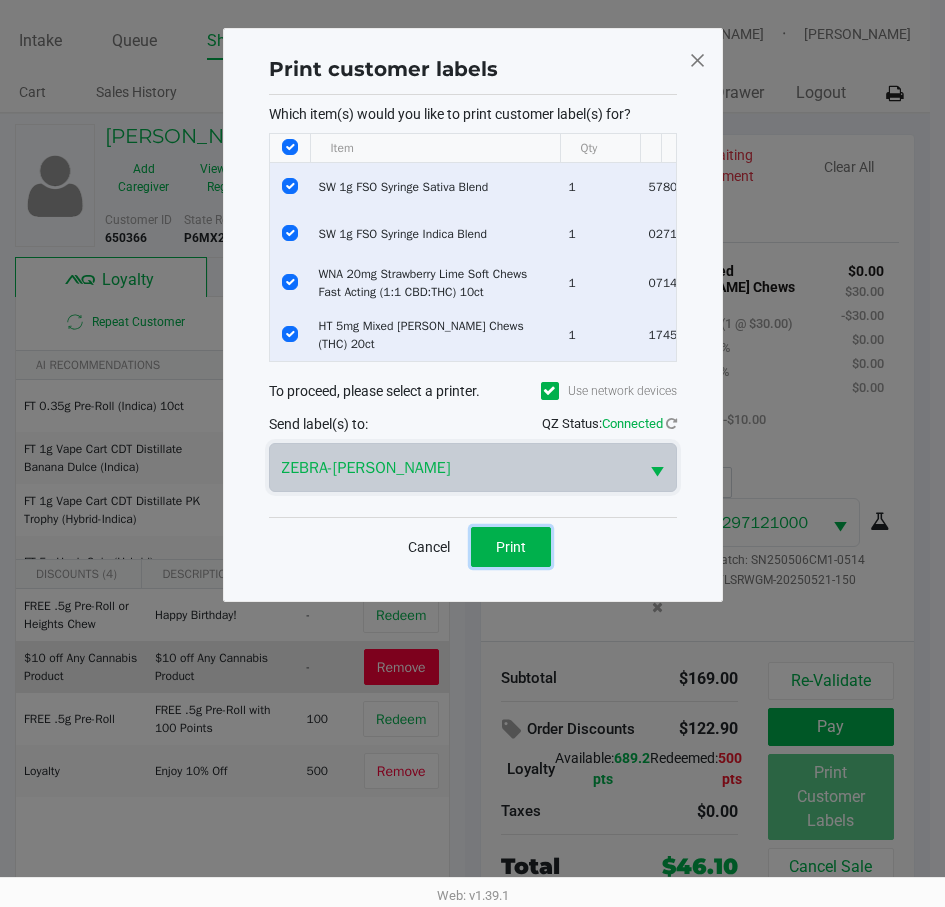 click on "Print" 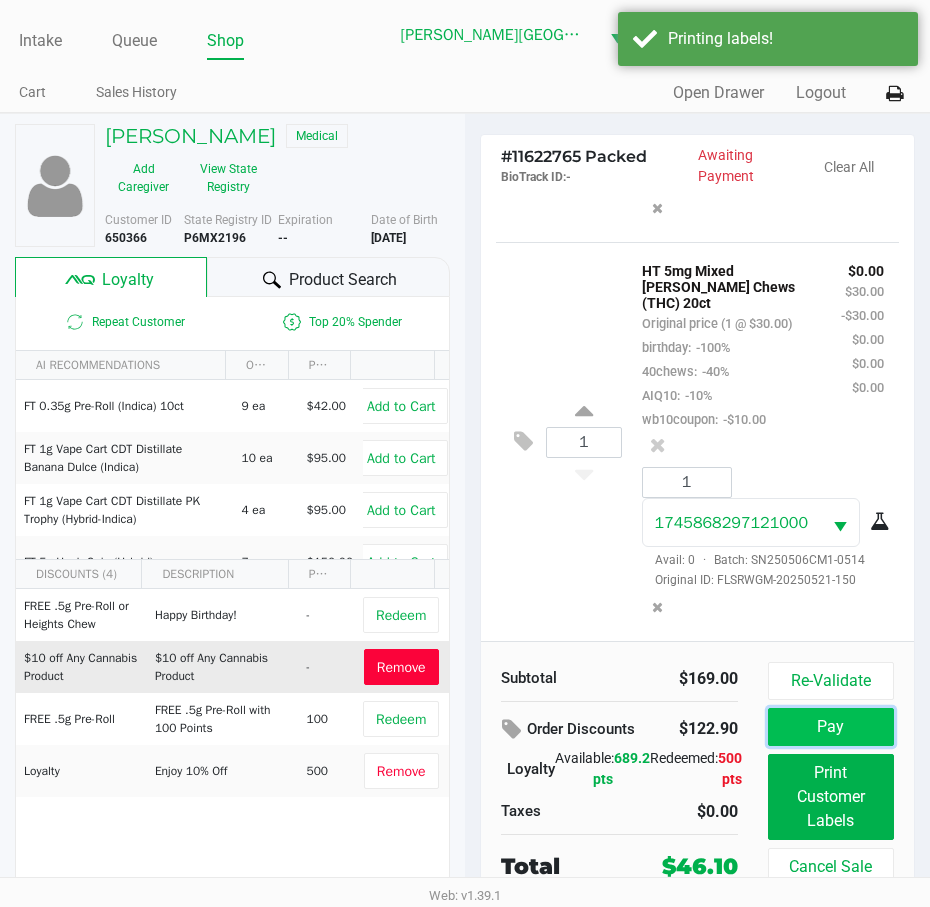 click on "Pay" 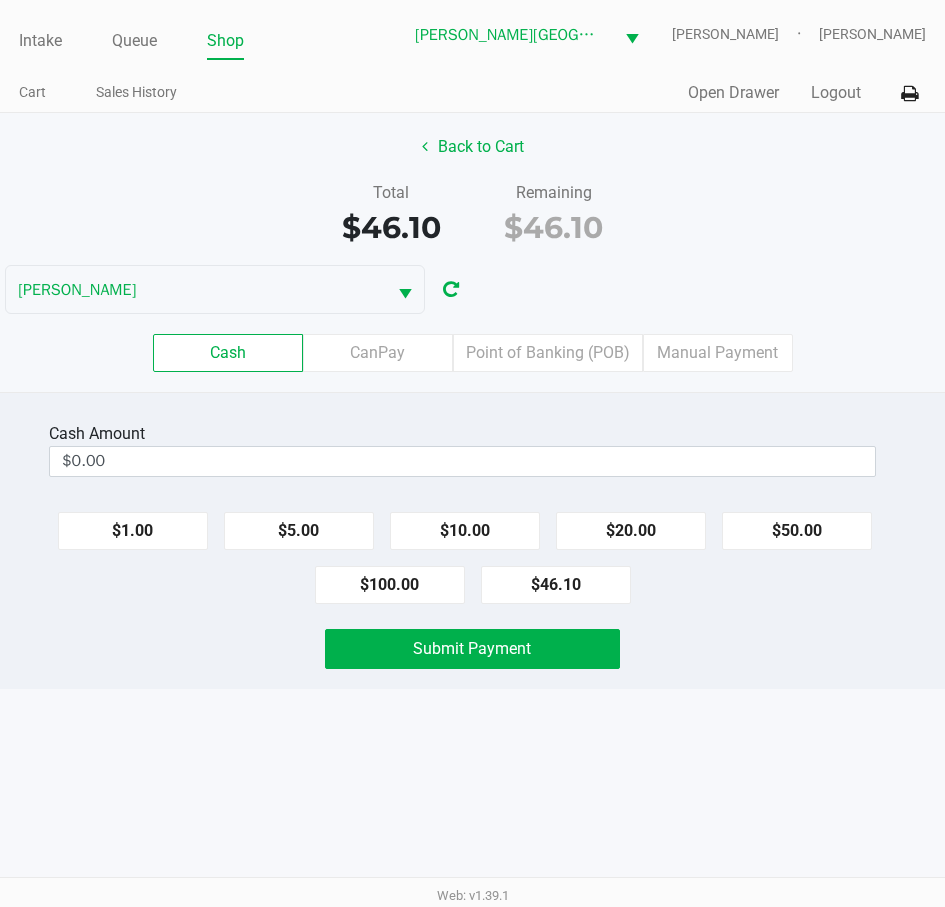 click on "Intake Queue Shop Bonita Springs WC  ED-SHEERAN   Estelle Griffis  Cart Sales History  Quick Sale   Open Drawer   Logout  Back to Cart   Total   $46.10   Remaining   $46.10  ED-SHEERAN  Cash   CanPay   Point of Banking (POB)   Manual Payment   Cash  Amount  $0.00  $1.00   $5.00   $10.00   $20.00   $50.00   $100.00   $46.10   Submit Payment   Web: v1.39.1" at bounding box center (472, 453) 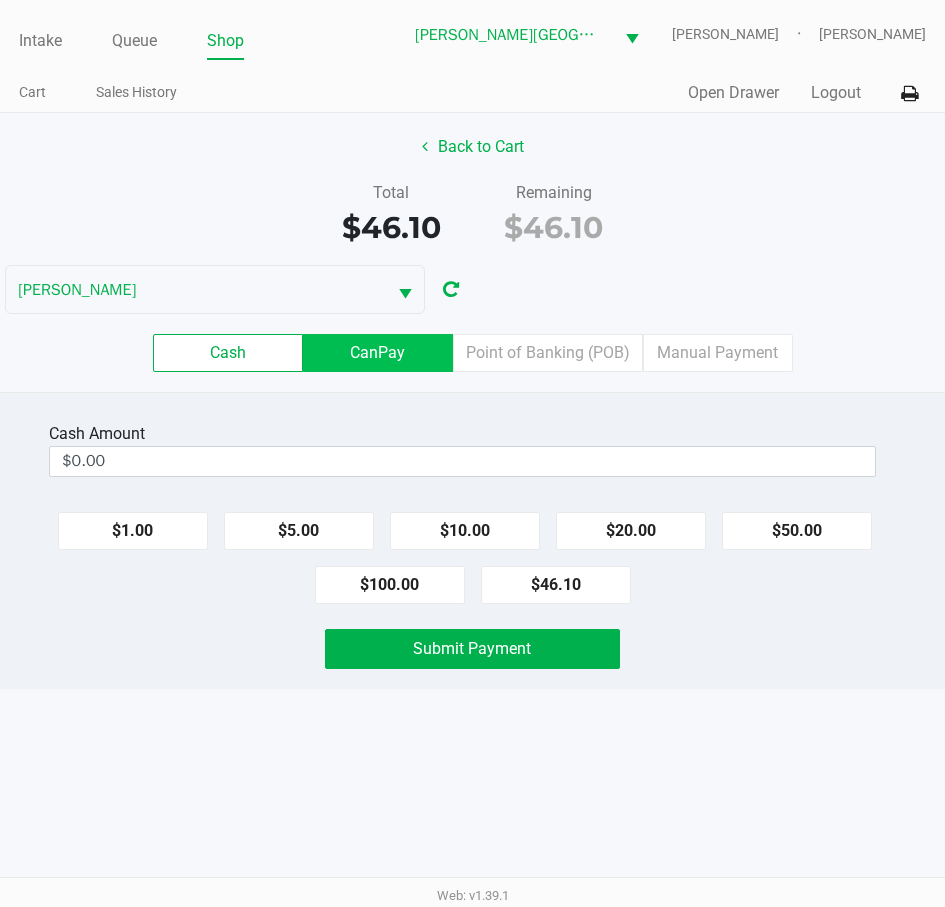 click on "CanPay" 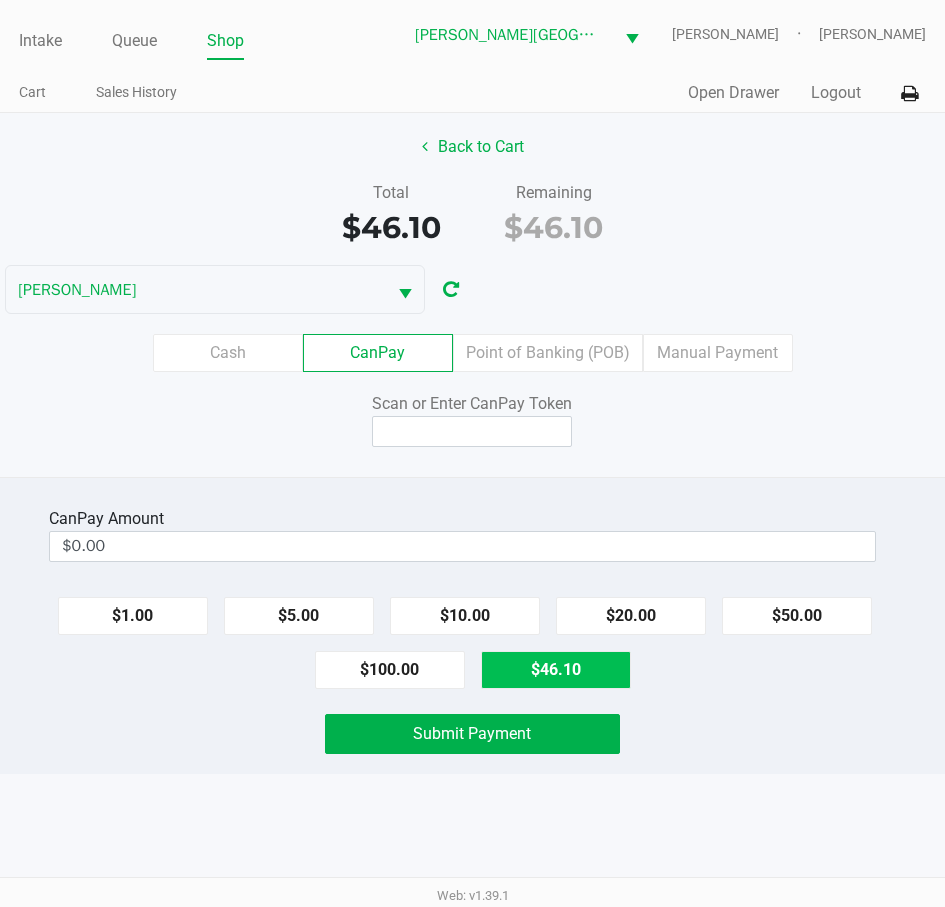 click on "$46.10" 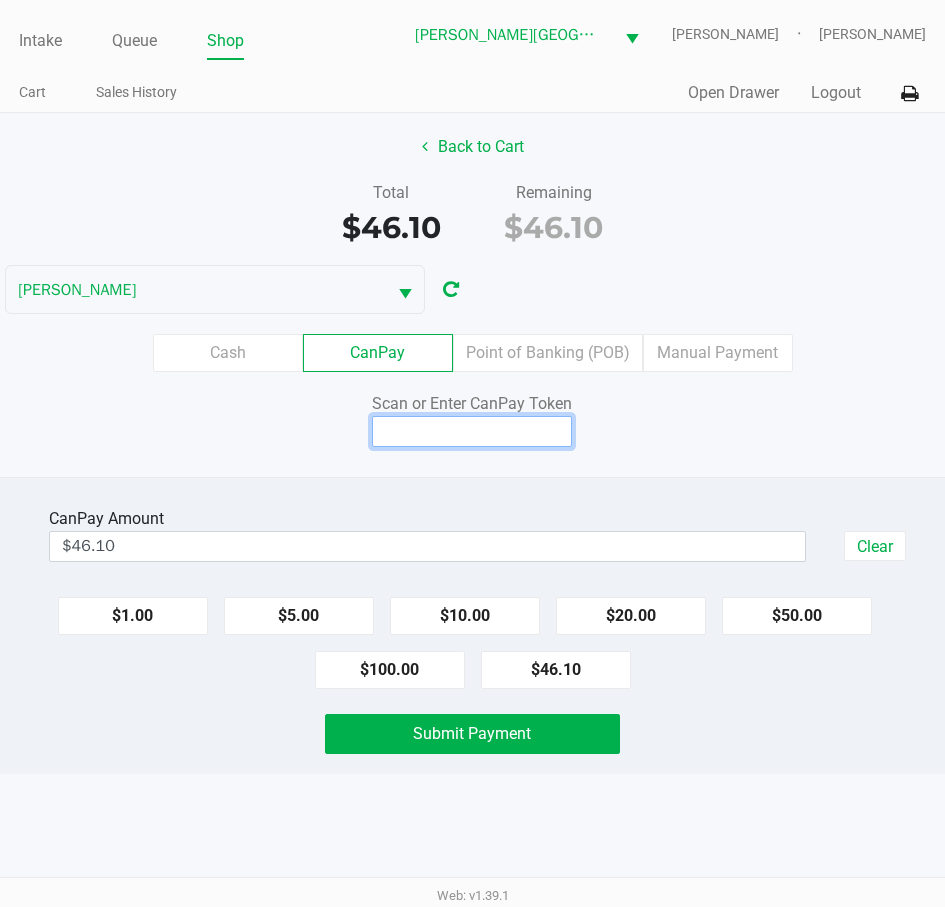 click 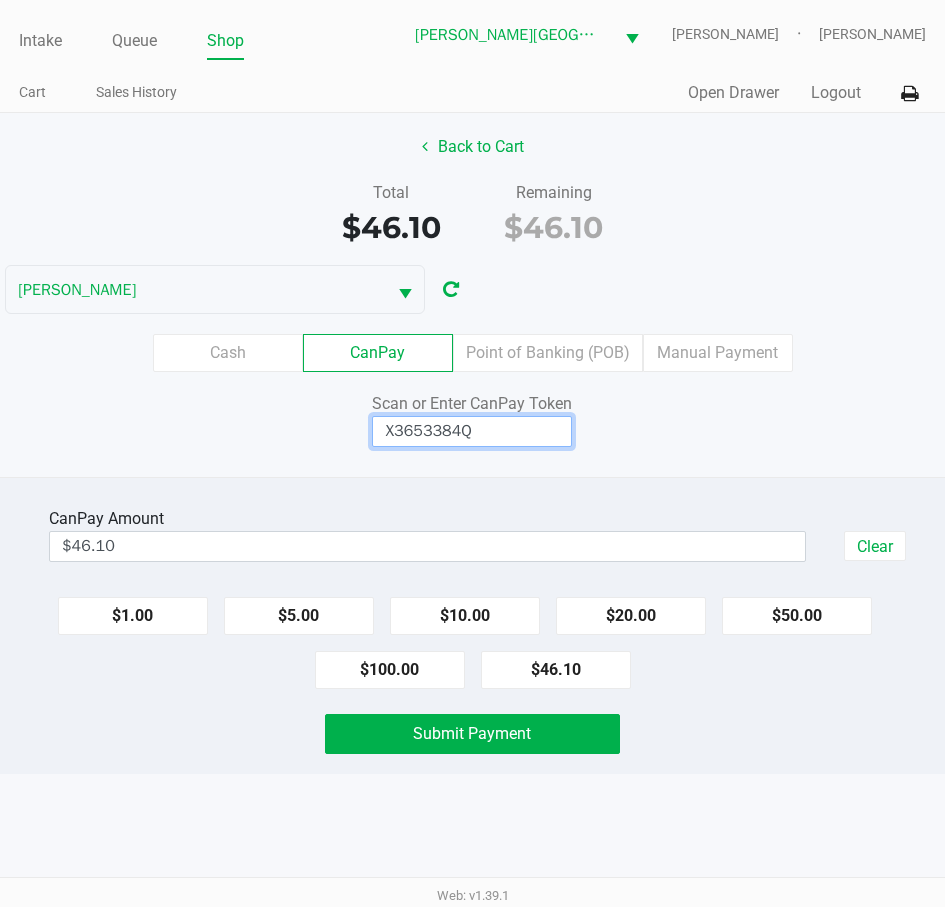 type on "X3653384Q" 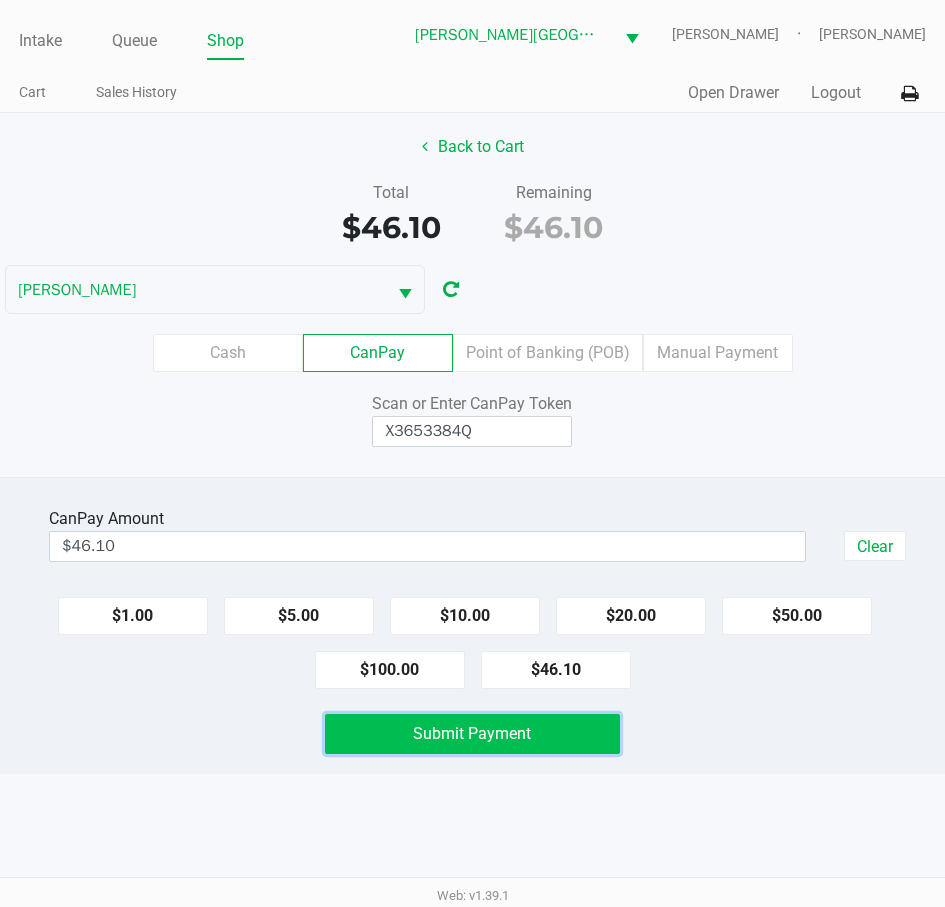 click on "Submit Payment" 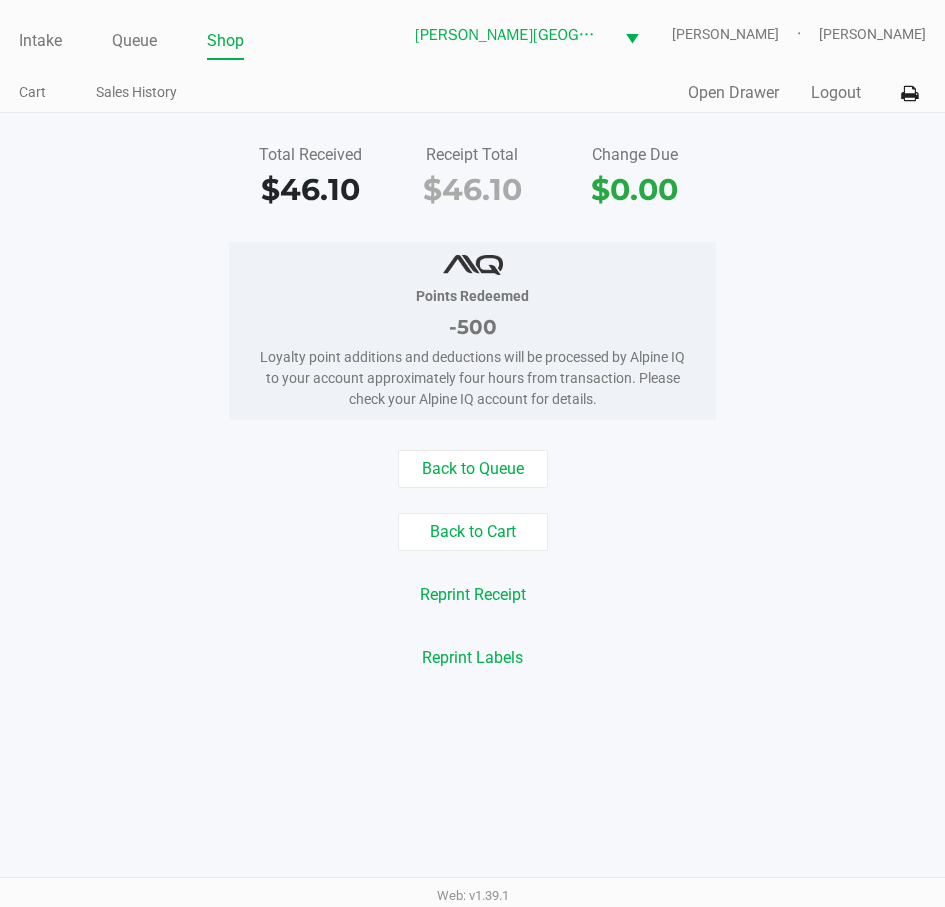 click on "Back to Cart" 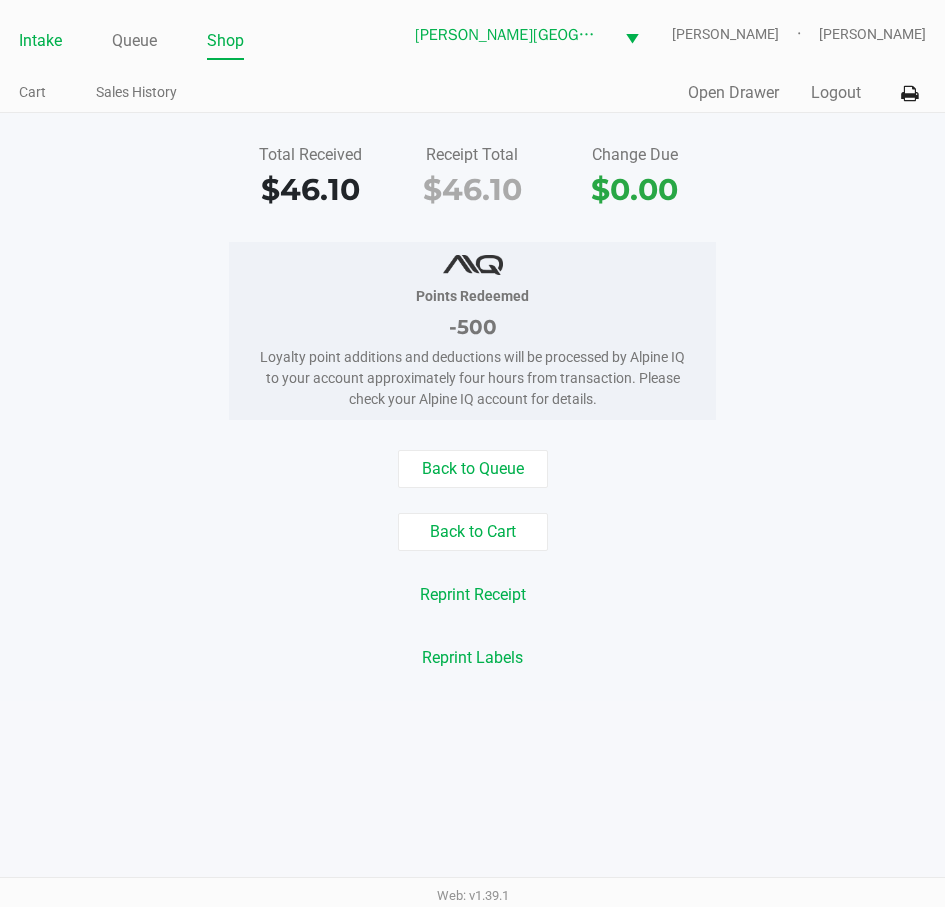 click on "Intake" 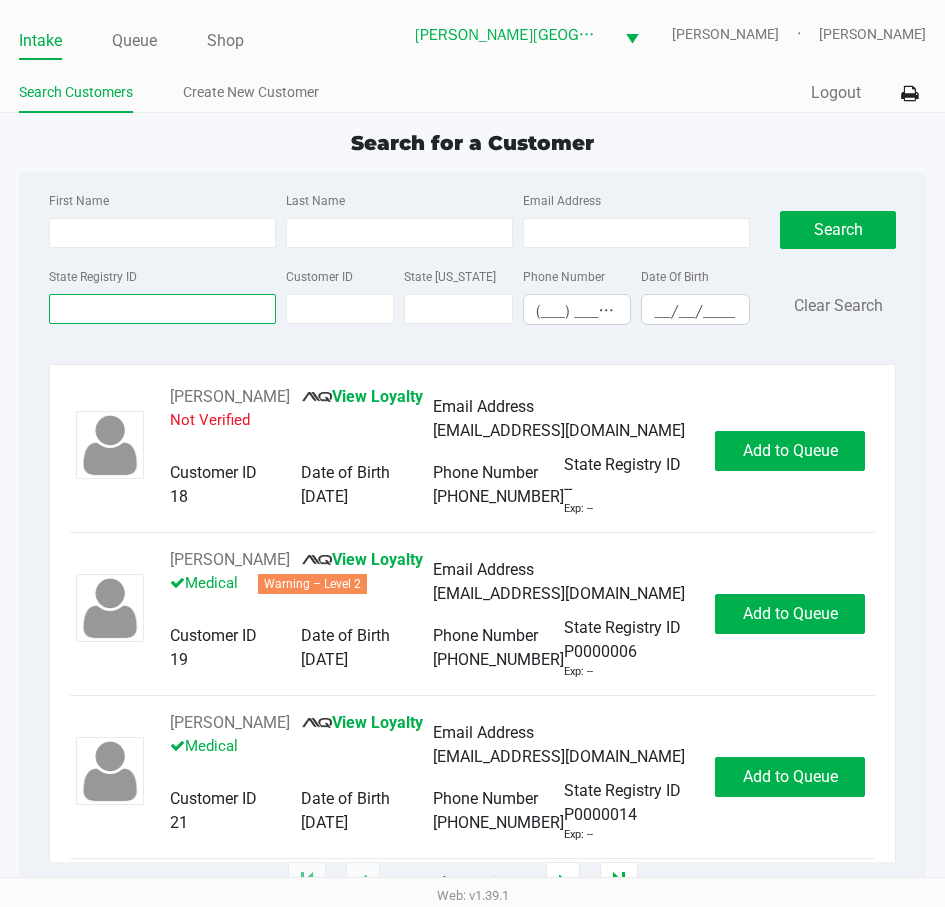 click on "State Registry ID" at bounding box center [162, 309] 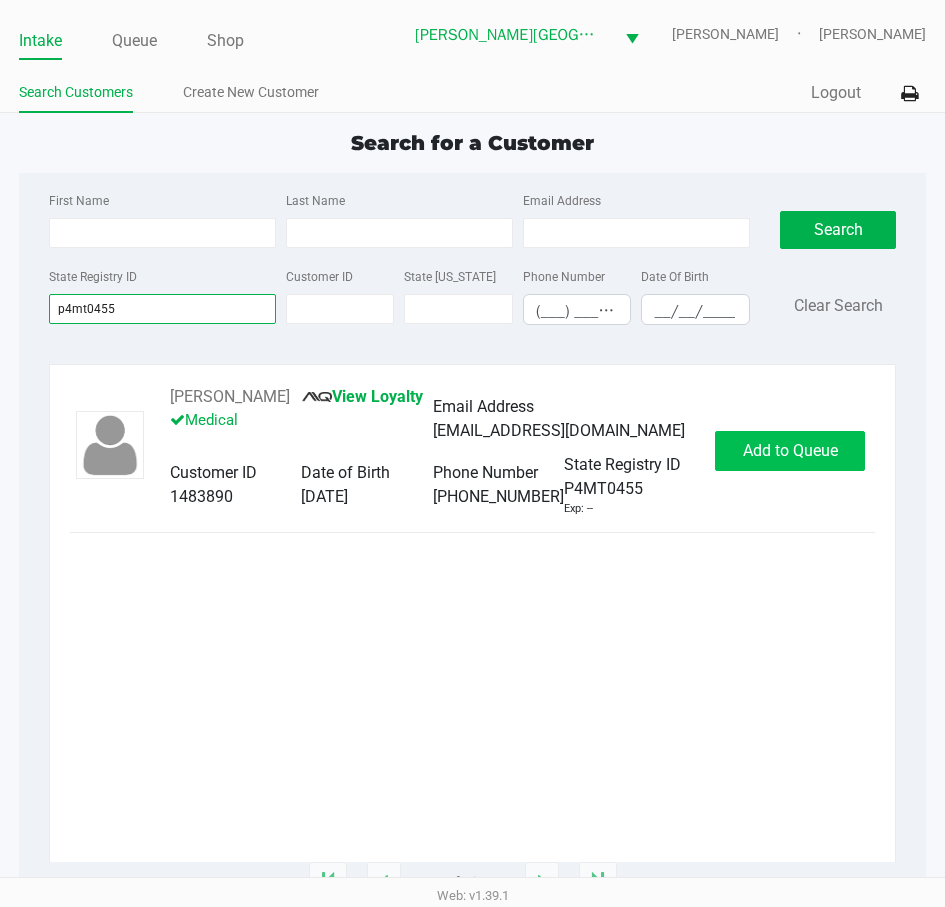 type on "p4mt0455" 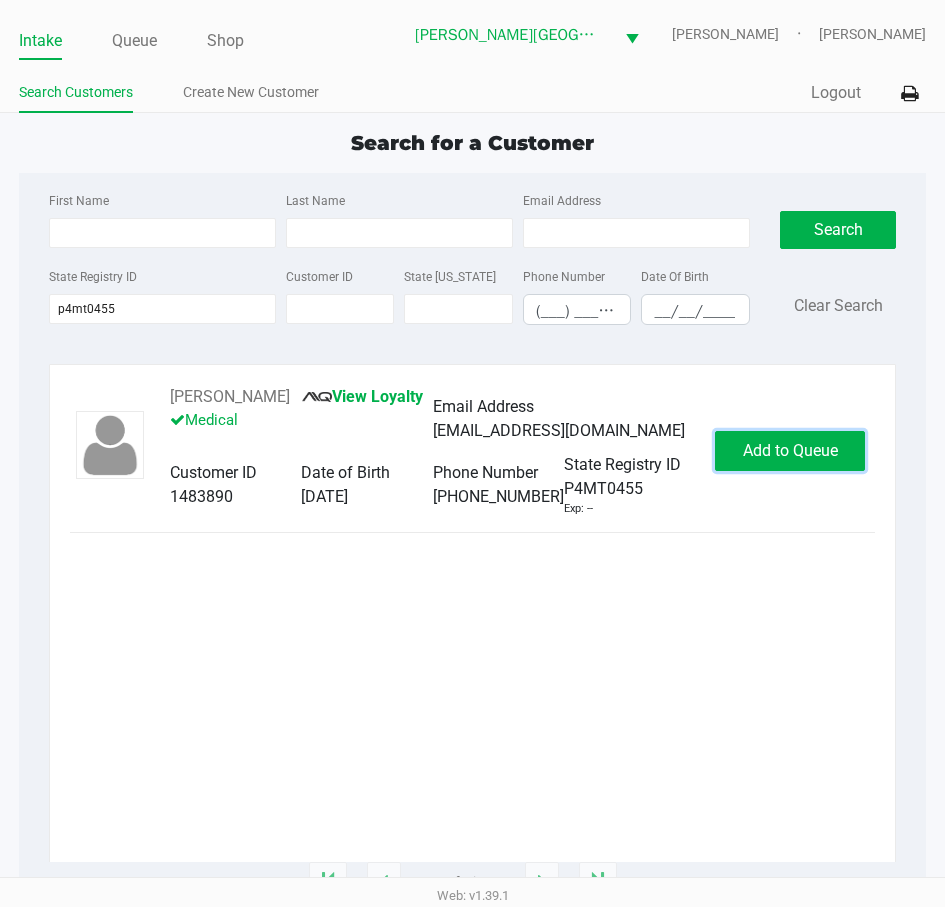 click on "Add to Queue" 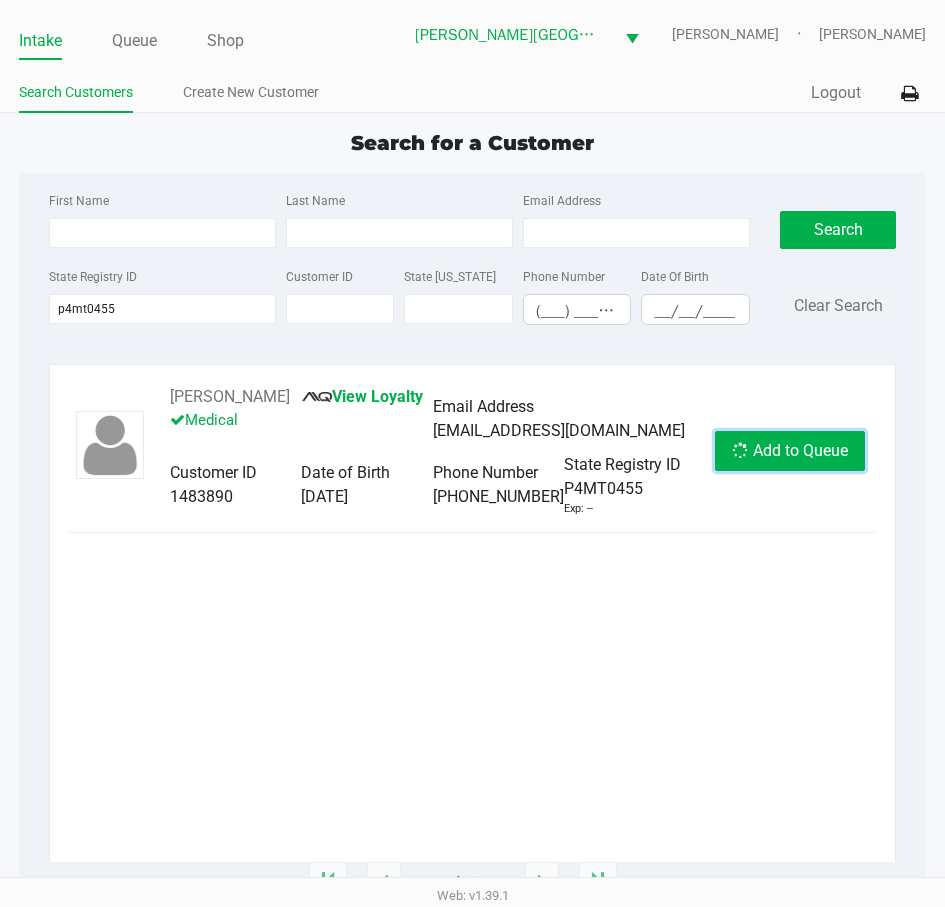 click on "Add to Queue" 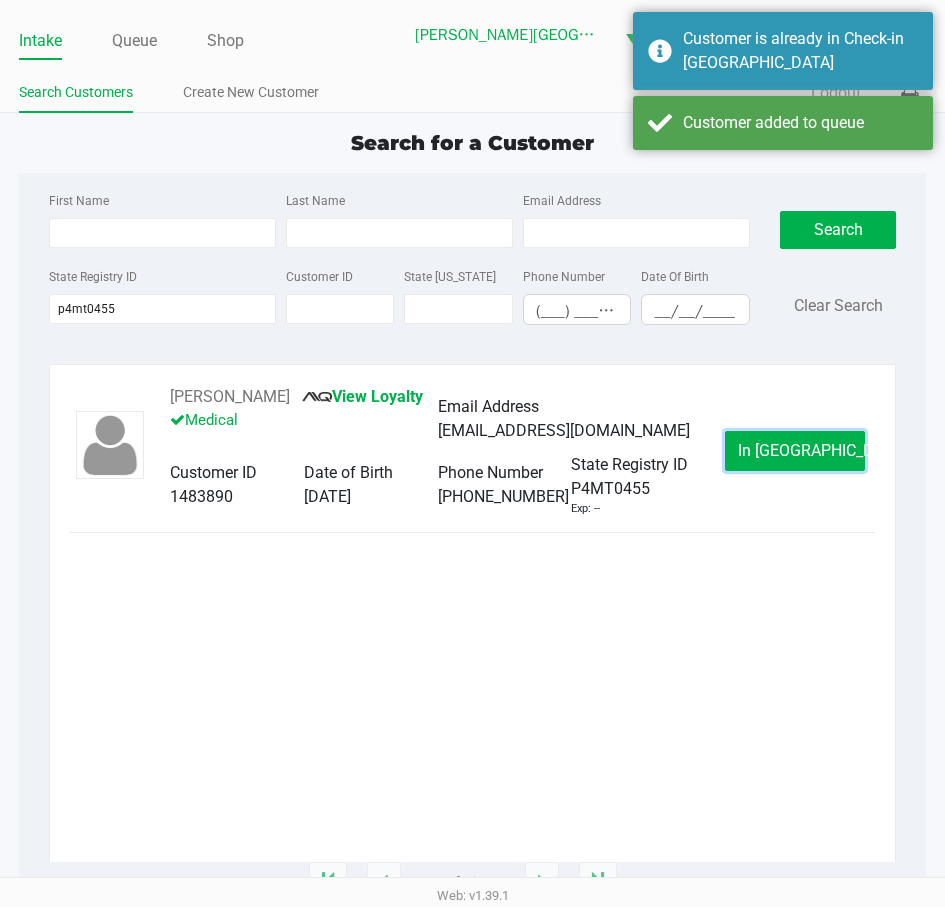 click on "In Queue" 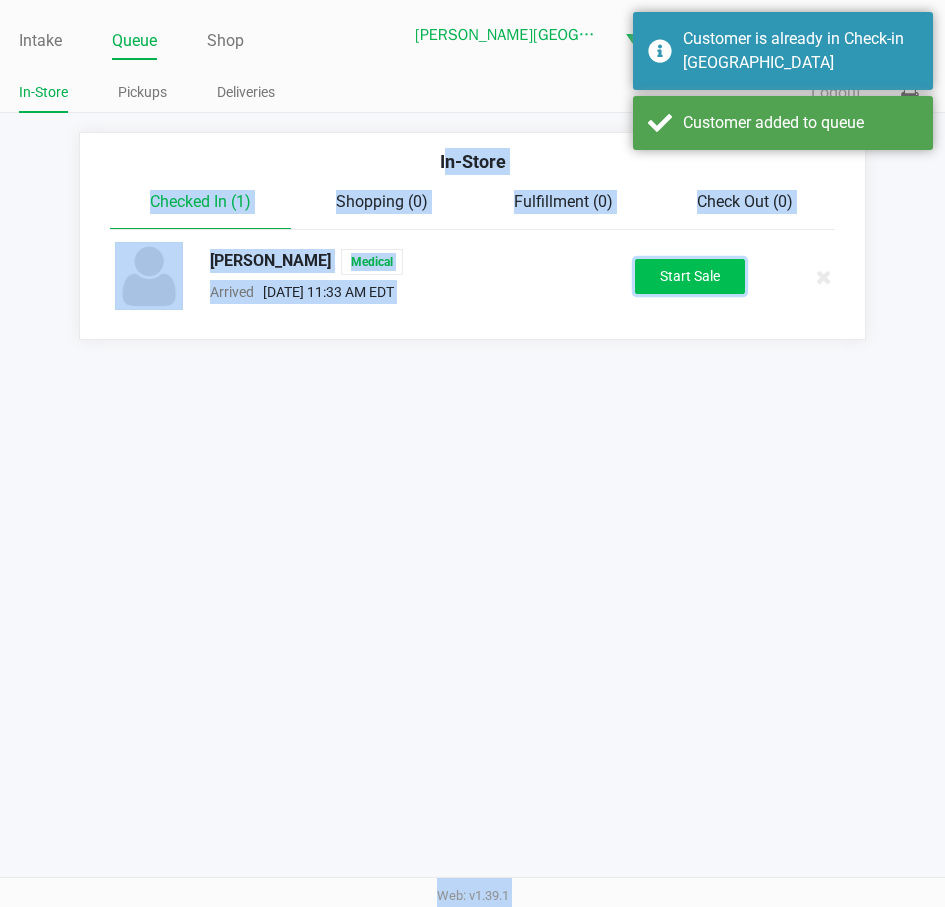 click on "Start Sale" 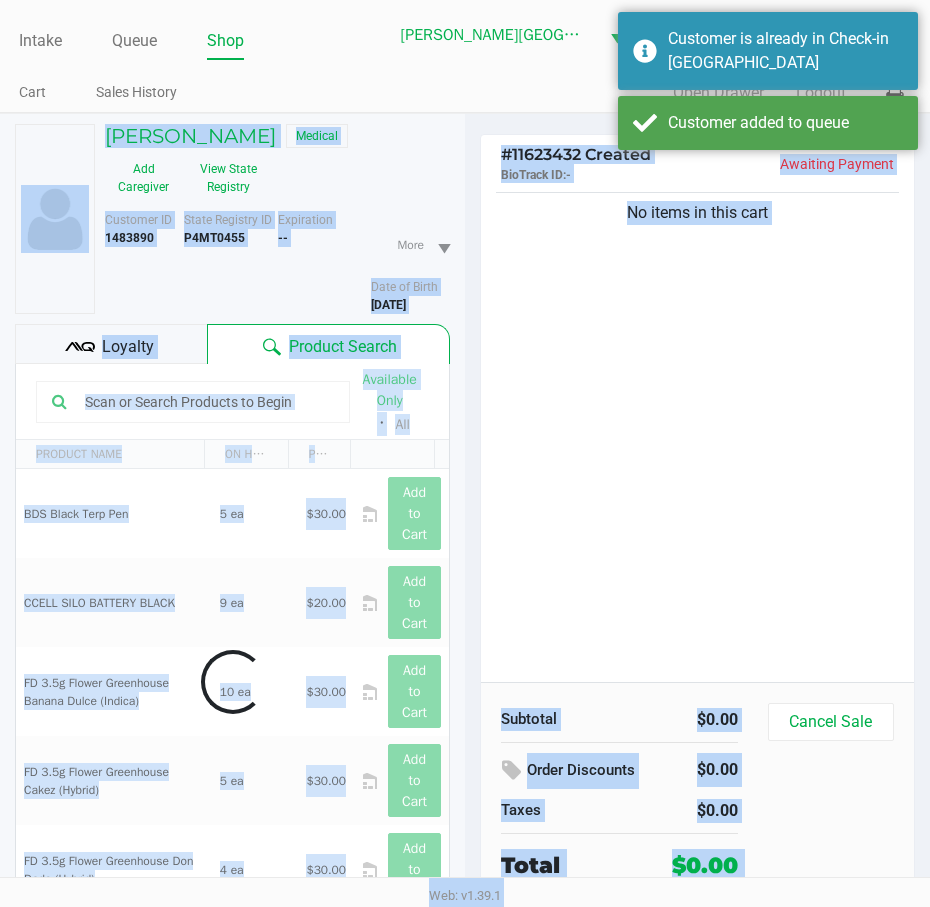 click on "State Registry ID" 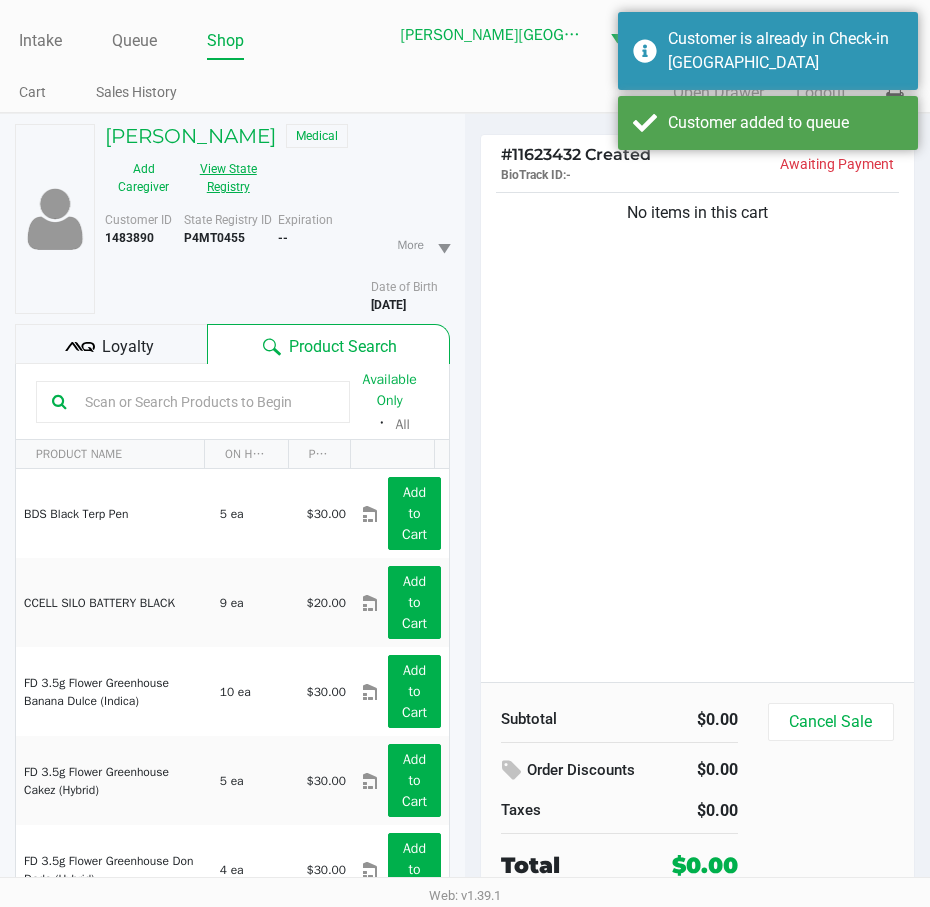 click on "View State Registry" 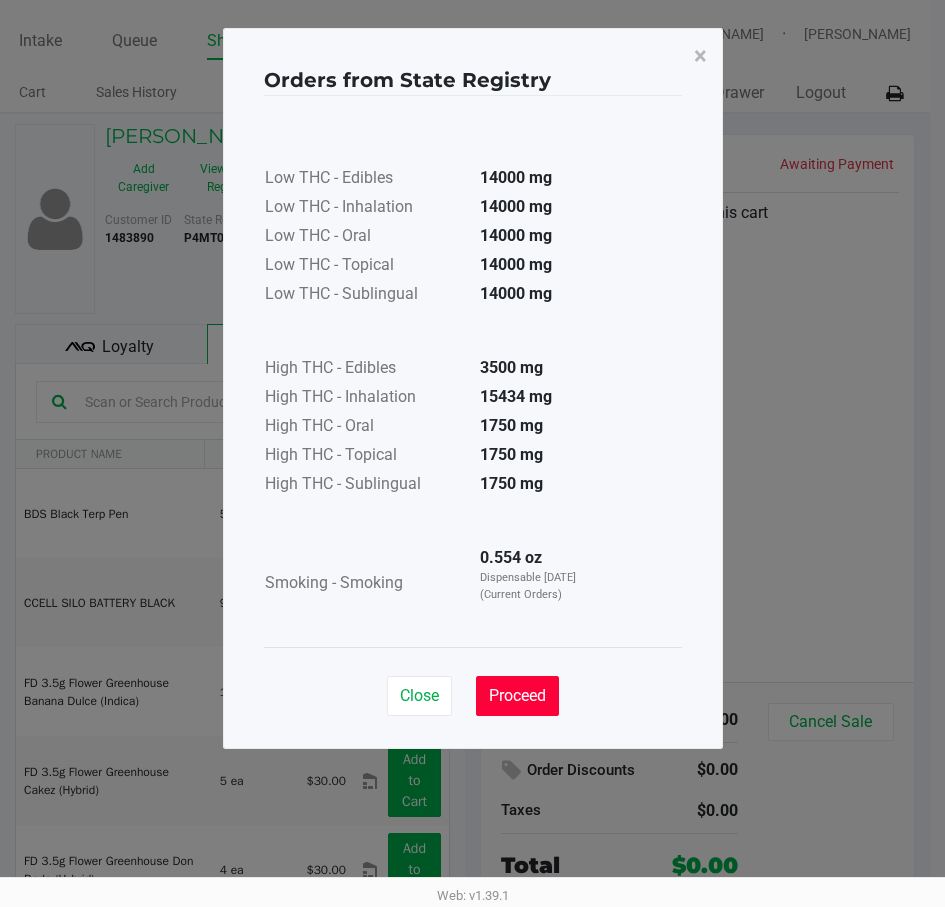 click on "Proceed" 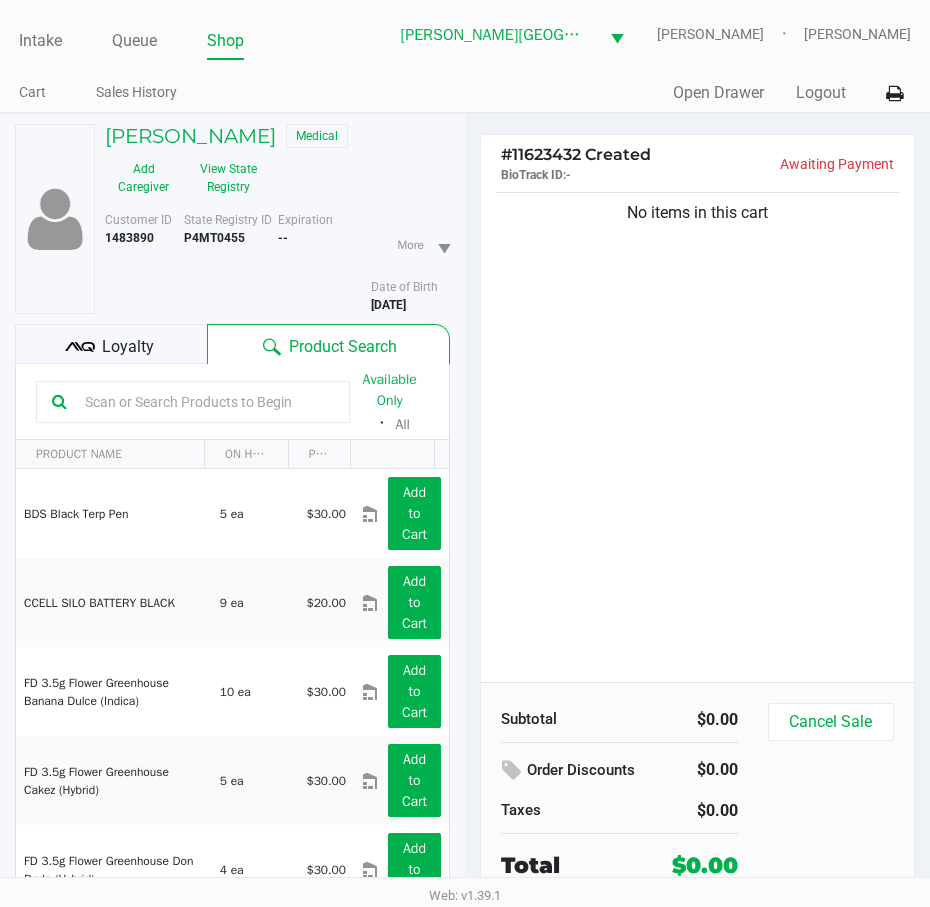 drag, startPoint x: 618, startPoint y: 532, endPoint x: 605, endPoint y: 524, distance: 15.264338 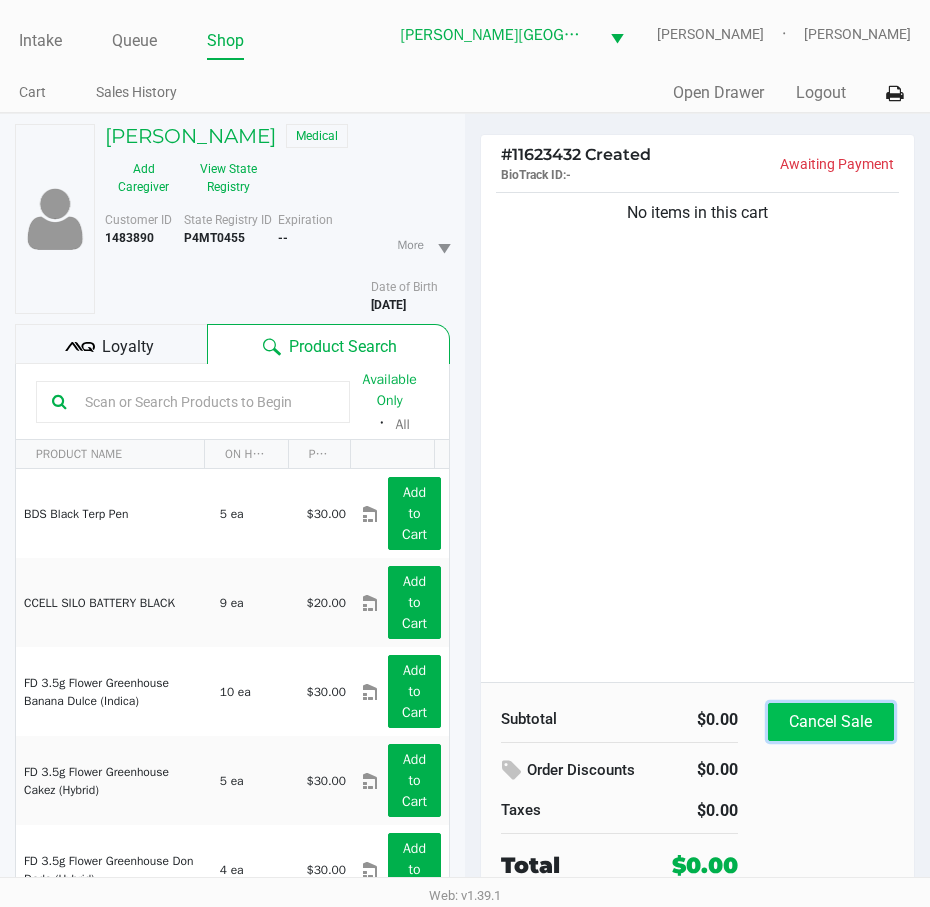 click on "Cancel Sale" 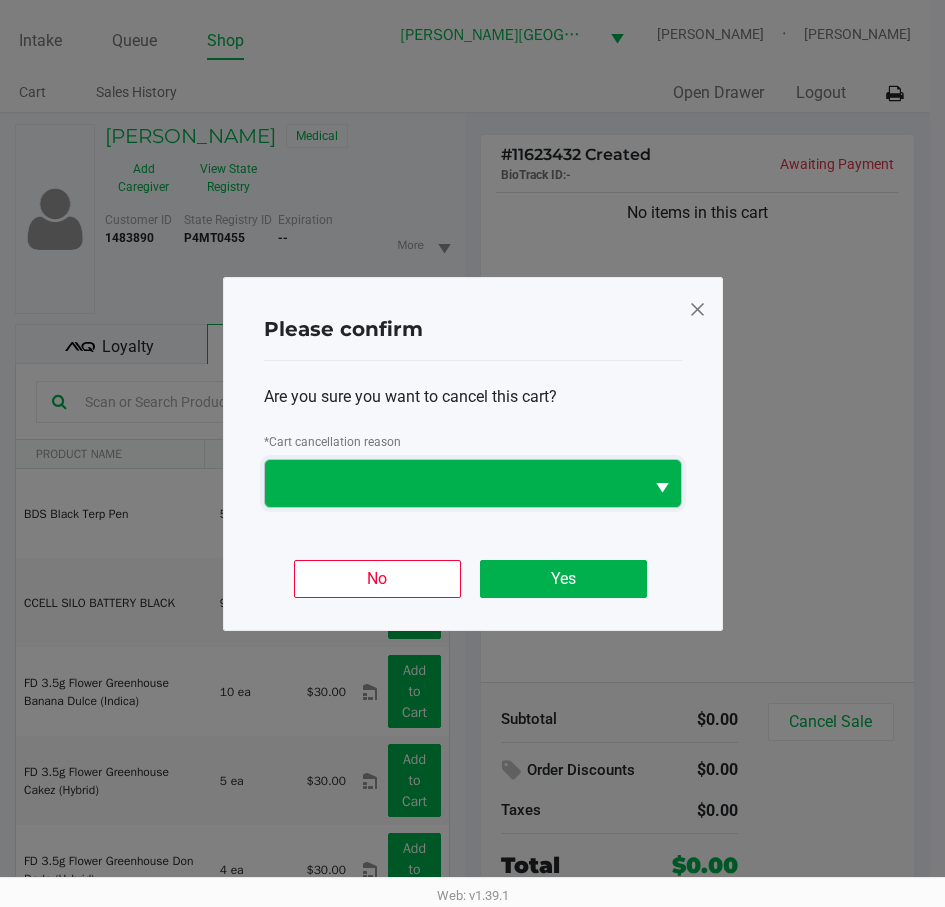 click at bounding box center [454, 483] 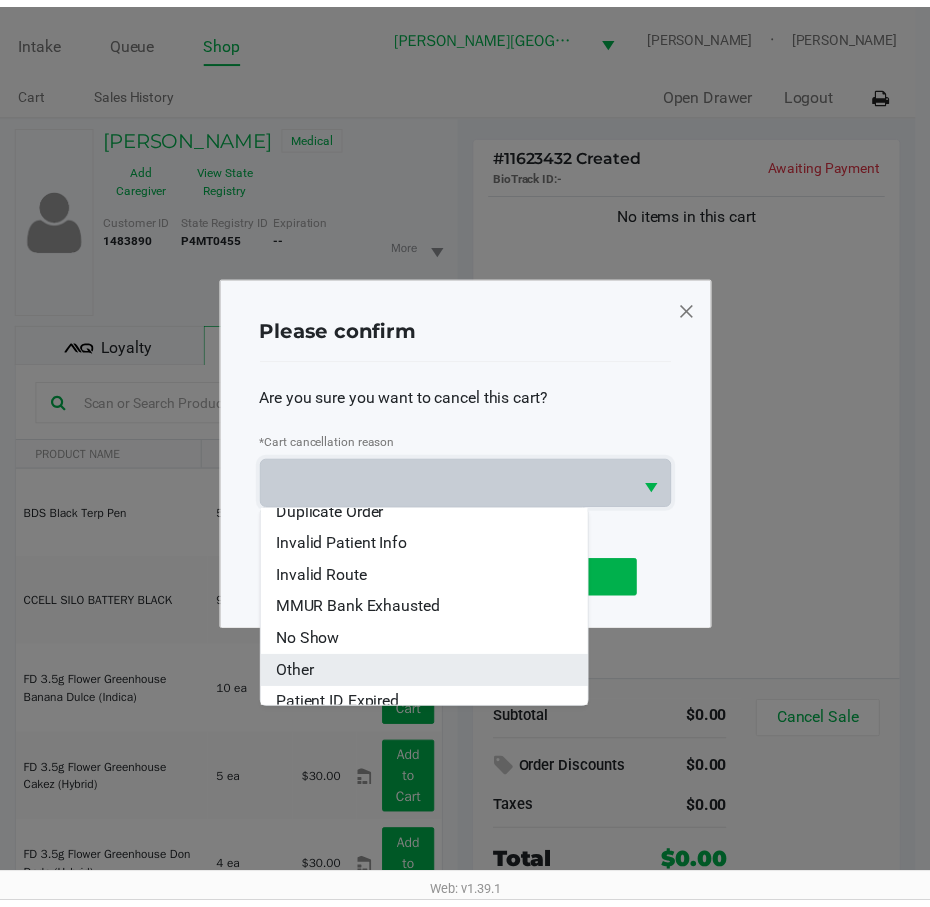 scroll, scrollTop: 88, scrollLeft: 0, axis: vertical 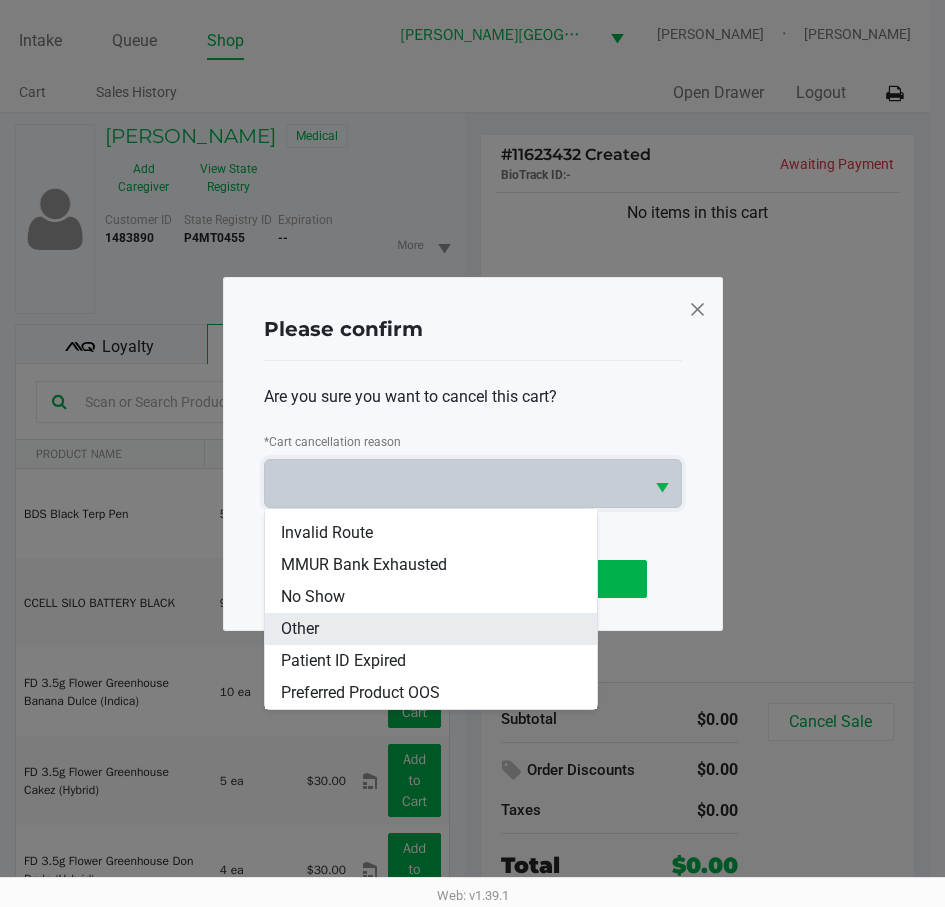 click on "Other" at bounding box center [431, 629] 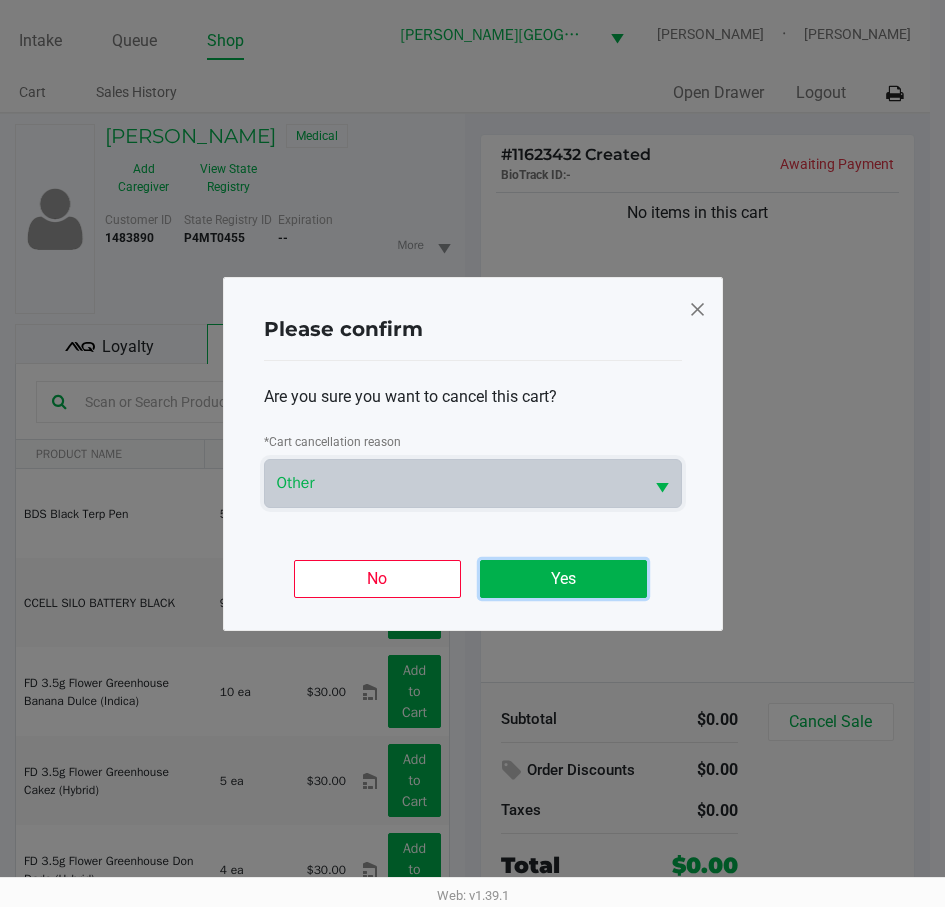 click on "Yes" 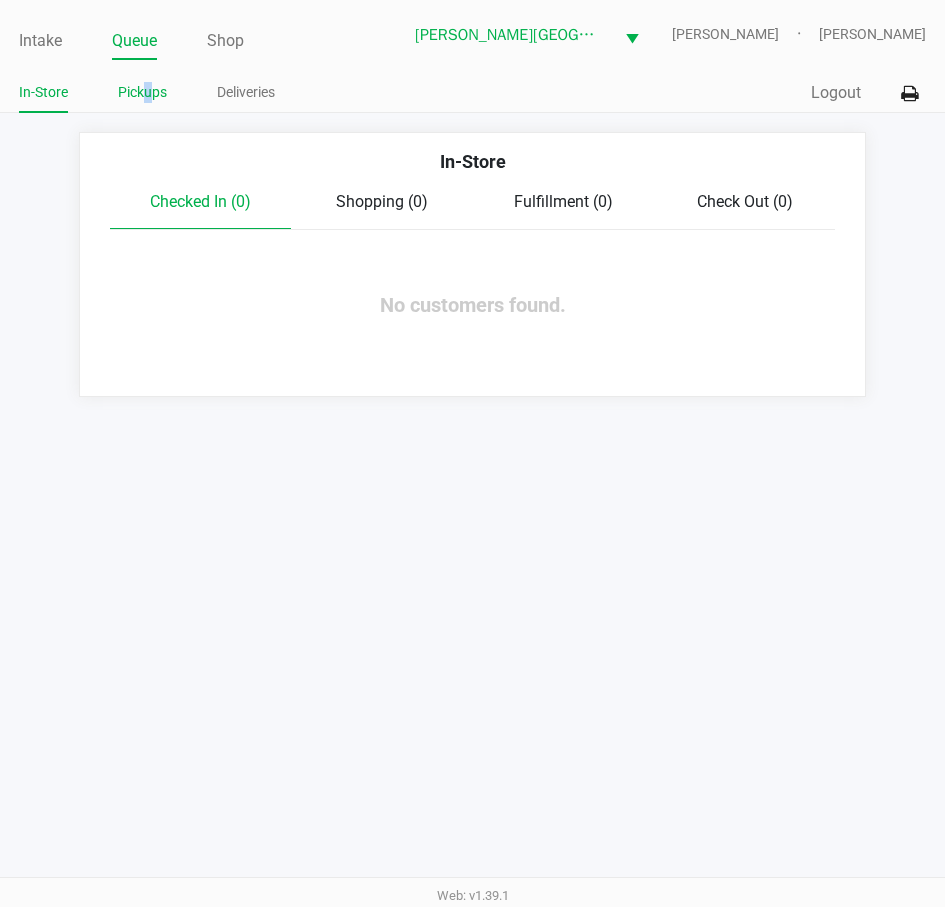 click on "Pickups" 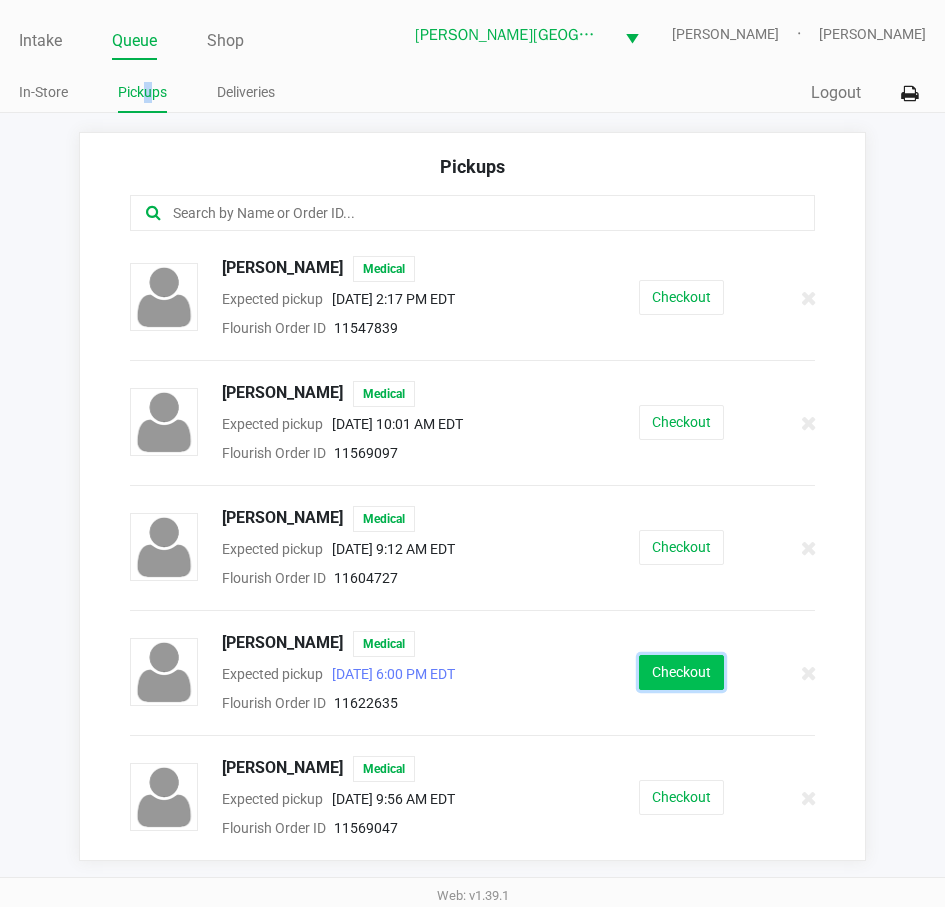 click on "Checkout" 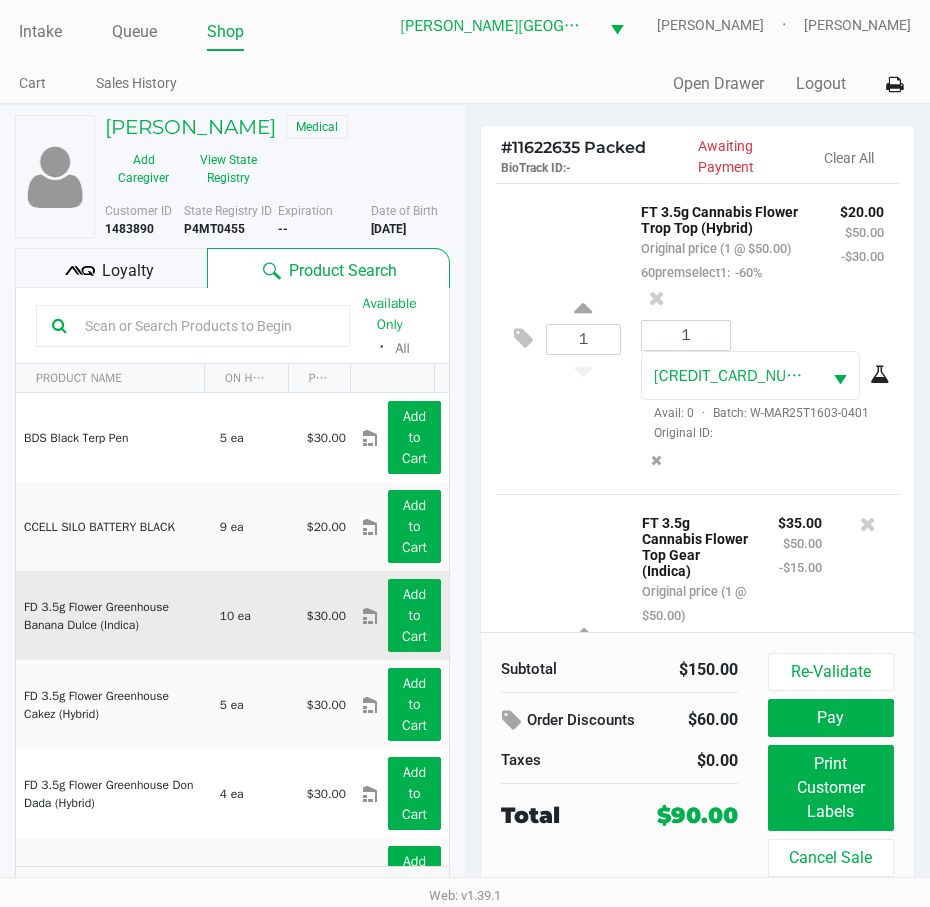 scroll, scrollTop: 37, scrollLeft: 0, axis: vertical 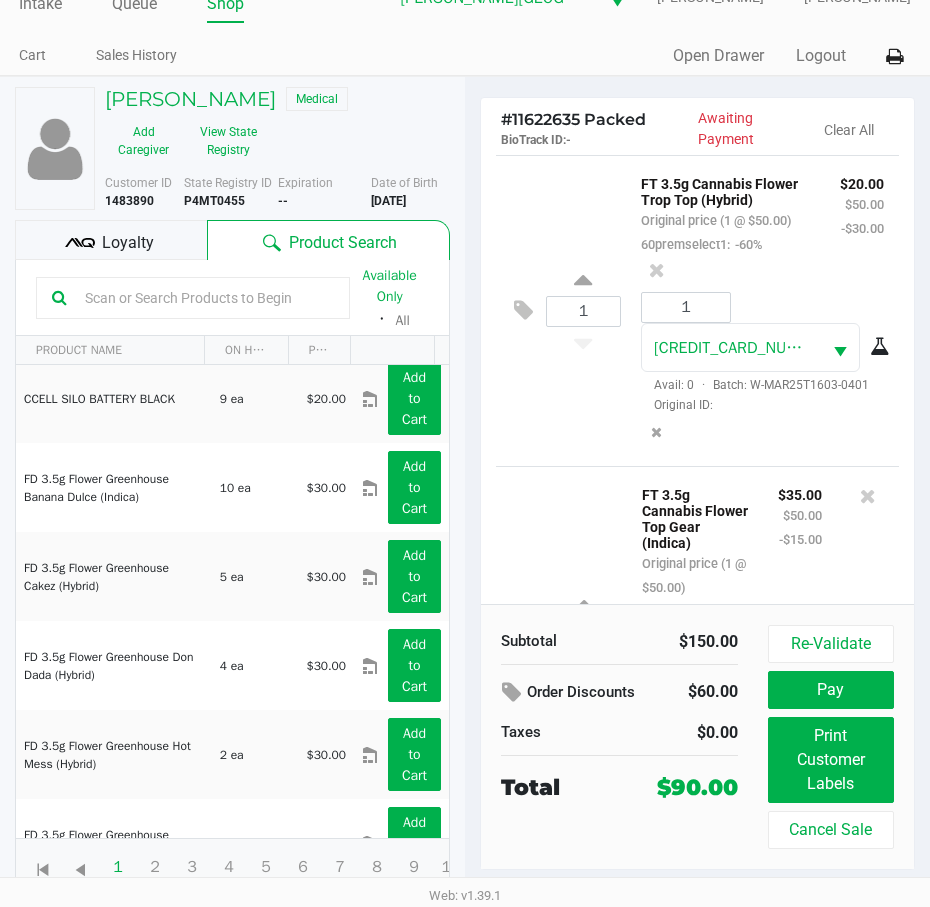 click on "Loyalty" 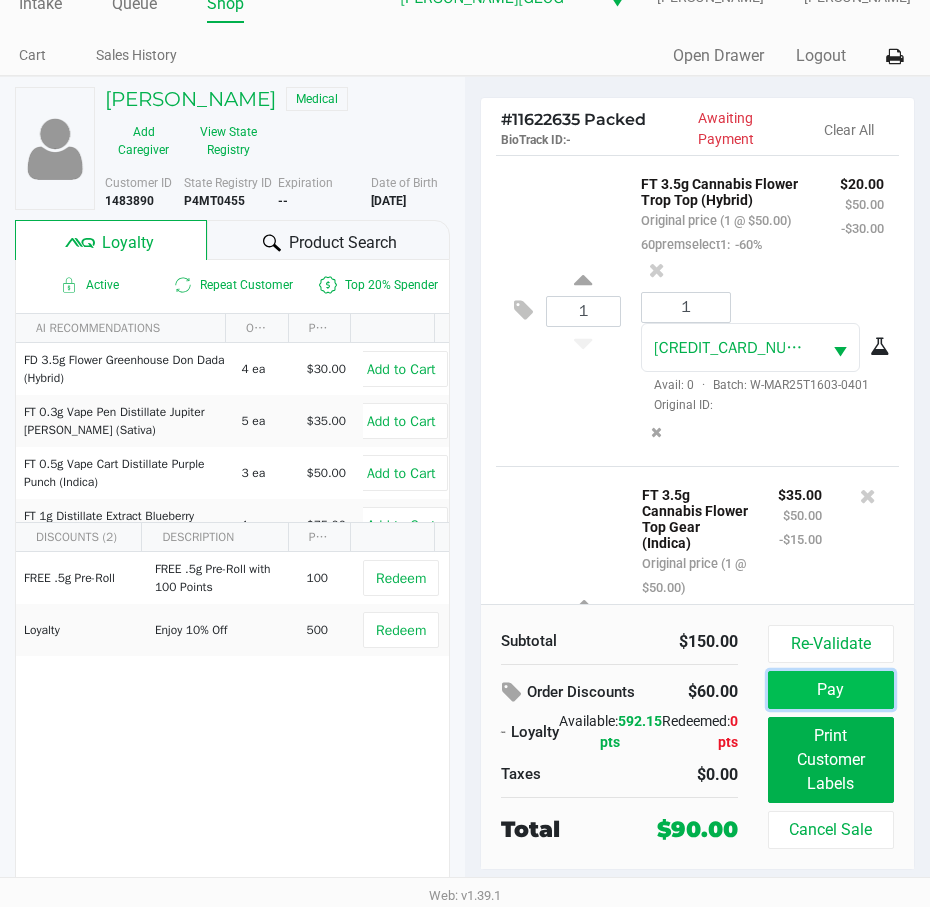 click on "Pay" 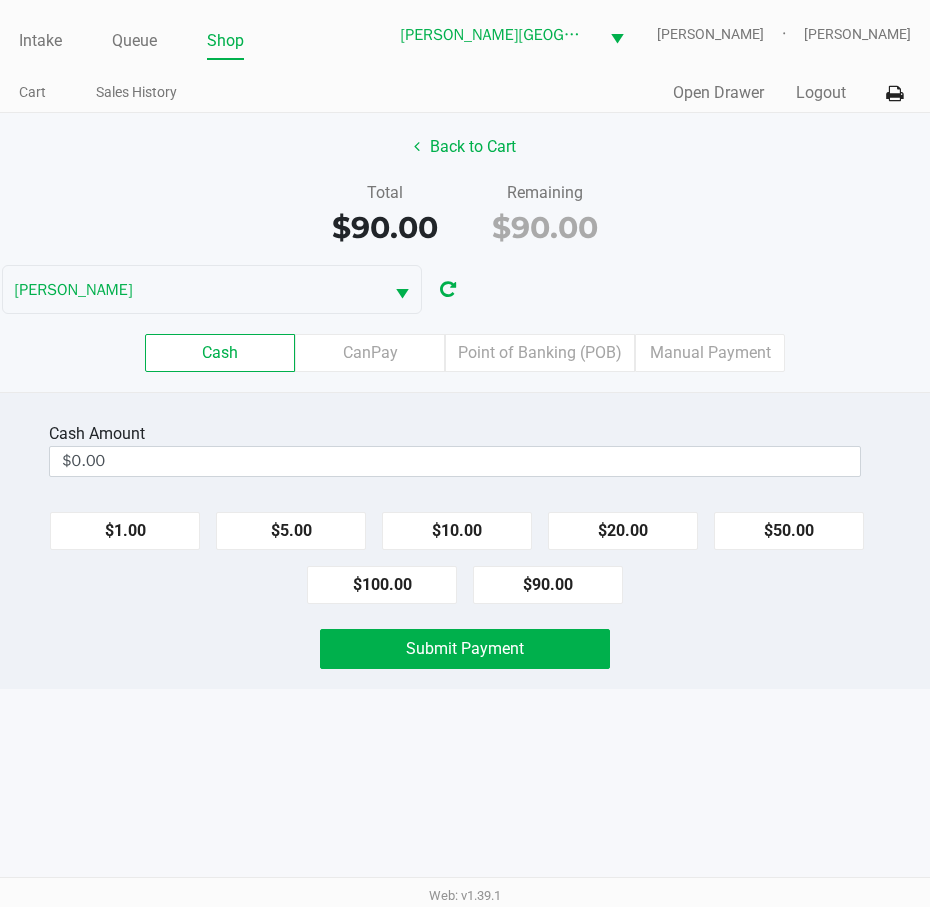 scroll, scrollTop: 0, scrollLeft: 0, axis: both 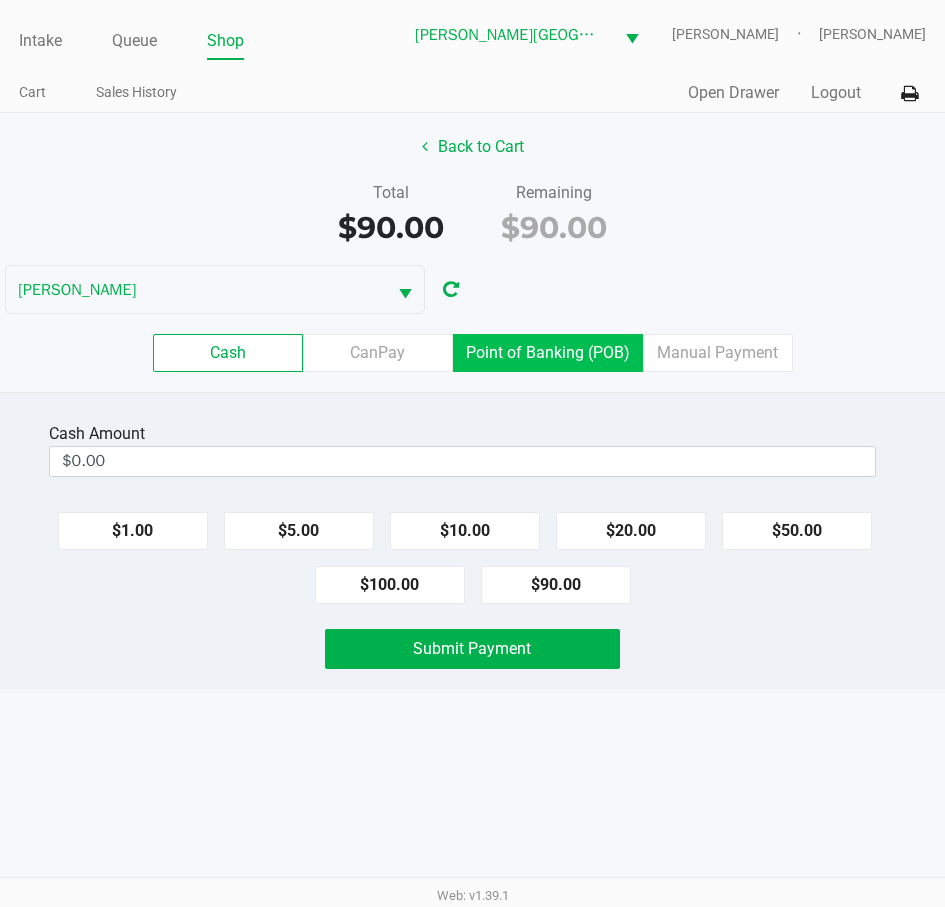 click on "Point of Banking (POB)" 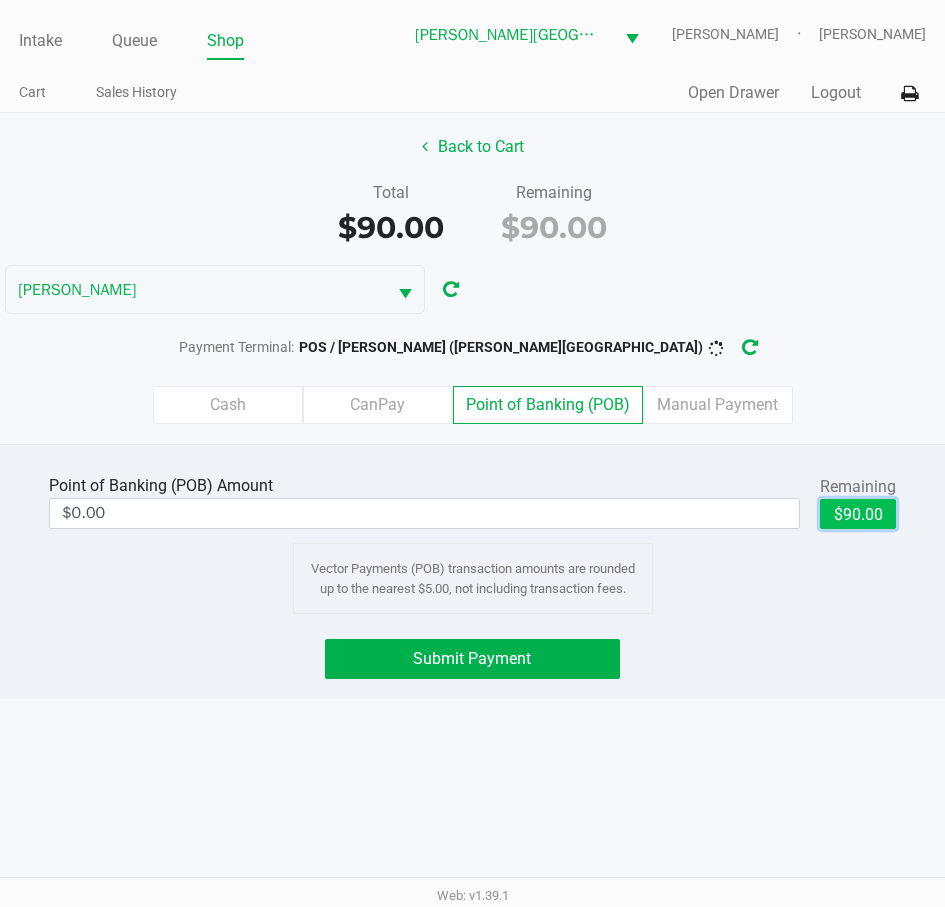 click on "$90.00" 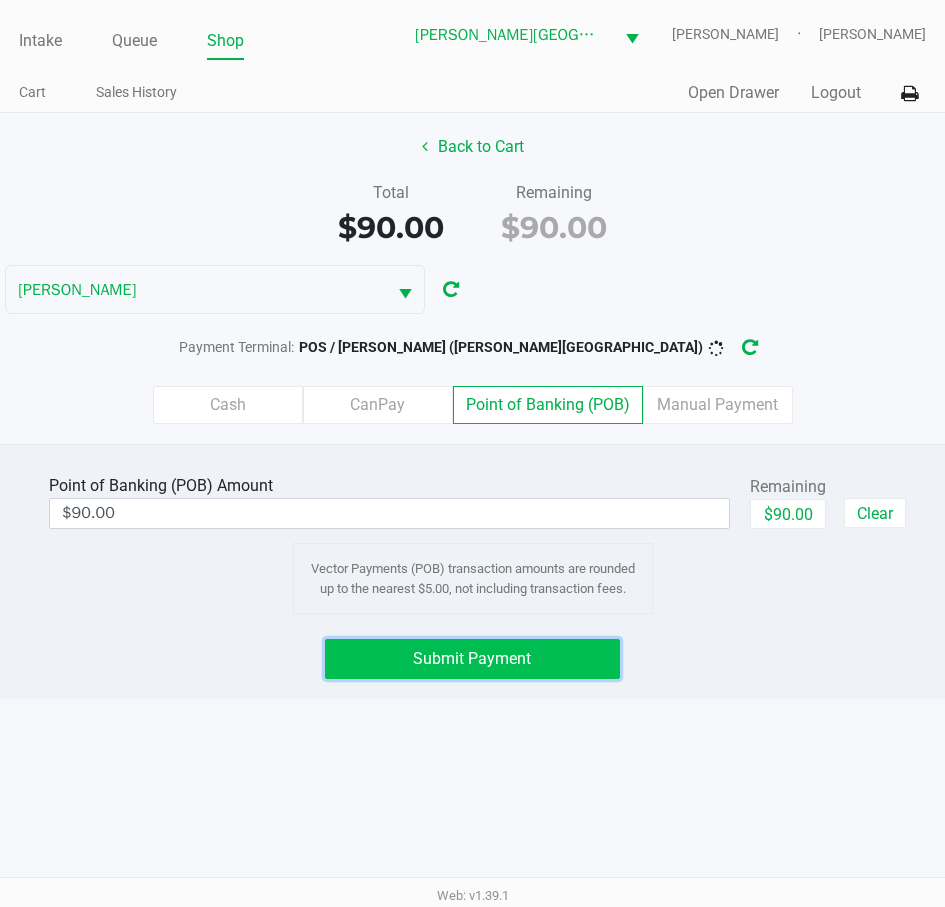 click on "Submit Payment" 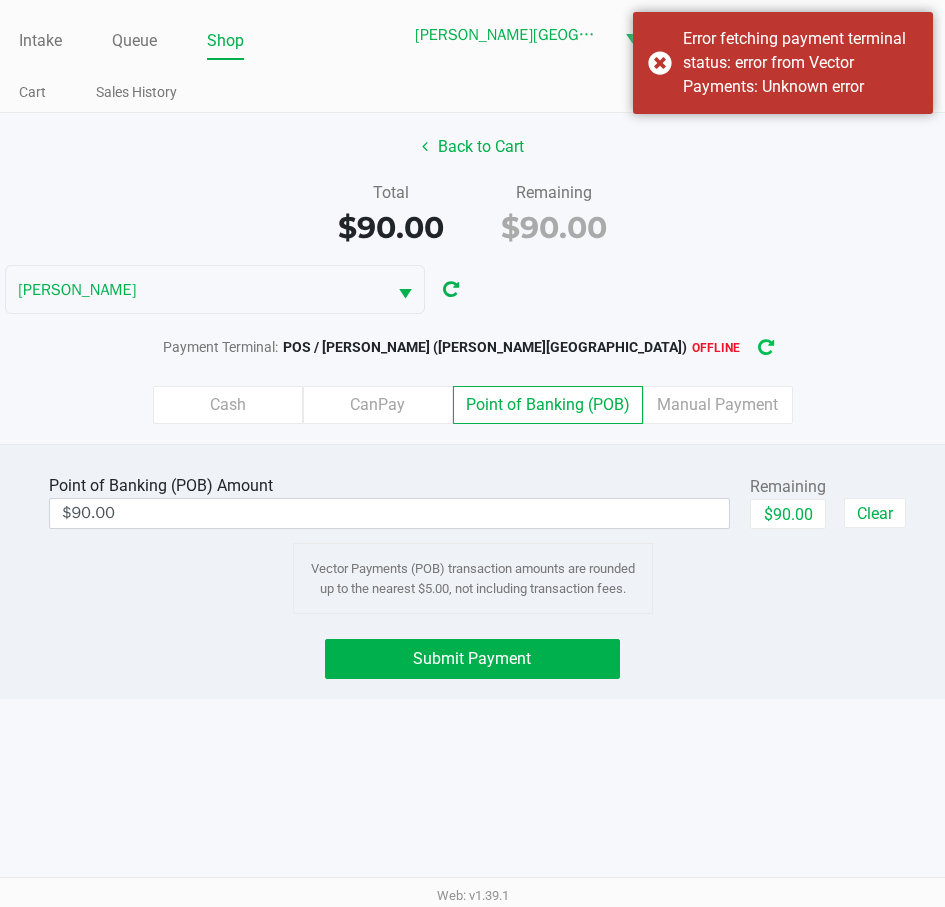click 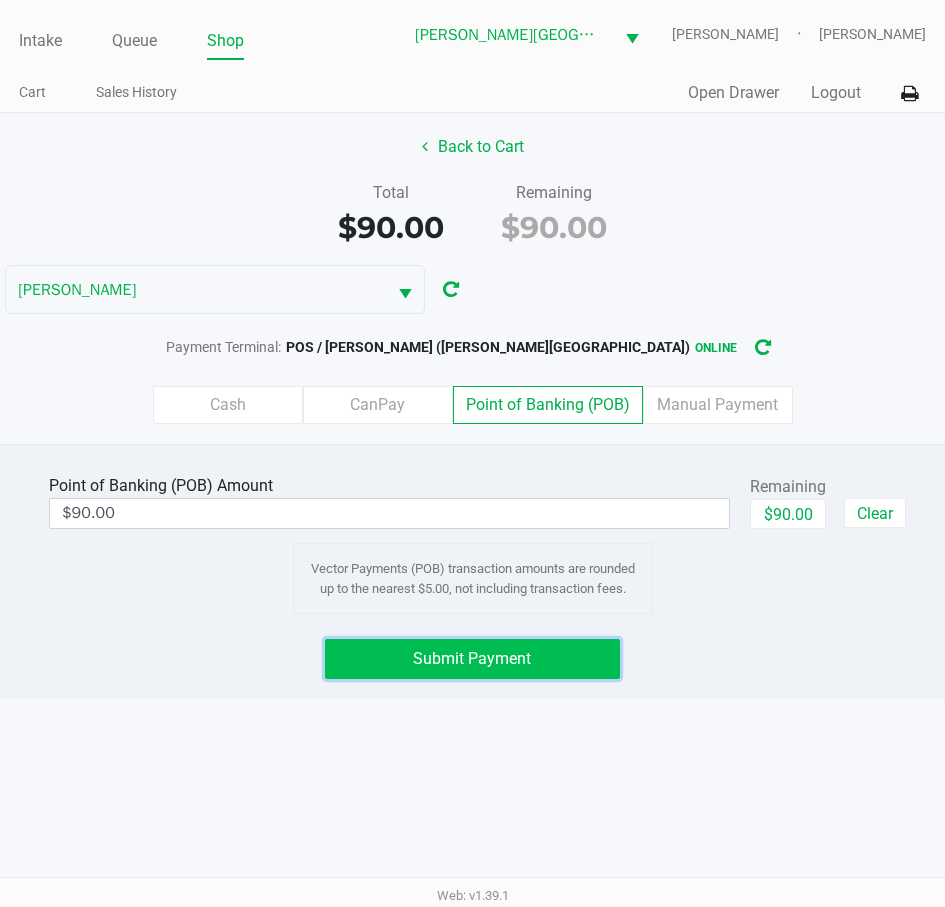 click on "Submit Payment" 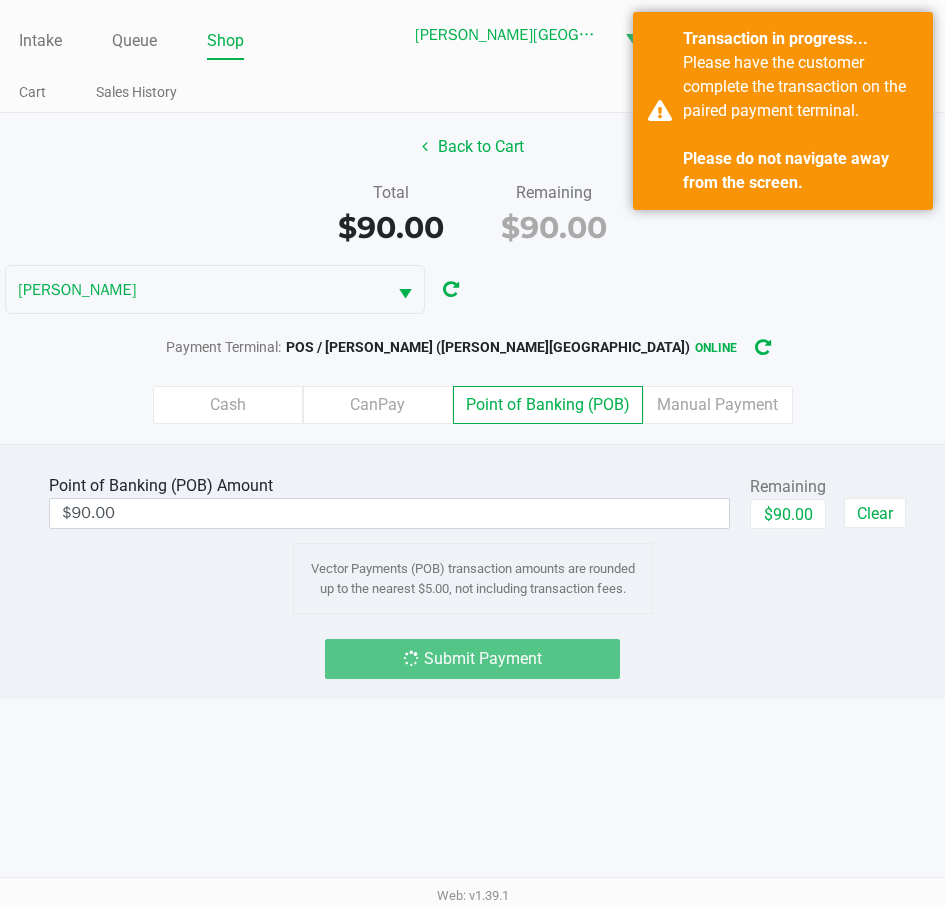 click on "Submit Payment" 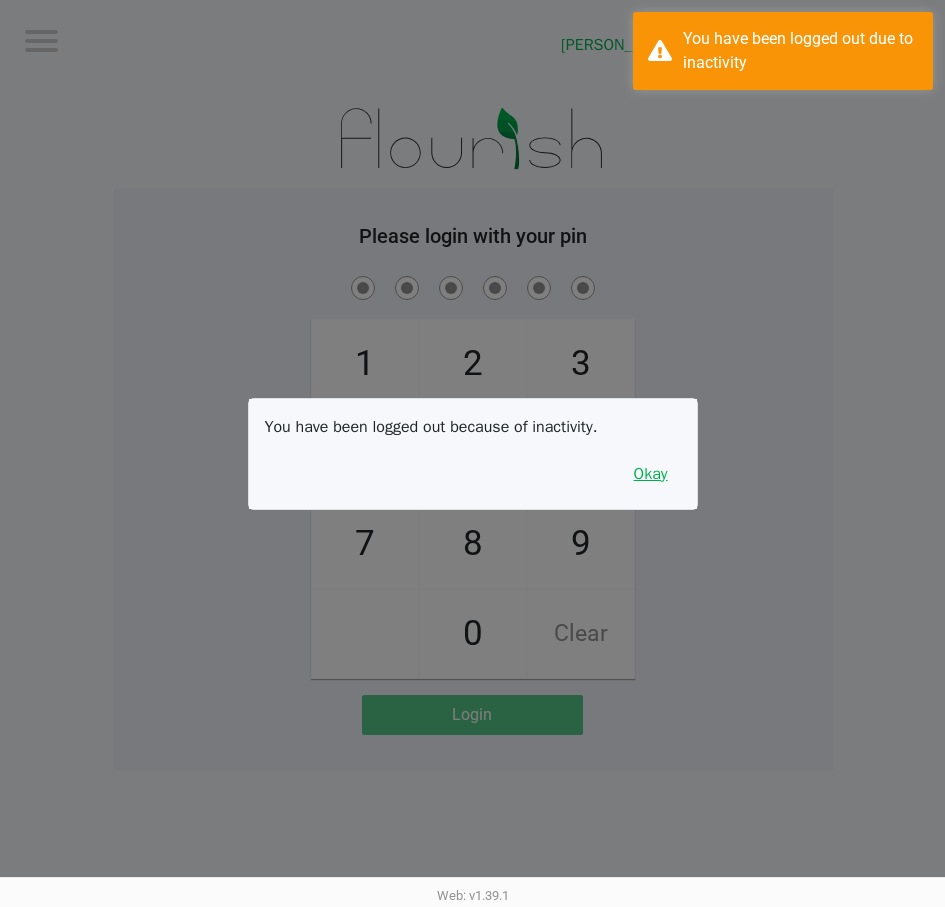 click on "Okay" at bounding box center (651, 474) 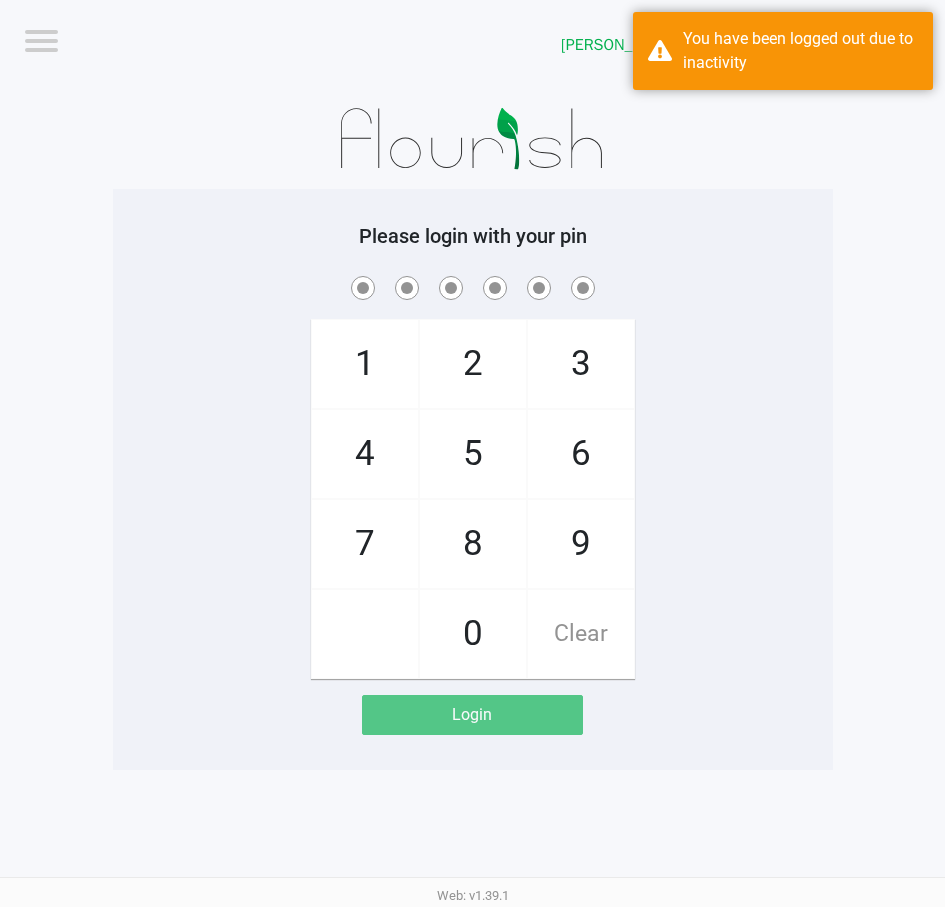 click on "1   4   7       2   5   8   0   3   6   9   Clear" 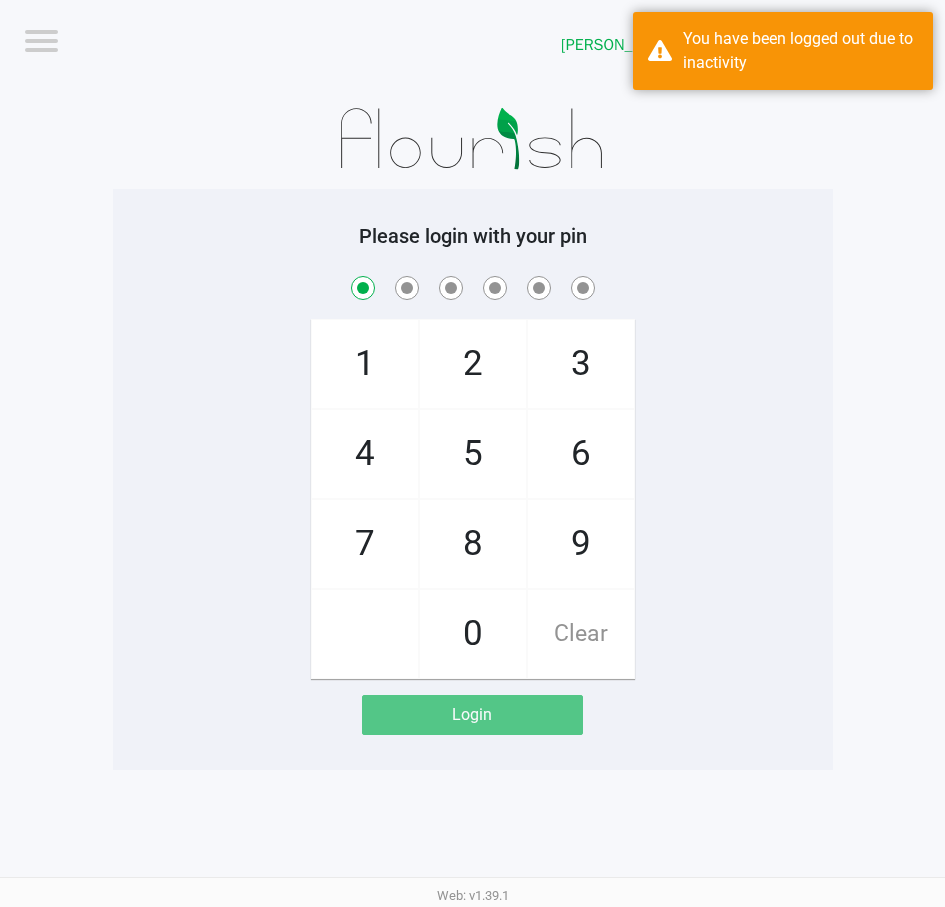 checkbox on "true" 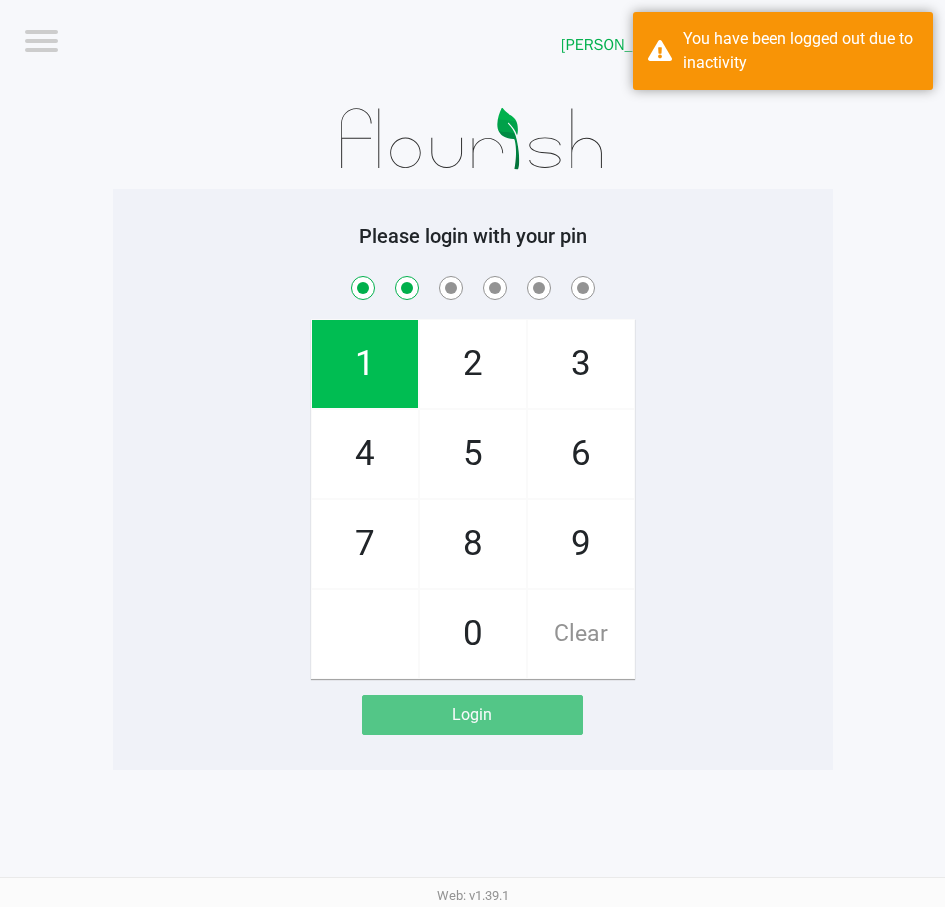 checkbox on "true" 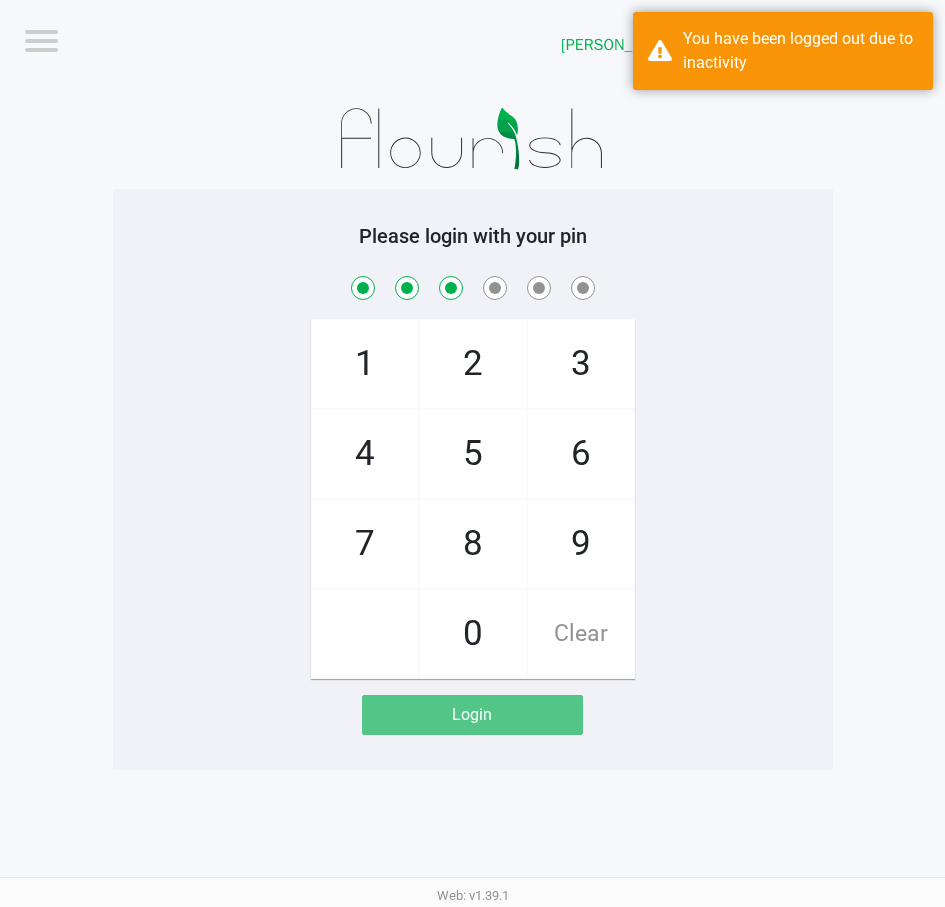 checkbox on "true" 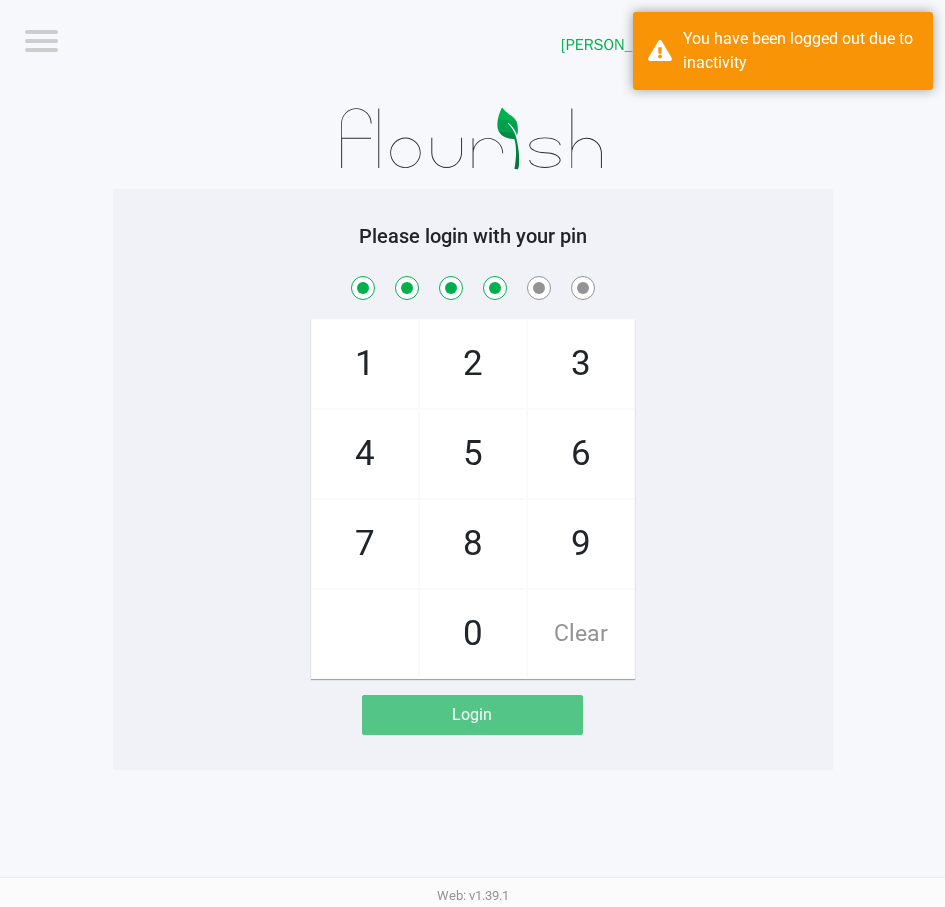 checkbox on "true" 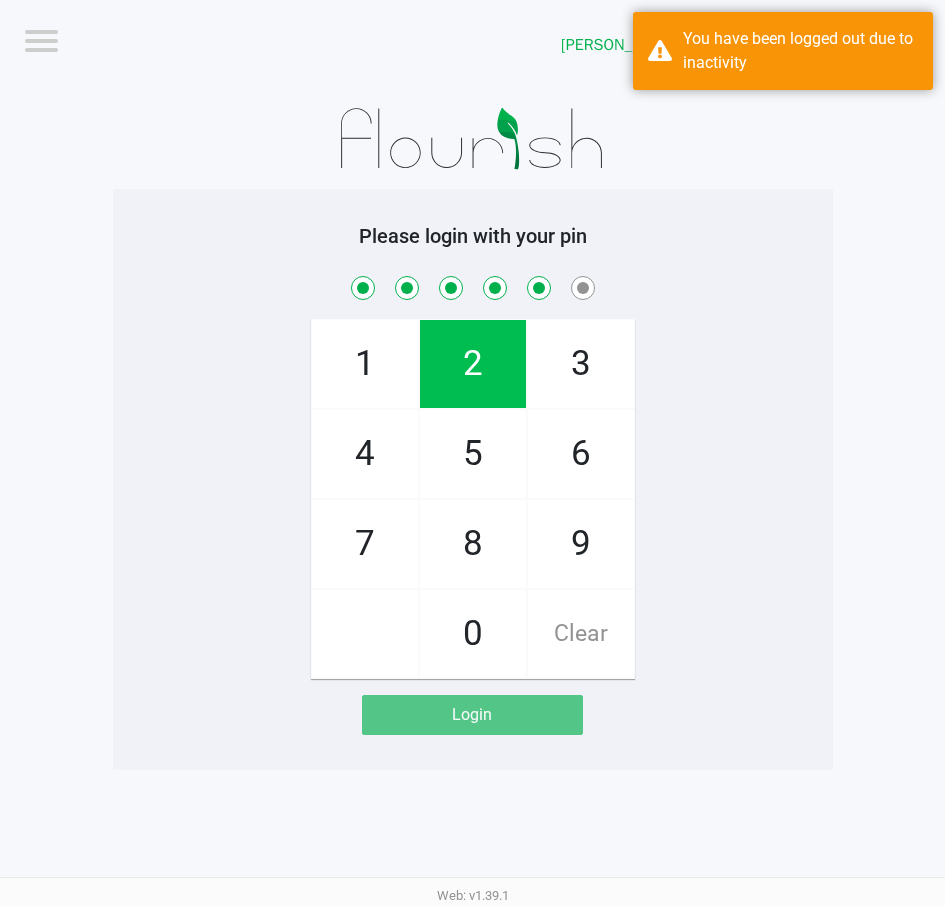 checkbox on "true" 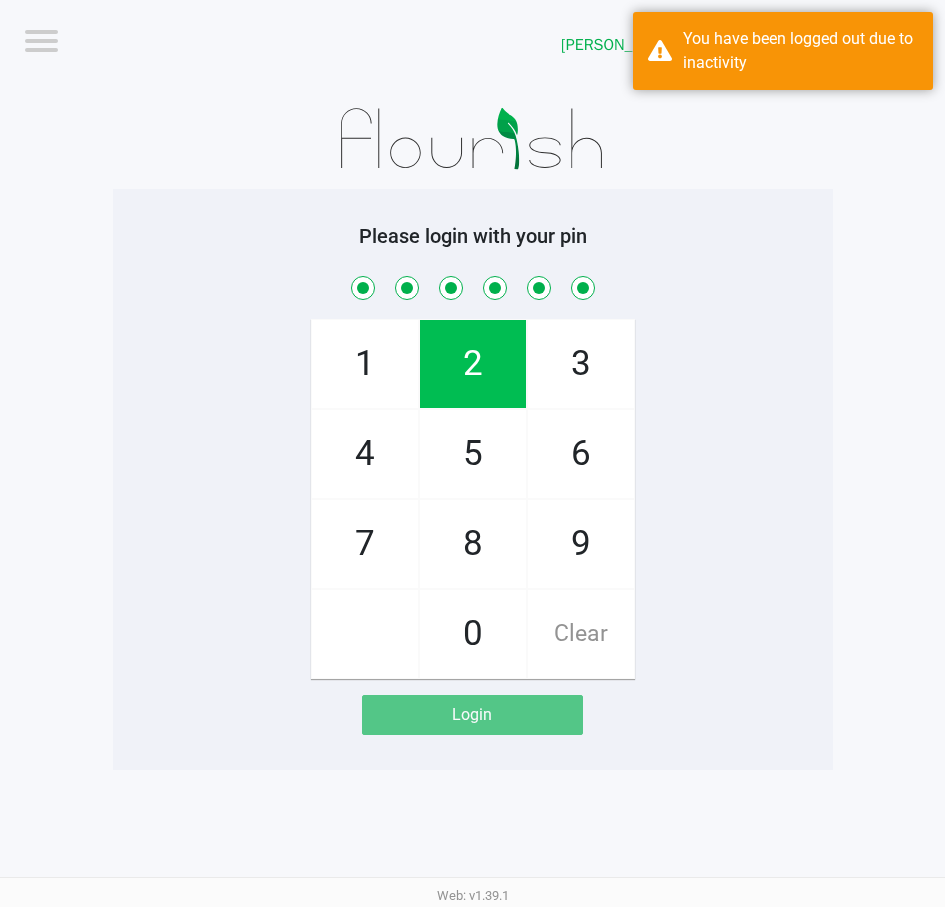 checkbox on "true" 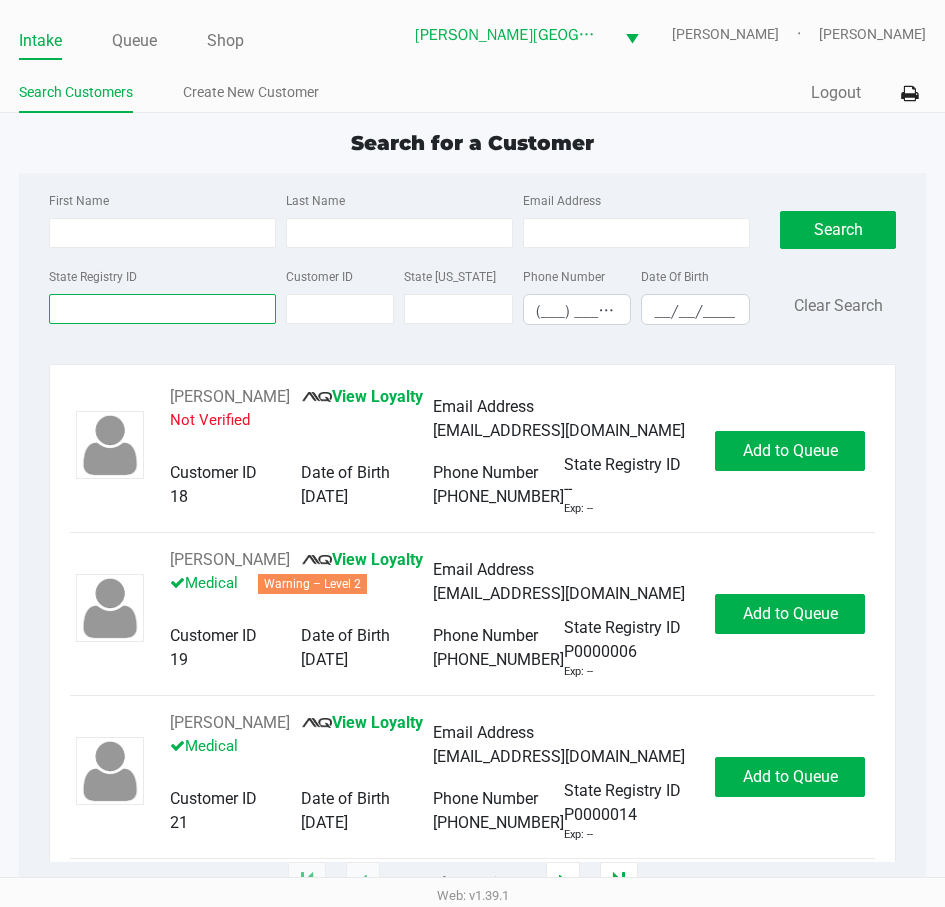 click on "State Registry ID" at bounding box center (162, 309) 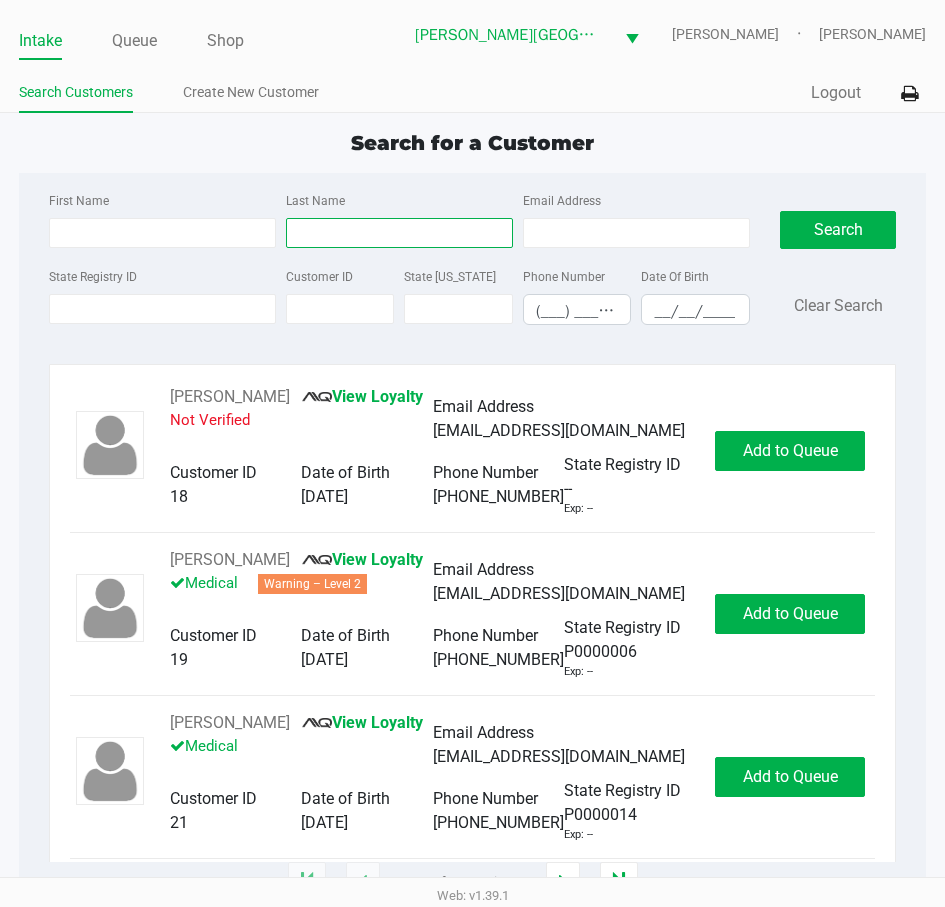 click on "Last Name" at bounding box center [399, 233] 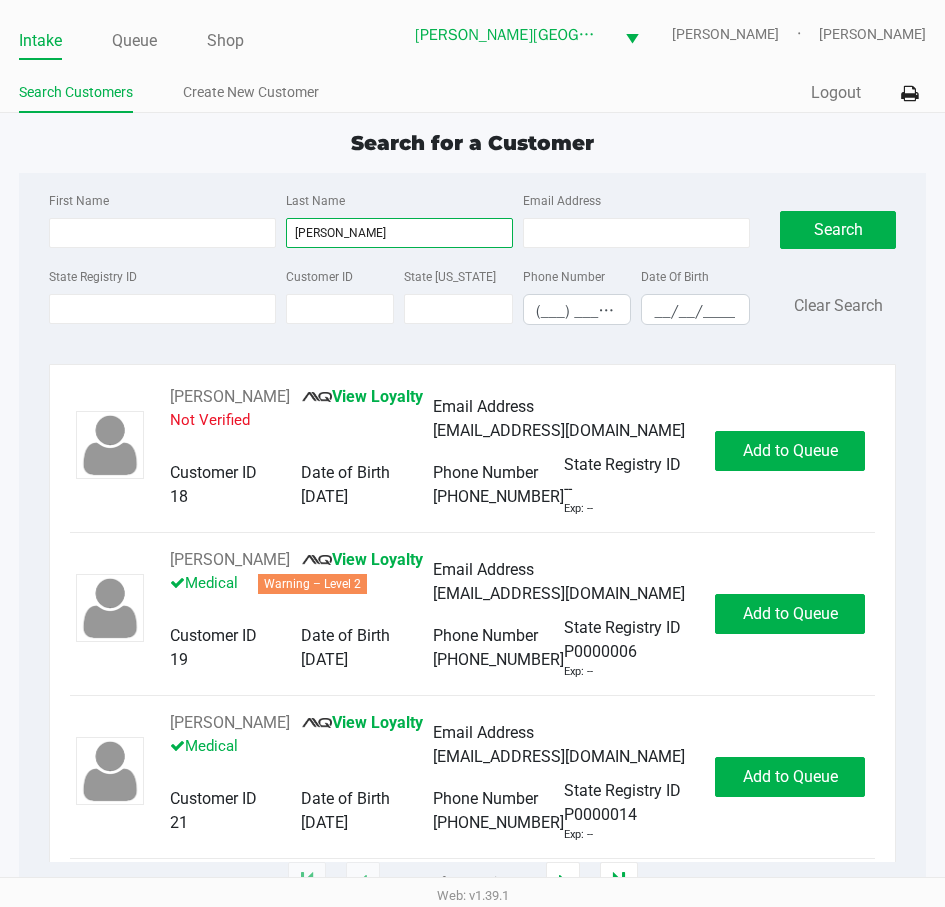 type on "constantine" 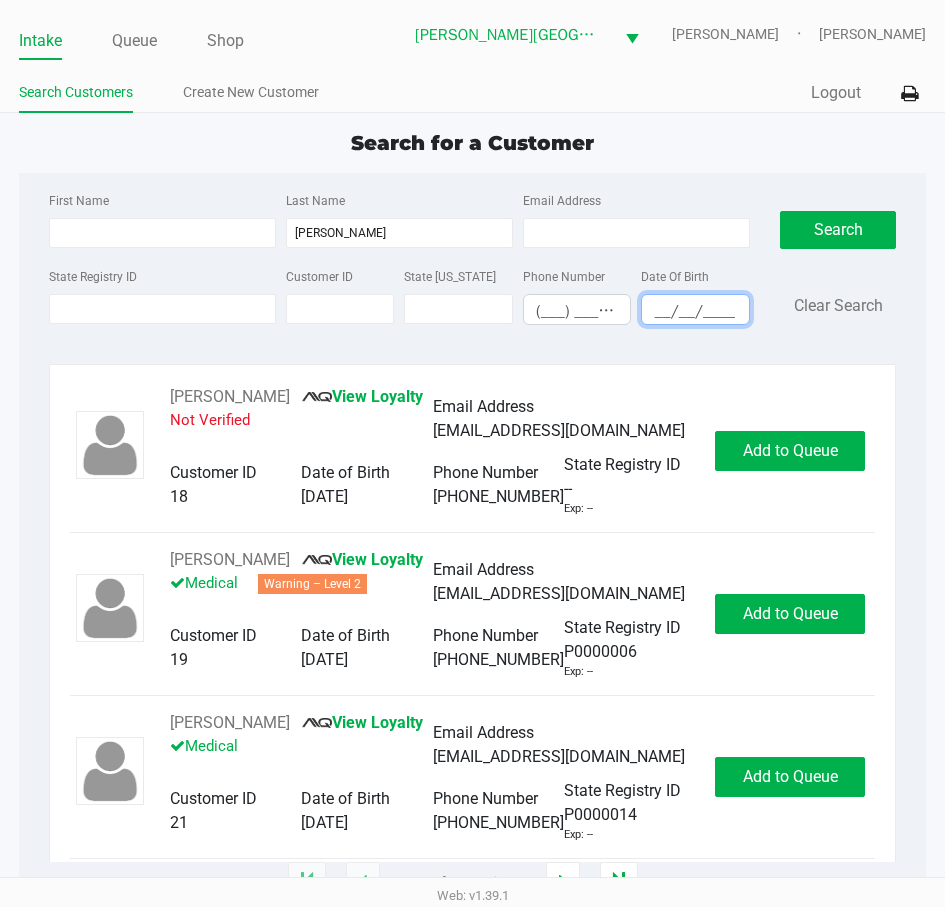 click on "__/__/____" at bounding box center (695, 311) 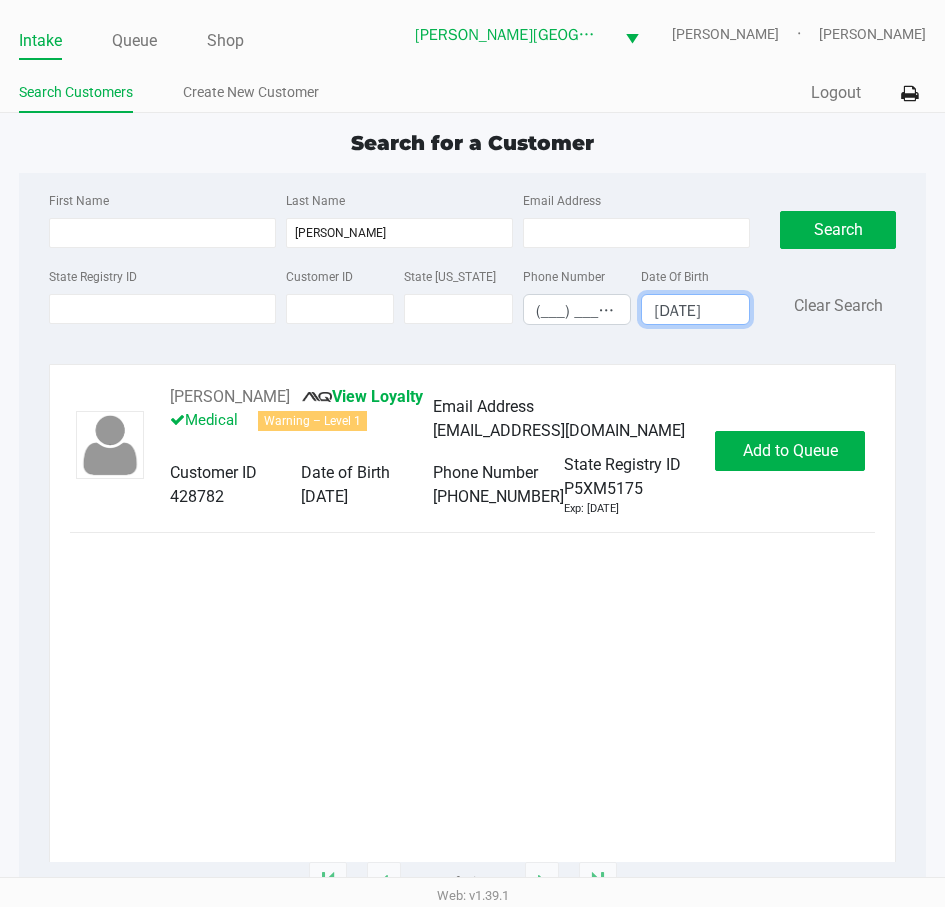type on "06/11/1961" 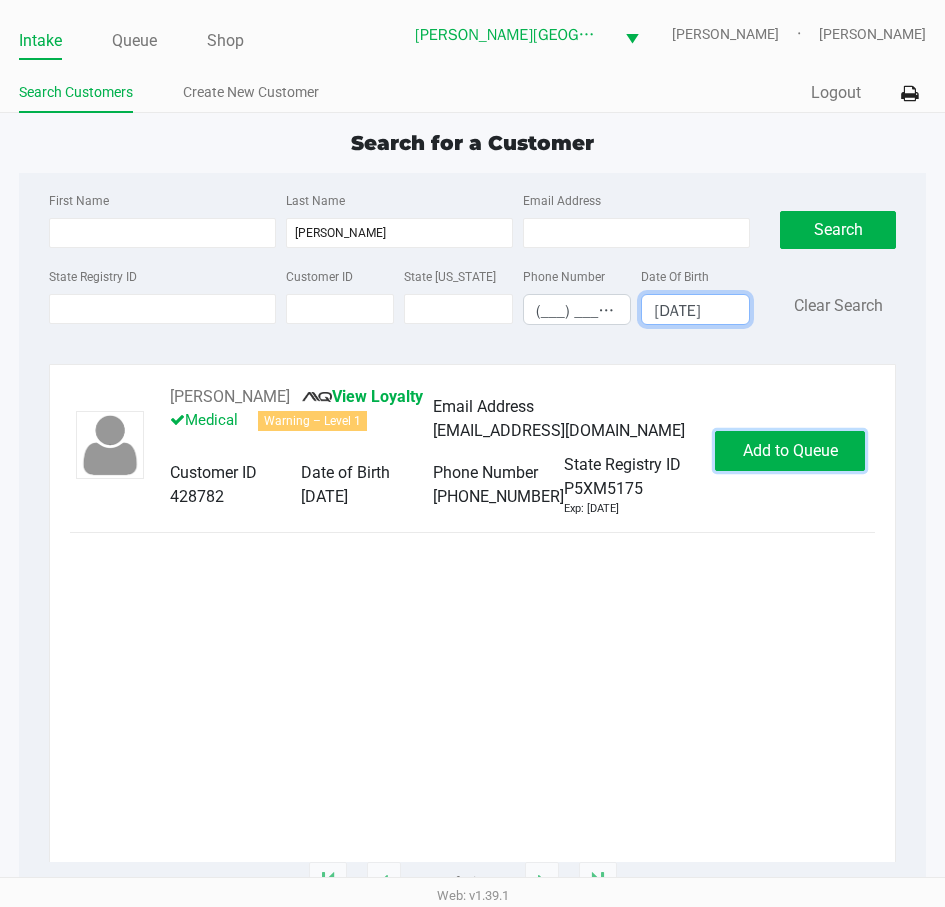 click on "Add to Queue" 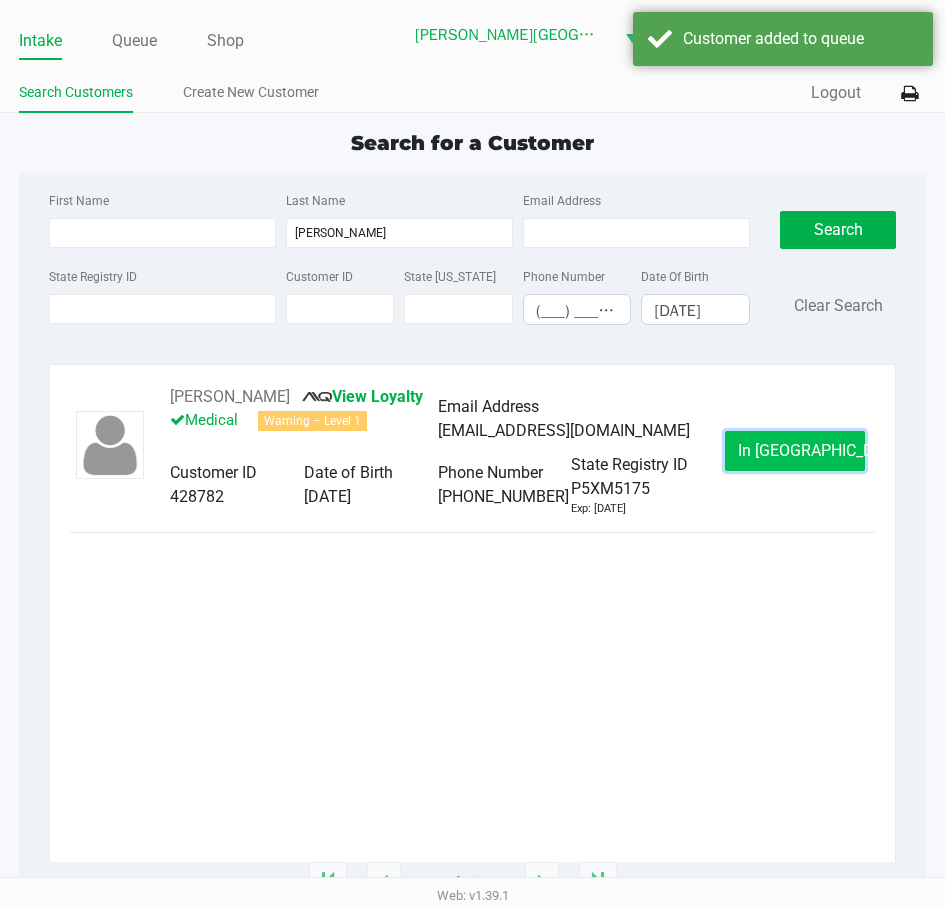 click on "In Queue" 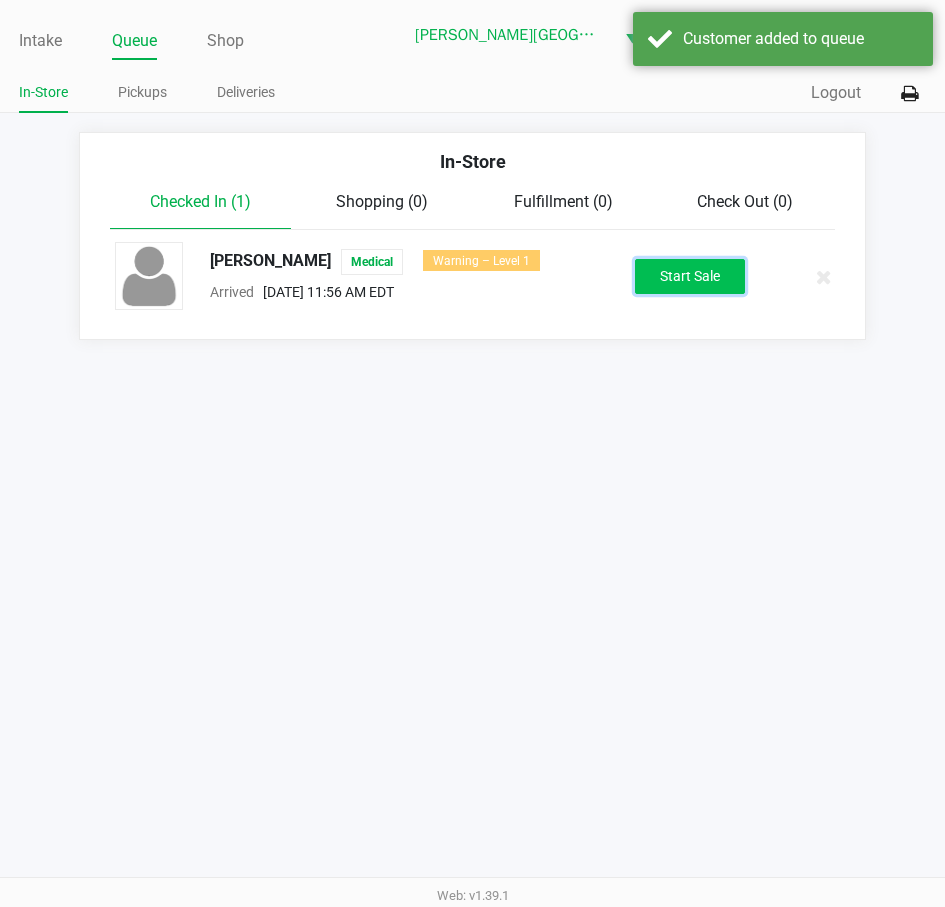 click on "Start Sale" 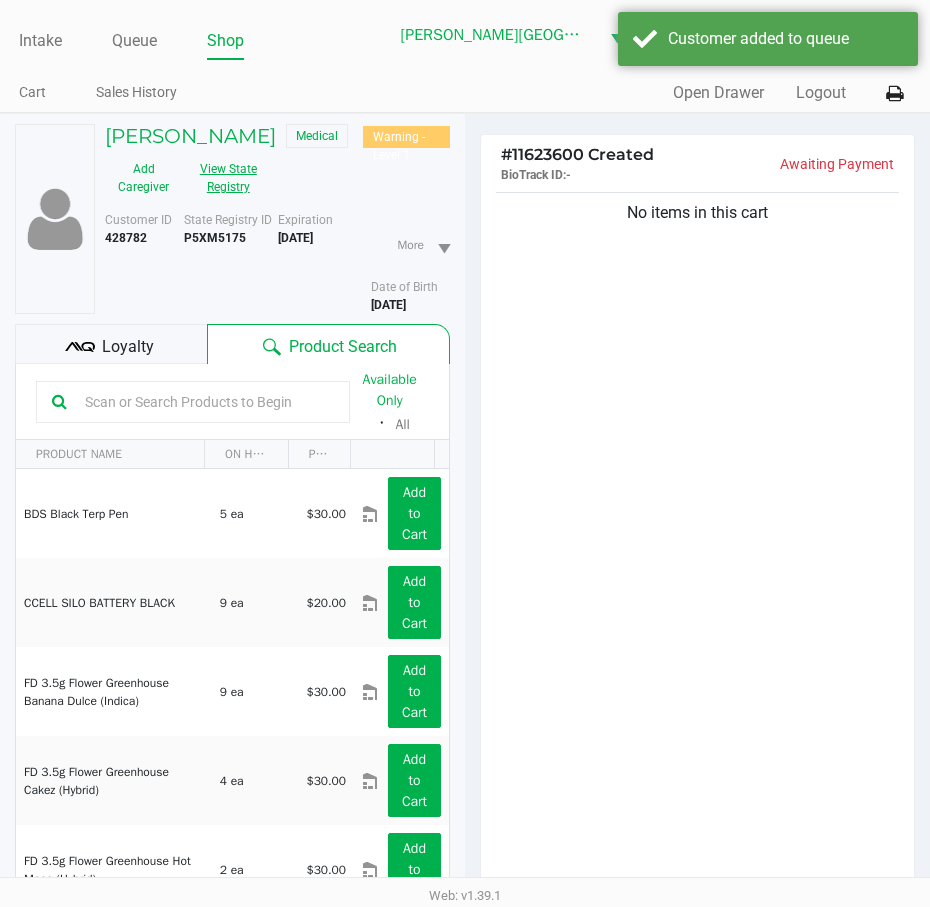 click on "View State Registry" 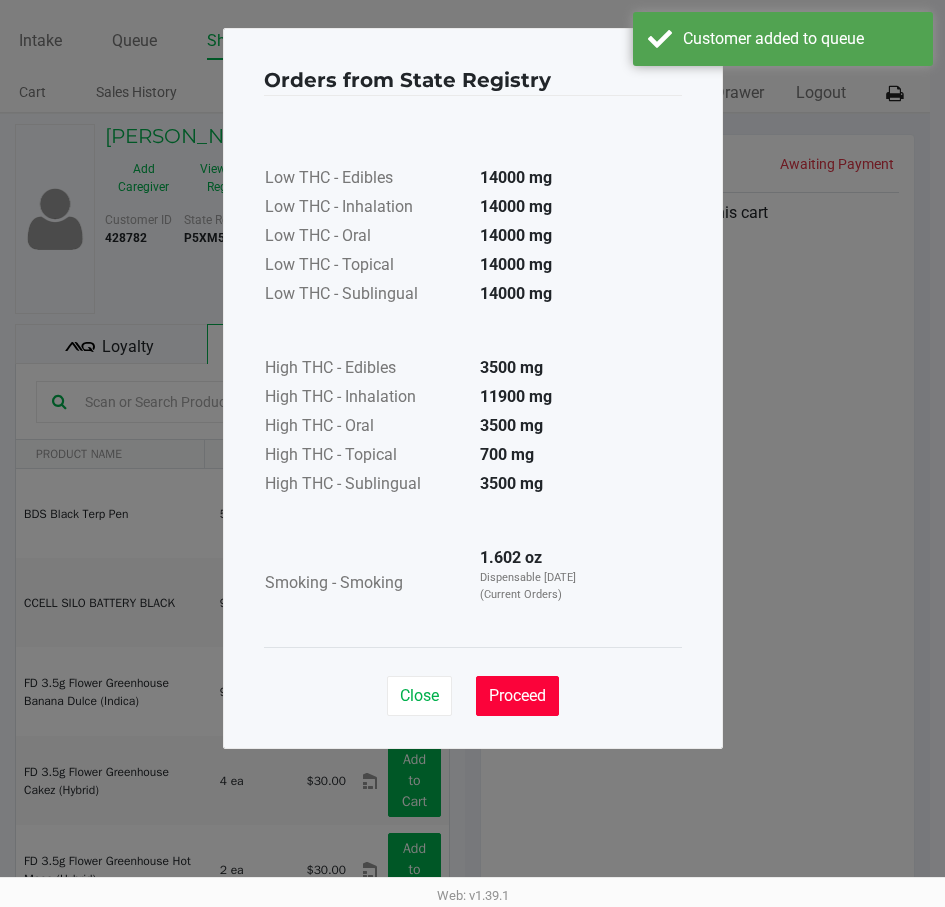 click on "Proceed" 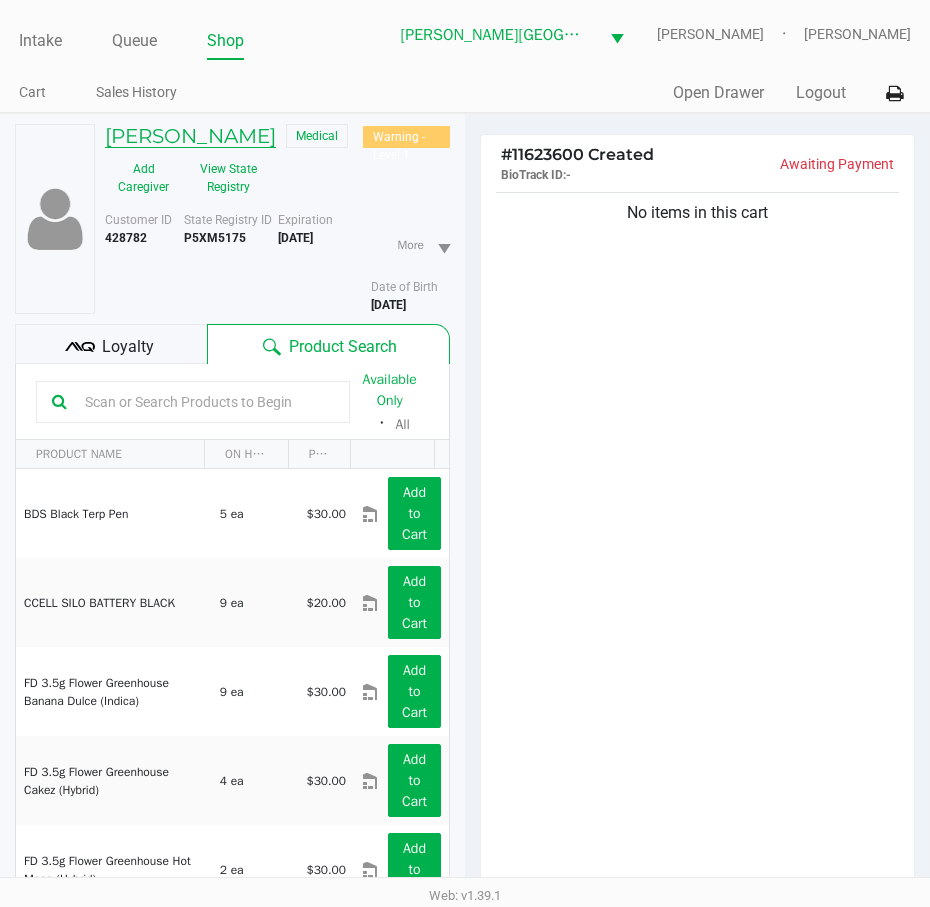 click on "THEO CONSTANTINE" 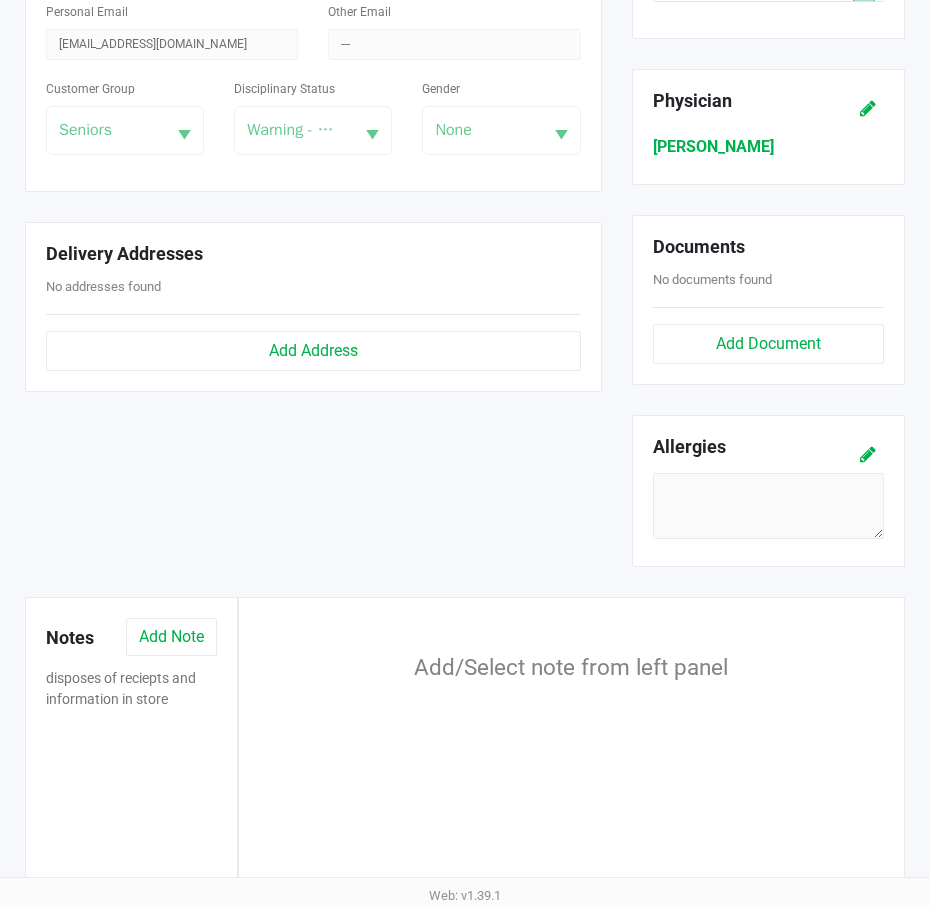 scroll, scrollTop: 637, scrollLeft: 0, axis: vertical 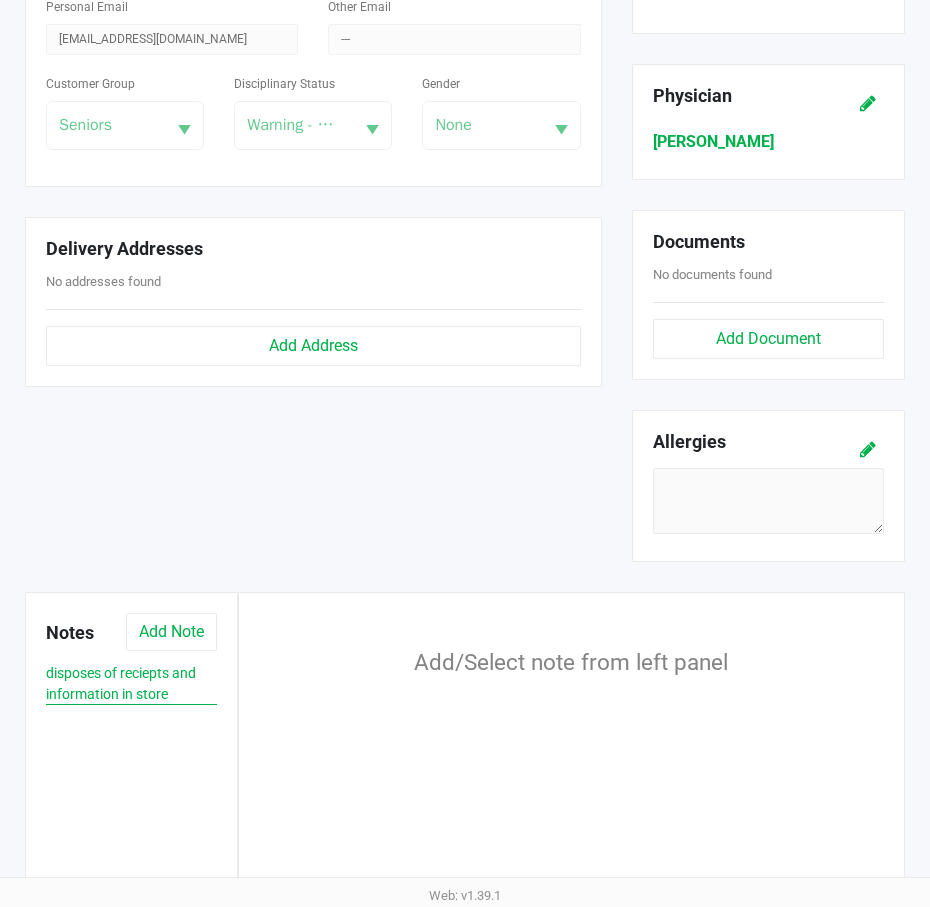 click on "disposes of reciepts and information in store" 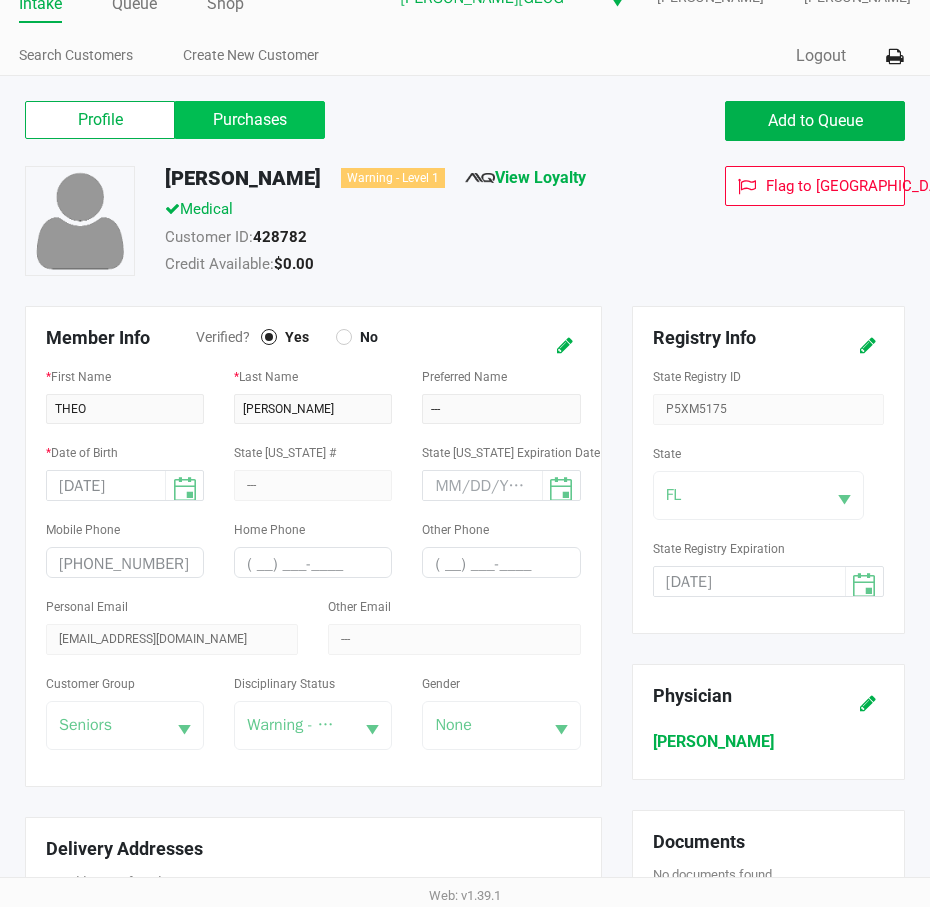 click on "Purchases" 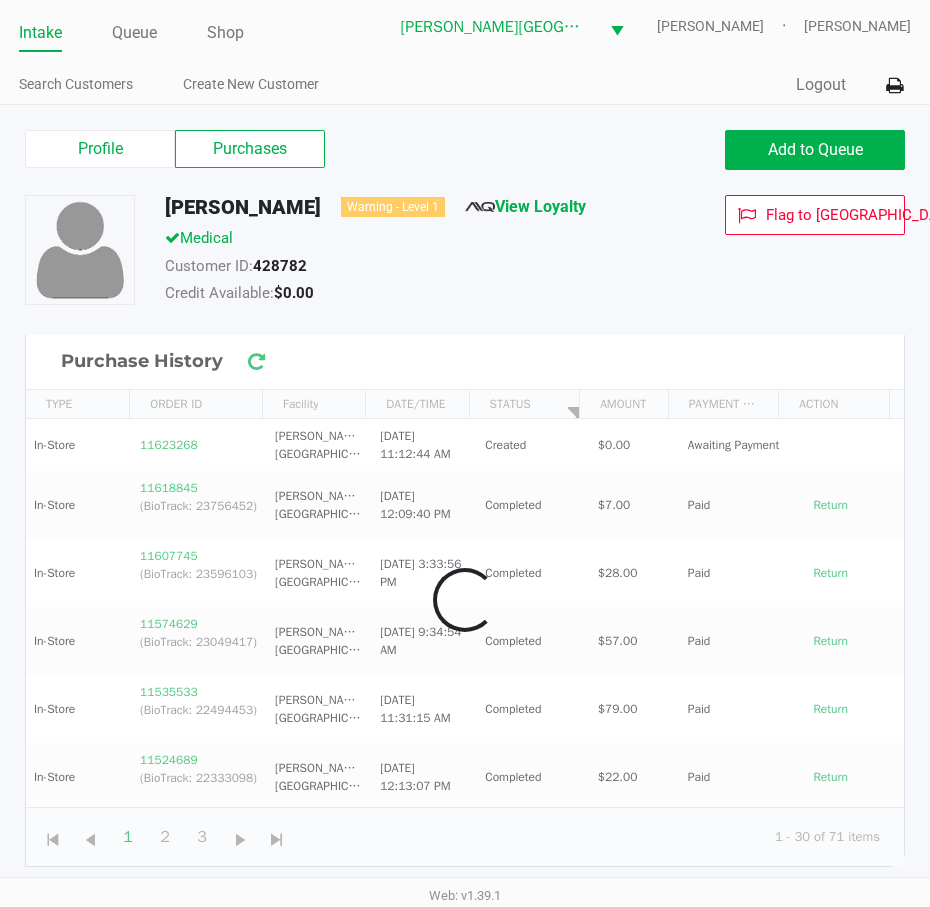 scroll, scrollTop: 8, scrollLeft: 0, axis: vertical 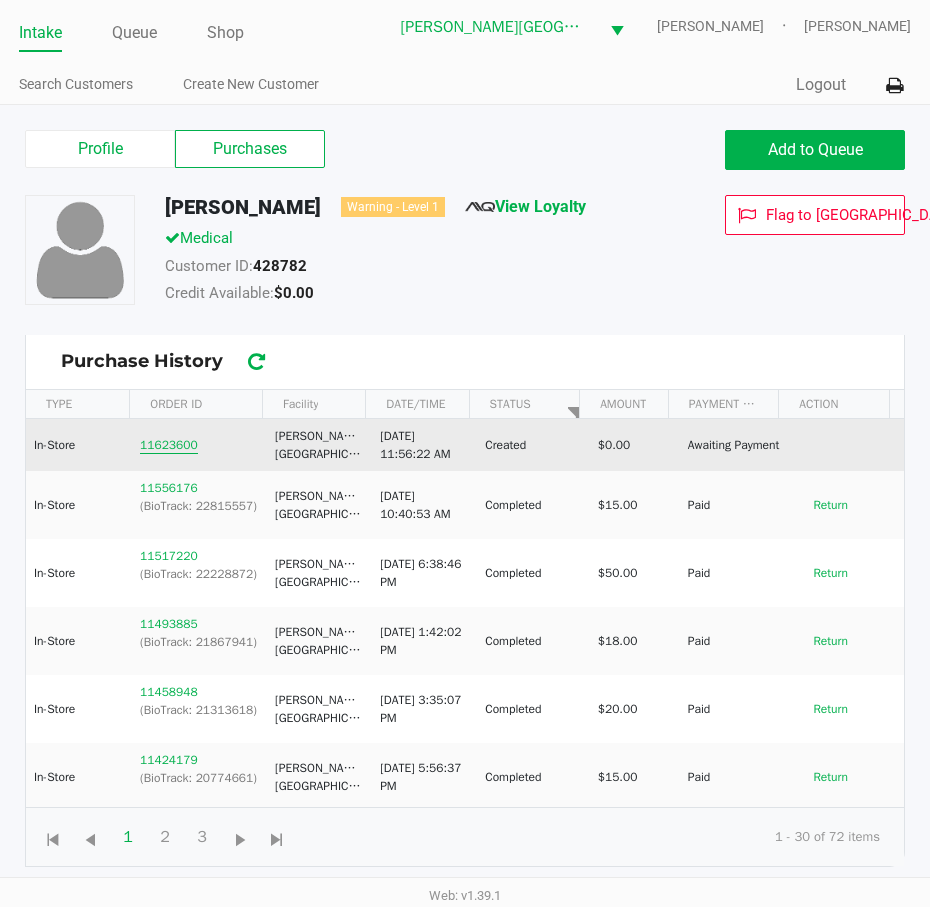 click on "11623600" 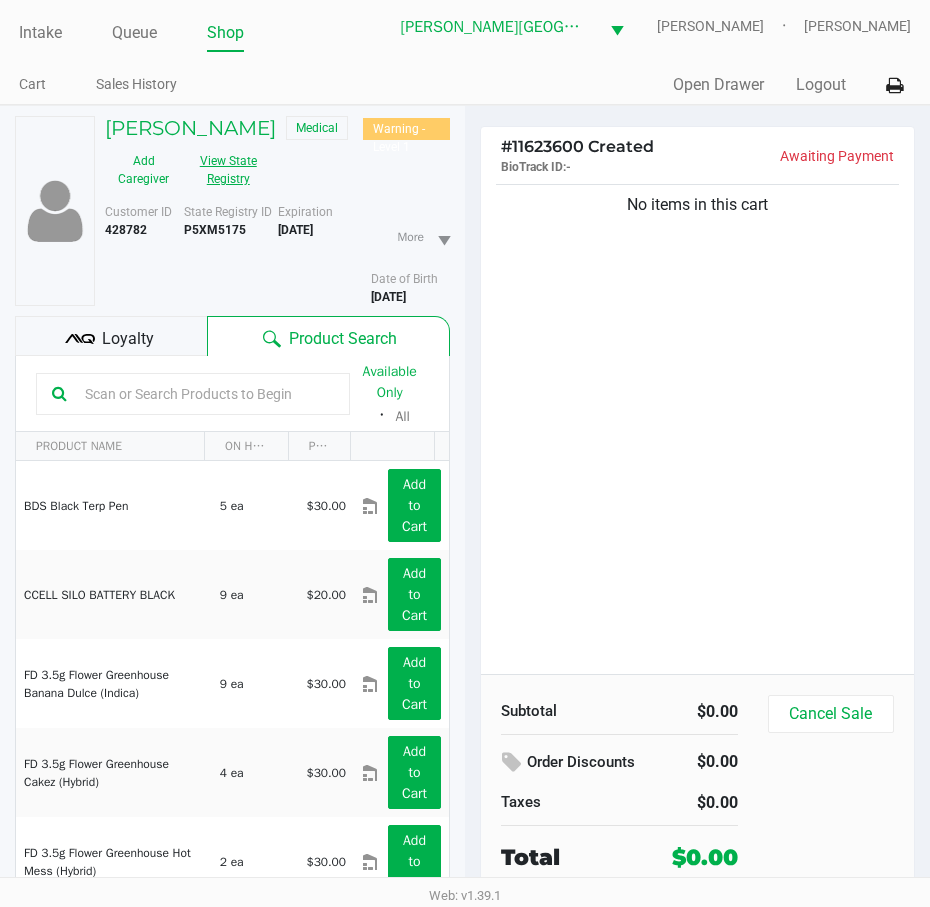 click on "View State Registry" 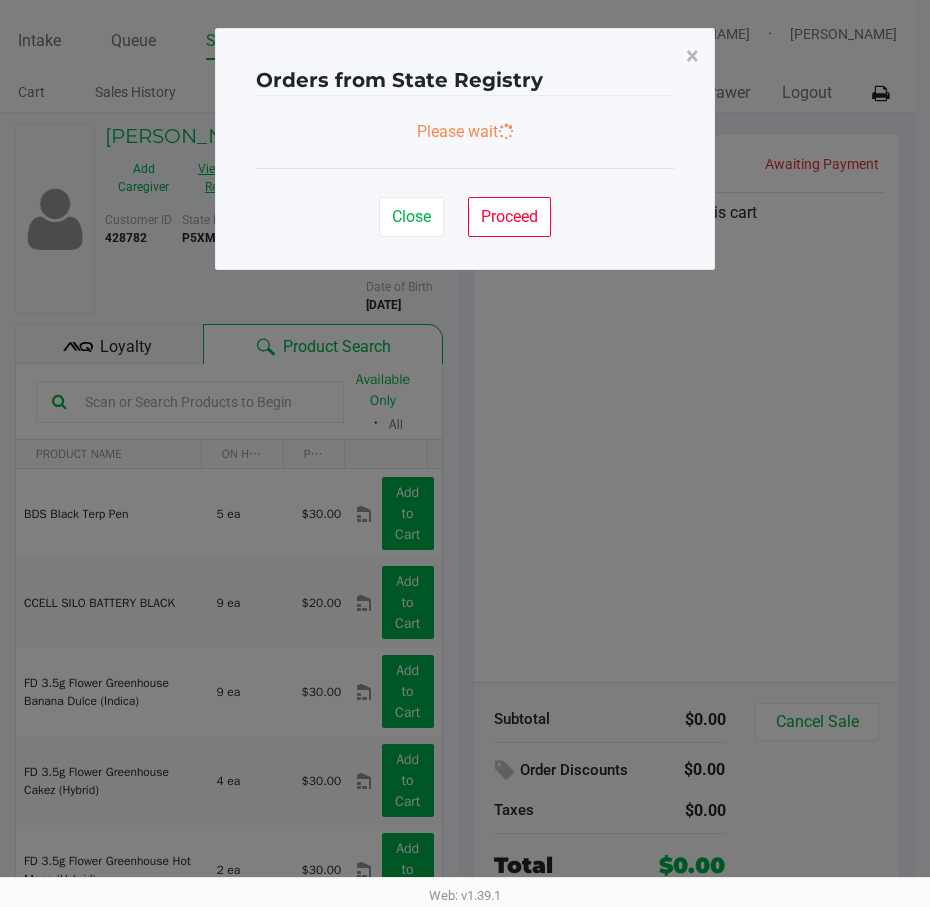 scroll, scrollTop: 0, scrollLeft: 0, axis: both 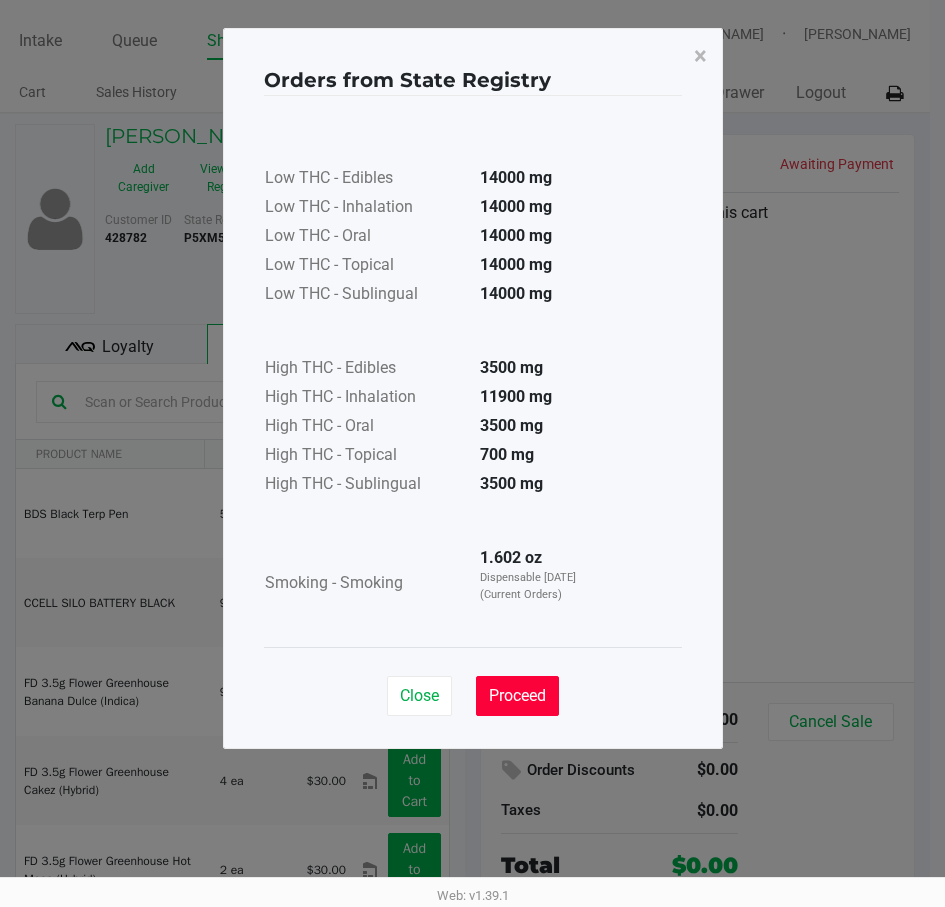 click on "Proceed" 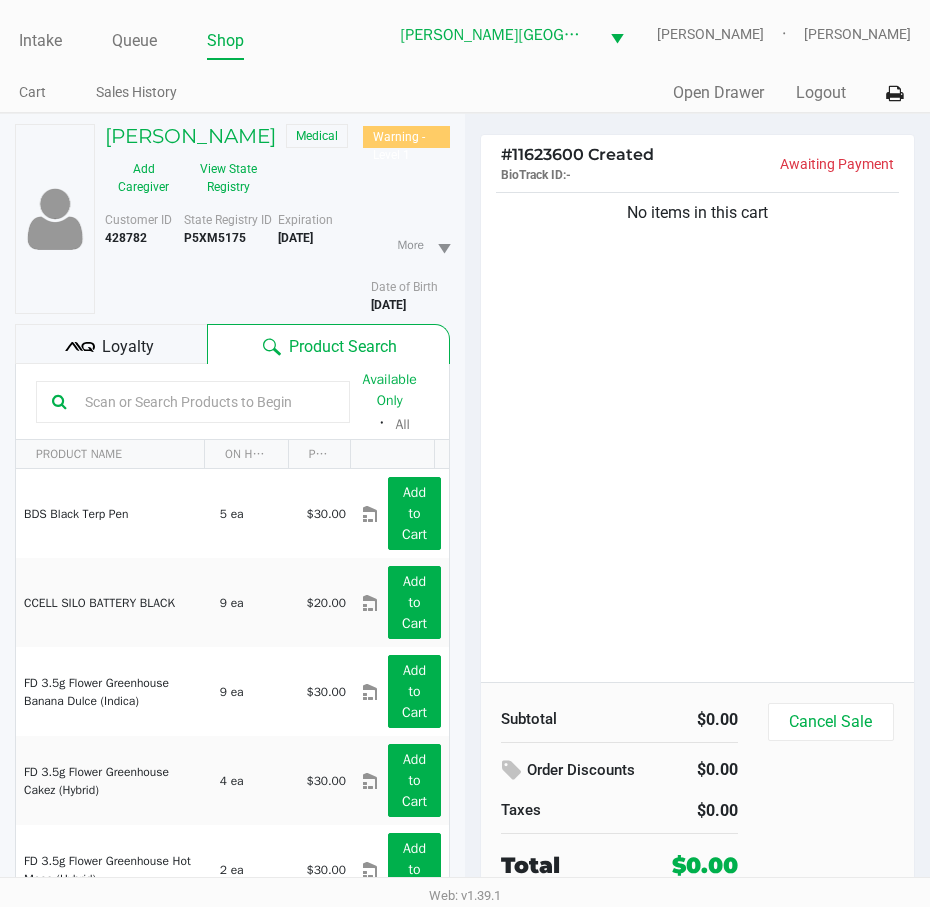 drag, startPoint x: 665, startPoint y: 467, endPoint x: 640, endPoint y: 454, distance: 28.178005 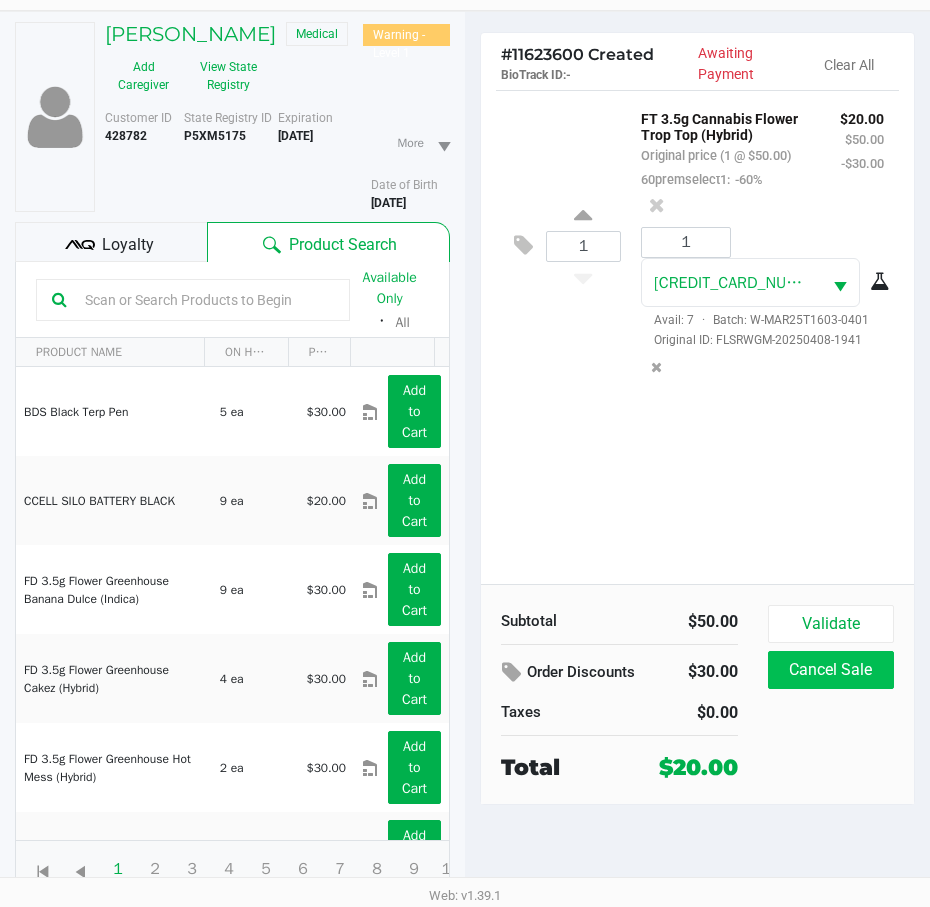 scroll, scrollTop: 104, scrollLeft: 0, axis: vertical 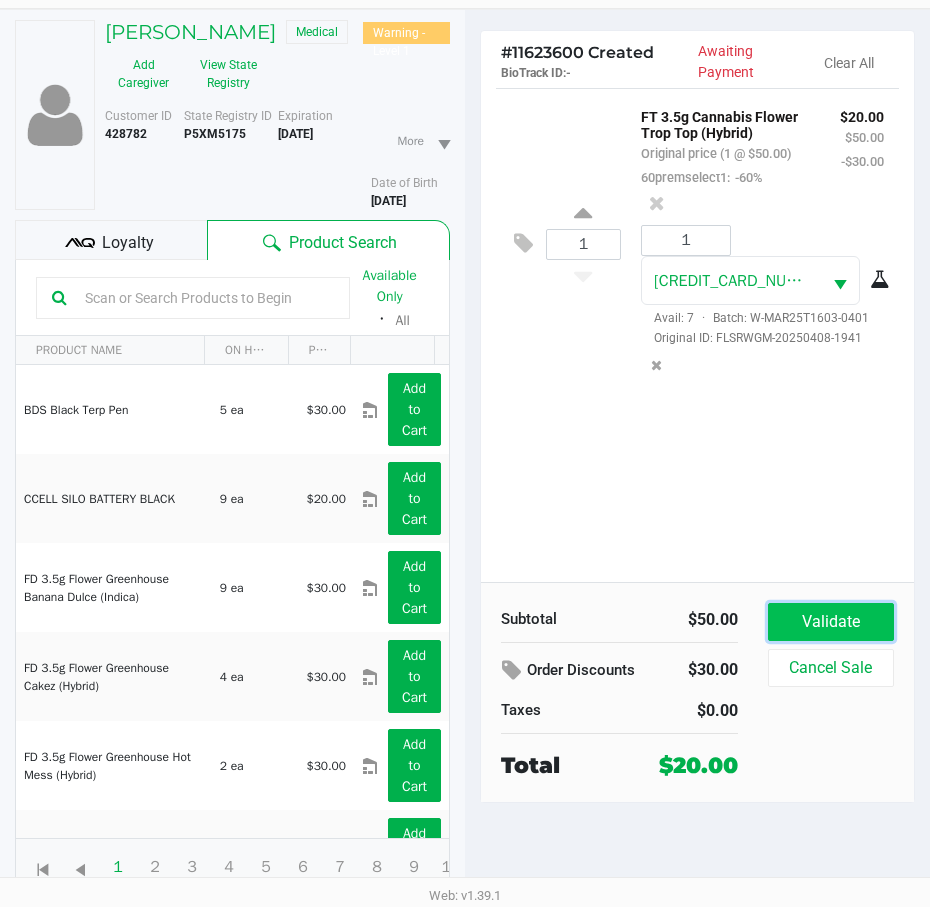 click on "Validate" 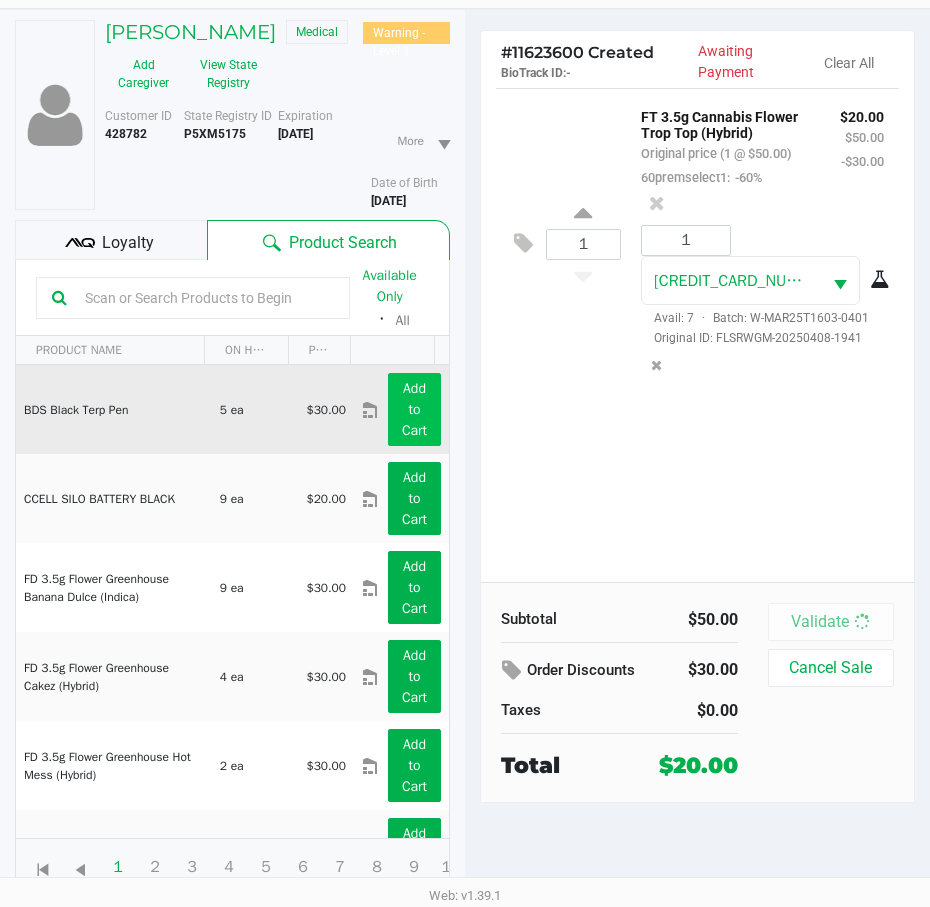 scroll, scrollTop: 0, scrollLeft: 0, axis: both 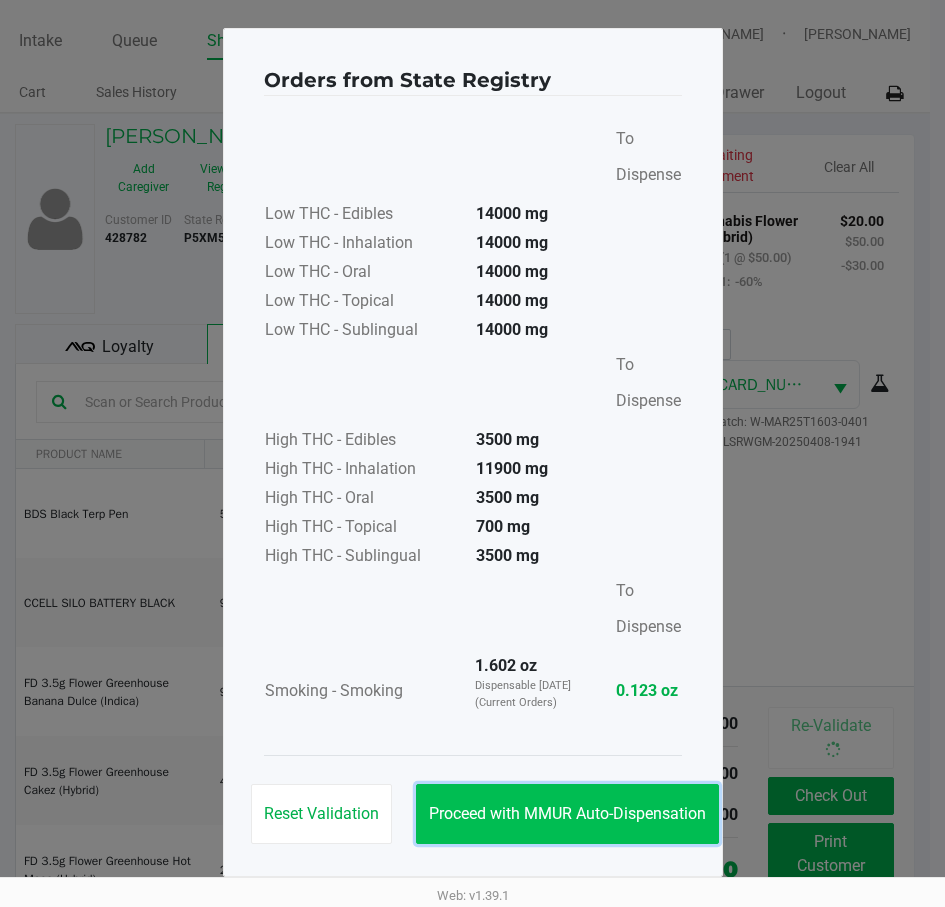 click on "Proceed with MMUR Auto-Dispensation" 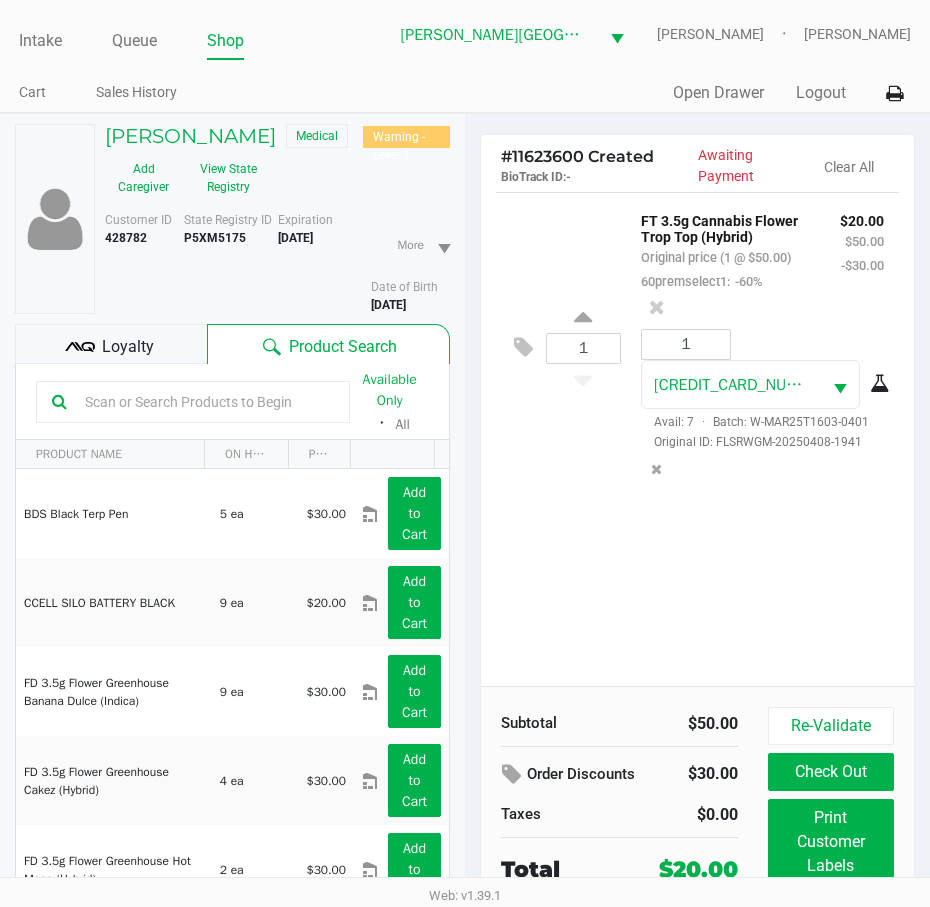 drag, startPoint x: 111, startPoint y: 333, endPoint x: 133, endPoint y: 363, distance: 37.202152 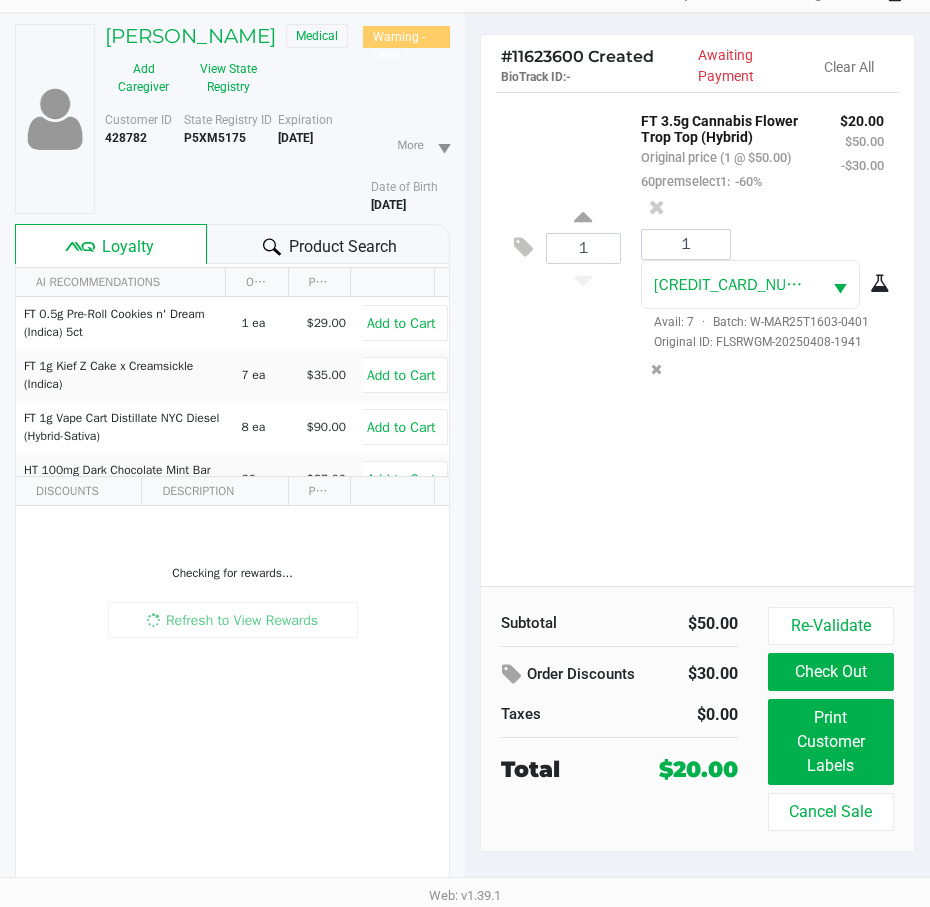 scroll, scrollTop: 104, scrollLeft: 0, axis: vertical 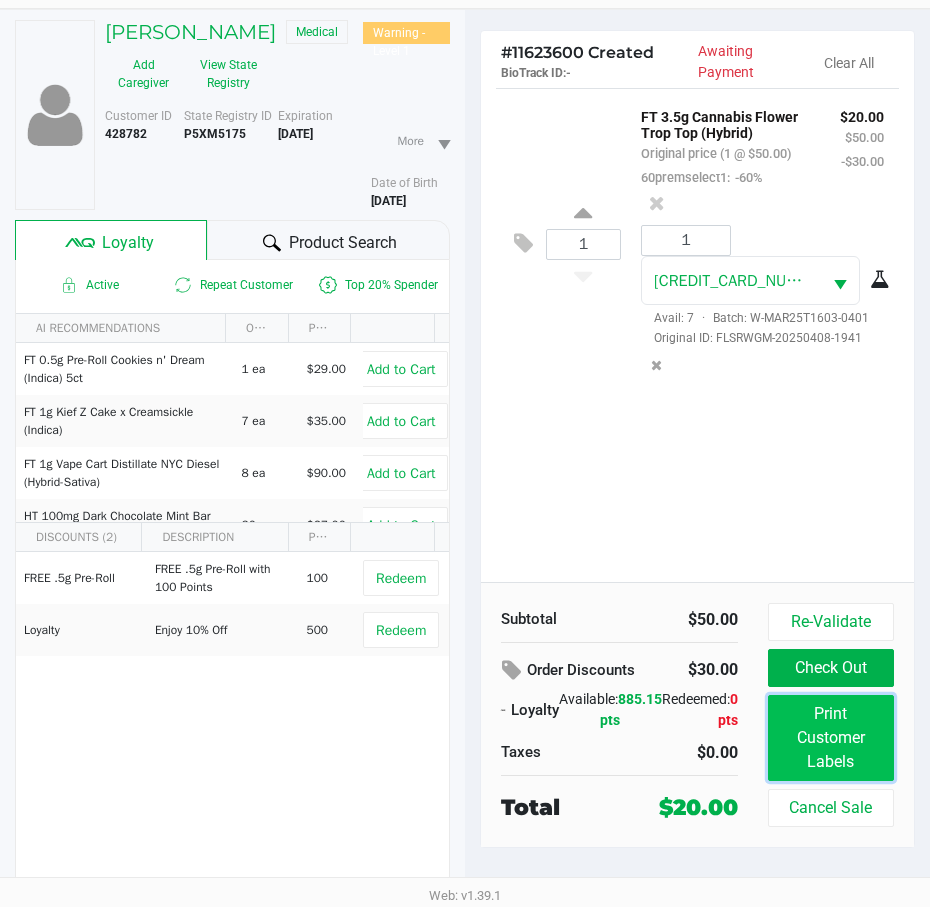 click on "Print Customer Labels" 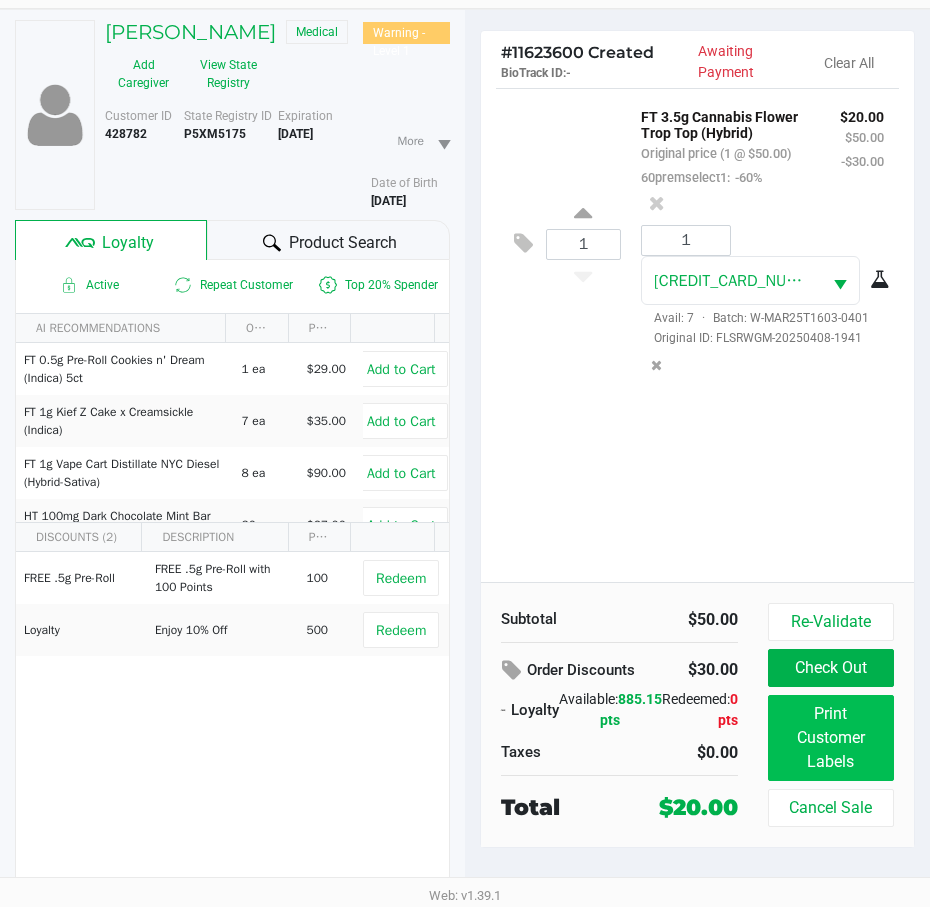 scroll, scrollTop: 0, scrollLeft: 0, axis: both 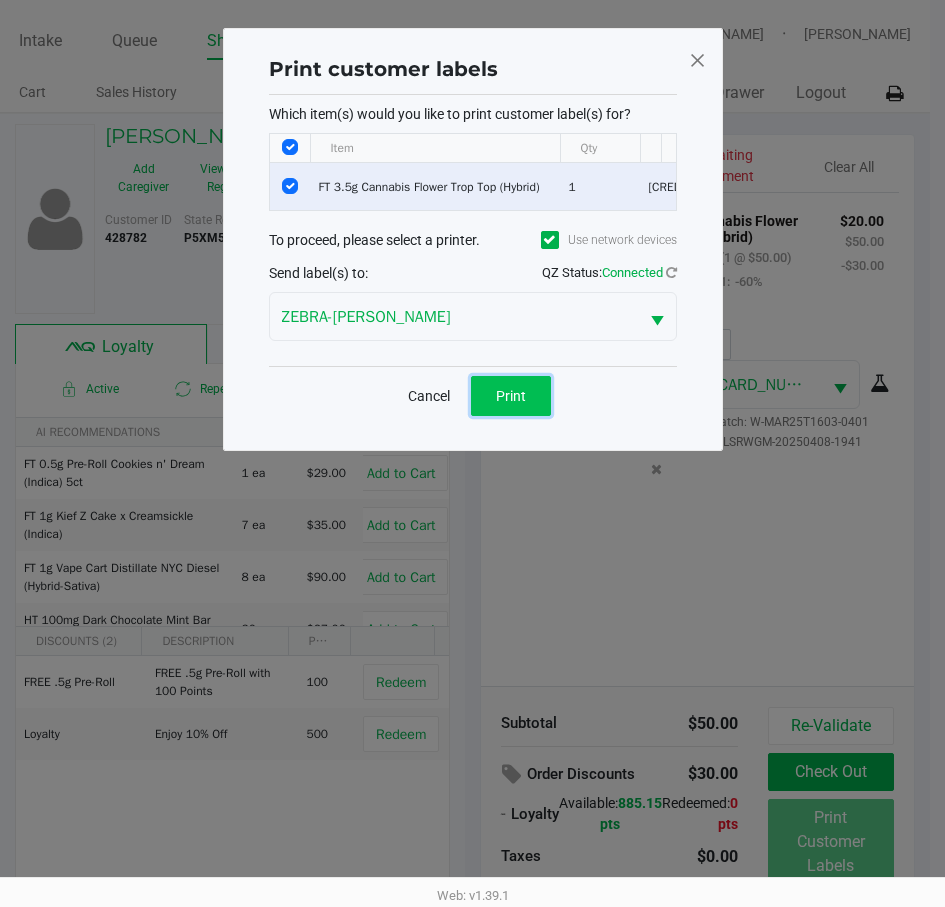 click on "Print" 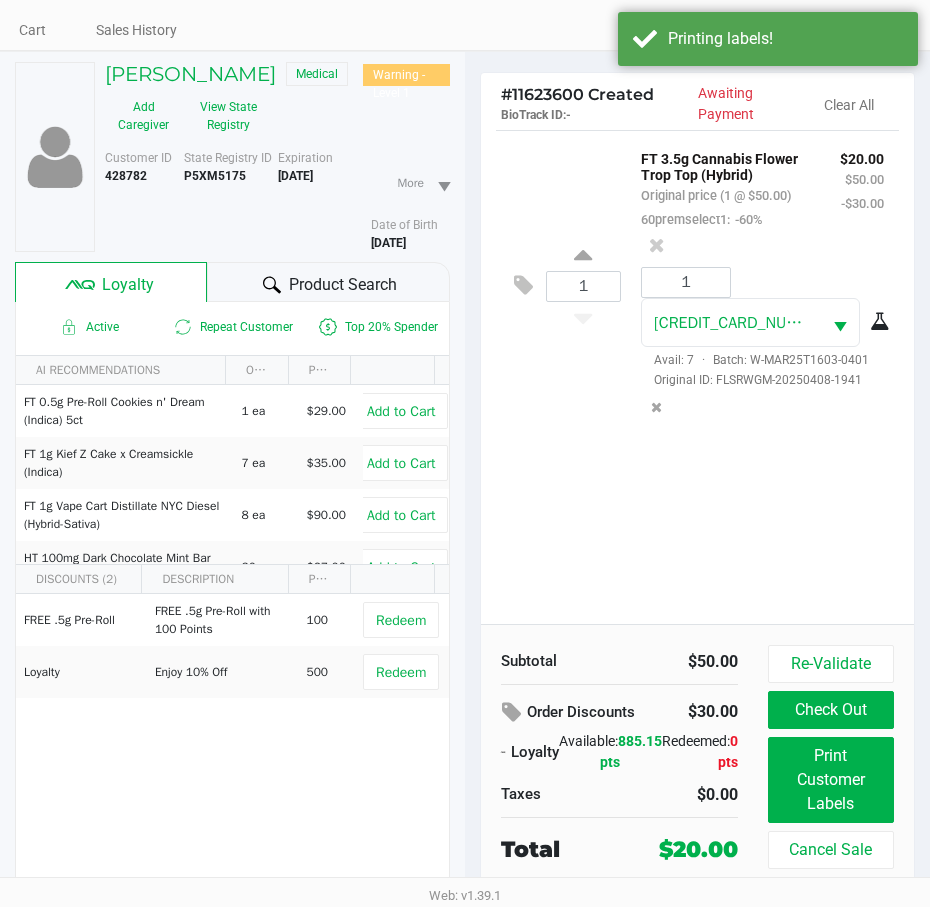 scroll, scrollTop: 104, scrollLeft: 0, axis: vertical 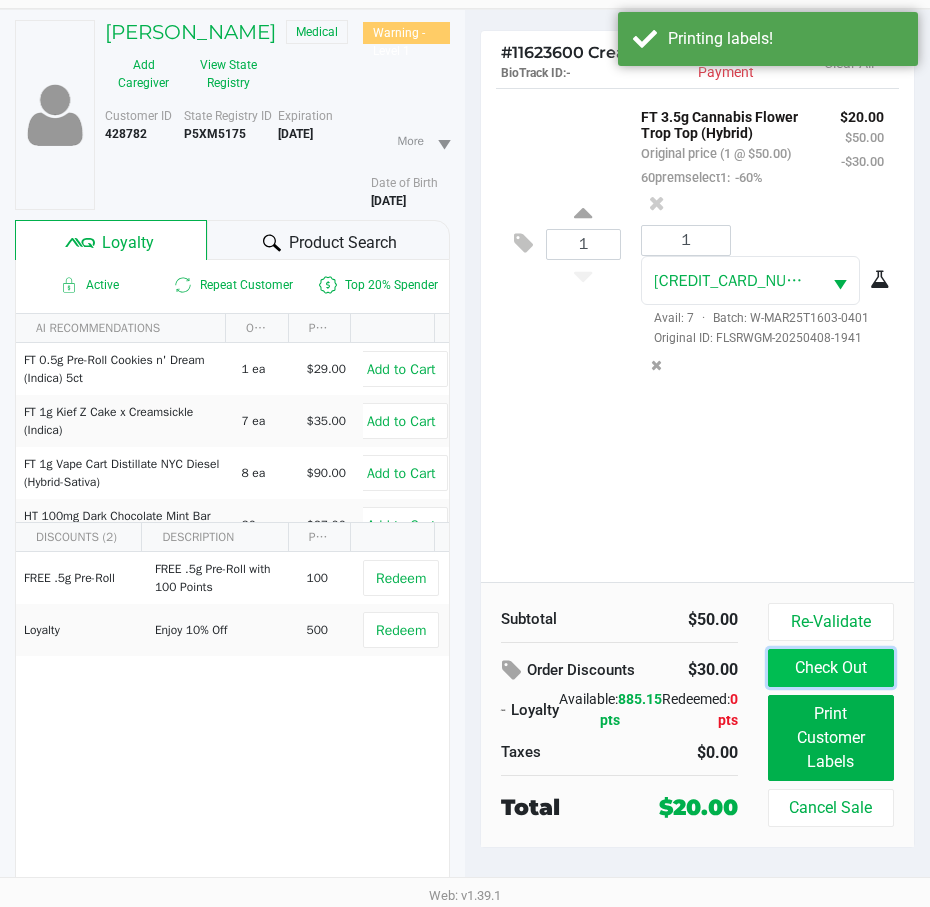 click on "Check Out" 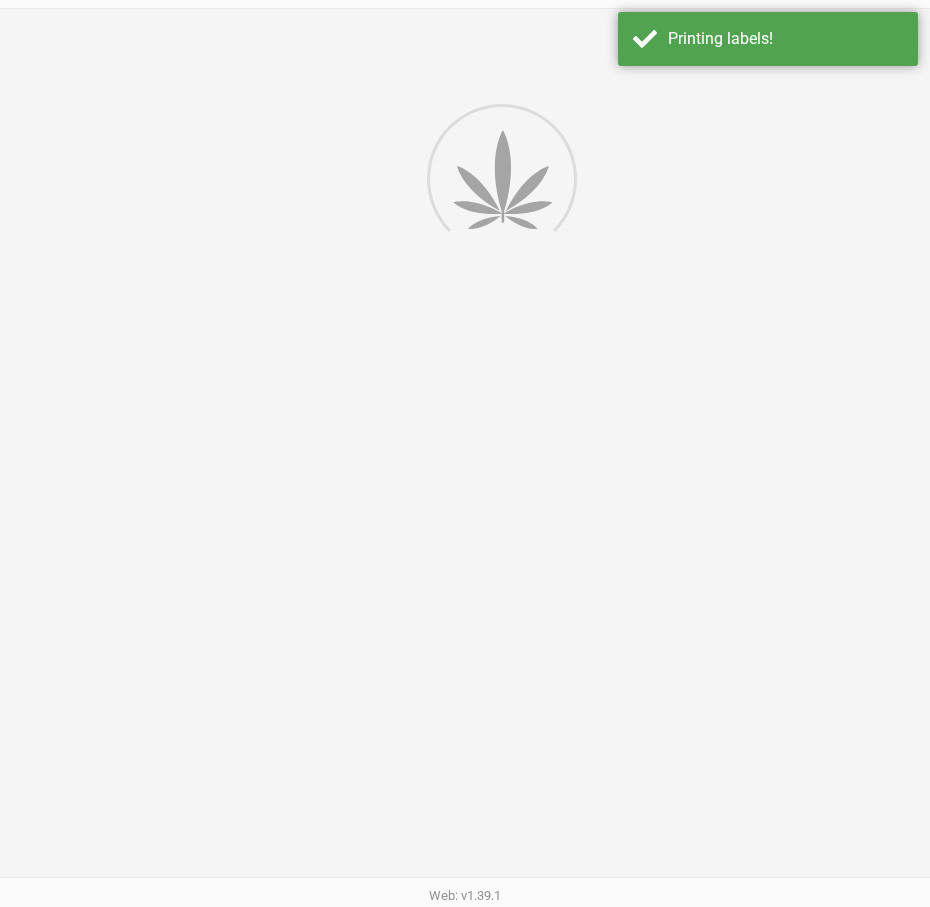 scroll, scrollTop: 0, scrollLeft: 0, axis: both 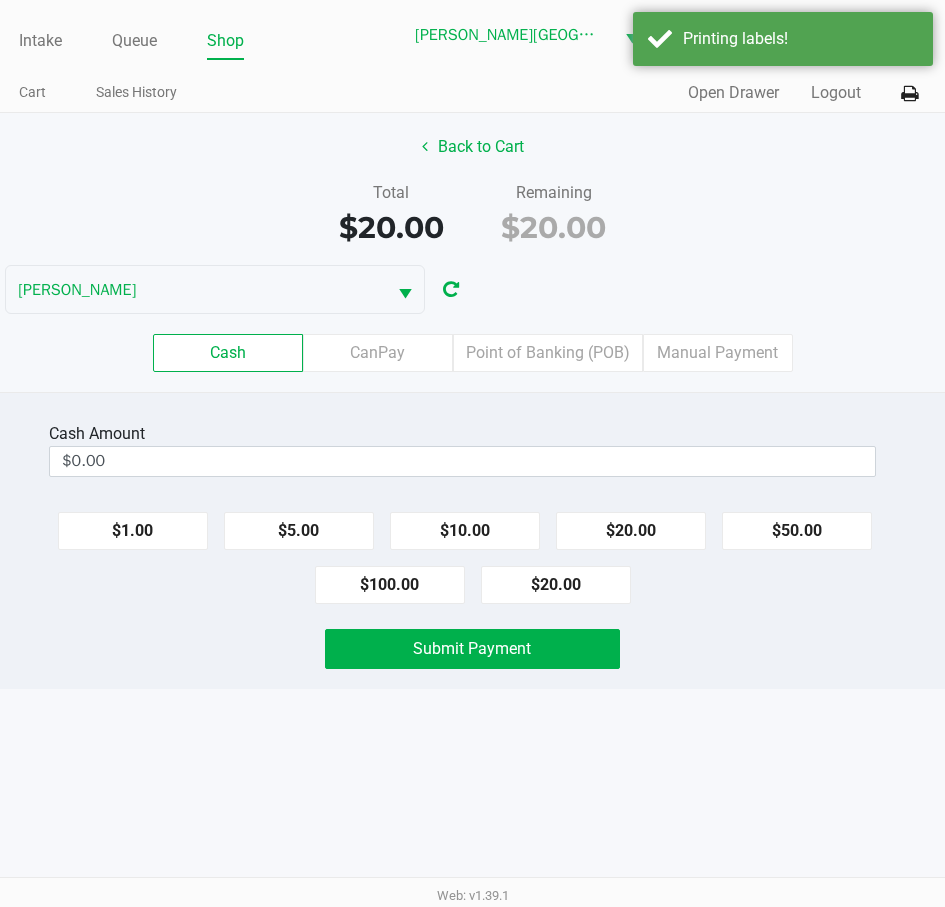 click on "Intake Queue Shop Bonita Springs WC  ED-SHEERAN   Estelle Griffis  Cart Sales History  Quick Sale   Open Drawer   Logout  Back to Cart   Total   $20.00   Remaining   $20.00  ED-SHEERAN  Cash   CanPay   Point of Banking (POB)   Manual Payment   Cash  Amount  $0.00  $1.00   $5.00   $10.00   $20.00   $50.00   $100.00   $20.00   Submit Payment   Web: v1.39.1" at bounding box center (472, 453) 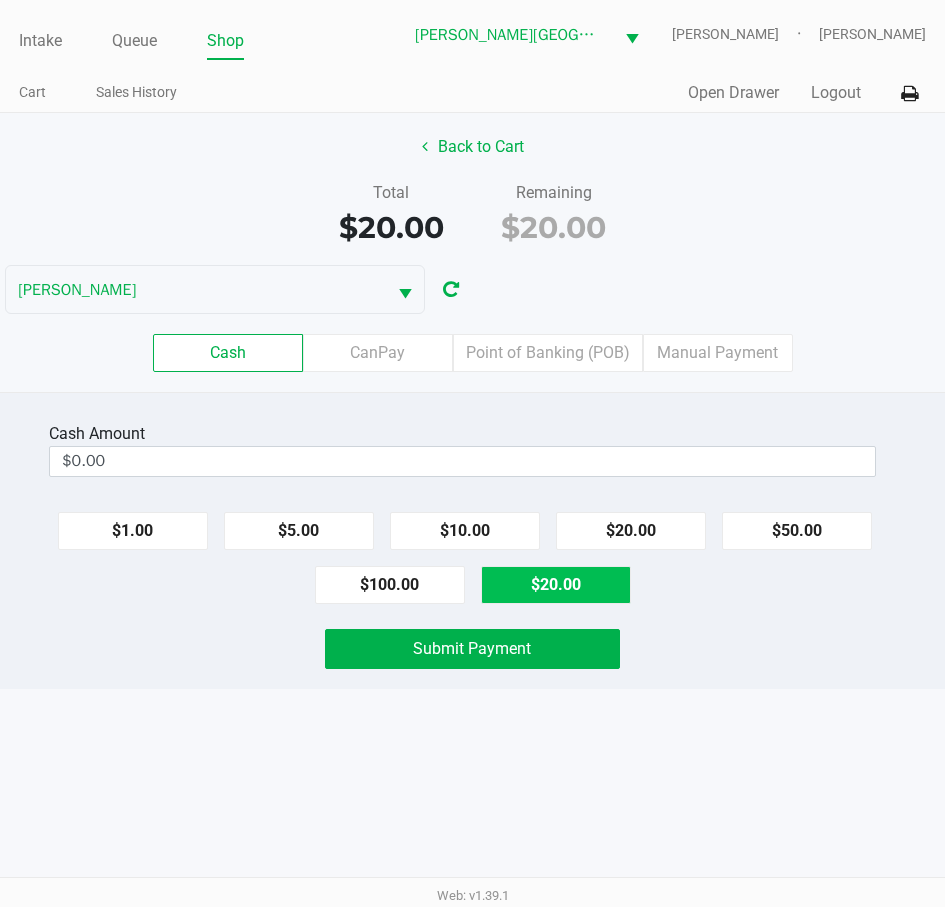 click on "$20.00" 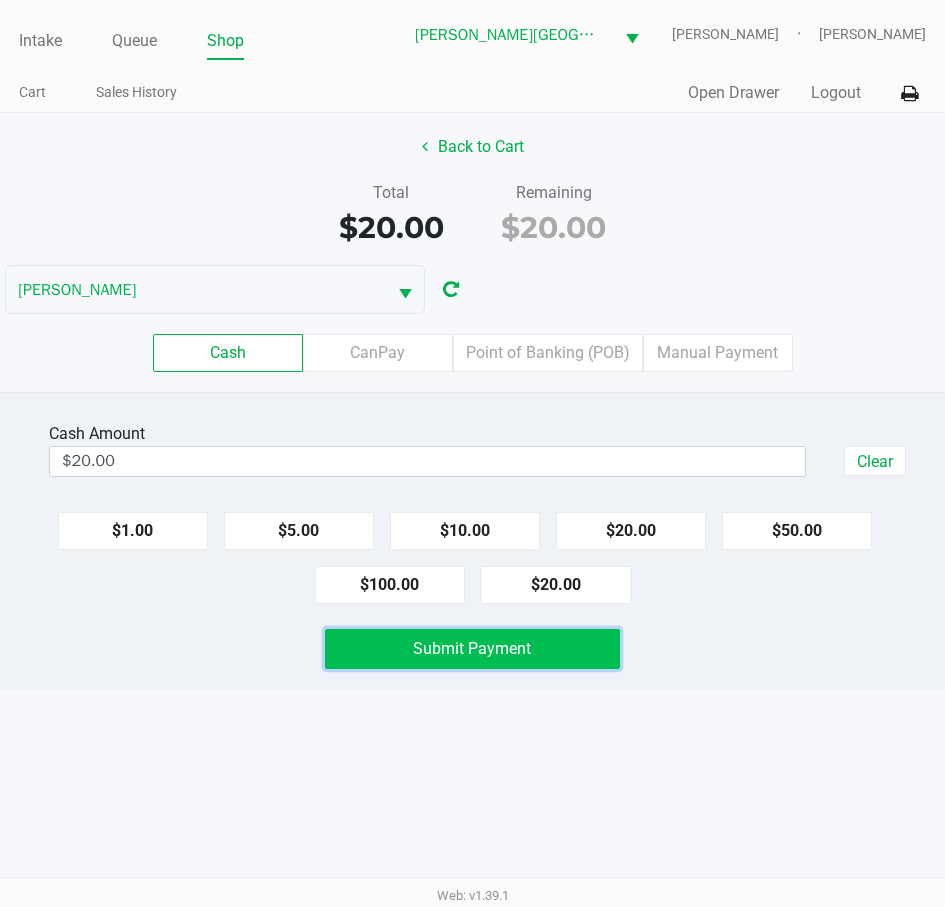 click on "Submit Payment" 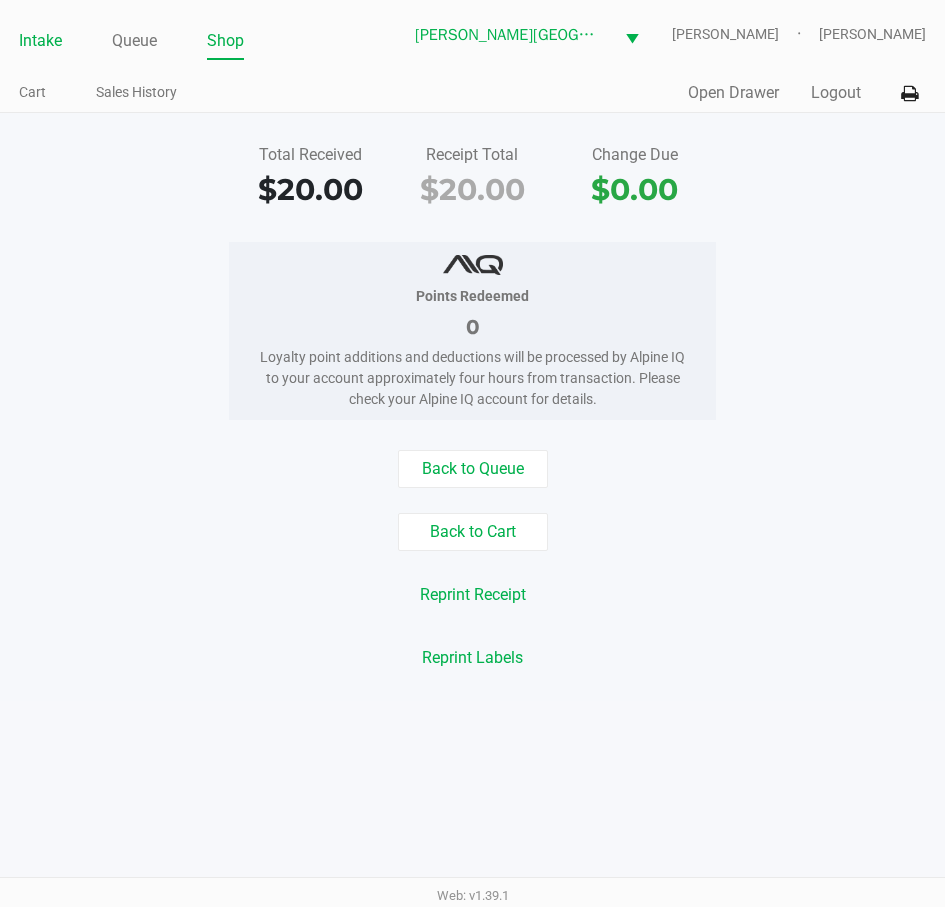 click on "Intake" 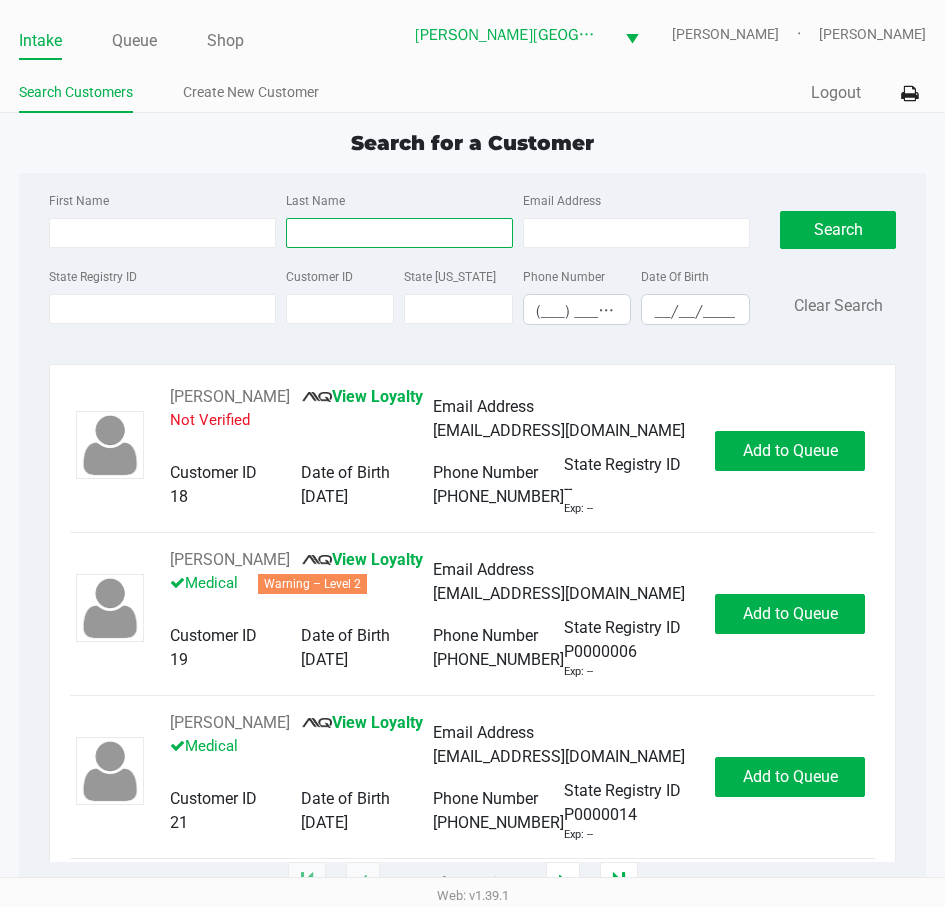 click on "Last Name" at bounding box center [399, 233] 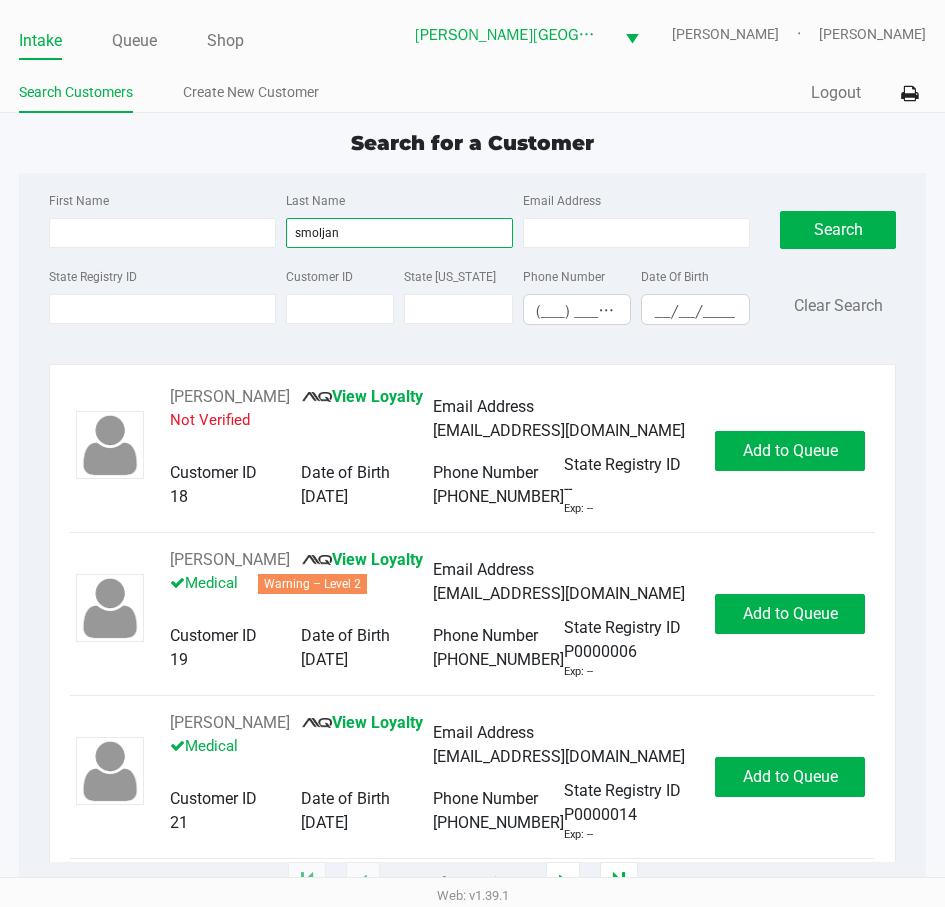 type on "smoljan" 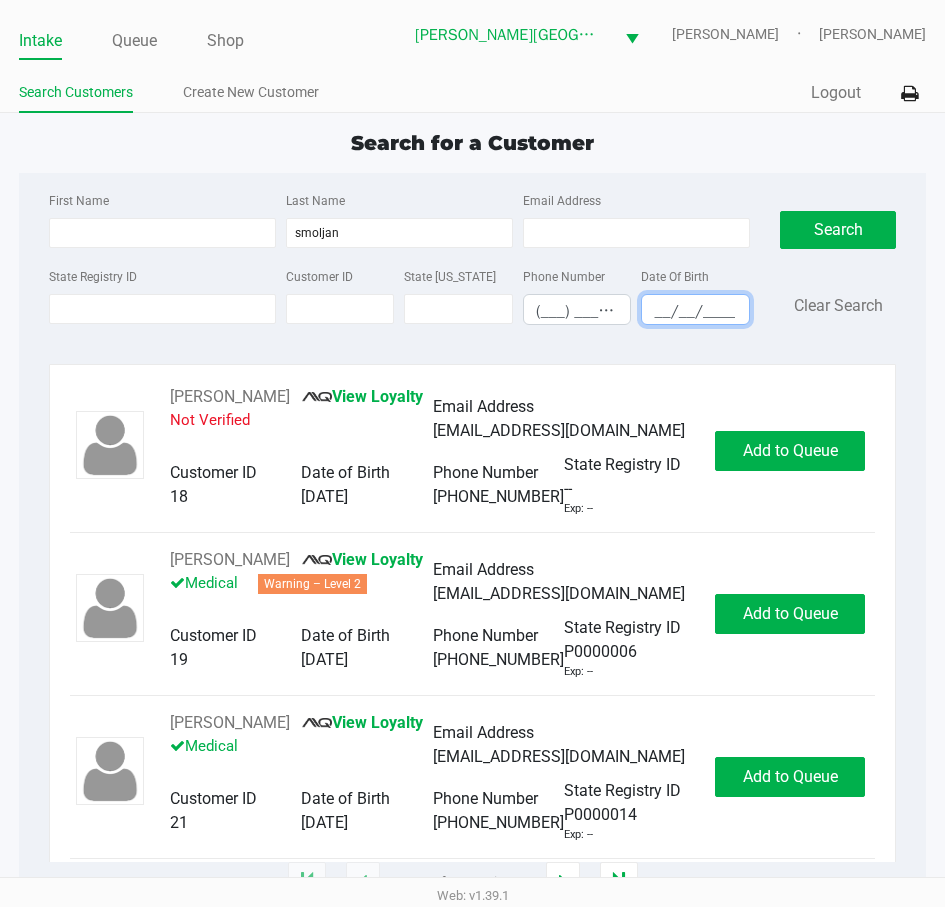 click on "__/__/____" at bounding box center (695, 311) 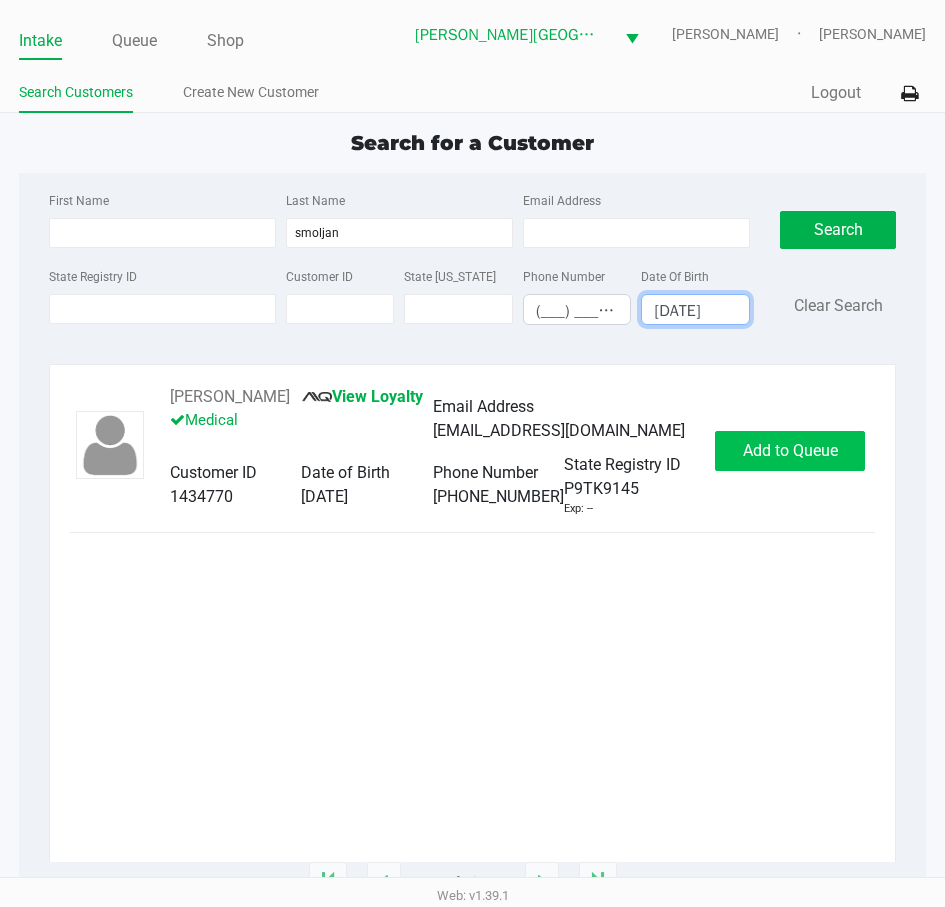 type on "01/30/1959" 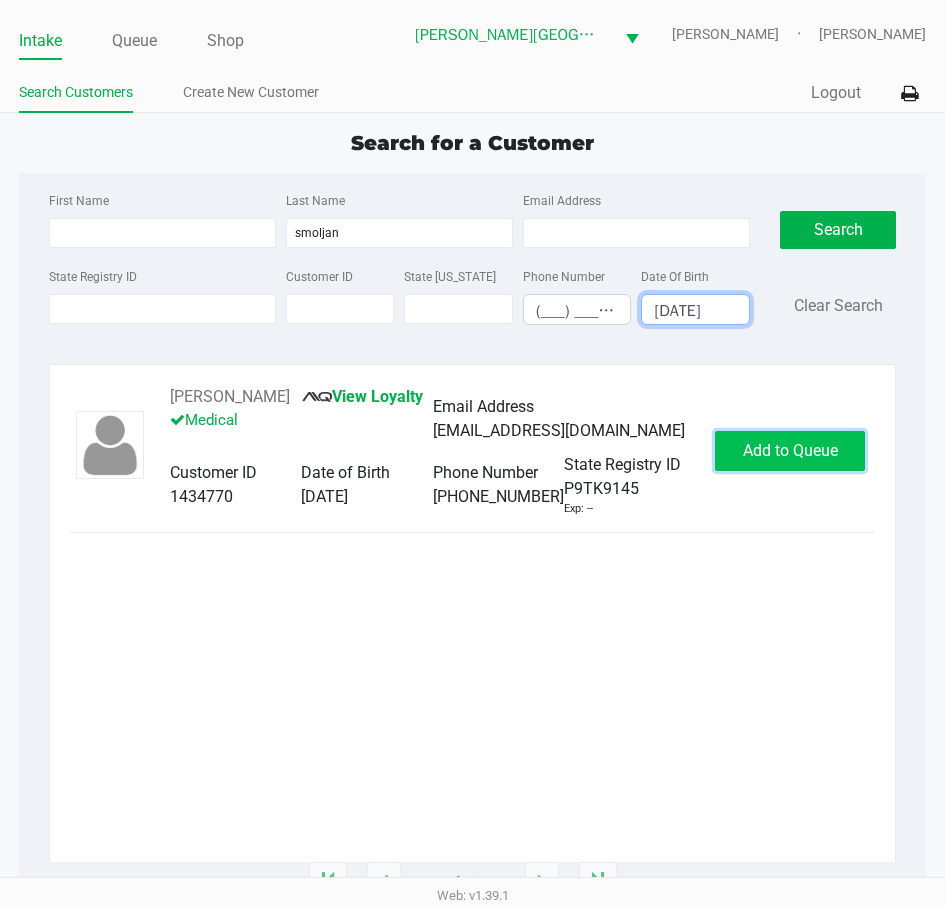 click on "Add to Queue" 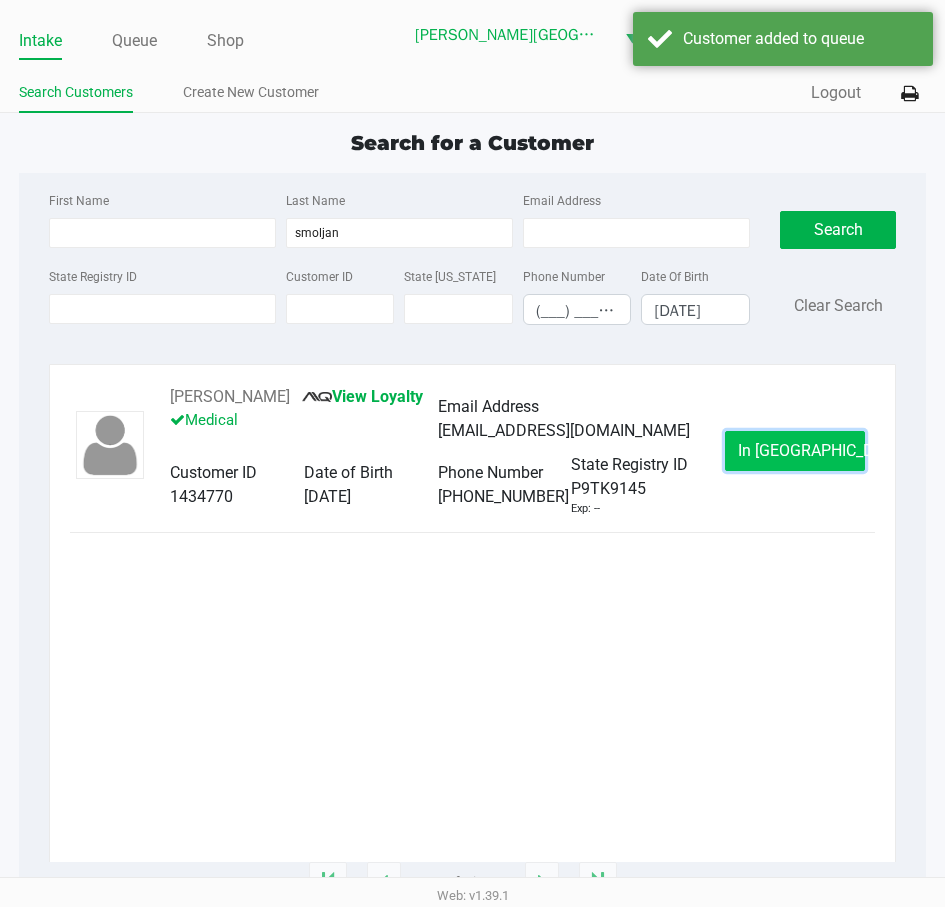 click on "In Queue" 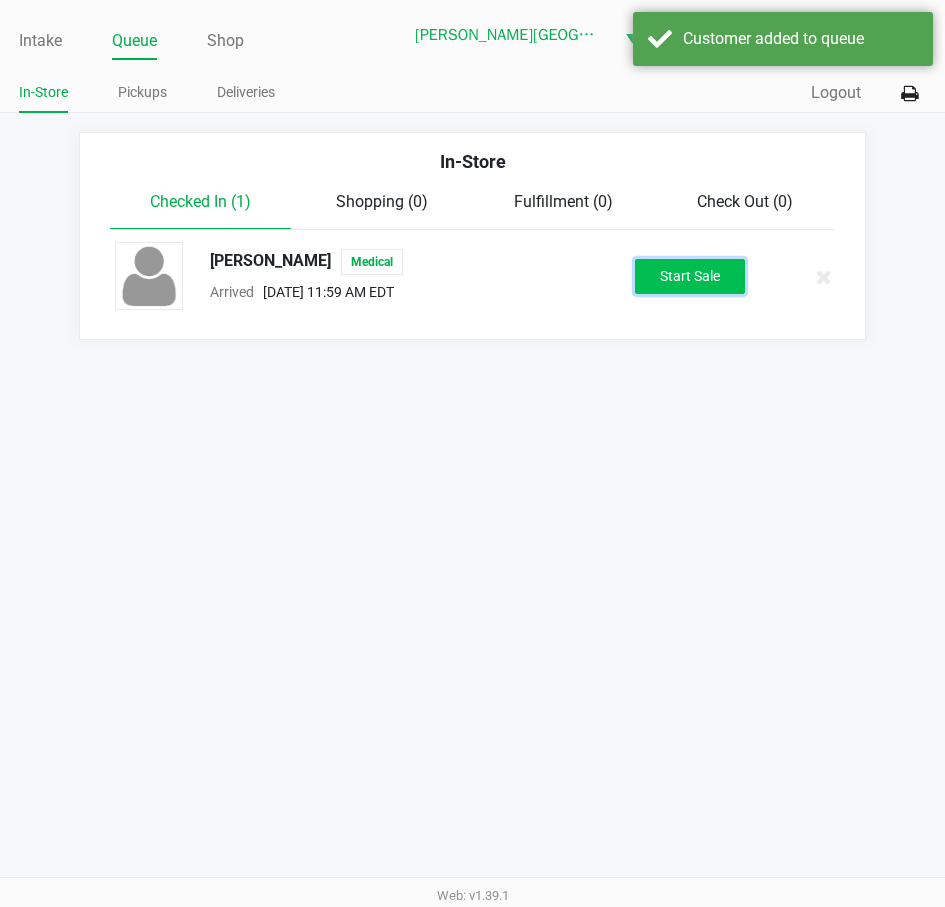 click on "Start Sale" 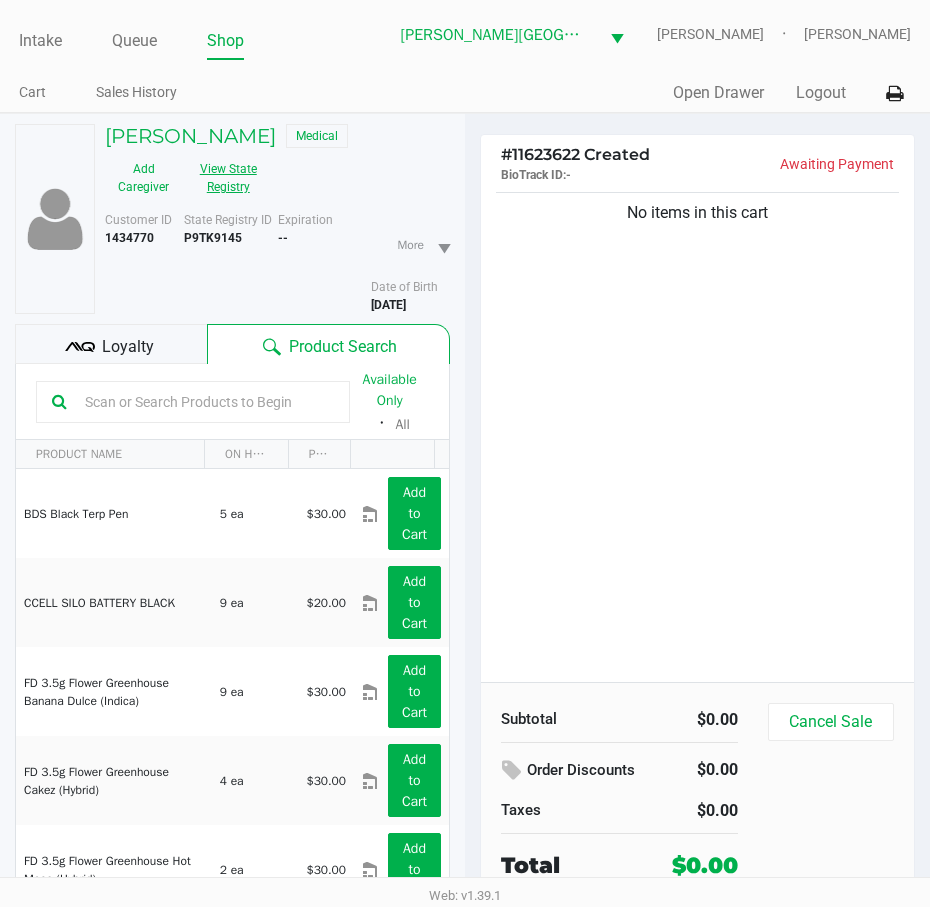 click on "View State Registry" 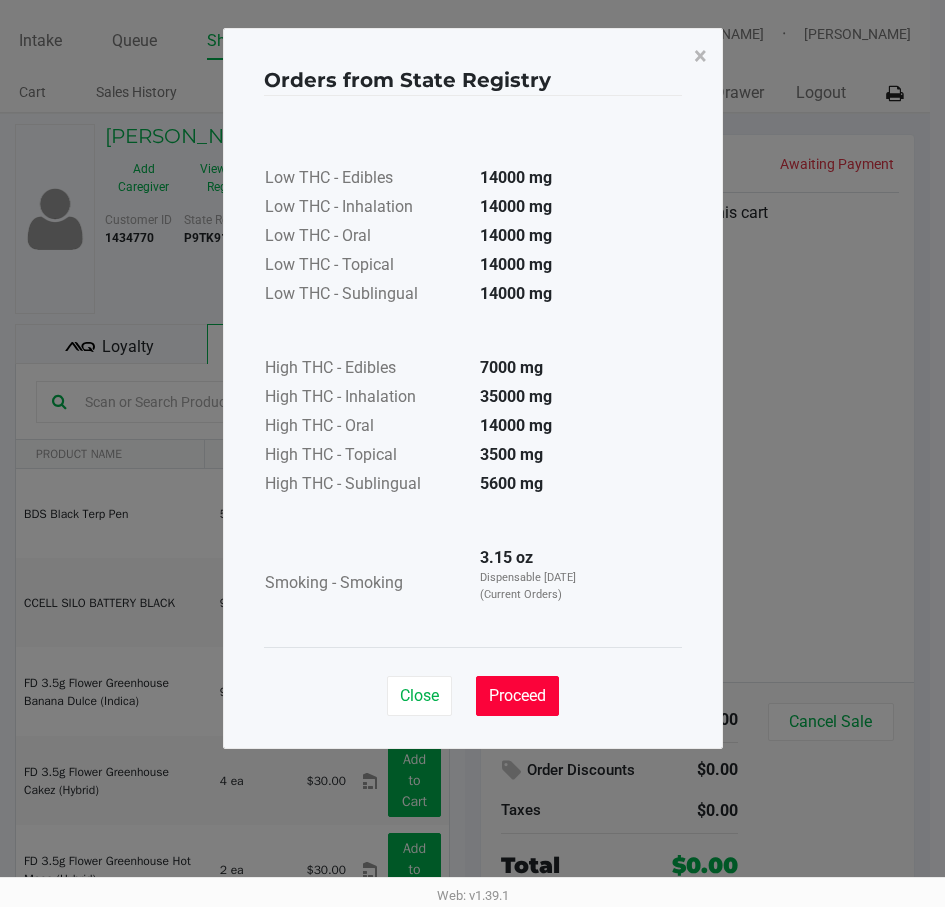 click on "Proceed" 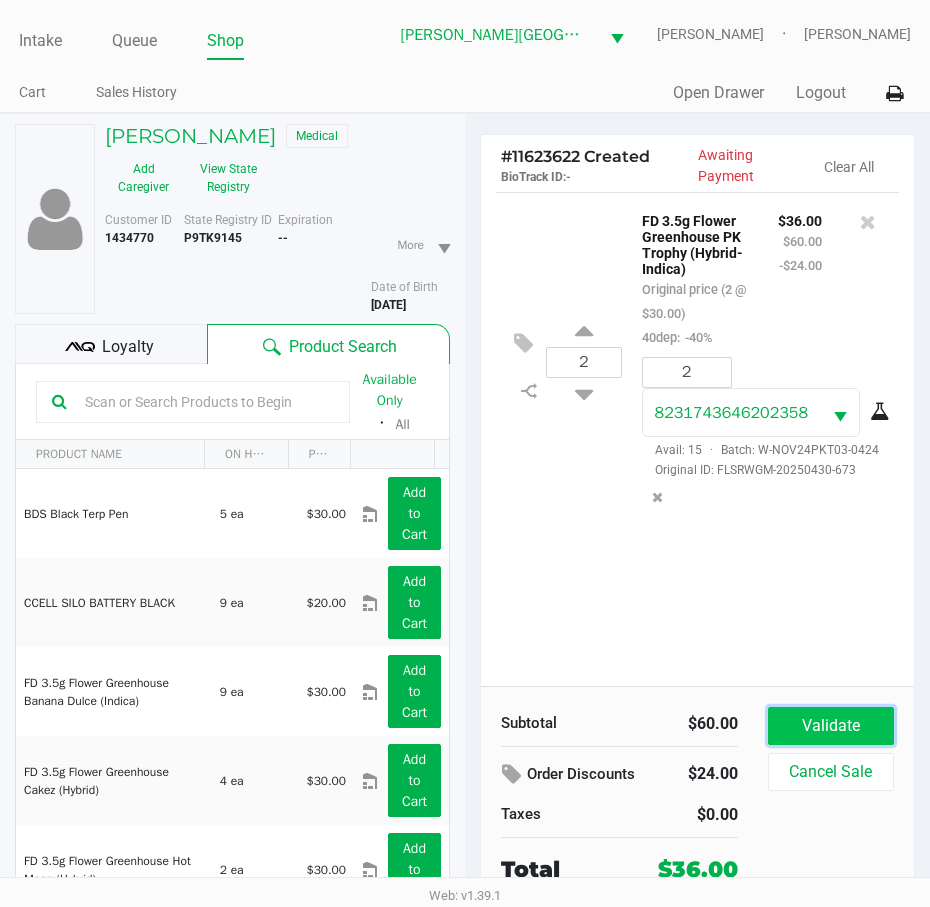 click on "Validate" 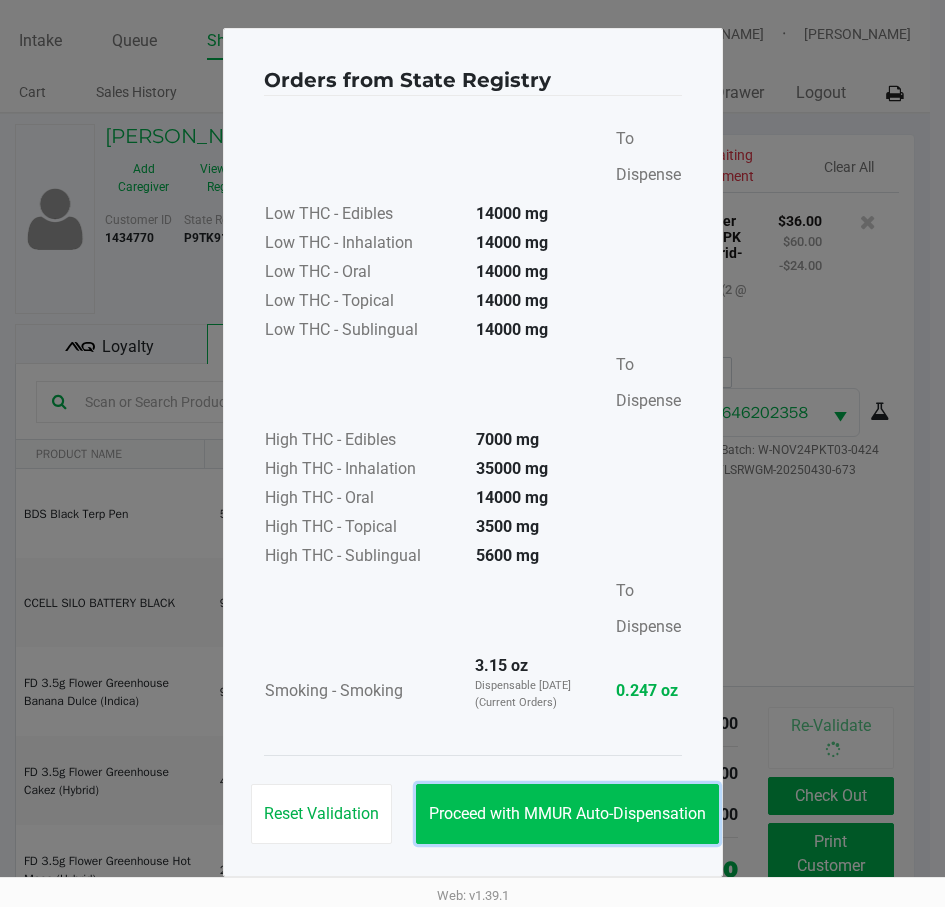 click on "Proceed with MMUR Auto-Dispensation" 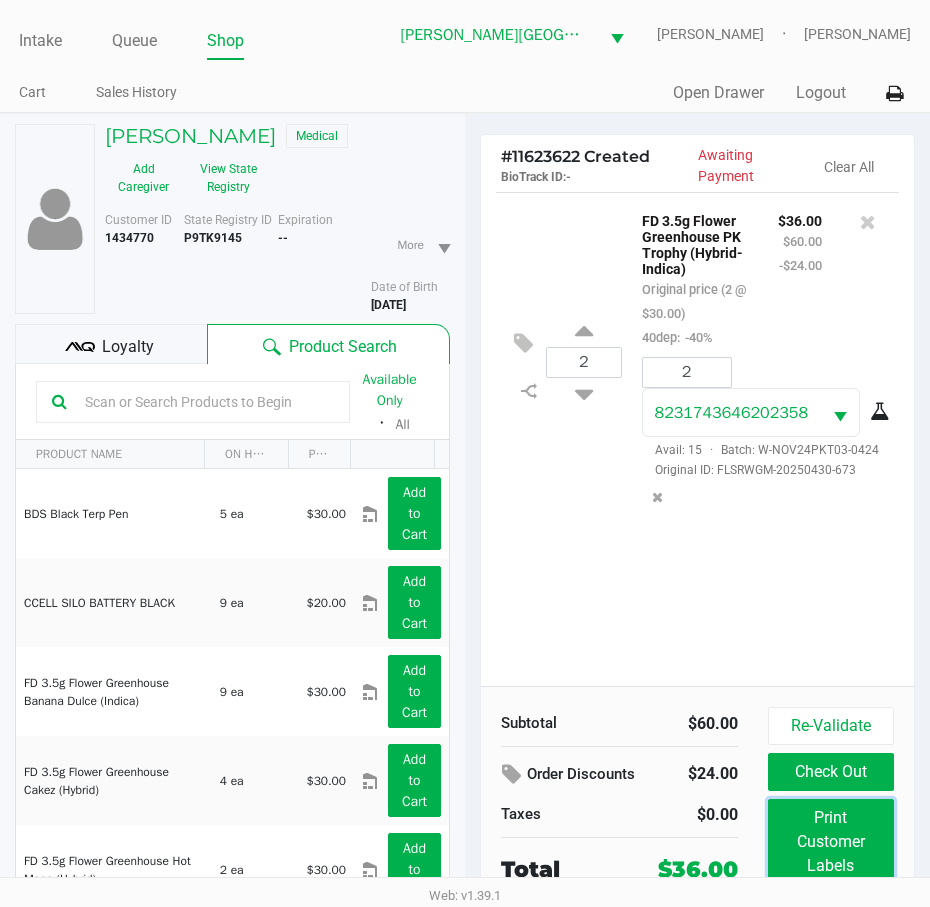 click on "Print Customer Labels" 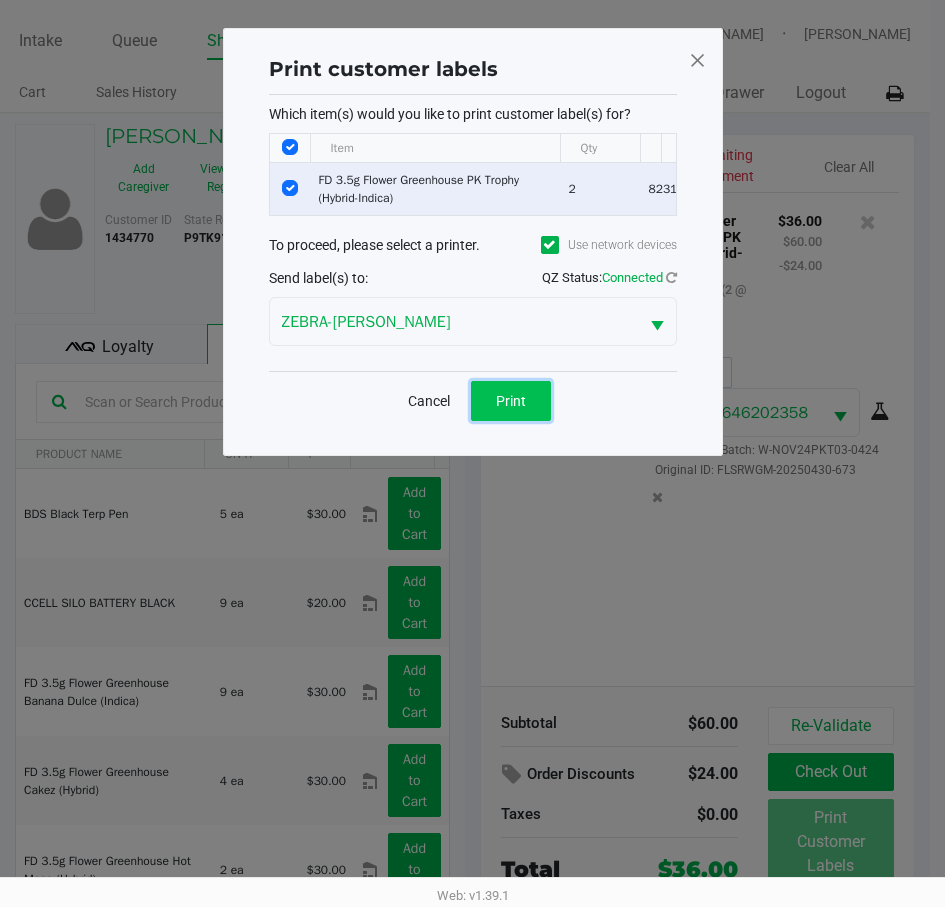 click on "Print" 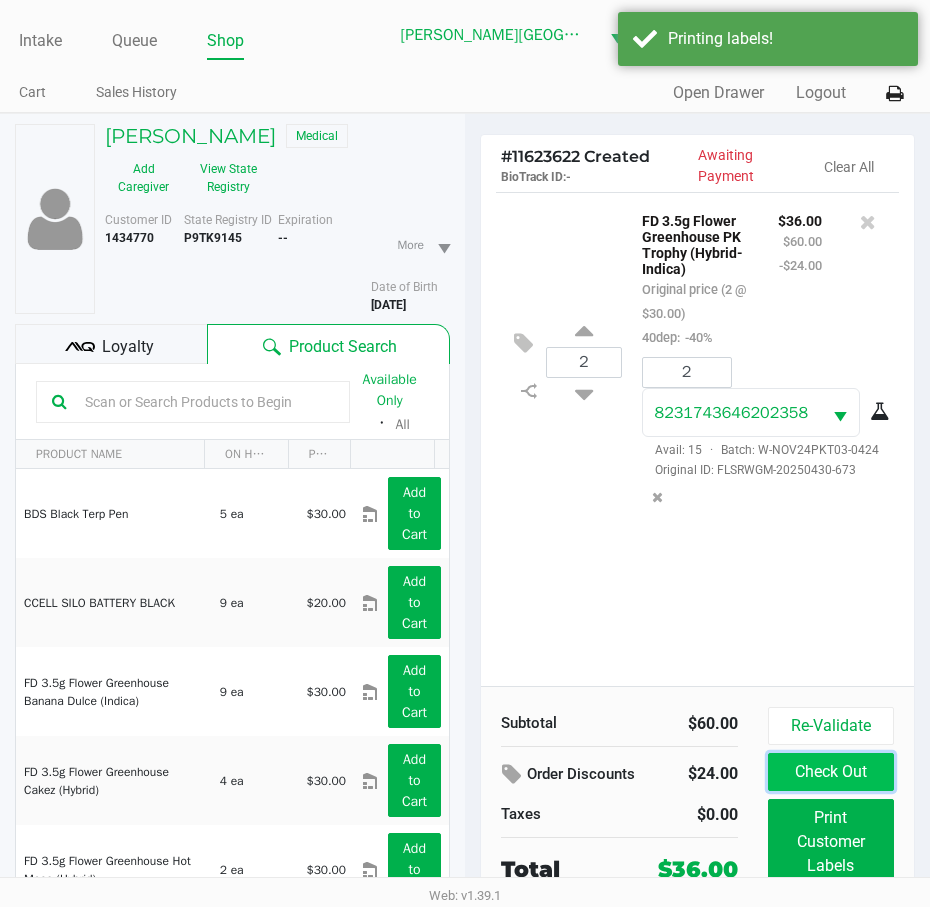 click on "Check Out" 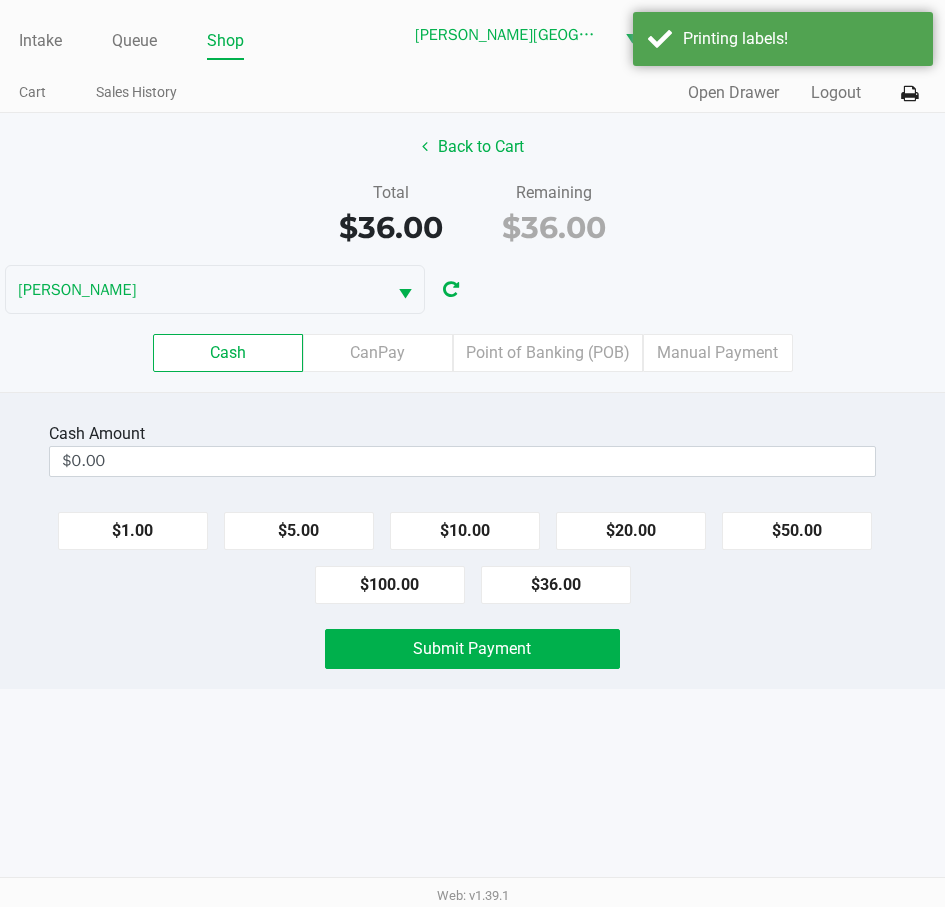 click on "Cash  Amount  $0.00  $1.00   $5.00   $10.00   $20.00   $50.00   $100.00   $36.00   Submit Payment" 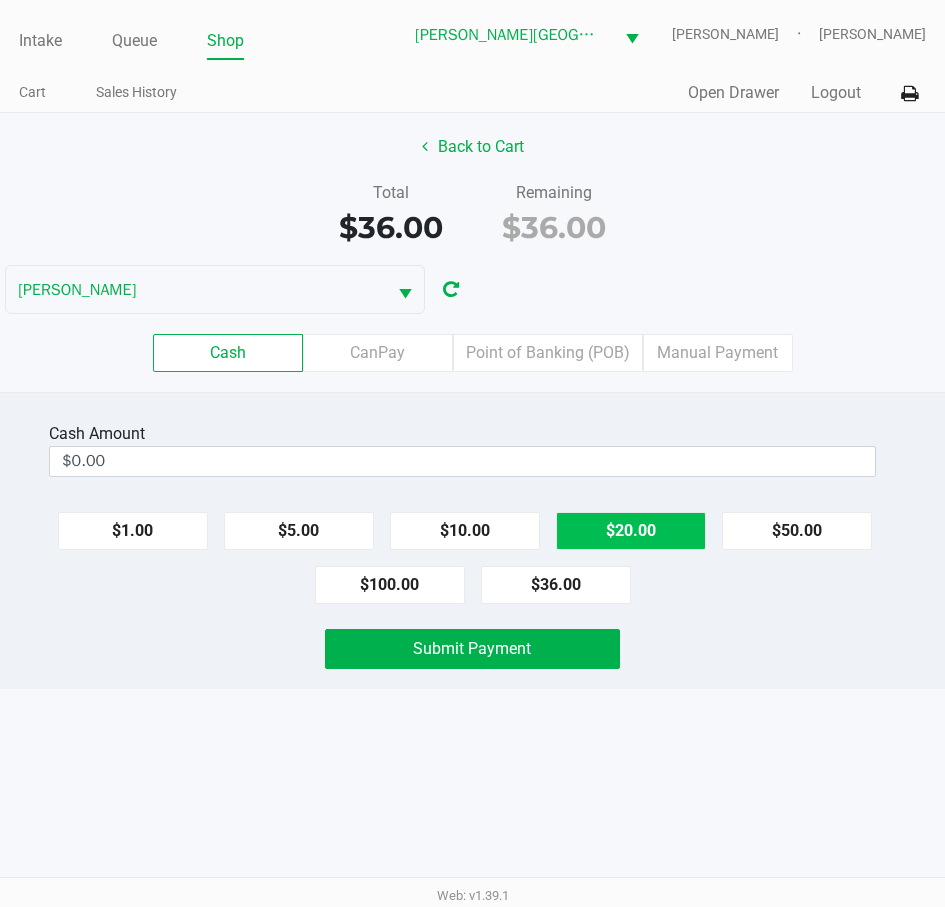 click on "$20.00" 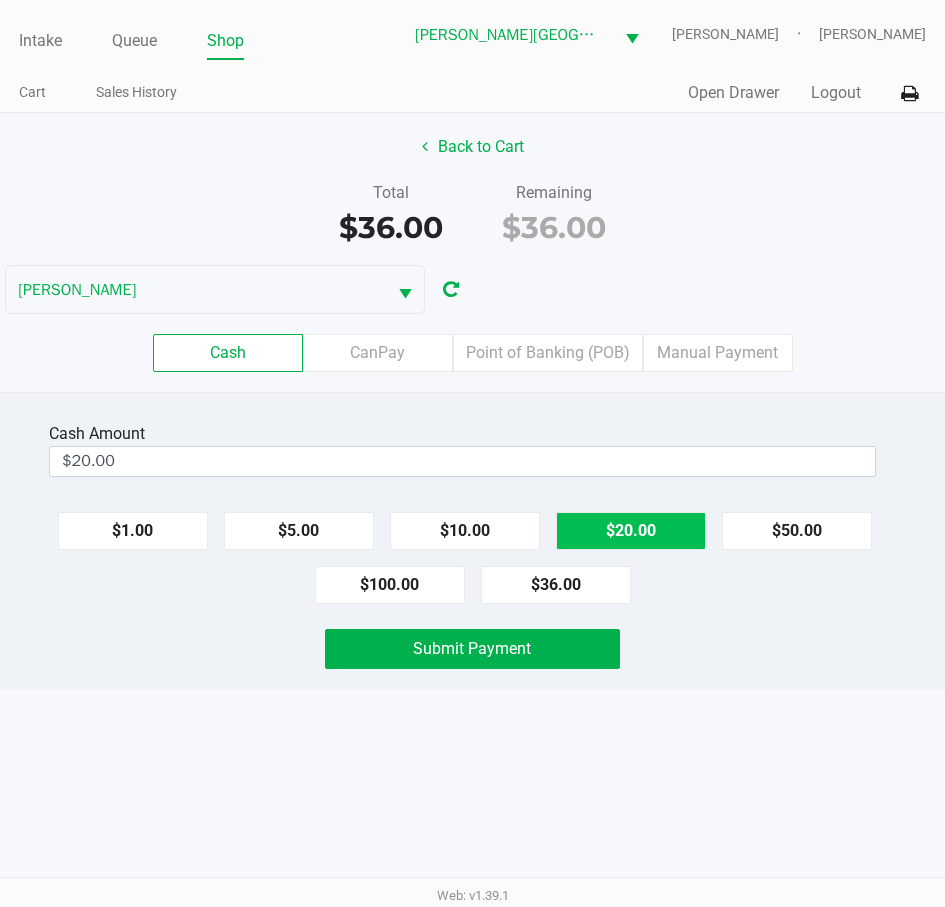 click on "$20.00" 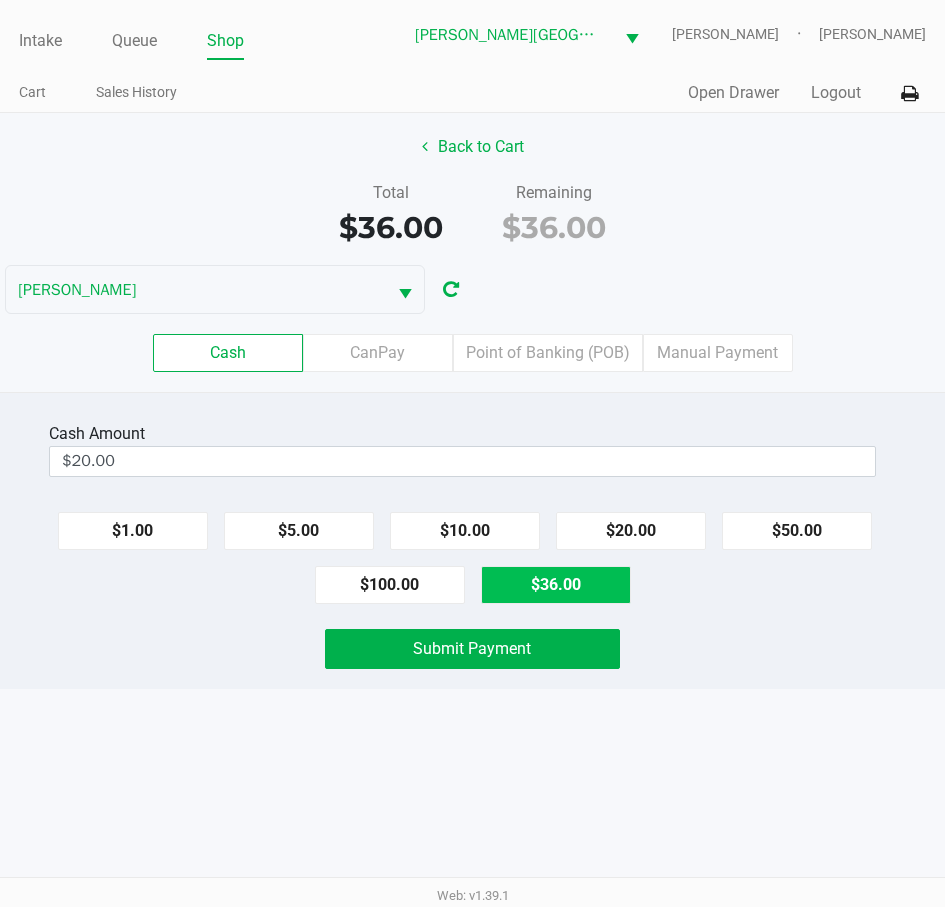 type on "$40.00" 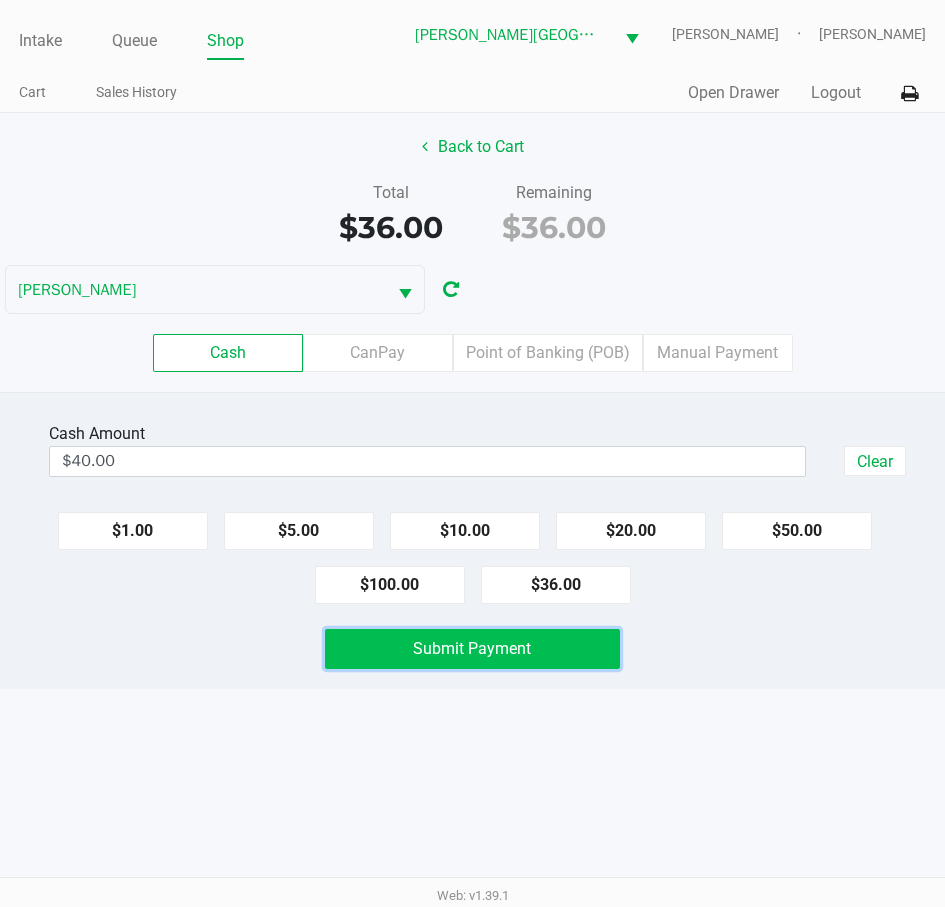 click on "Submit Payment" 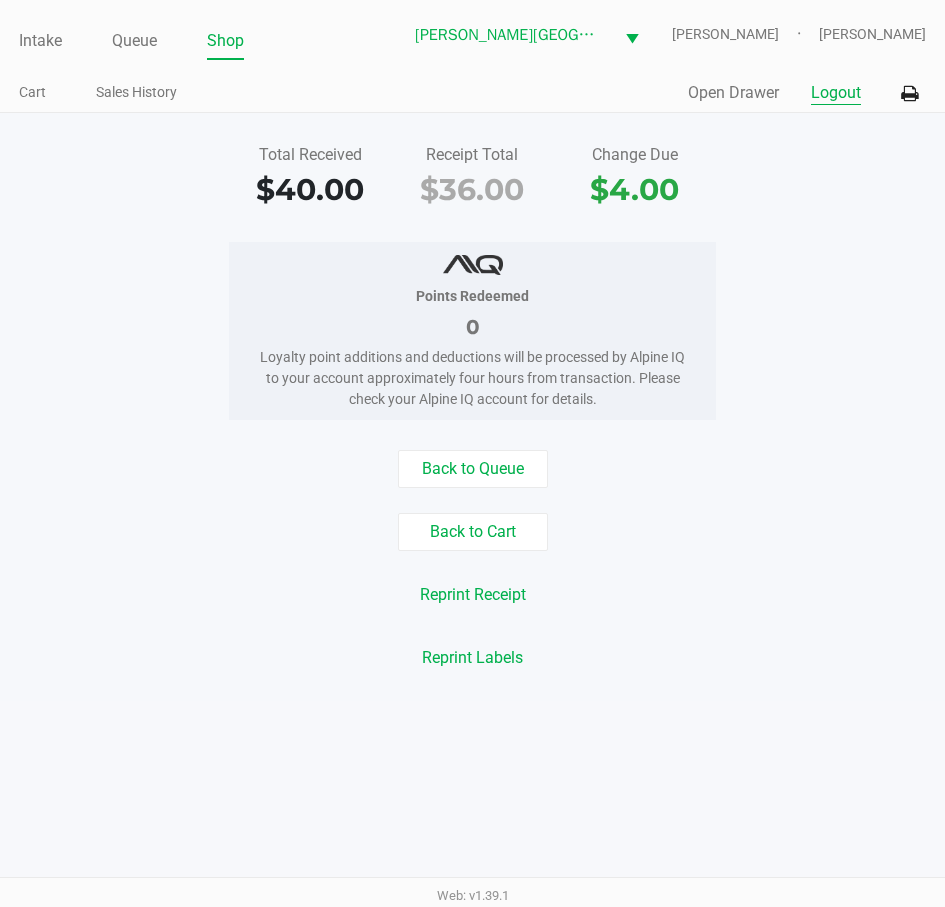 click on "Logout" 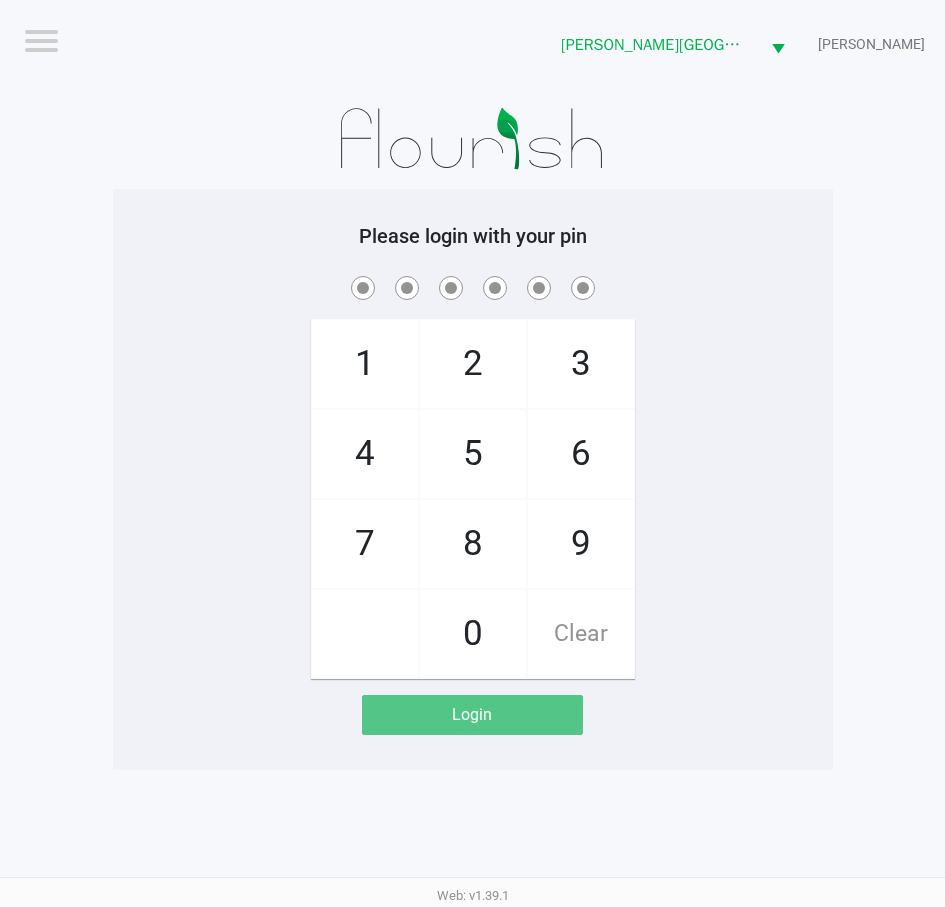 click on "Logout  Bonita Springs WC  ED-SHEERAN  Please login with your pin  1   4   7       2   5   8   0   3   6   9   Clear   Login" 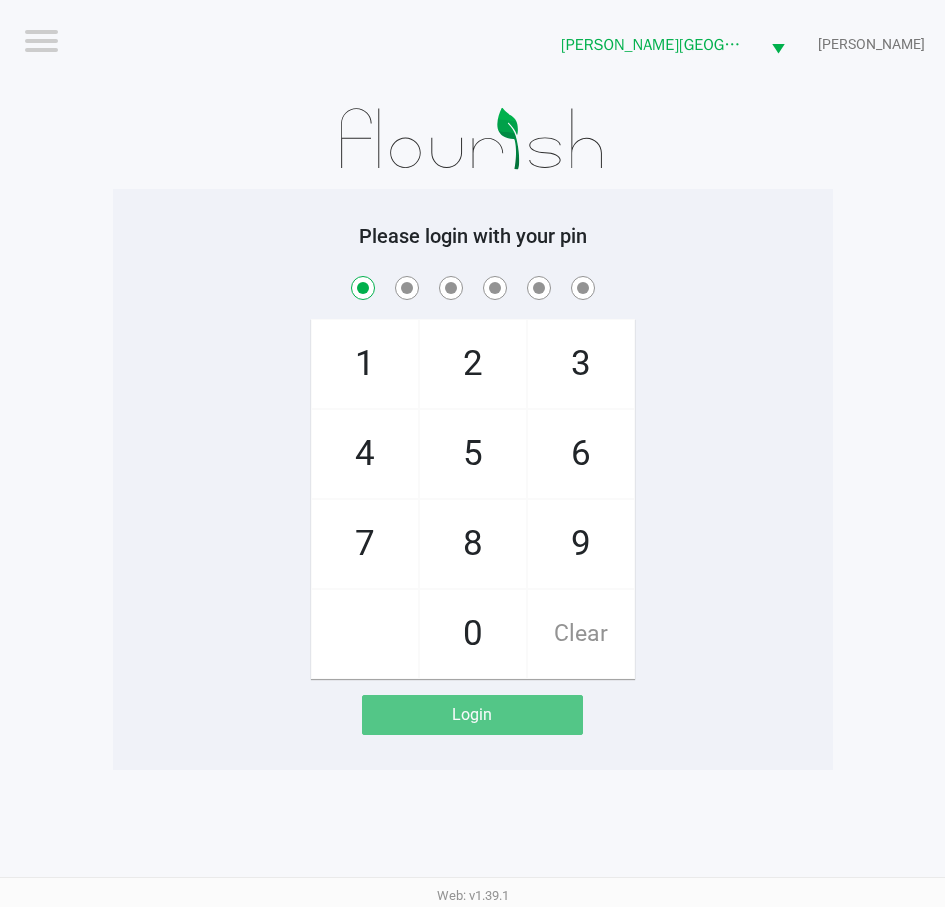 checkbox on "true" 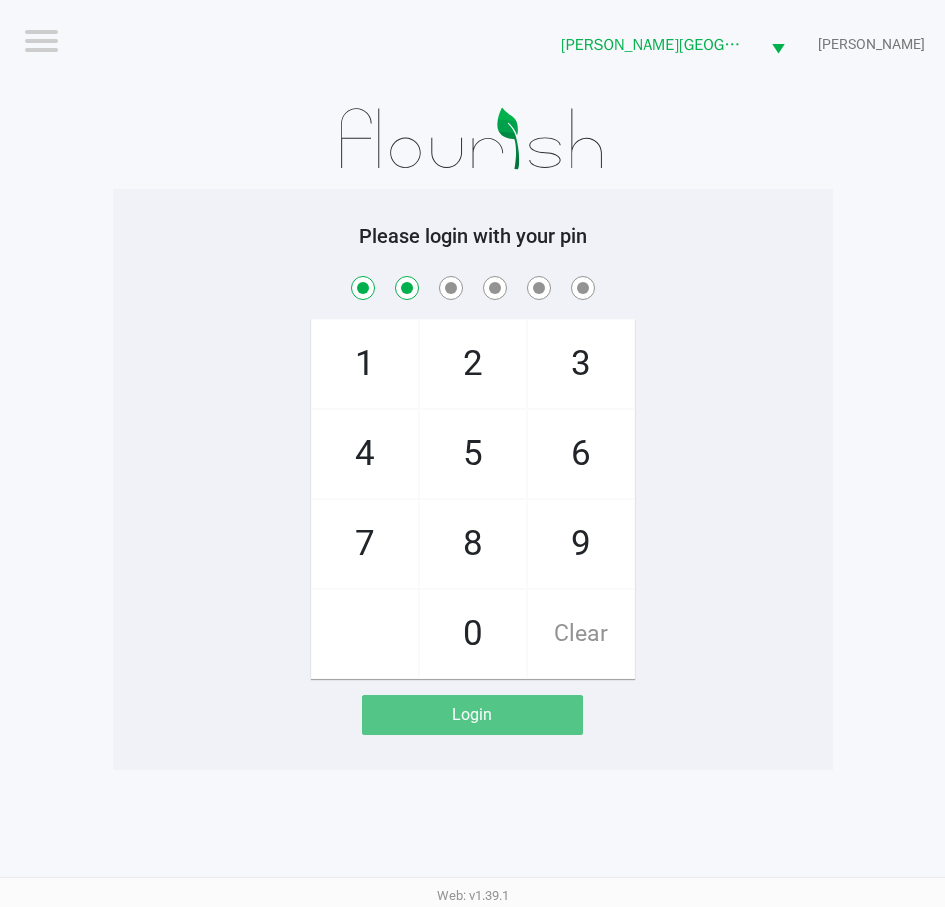 checkbox on "true" 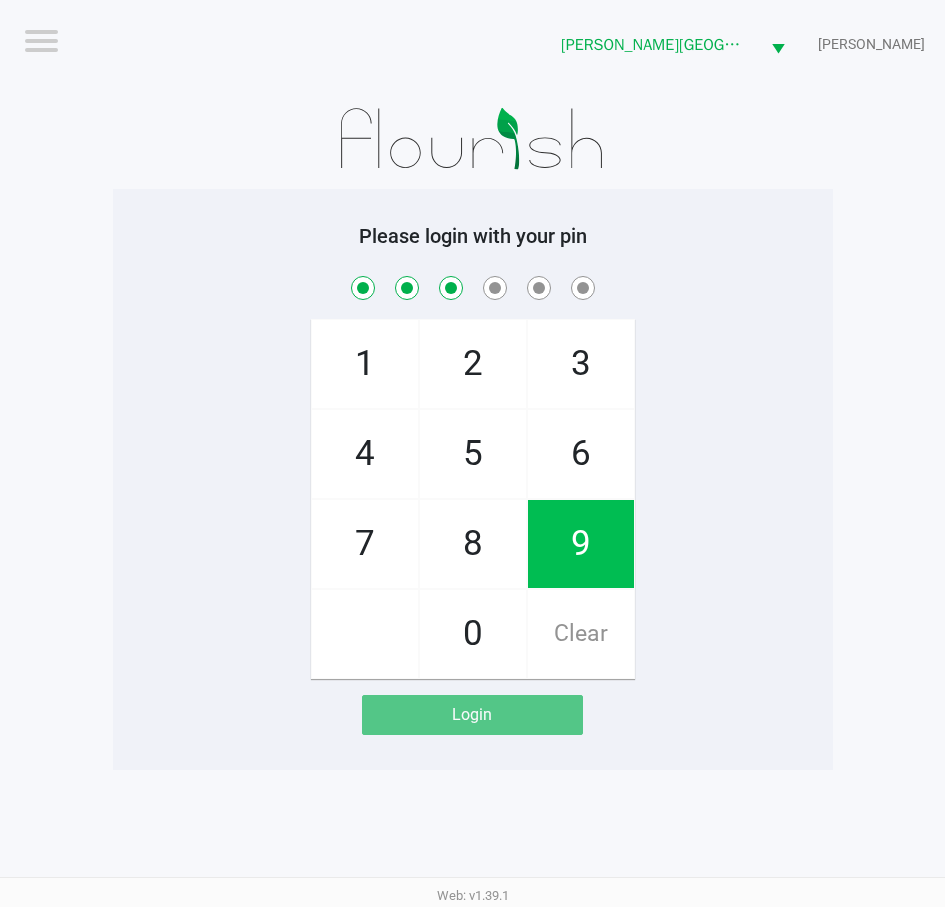 checkbox on "true" 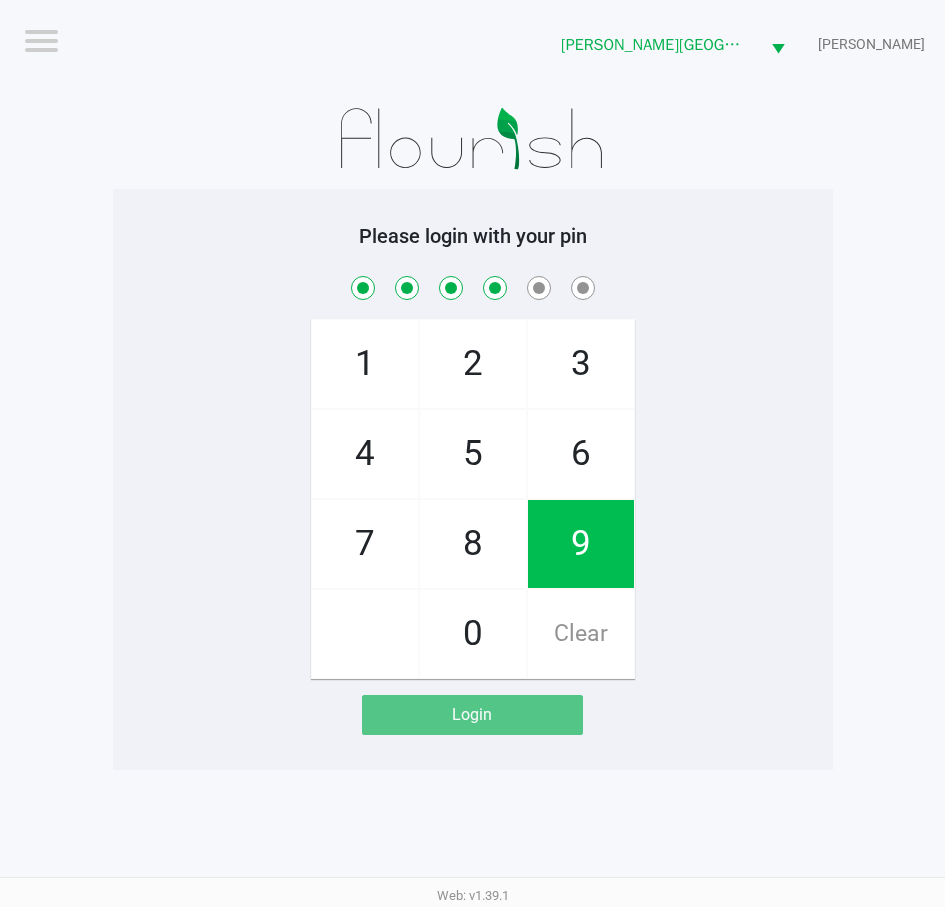 checkbox on "true" 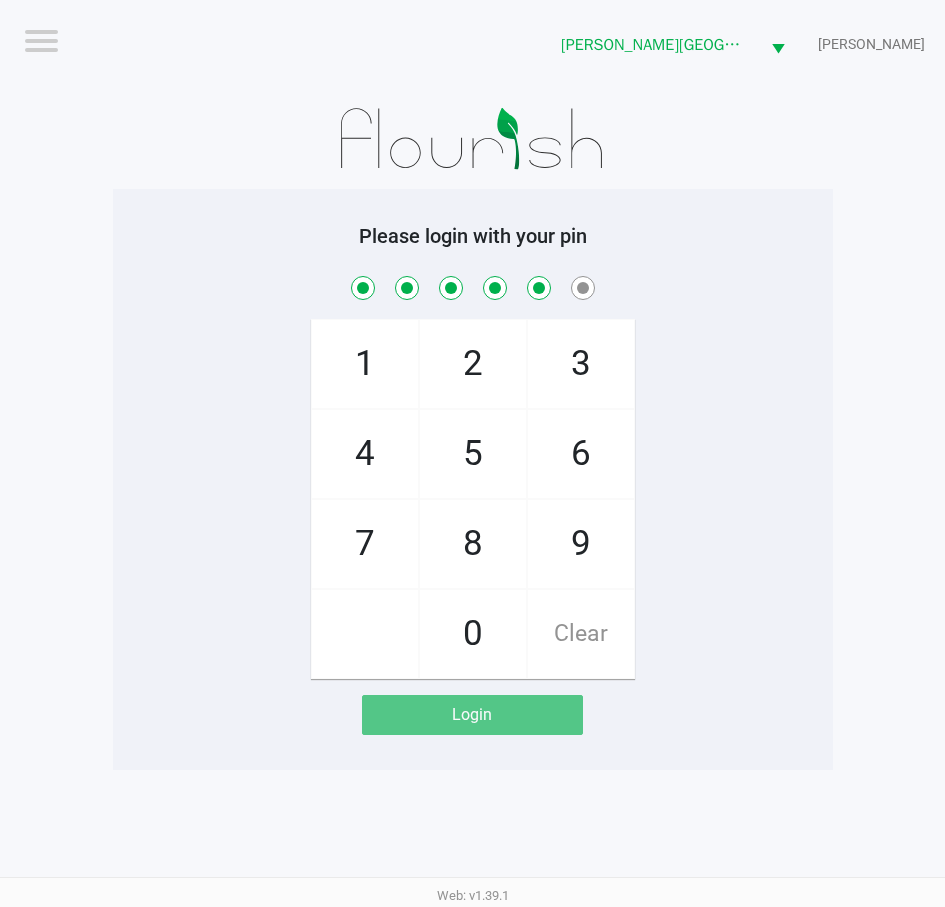 checkbox on "true" 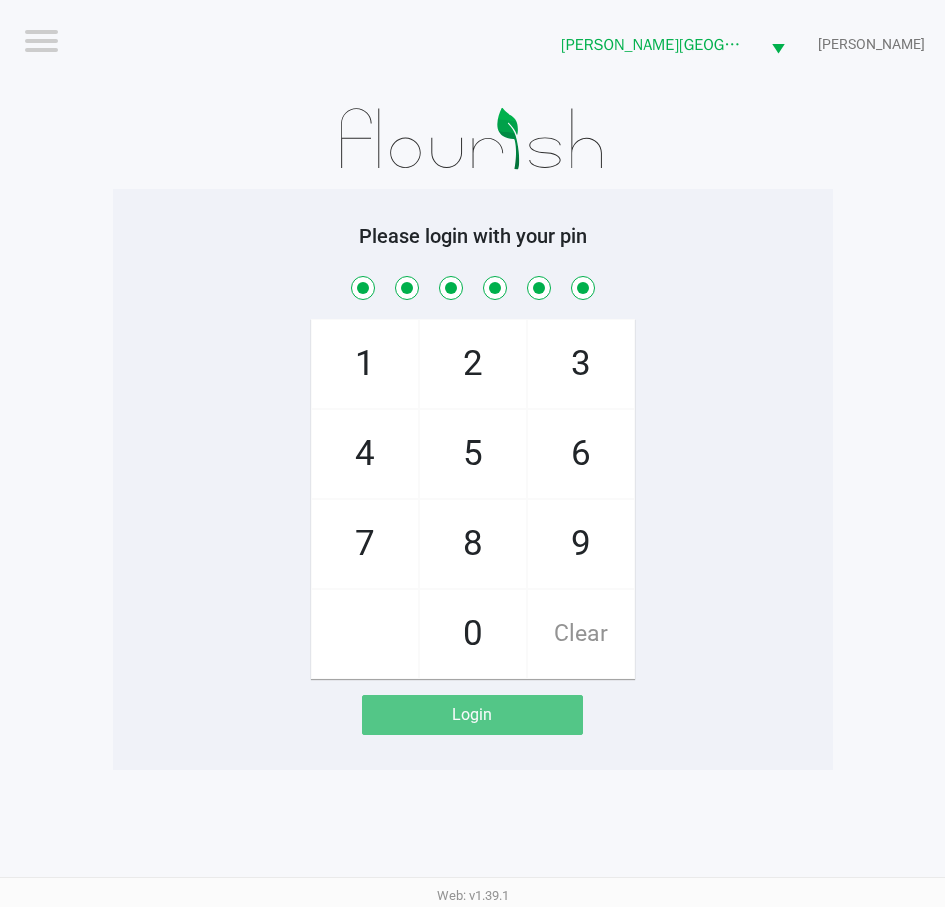 checkbox on "true" 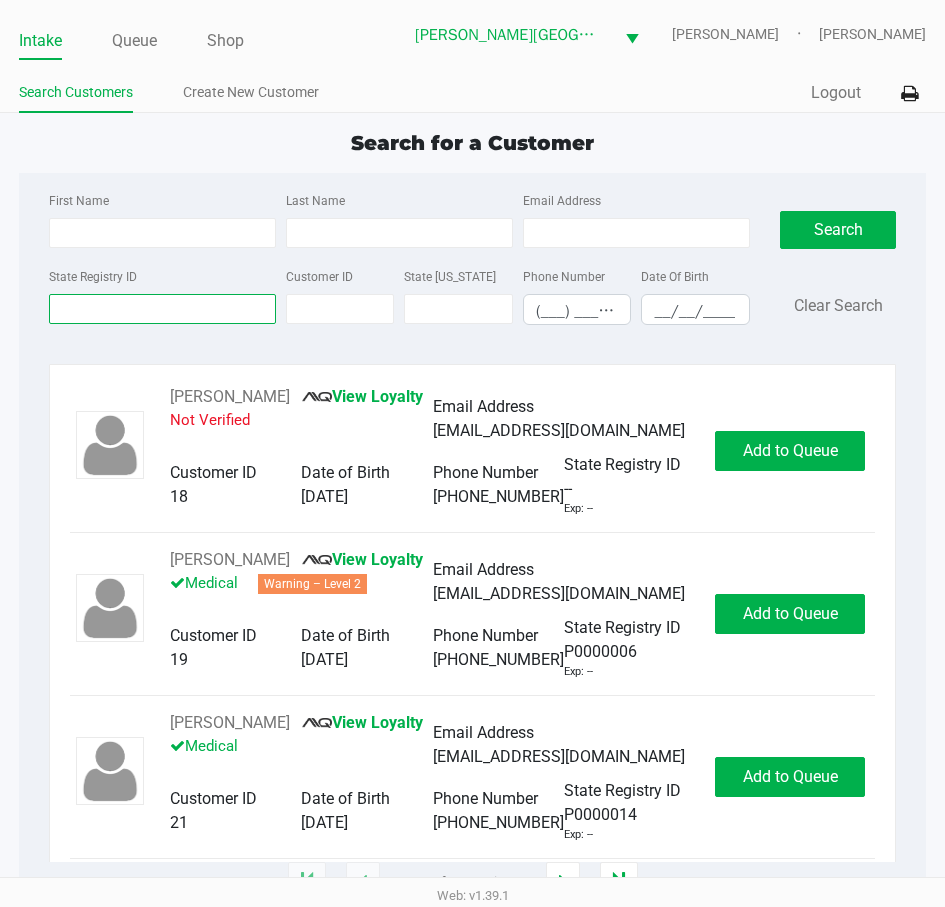click on "State Registry ID" at bounding box center (162, 309) 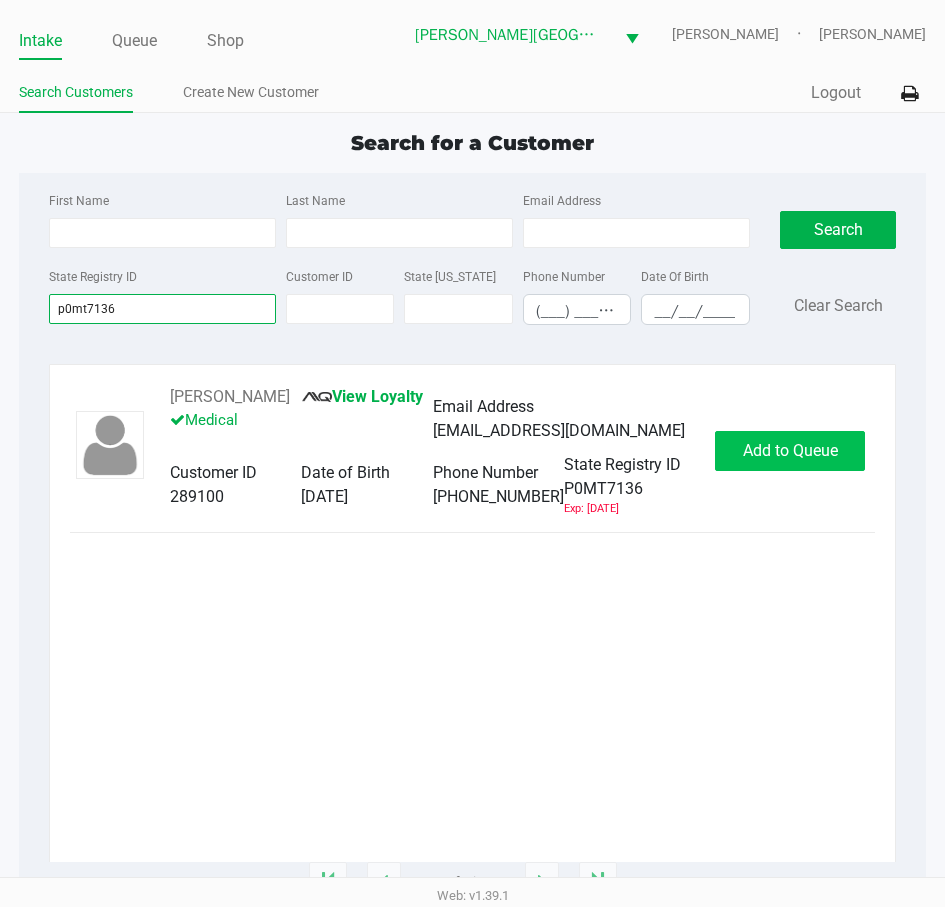 type on "p0mt7136" 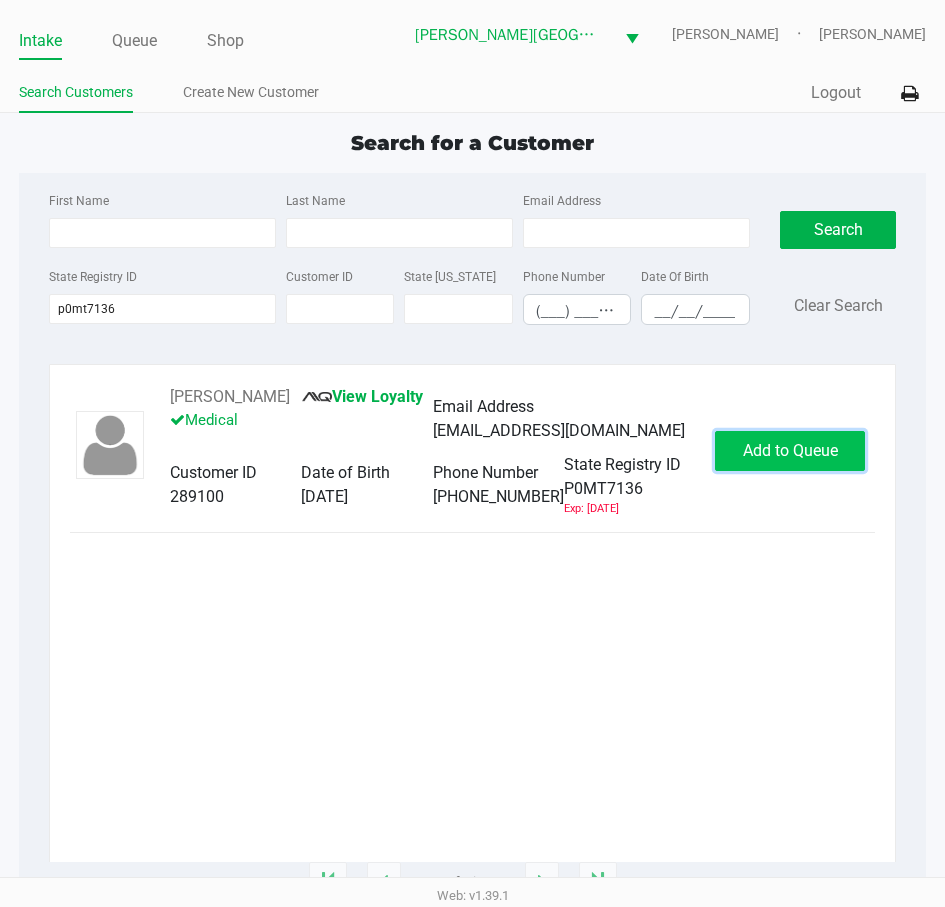 click on "Add to Queue" 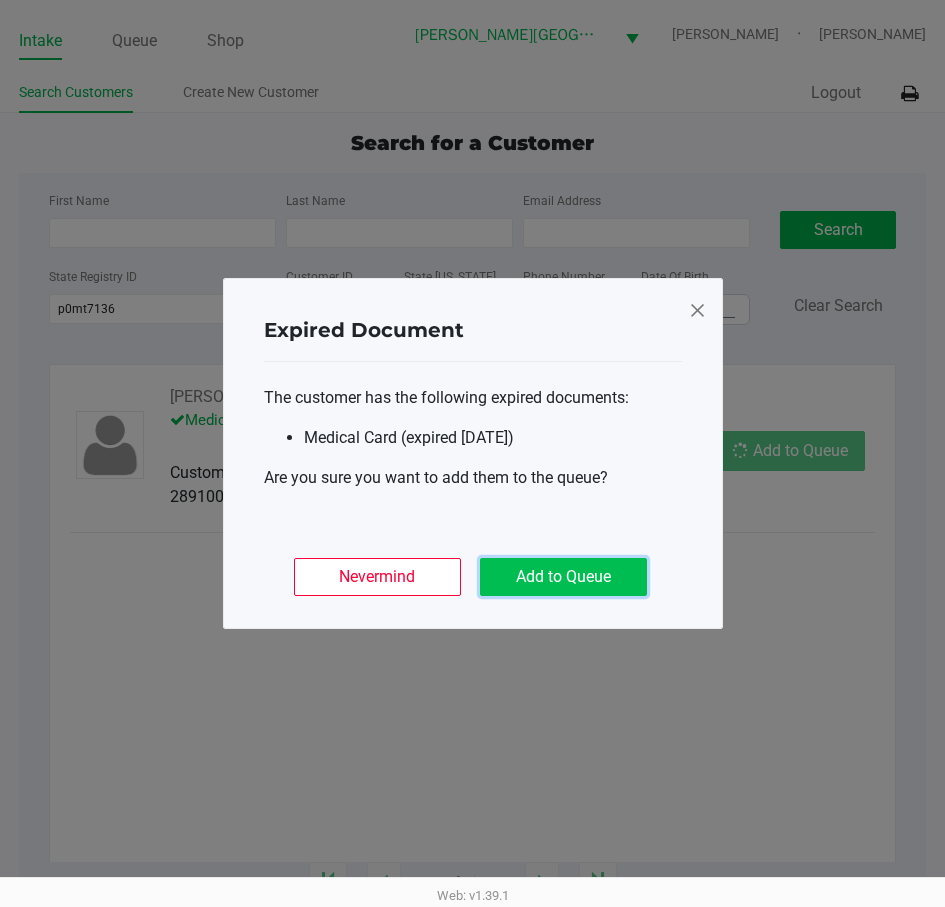 click on "Add to Queue" 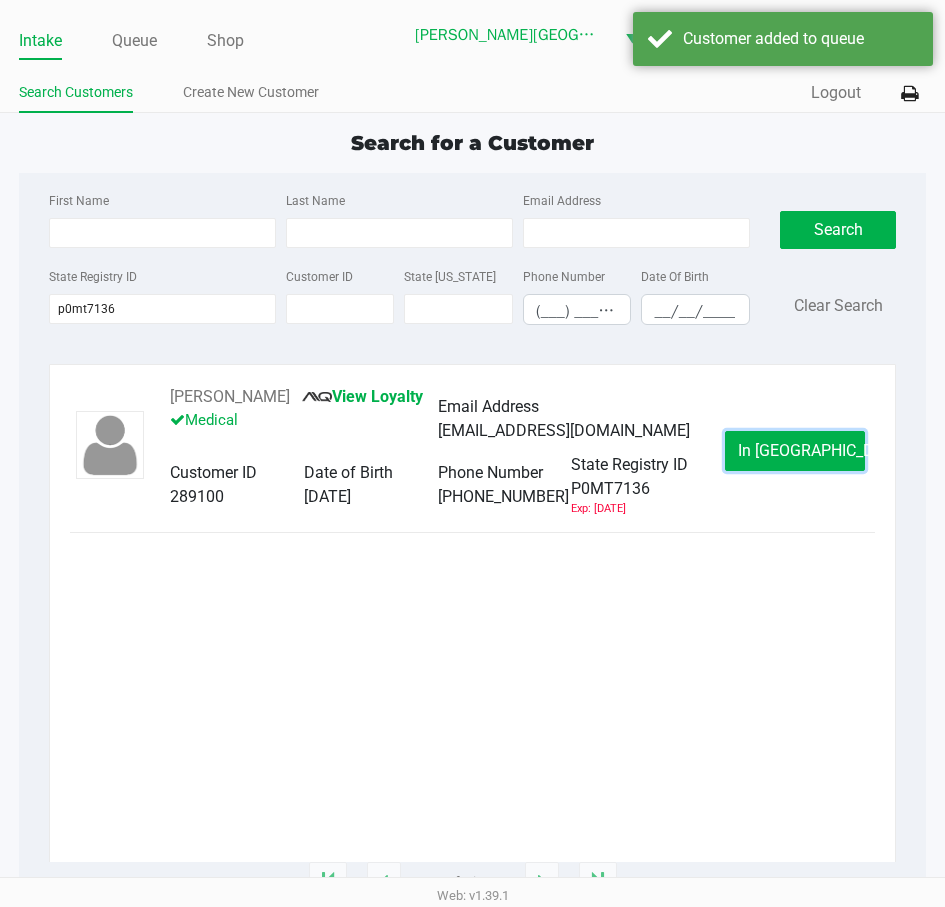 click on "In Queue" 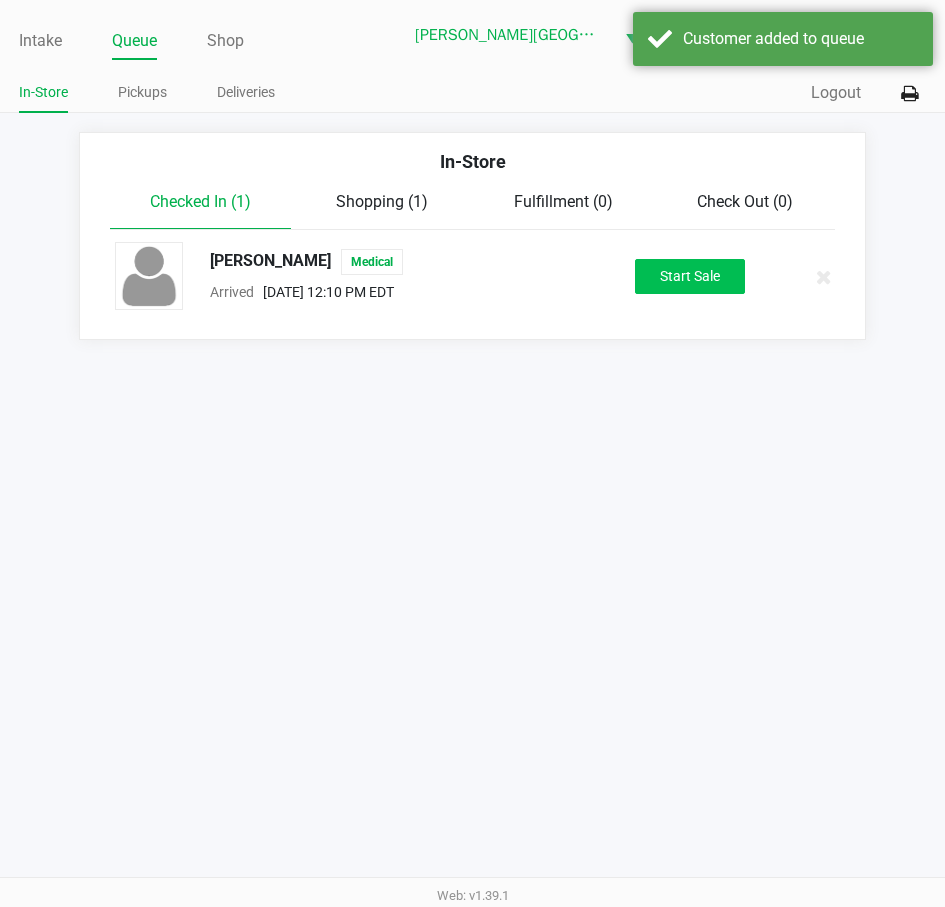 drag, startPoint x: 612, startPoint y: 259, endPoint x: 646, endPoint y: 270, distance: 35.735138 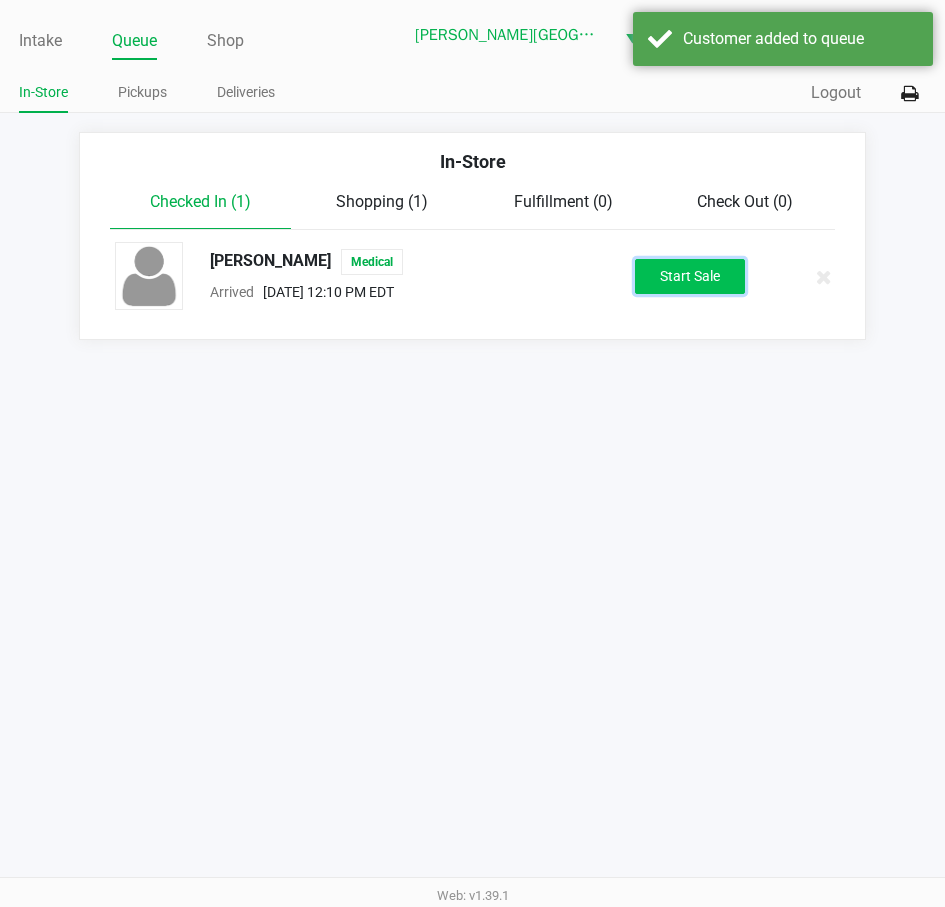 click on "Start Sale" 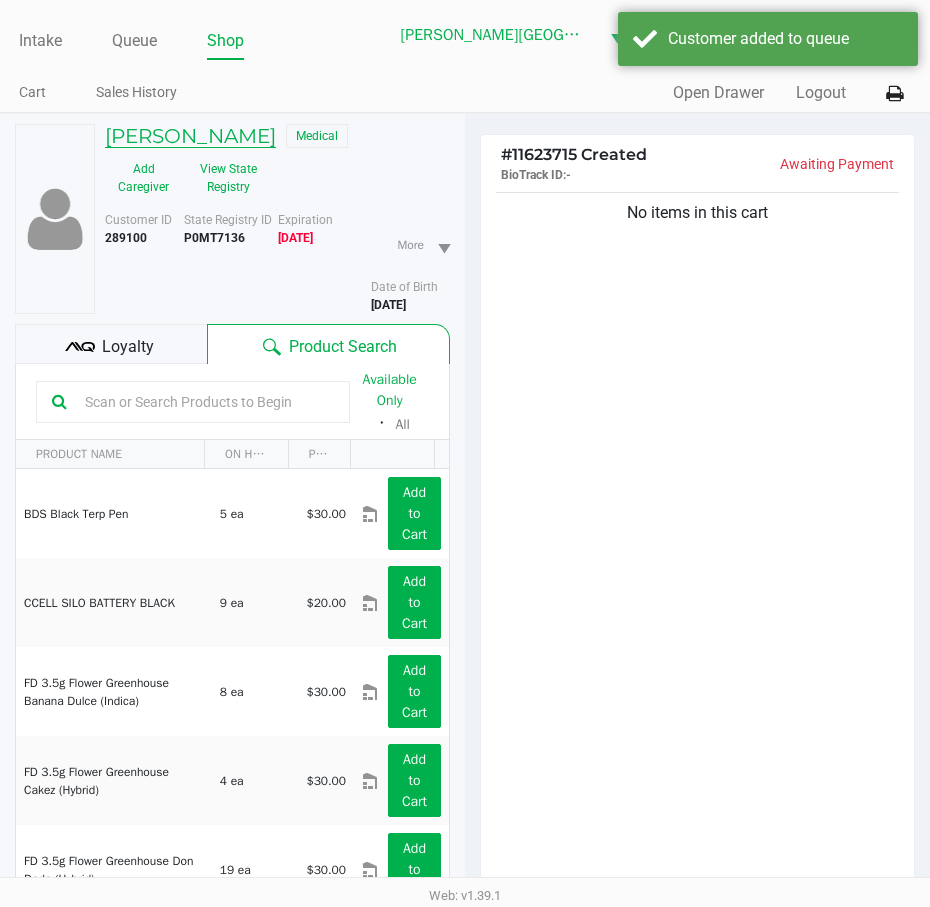 click on "TONY DEPASQUALE" 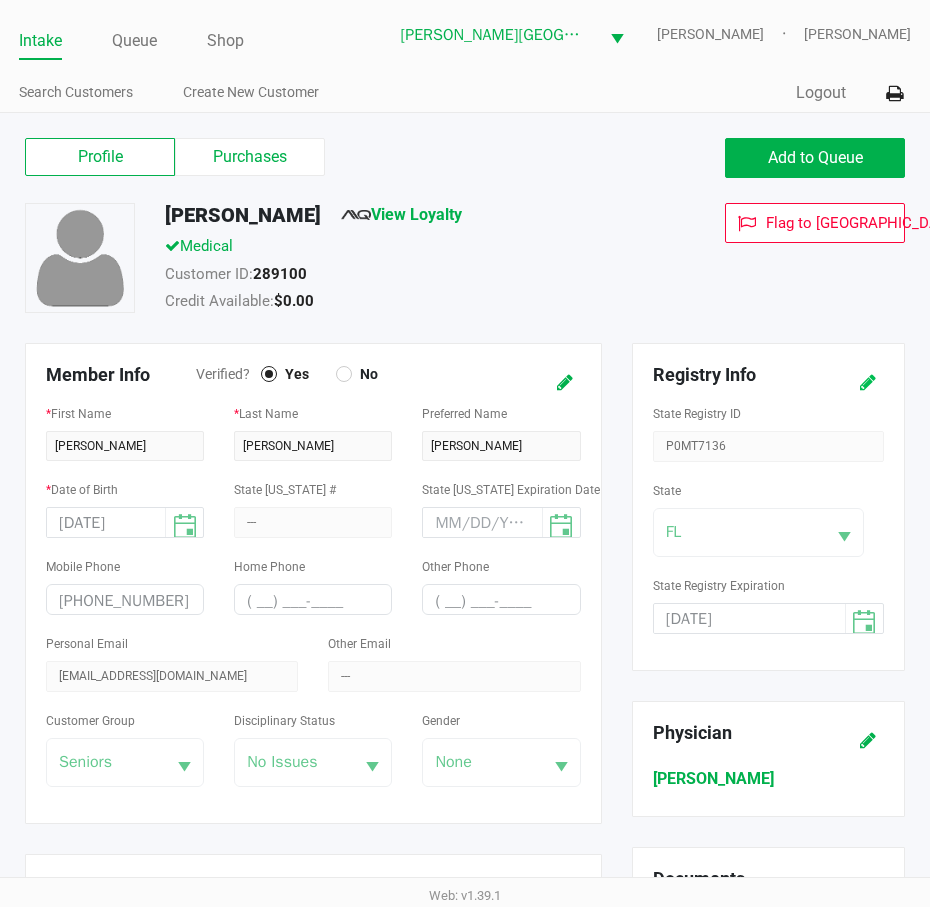 click 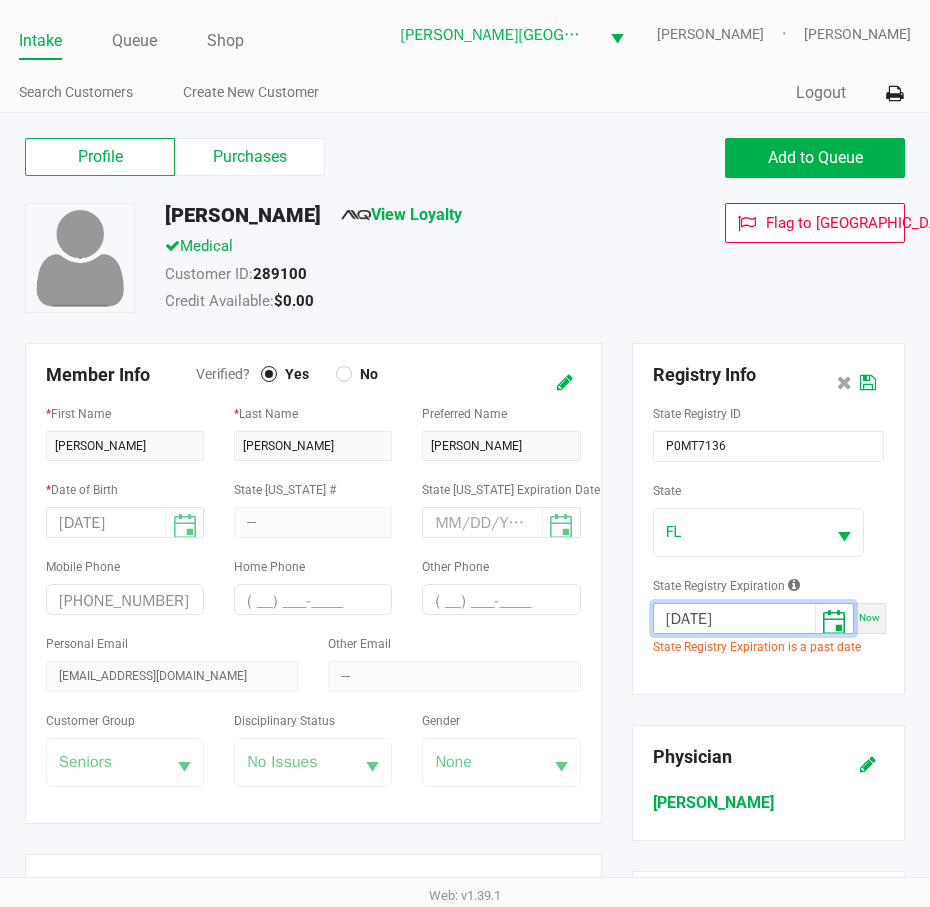 scroll, scrollTop: 0, scrollLeft: 45, axis: horizontal 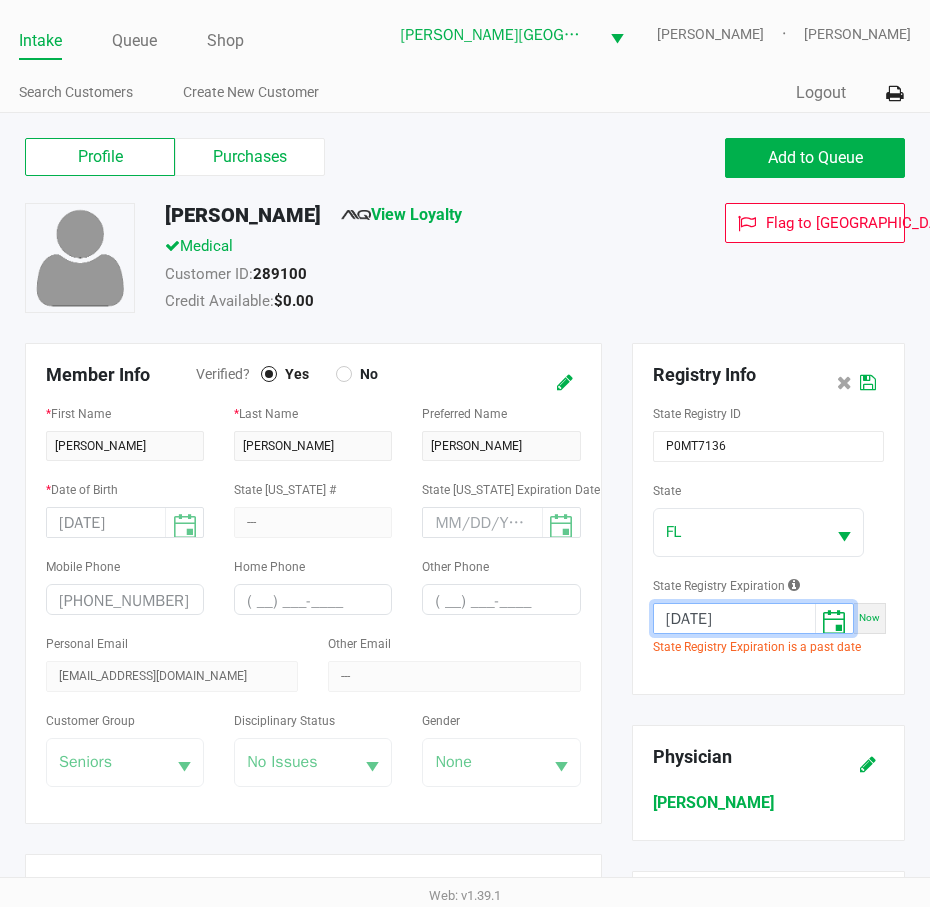 drag, startPoint x: 757, startPoint y: 556, endPoint x: 955, endPoint y: 580, distance: 199.44925 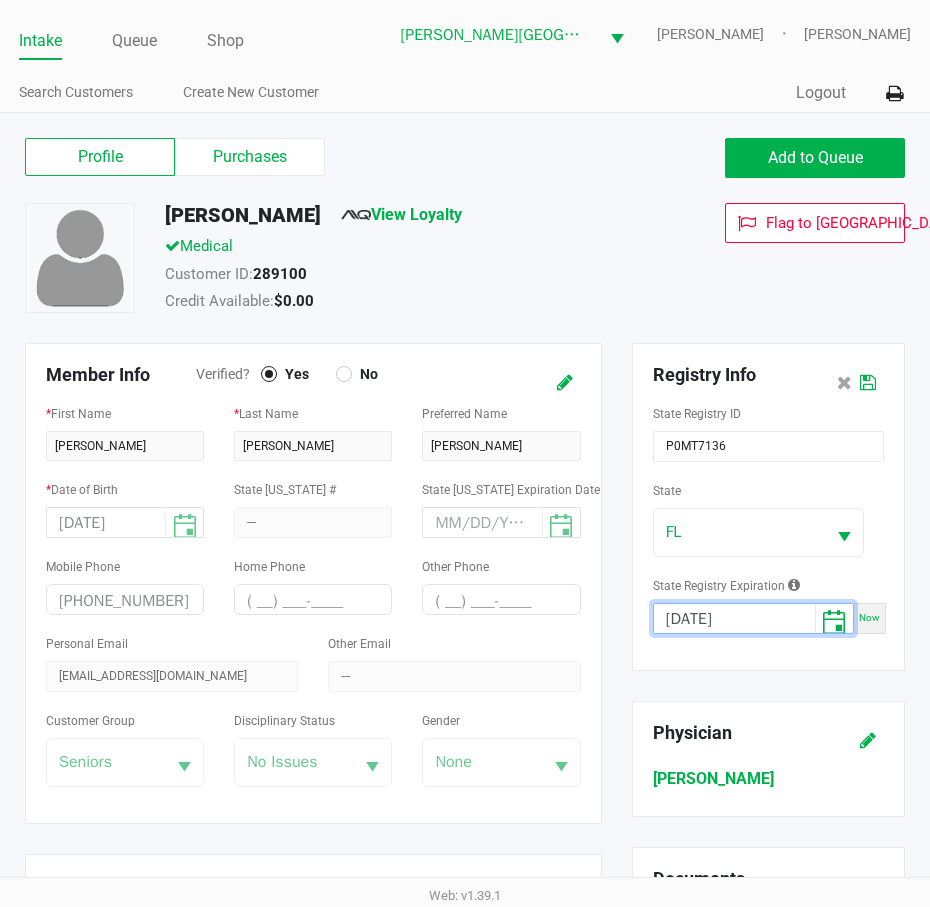 scroll, scrollTop: 0, scrollLeft: 1, axis: horizontal 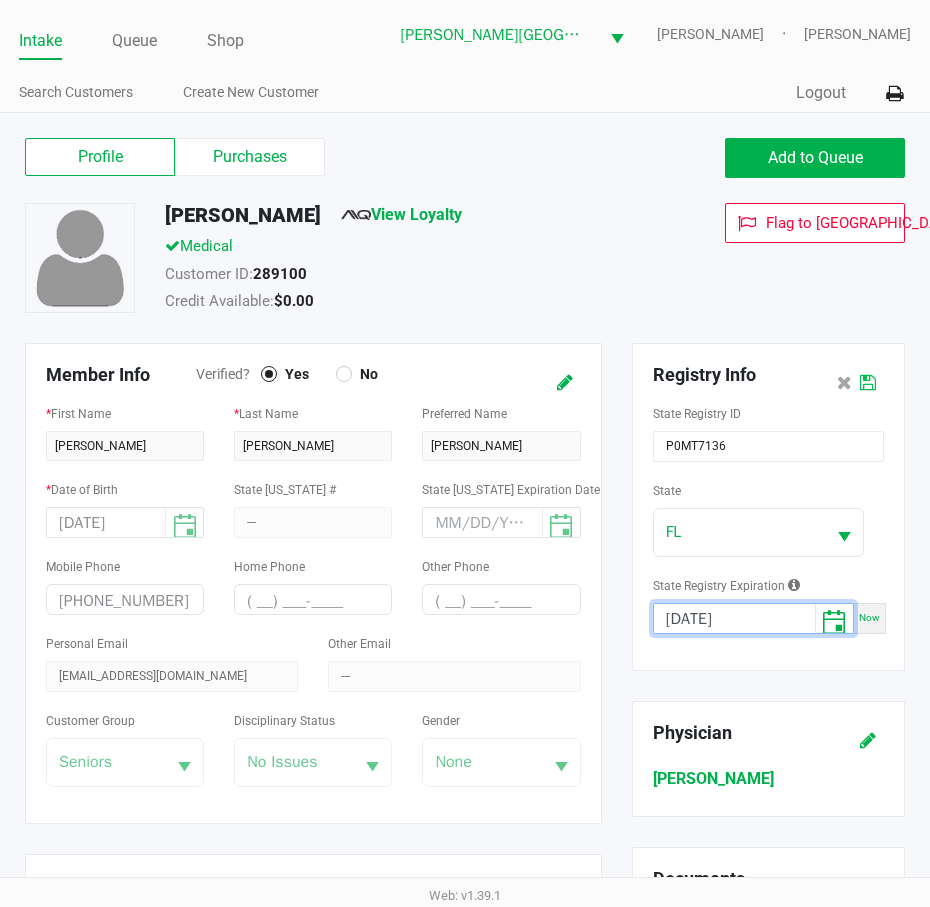 type on "08/01/2025" 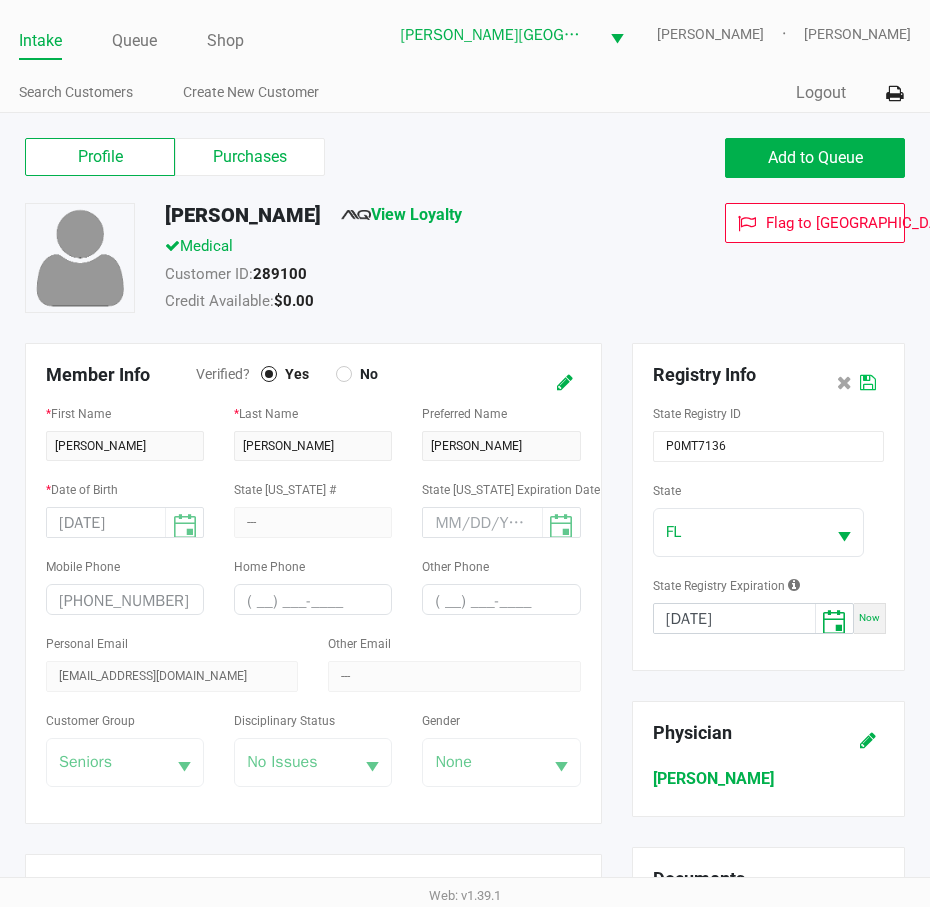 click 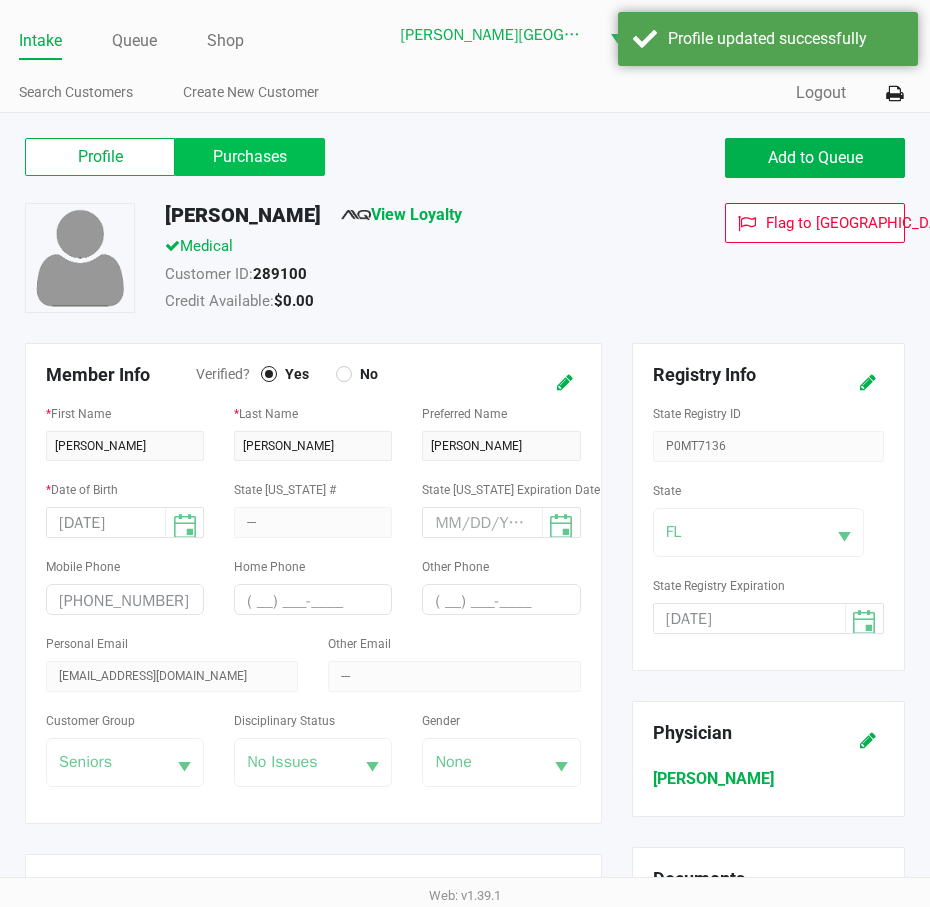 click on "Purchases" 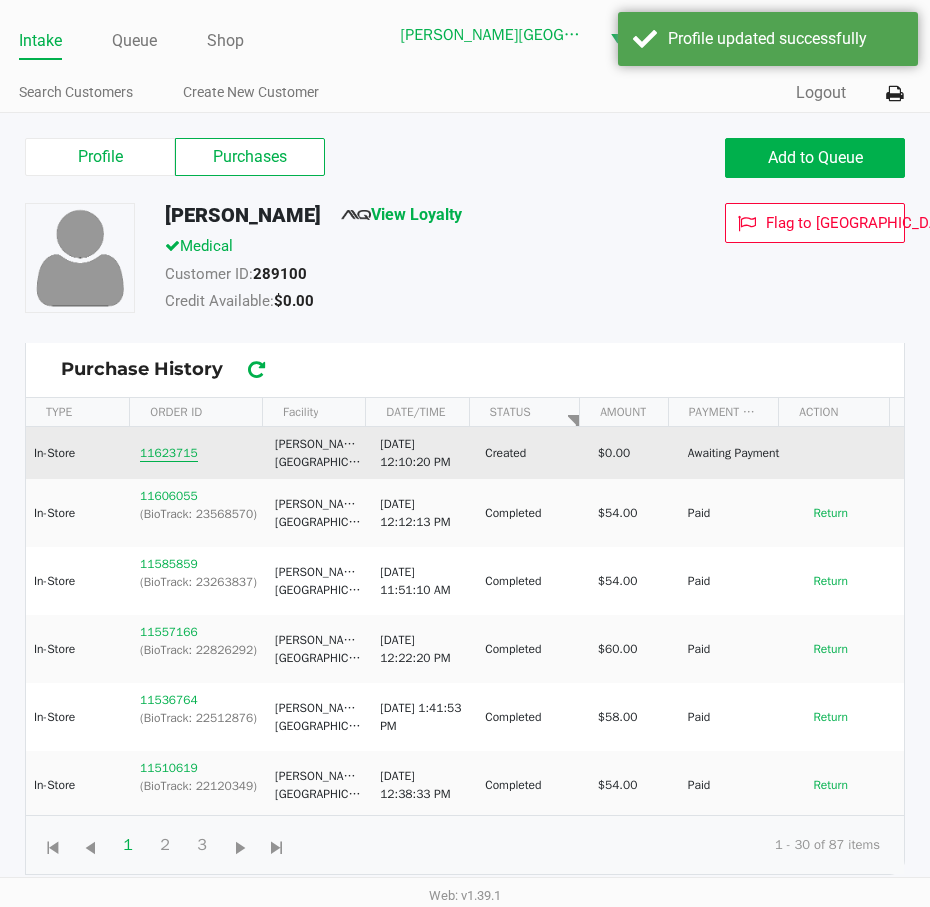 click on "11623715" 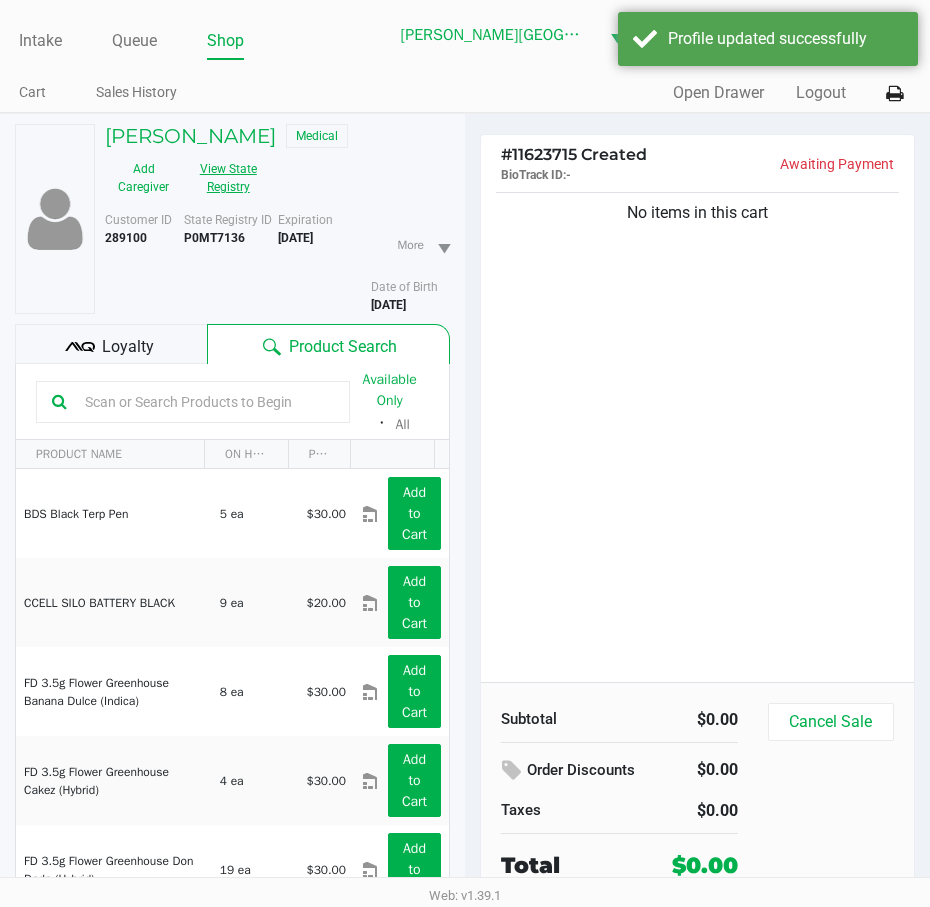 click on "View State Registry" 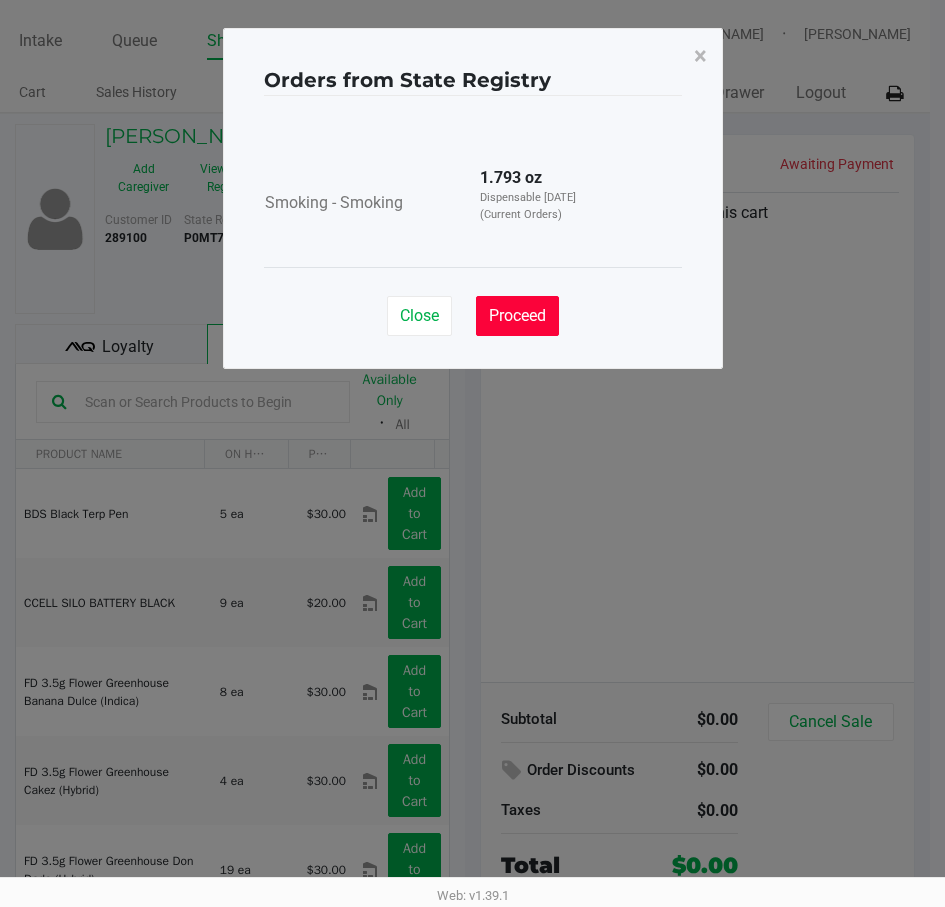 click on "Proceed" 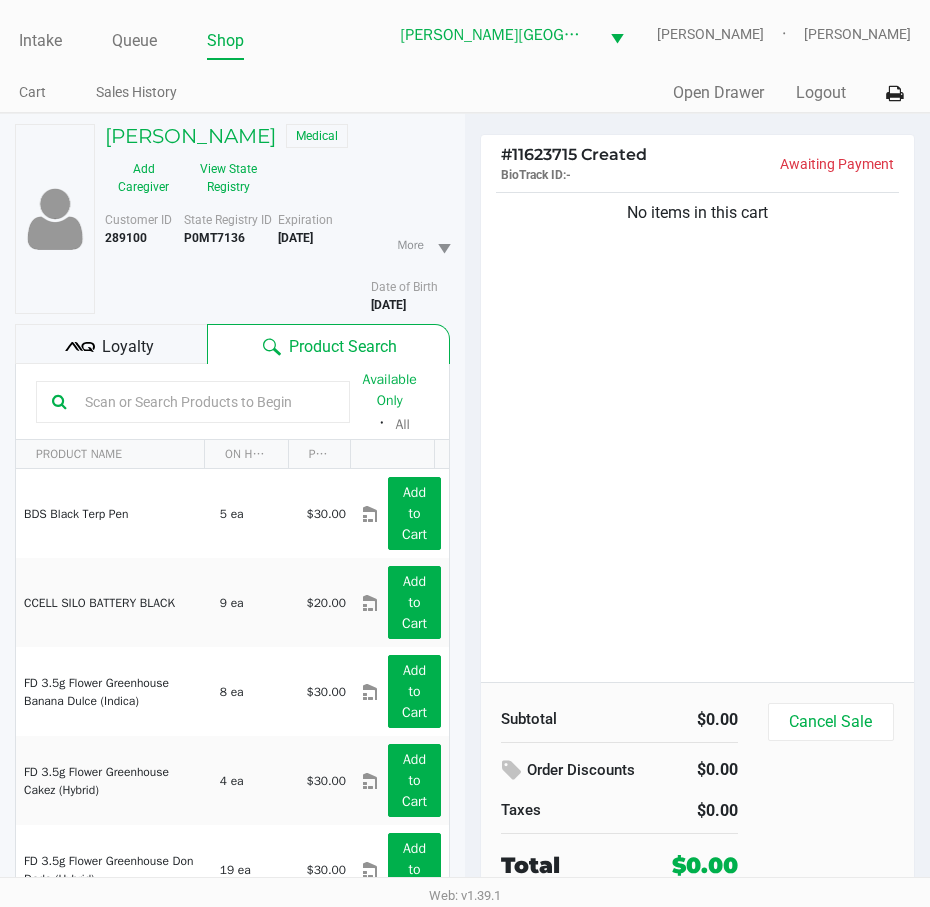 drag, startPoint x: 731, startPoint y: 487, endPoint x: 675, endPoint y: 490, distance: 56.0803 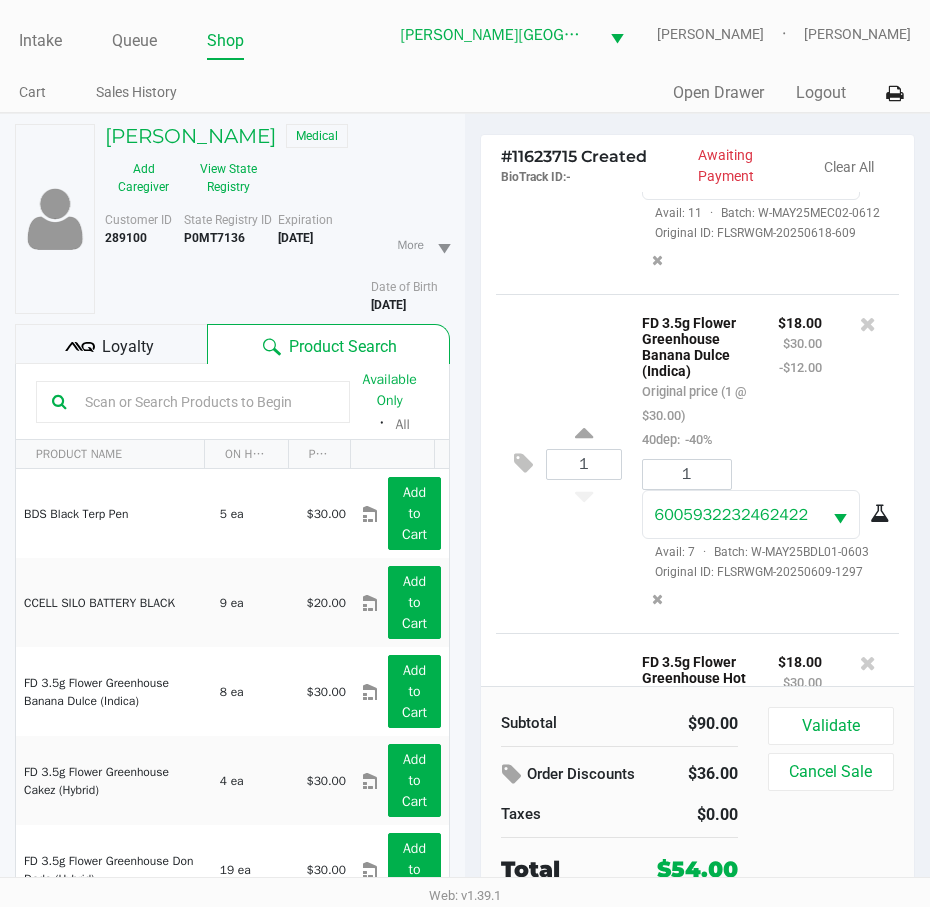 scroll, scrollTop: 675, scrollLeft: 0, axis: vertical 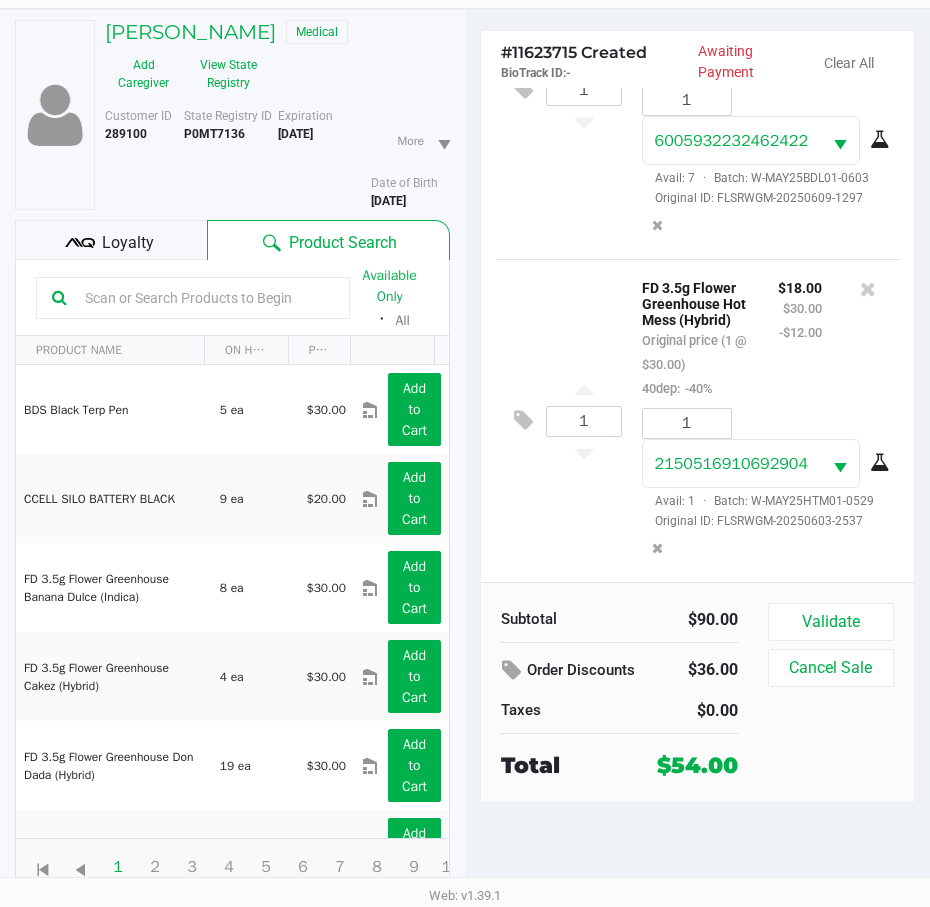 click on "Loyalty" 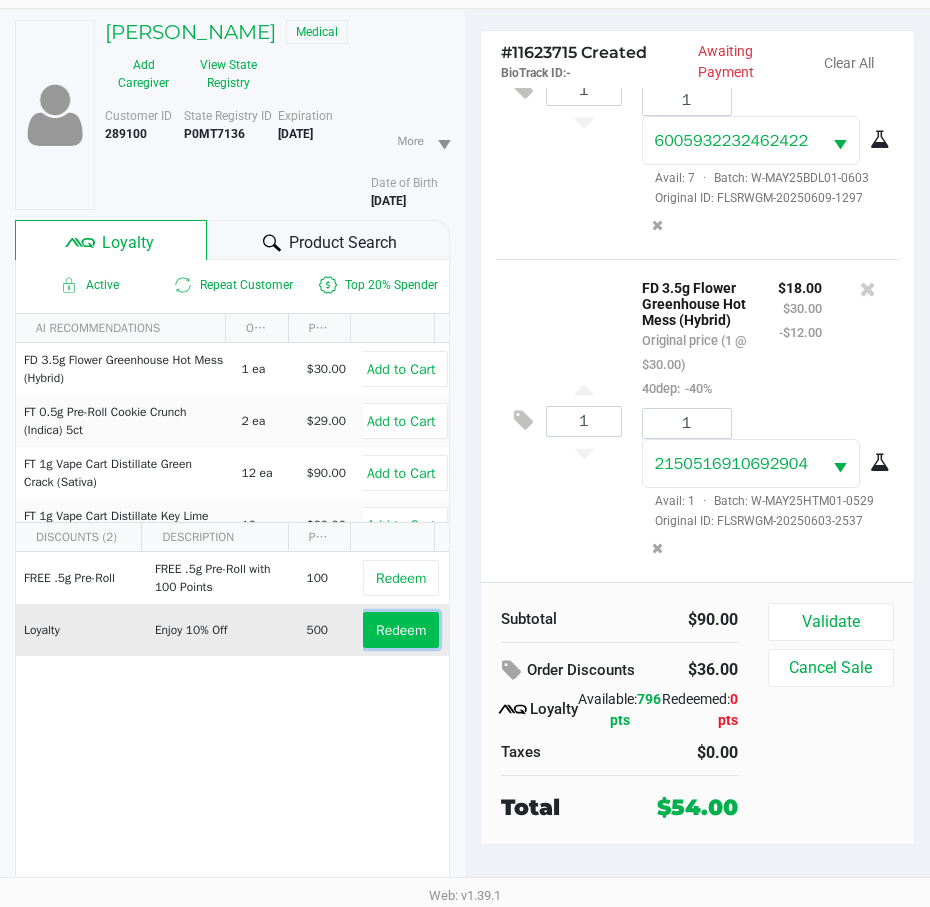click on "Redeem" 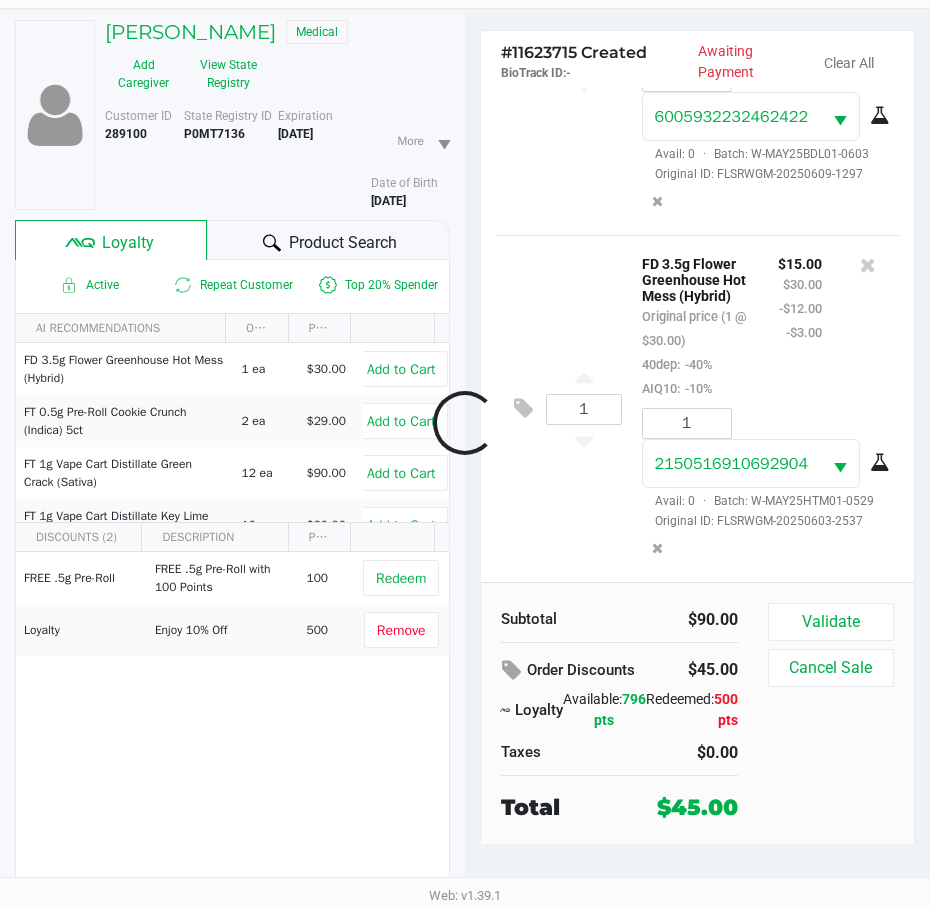 scroll, scrollTop: 747, scrollLeft: 0, axis: vertical 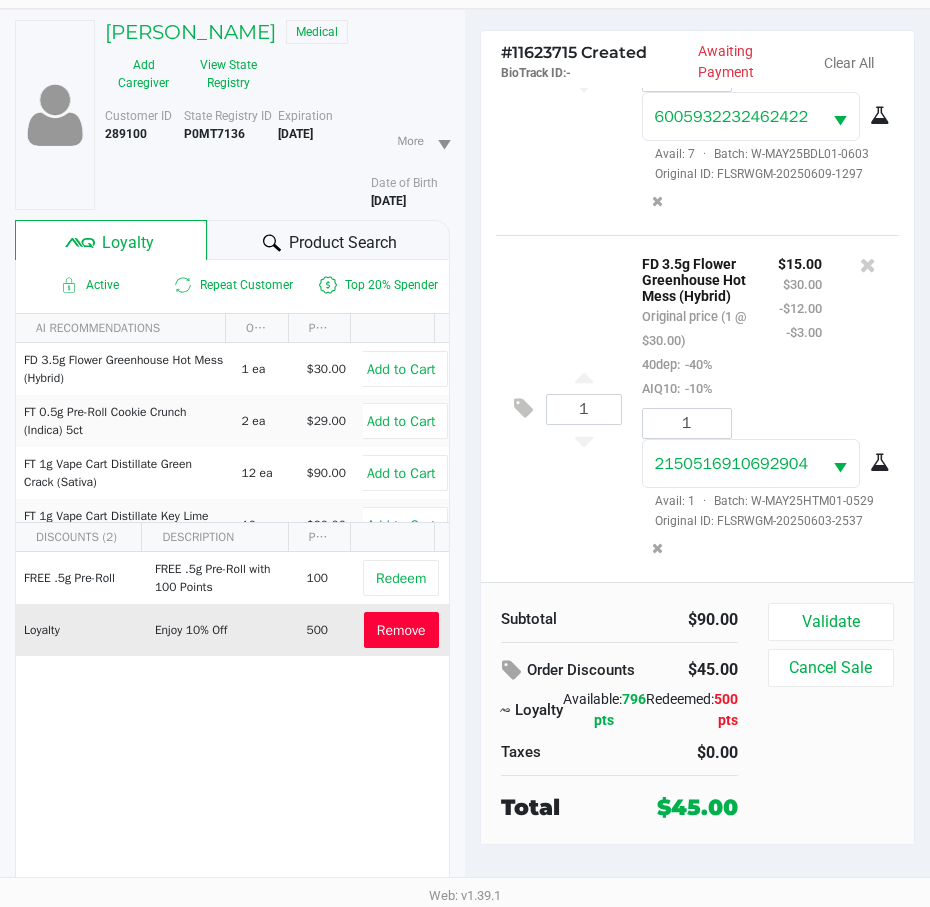 click on "Remove" 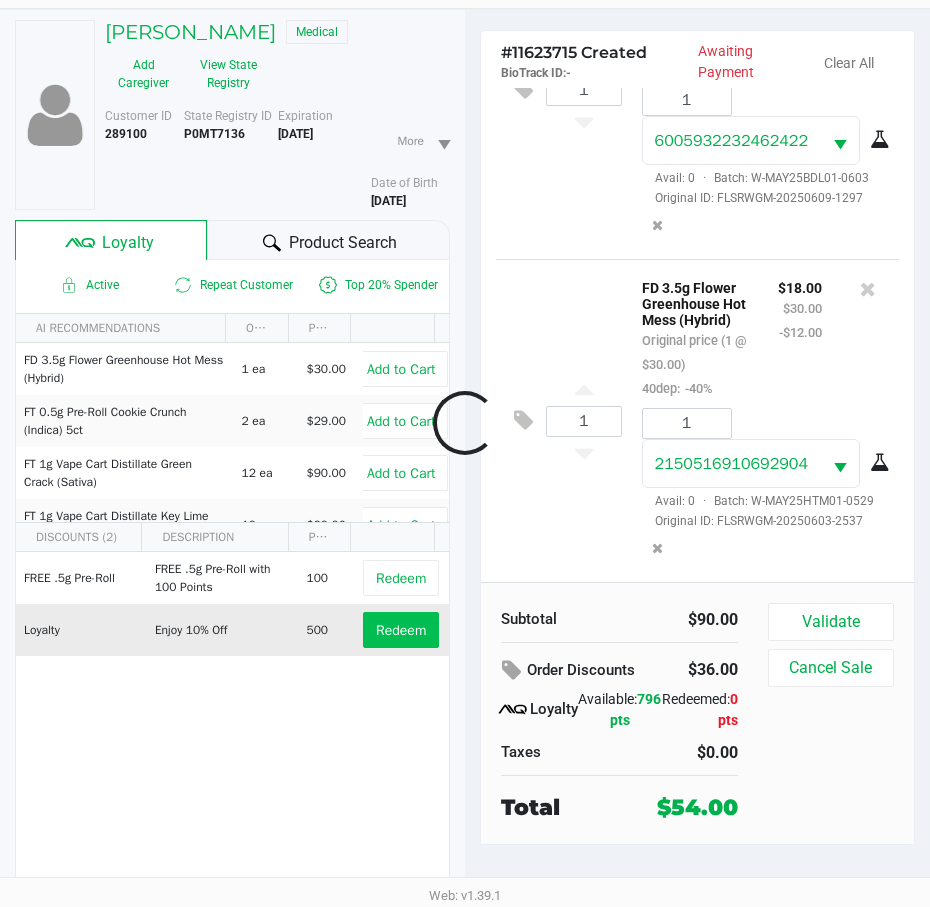 scroll, scrollTop: 675, scrollLeft: 0, axis: vertical 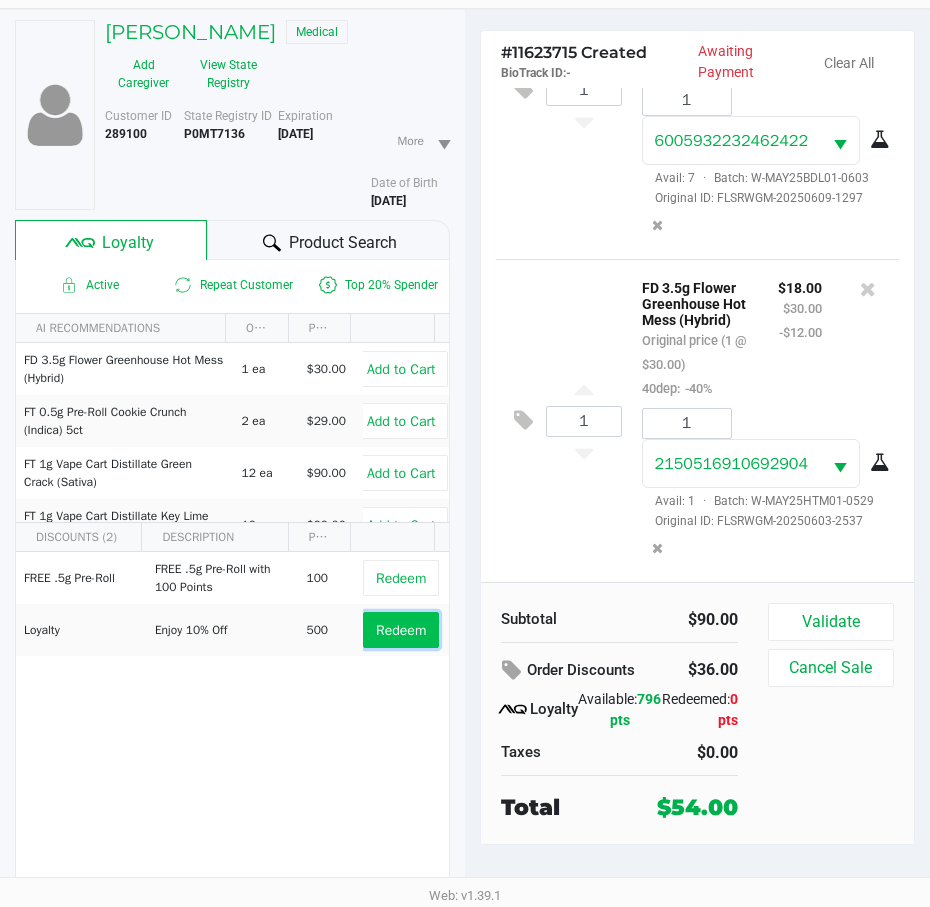 click on "Redeem" 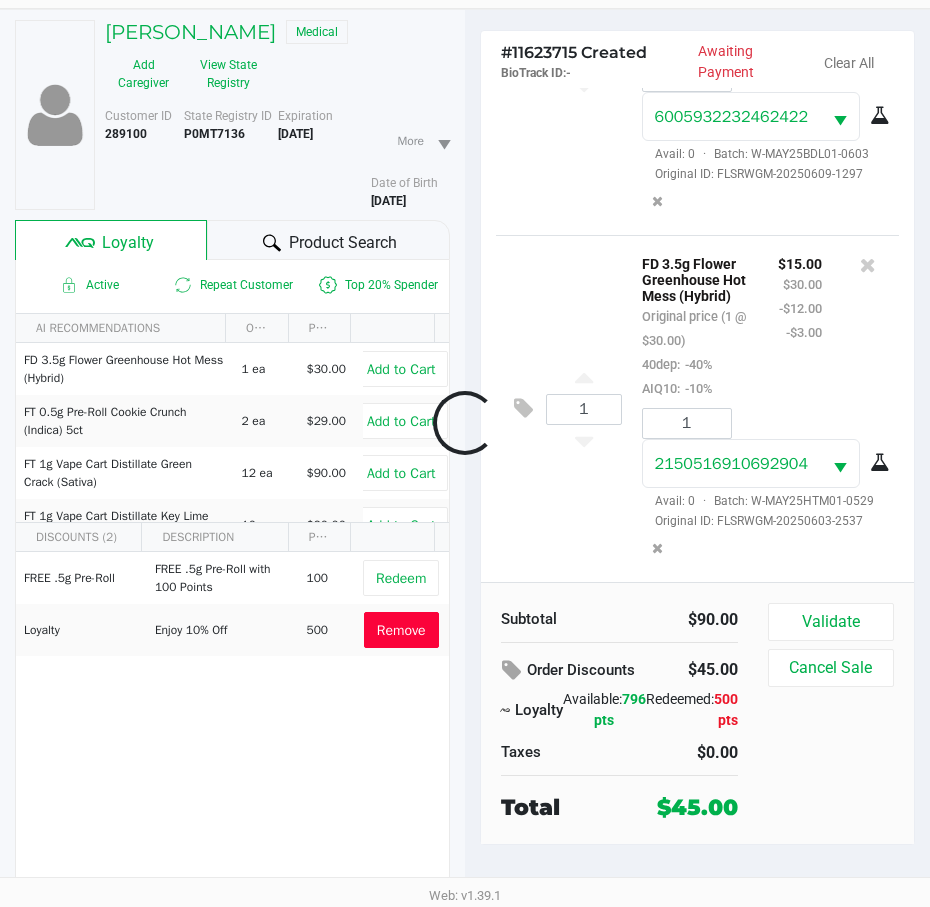 scroll, scrollTop: 747, scrollLeft: 0, axis: vertical 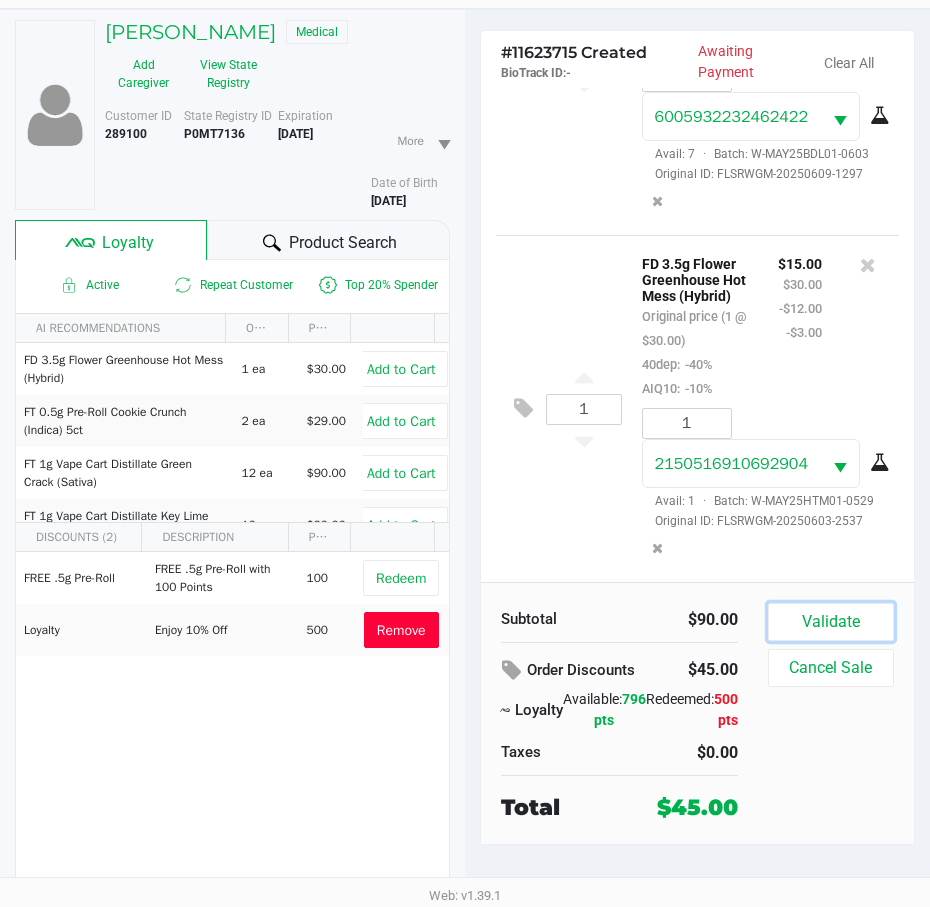 click on "Validate" 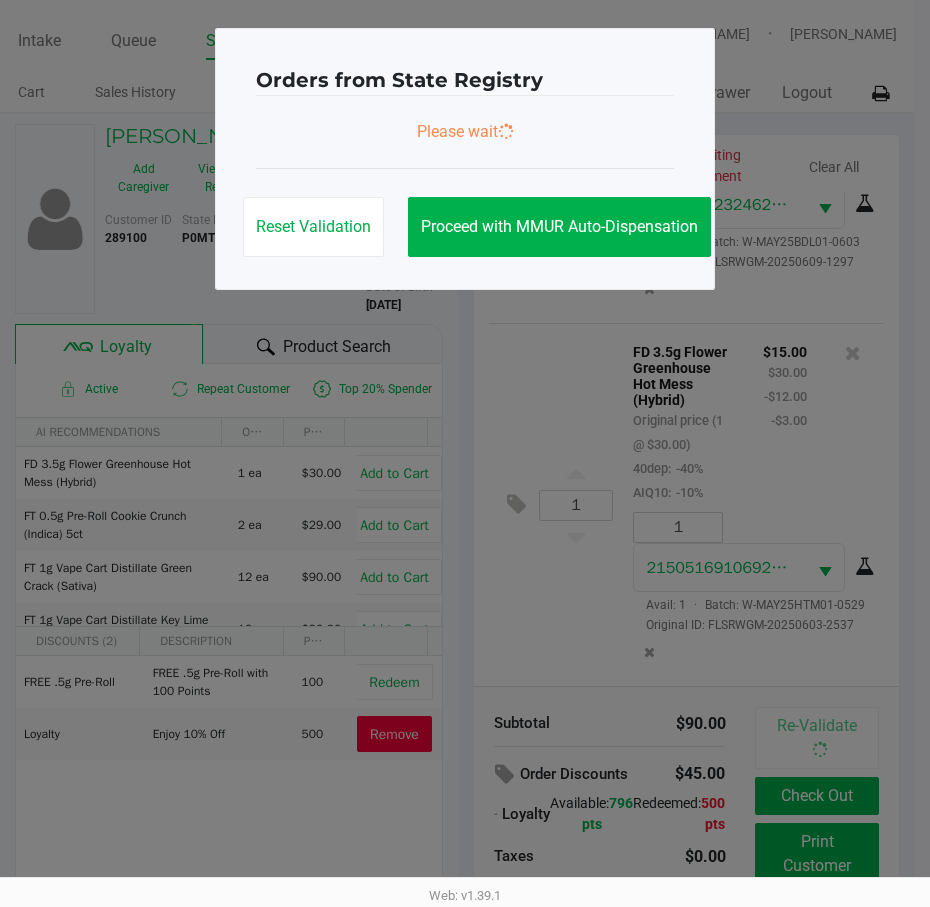 scroll, scrollTop: 0, scrollLeft: 0, axis: both 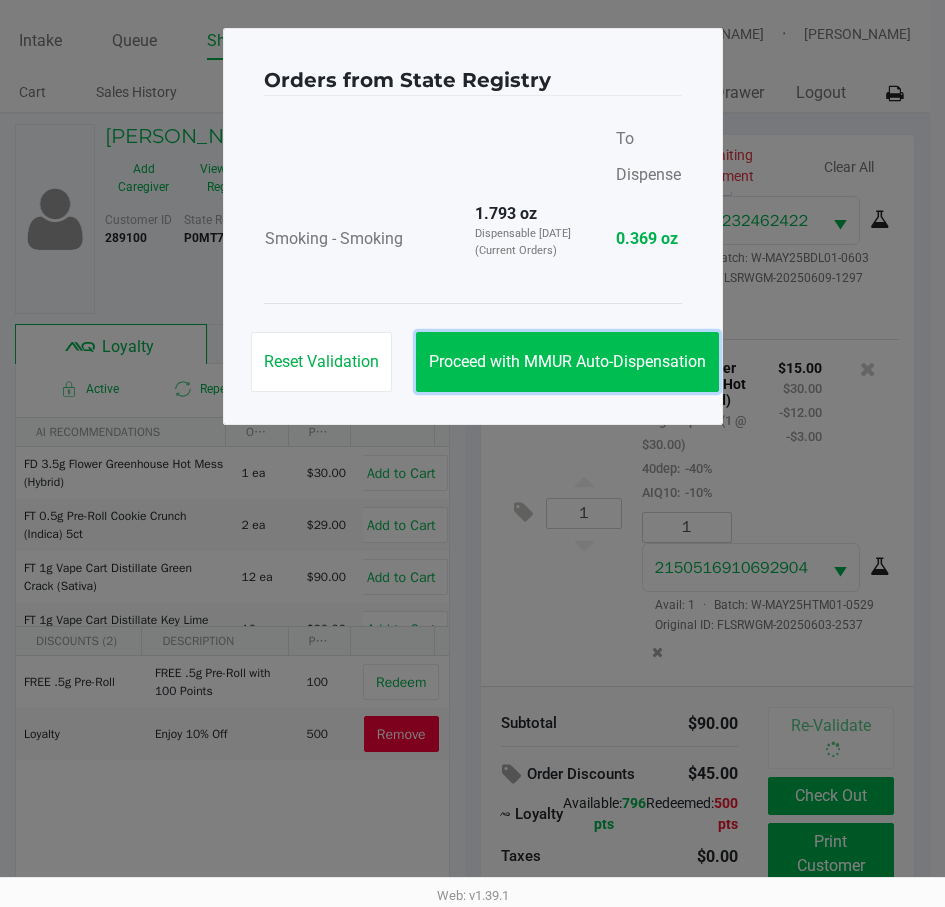 click on "Proceed with MMUR Auto-Dispensation" 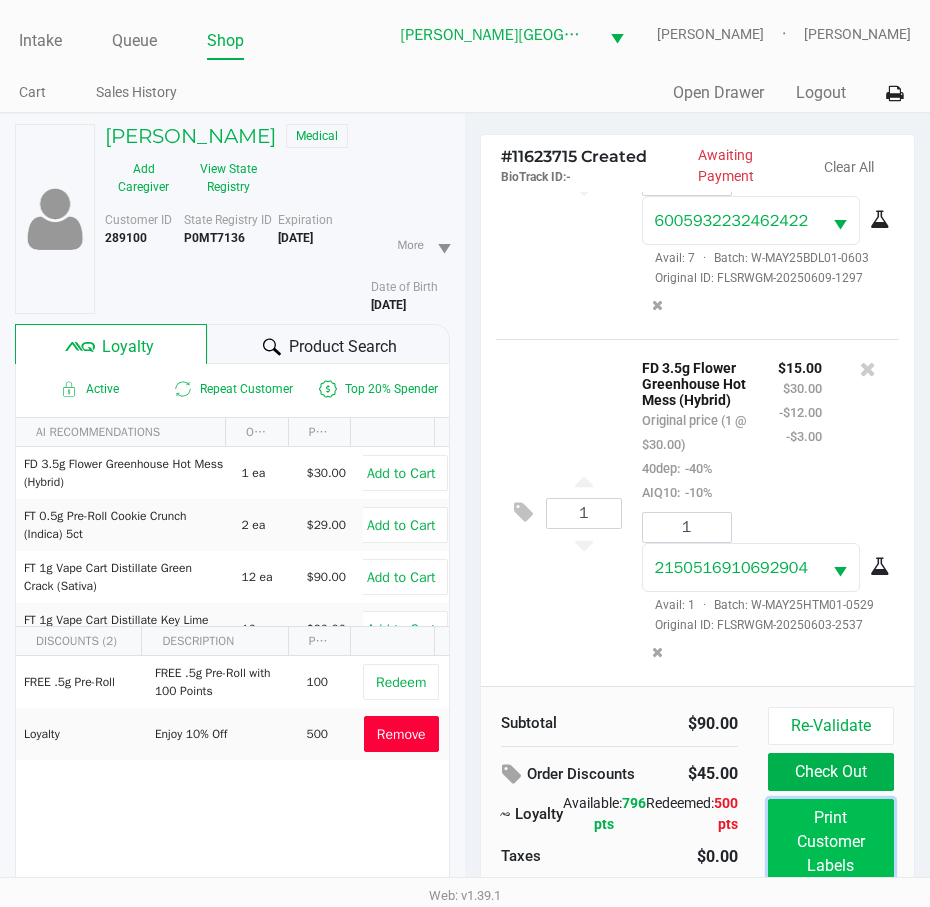 click on "Print Customer Labels" 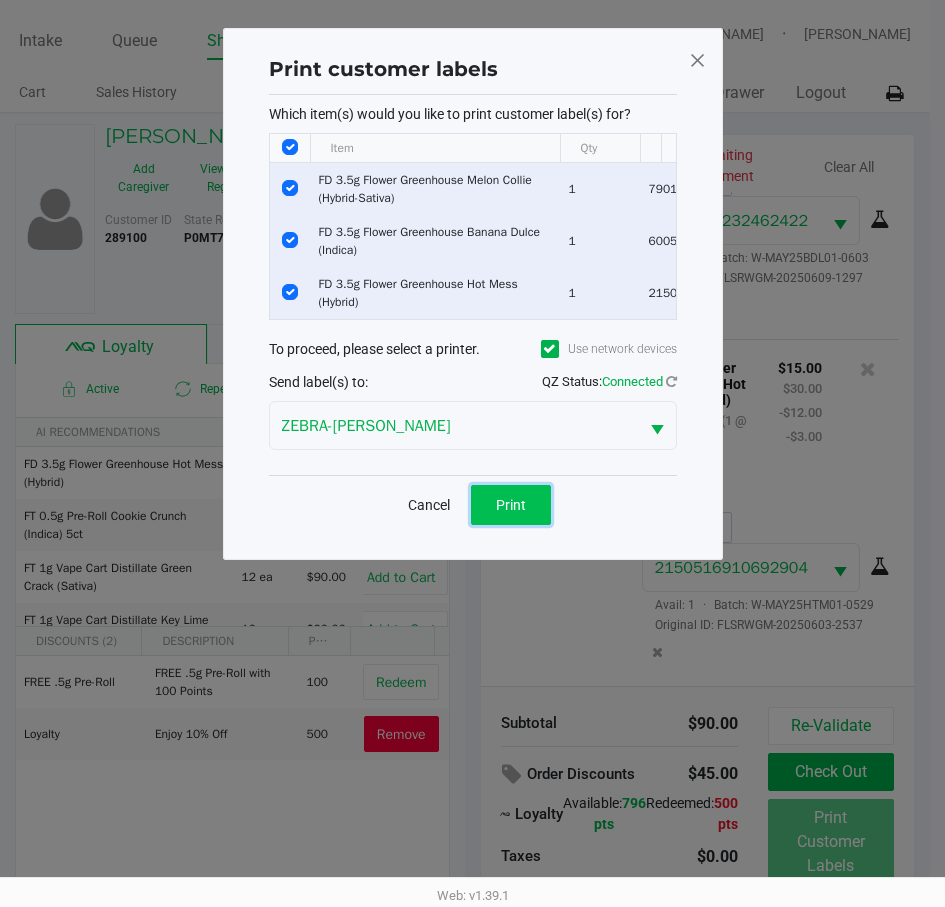 click on "Print" 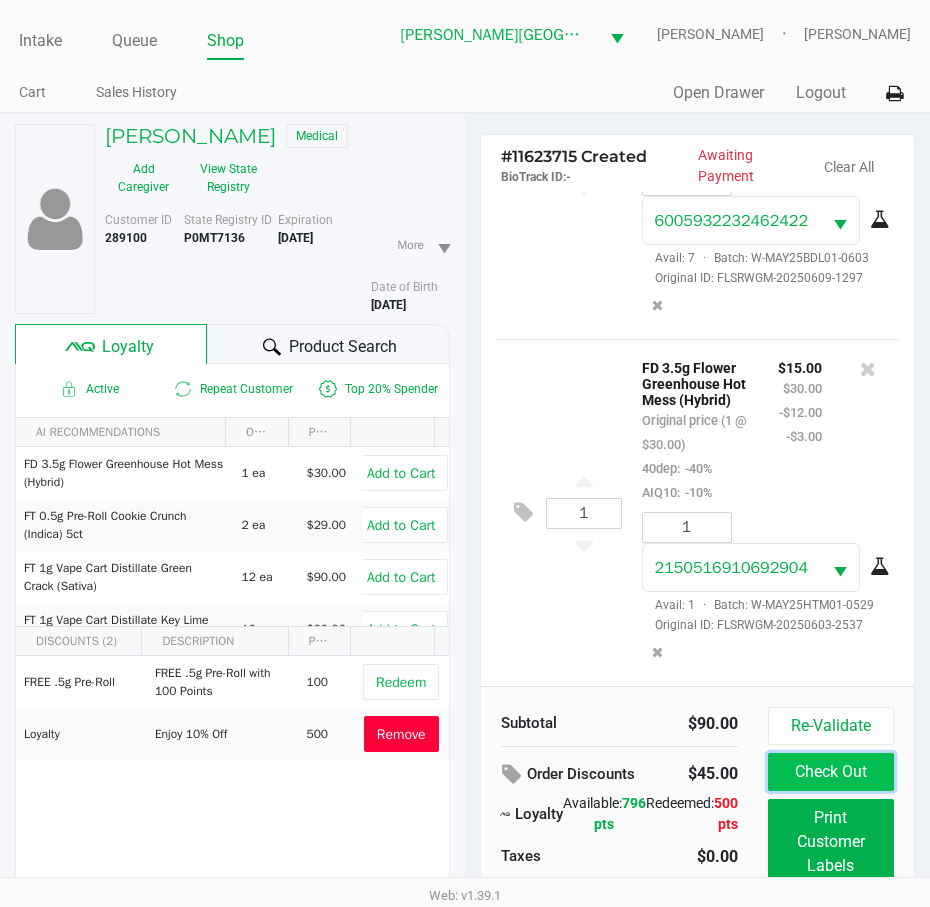 click on "Check Out" 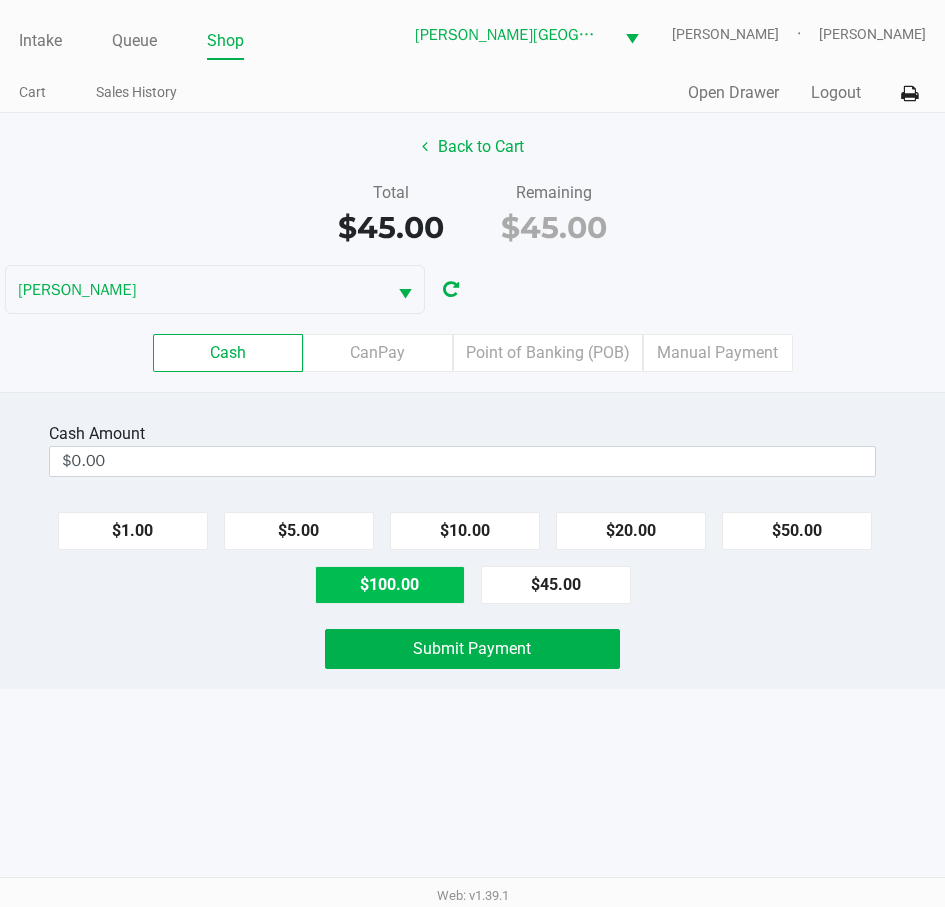 click on "$100.00" 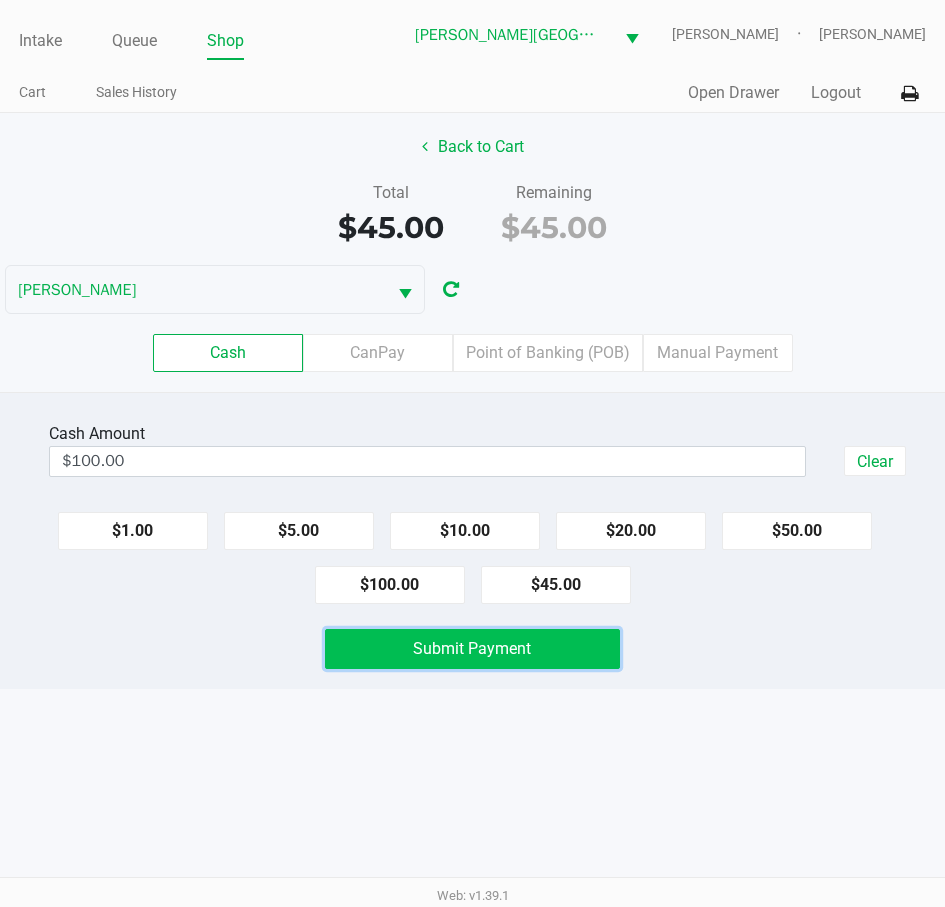 click on "Submit Payment" 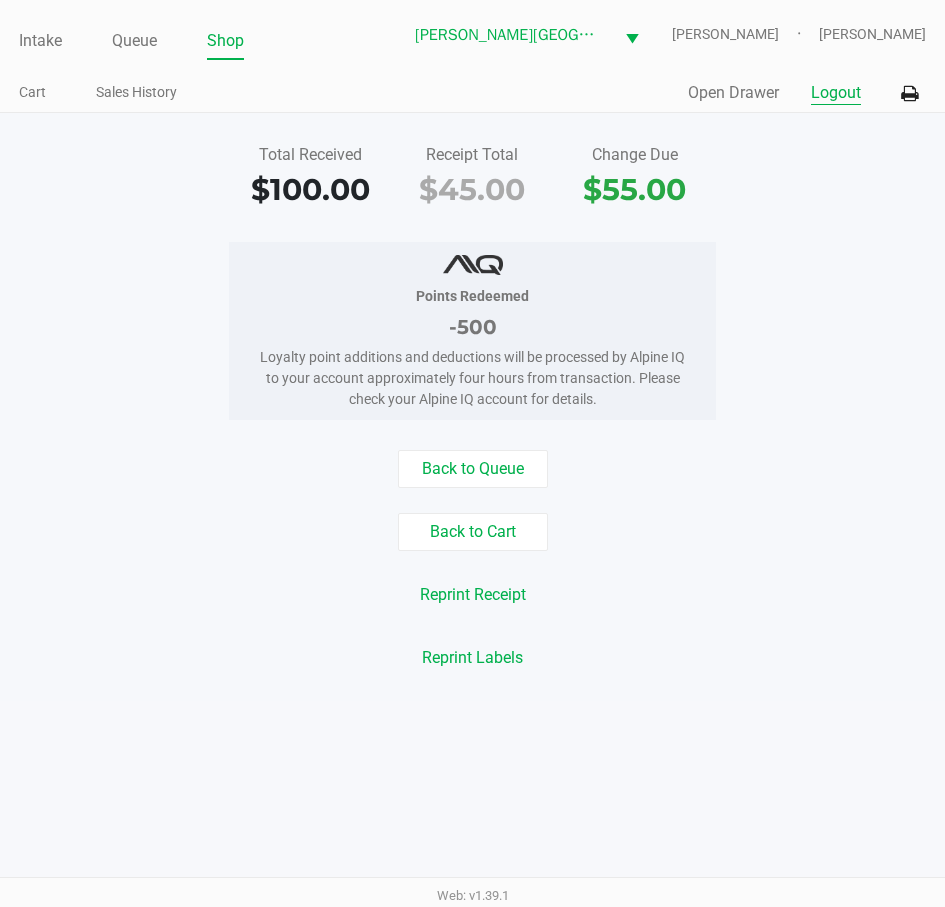 click on "Logout" 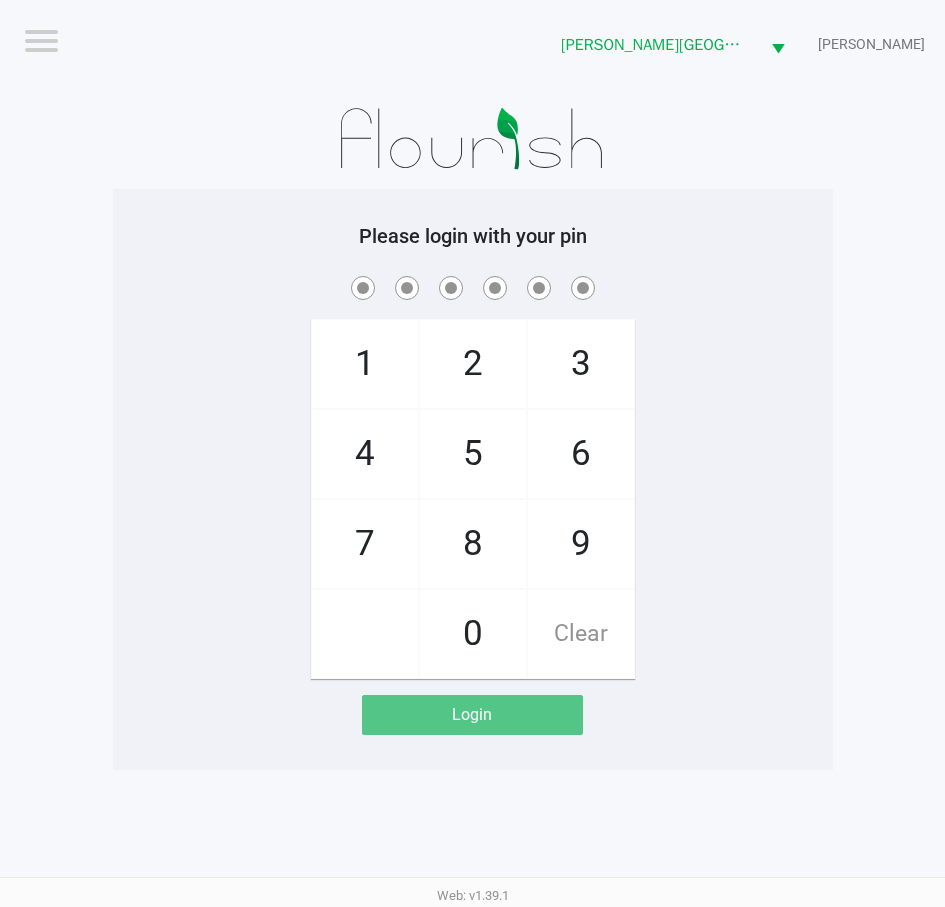 click on "1   4   7       2   5   8   0   3   6   9   Clear" 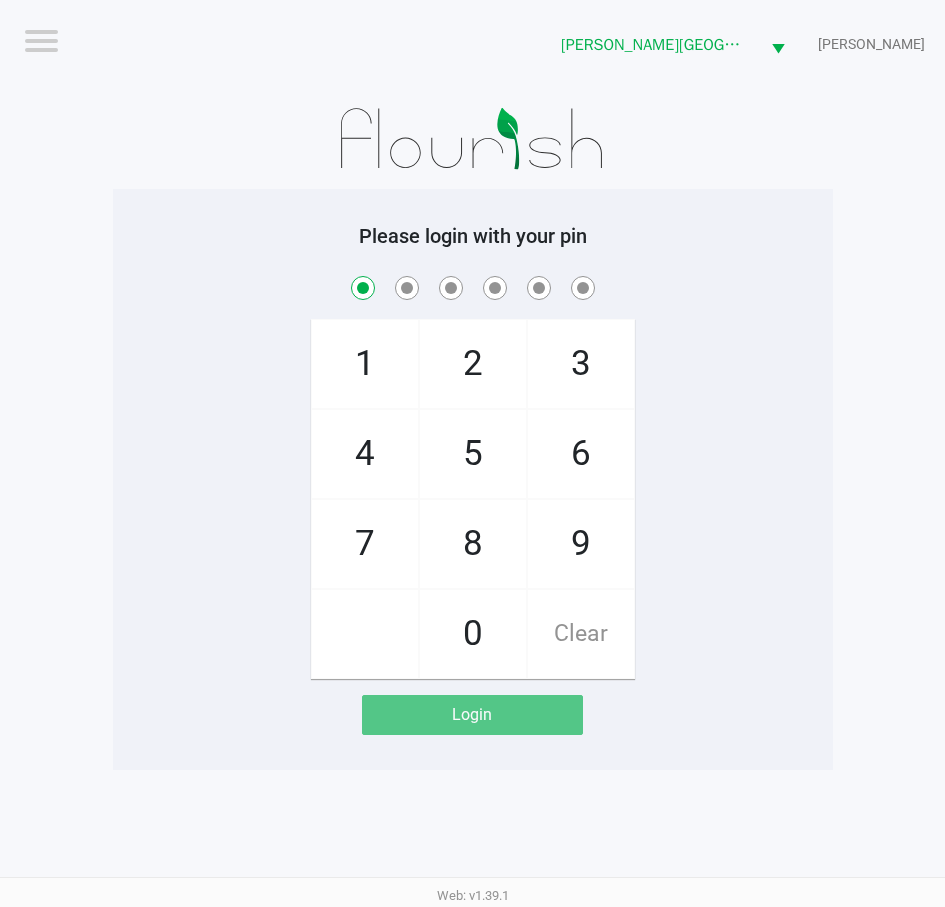 checkbox on "true" 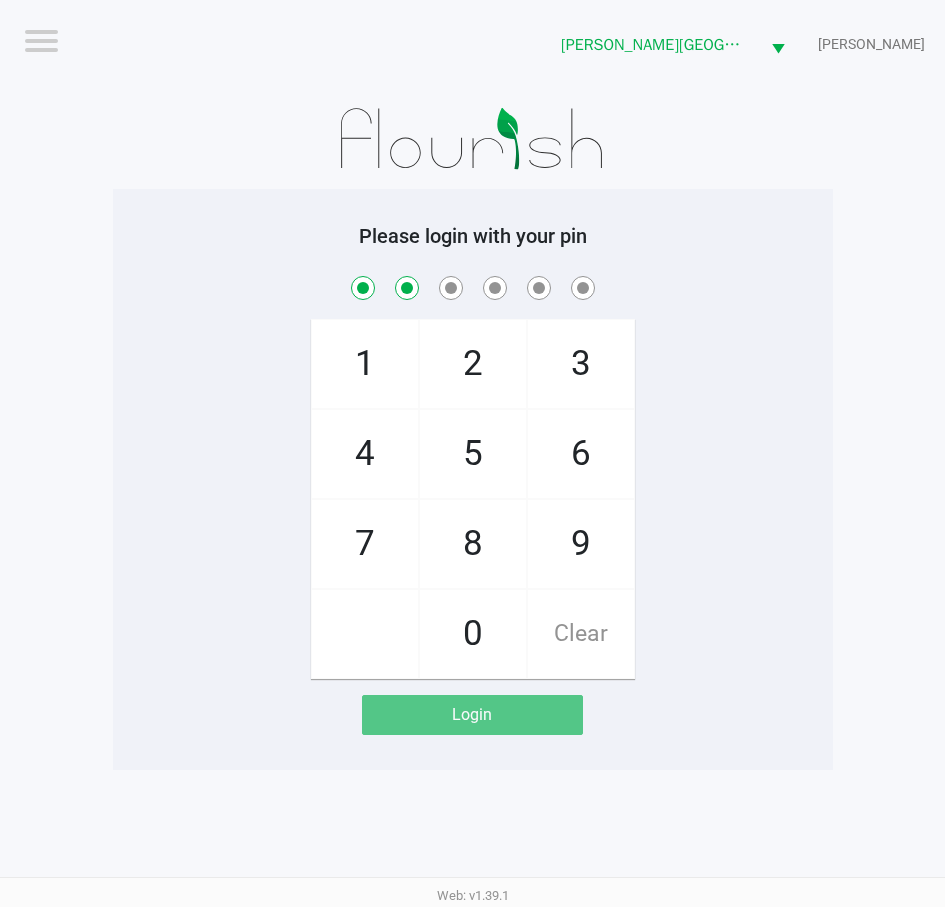 checkbox on "true" 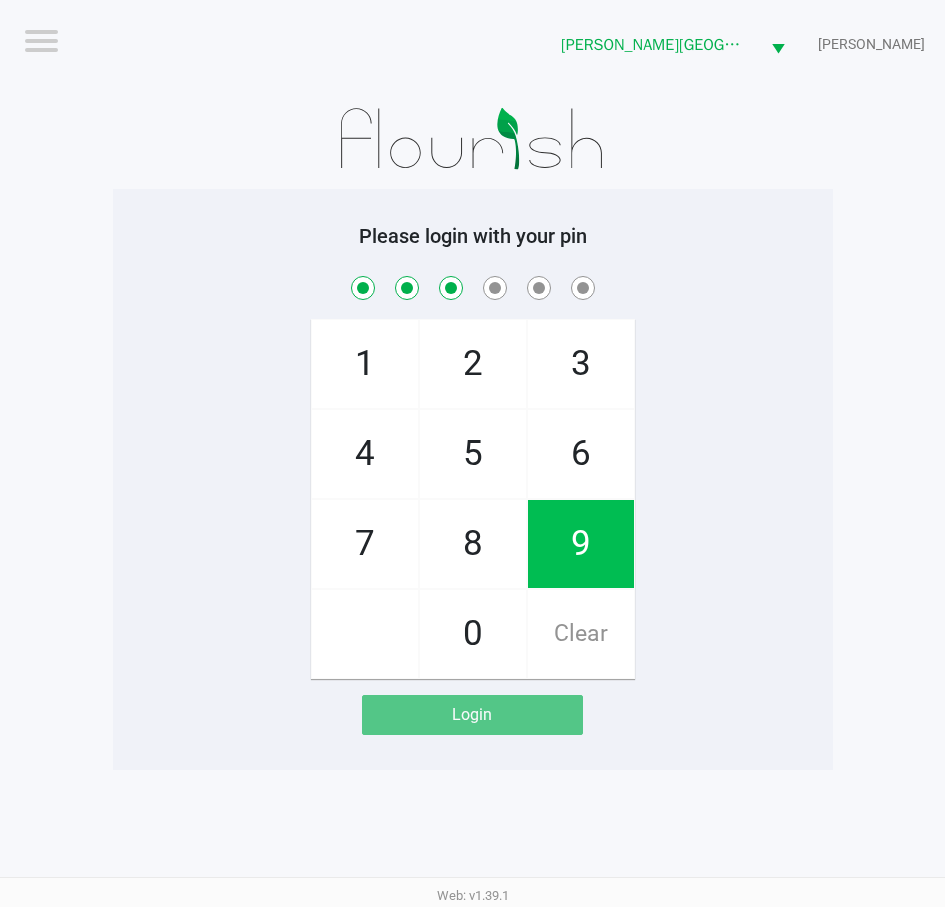 checkbox on "true" 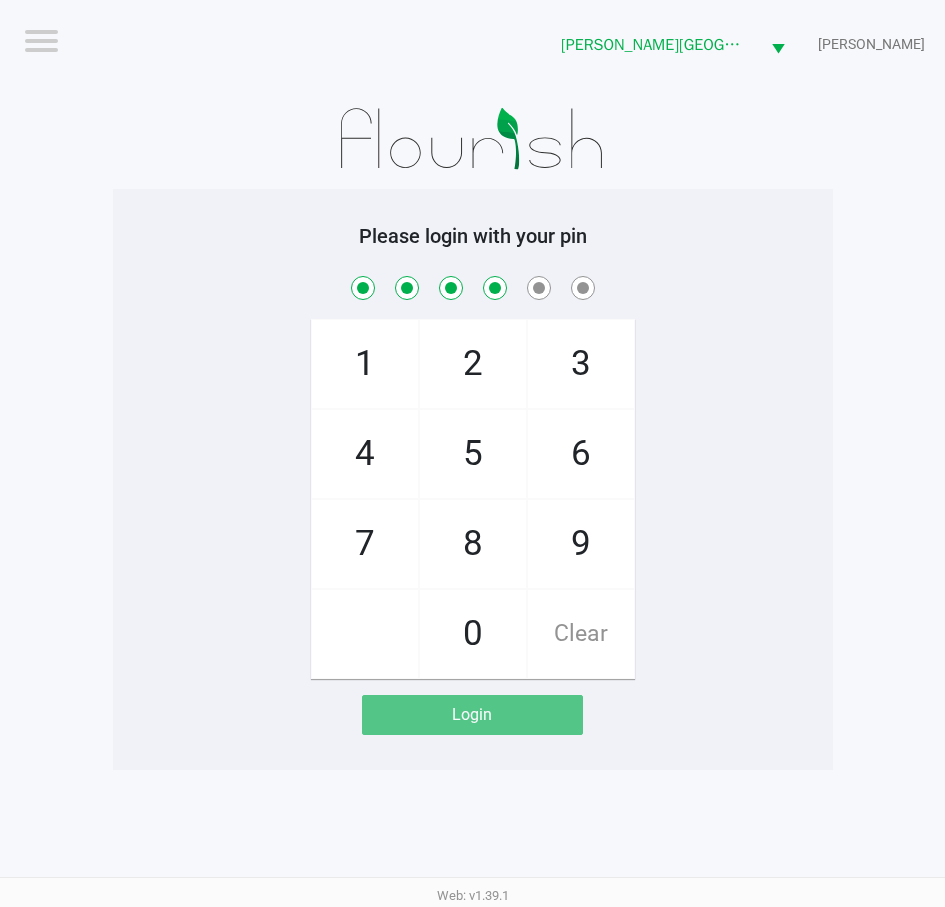 checkbox on "true" 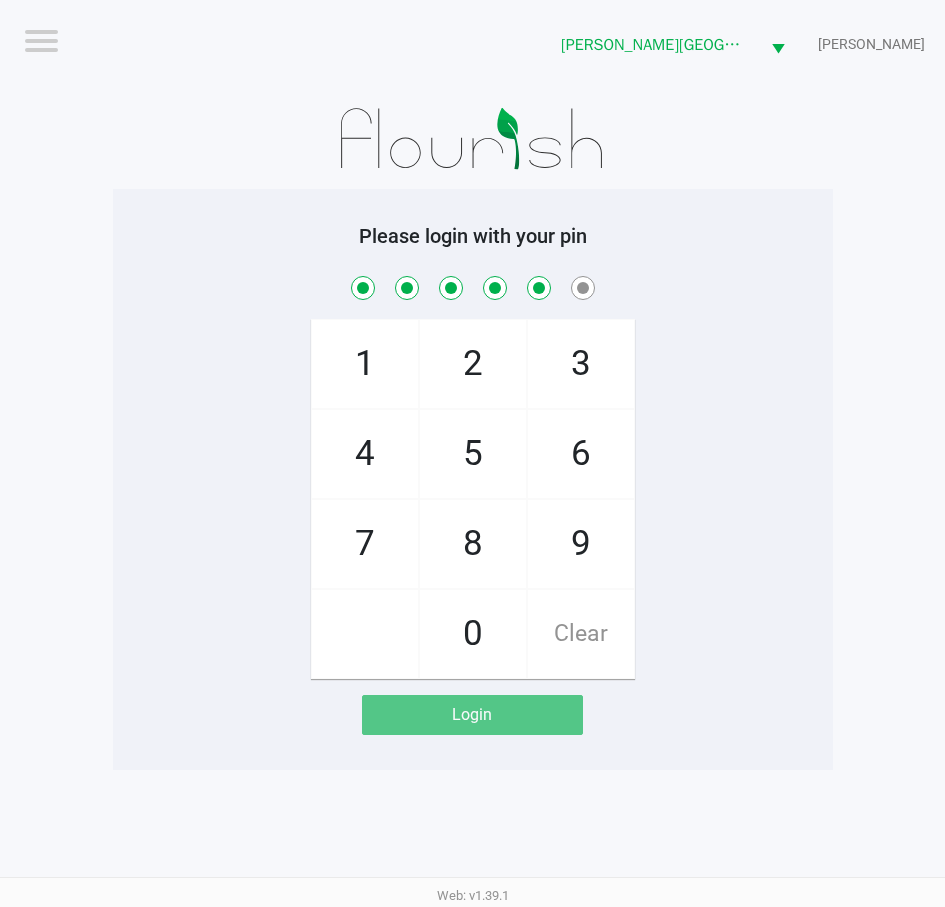 checkbox on "true" 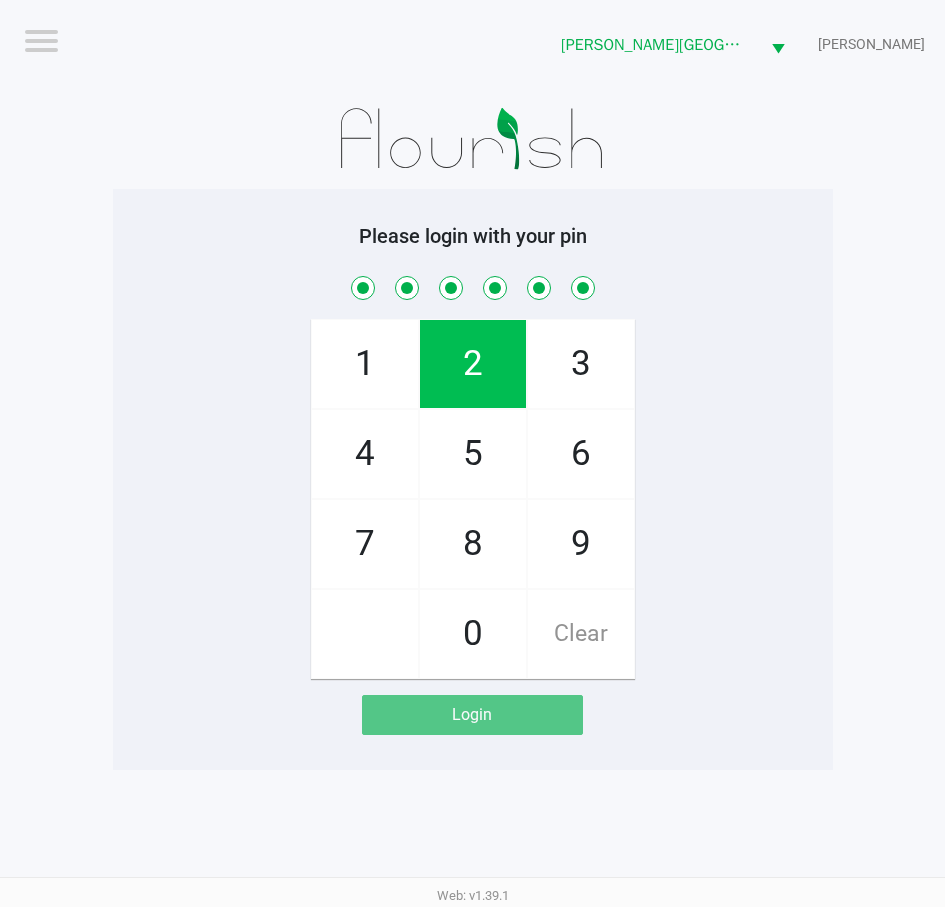checkbox on "true" 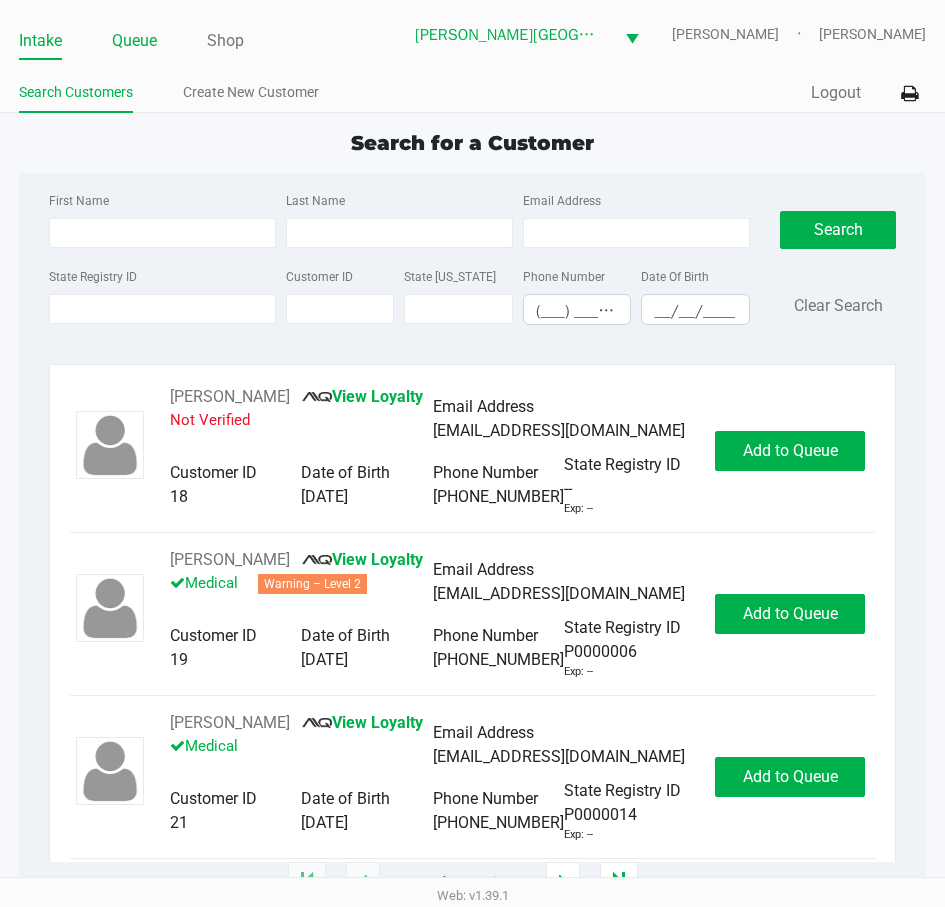 click on "Queue" 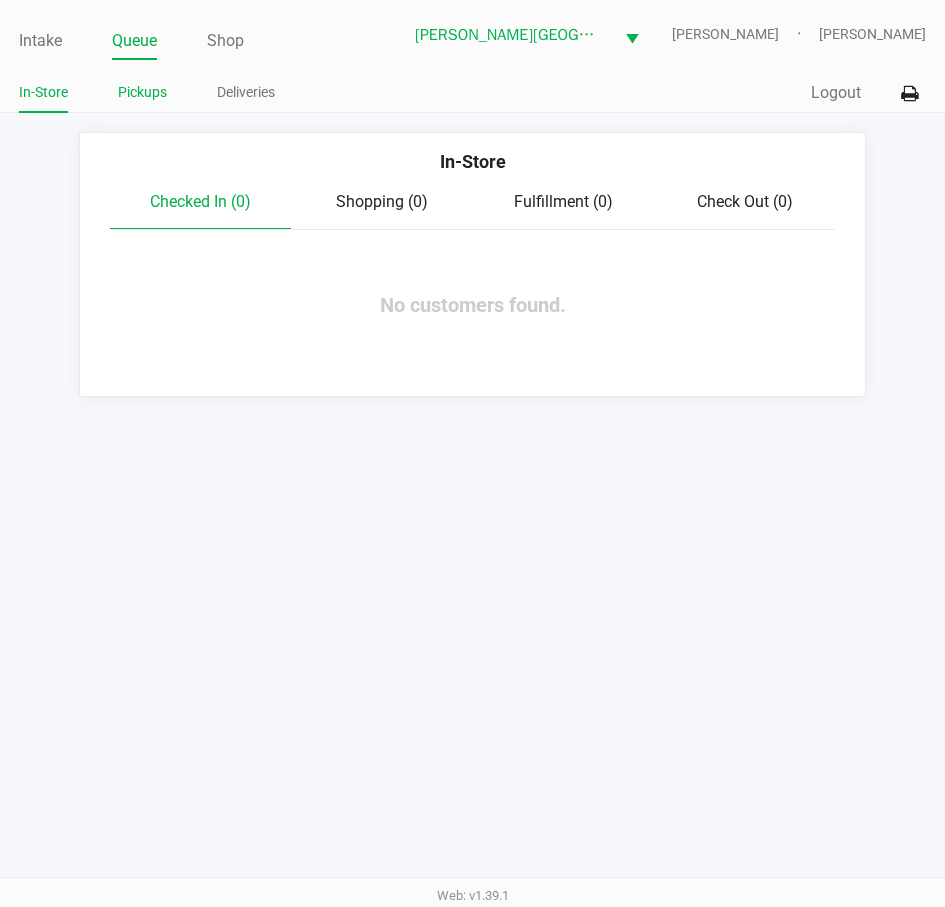 click on "Pickups" 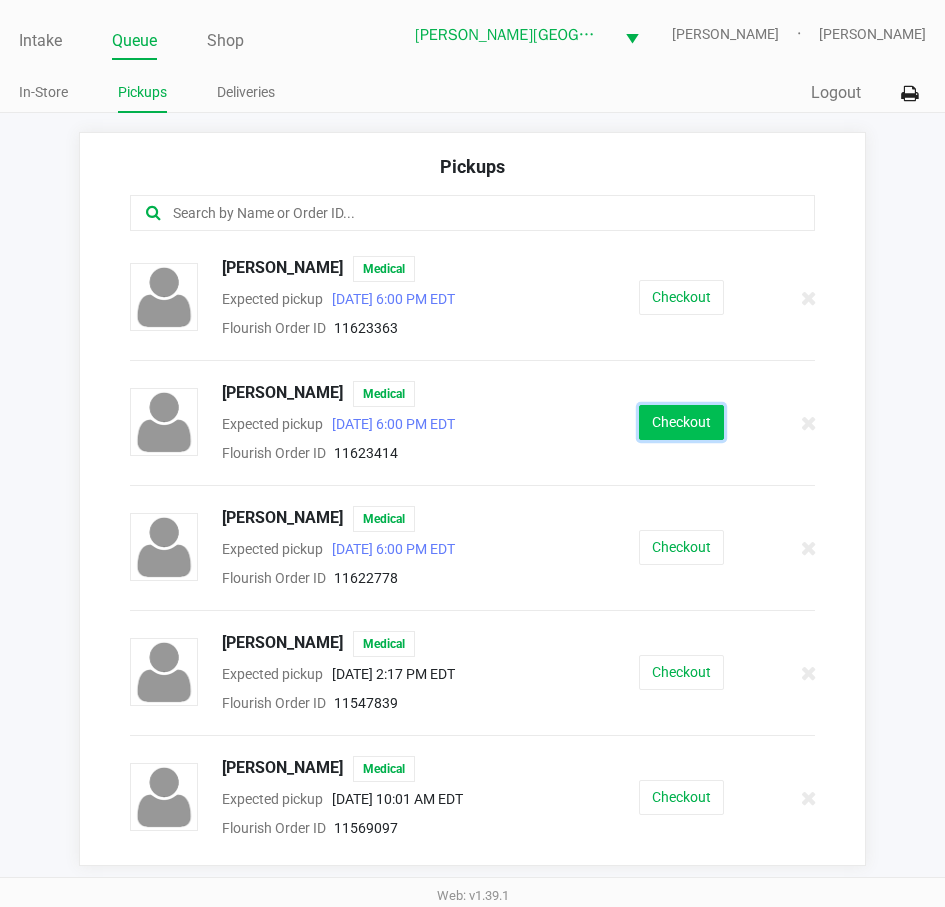 click on "Checkout" 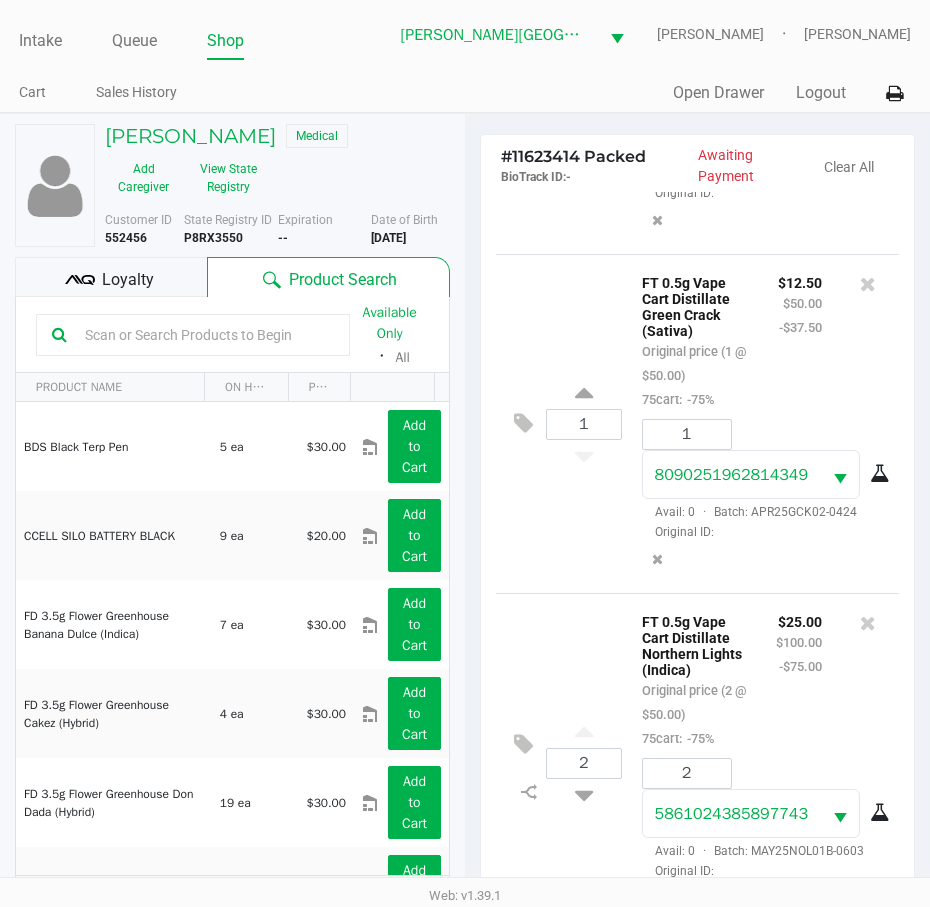 scroll, scrollTop: 1018, scrollLeft: 0, axis: vertical 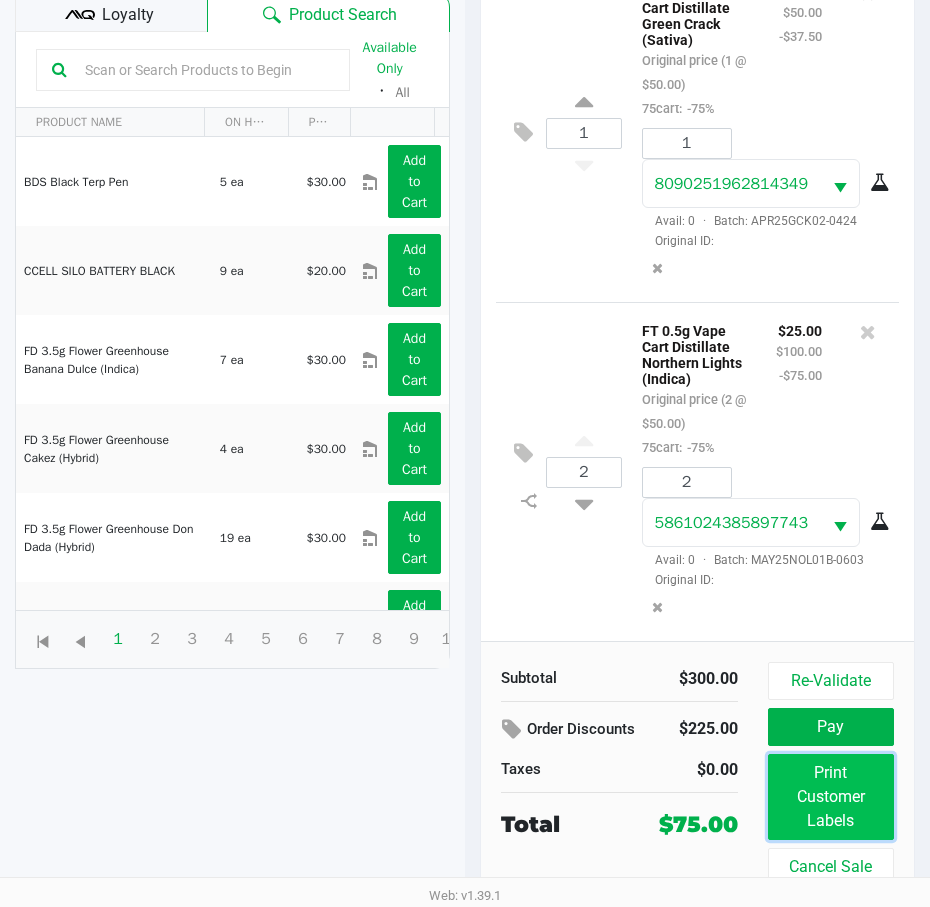 click on "Print Customer Labels" 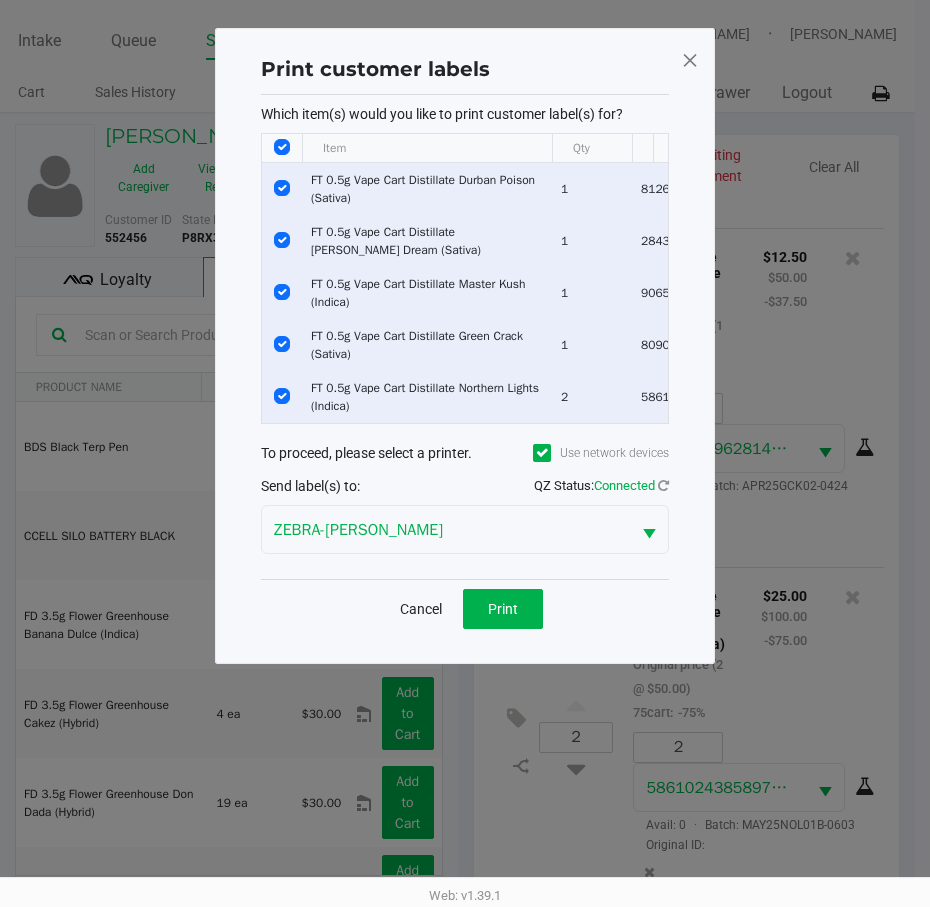 scroll, scrollTop: 0, scrollLeft: 0, axis: both 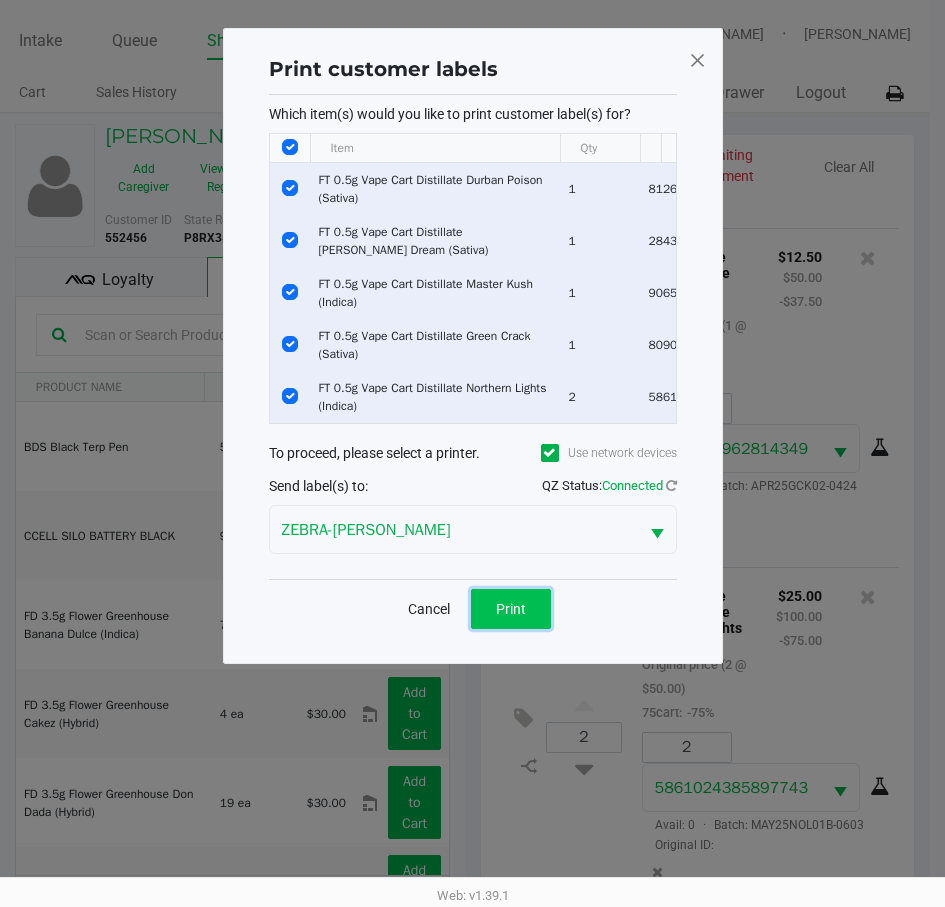 click on "Print" 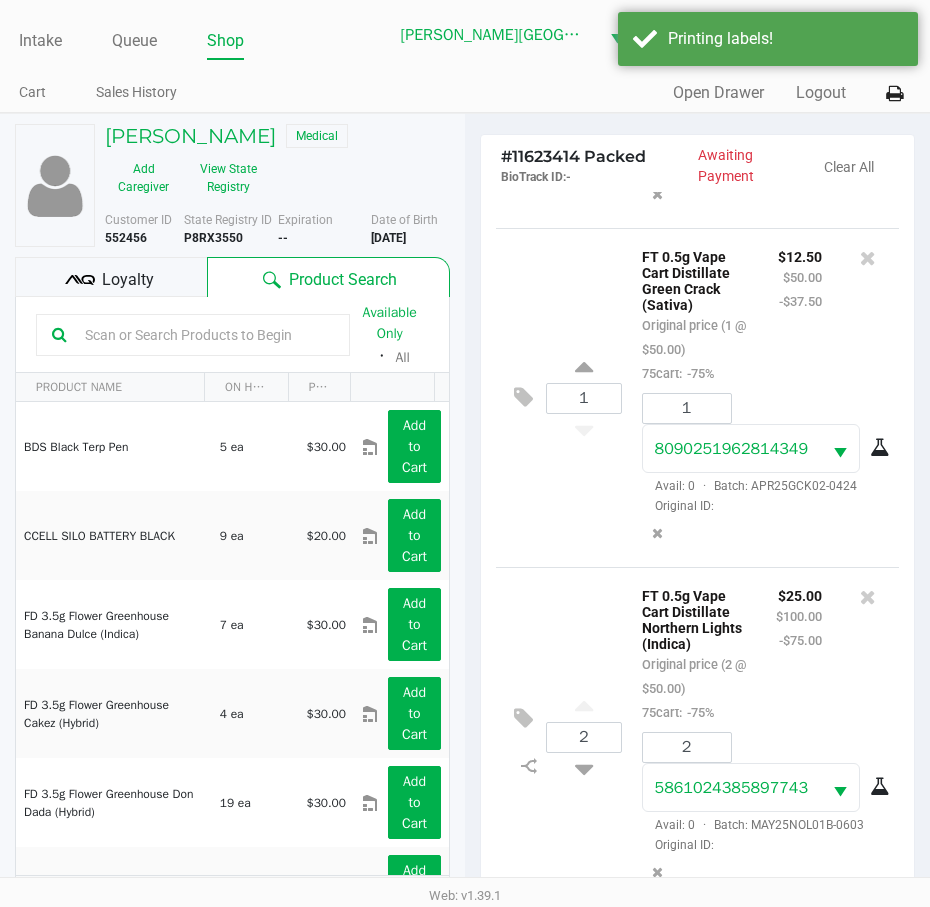 click on "Loyalty" 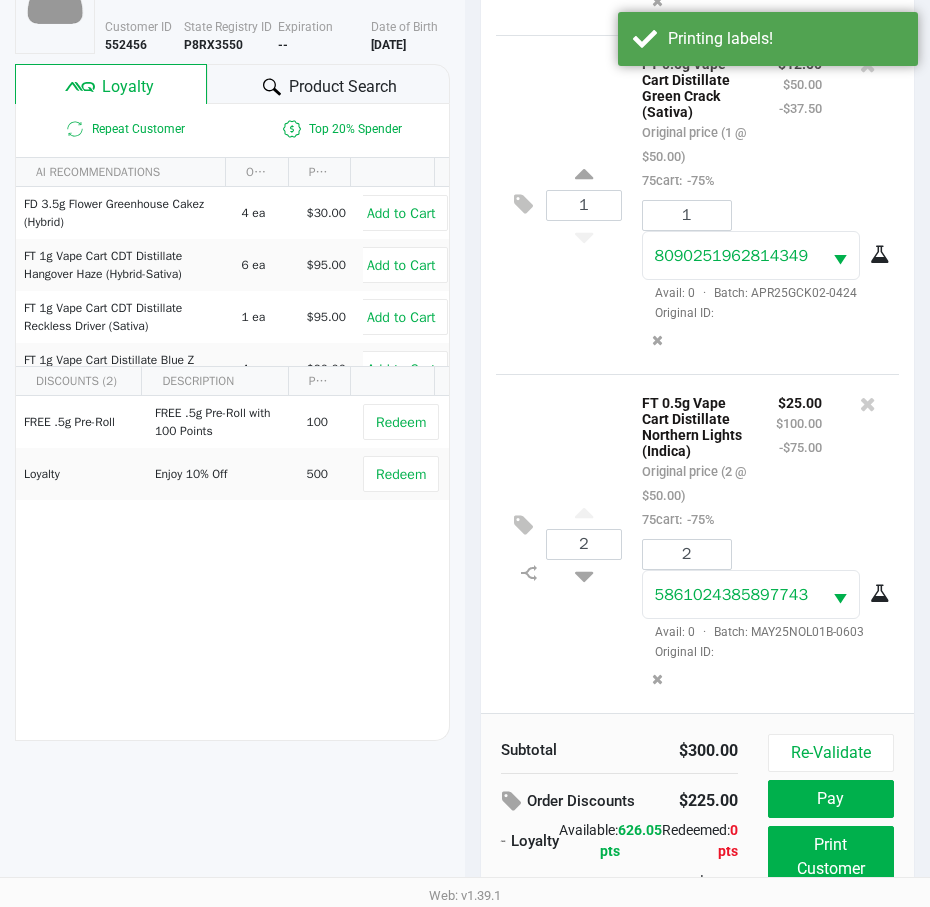 scroll, scrollTop: 265, scrollLeft: 0, axis: vertical 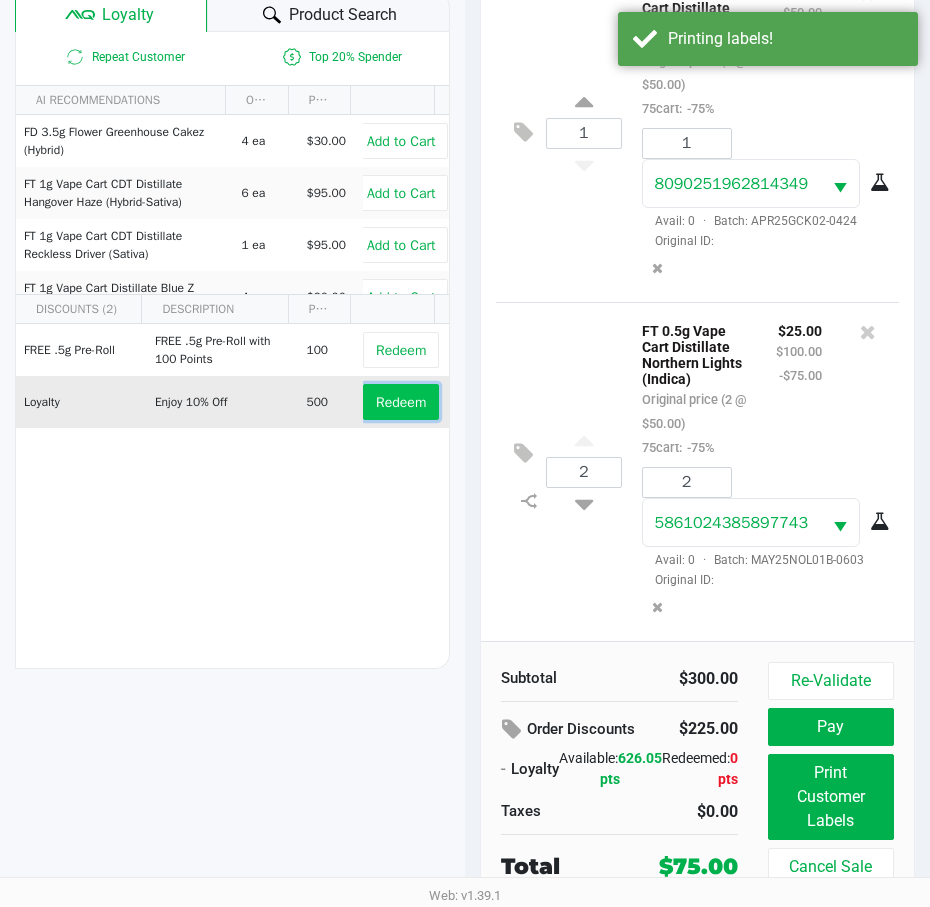 click on "Redeem" 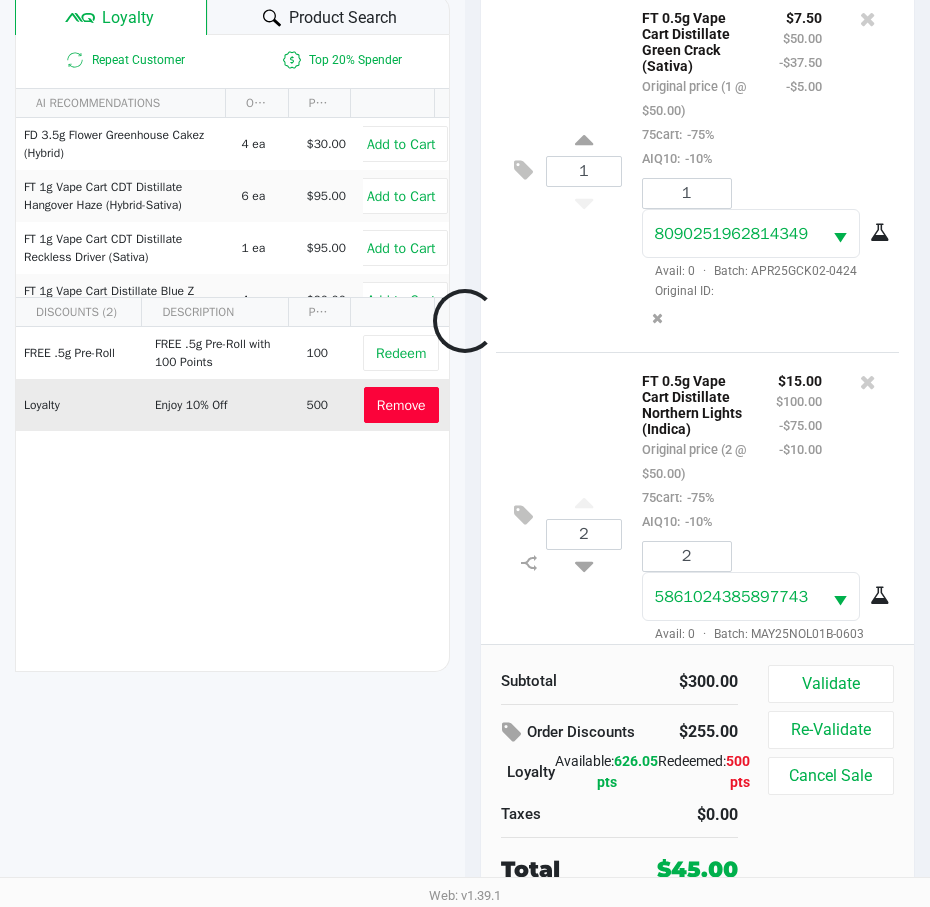 scroll, scrollTop: 262, scrollLeft: 0, axis: vertical 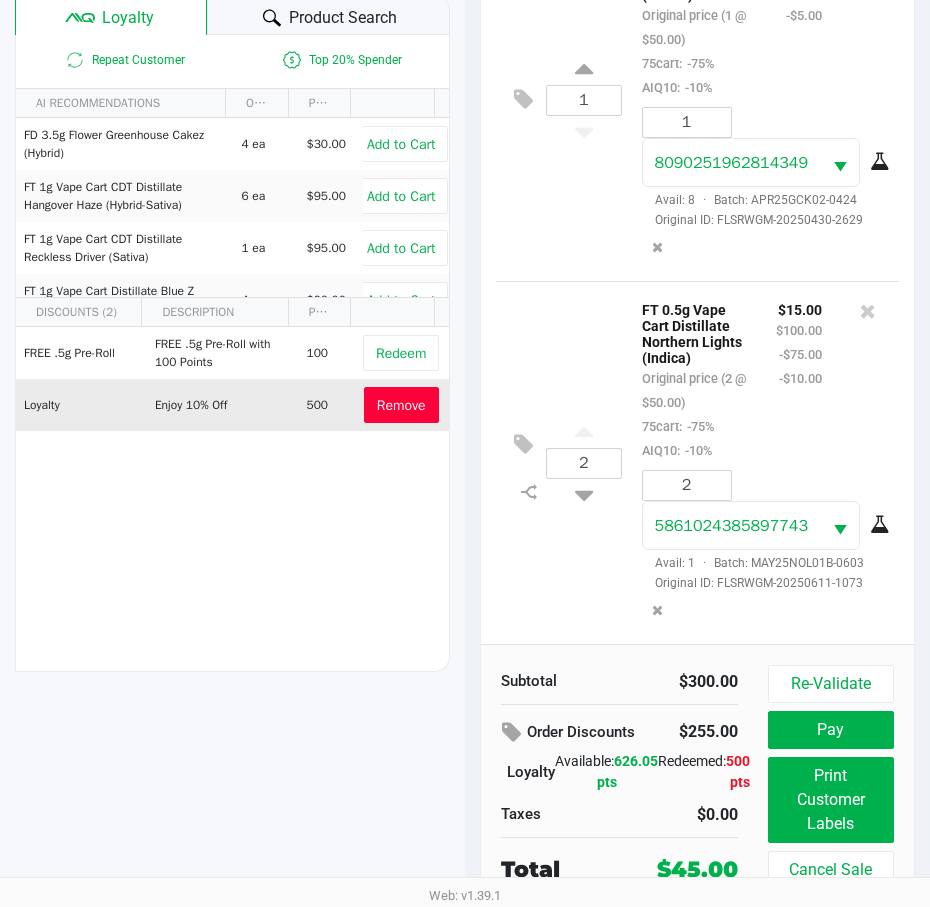 click on "Remove" 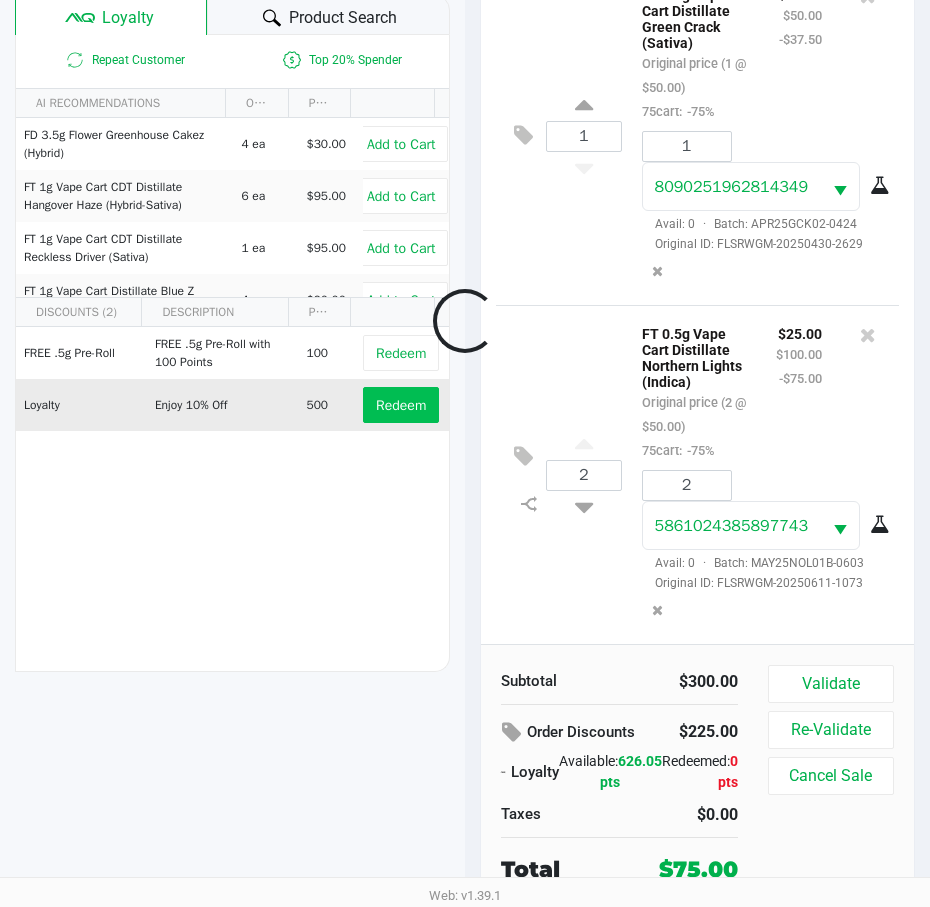 scroll, scrollTop: 1018, scrollLeft: 0, axis: vertical 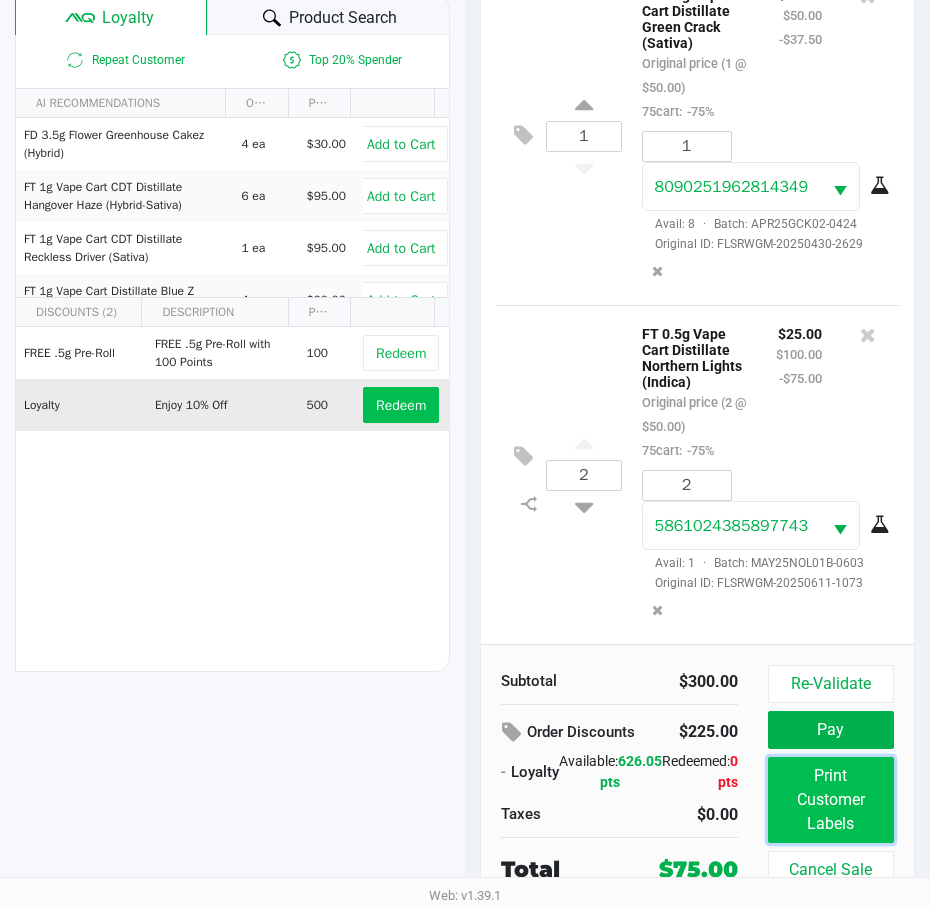 click on "Print Customer Labels" 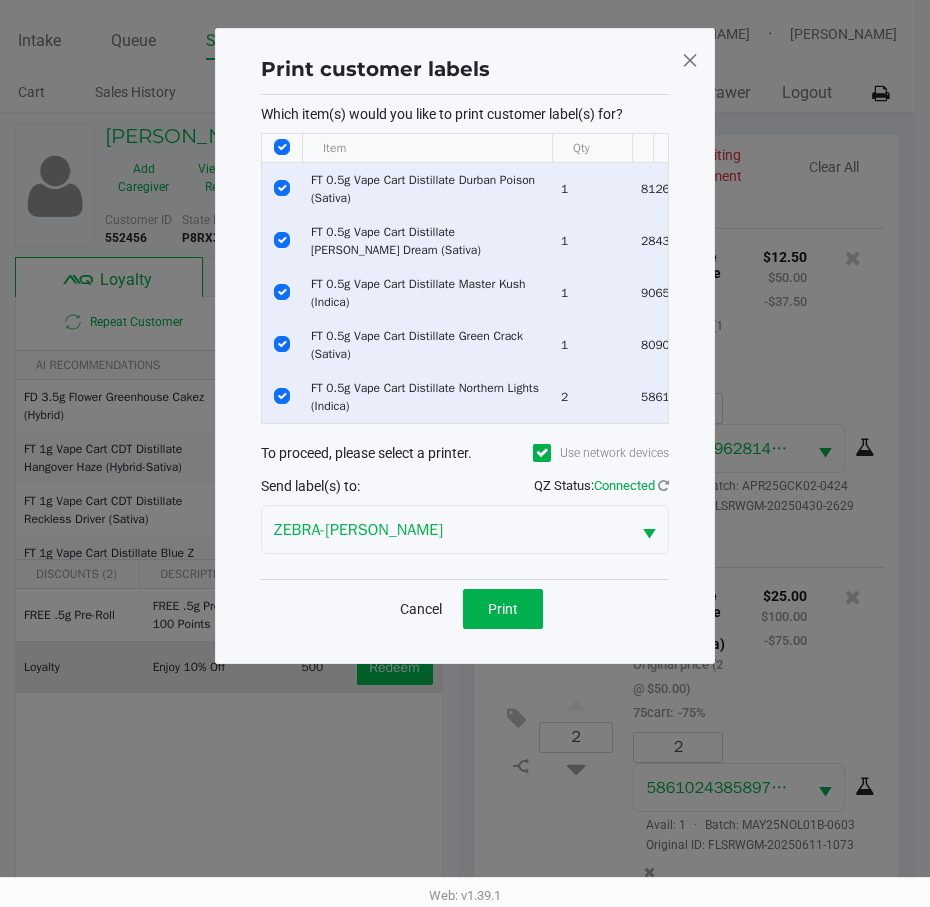 scroll, scrollTop: 0, scrollLeft: 0, axis: both 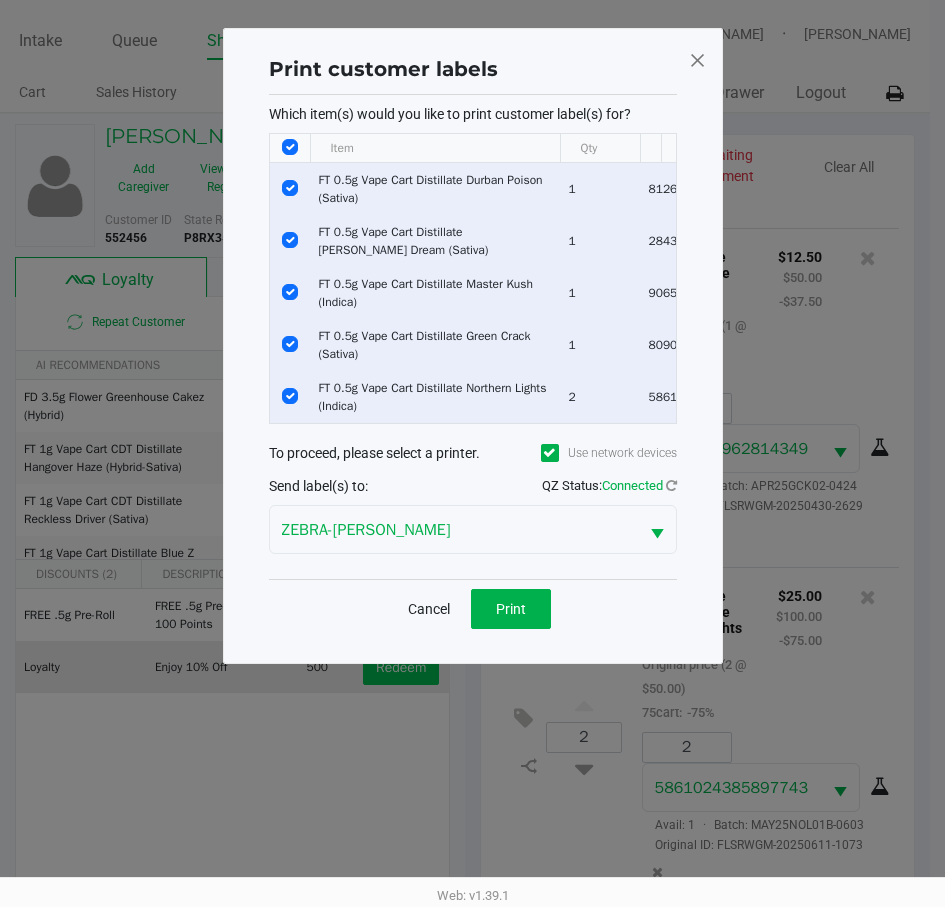 click 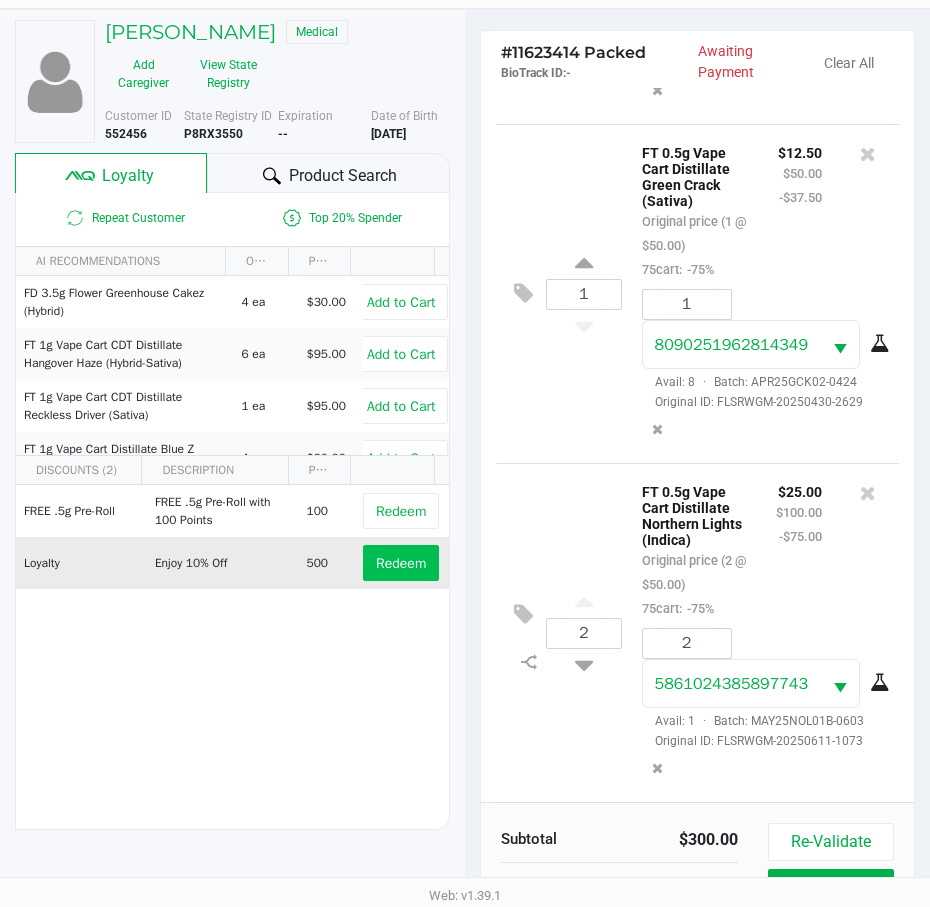scroll, scrollTop: 265, scrollLeft: 0, axis: vertical 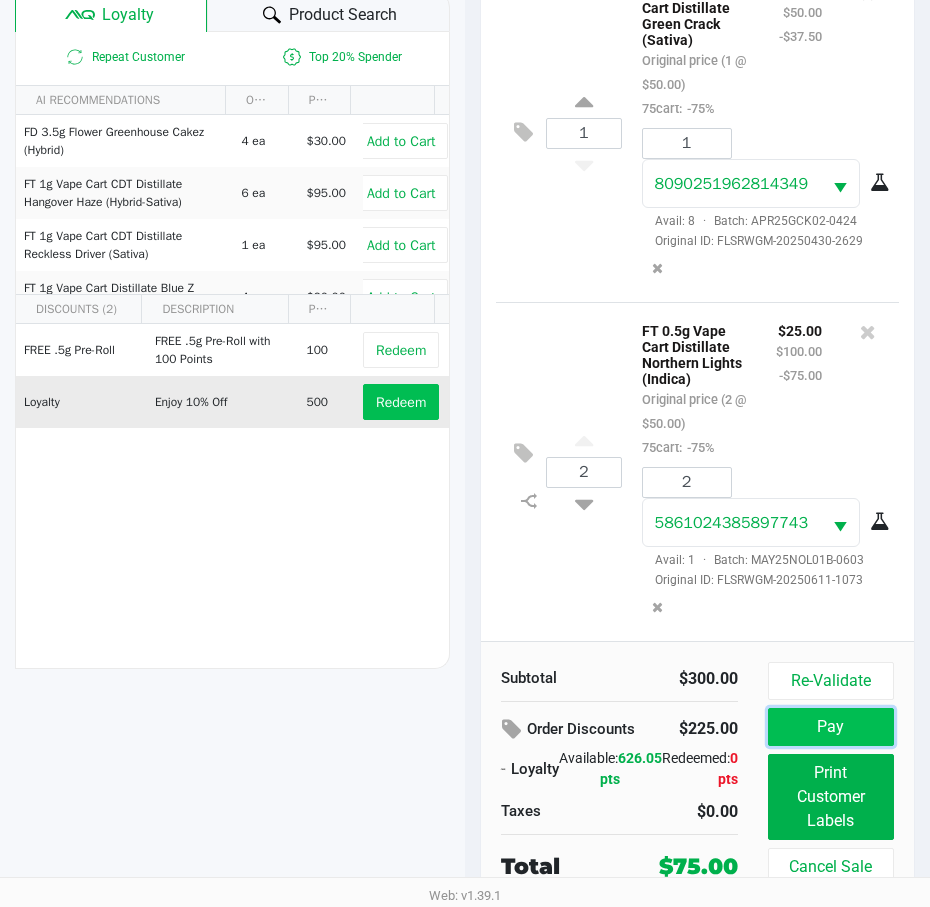 click on "Pay" 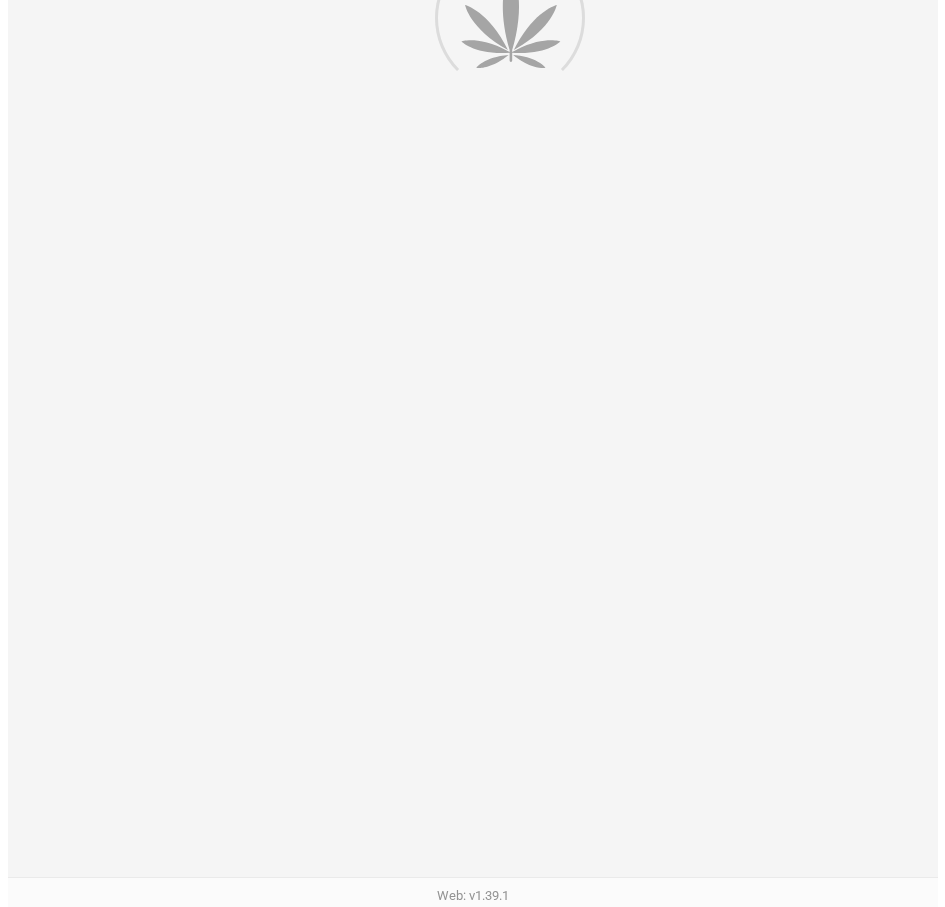 scroll, scrollTop: 0, scrollLeft: 0, axis: both 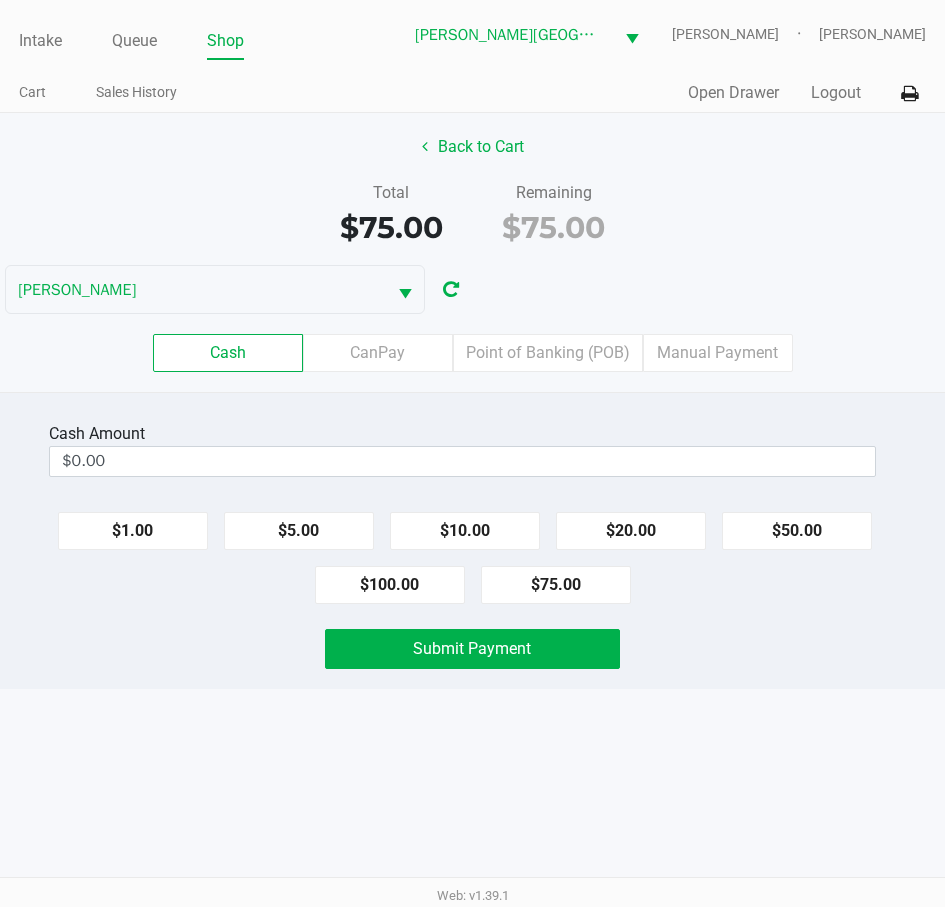 click on "Submit Payment" 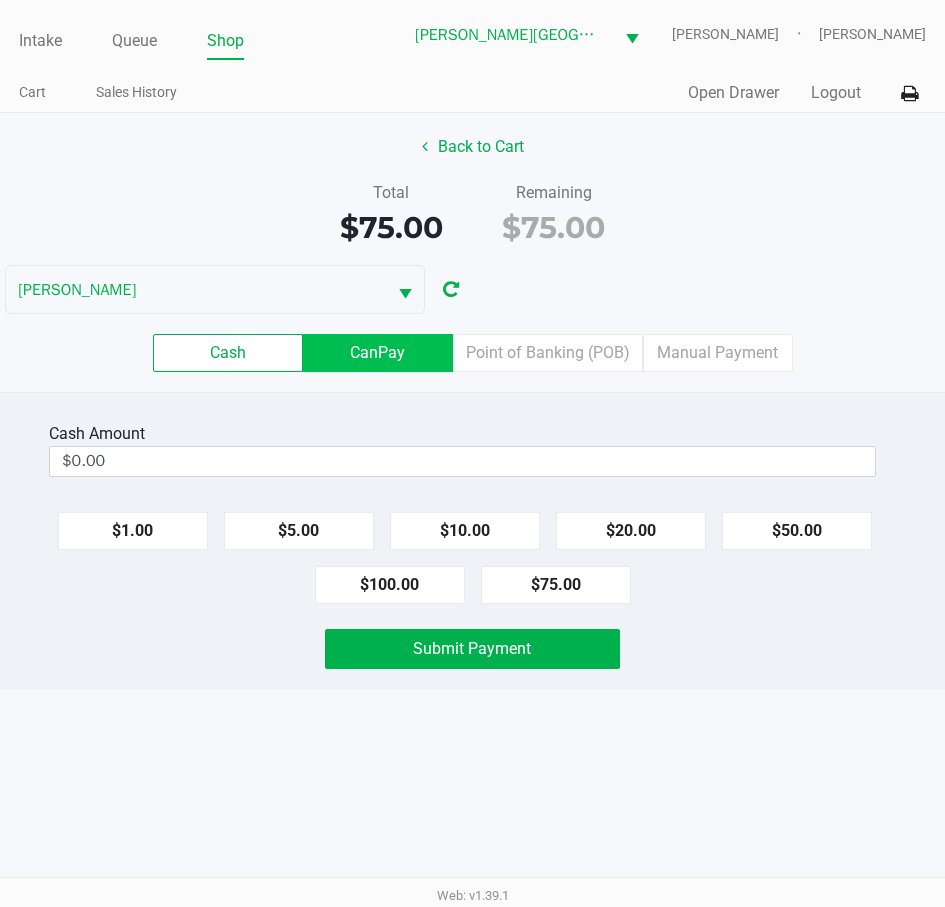 click on "CanPay" 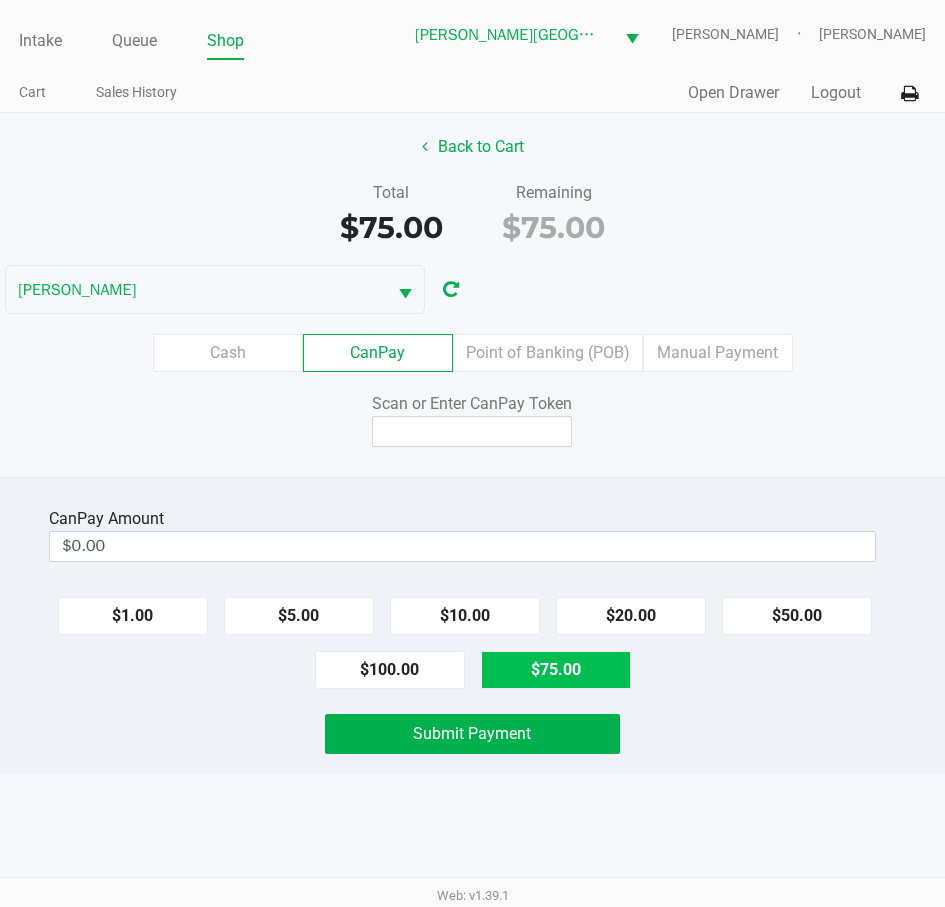 click on "$75.00" 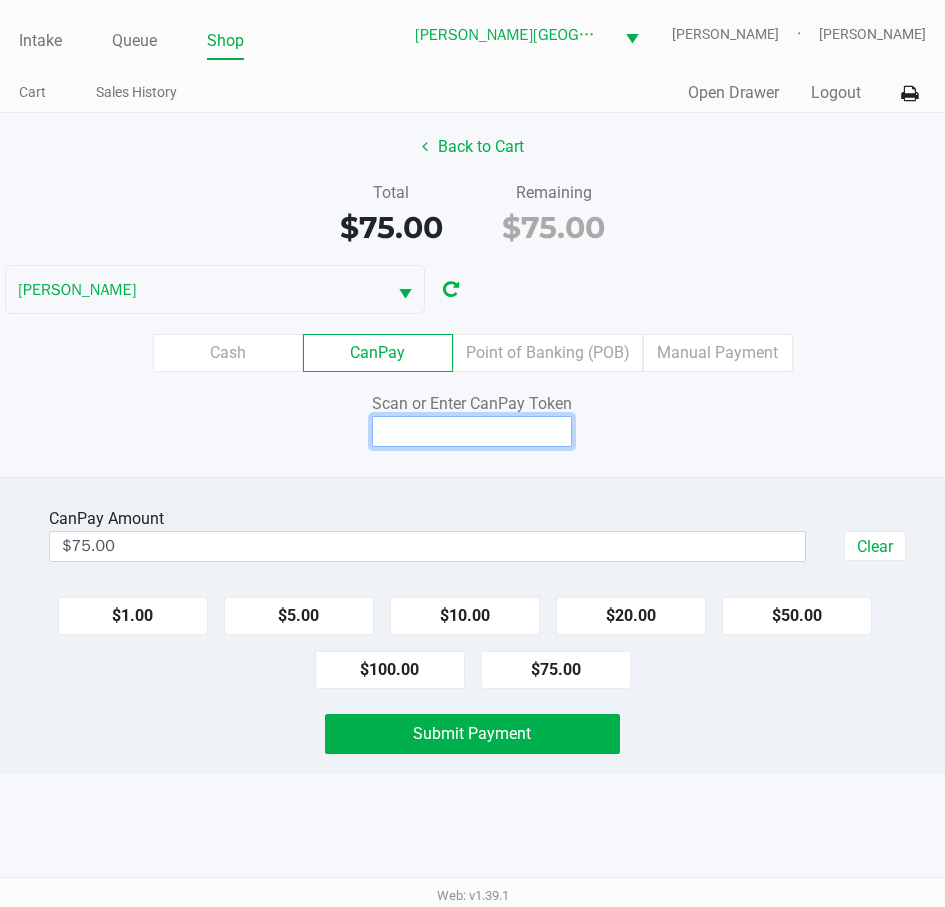 drag, startPoint x: 403, startPoint y: 425, endPoint x: 409, endPoint y: 402, distance: 23.769728 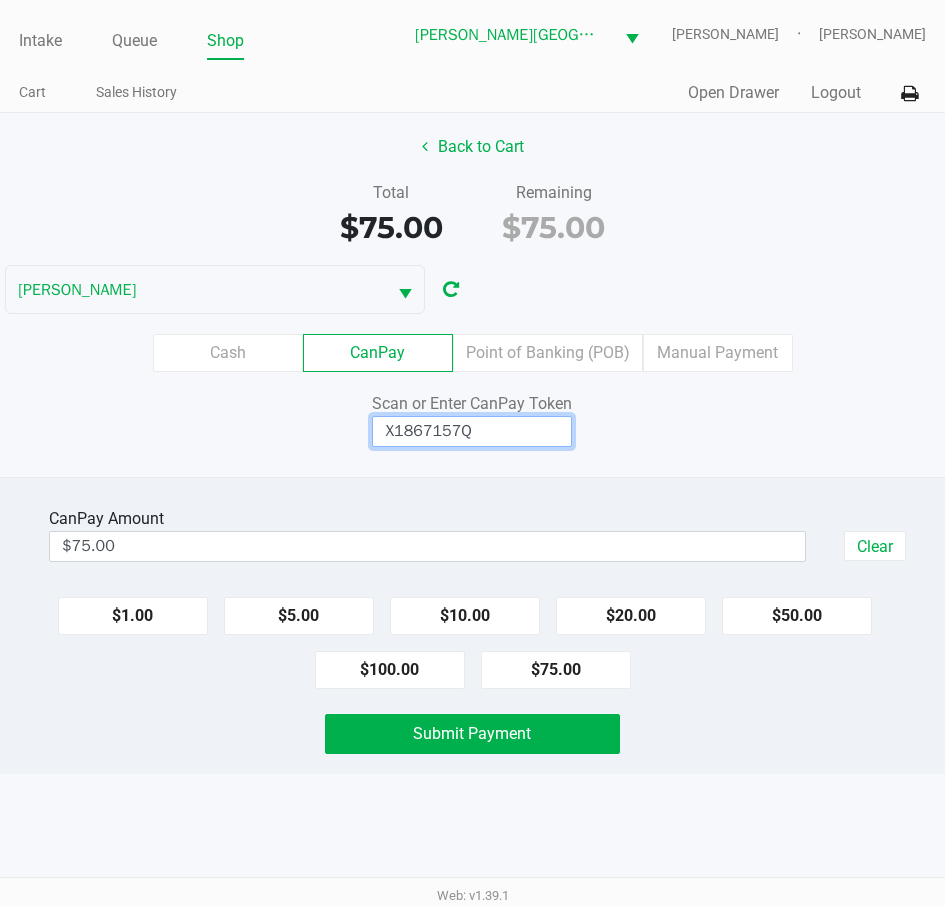 type on "X1867157Q" 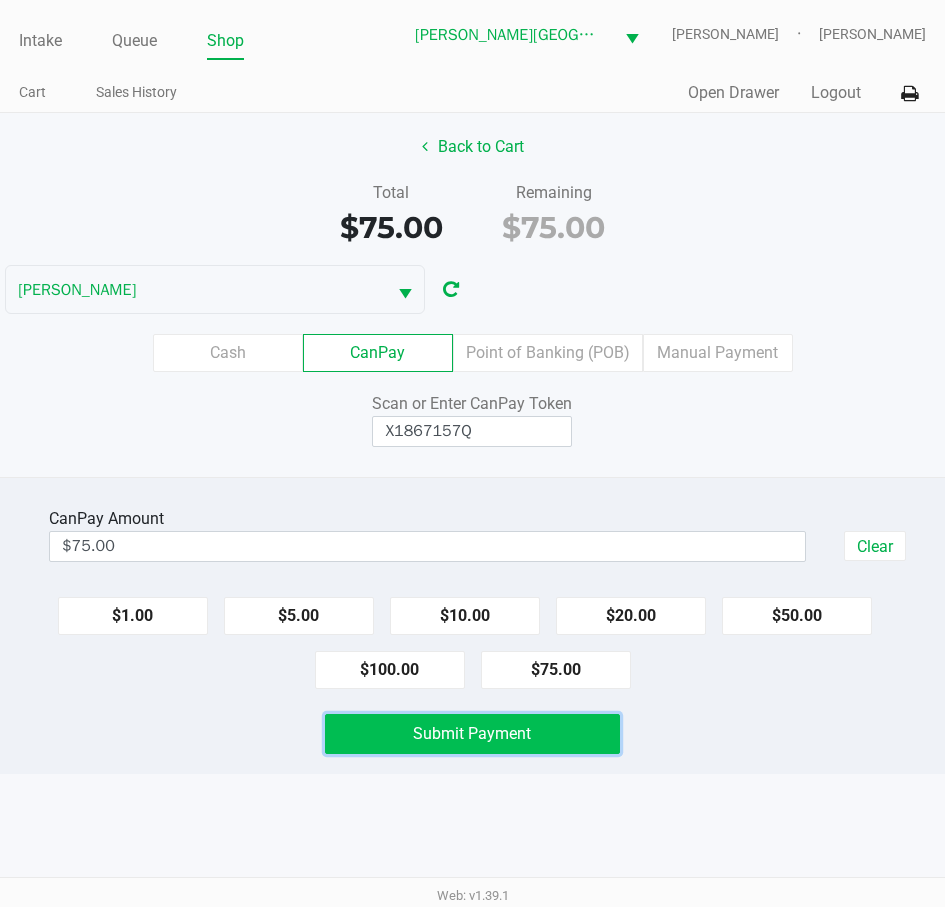 click on "Submit Payment" 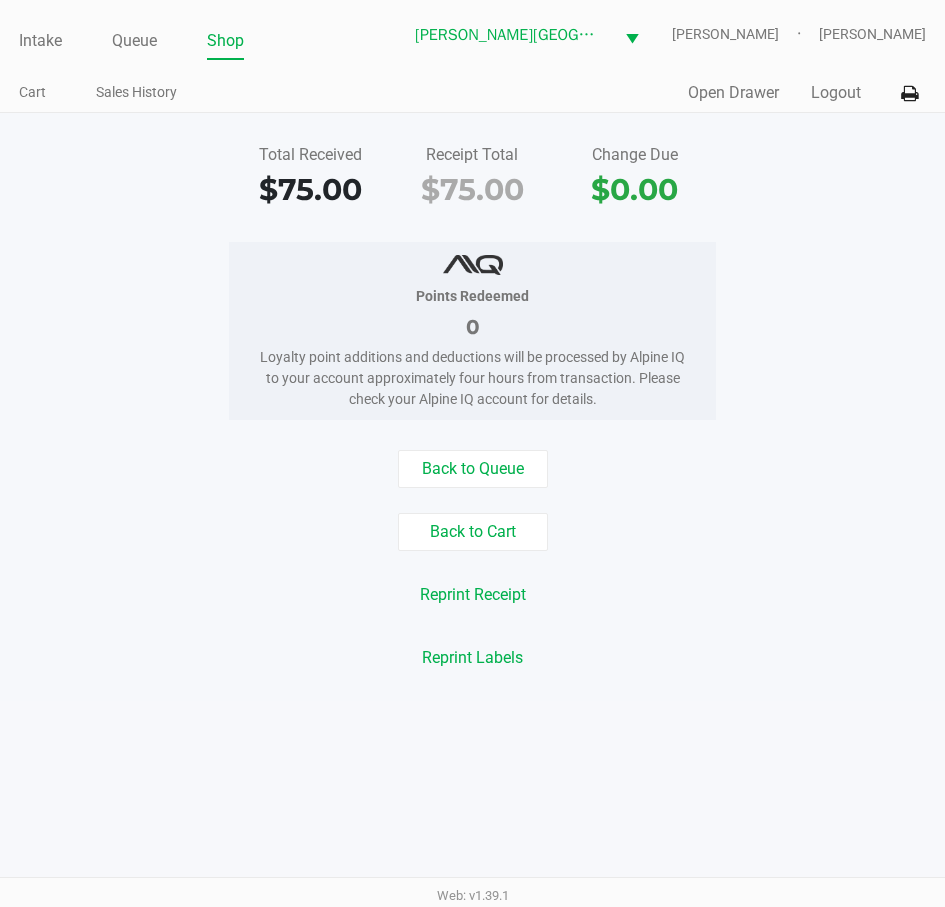 click on "Back to Queue   Back to Cart   Reprint Receipt   Reprint Labels" 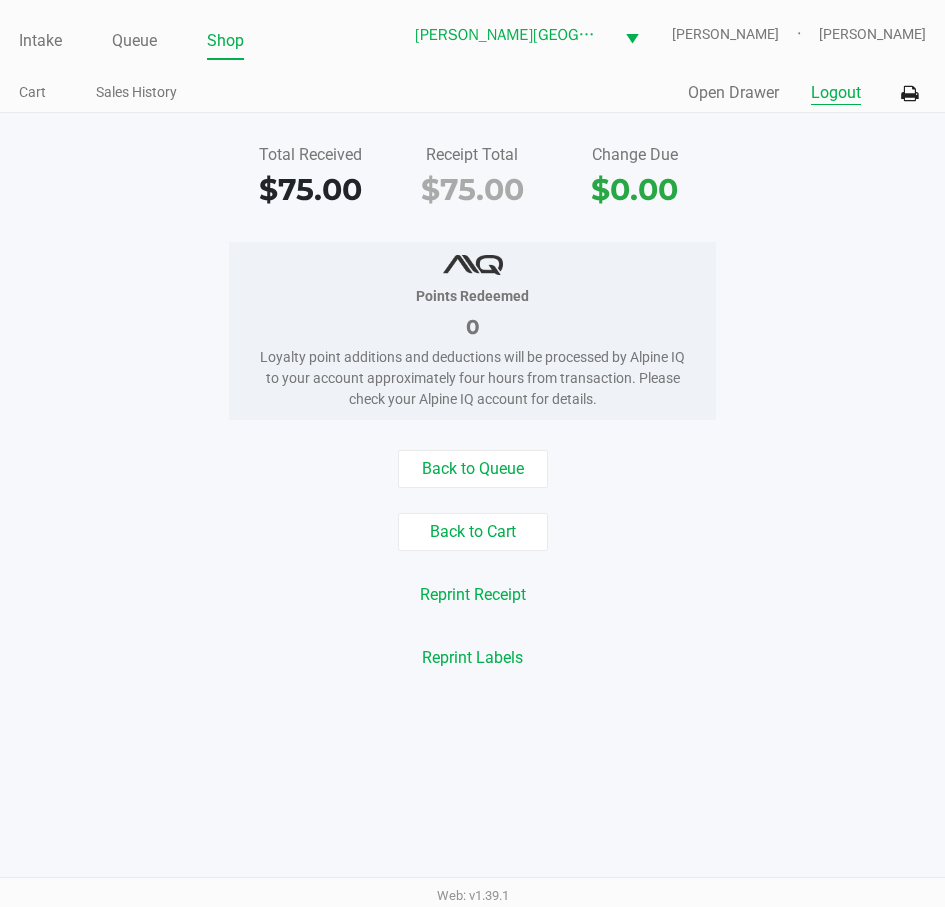 click on "Logout" 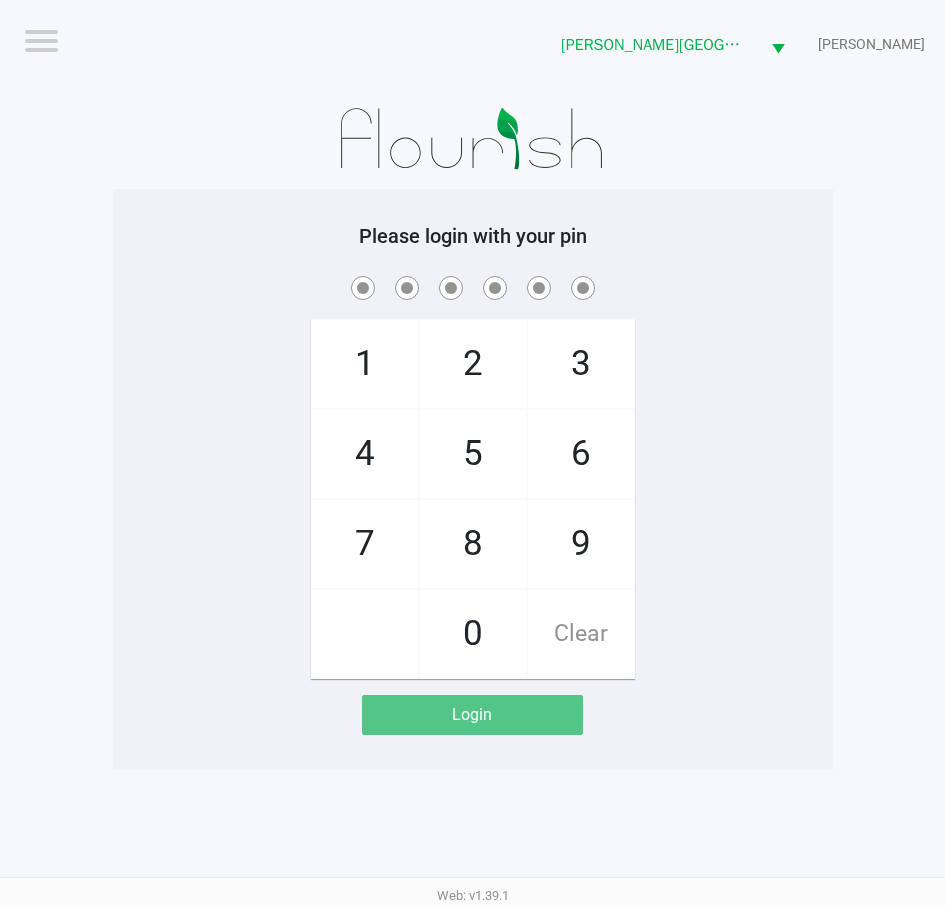 drag, startPoint x: 787, startPoint y: 548, endPoint x: 802, endPoint y: 535, distance: 19.849434 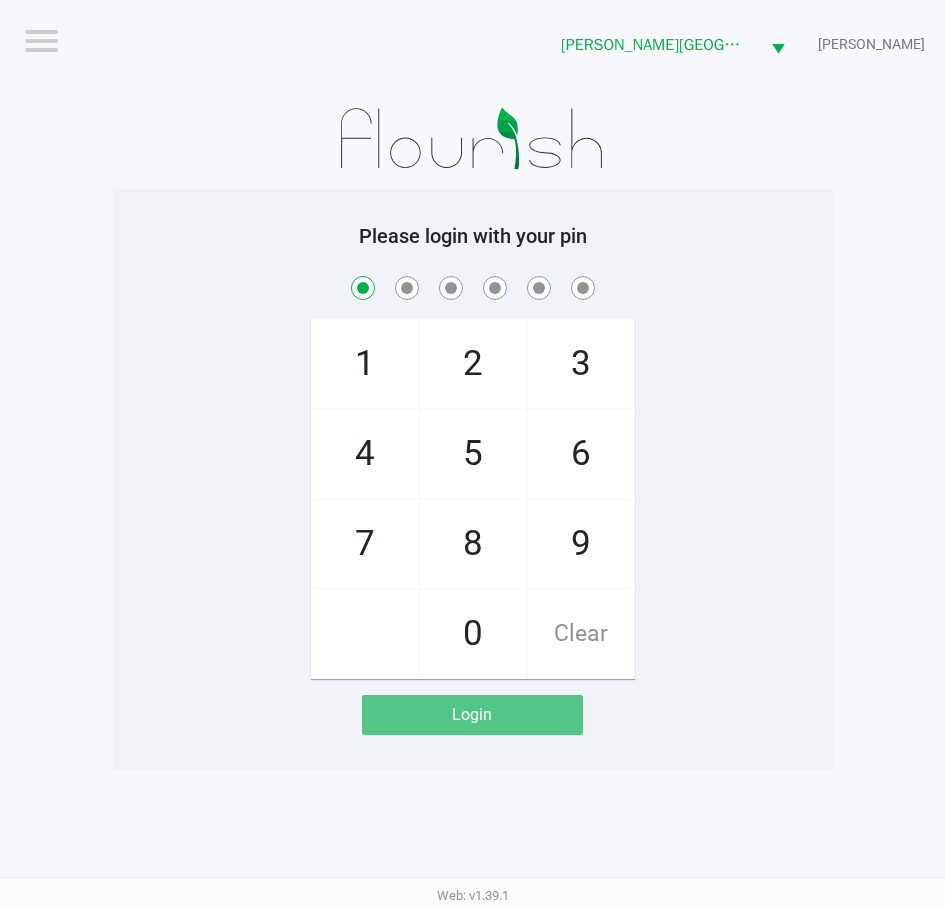 checkbox on "true" 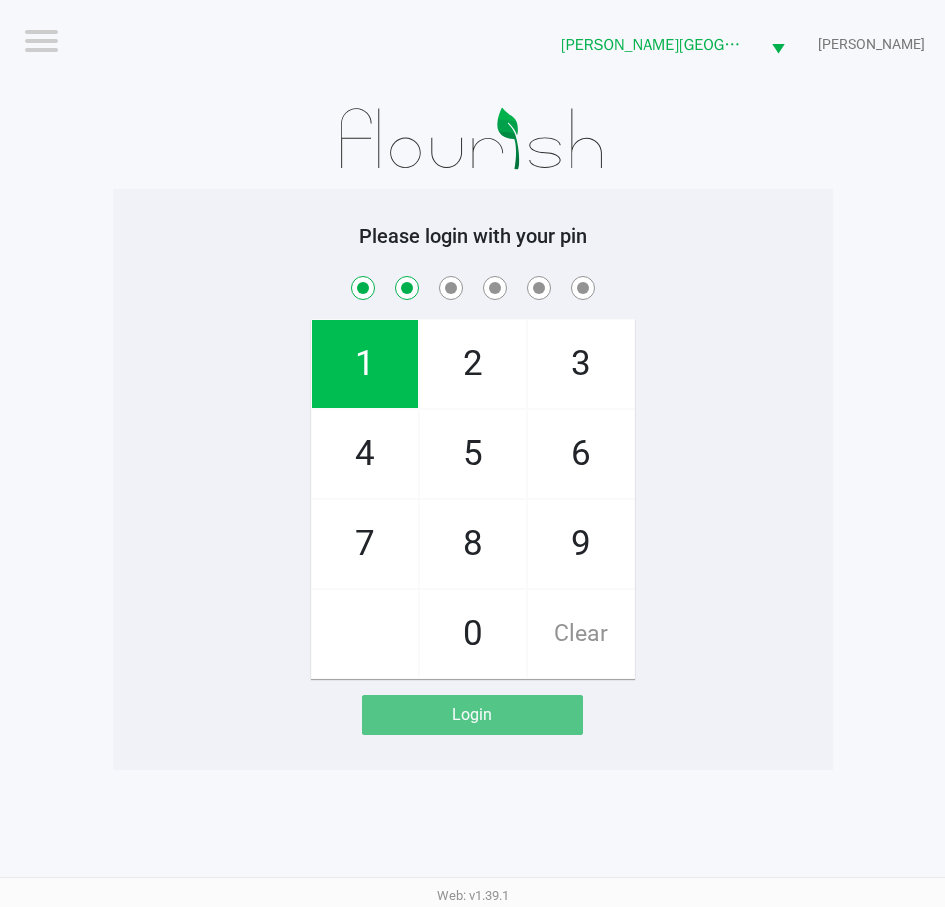 checkbox on "true" 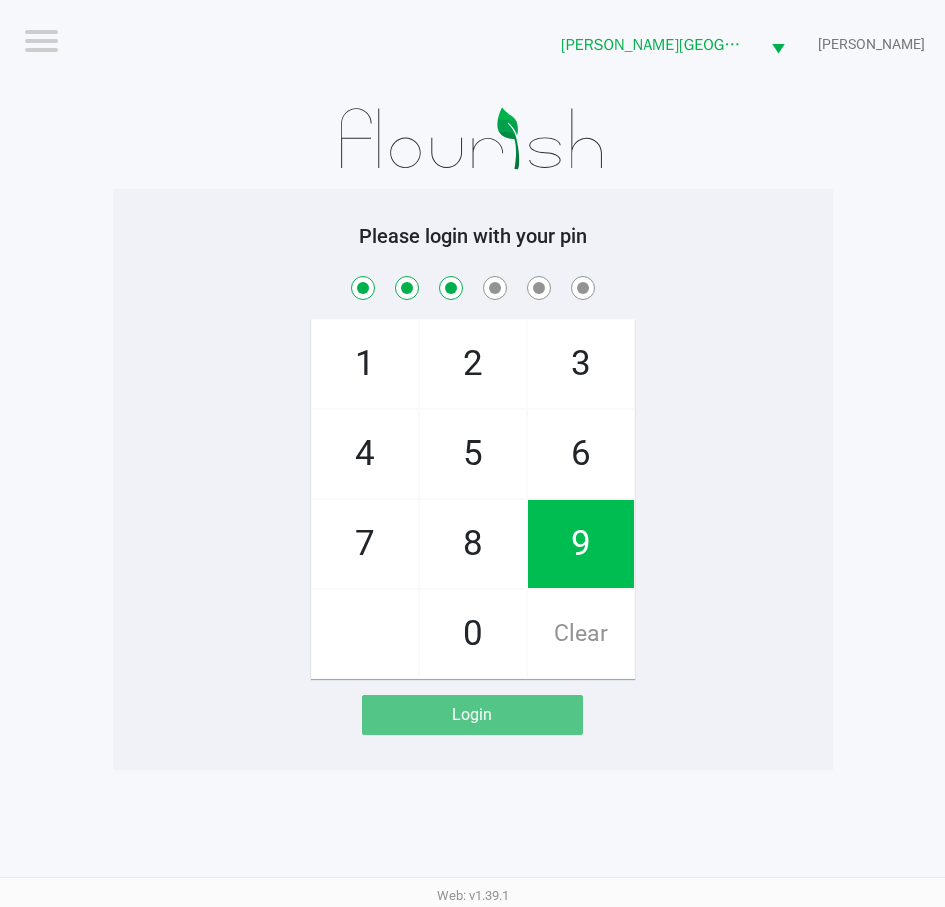 checkbox on "true" 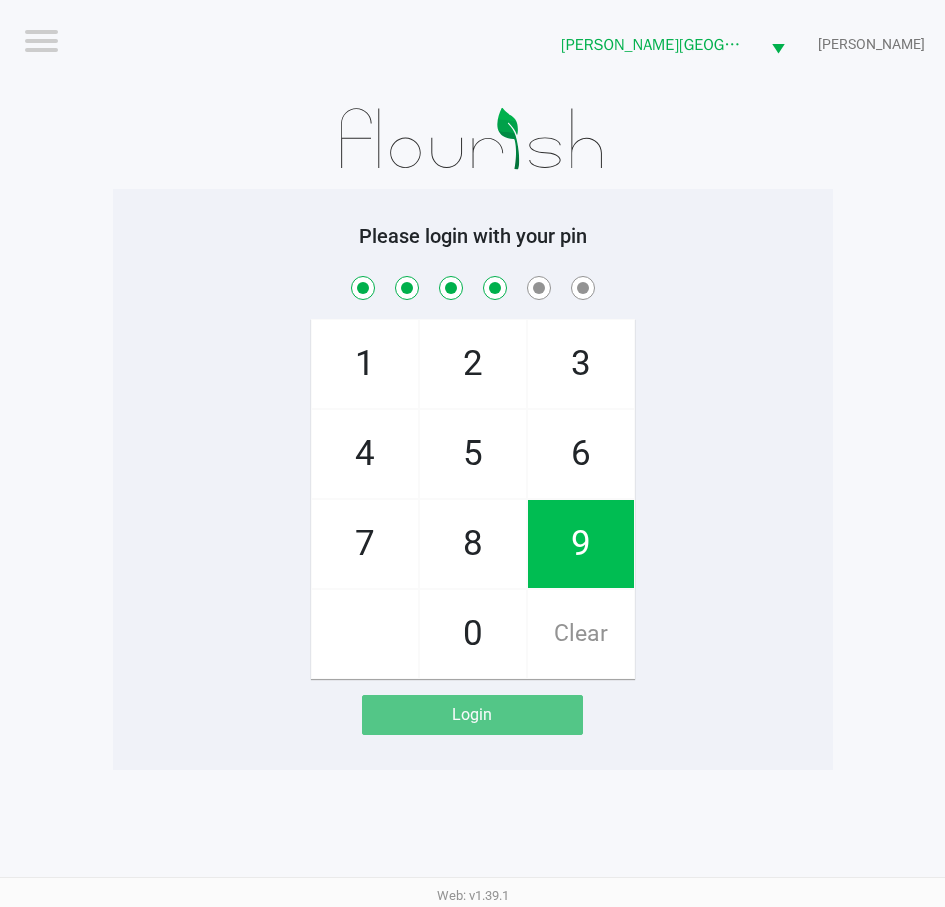 checkbox on "true" 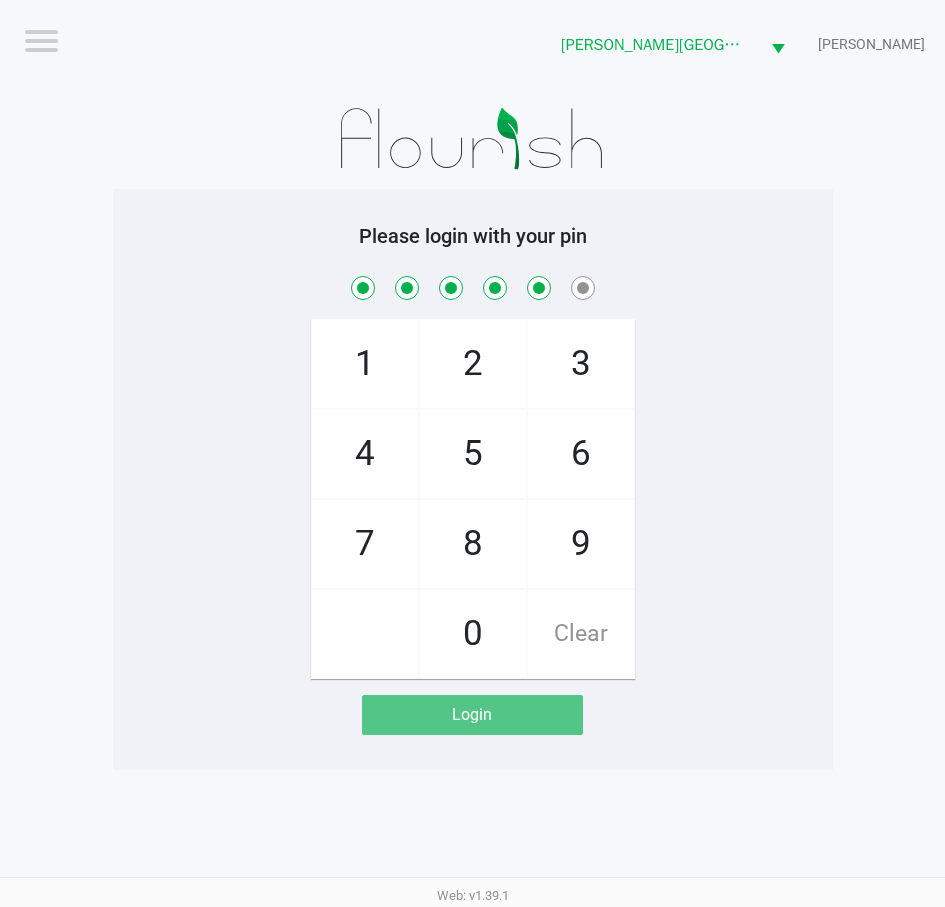 checkbox on "true" 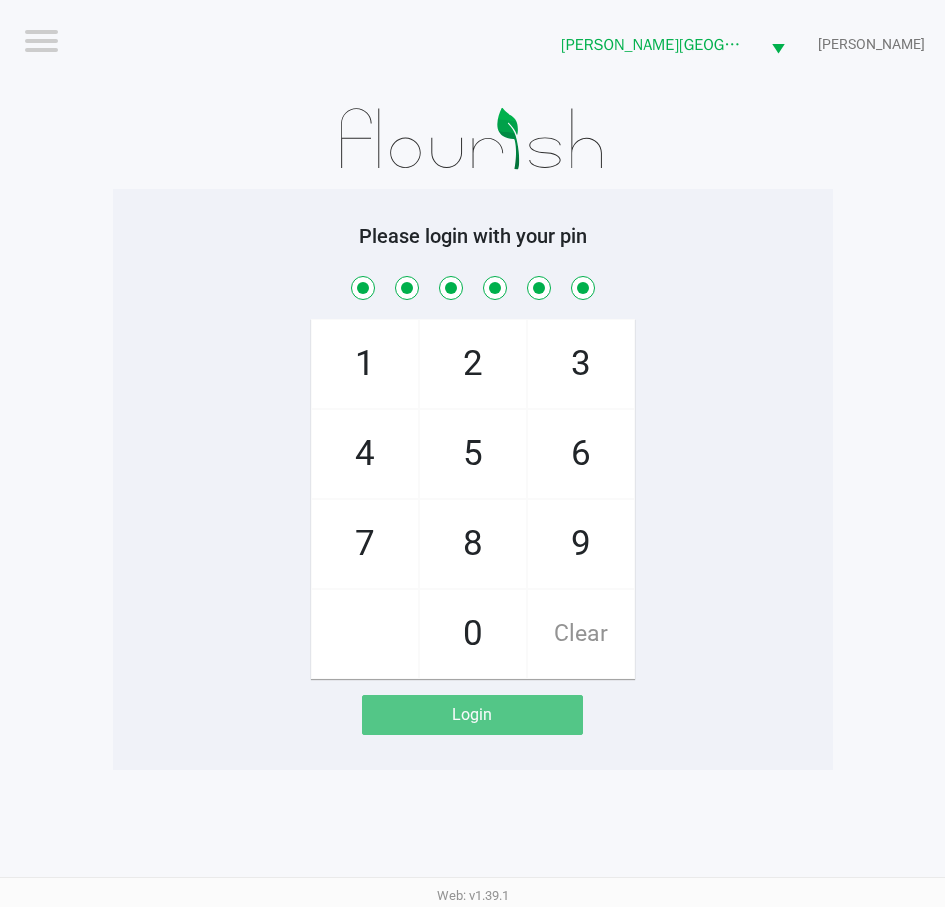 checkbox on "true" 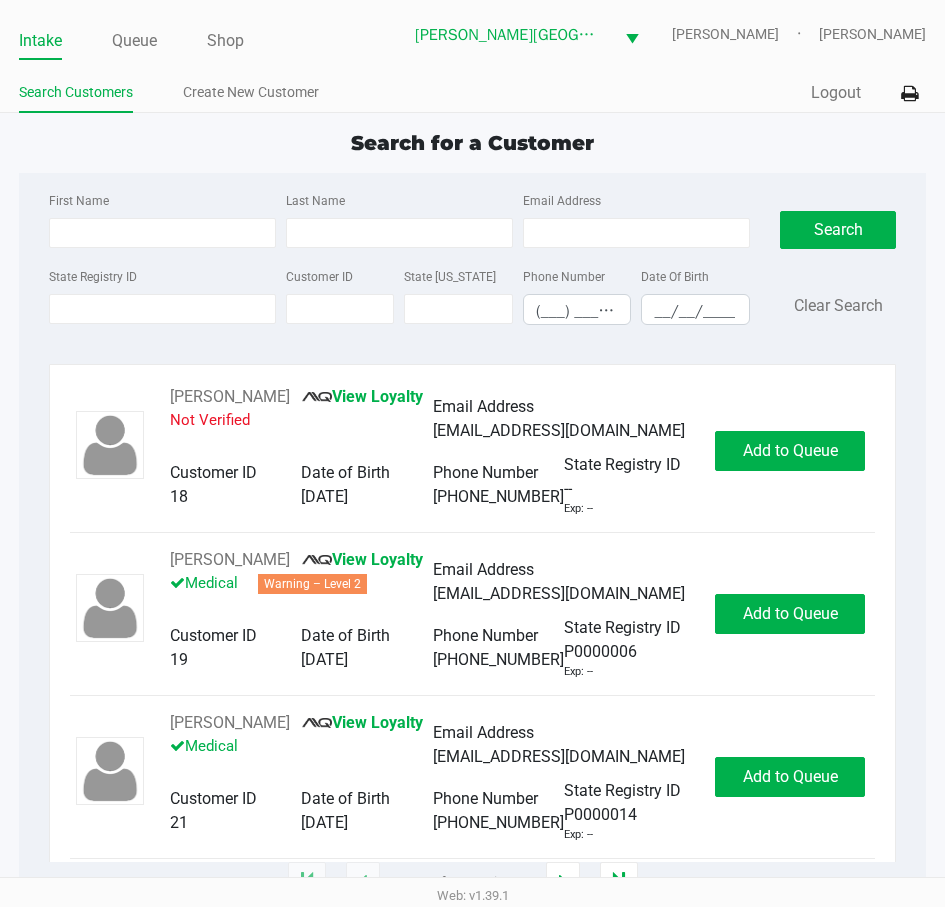 click on "First Name Last Name Email Address State Registry ID Customer ID State ID Phone Number (___) ___-____ Date Of Birth __/__/____  Search   Clear Search" 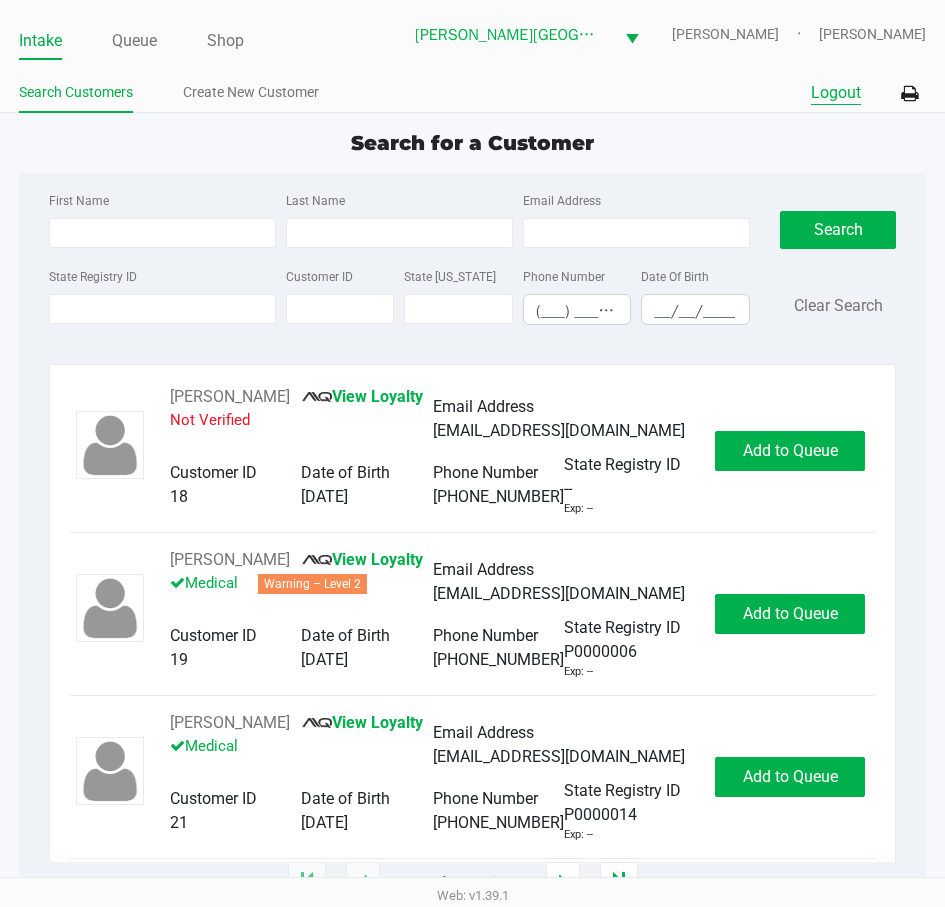 click on "Logout" 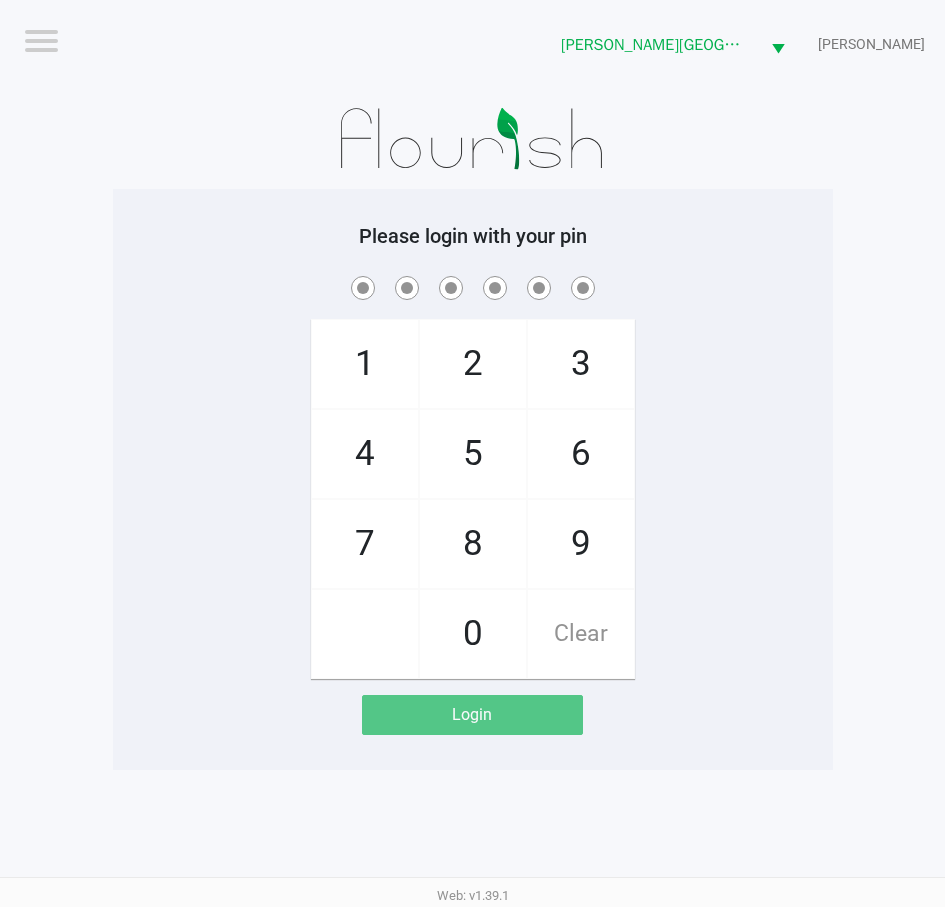 click on "1   4   7       2   5   8   0   3   6   9   Clear" 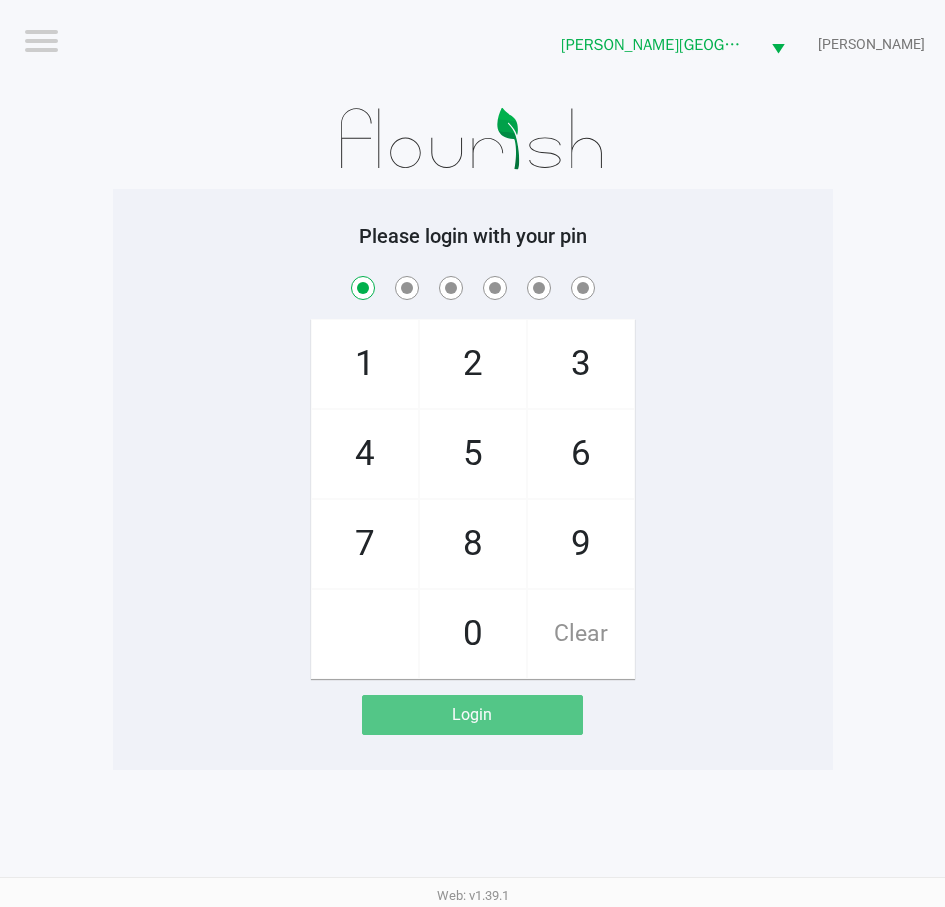 checkbox on "true" 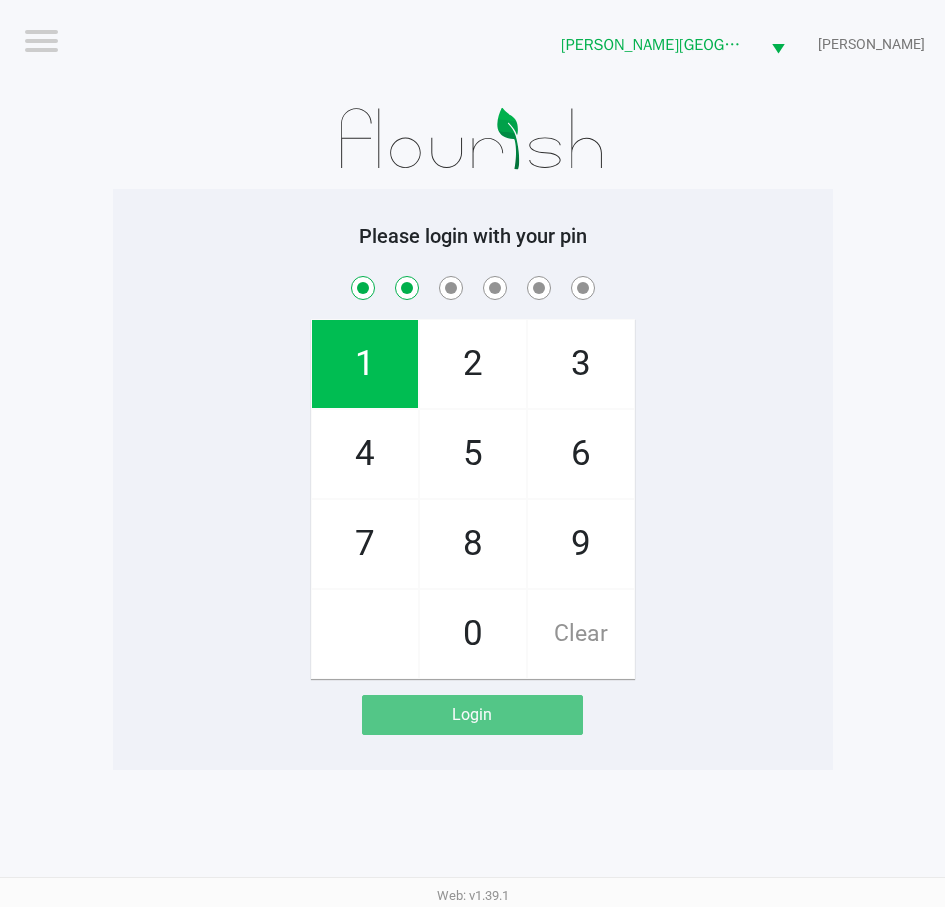 checkbox on "true" 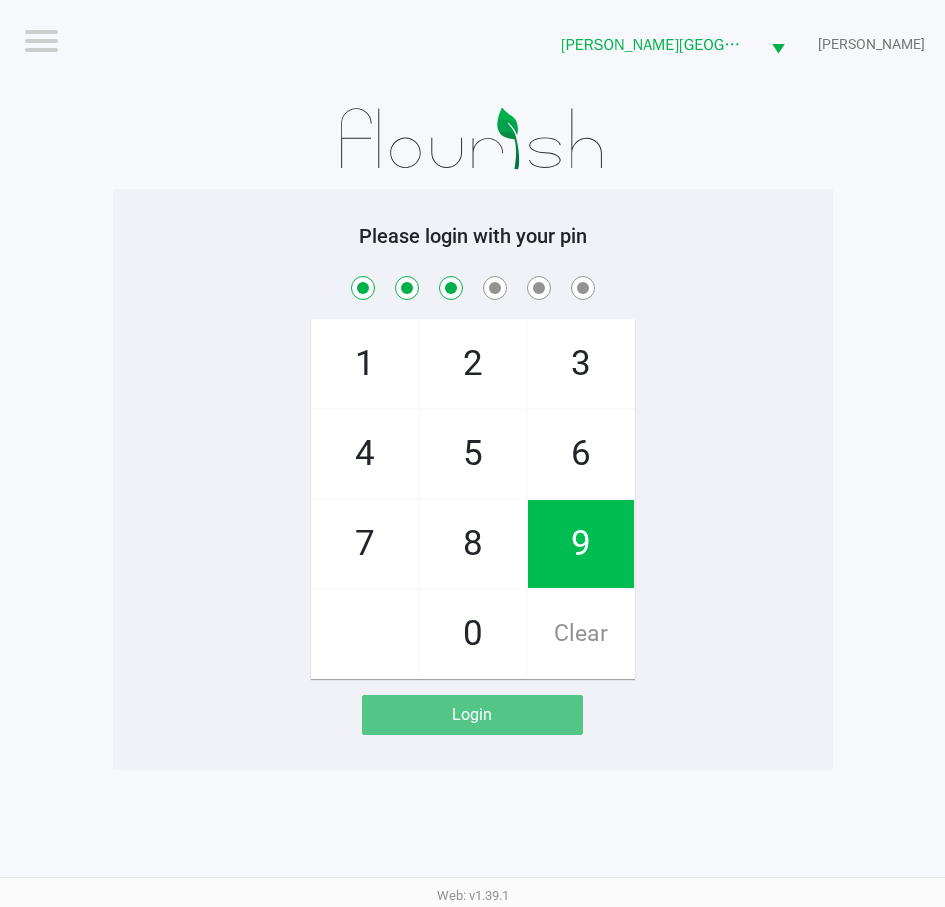 checkbox on "true" 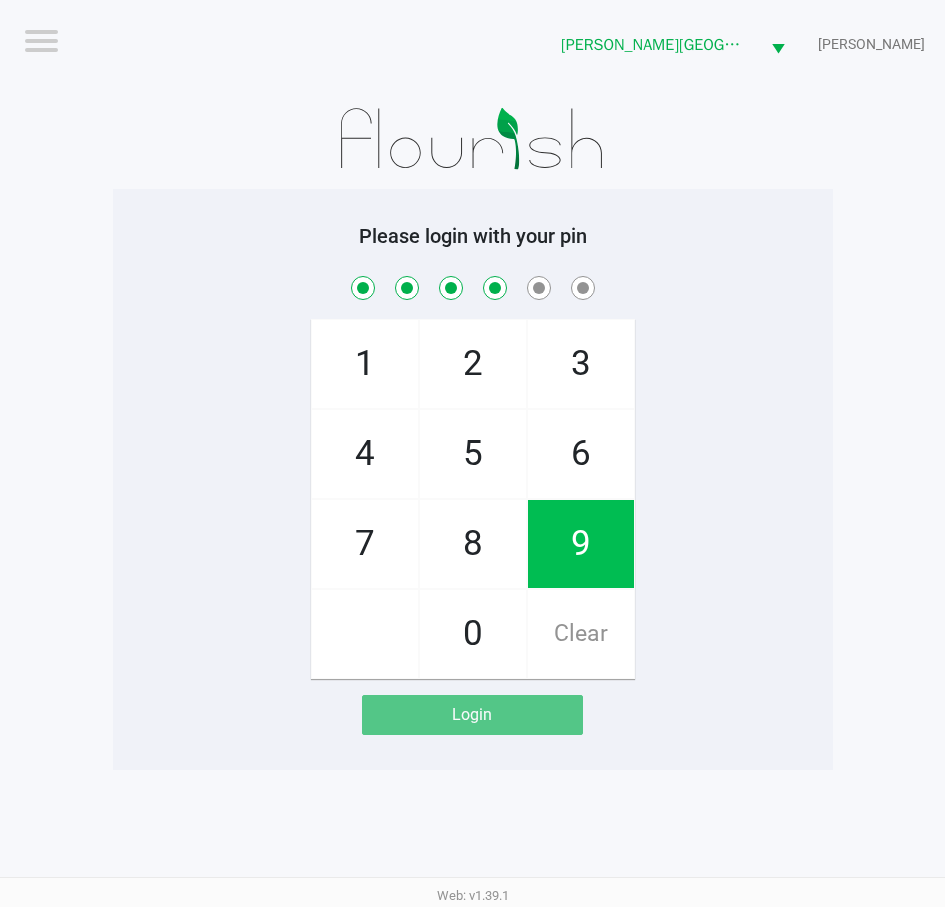 checkbox on "true" 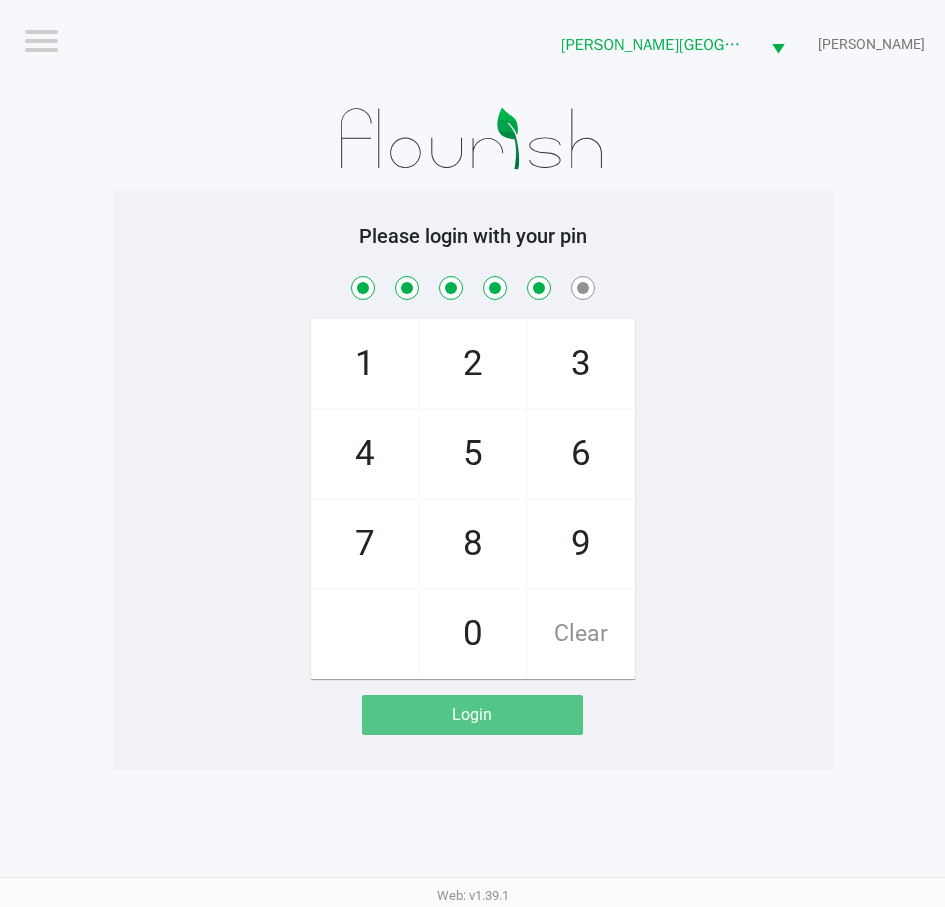 checkbox on "true" 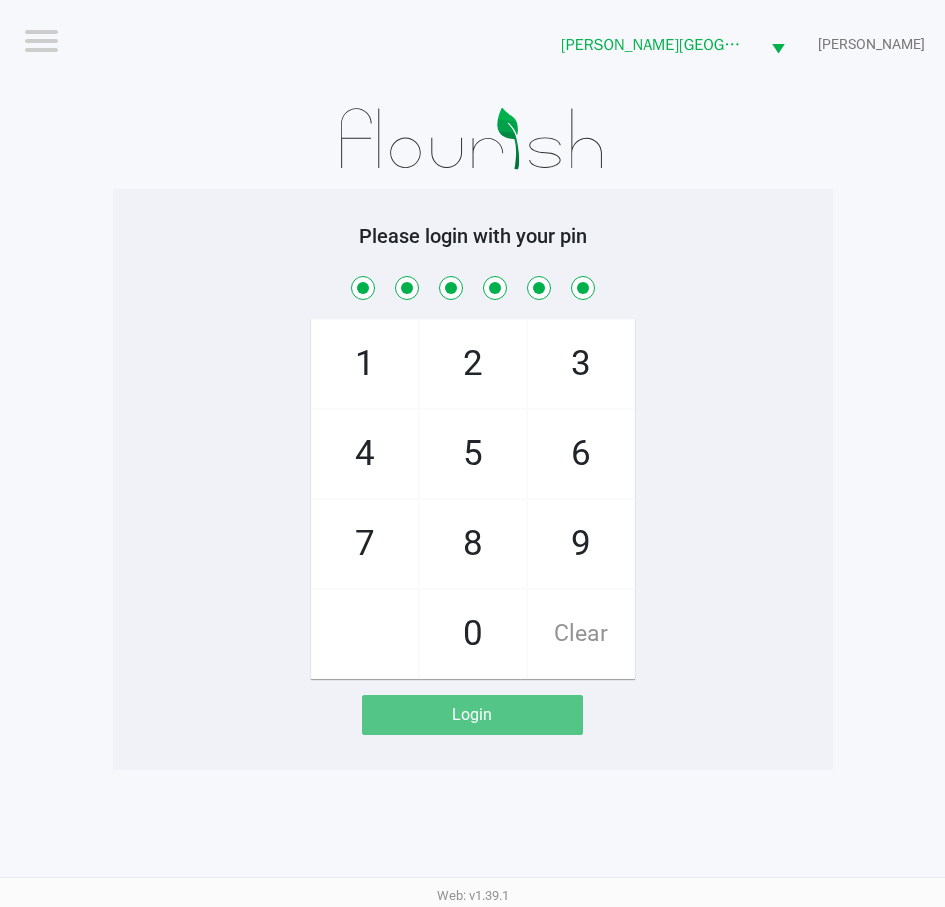 checkbox on "true" 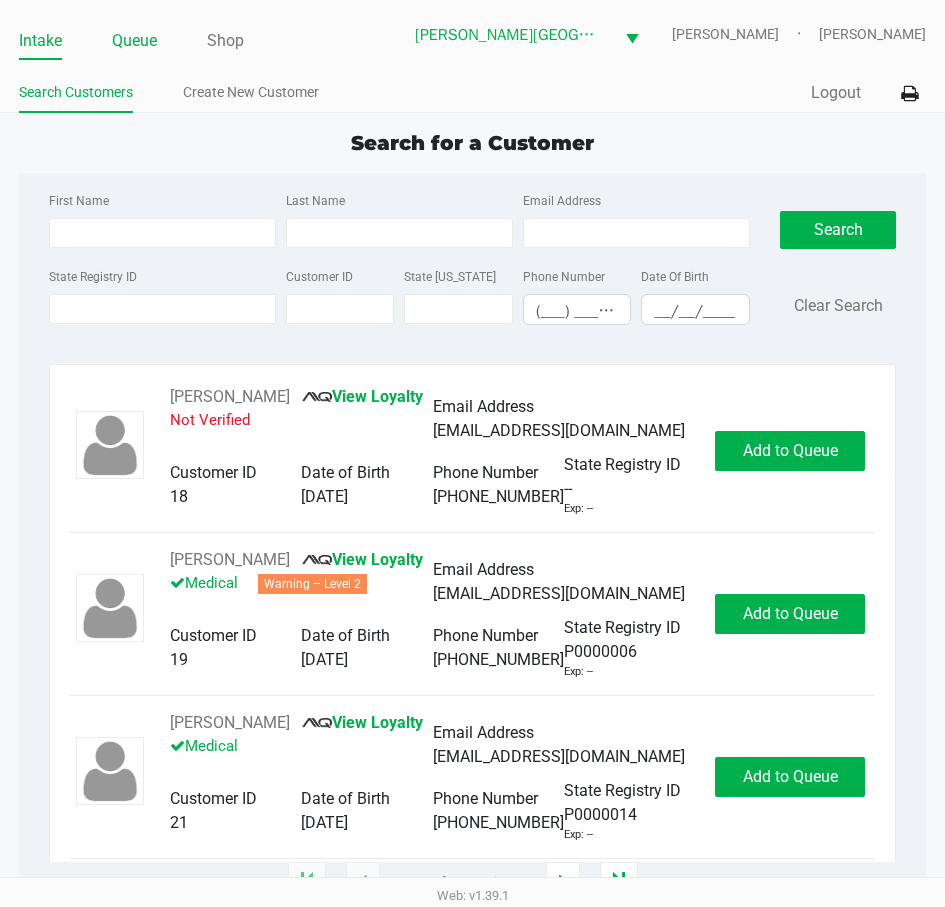 click on "Queue" 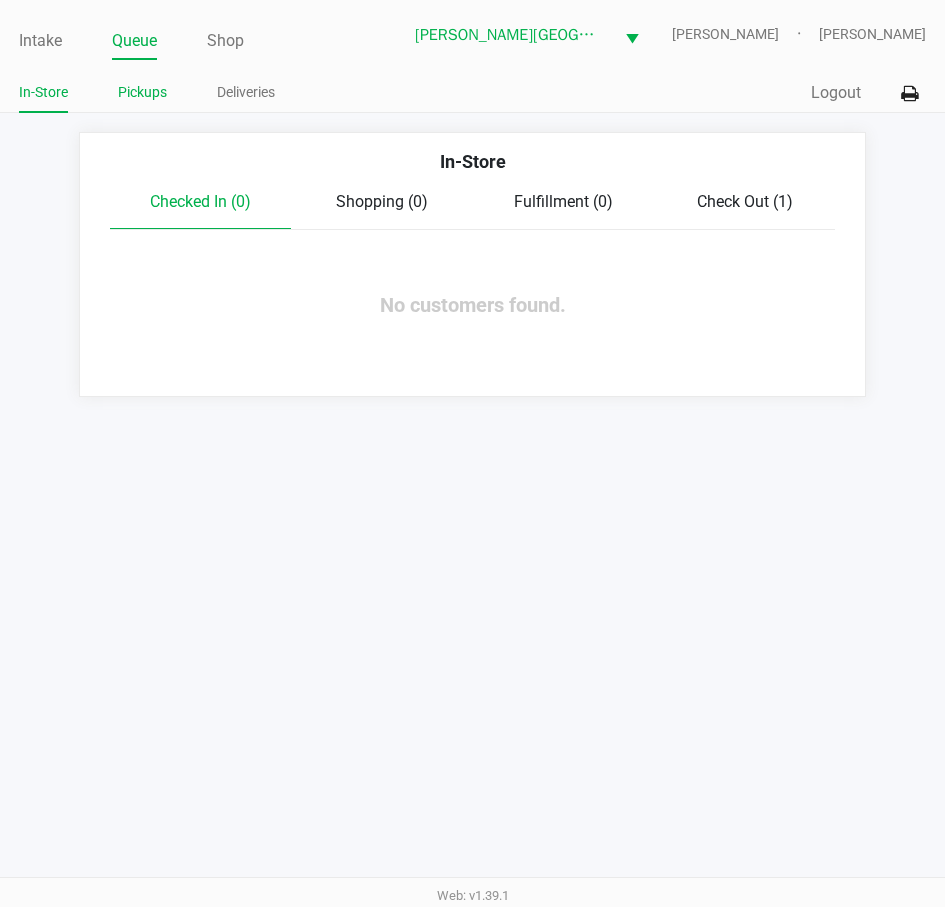click on "Pickups" 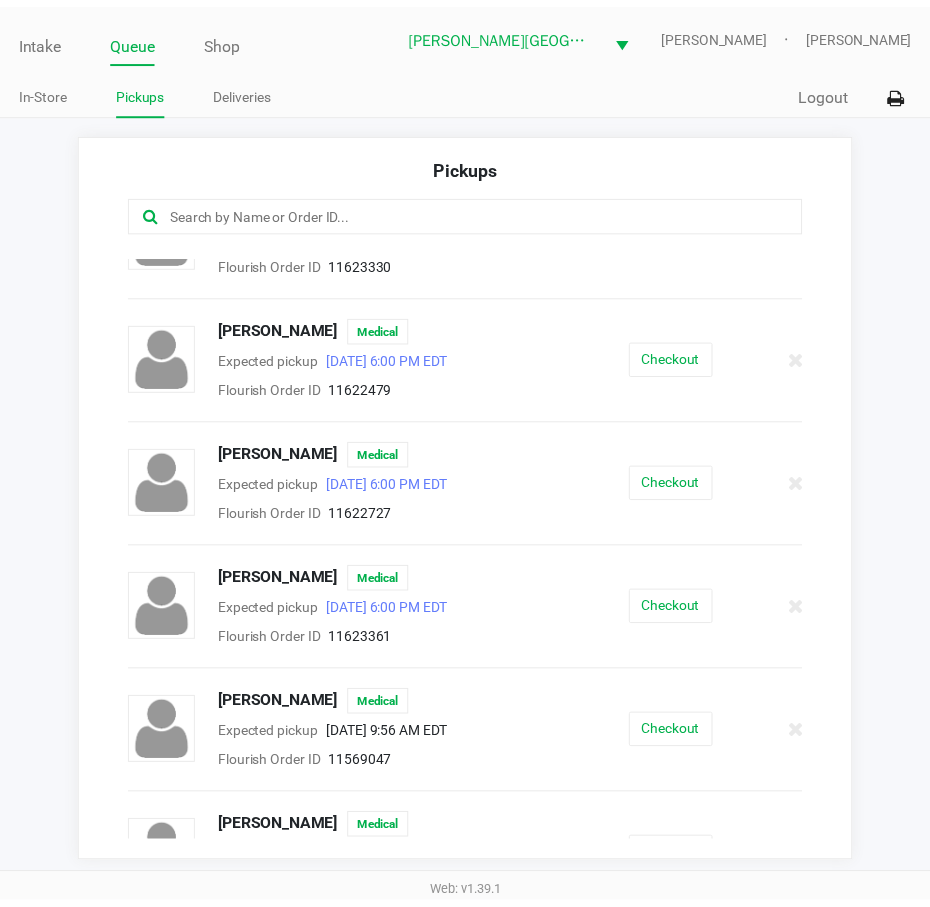 scroll, scrollTop: 1744, scrollLeft: 0, axis: vertical 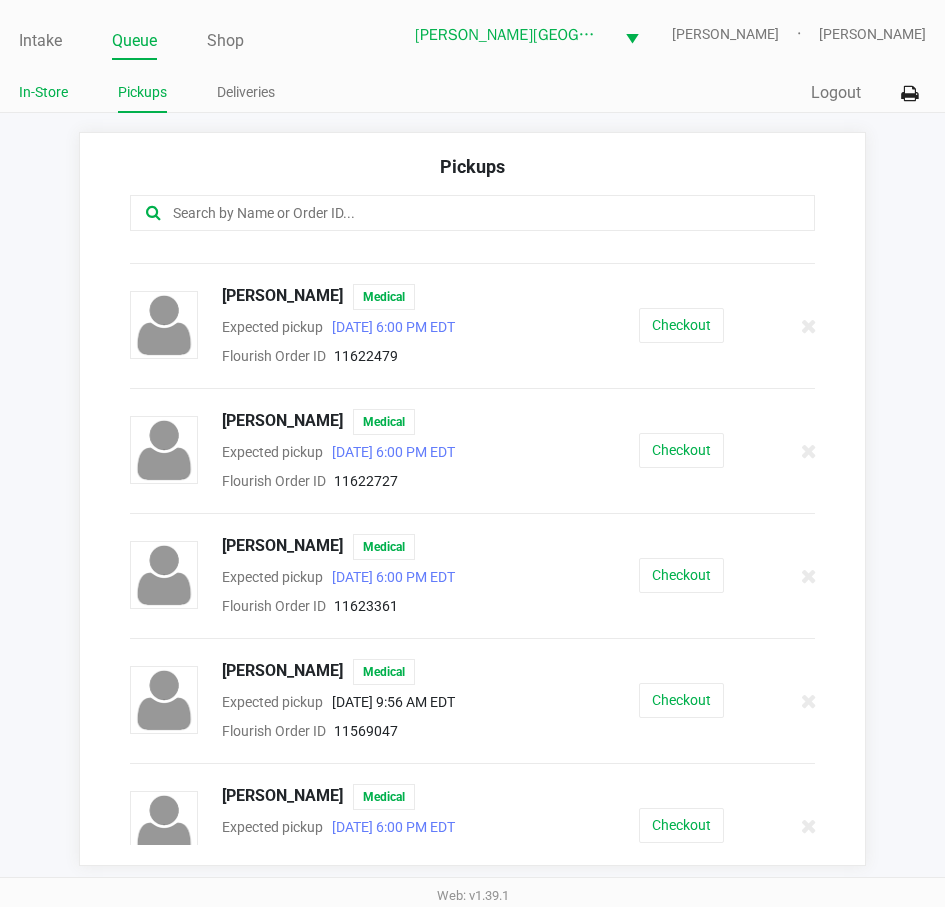 click on "In-Store" 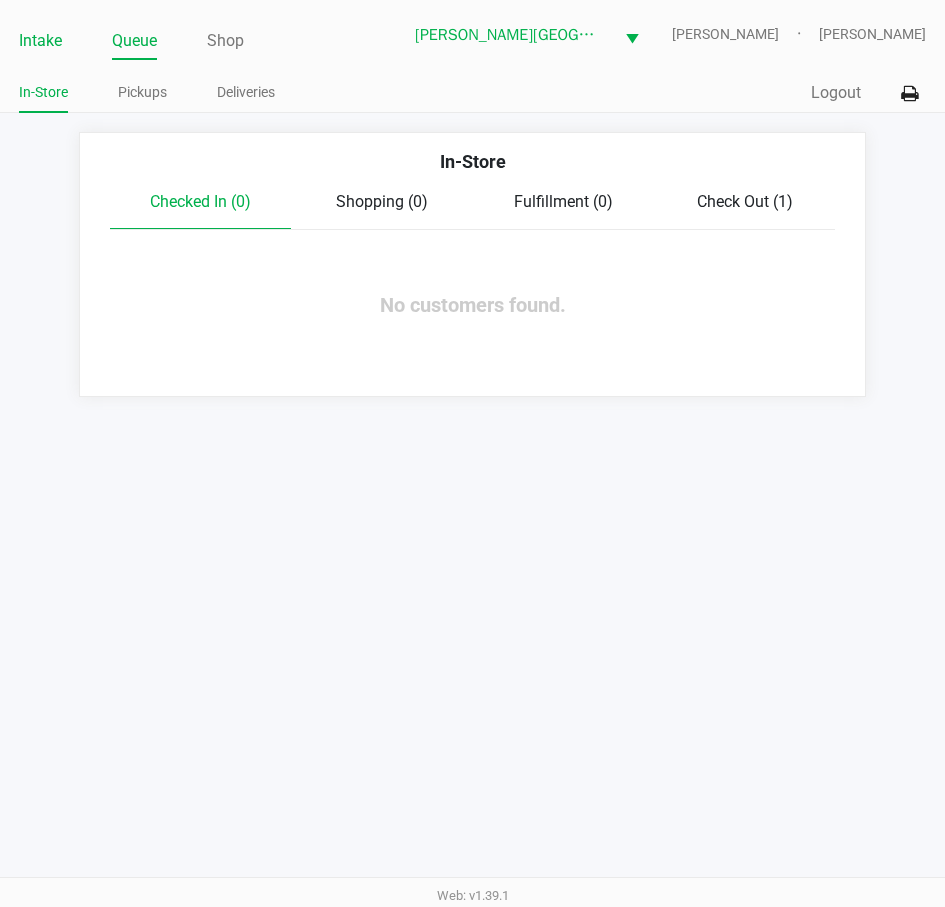 click on "Intake" 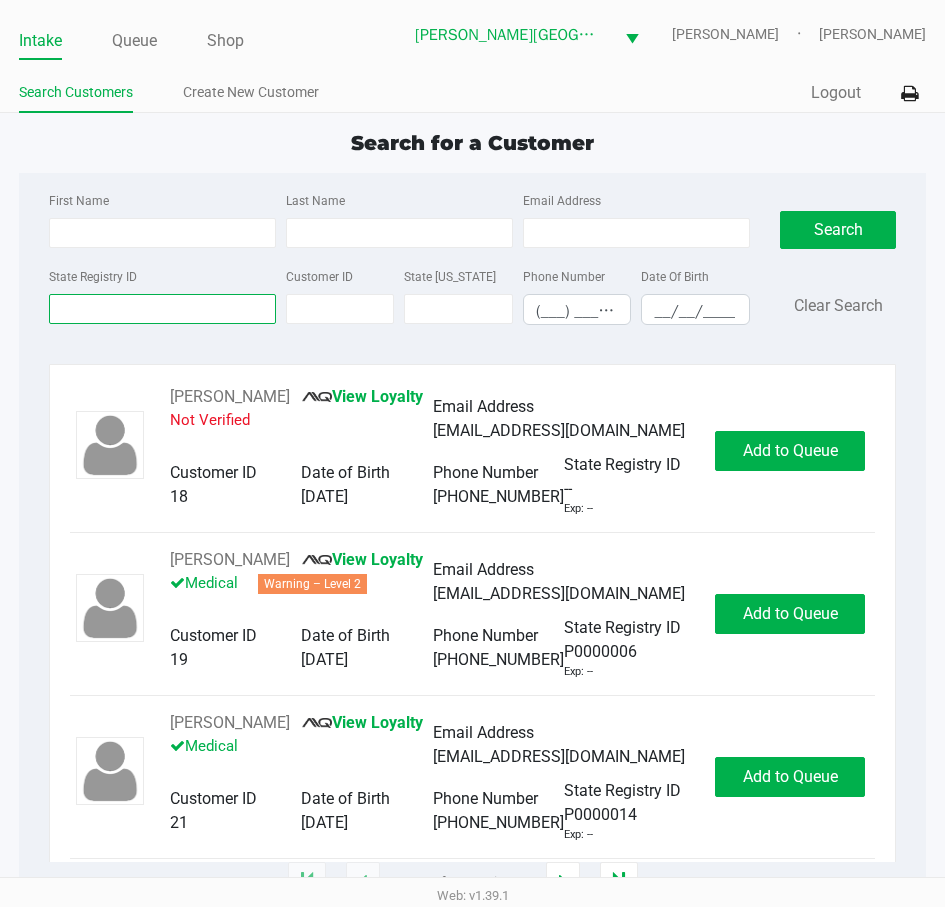 click on "State Registry ID" at bounding box center [162, 309] 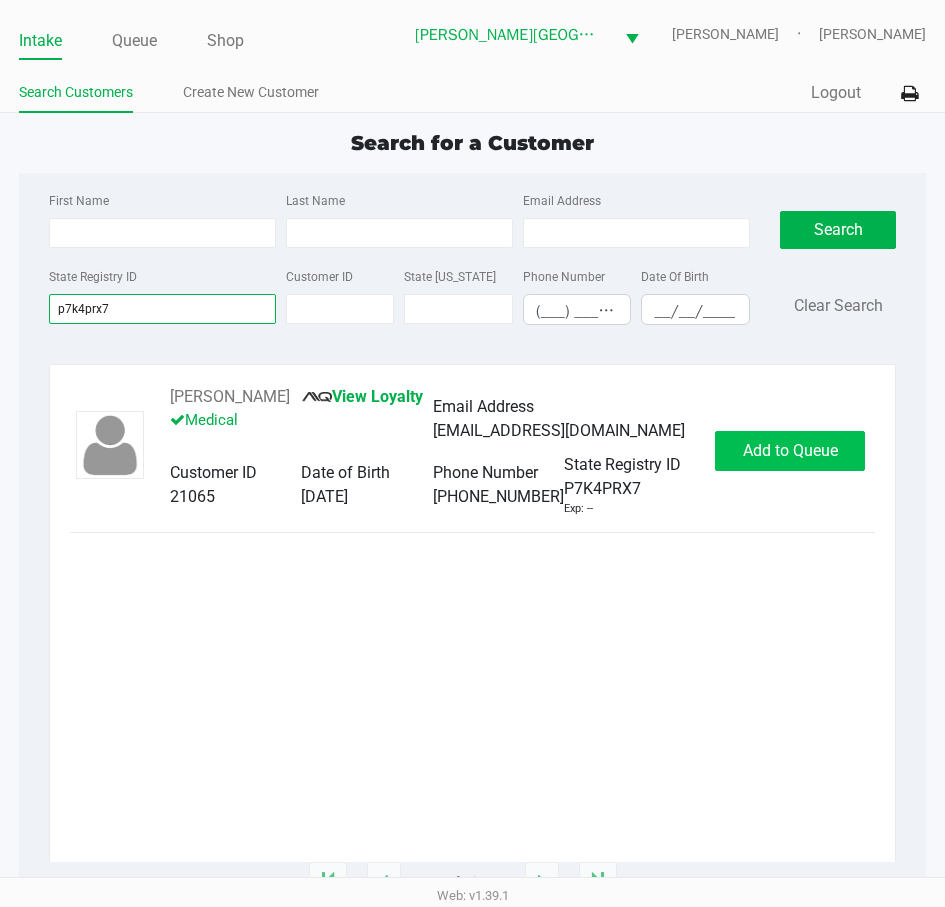 type on "p7k4prx7" 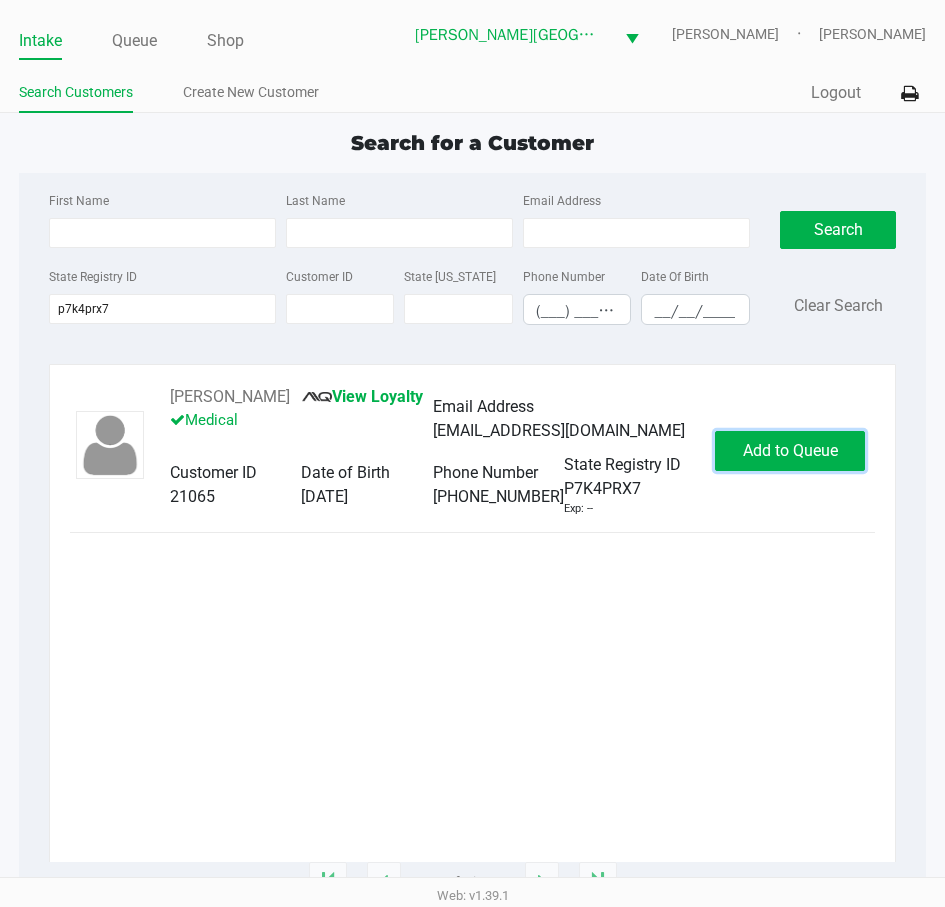 click on "Add to Queue" 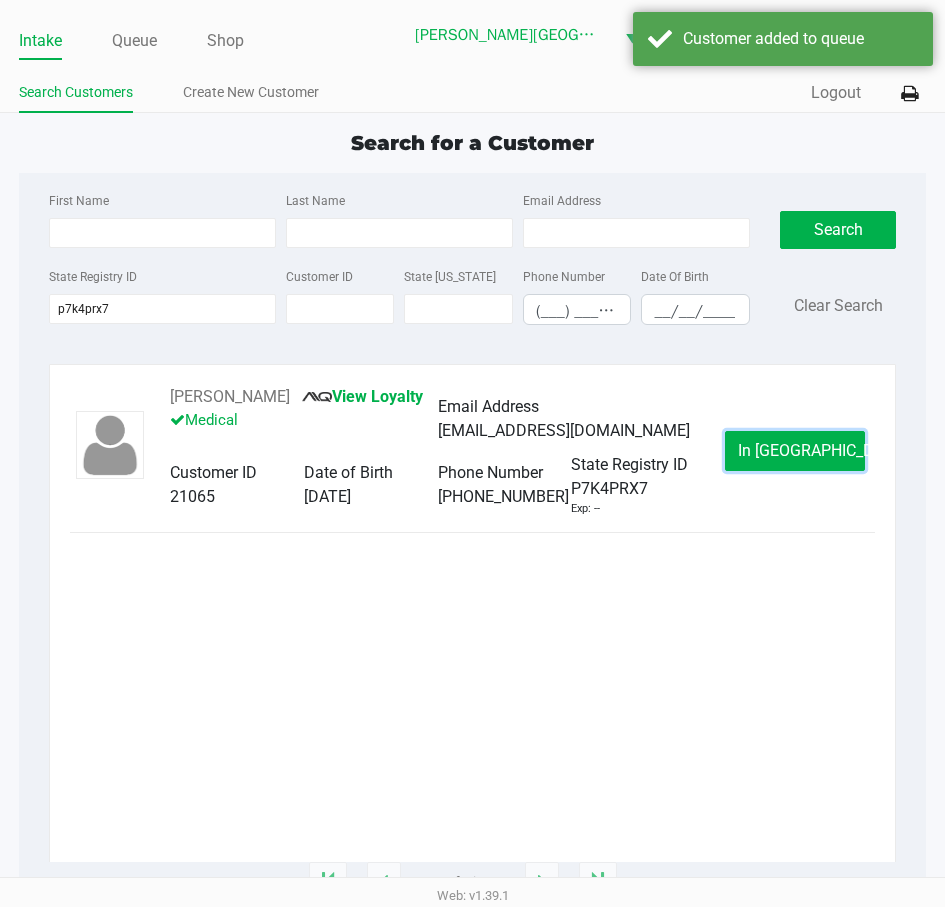 click on "In Queue" 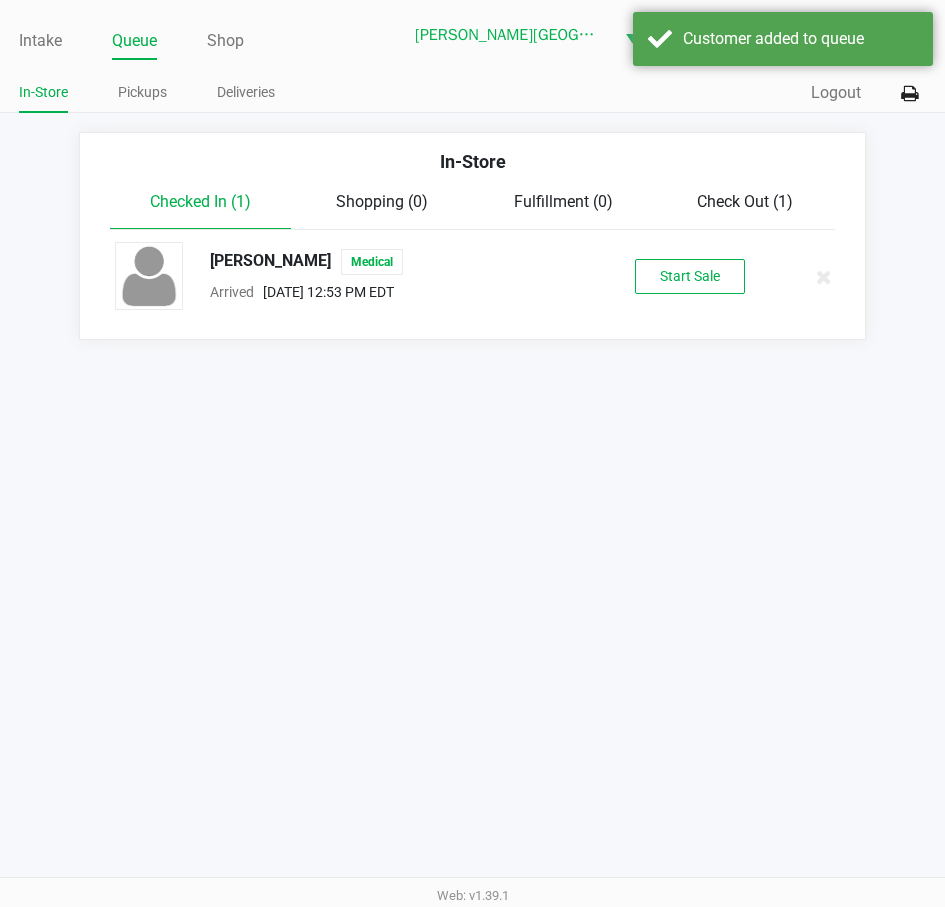 drag, startPoint x: 725, startPoint y: 335, endPoint x: 719, endPoint y: 309, distance: 26.683329 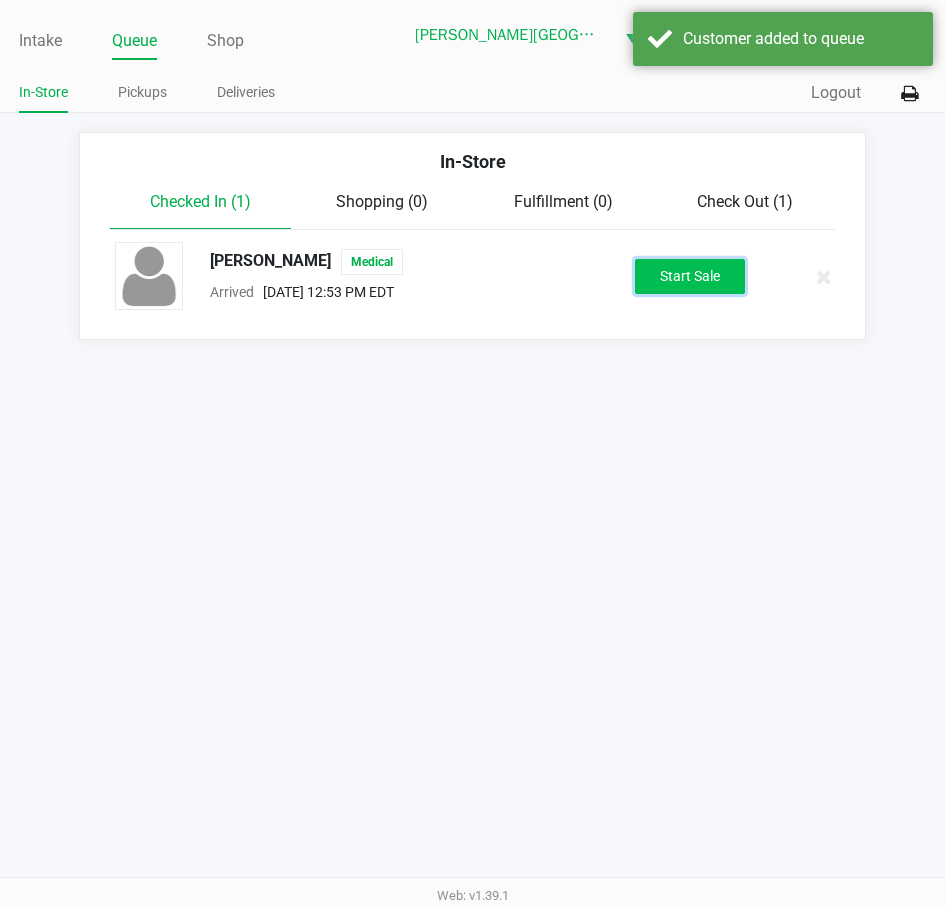 click on "Start Sale" 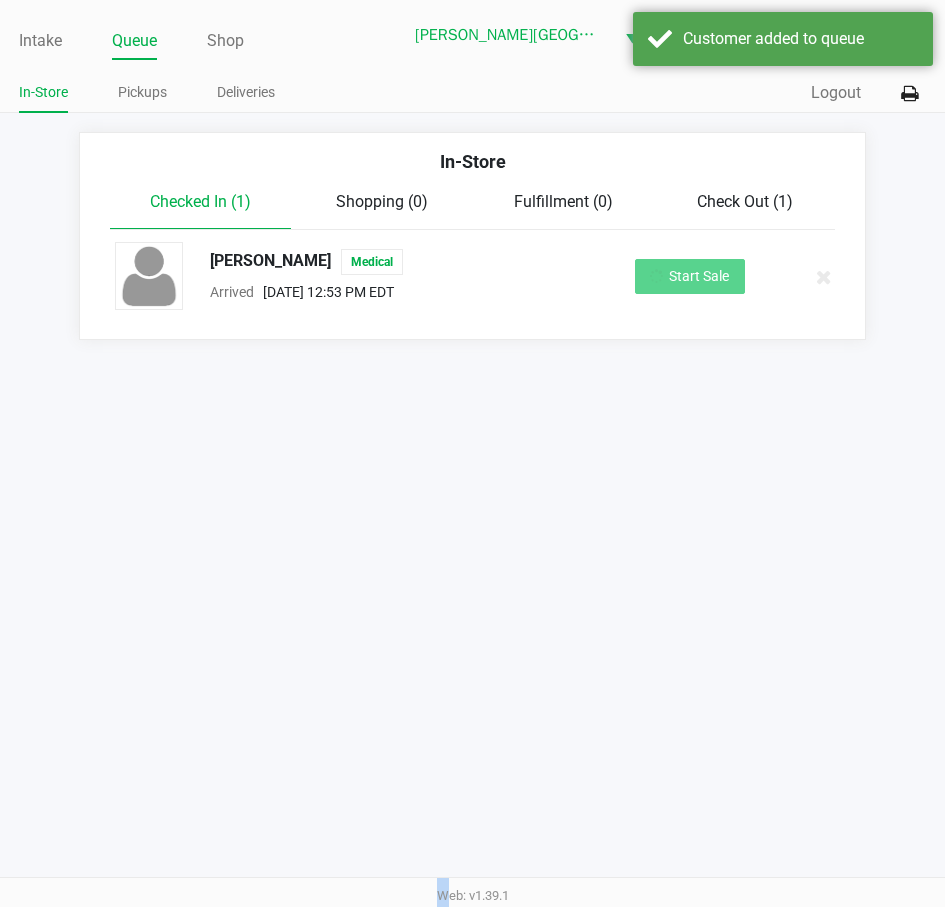 click on "Start Sale" 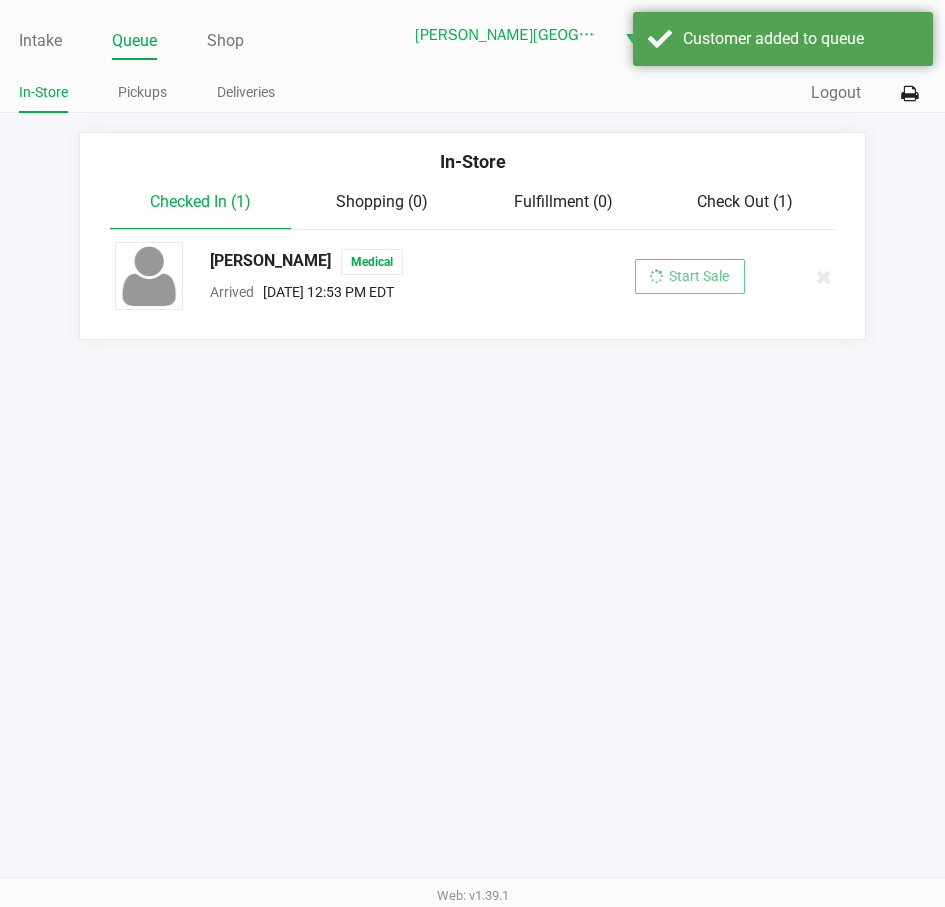 click on "Start Sale" 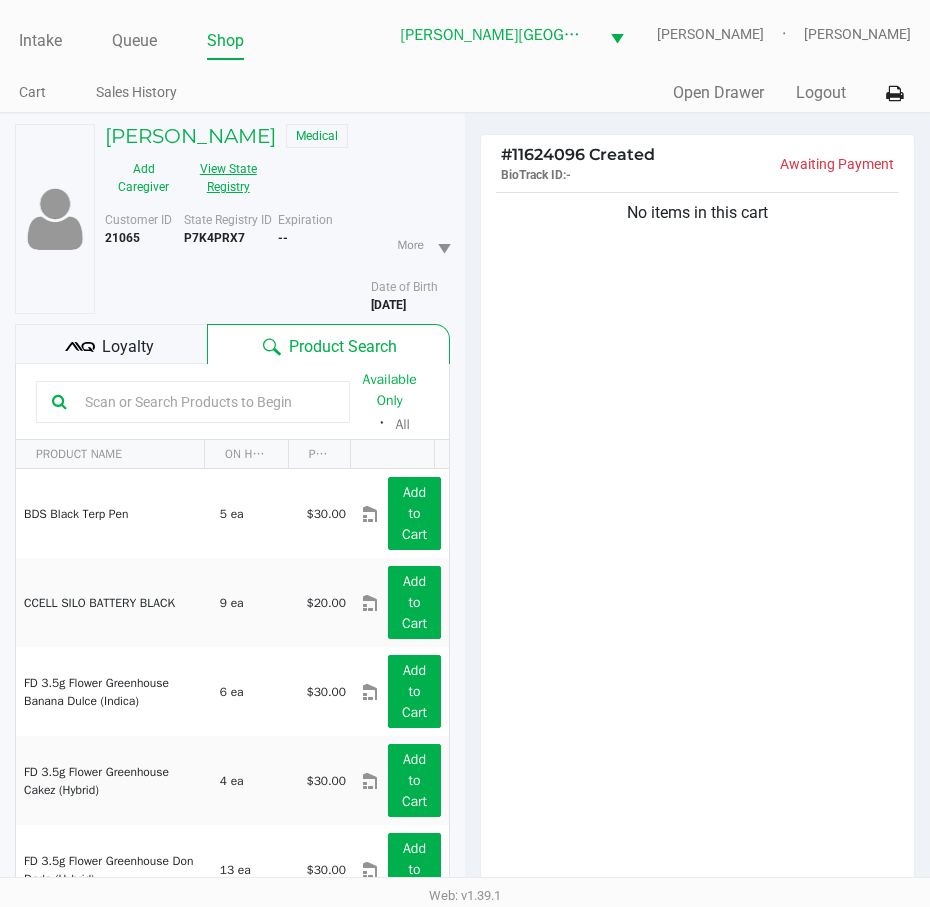click on "View State Registry" 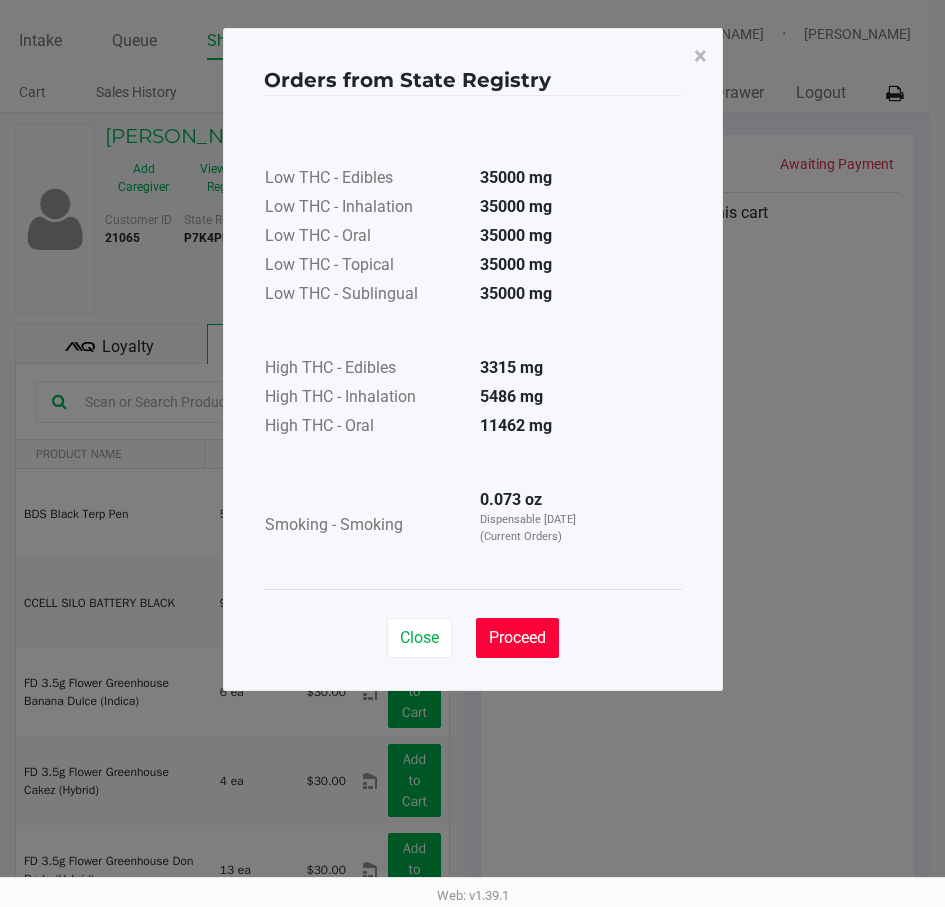 click on "Proceed" 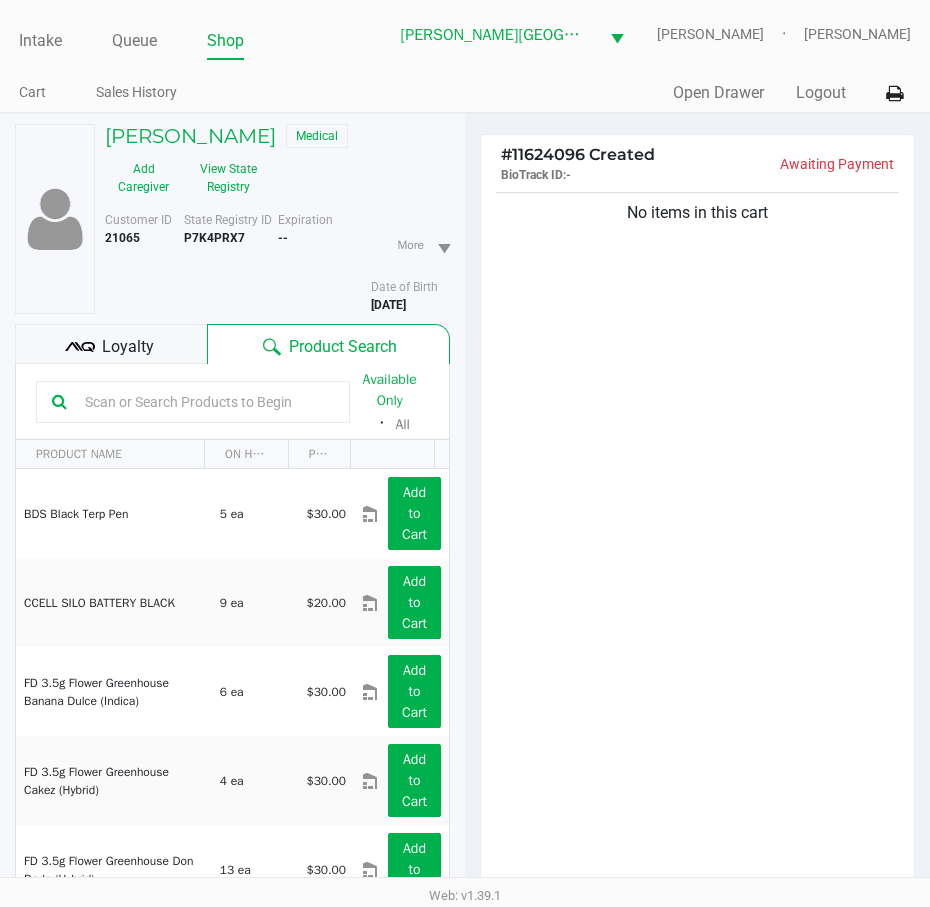 click on "No items in this cart" 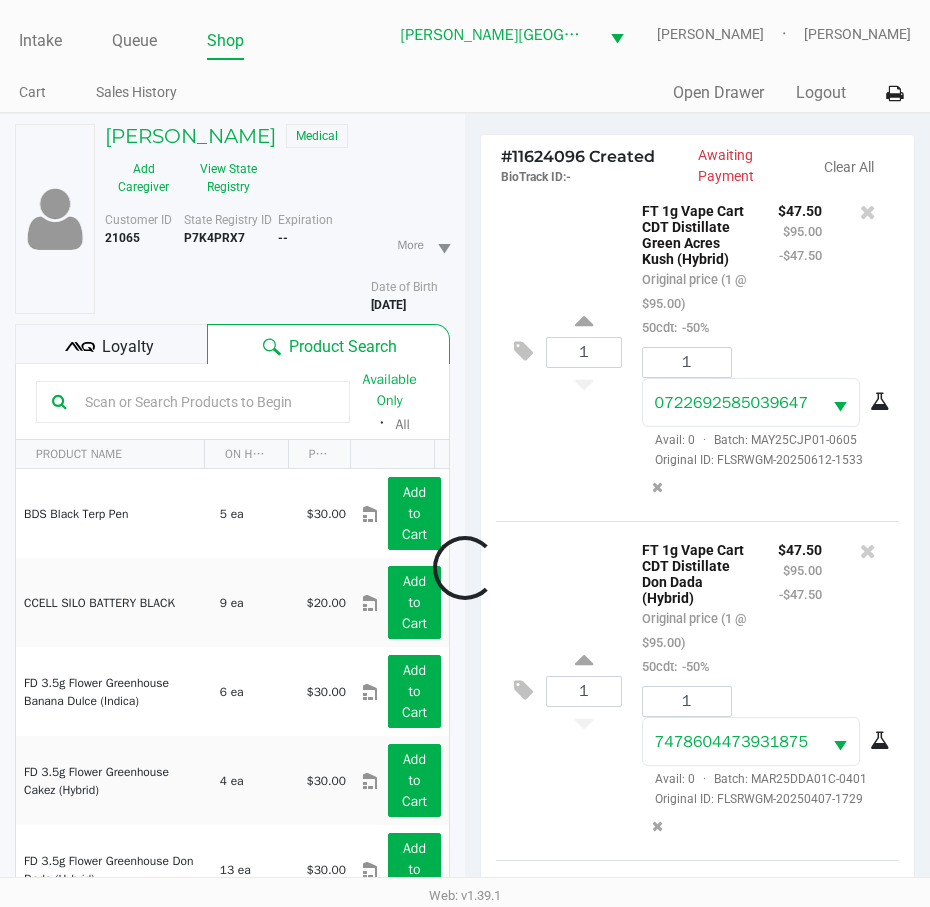 scroll, scrollTop: 703, scrollLeft: 0, axis: vertical 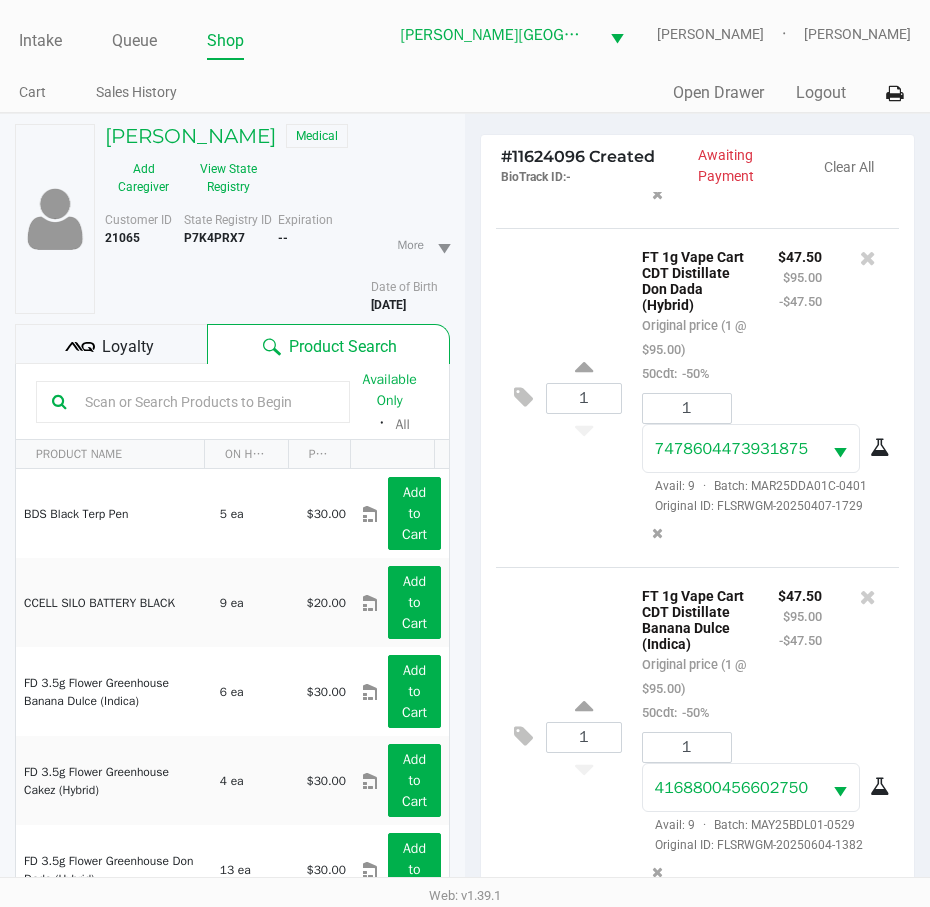 click on "$47.50 $95.00 -$47.50" 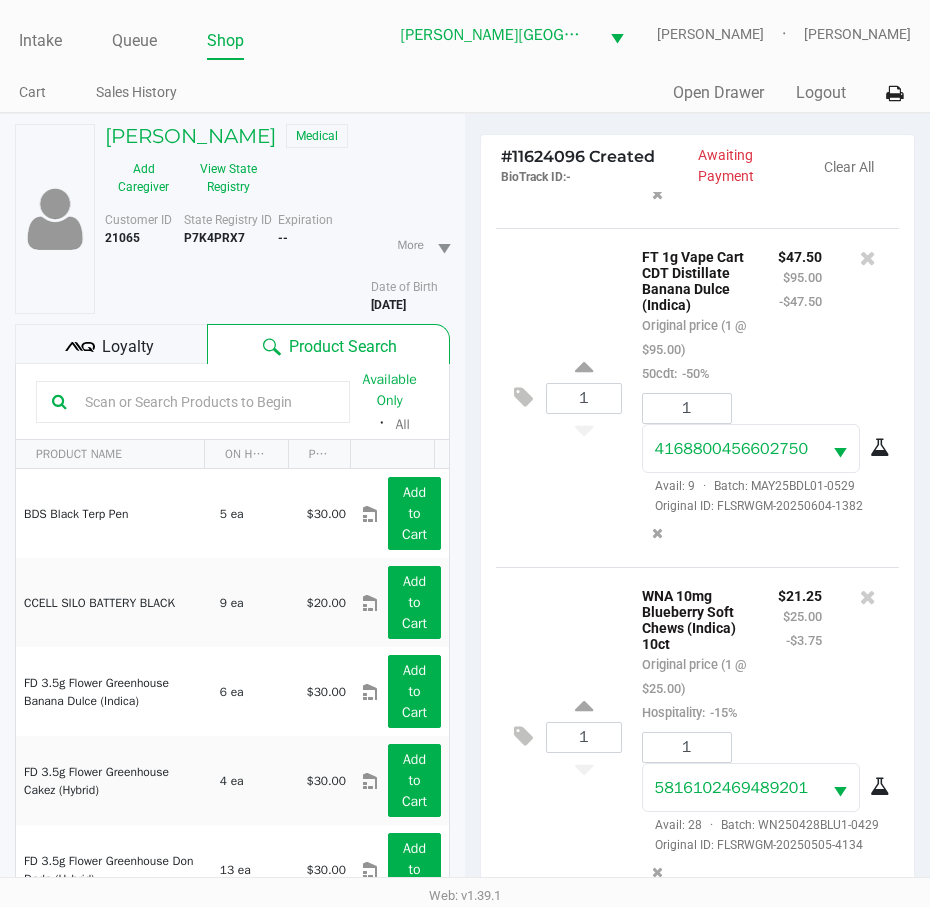 scroll, scrollTop: 1100, scrollLeft: 0, axis: vertical 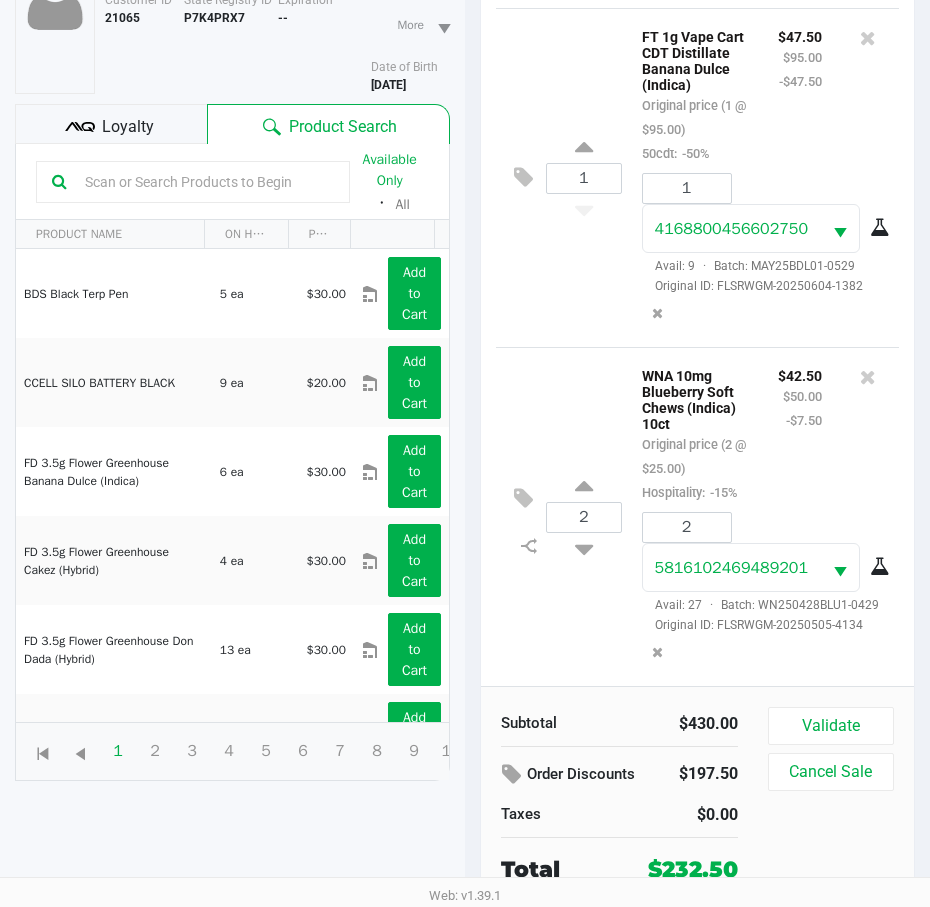 click on "Loyalty" 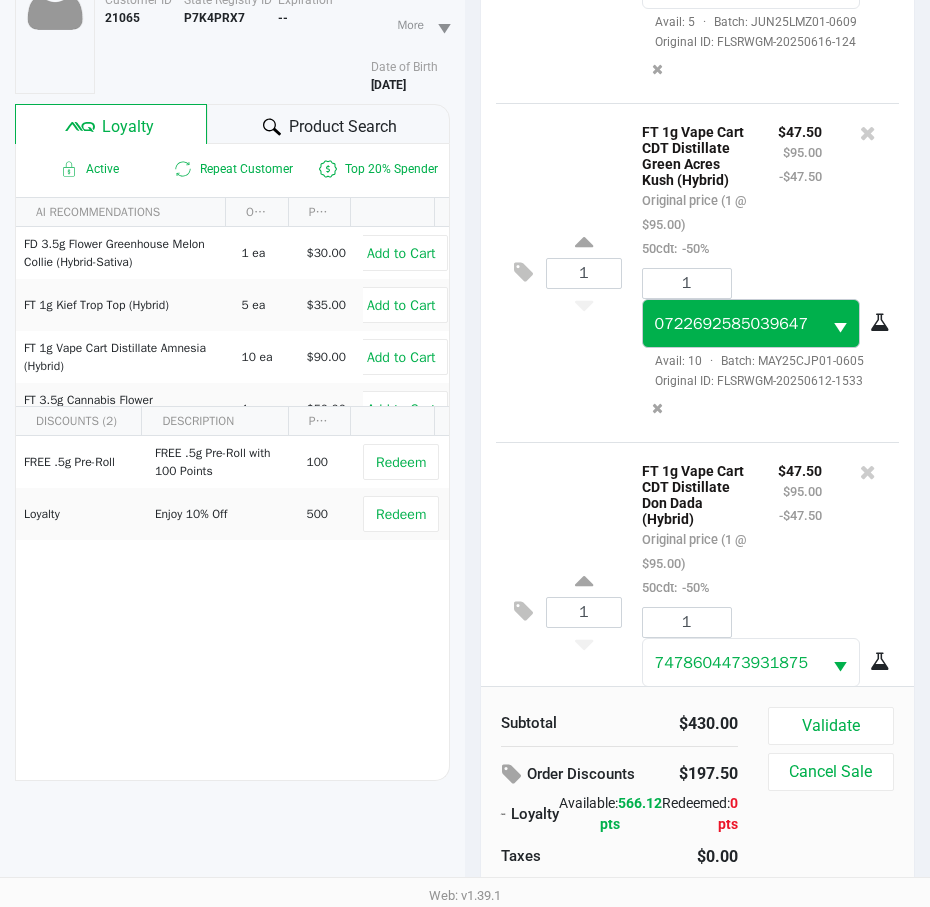 scroll, scrollTop: 0, scrollLeft: 0, axis: both 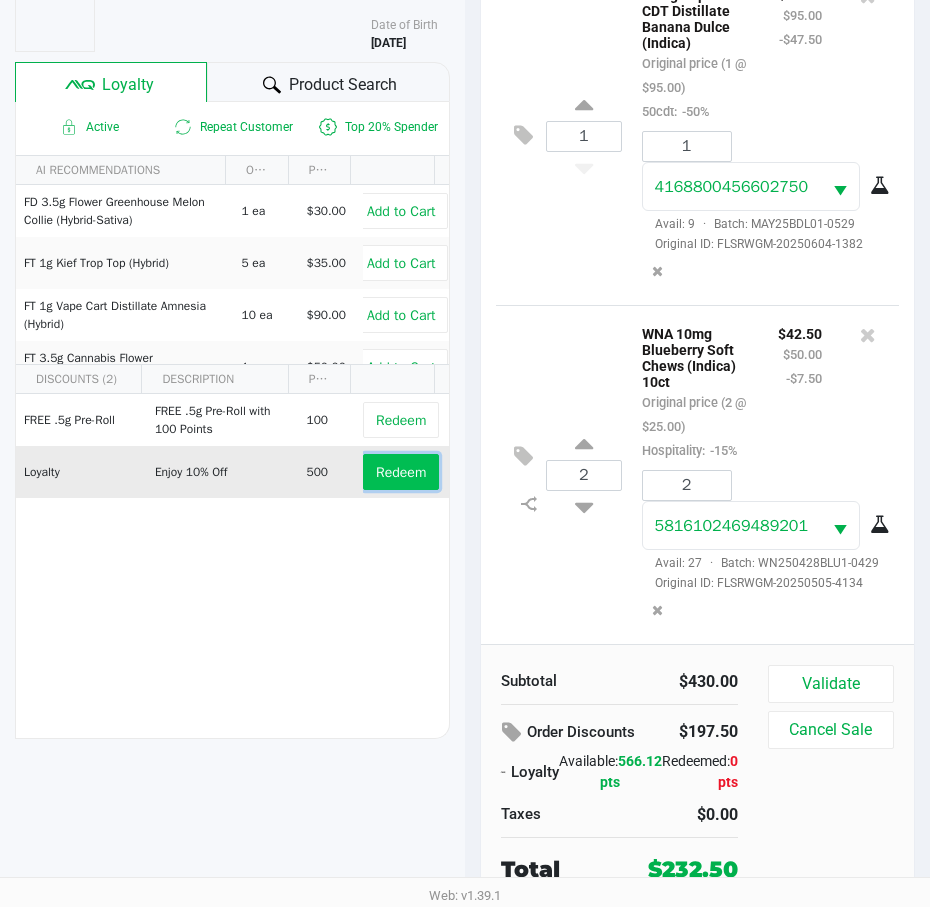 click on "Redeem" 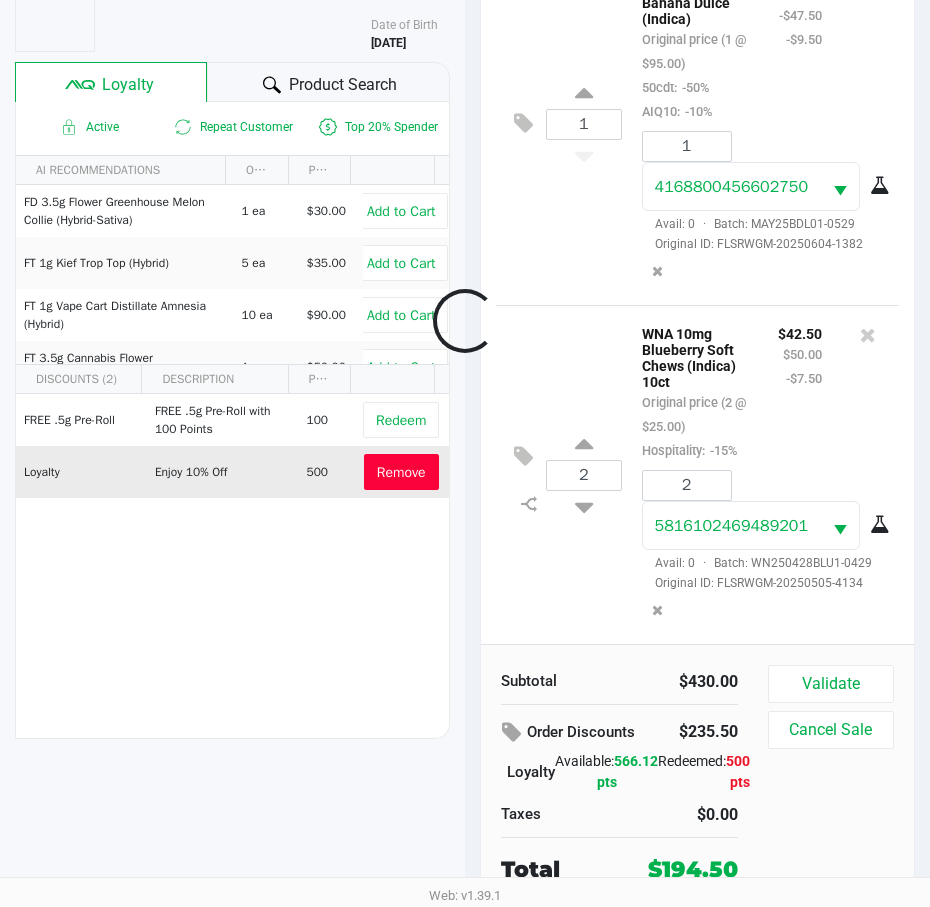 scroll, scrollTop: 1196, scrollLeft: 0, axis: vertical 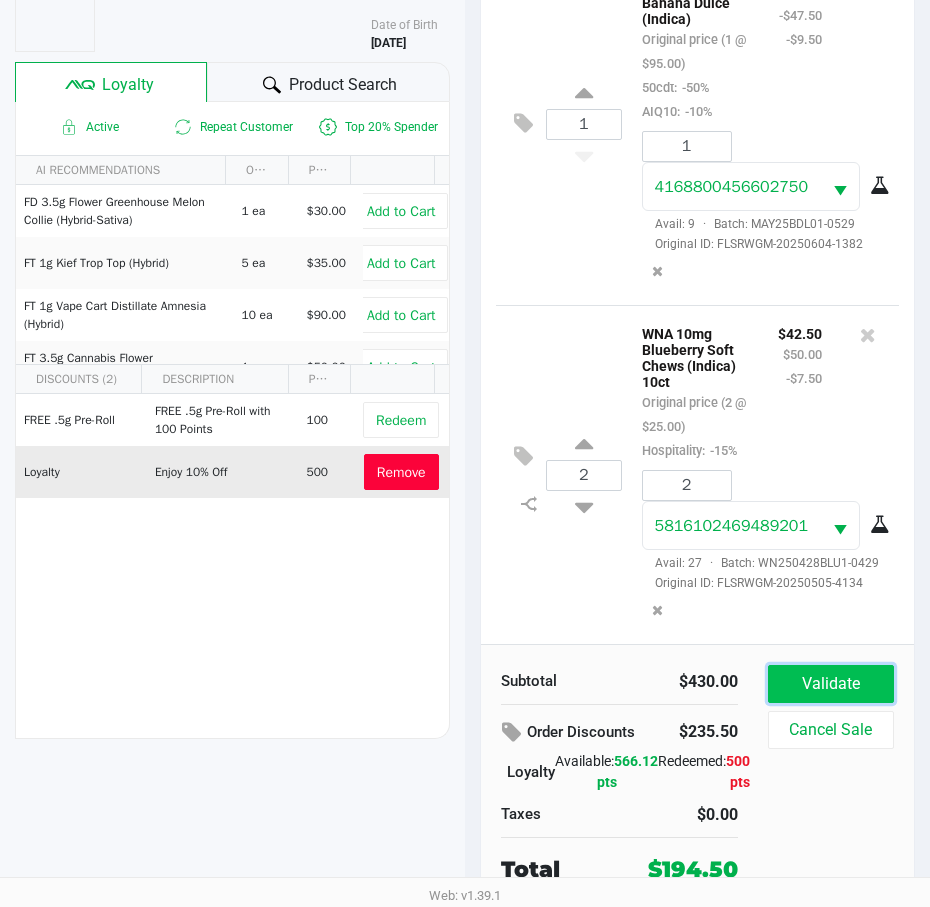 click on "Validate" 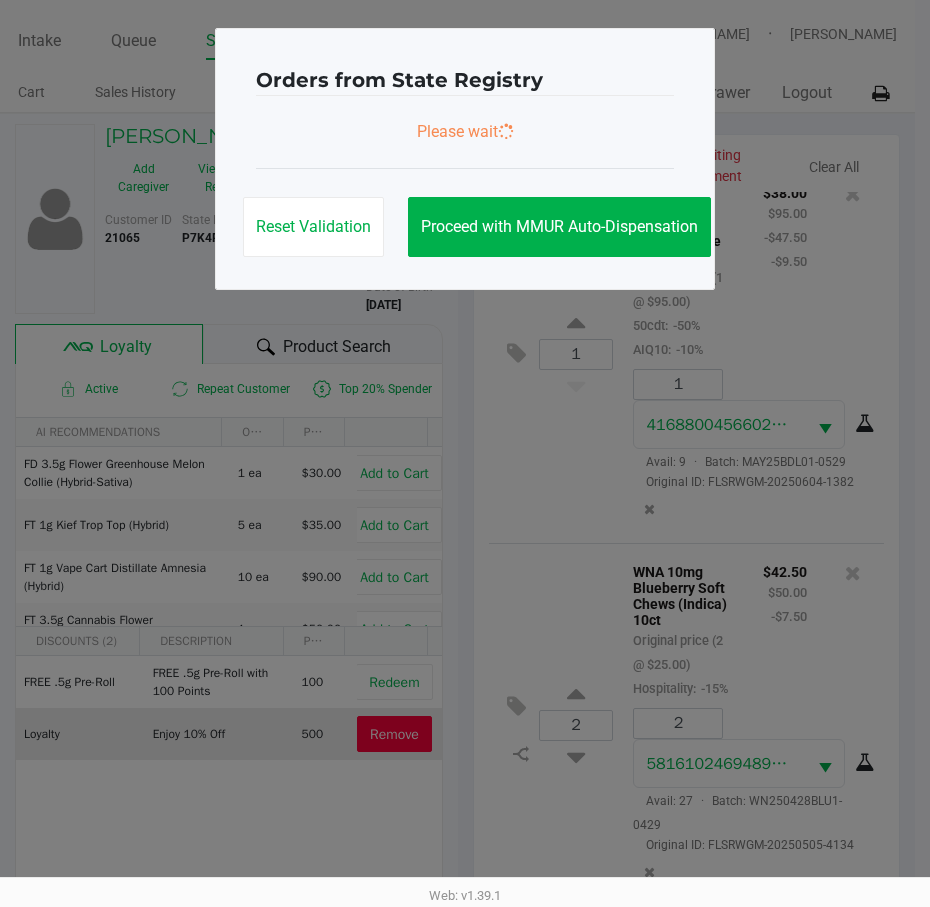 scroll, scrollTop: 0, scrollLeft: 0, axis: both 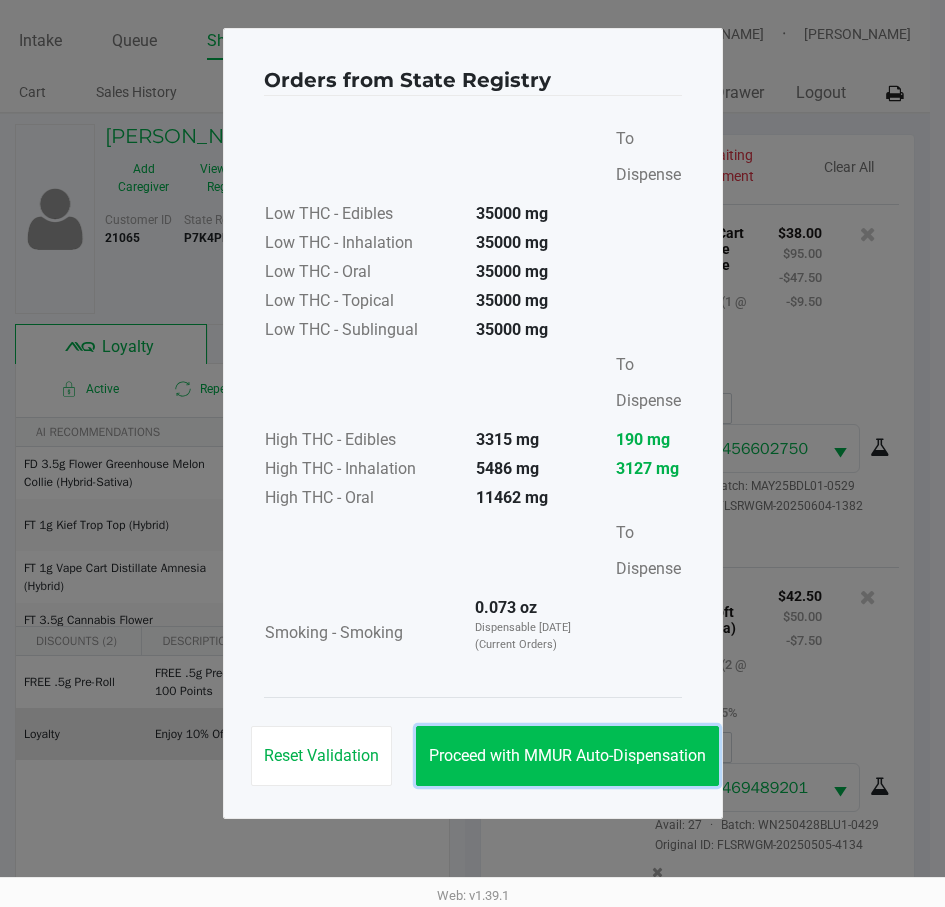 click on "Proceed with MMUR Auto-Dispensation" 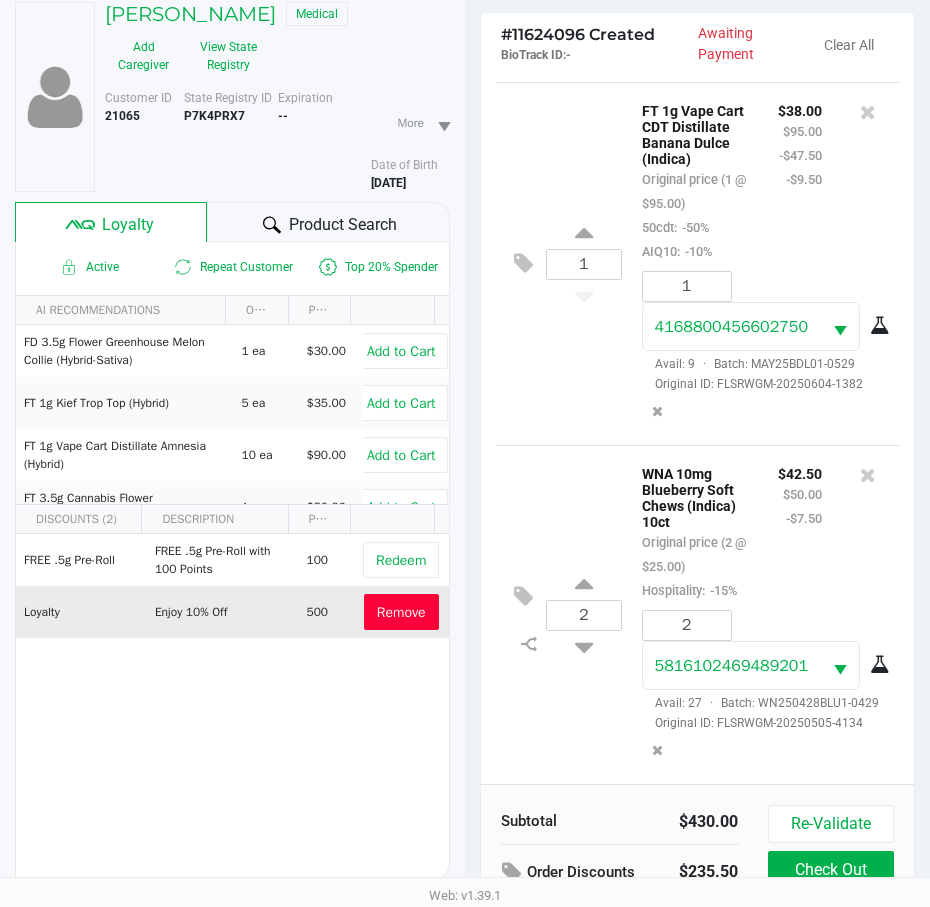 scroll, scrollTop: 265, scrollLeft: 0, axis: vertical 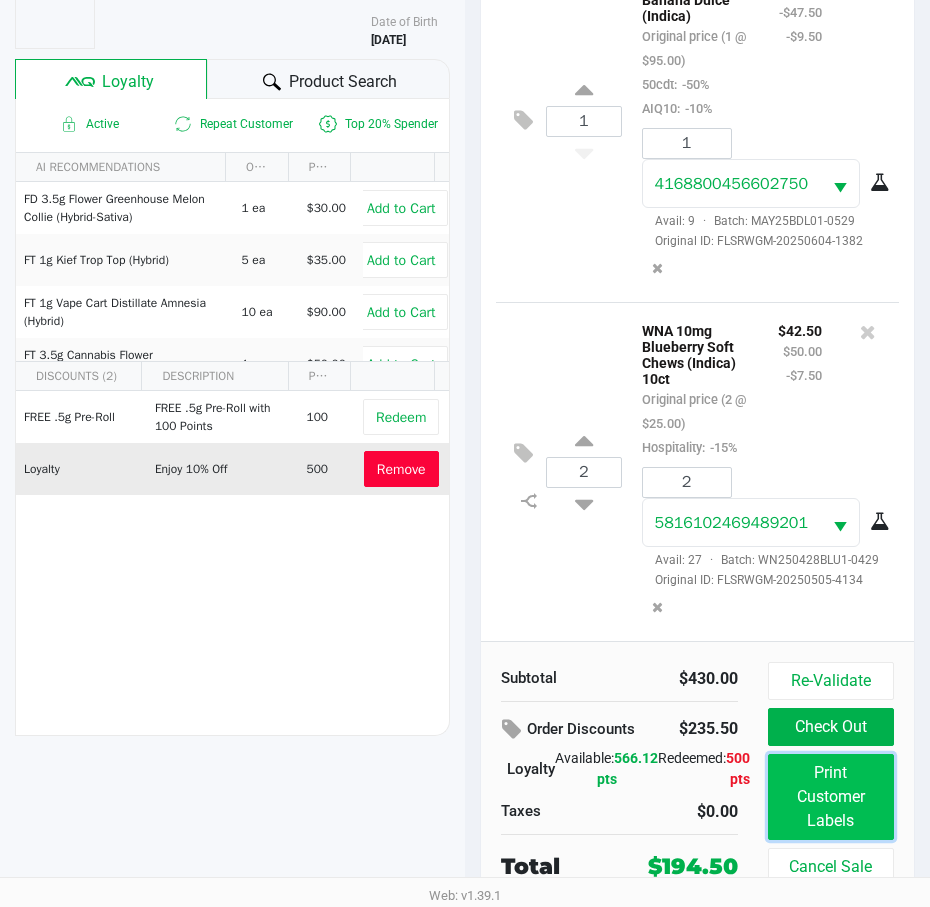 click on "Print Customer Labels" 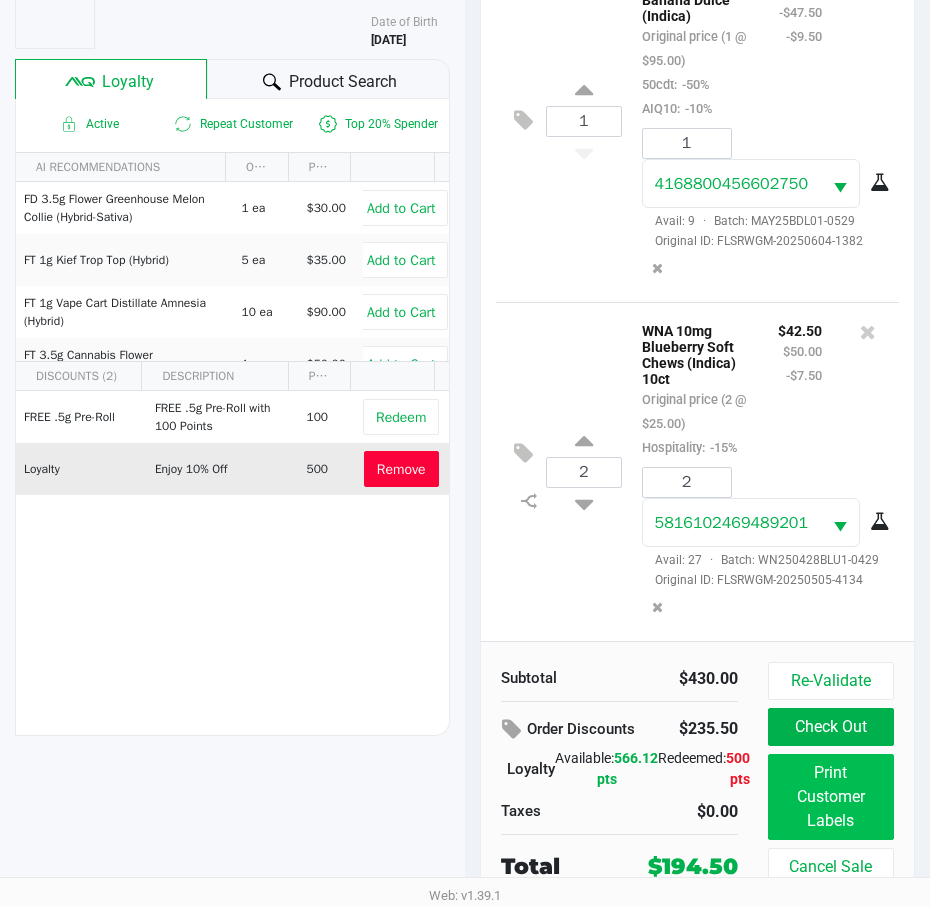 scroll, scrollTop: 0, scrollLeft: 0, axis: both 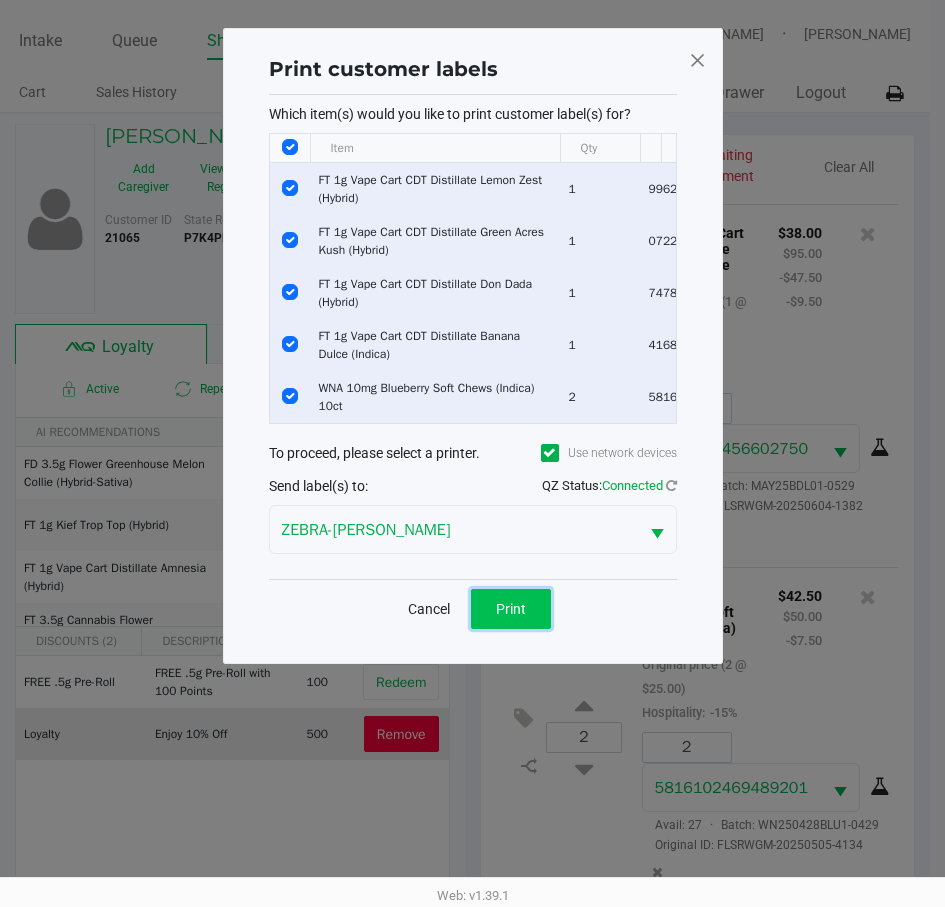 click on "Print" 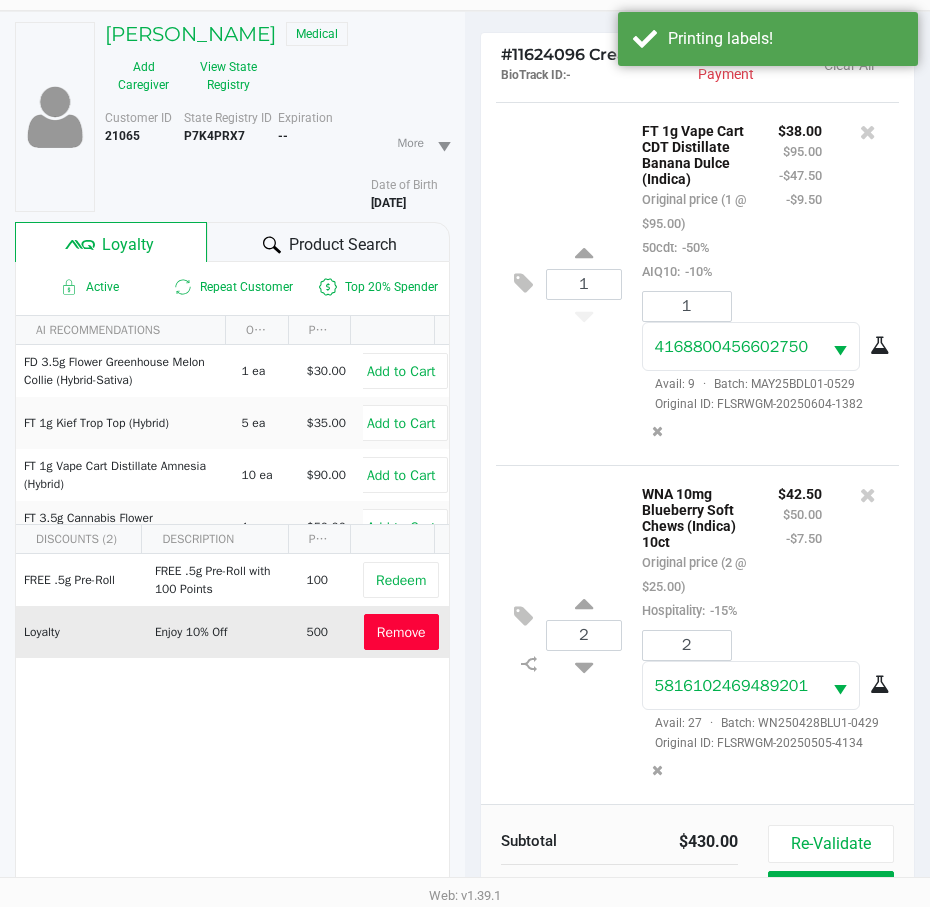 scroll, scrollTop: 265, scrollLeft: 0, axis: vertical 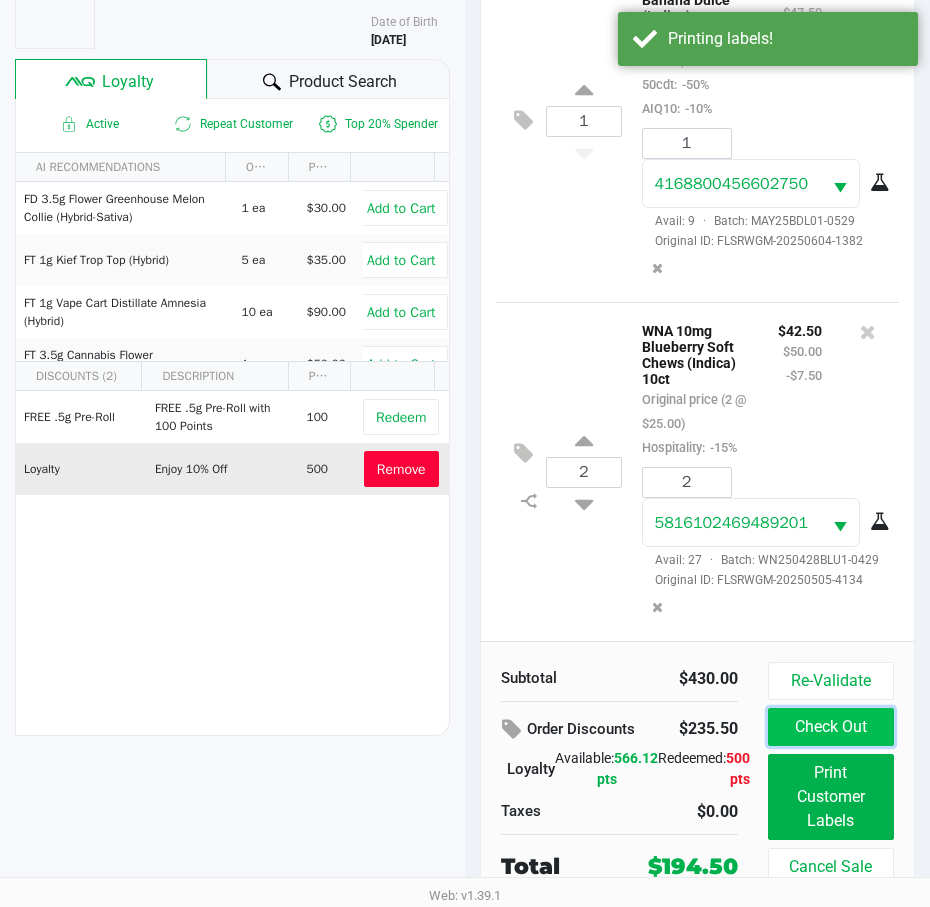 click on "Check Out" 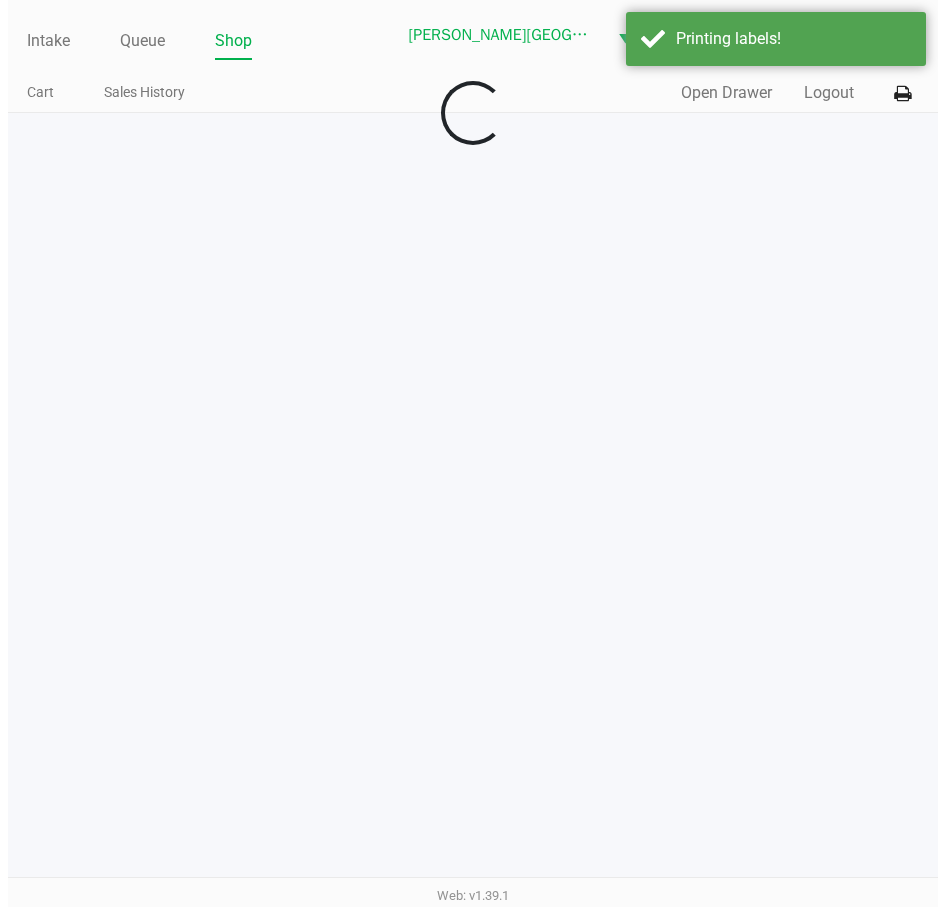 scroll, scrollTop: 0, scrollLeft: 0, axis: both 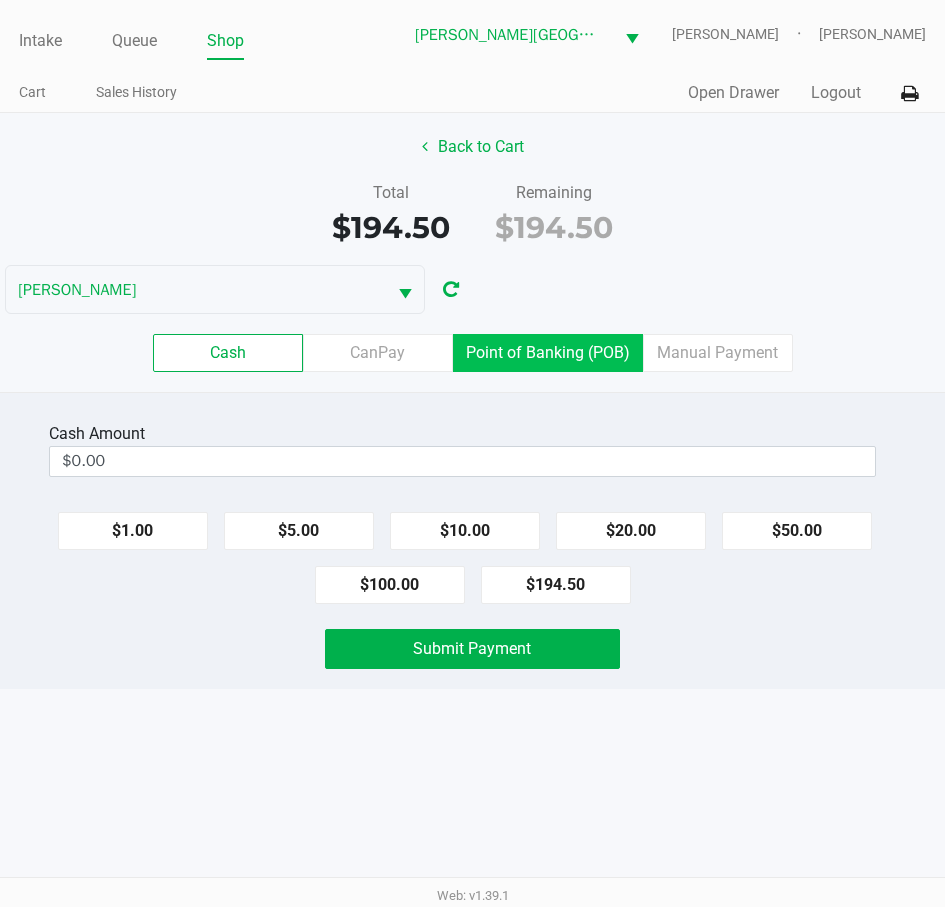 click on "Point of Banking (POB)" 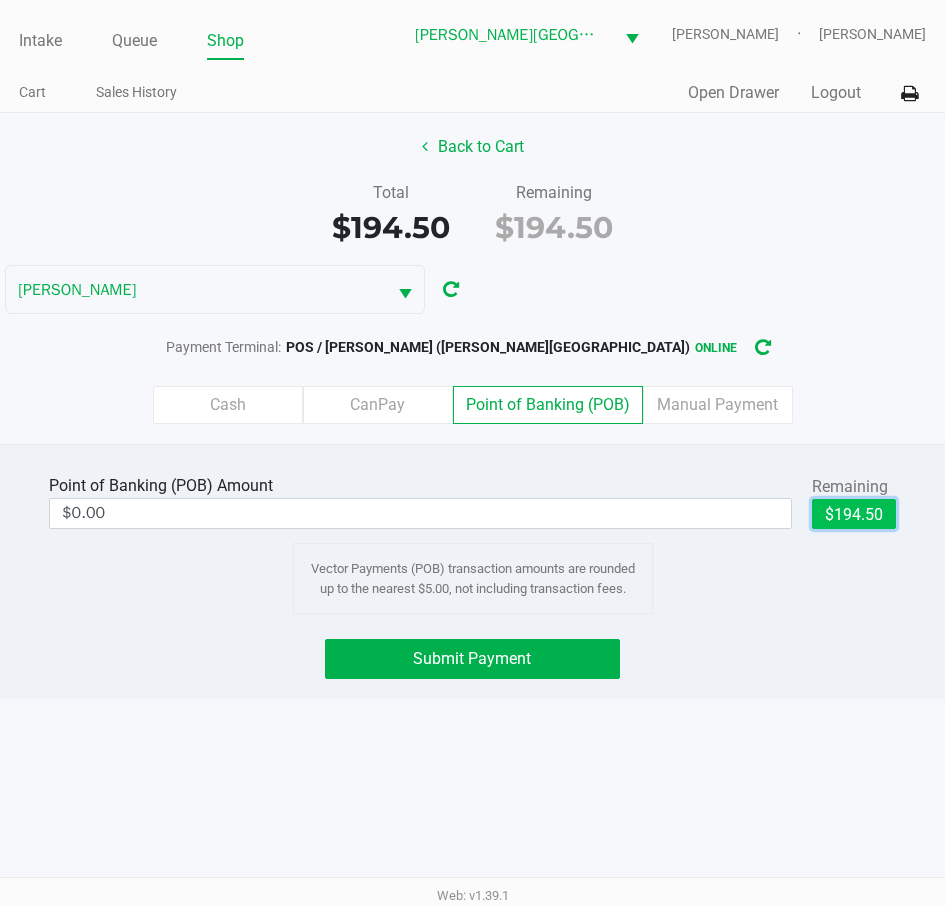 drag, startPoint x: 855, startPoint y: 507, endPoint x: 644, endPoint y: 595, distance: 228.6154 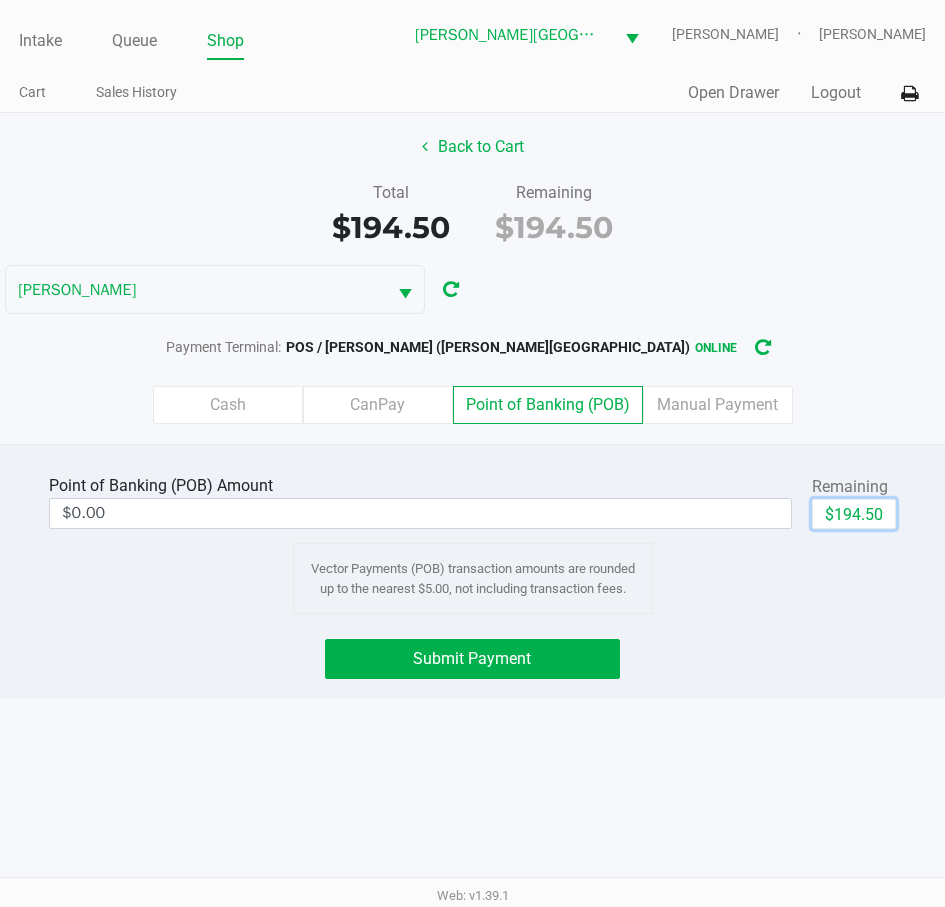 type on "$194.50" 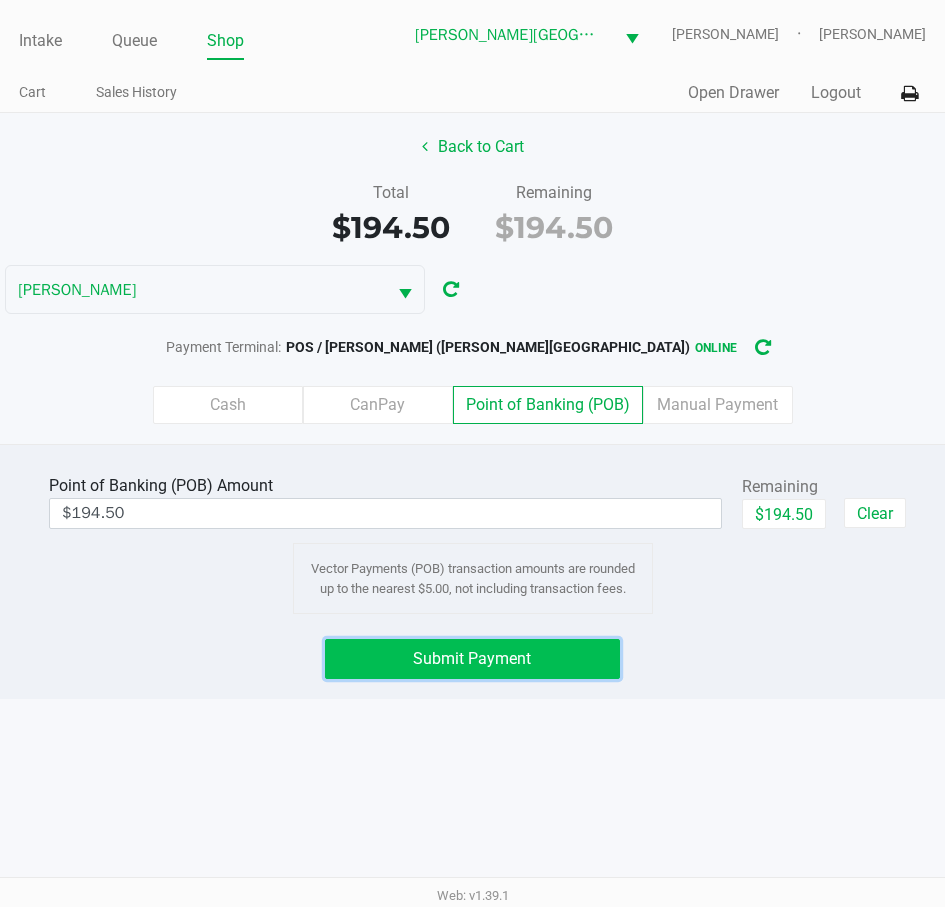 click on "Submit Payment" 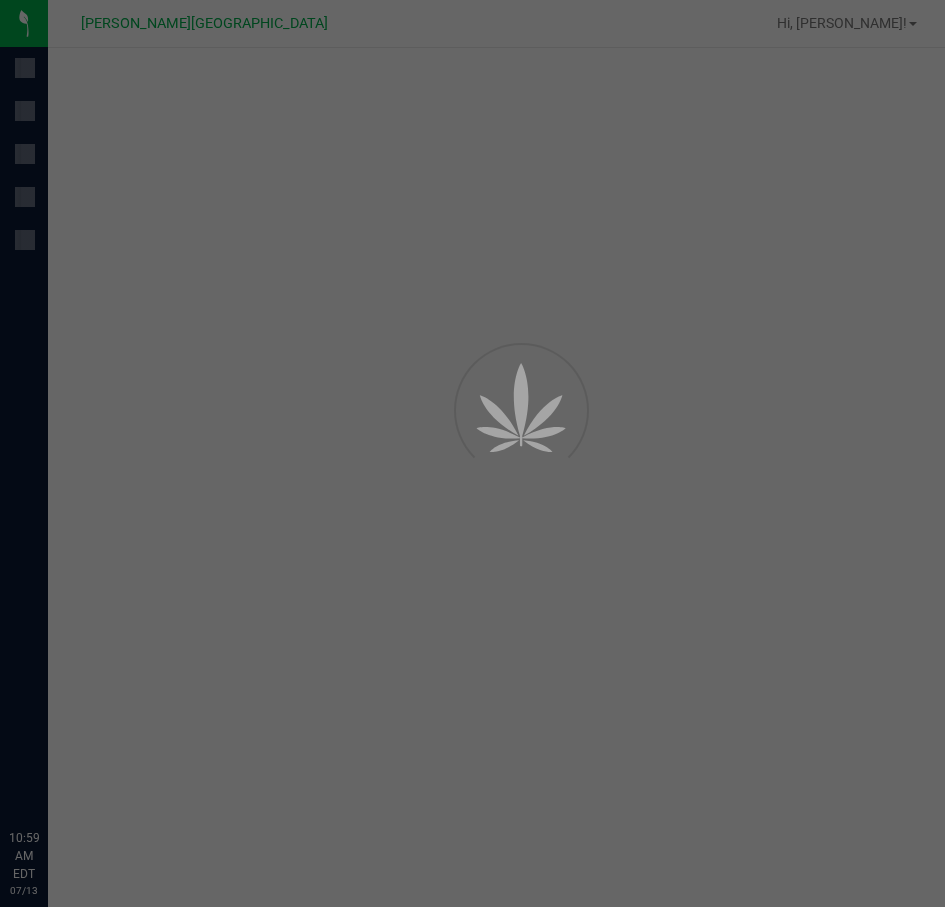 scroll, scrollTop: 0, scrollLeft: 0, axis: both 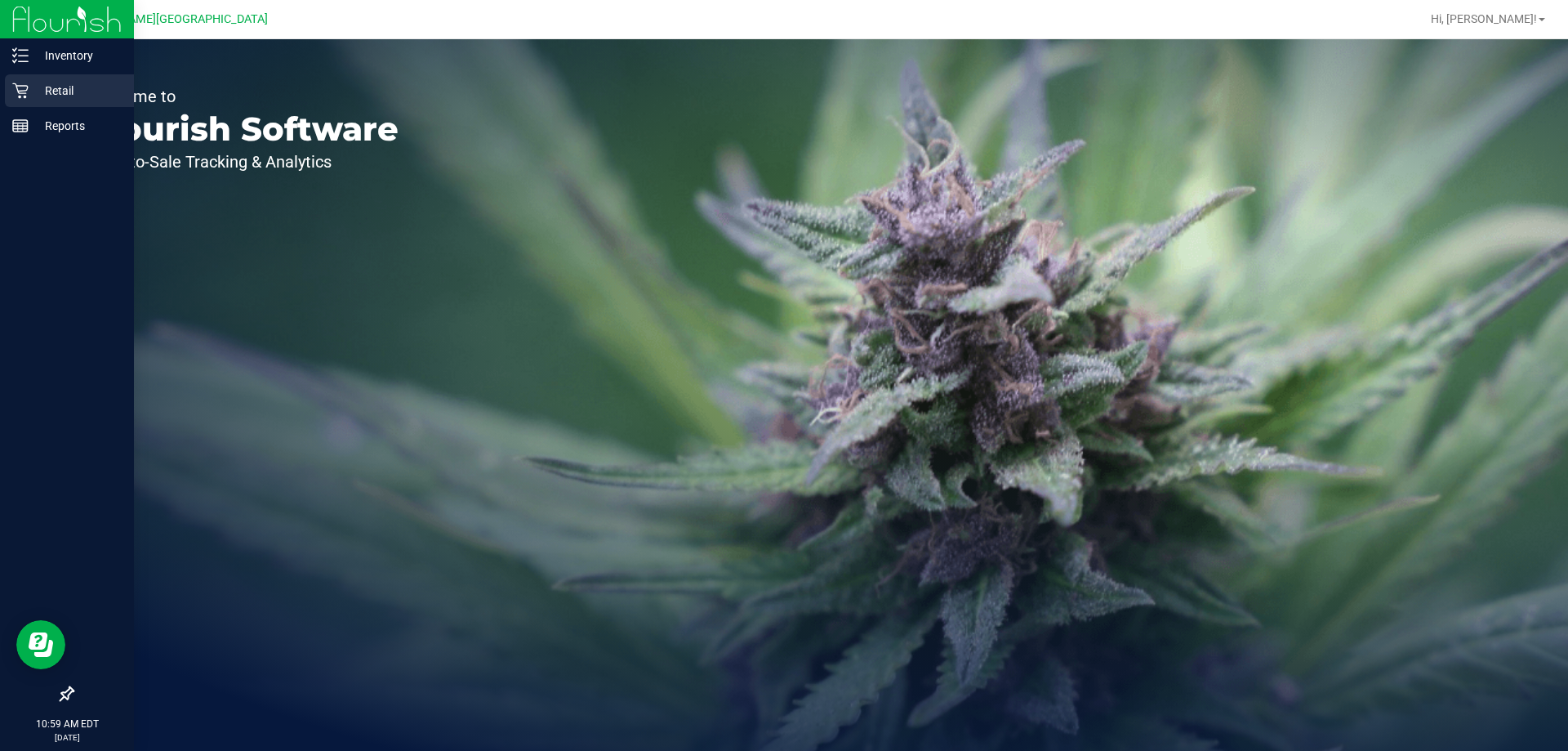 click 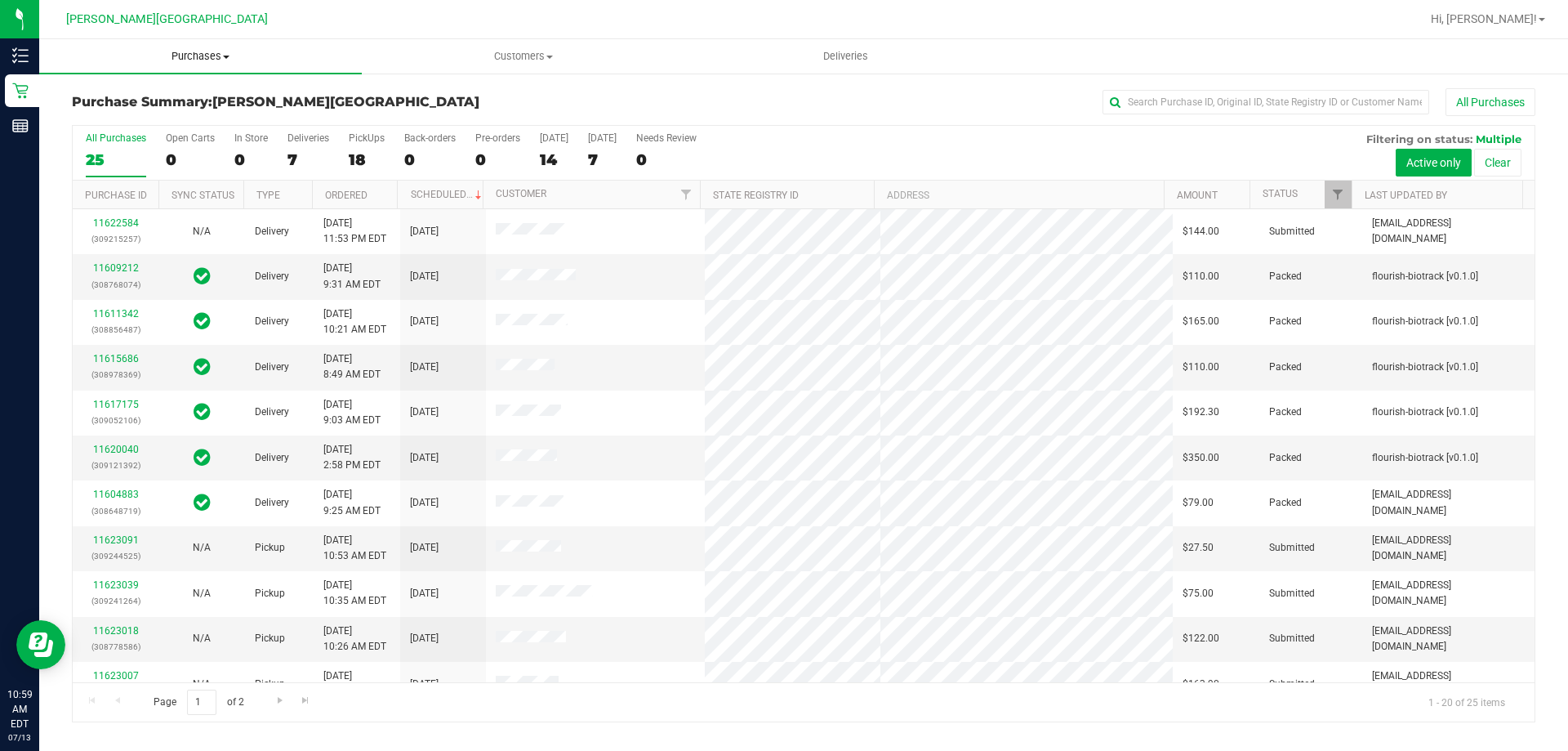 click on "Purchases" at bounding box center (200, 56) 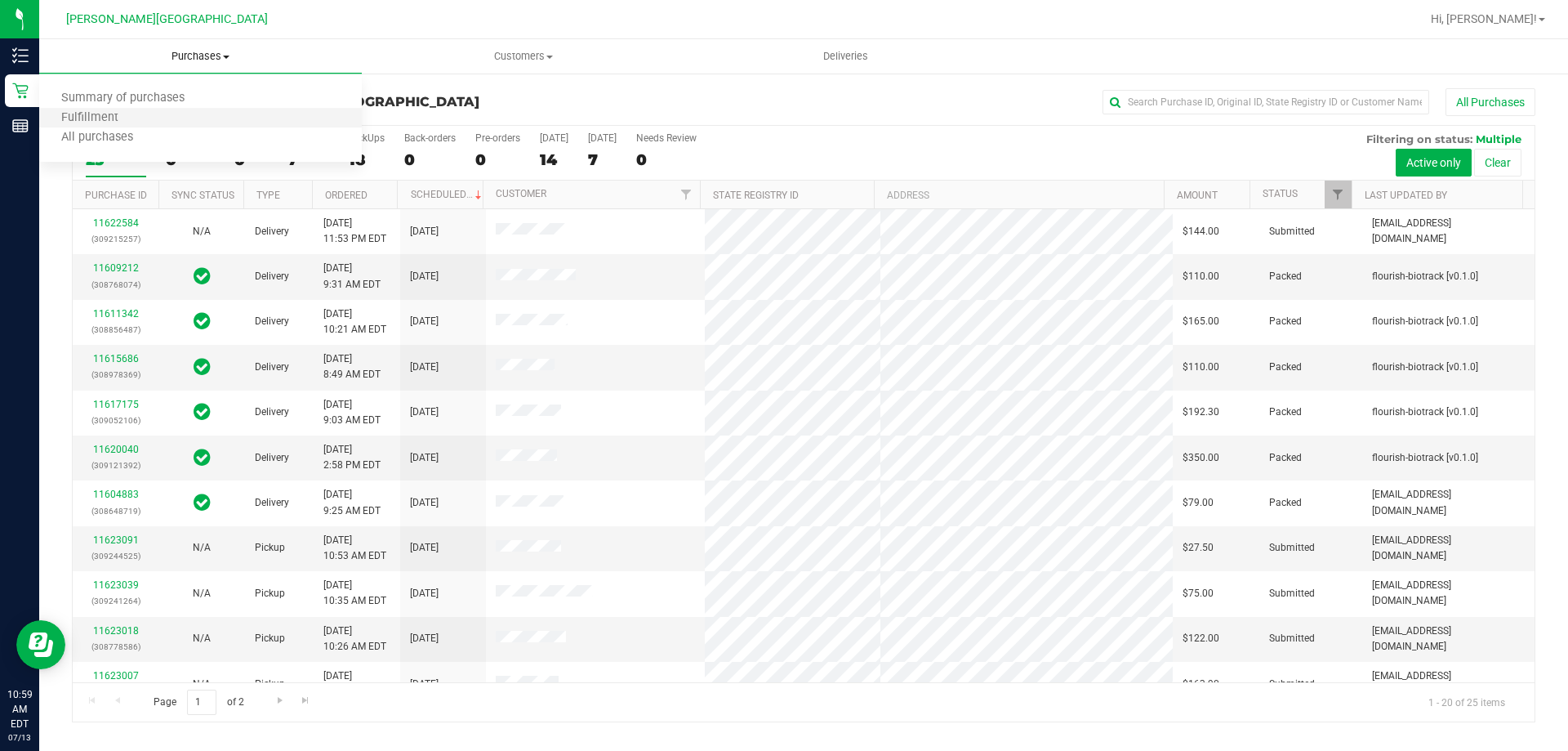 click on "Fulfillment" at bounding box center (200, 118) 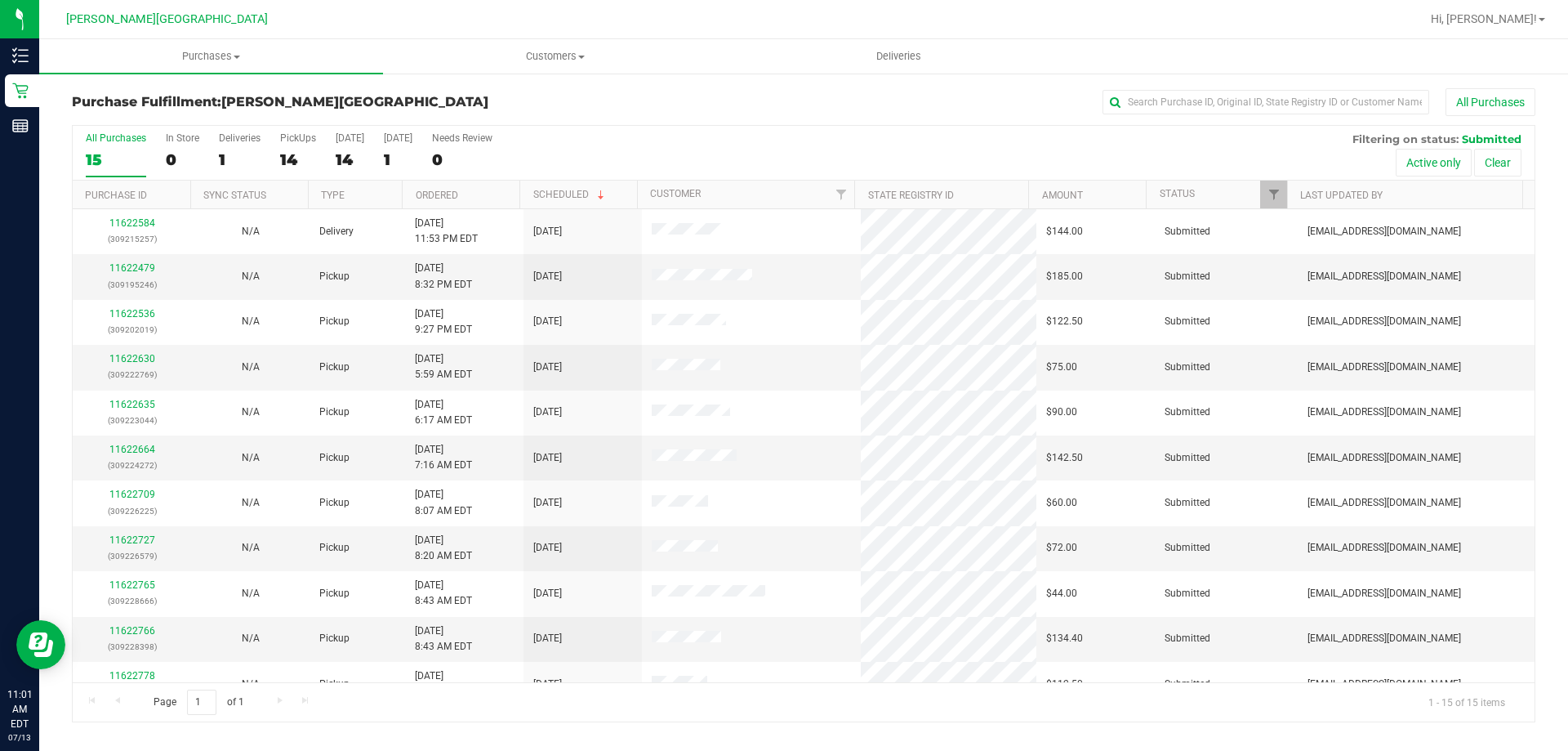 click on "Ordered" at bounding box center [461, 194] 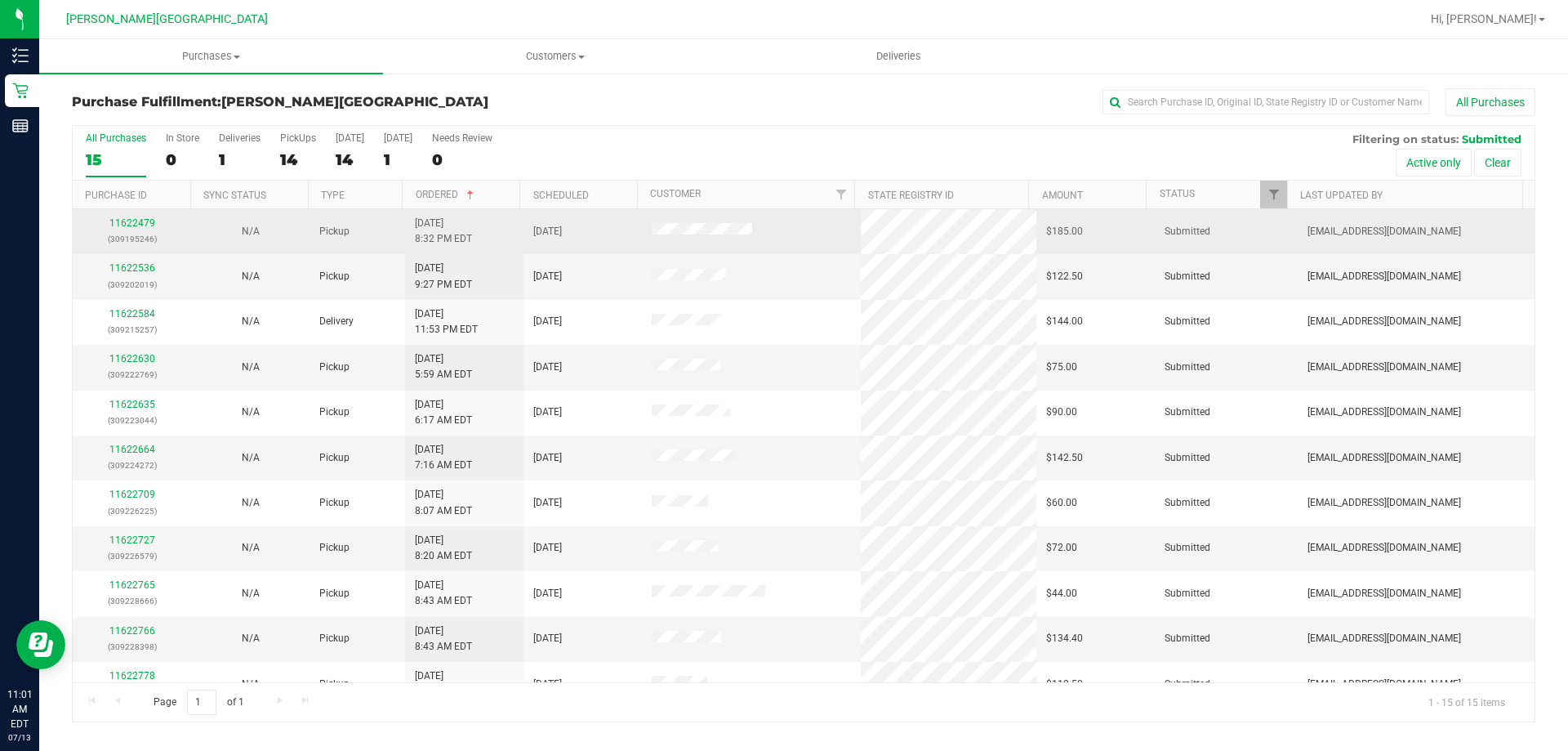 click on "11622479
(309195246)" at bounding box center [131, 231] 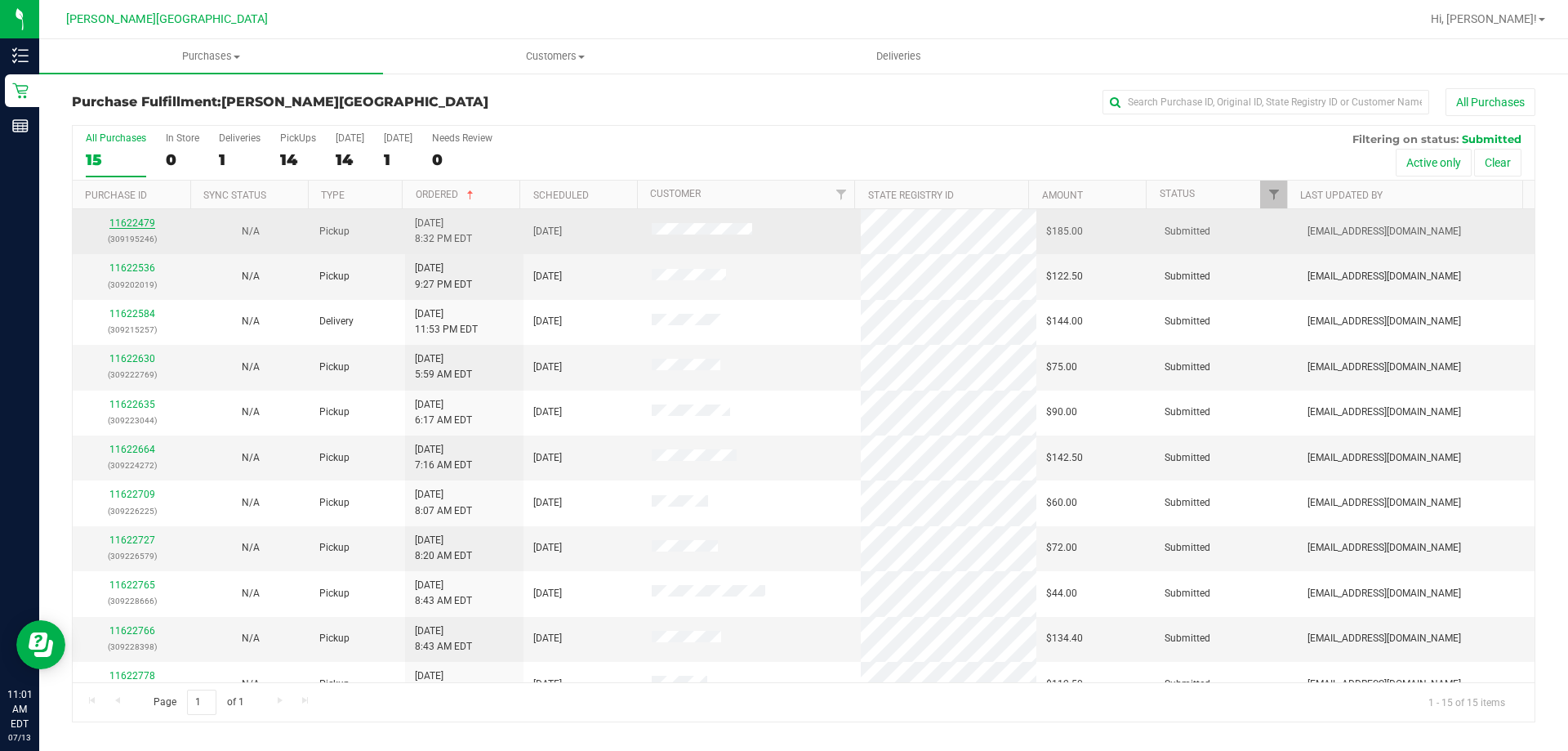 click on "11622479" at bounding box center [132, 223] 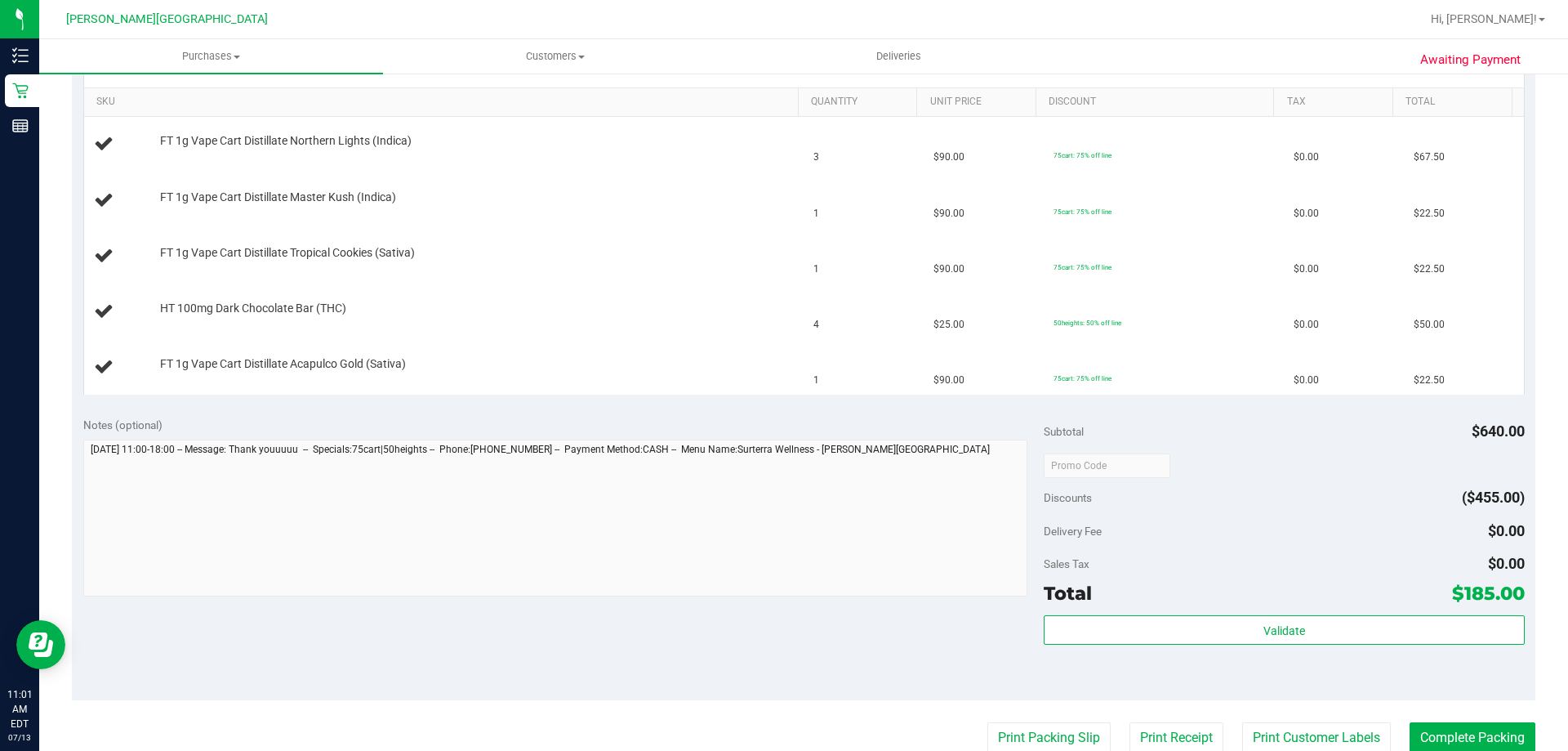 scroll, scrollTop: 409, scrollLeft: 0, axis: vertical 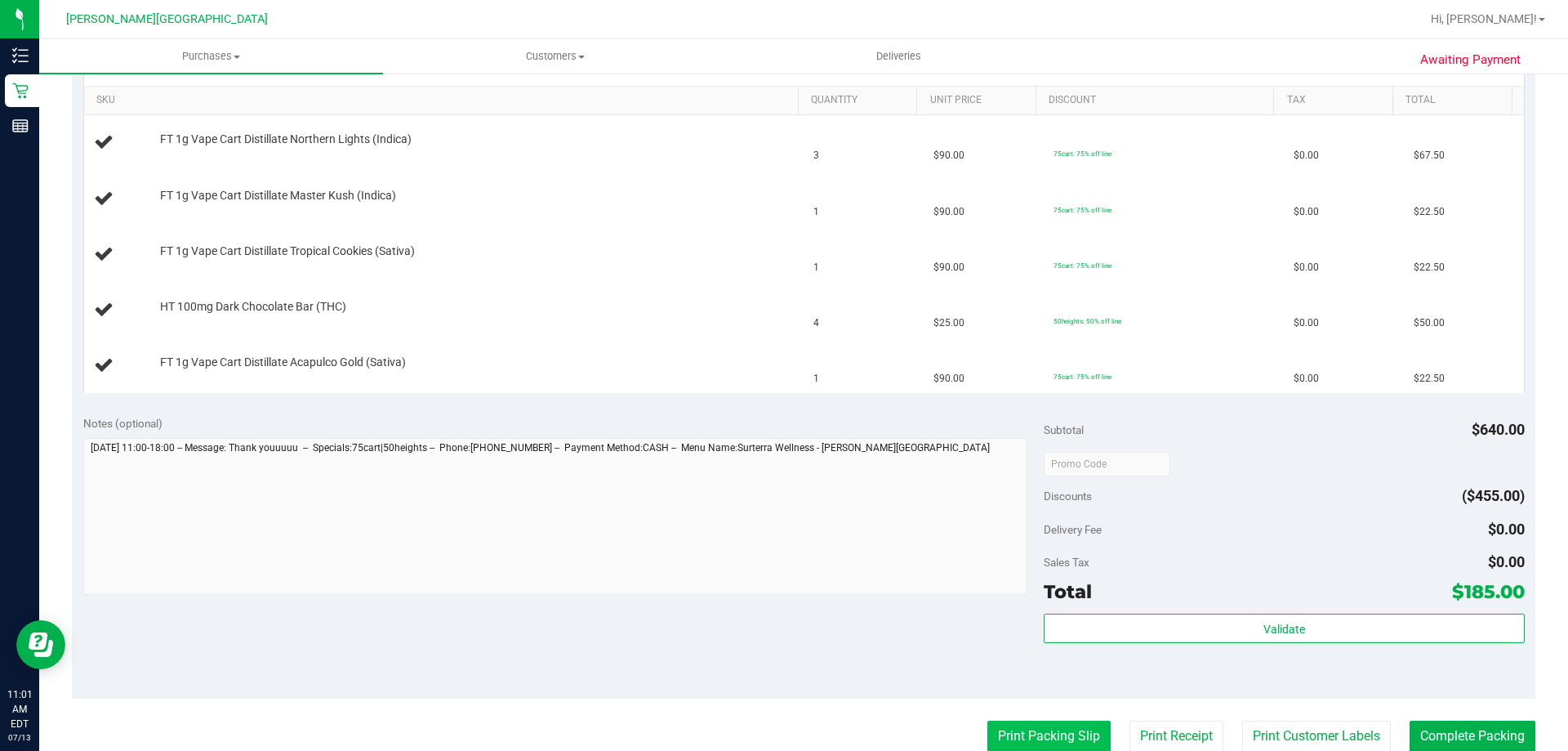 click on "Print Packing Slip" at bounding box center [1049, 736] 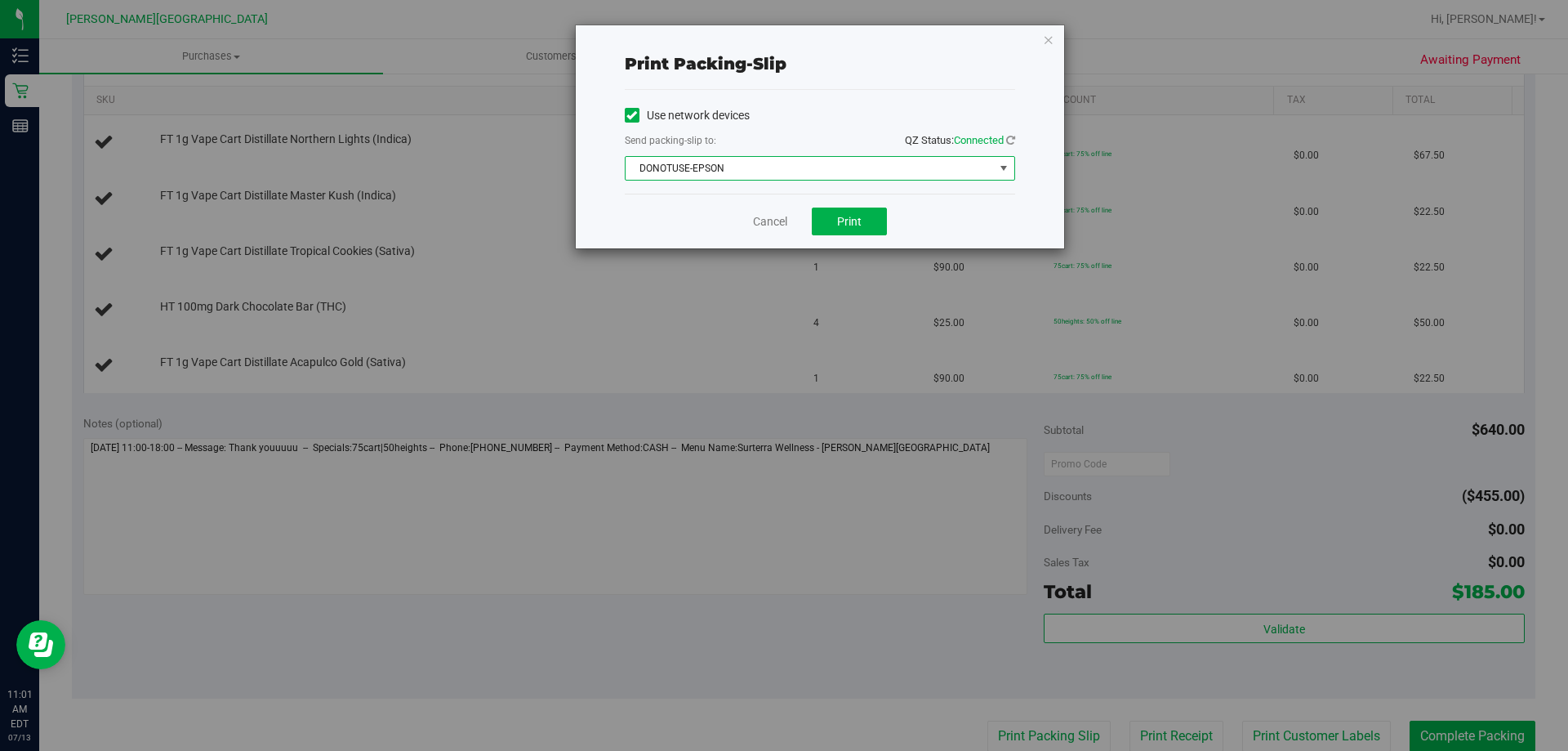 click on "DONOTUSE-EPSON" at bounding box center [809, 168] 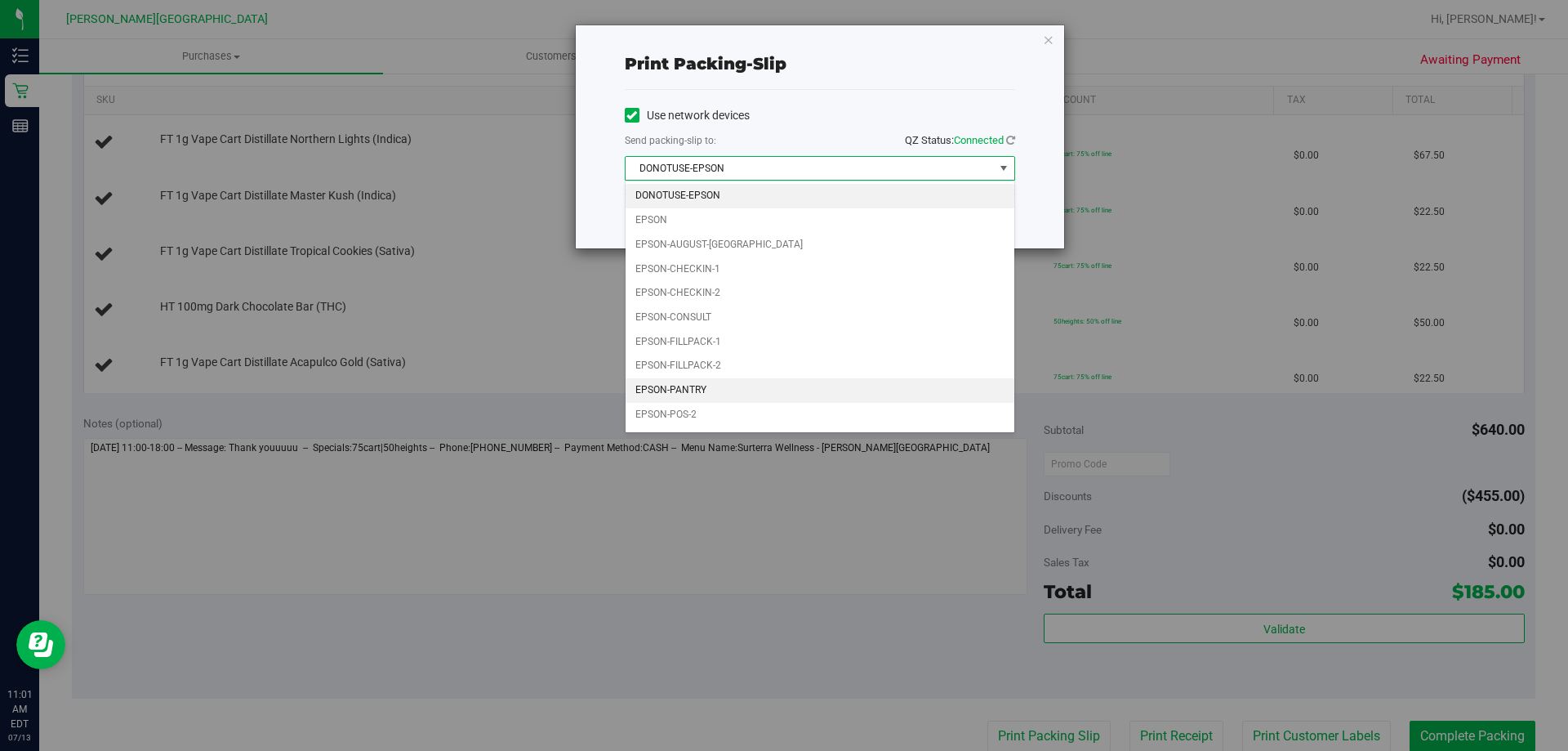 scroll, scrollTop: 47, scrollLeft: 0, axis: vertical 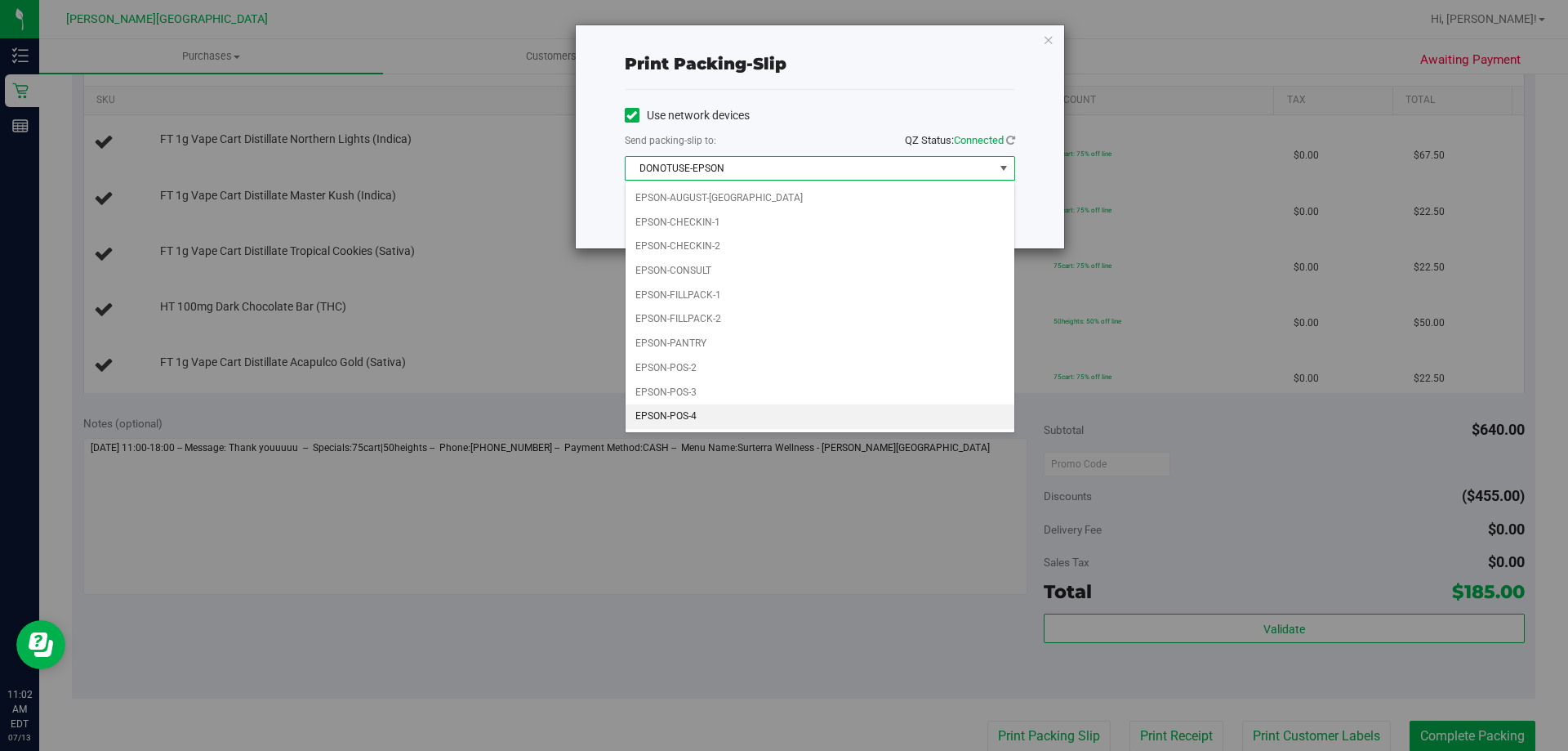 click on "EPSON-POS-4" at bounding box center [820, 417] 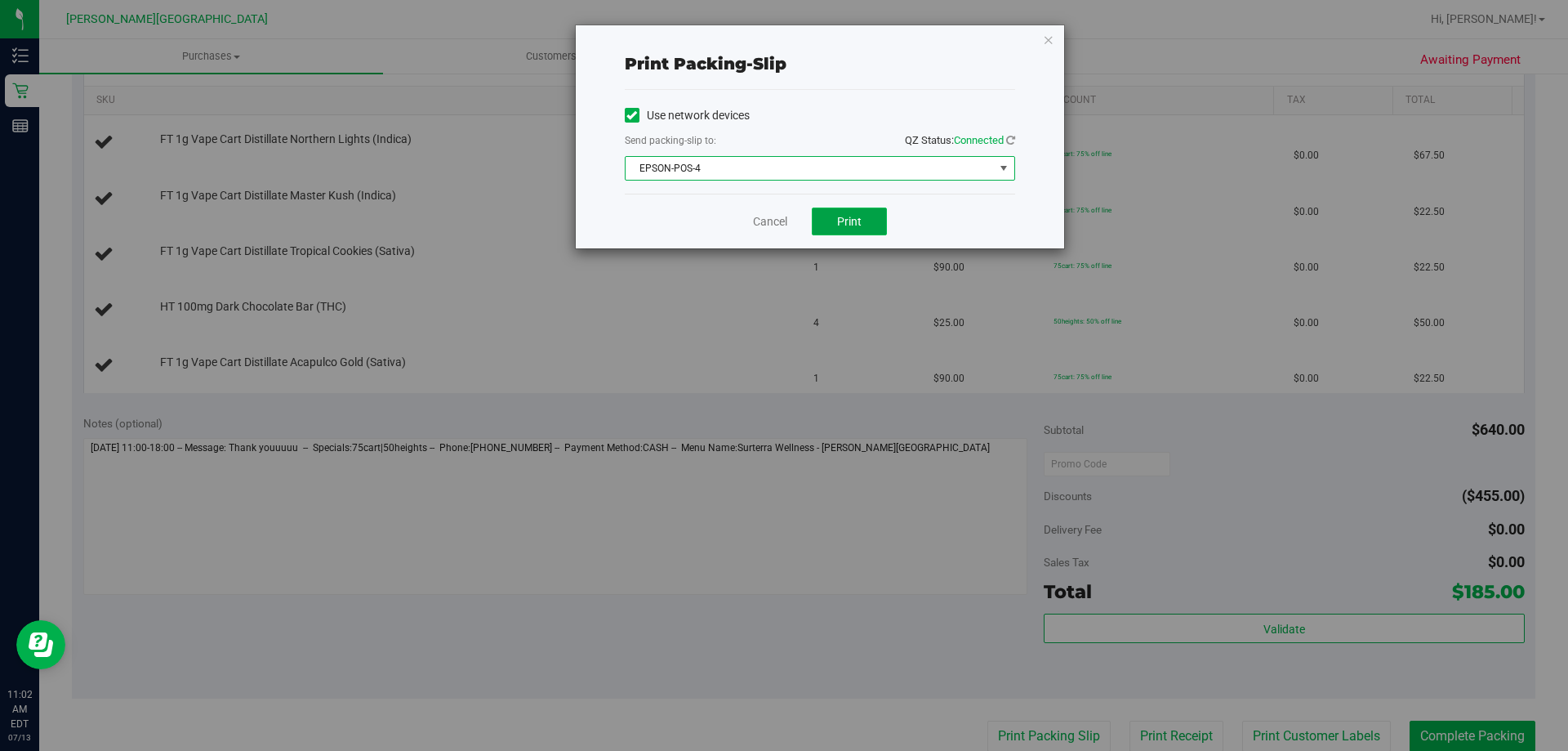 click on "Print" at bounding box center (849, 221) 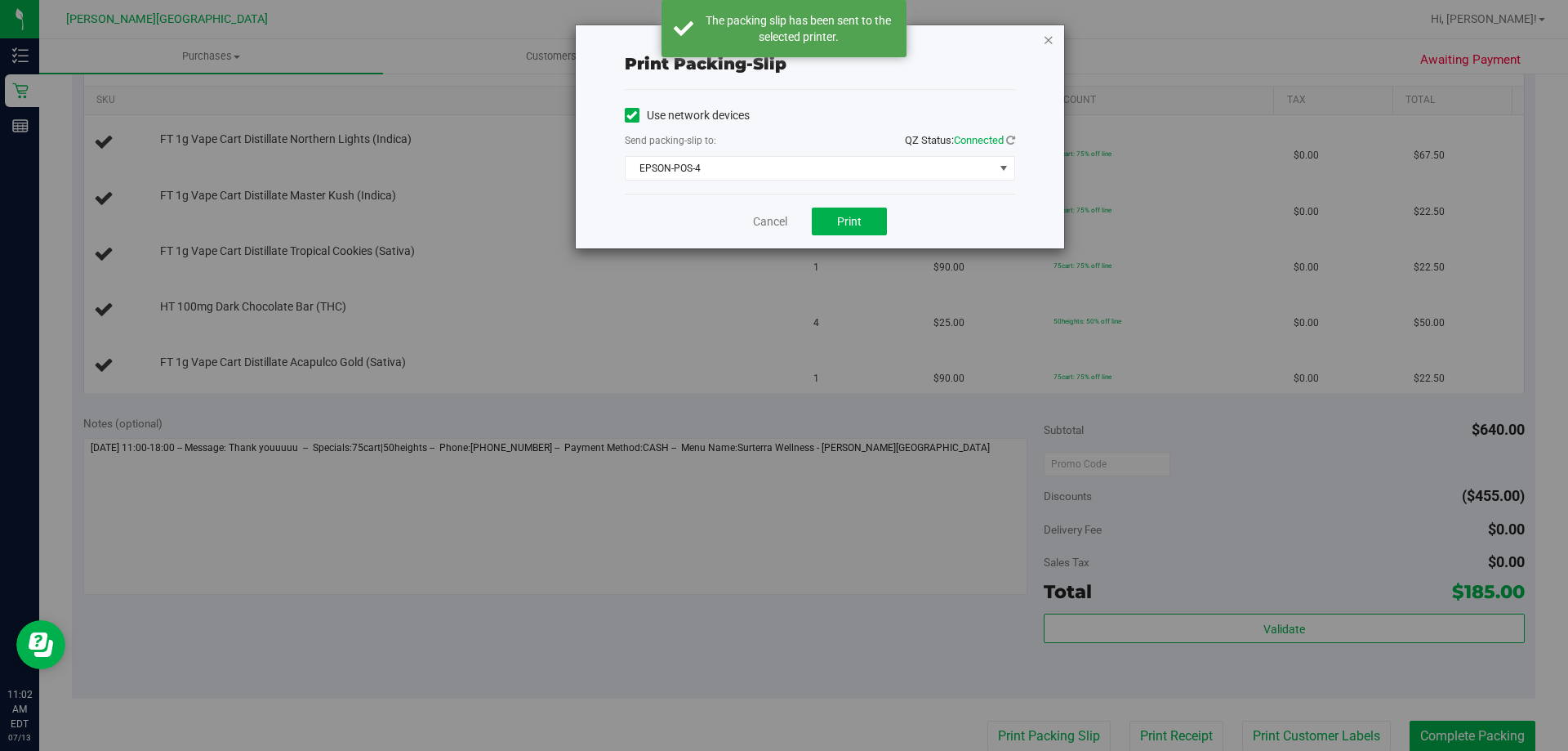 click at bounding box center (1049, 39) 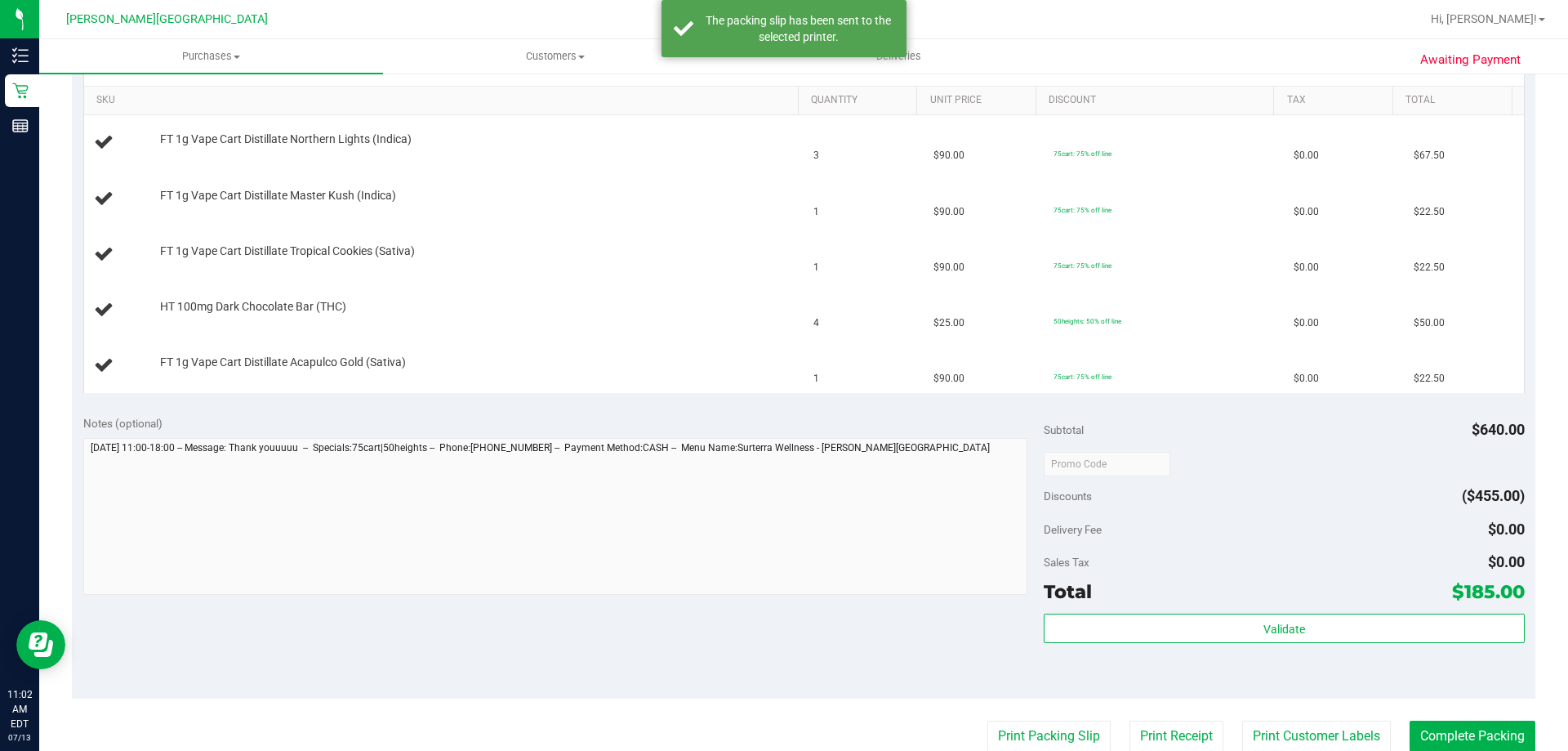 scroll, scrollTop: 409, scrollLeft: 0, axis: vertical 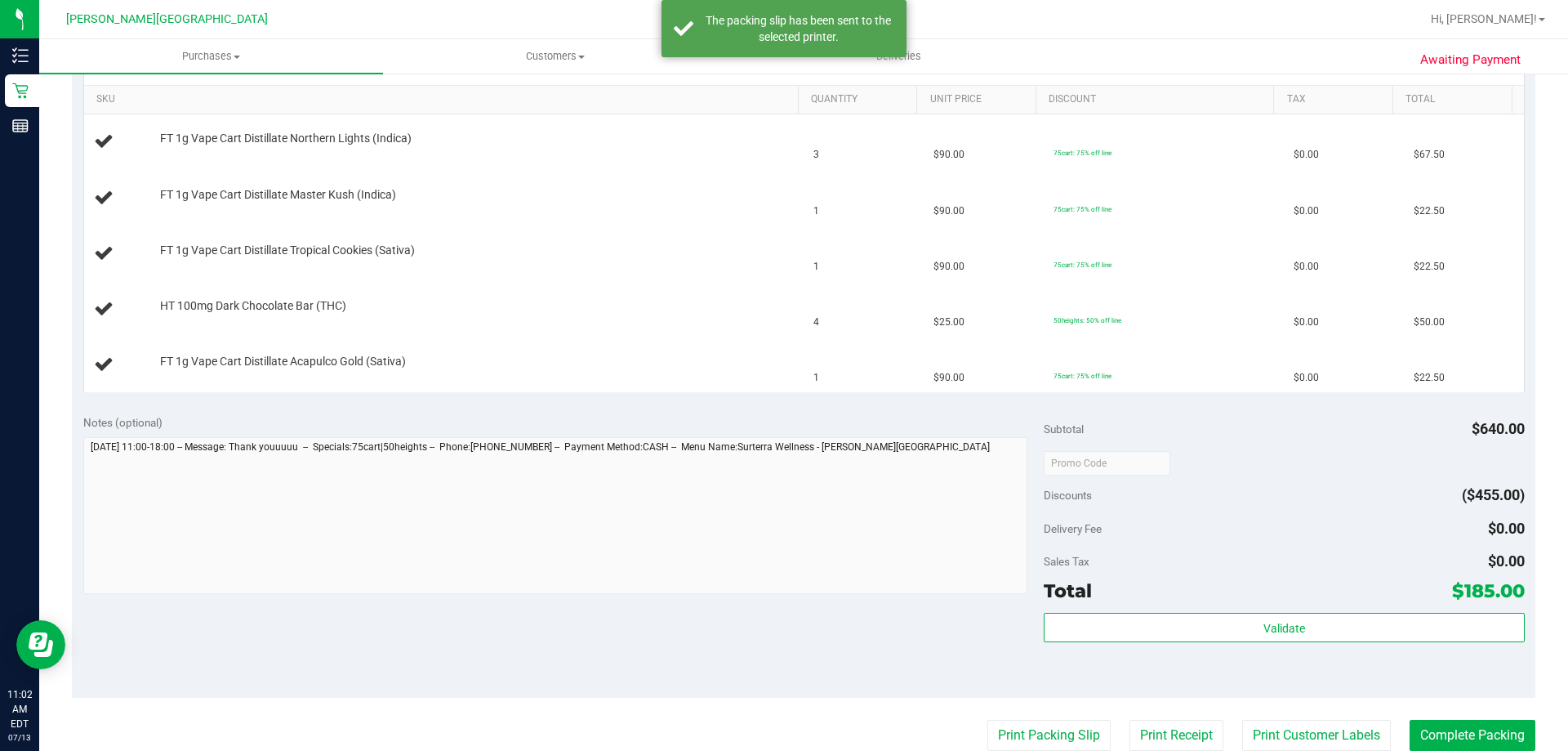 click on "Delivery Fee
$0.00" at bounding box center (1284, 529) 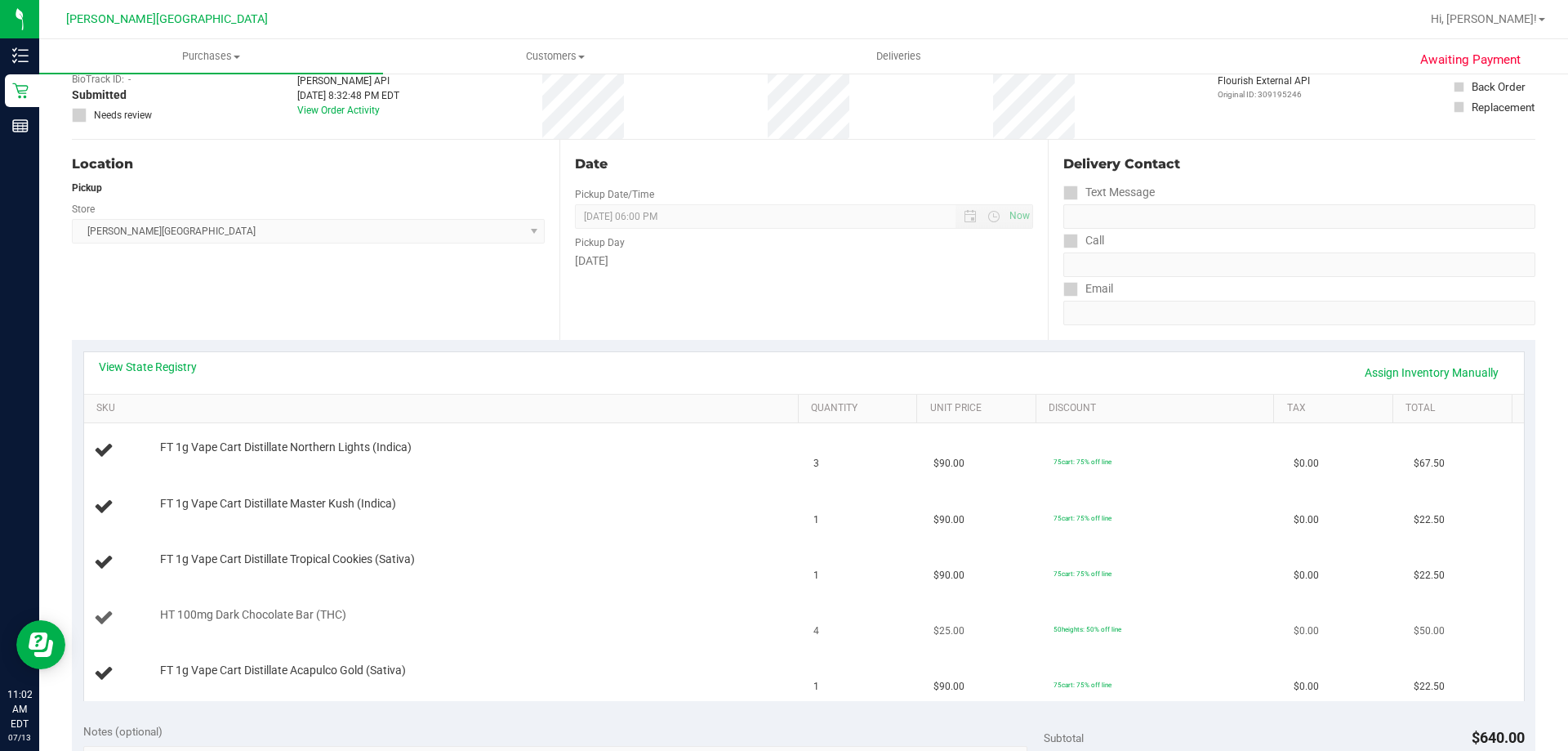 scroll, scrollTop: 0, scrollLeft: 0, axis: both 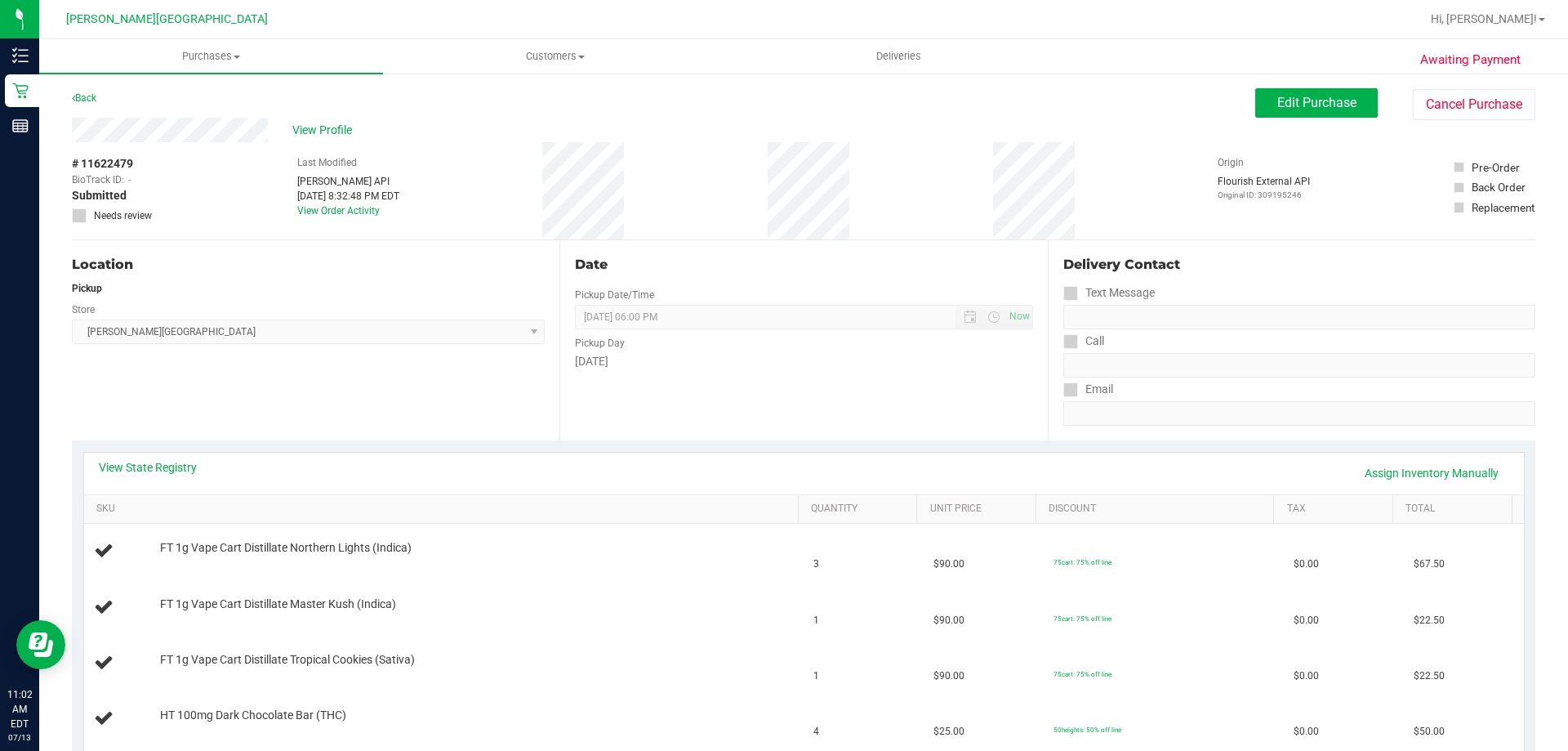 click on "View State Registry
Assign Inventory Manually" at bounding box center (804, 473) 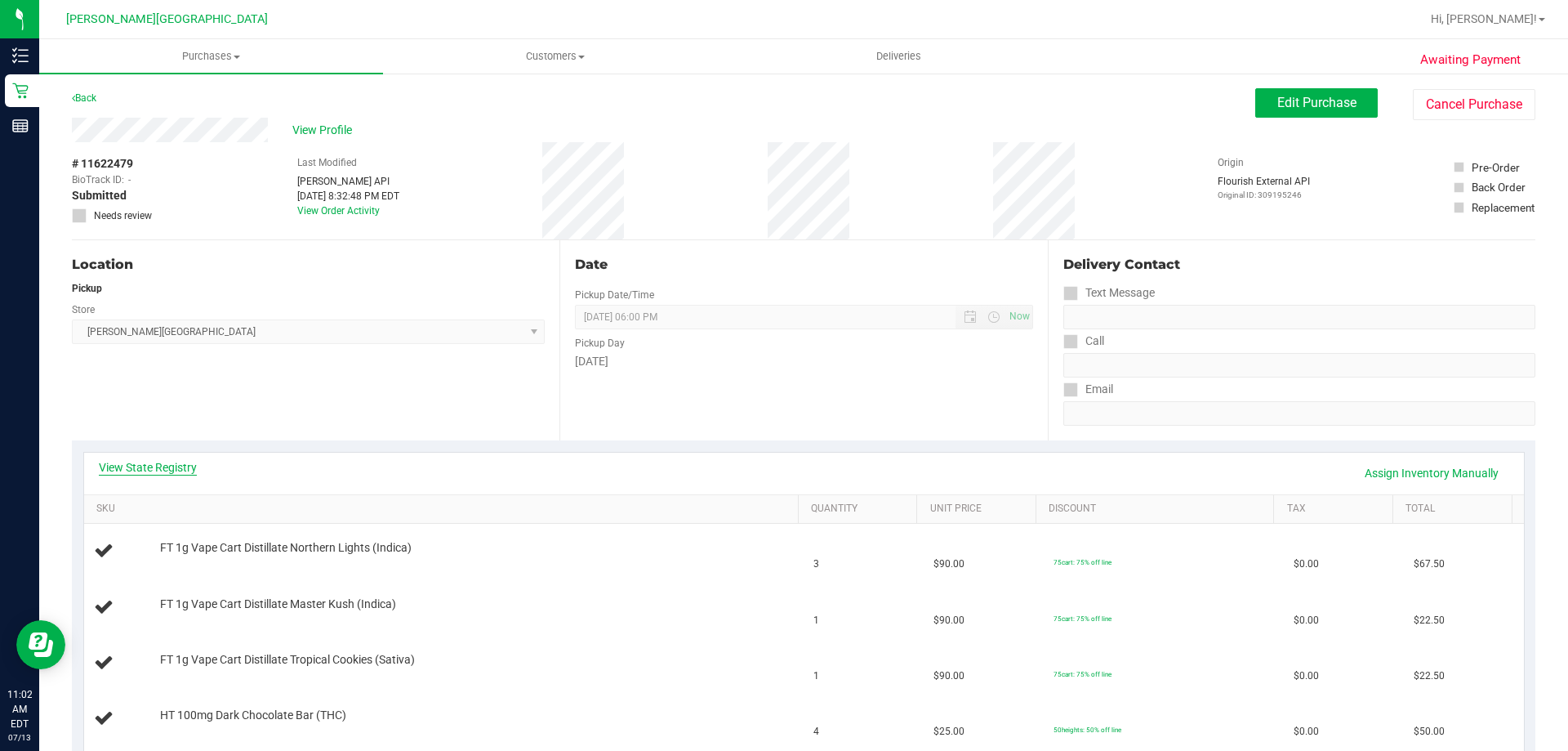 click on "View State Registry" at bounding box center [148, 467] 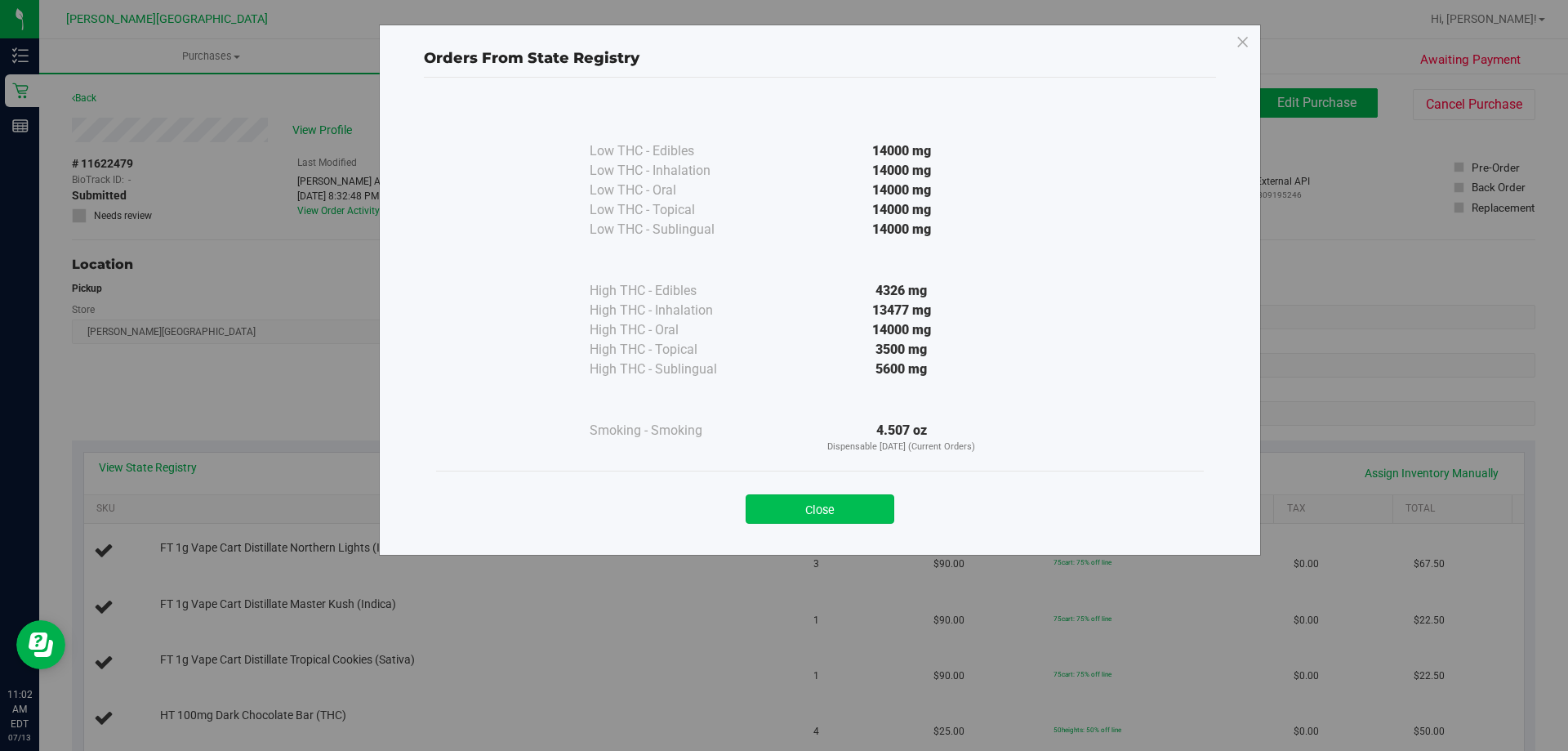 click on "Close" at bounding box center [820, 509] 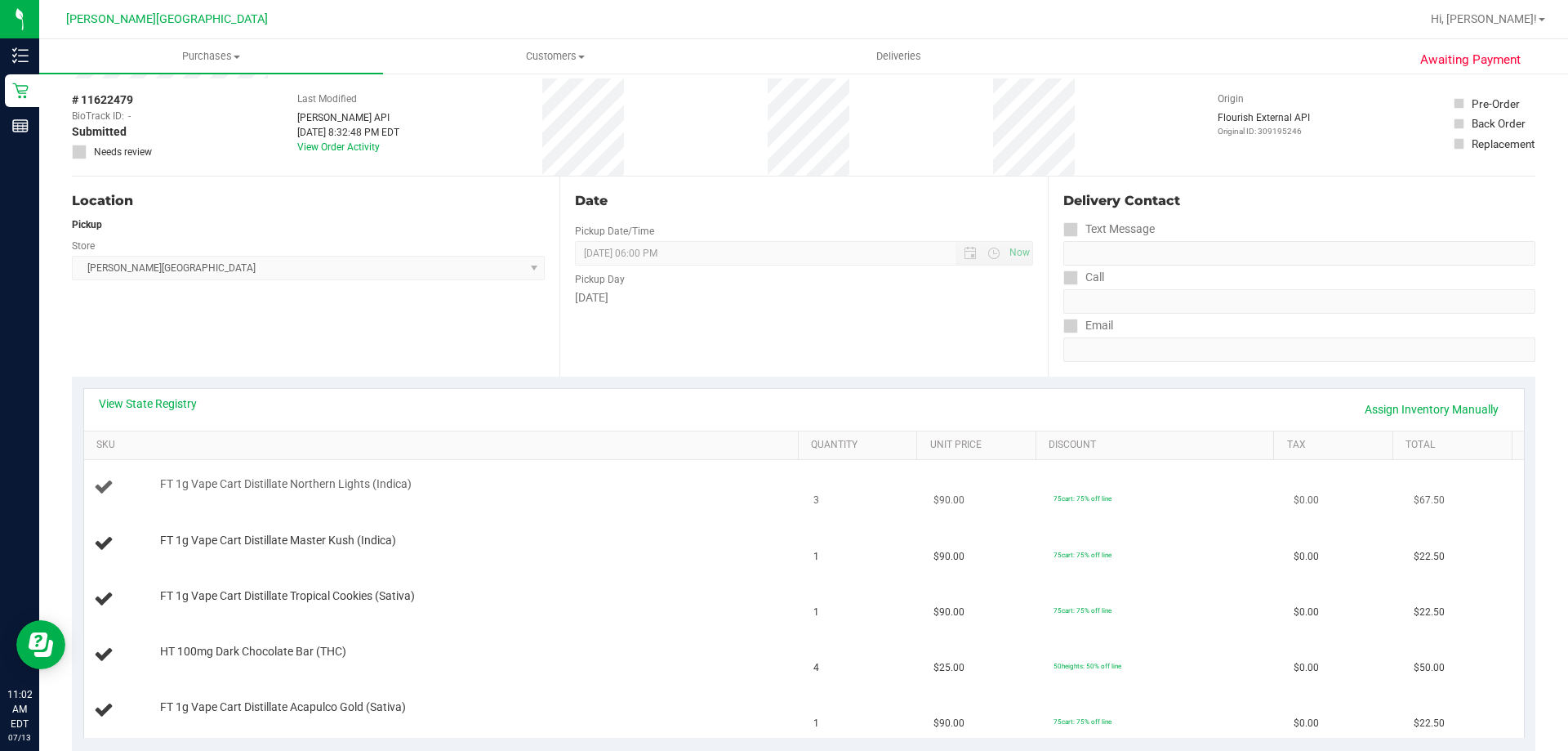 scroll, scrollTop: 245, scrollLeft: 0, axis: vertical 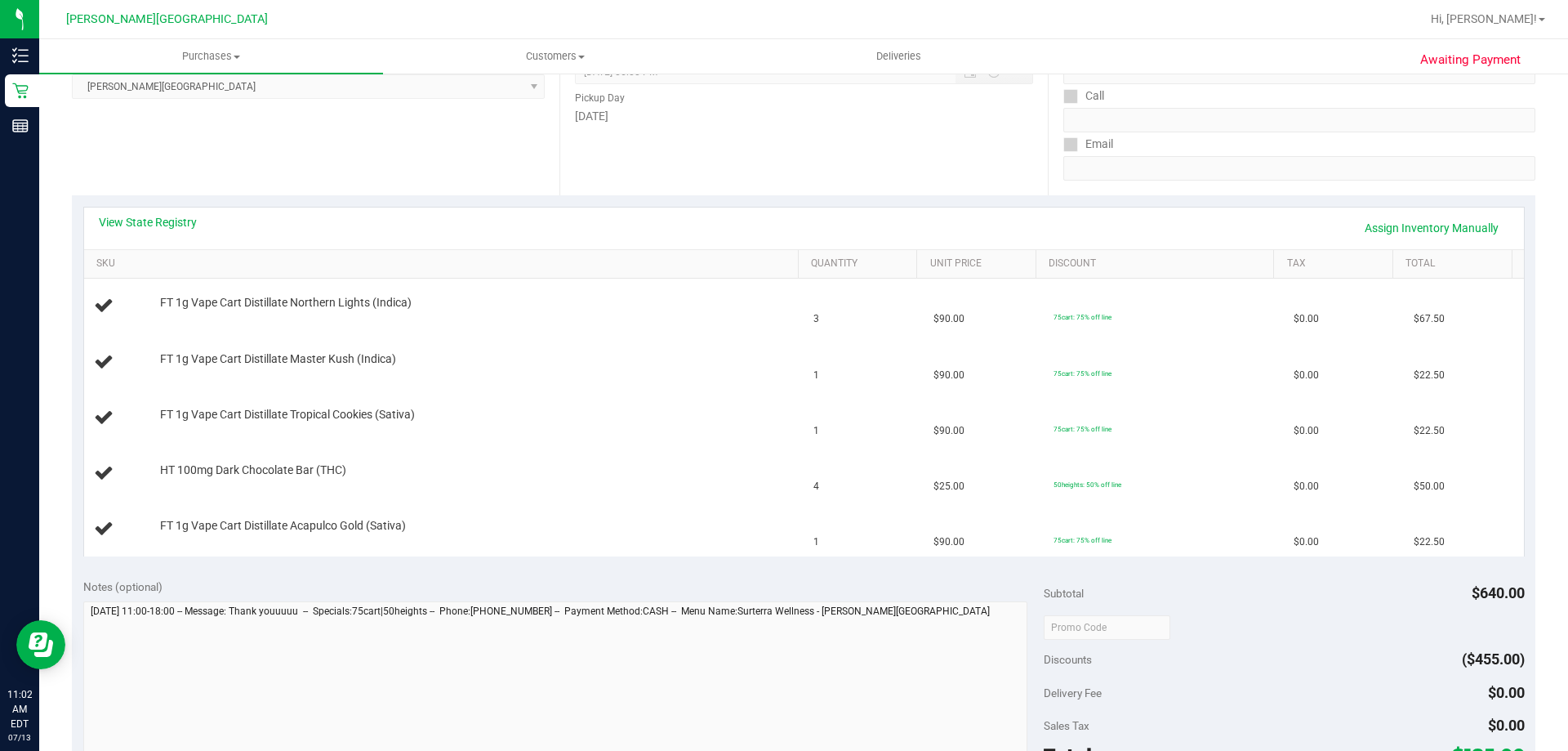 click on "Notes (optional)
Subtotal
$640.00
Discounts
($455.00)
Delivery Fee
$0.00
Sales Tax
$0.00
Total
$185.00" at bounding box center [804, 715] 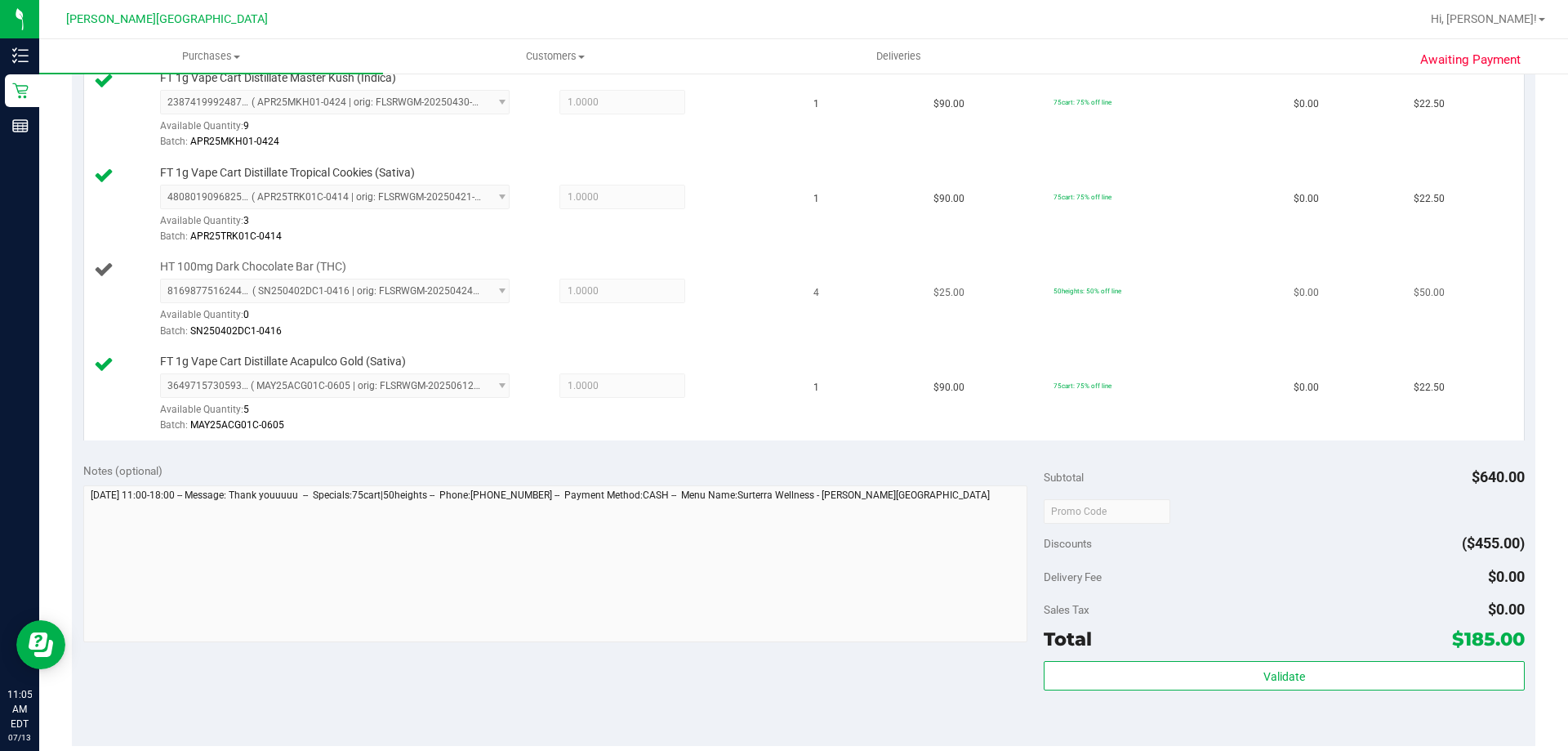 scroll, scrollTop: 0, scrollLeft: 0, axis: both 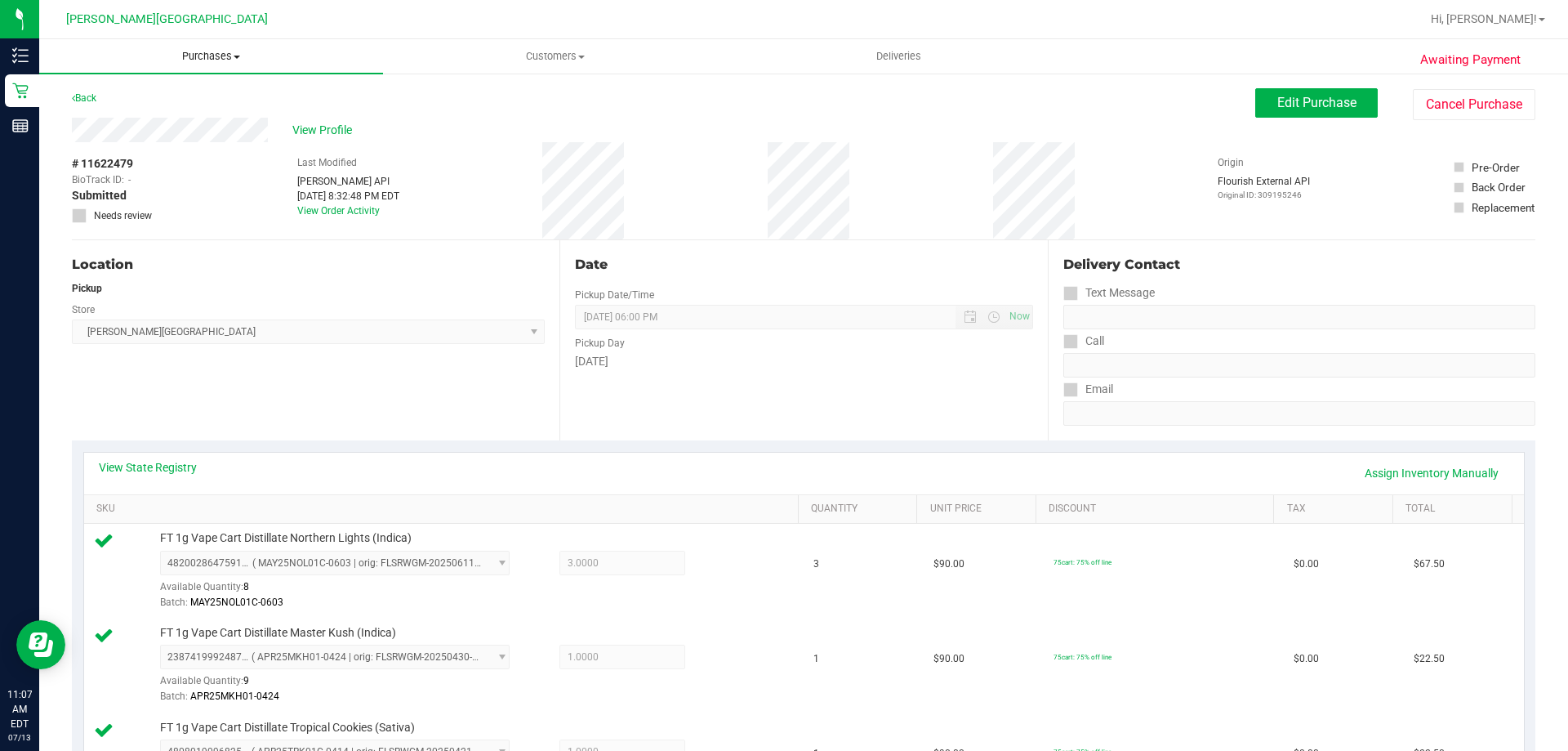 click on "Purchases" at bounding box center [211, 56] 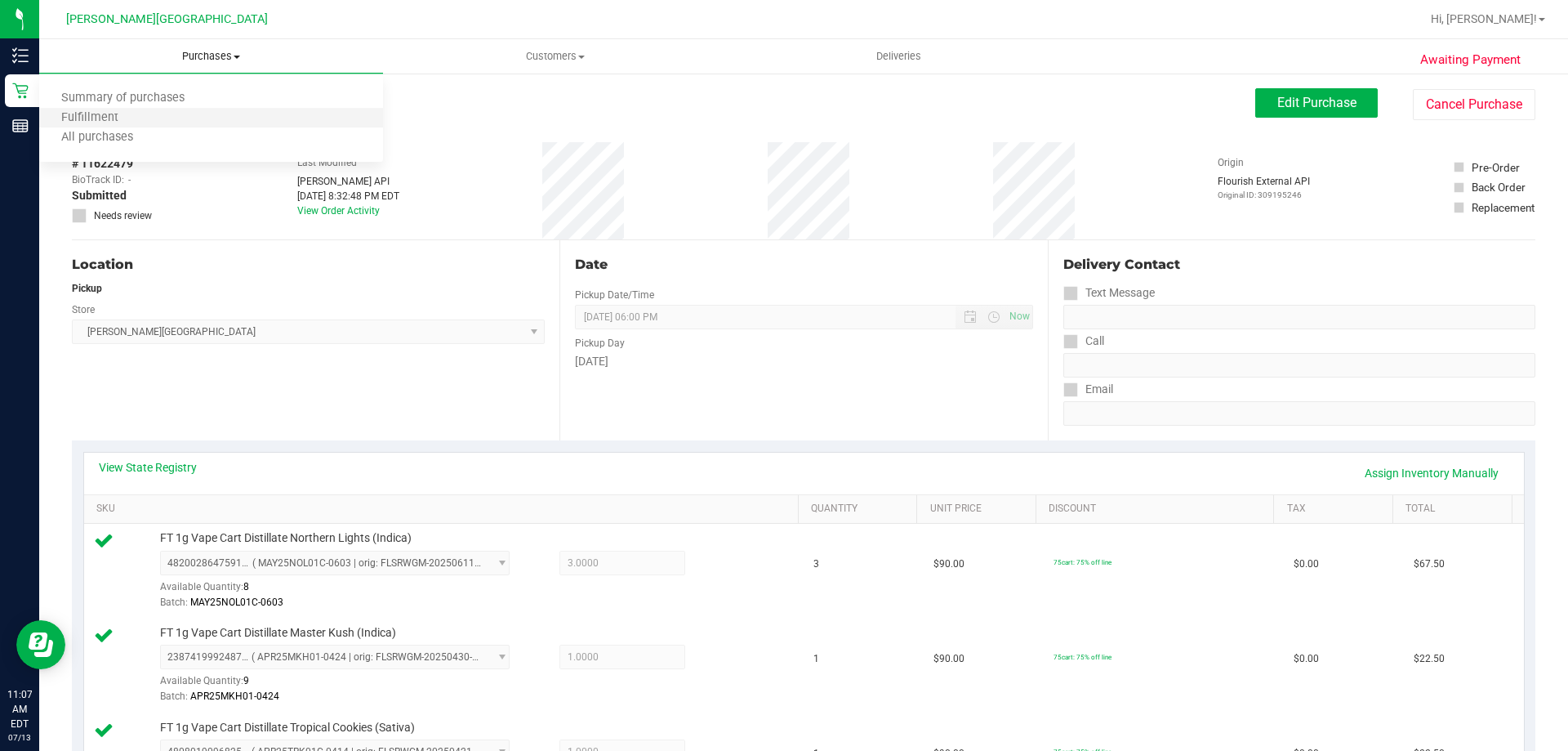 click on "Fulfillment" at bounding box center [211, 118] 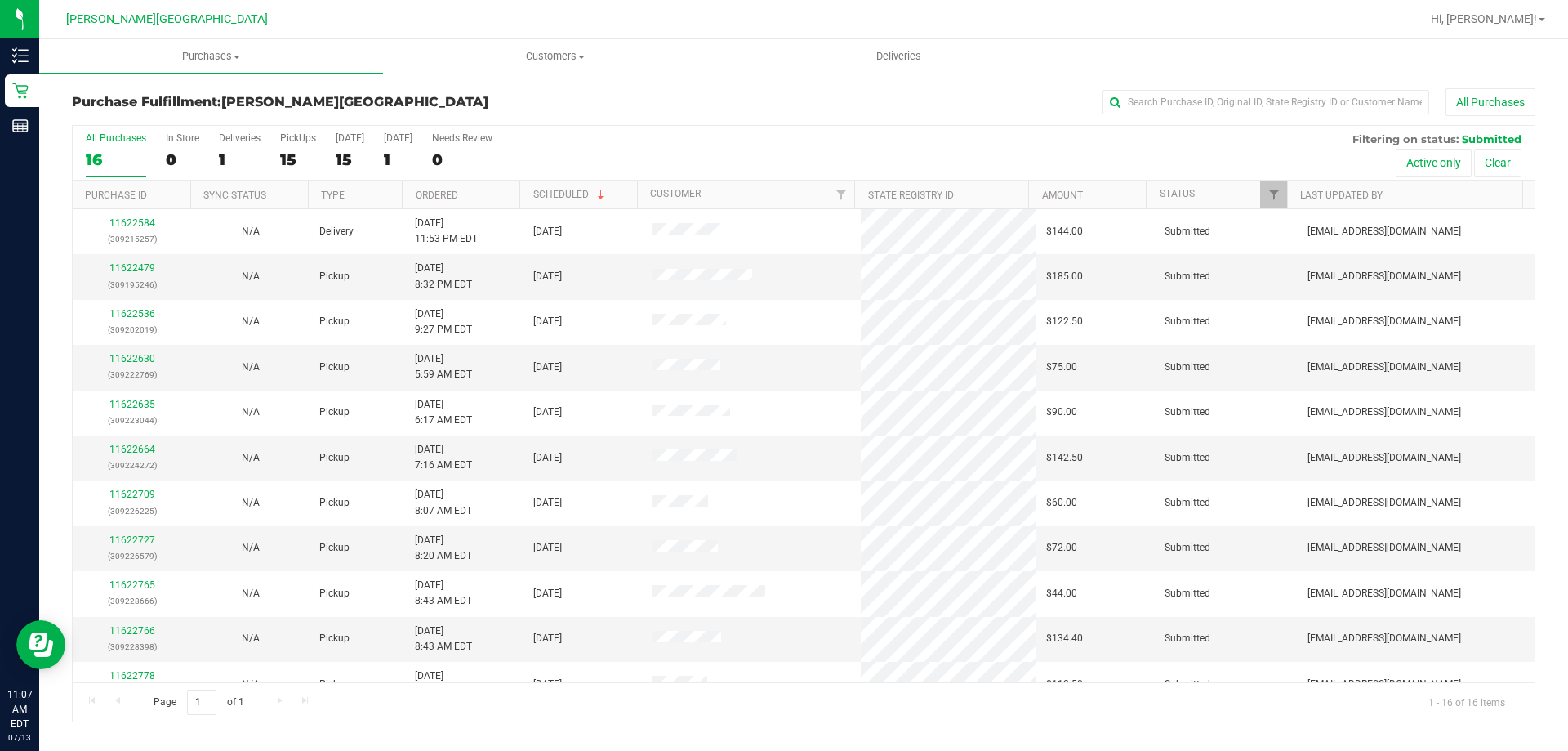 click on "Ordered" at bounding box center [461, 194] 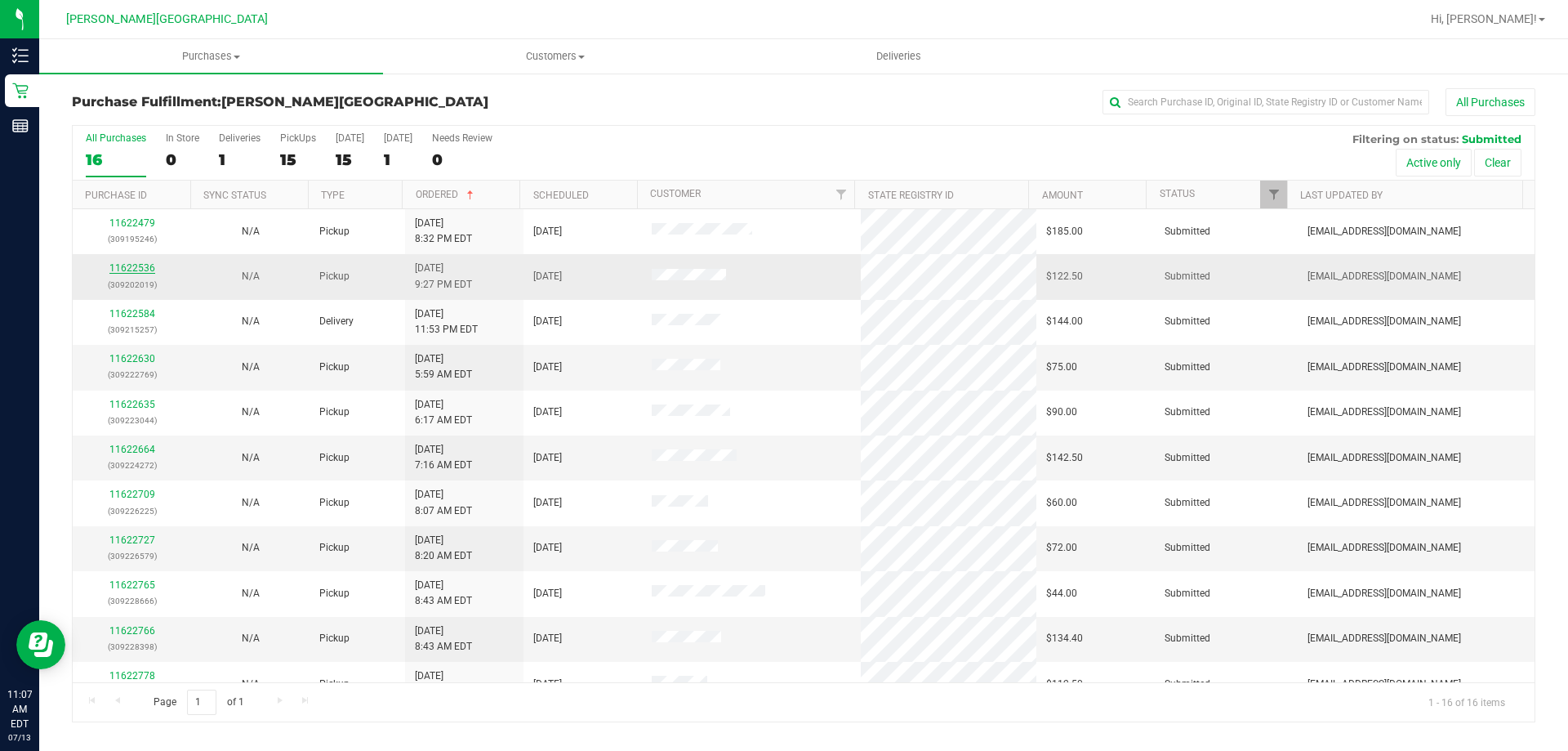 click on "11622536" at bounding box center [132, 268] 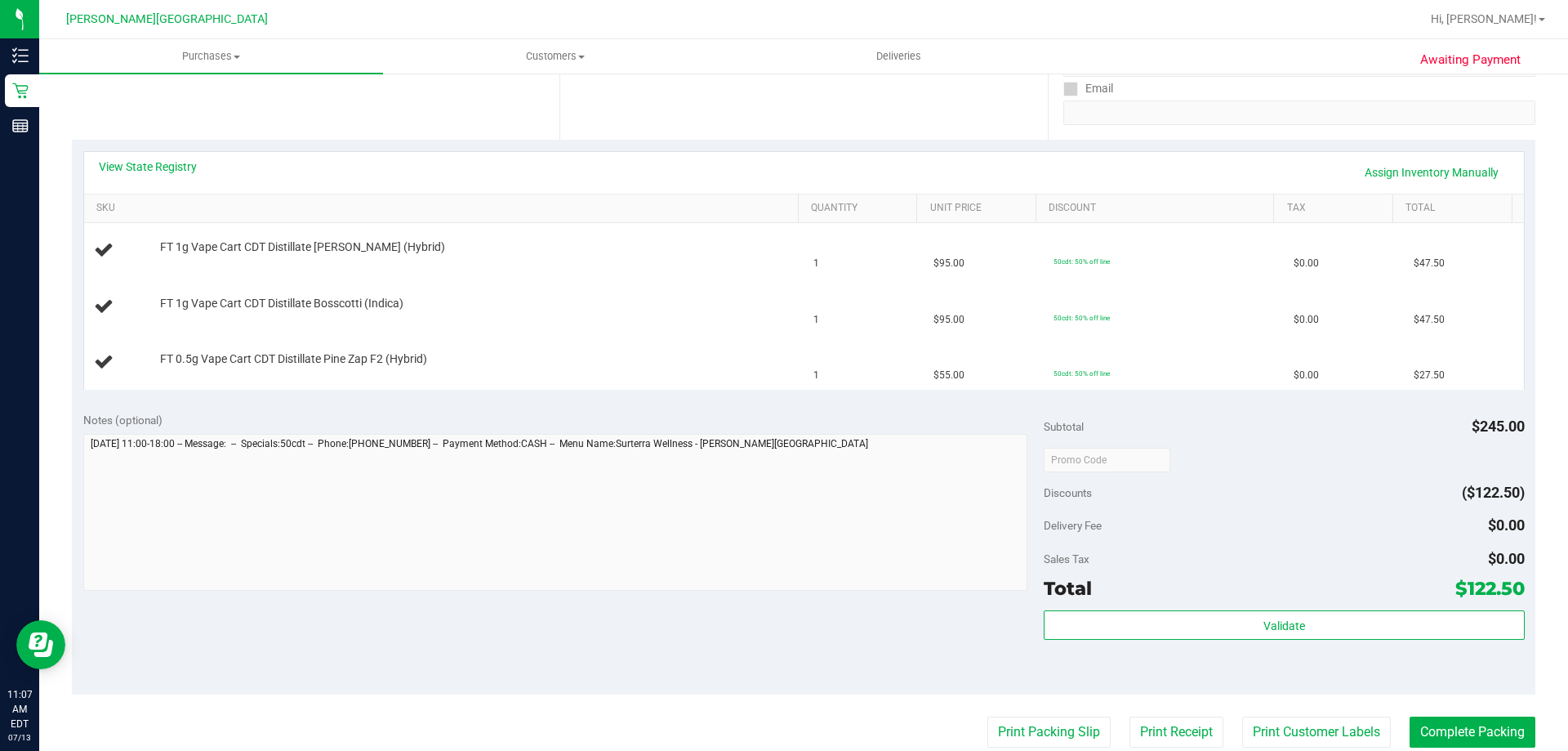 scroll, scrollTop: 327, scrollLeft: 0, axis: vertical 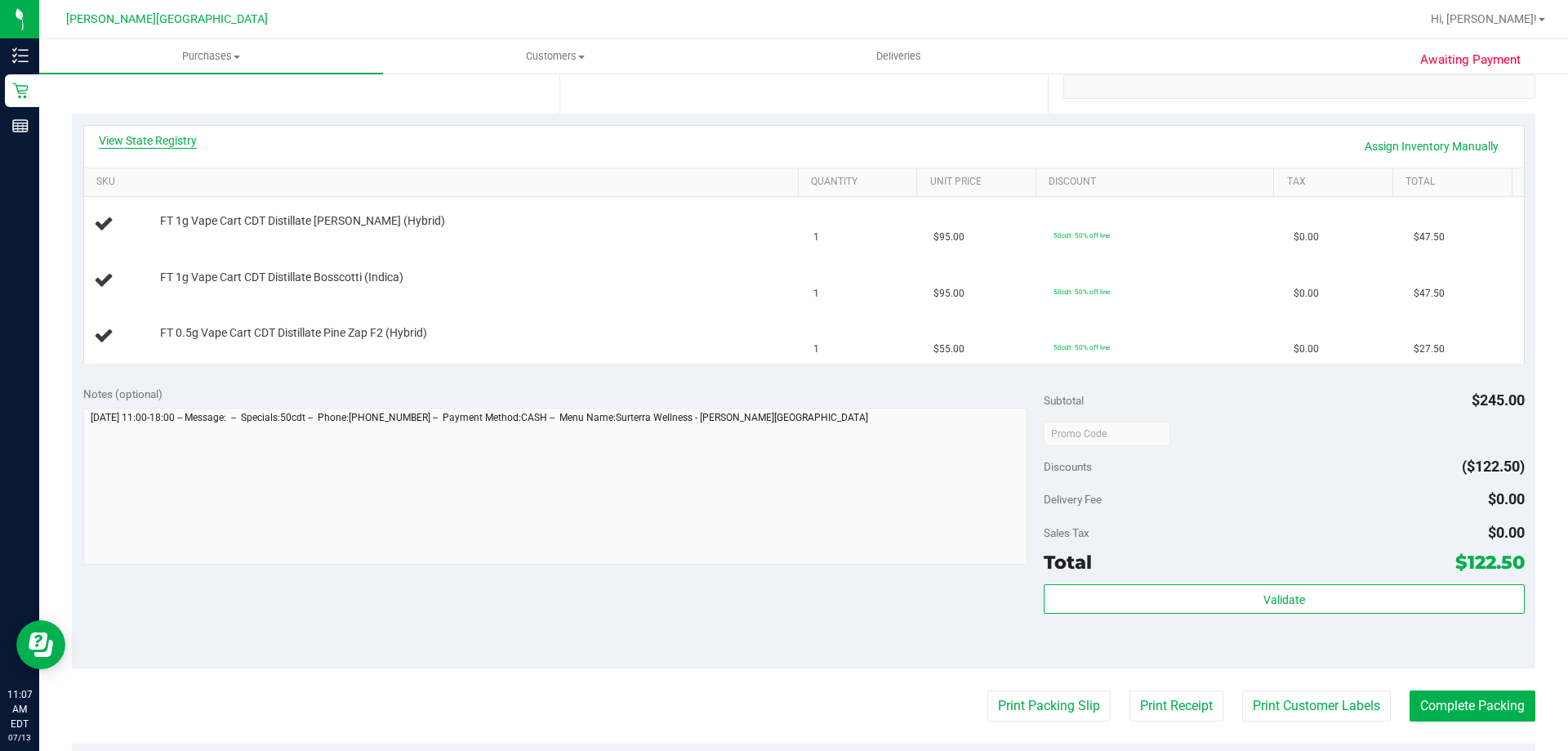 click on "View State Registry" at bounding box center (148, 141) 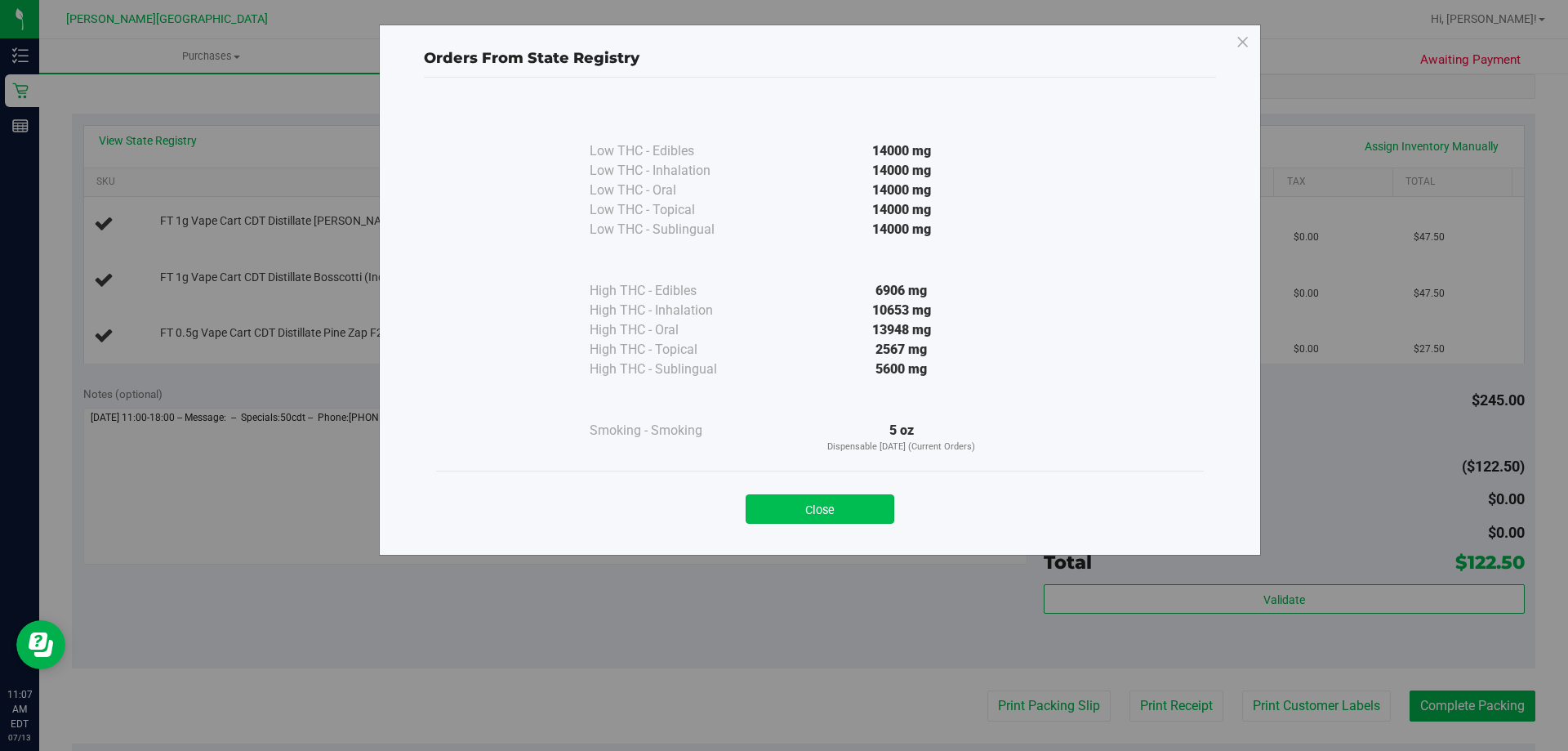 click on "Close" at bounding box center (820, 509) 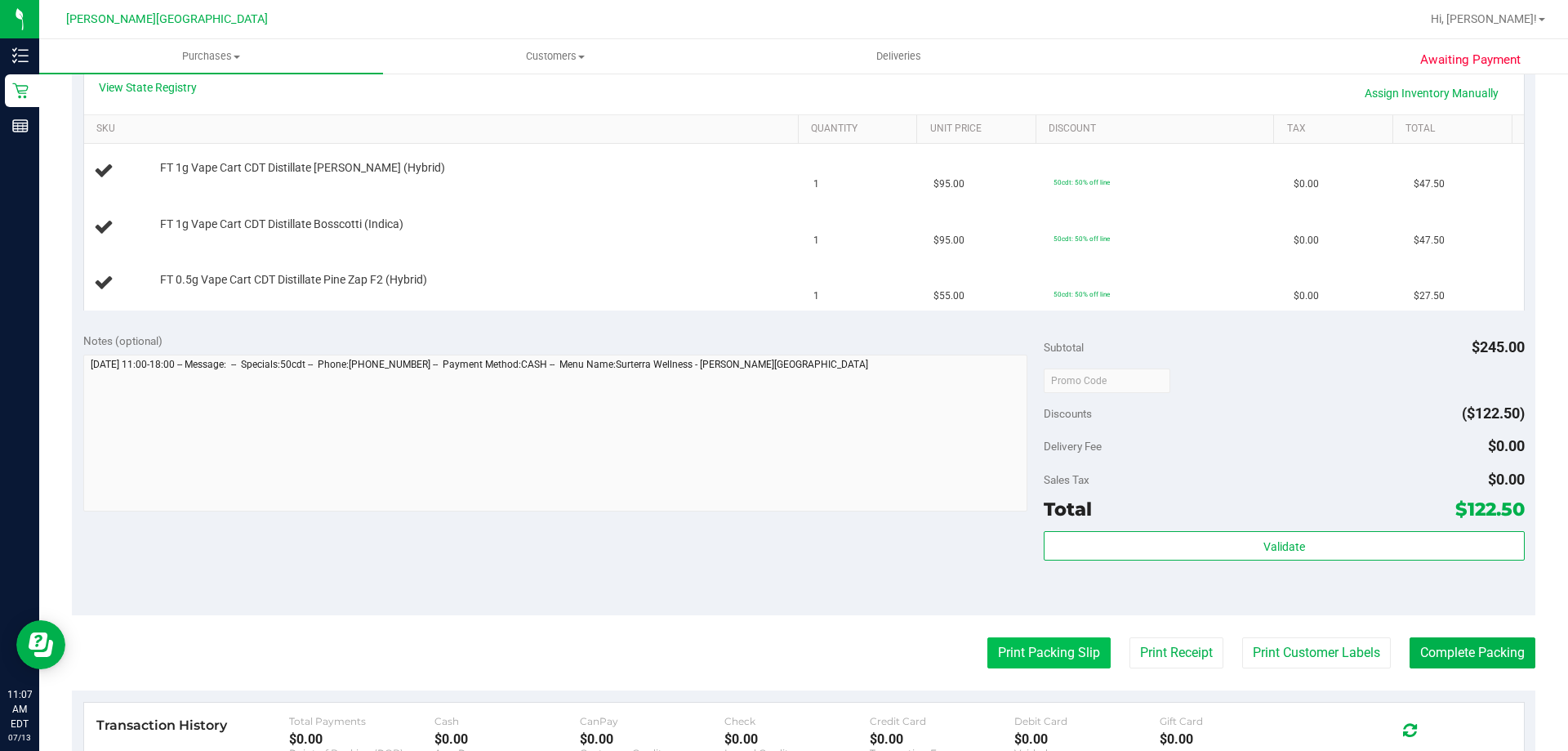 scroll, scrollTop: 409, scrollLeft: 0, axis: vertical 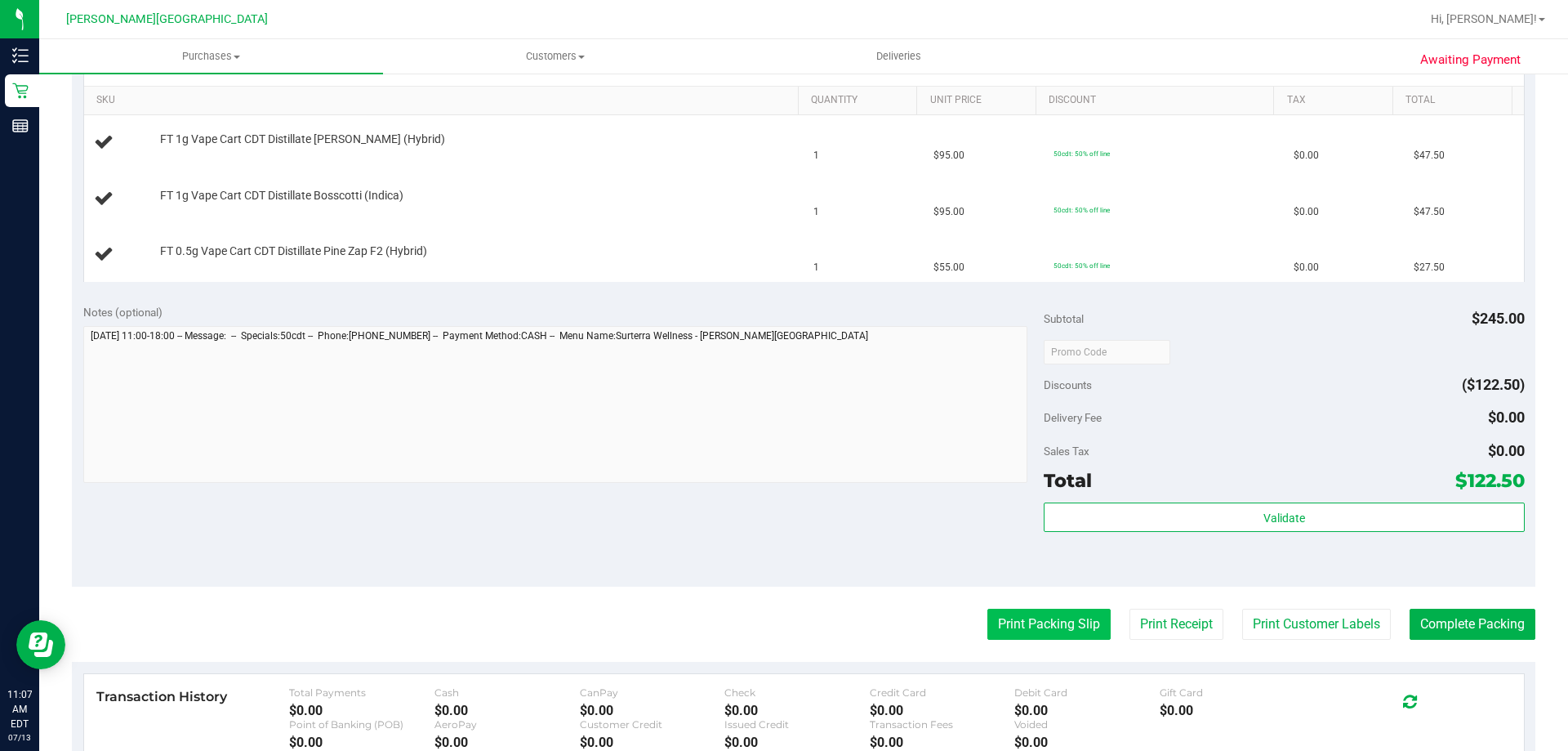 click on "Print Packing Slip" at bounding box center (1049, 624) 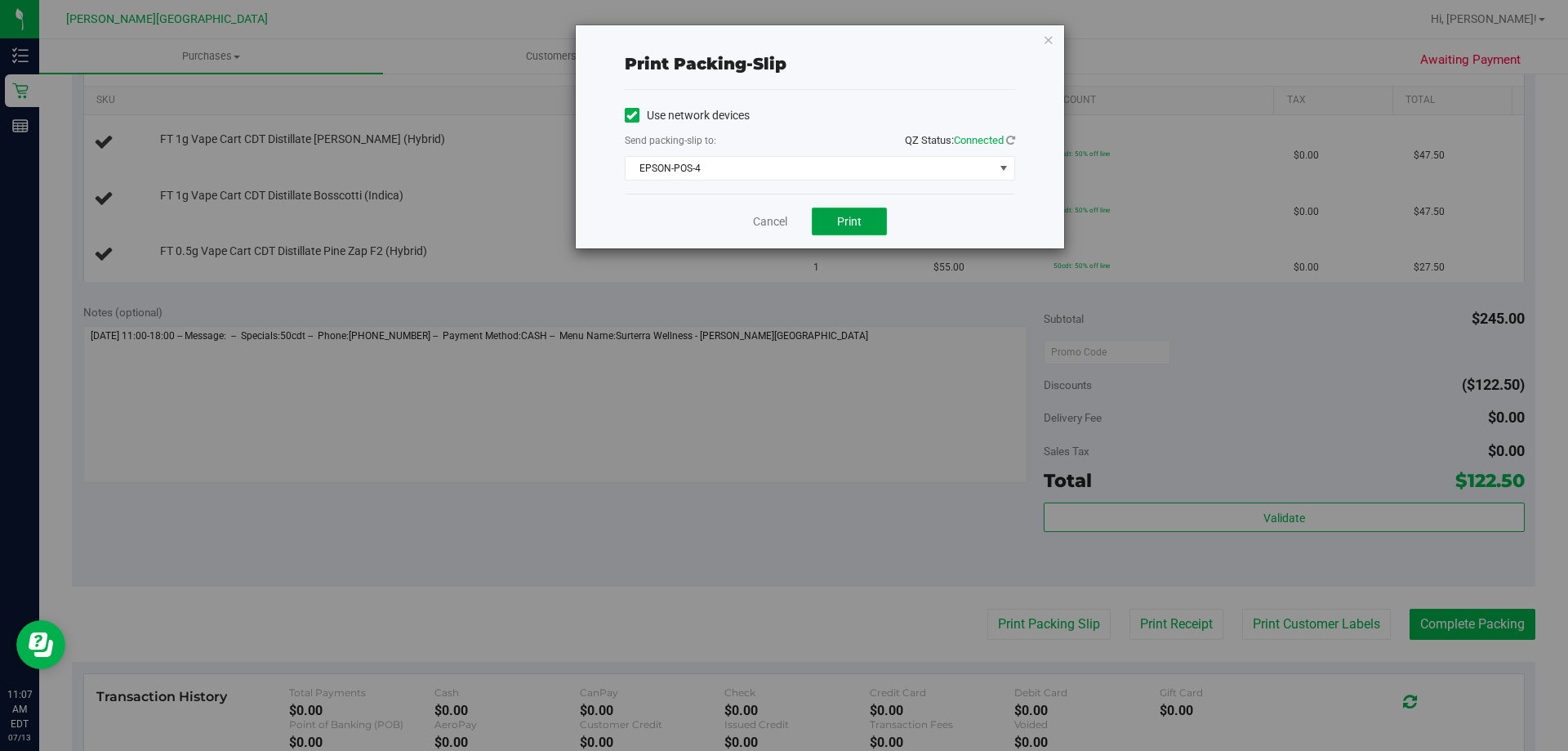 click on "Print" at bounding box center (849, 221) 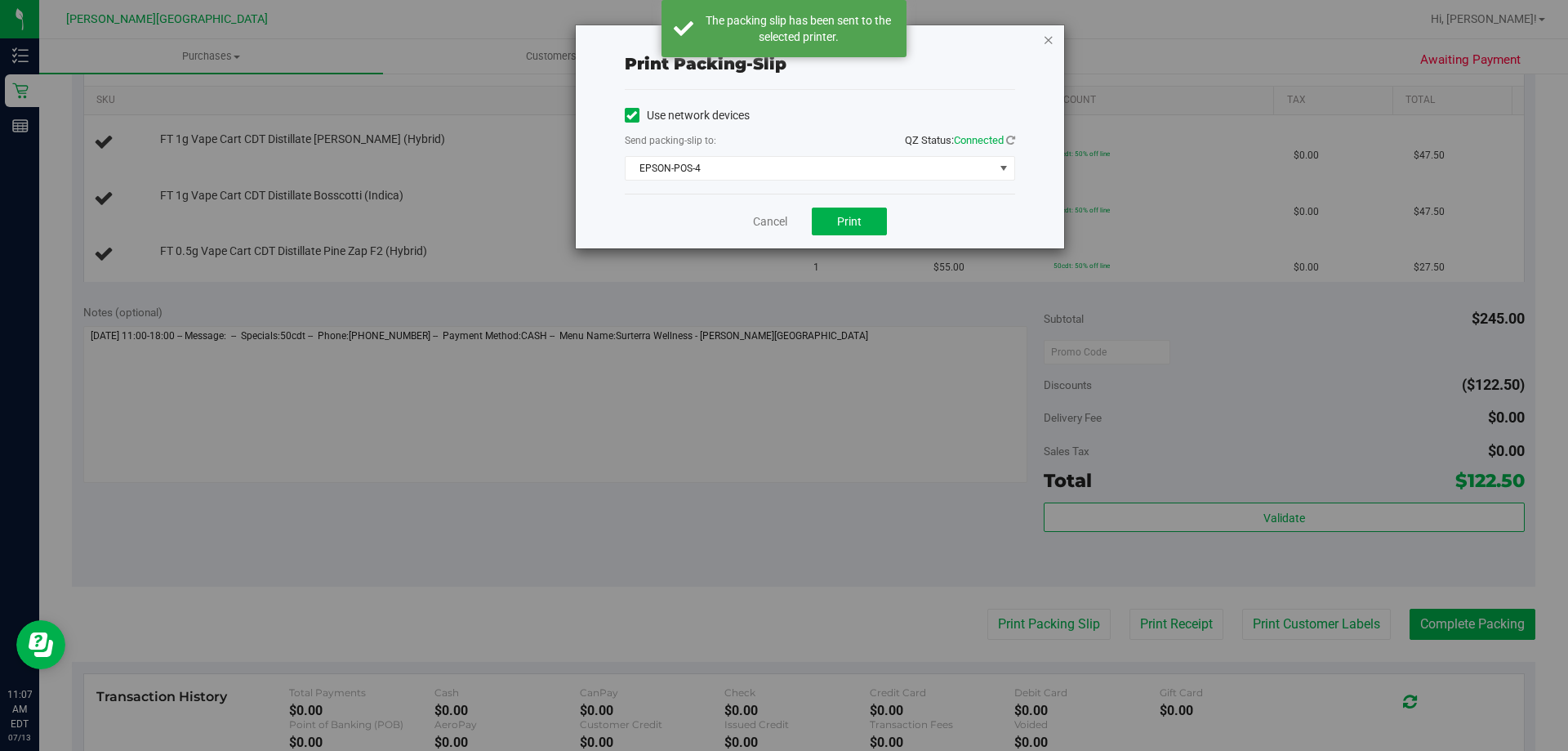 click at bounding box center [1049, 39] 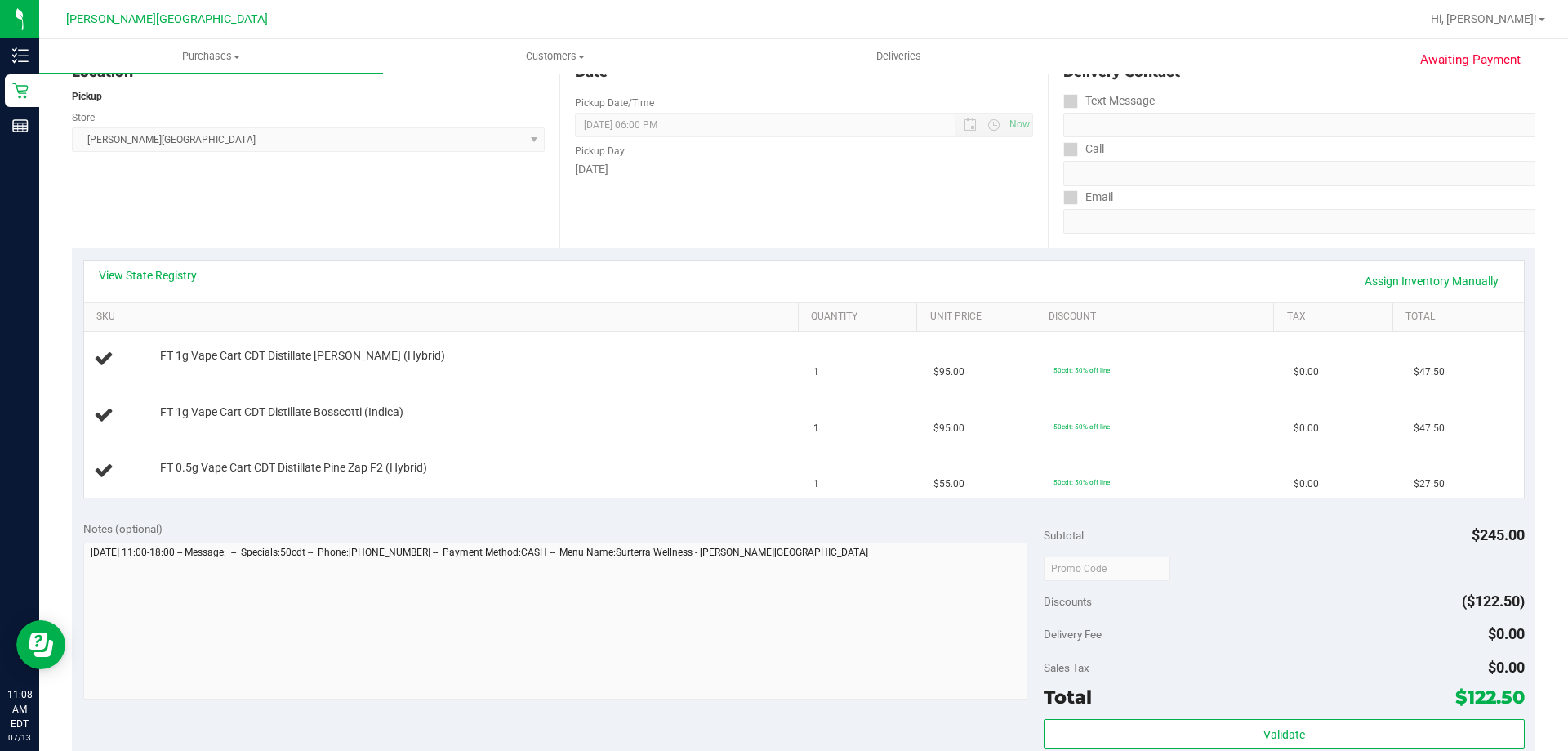 scroll, scrollTop: 163, scrollLeft: 0, axis: vertical 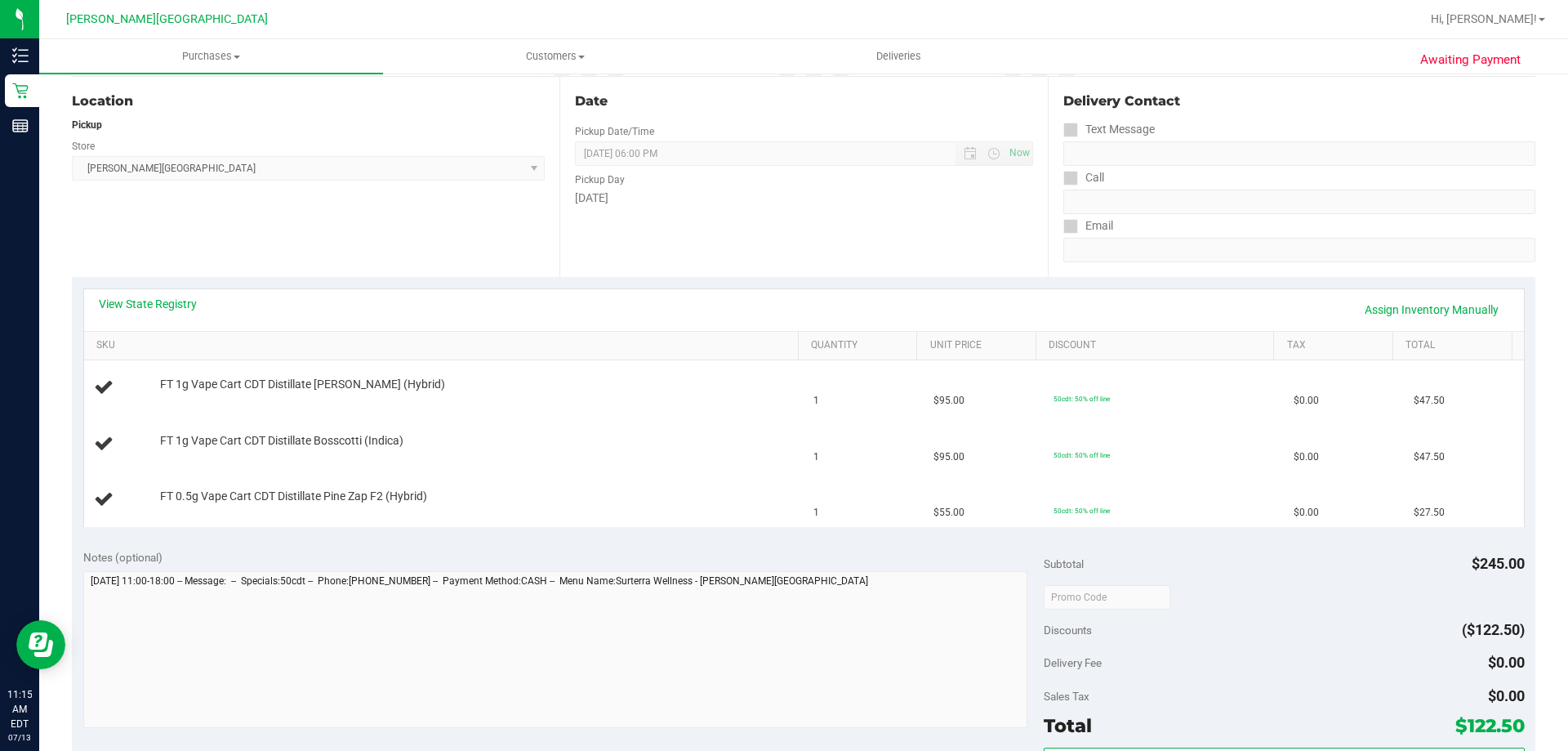 click on "Location
Pickup
Store
[PERSON_NAME][GEOGRAPHIC_DATA] WC Select Store [PERSON_NAME][GEOGRAPHIC_DATA] [PERSON_NAME][GEOGRAPHIC_DATA] [GEOGRAPHIC_DATA] [GEOGRAPHIC_DATA] [PERSON_NAME][GEOGRAPHIC_DATA] WC [GEOGRAPHIC_DATA] WC Call Center [PERSON_NAME] [GEOGRAPHIC_DATA] WC [GEOGRAPHIC_DATA] WC [GEOGRAPHIC_DATA] WC Deltona WC [GEOGRAPHIC_DATA][PERSON_NAME] WC Ft. Lauderdale WC Ft. [PERSON_NAME] [GEOGRAPHIC_DATA] WC Jax Atlantic WC JAX [GEOGRAPHIC_DATA] REP Jax WC [GEOGRAPHIC_DATA][PERSON_NAME] WC [GEOGRAPHIC_DATA][PERSON_NAME][GEOGRAPHIC_DATA] [GEOGRAPHIC_DATA] REP [PERSON_NAME][GEOGRAPHIC_DATA] [GEOGRAPHIC_DATA] [GEOGRAPHIC_DATA] 72nd WC [GEOGRAPHIC_DATA] WC [GEOGRAPHIC_DATA] [GEOGRAPHIC_DATA] [GEOGRAPHIC_DATA] [GEOGRAPHIC_DATA] [GEOGRAPHIC_DATA] [GEOGRAPHIC_DATA] [GEOGRAPHIC_DATA][PERSON_NAME] [GEOGRAPHIC_DATA] WC [GEOGRAPHIC_DATA] Ocala WC [GEOGRAPHIC_DATA] [PERSON_NAME][GEOGRAPHIC_DATA] Colonial [PERSON_NAME][GEOGRAPHIC_DATA] [GEOGRAPHIC_DATA] REP [GEOGRAPHIC_DATA] [PERSON_NAME][GEOGRAPHIC_DATA] WC [GEOGRAPHIC_DATA] WC [GEOGRAPHIC_DATA] WC [GEOGRAPHIC_DATA] [GEOGRAPHIC_DATA] [GEOGRAPHIC_DATA] WC [GEOGRAPHIC_DATA] WC [GEOGRAPHIC_DATA][PERSON_NAME] [PERSON_NAME][GEOGRAPHIC_DATA] WC [GEOGRAPHIC_DATA] WC [GEOGRAPHIC_DATA][PERSON_NAME][GEOGRAPHIC_DATA] WC [GEOGRAPHIC_DATA] [GEOGRAPHIC_DATA] REP [GEOGRAPHIC_DATA] WC [GEOGRAPHIC_DATA] [GEOGRAPHIC_DATA] Testing [GEOGRAPHIC_DATA] Warehouse [GEOGRAPHIC_DATA] [GEOGRAPHIC_DATA] [GEOGRAPHIC_DATA] [GEOGRAPHIC_DATA] [GEOGRAPHIC_DATA] [GEOGRAPHIC_DATA] Plano Retail WPB DC" at bounding box center (315, 177) 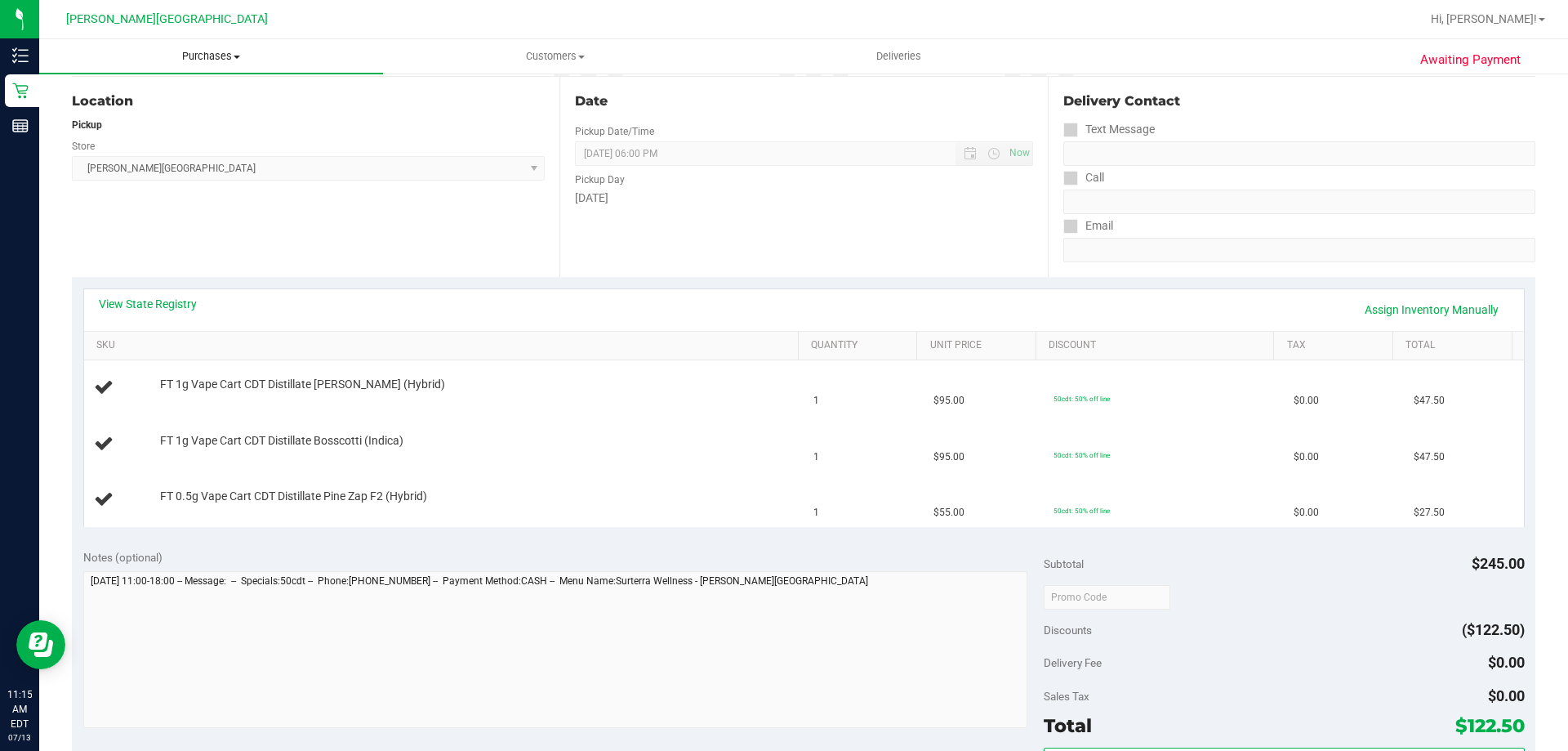 click on "Purchases" at bounding box center [211, 56] 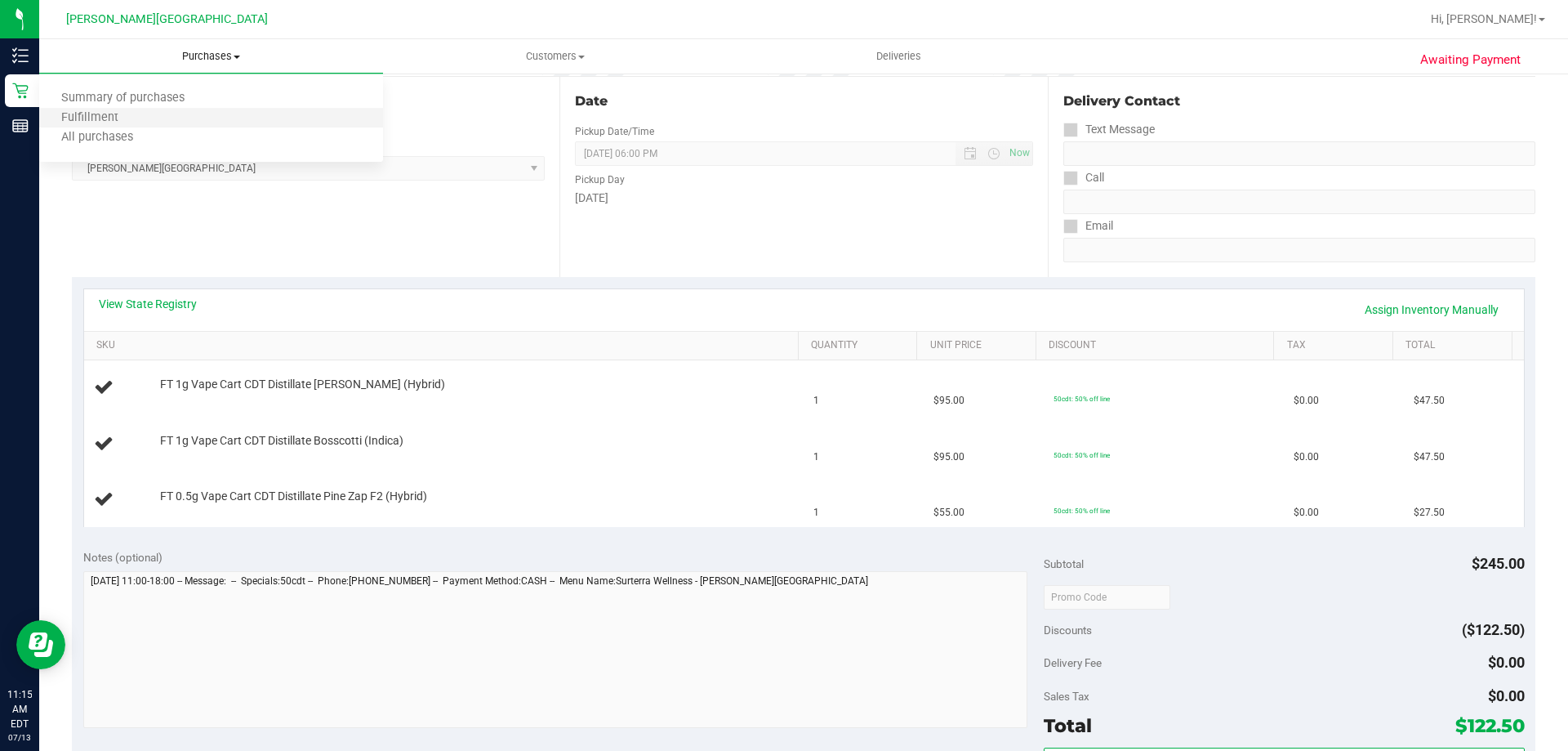 click on "Fulfillment" at bounding box center [211, 118] 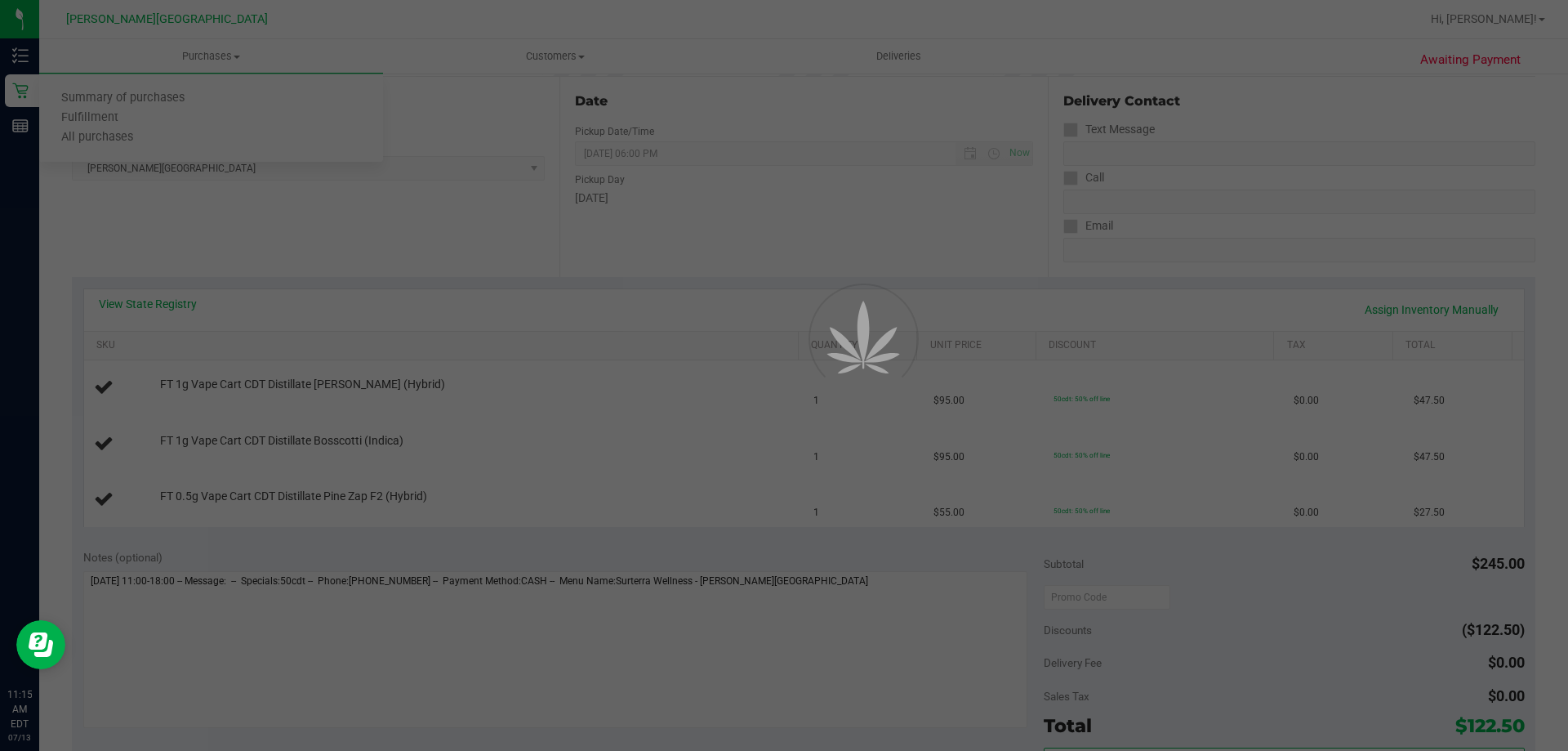 scroll, scrollTop: 0, scrollLeft: 0, axis: both 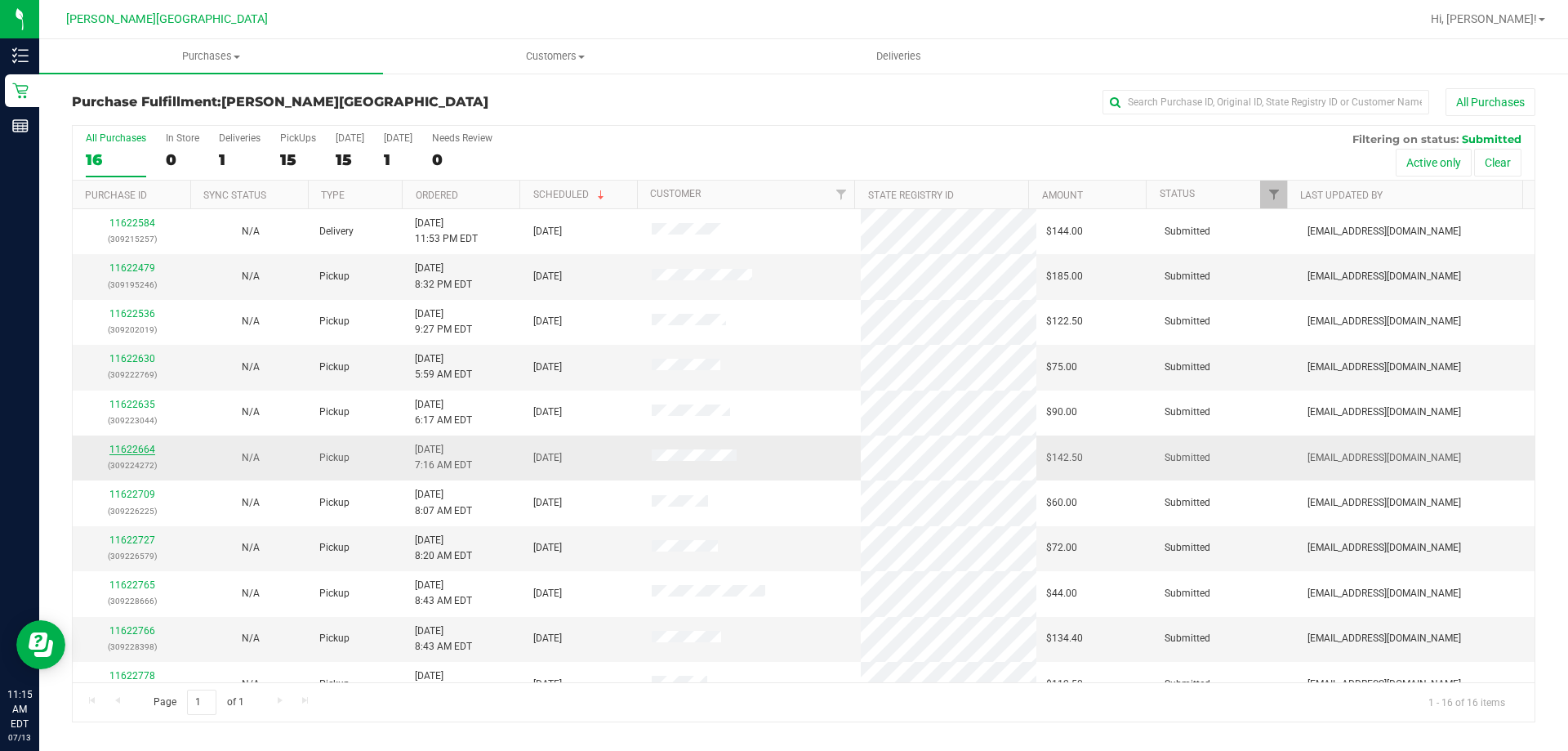 click on "11622664" at bounding box center (132, 449) 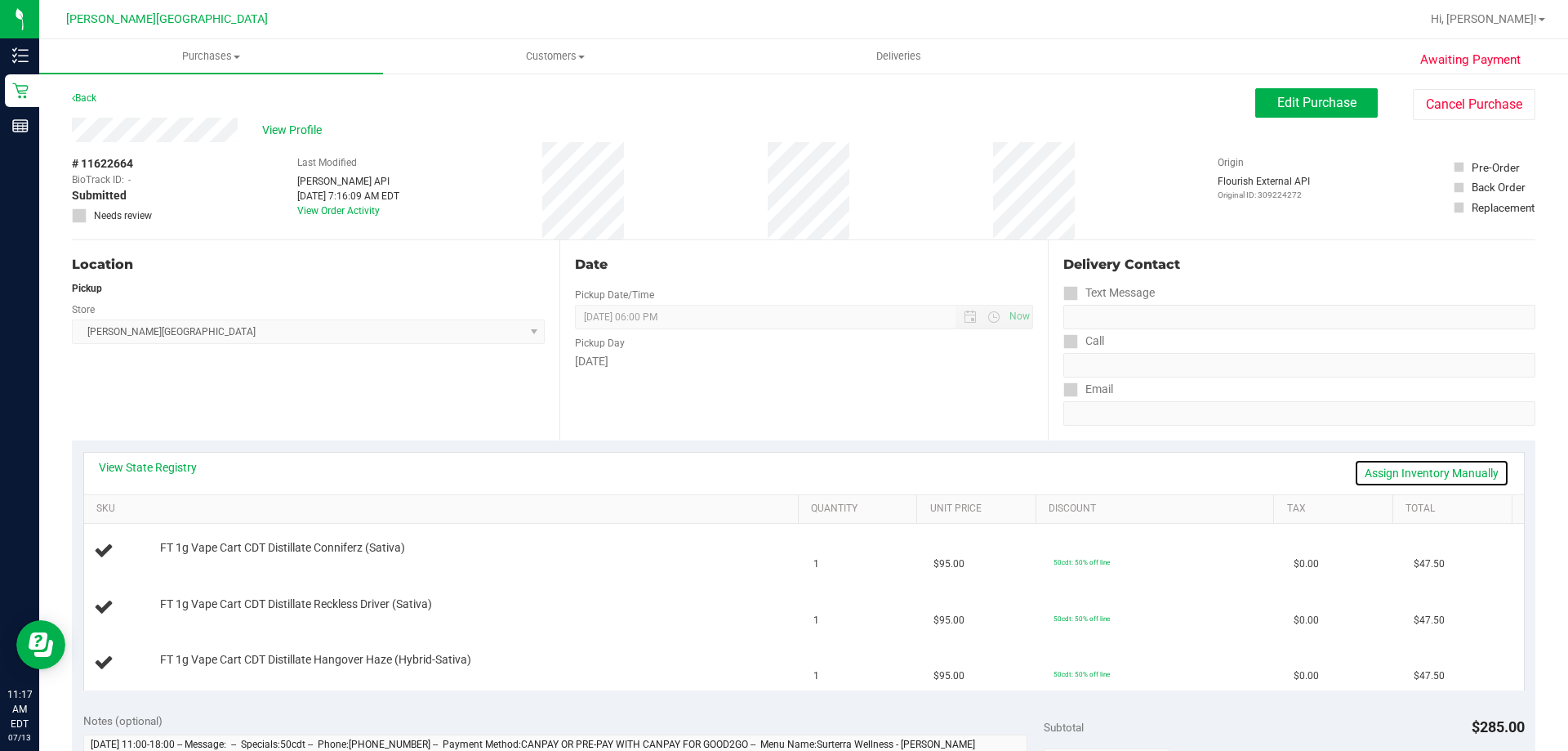 click on "Assign Inventory Manually" at bounding box center (1432, 473) 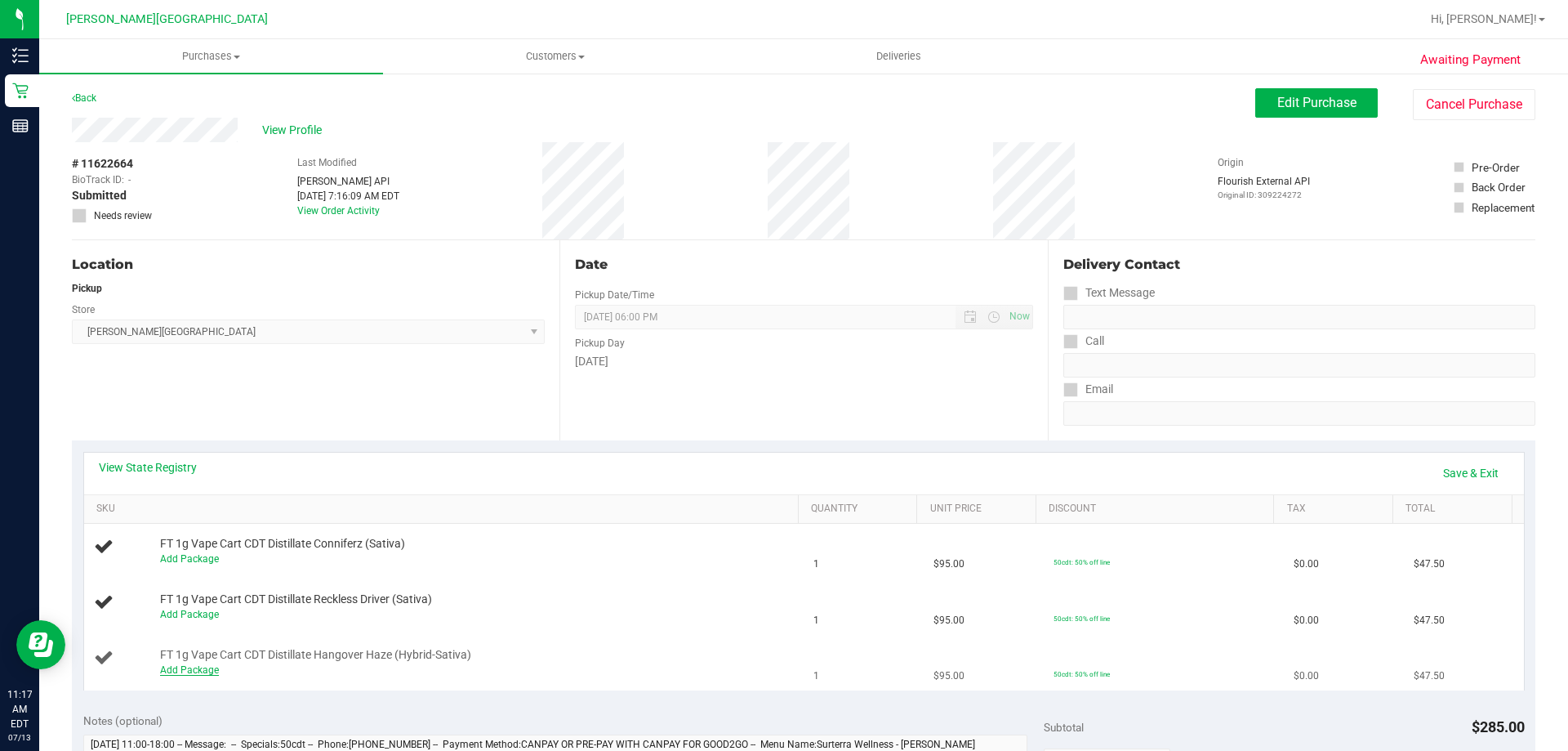 click on "Add Package" at bounding box center (189, 670) 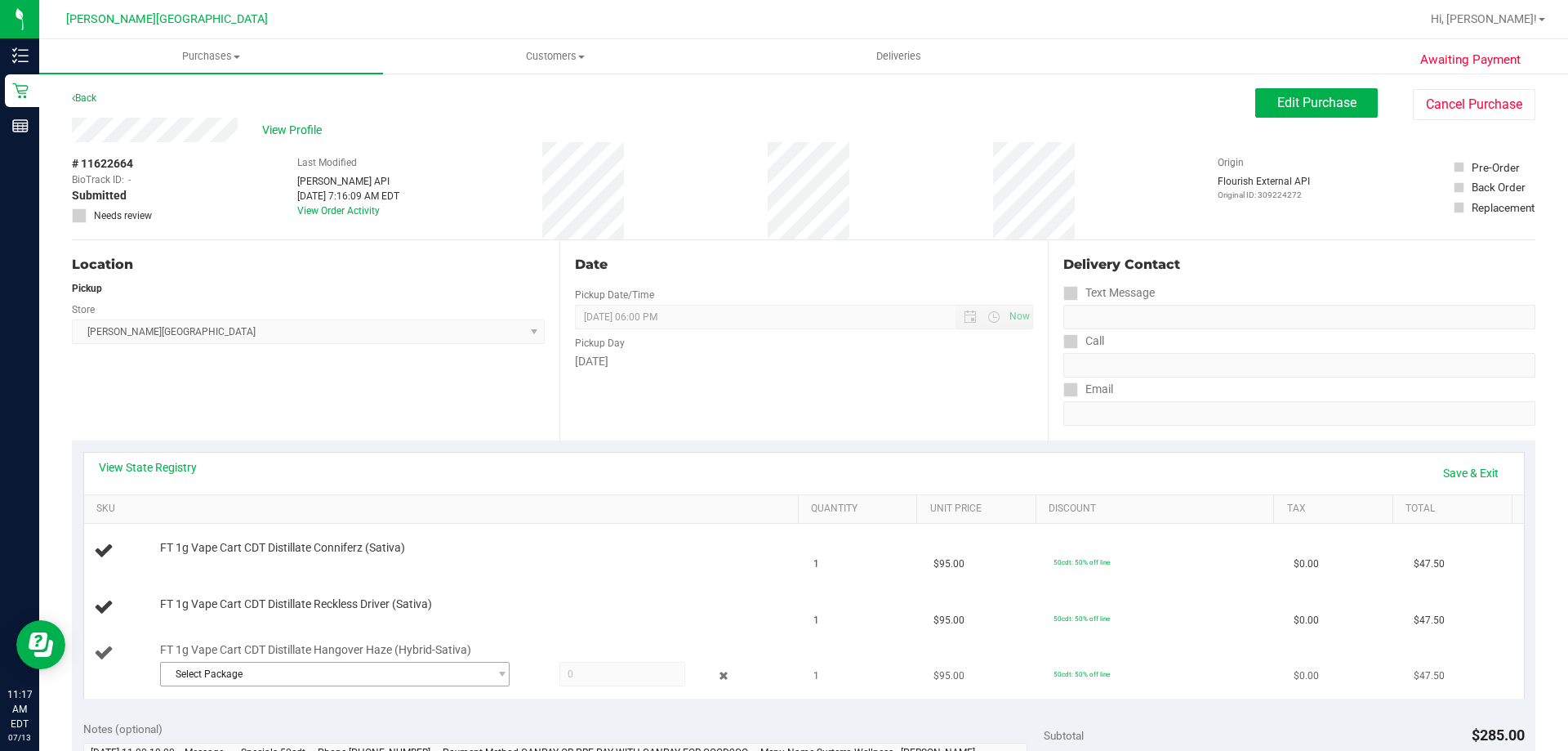 click on "Select Package" at bounding box center [324, 674] 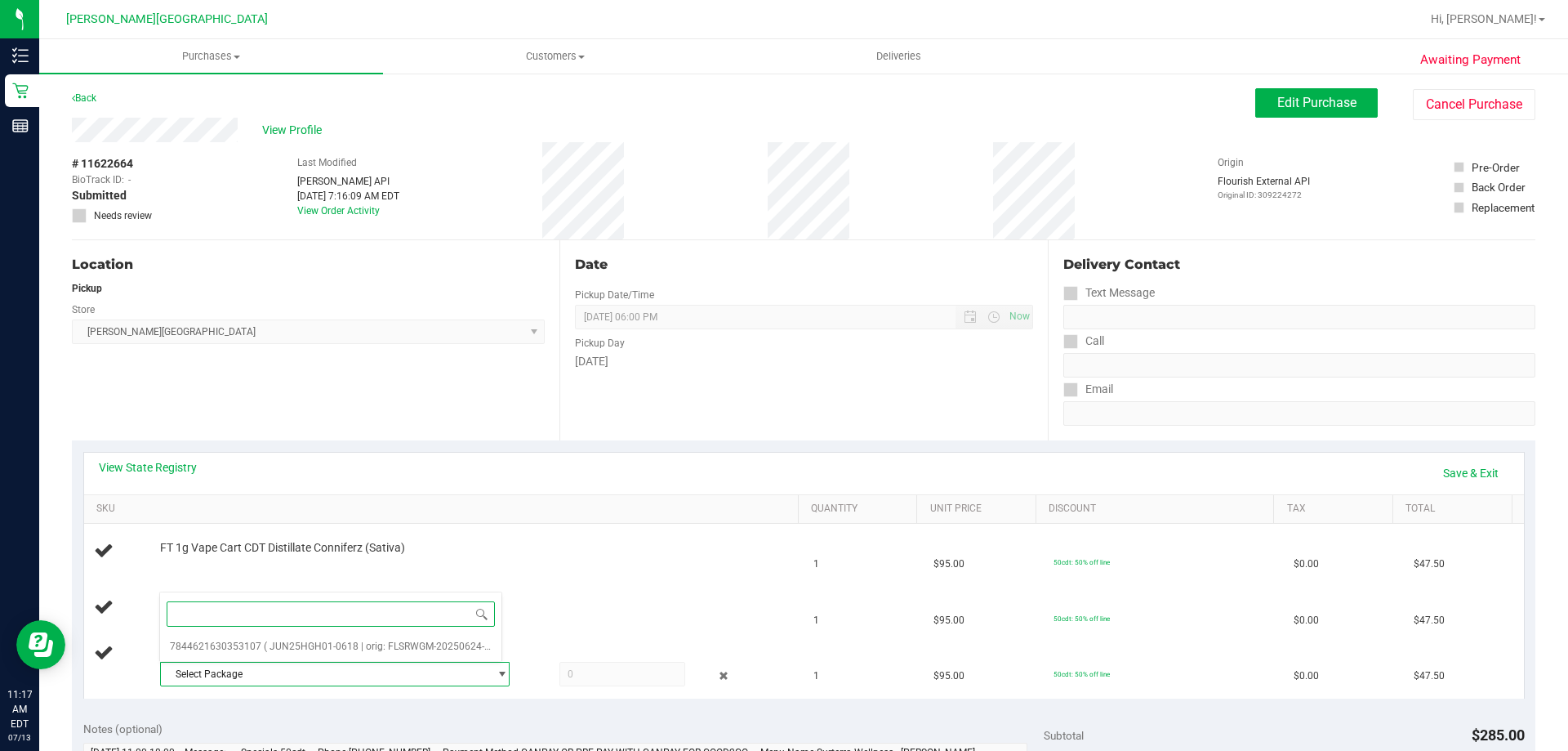 click on "Select Package 7844621630353107
(
JUN25HGH01-0618 | orig: FLSRWGM-20250624-606
)
No data found." at bounding box center [331, 626] 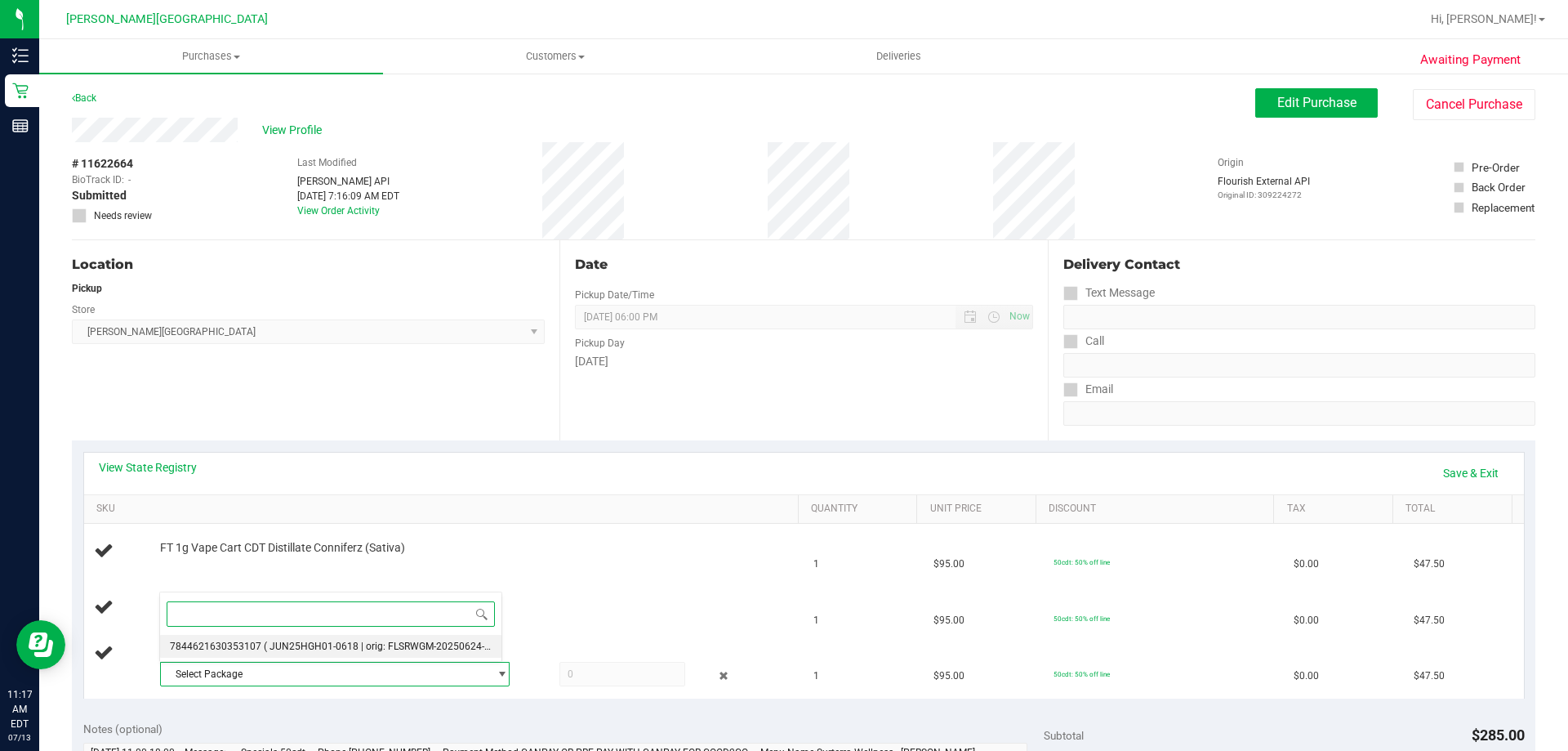 click on "(
JUN25HGH01-0618 | orig: FLSRWGM-20250624-606
)" at bounding box center [385, 646] 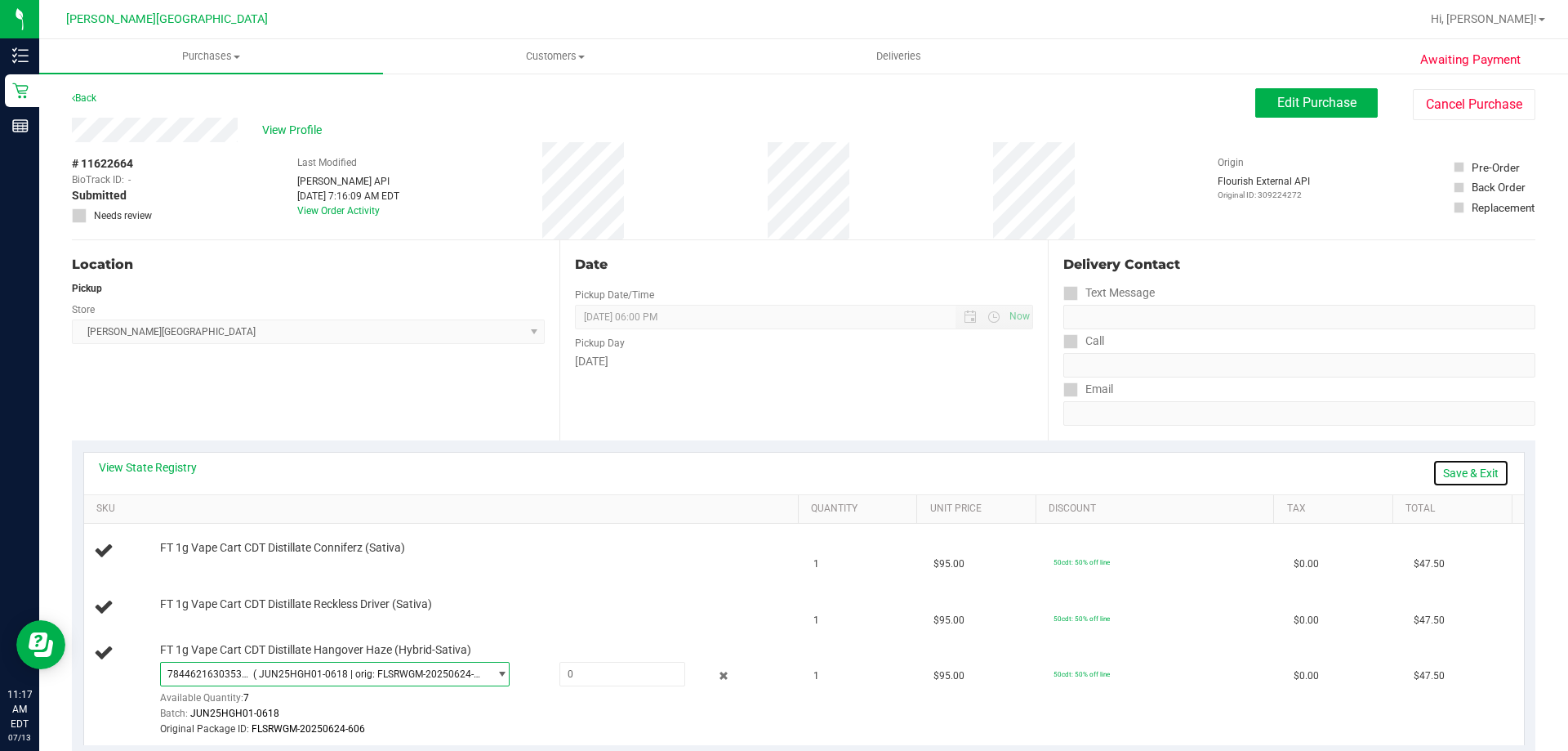 click on "Save & Exit" at bounding box center [1471, 473] 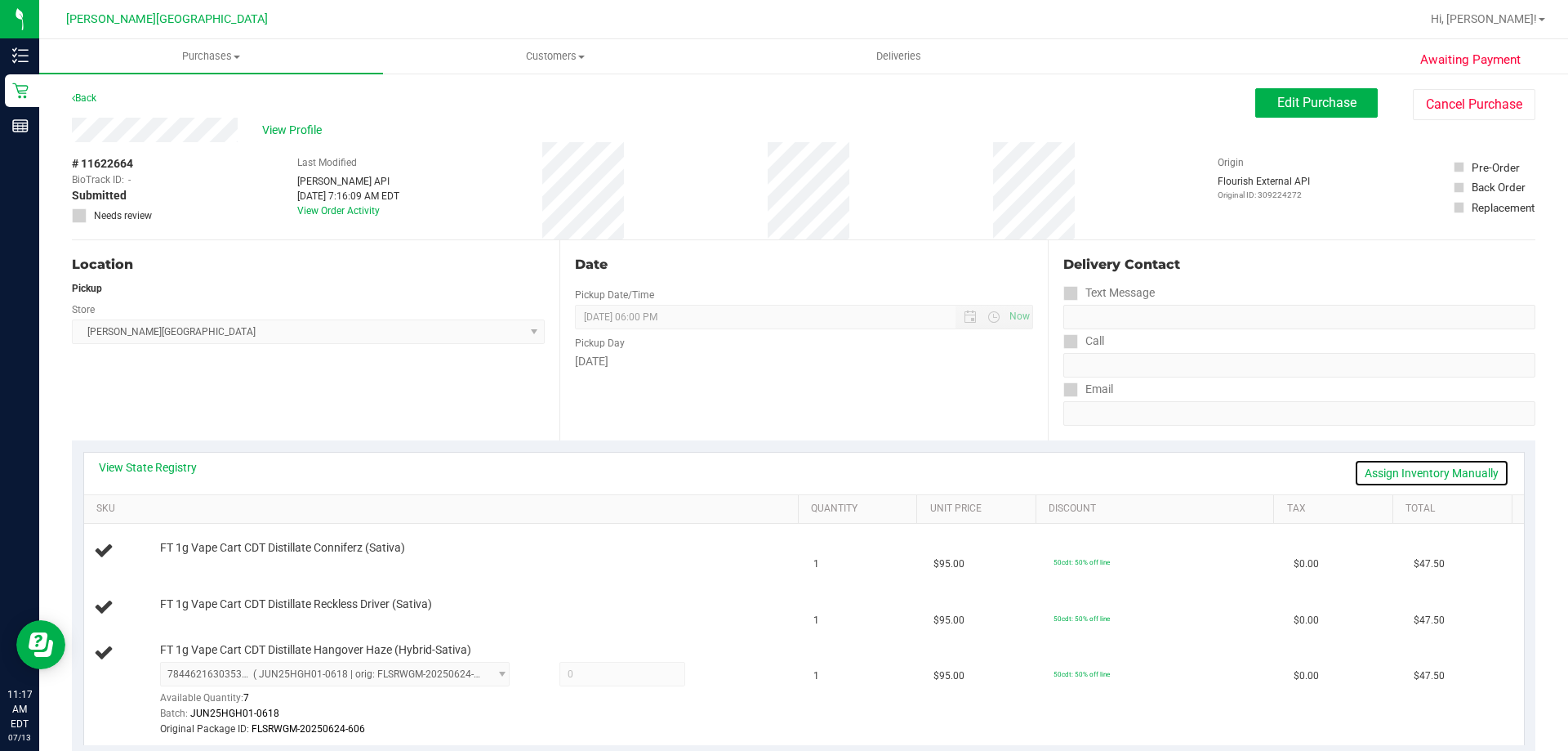 click on "Assign Inventory Manually" at bounding box center [1432, 473] 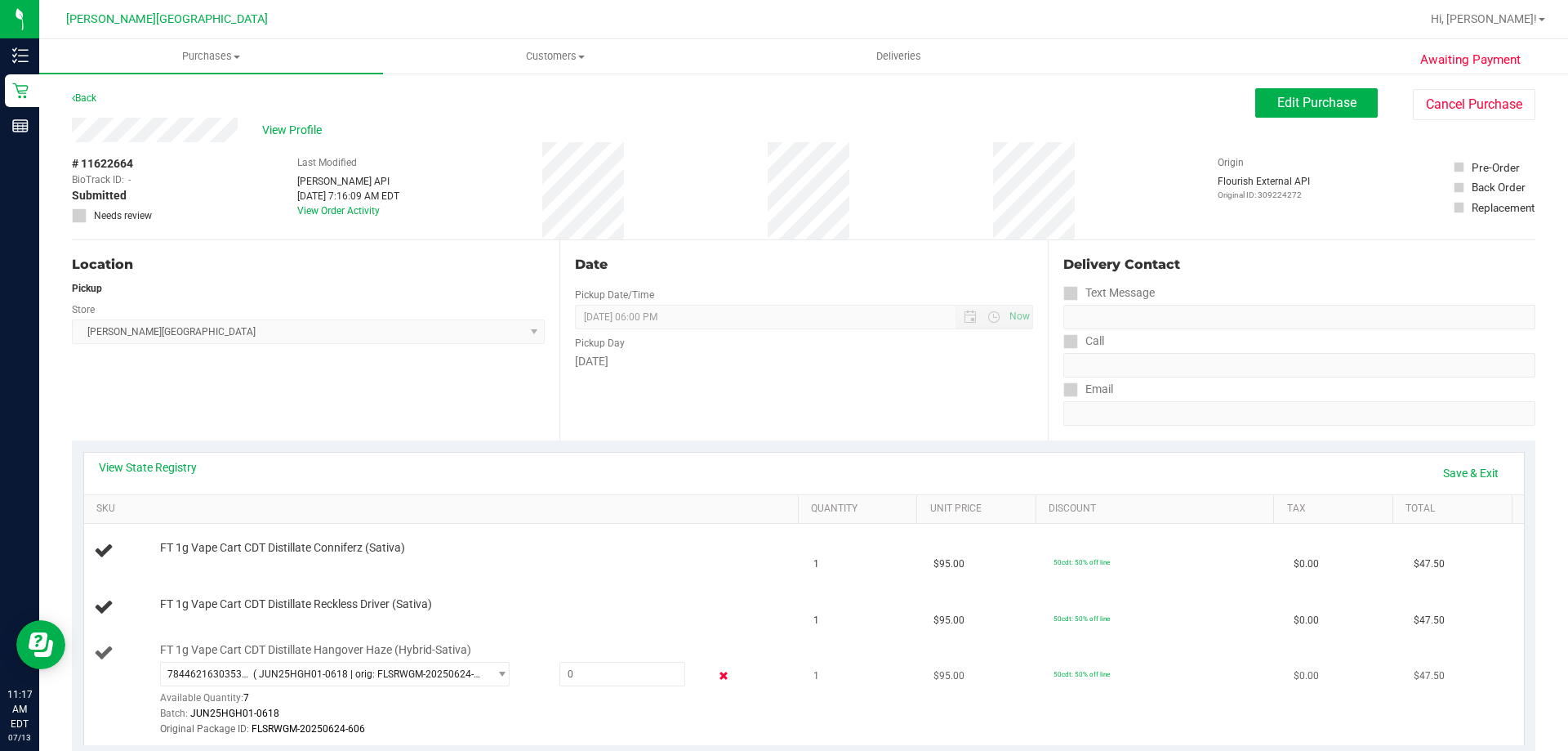 click at bounding box center [724, 676] 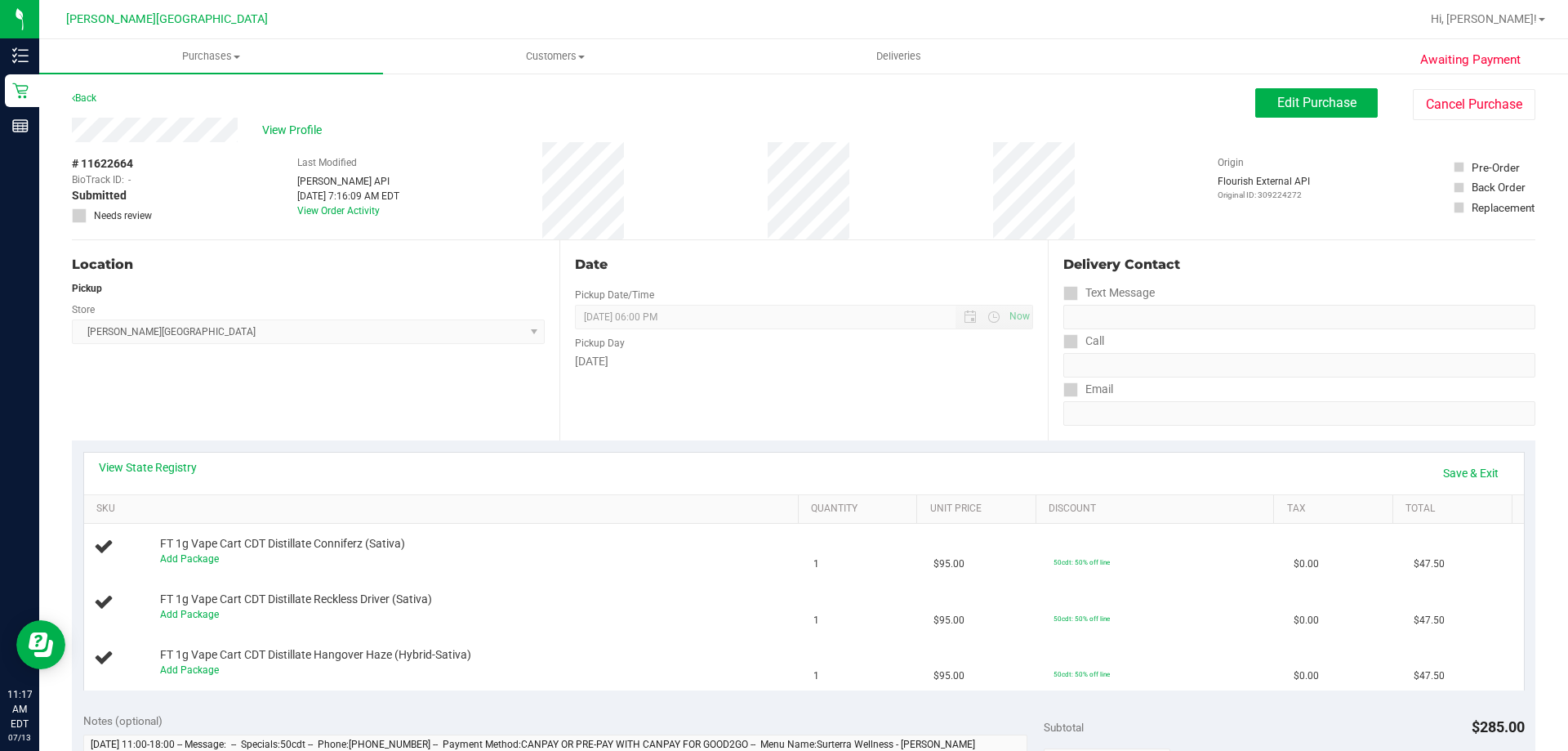 drag, startPoint x: 695, startPoint y: 703, endPoint x: 676, endPoint y: 709, distance: 19.924859 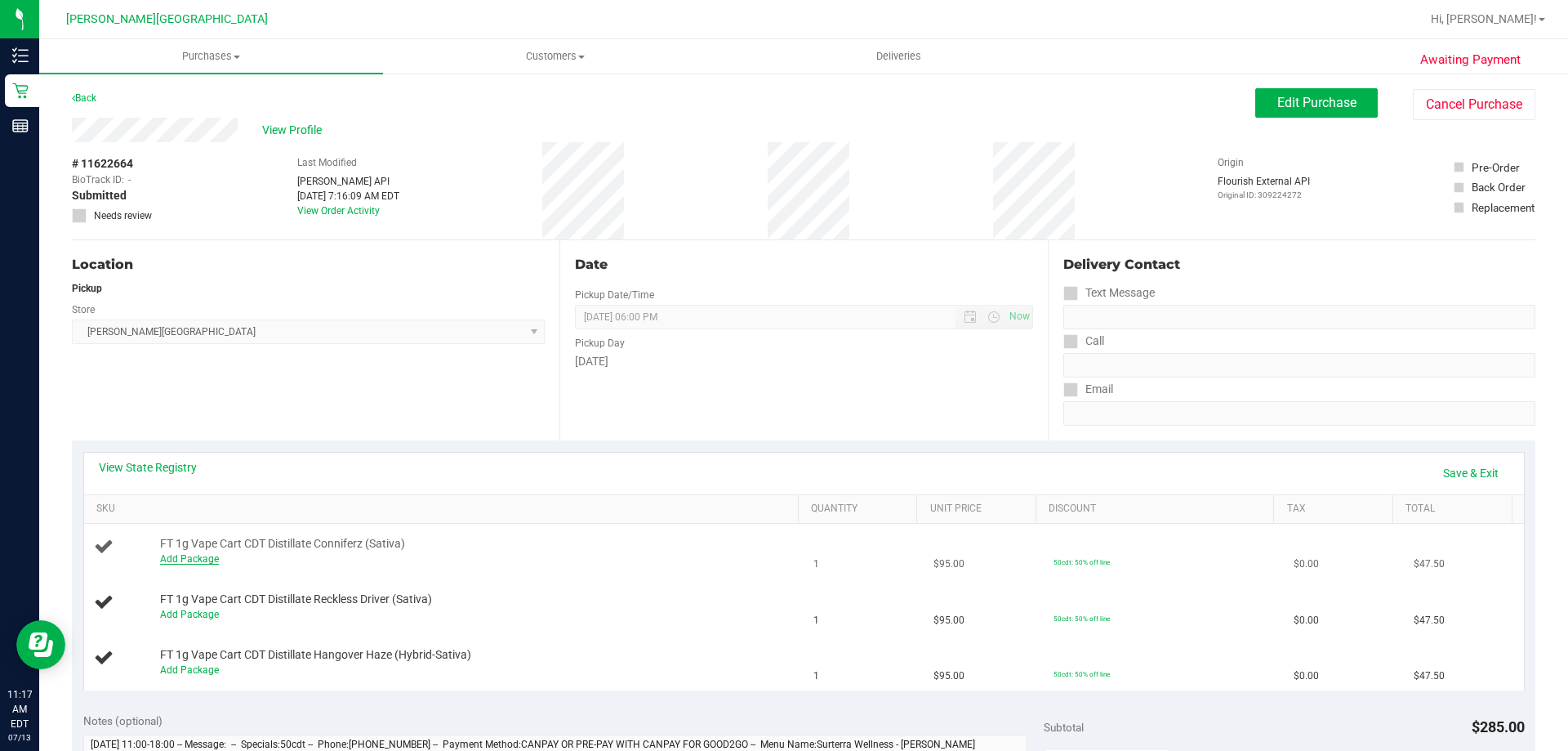 click on "Add Package" at bounding box center (189, 559) 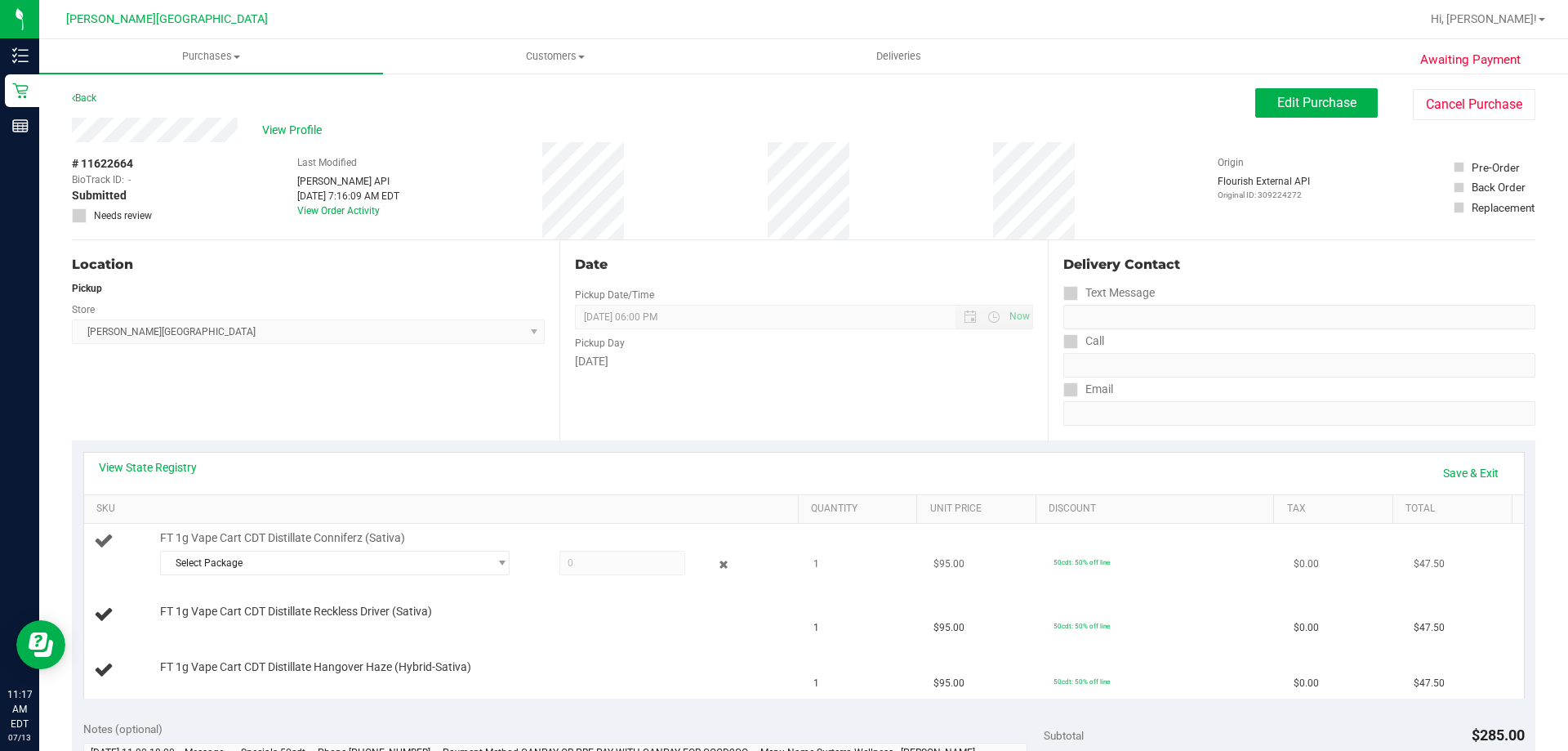 click on "Select Package 9911871097469604" at bounding box center [475, 565] 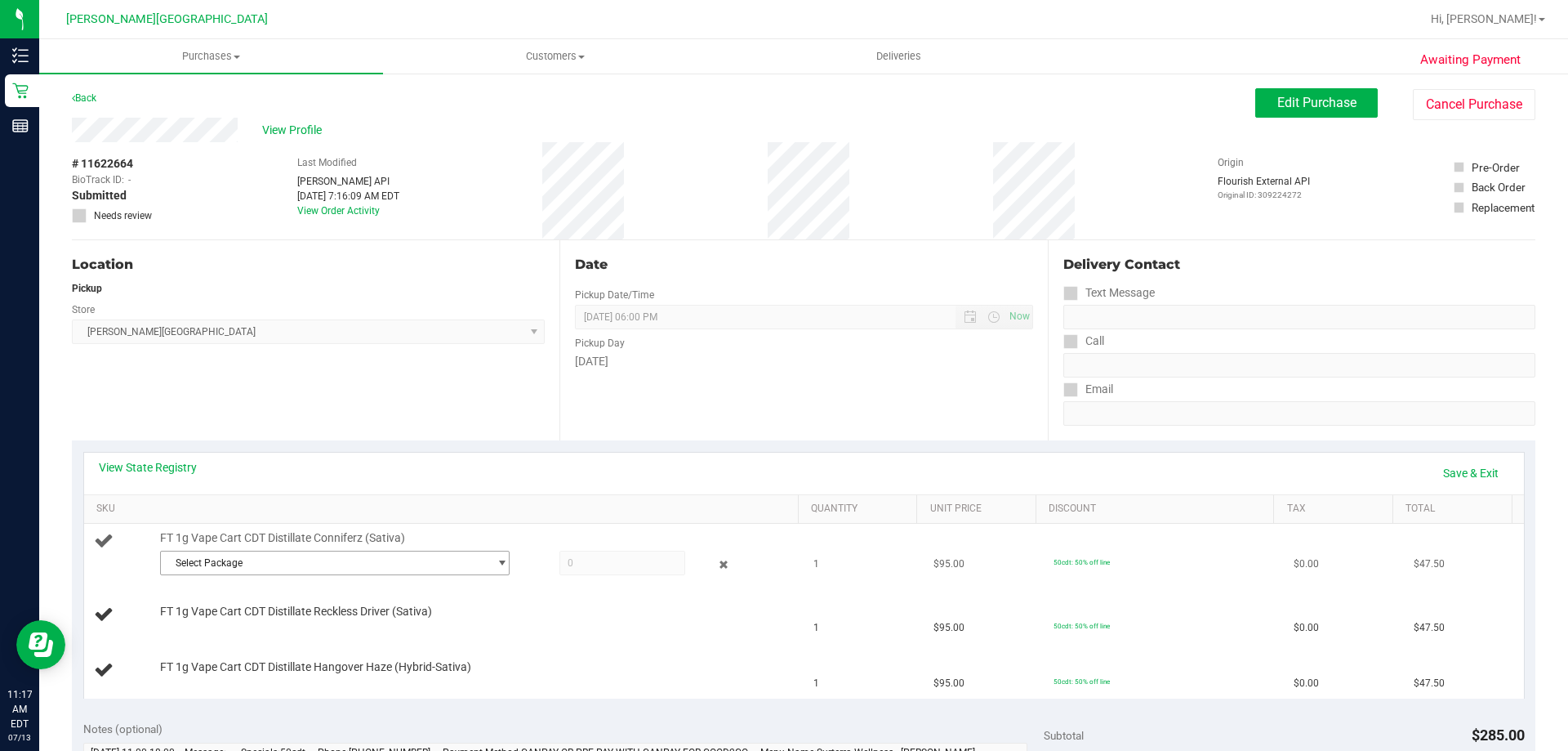 click on "Select Package" at bounding box center [324, 563] 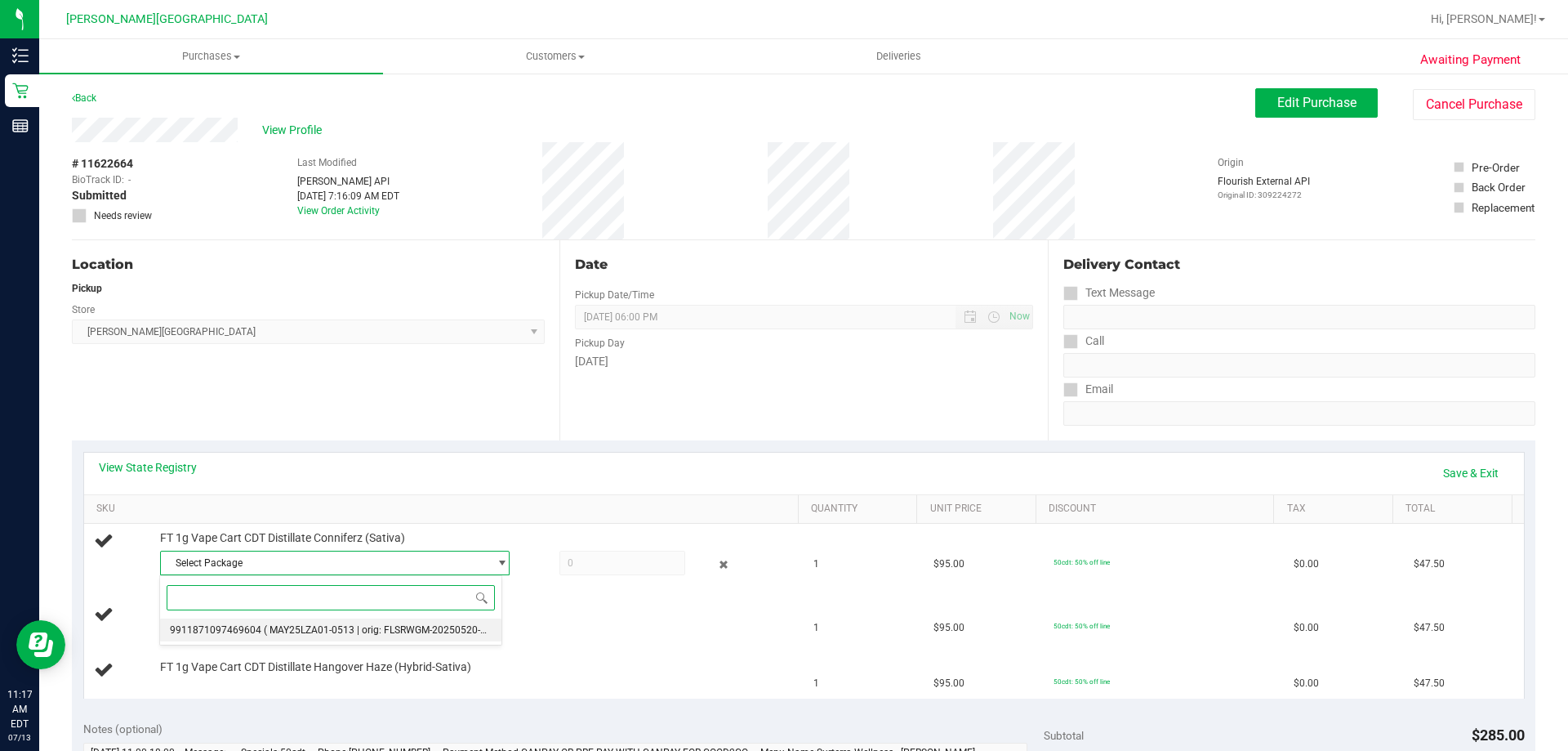 click on "(
MAY25LZA01-0513 | orig: FLSRWGM-20250520-817
)" at bounding box center [383, 630] 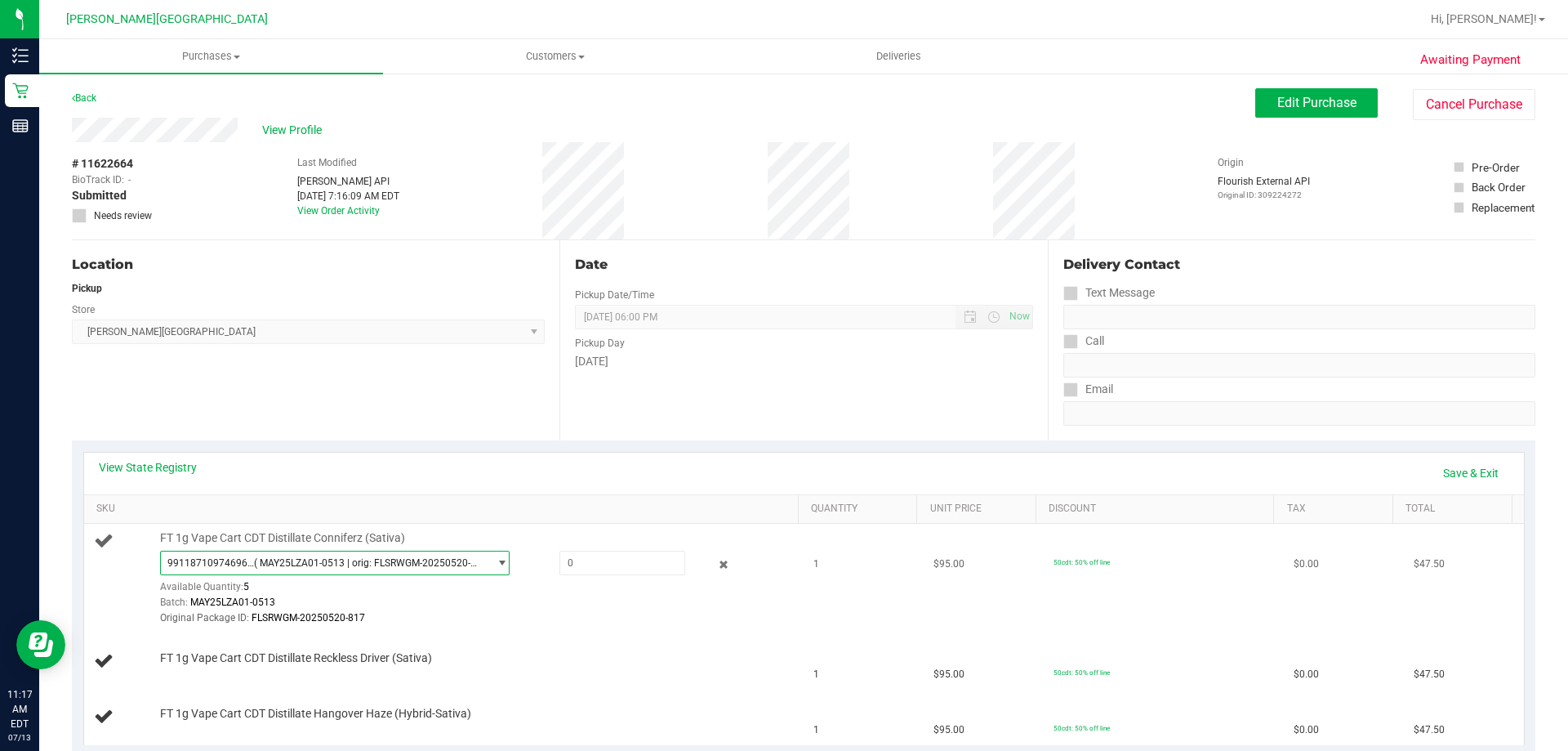 click on "(
MAY25LZA01-0513 | orig: FLSRWGM-20250520-817
)" at bounding box center [368, 563] 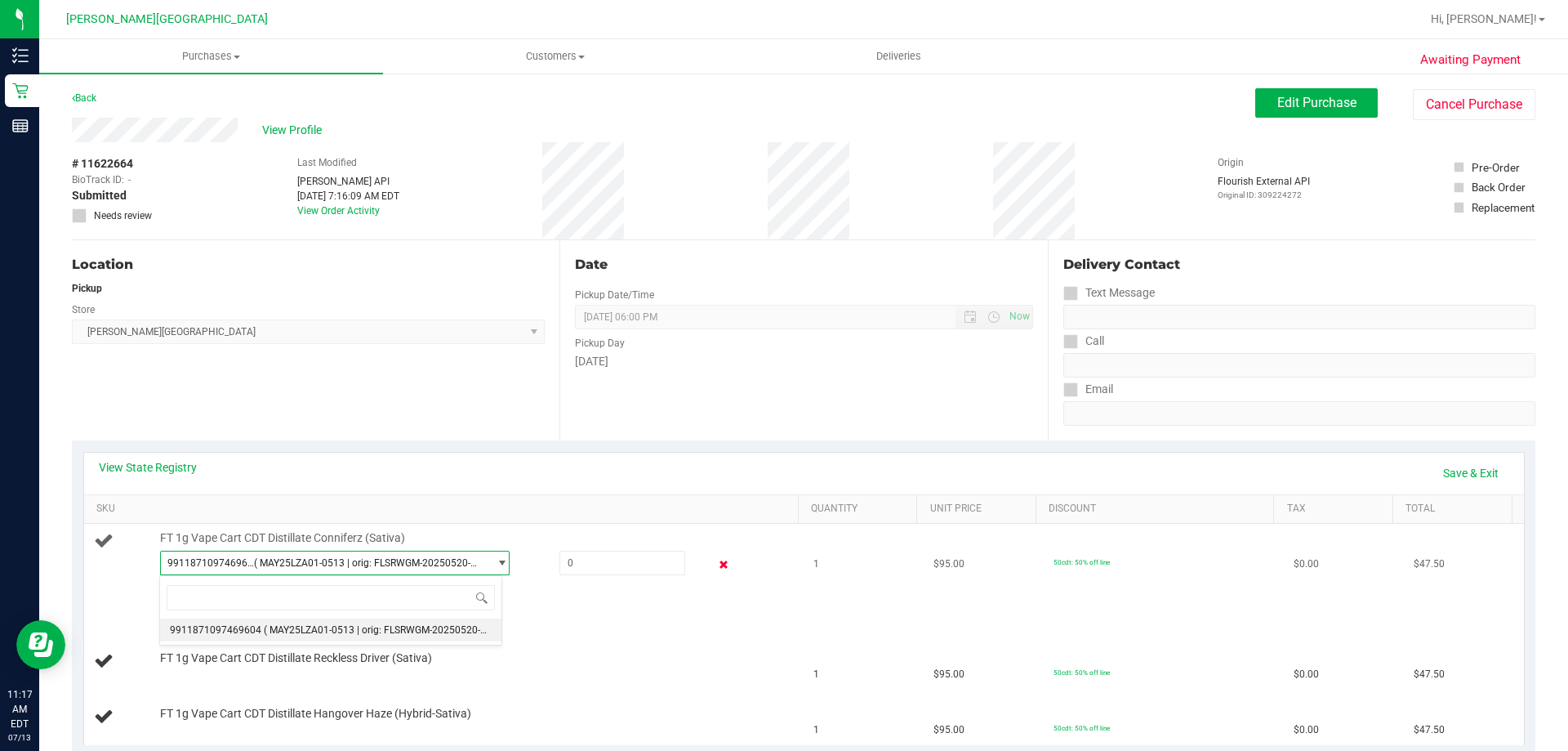 click at bounding box center [724, 565] 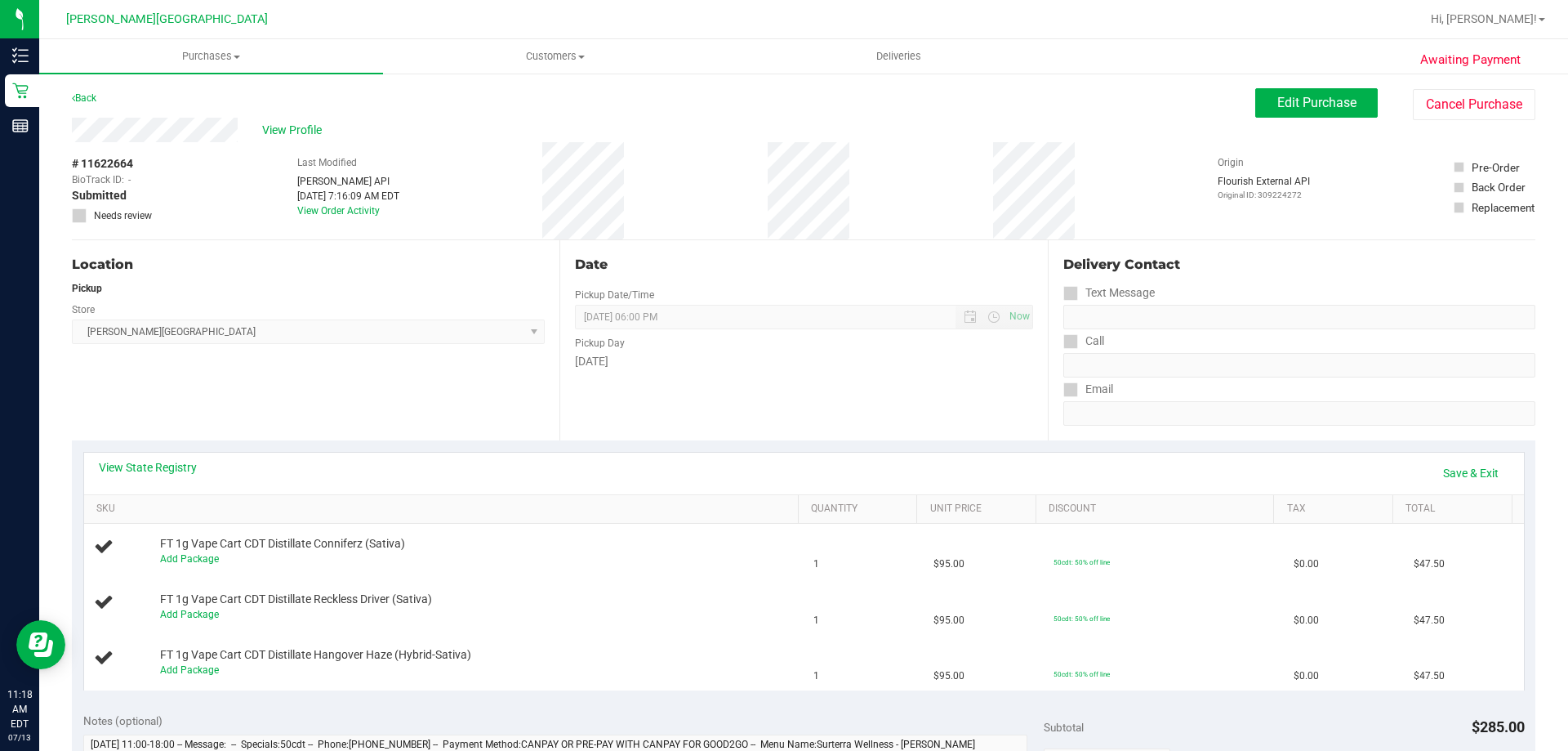 click on "View State Registry
Save & Exit" at bounding box center [804, 473] 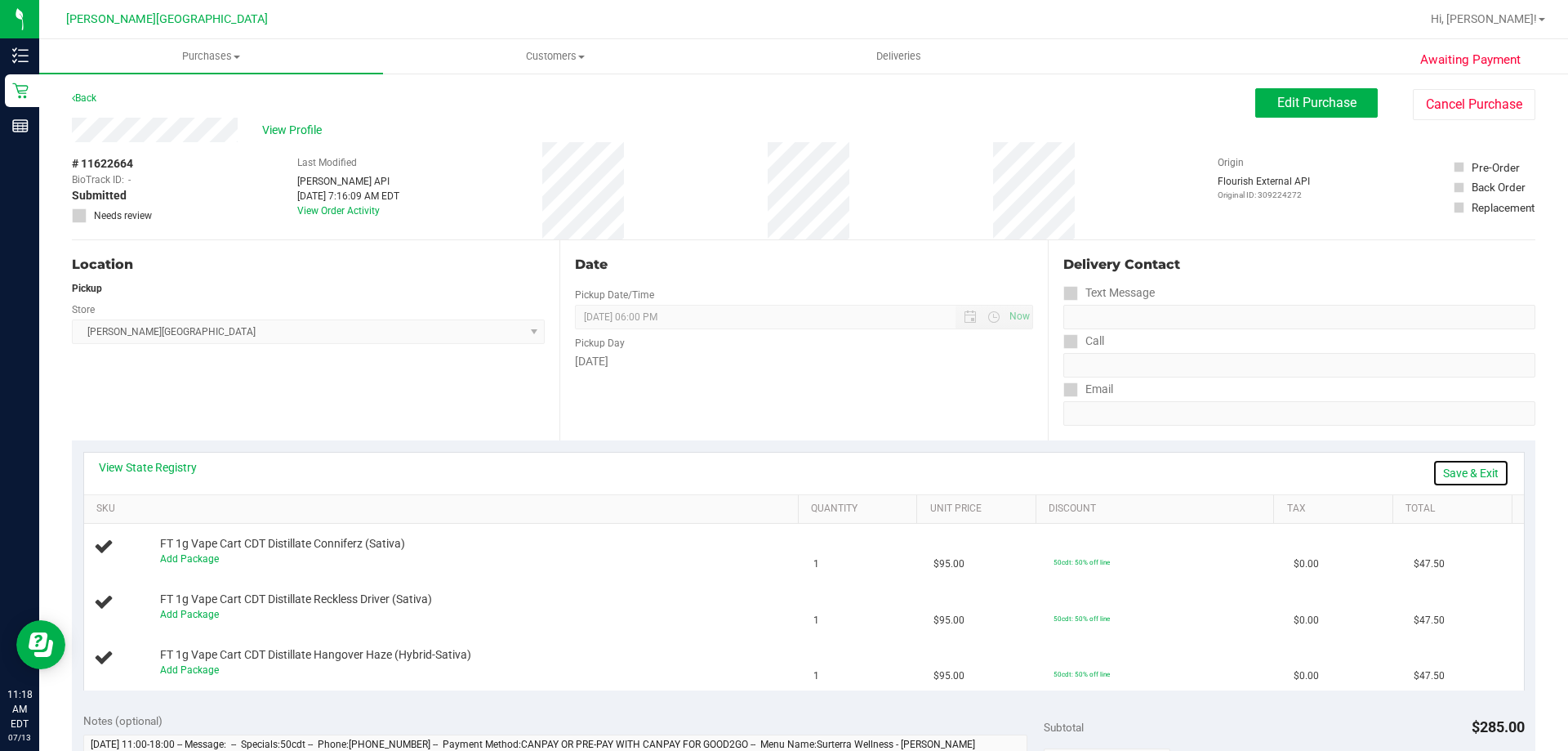 click on "Save & Exit" at bounding box center (1471, 473) 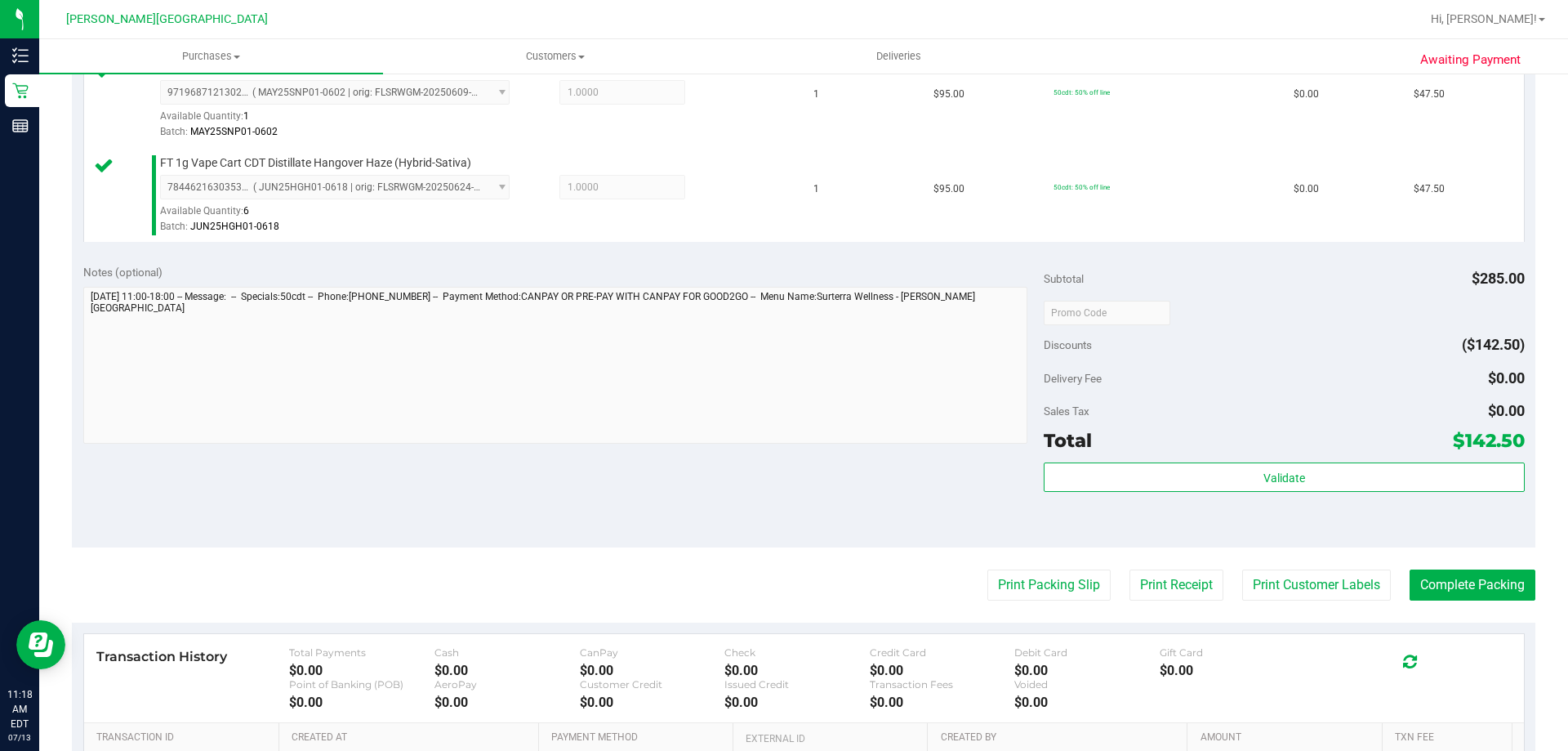 scroll, scrollTop: 735, scrollLeft: 0, axis: vertical 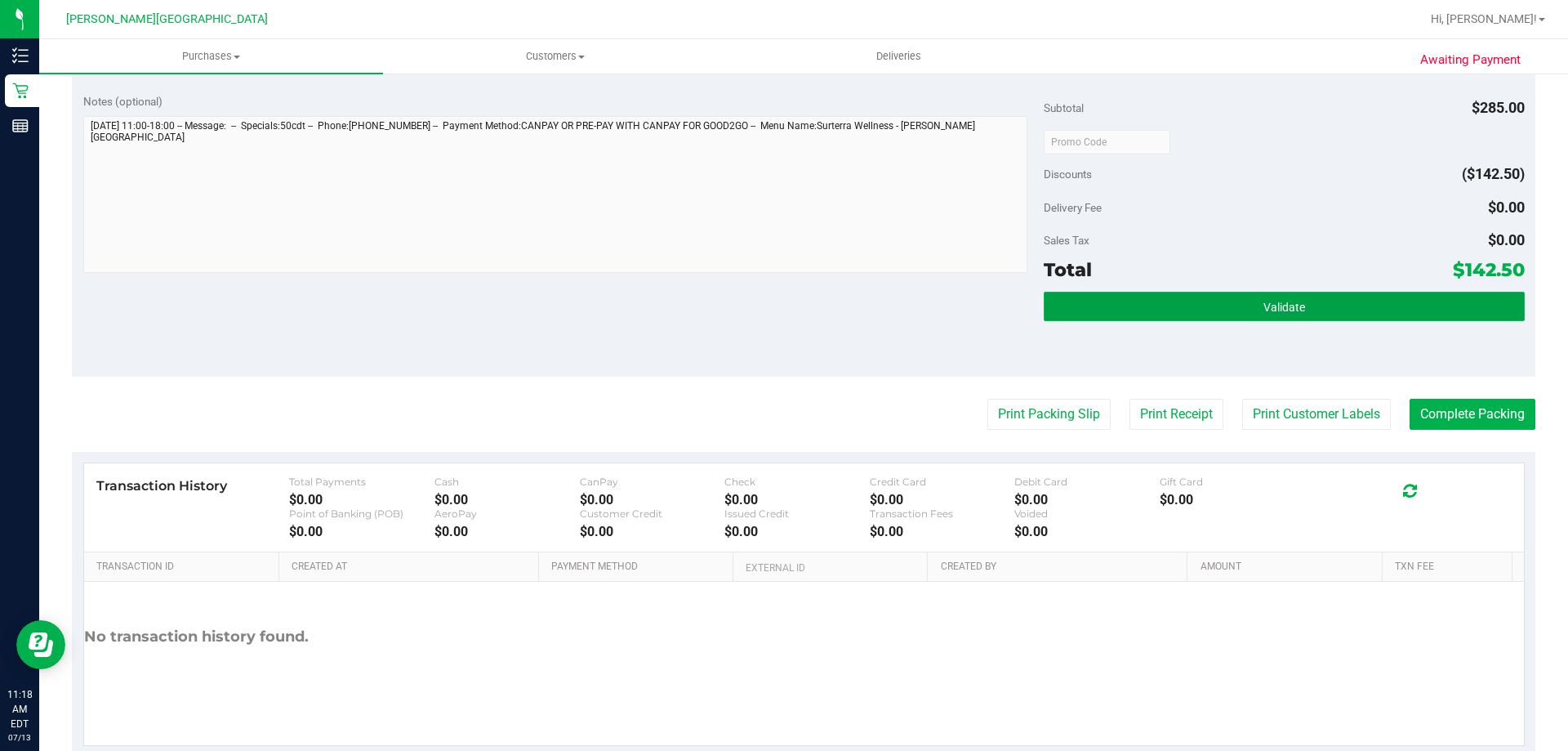 click on "Validate" at bounding box center (1284, 306) 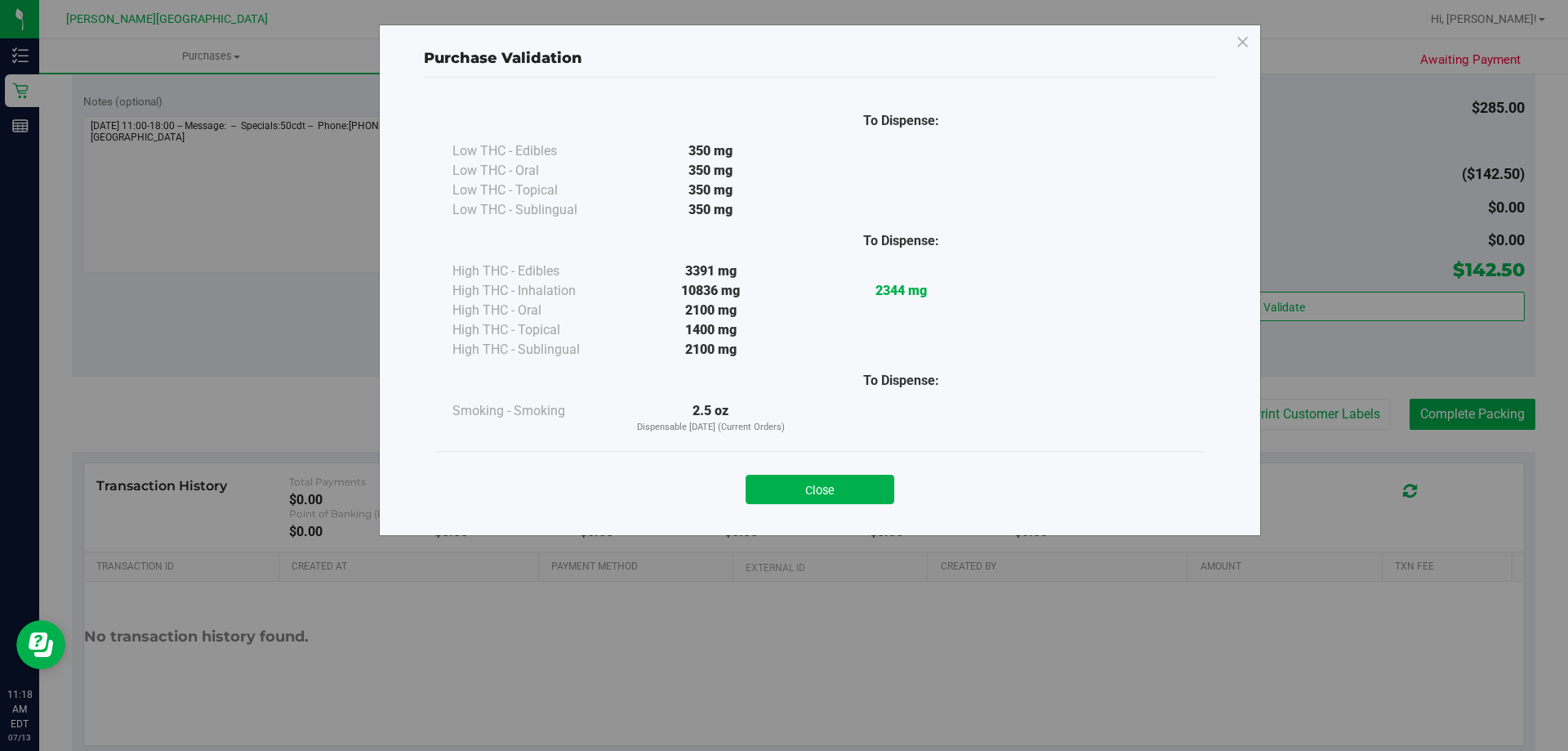 drag, startPoint x: 897, startPoint y: 438, endPoint x: 880, endPoint y: 471, distance: 37.12142 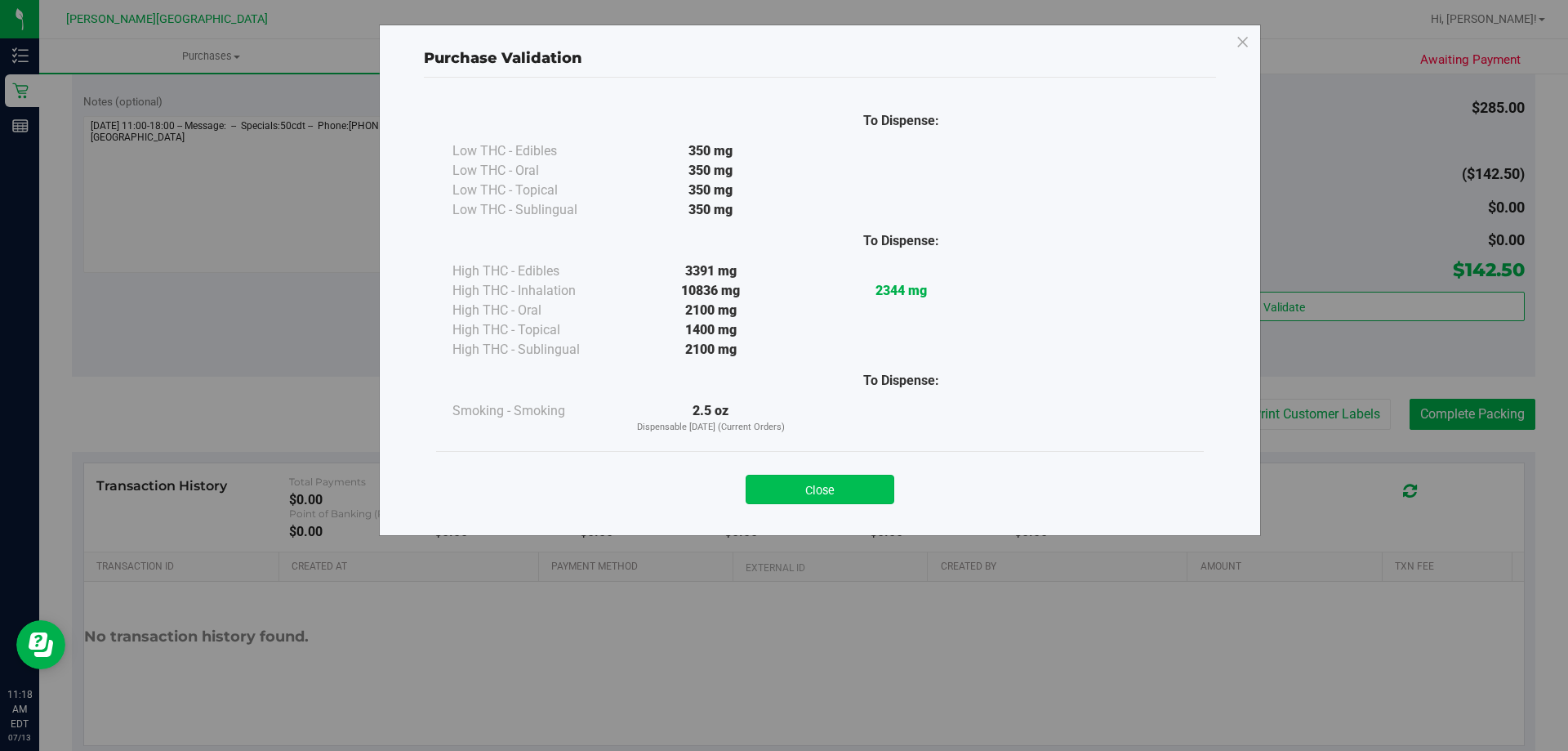 click on "Close" at bounding box center (820, 489) 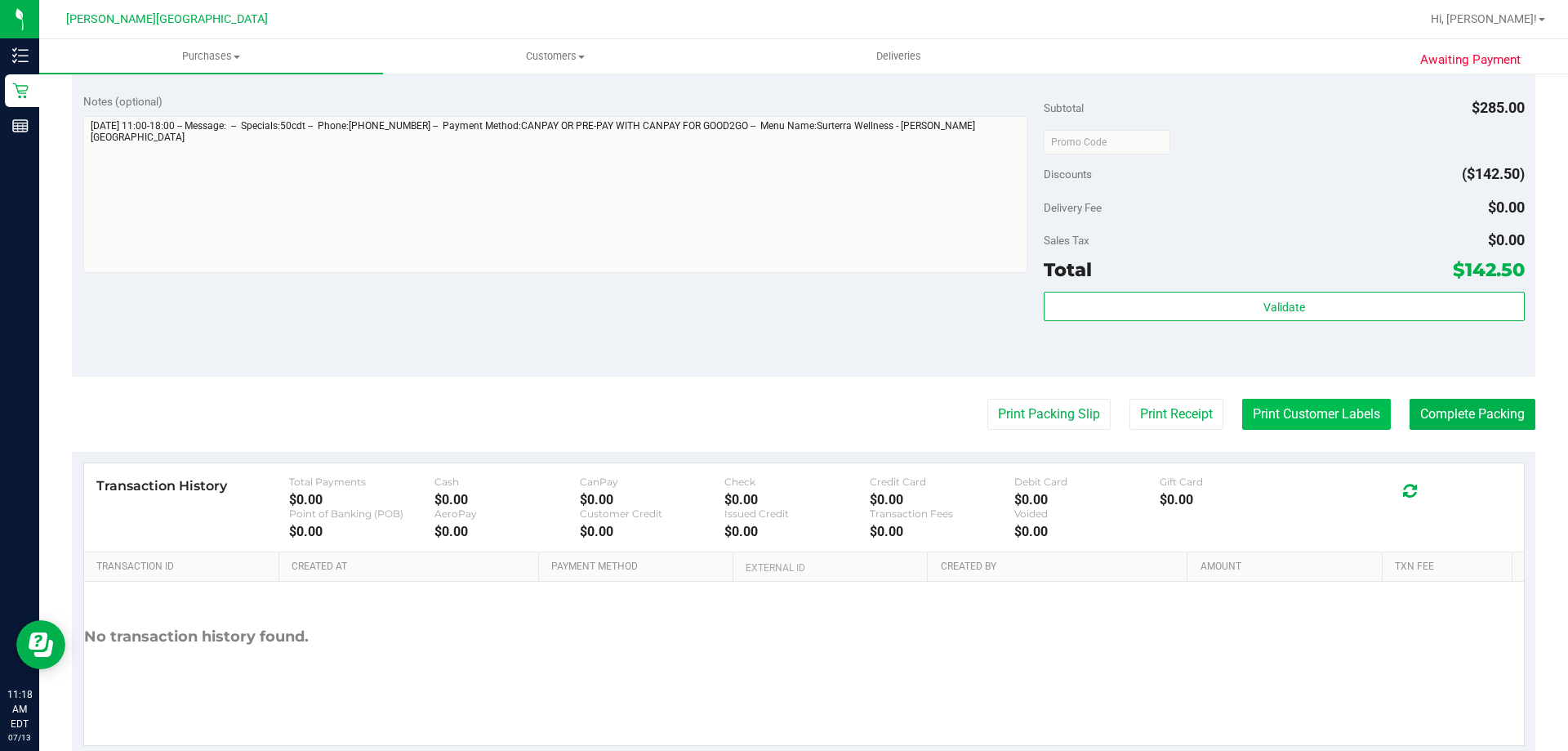 click on "Print Customer Labels" at bounding box center (1316, 414) 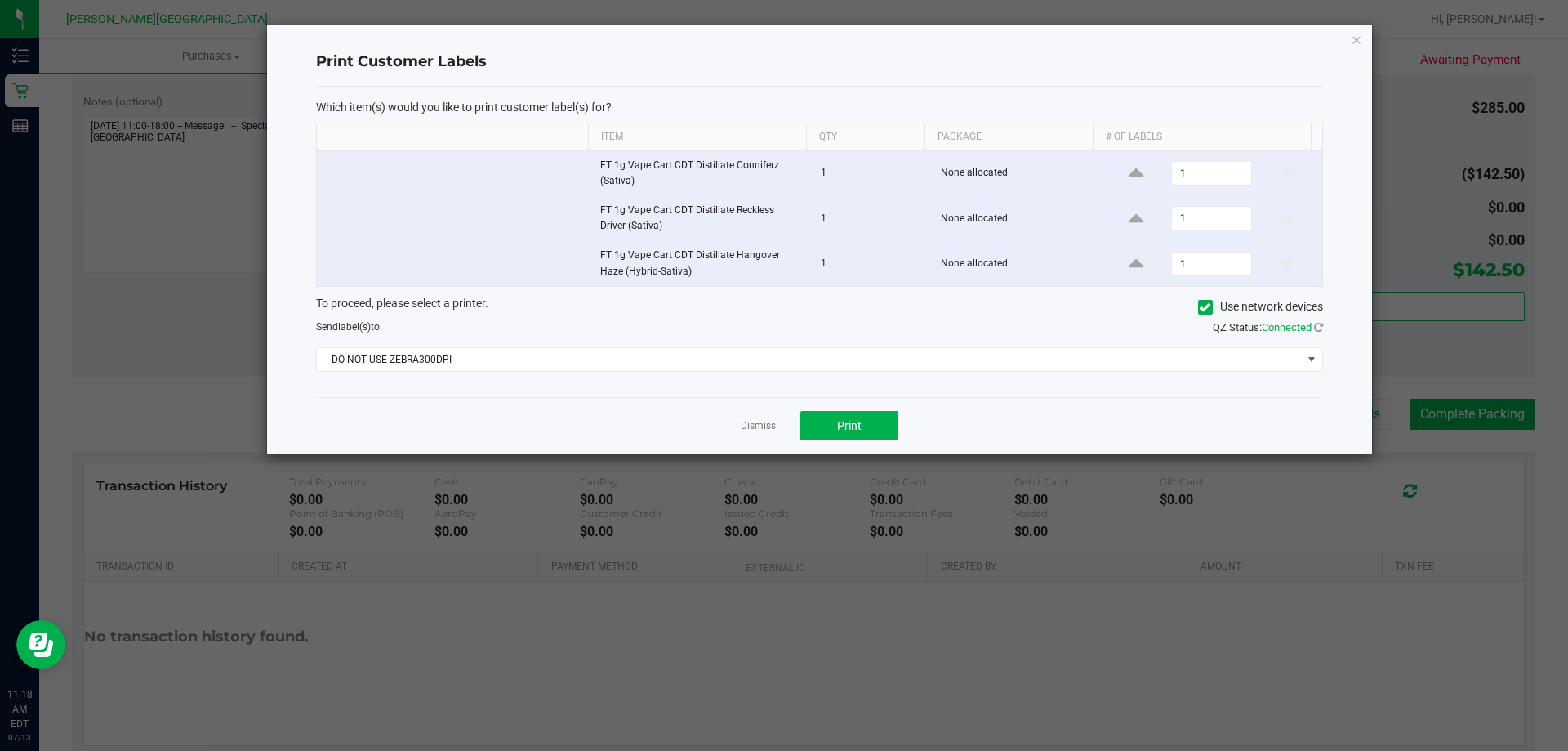 click on "To proceed, please select a printer.   Use network devices  Send  label(s)  to:  QZ Status:   Connected  DO NOT USE ZEBRA300DPI" 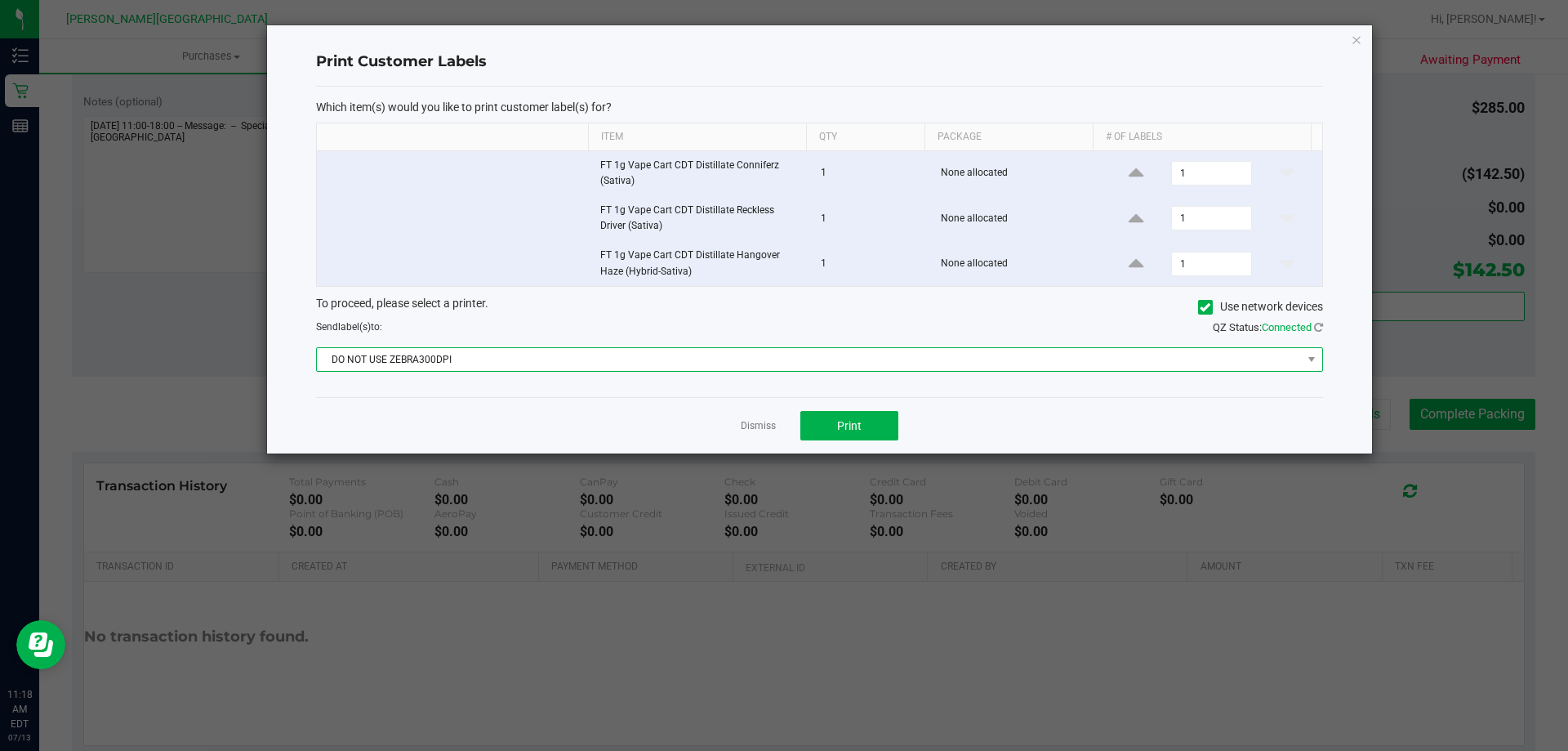 click on "DO NOT USE ZEBRA300DPI" at bounding box center [809, 360] 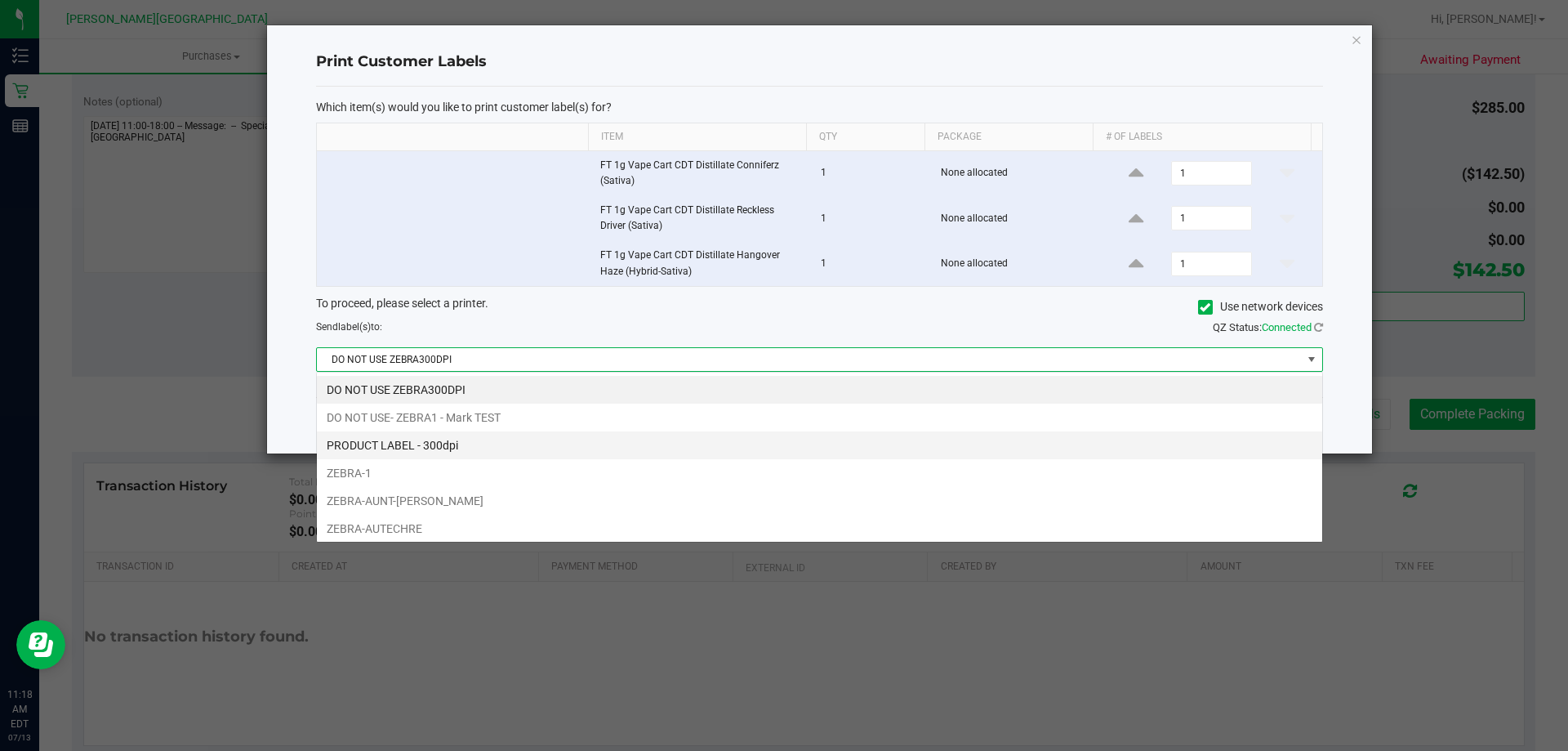 scroll, scrollTop: 81695, scrollLeft: 80660, axis: both 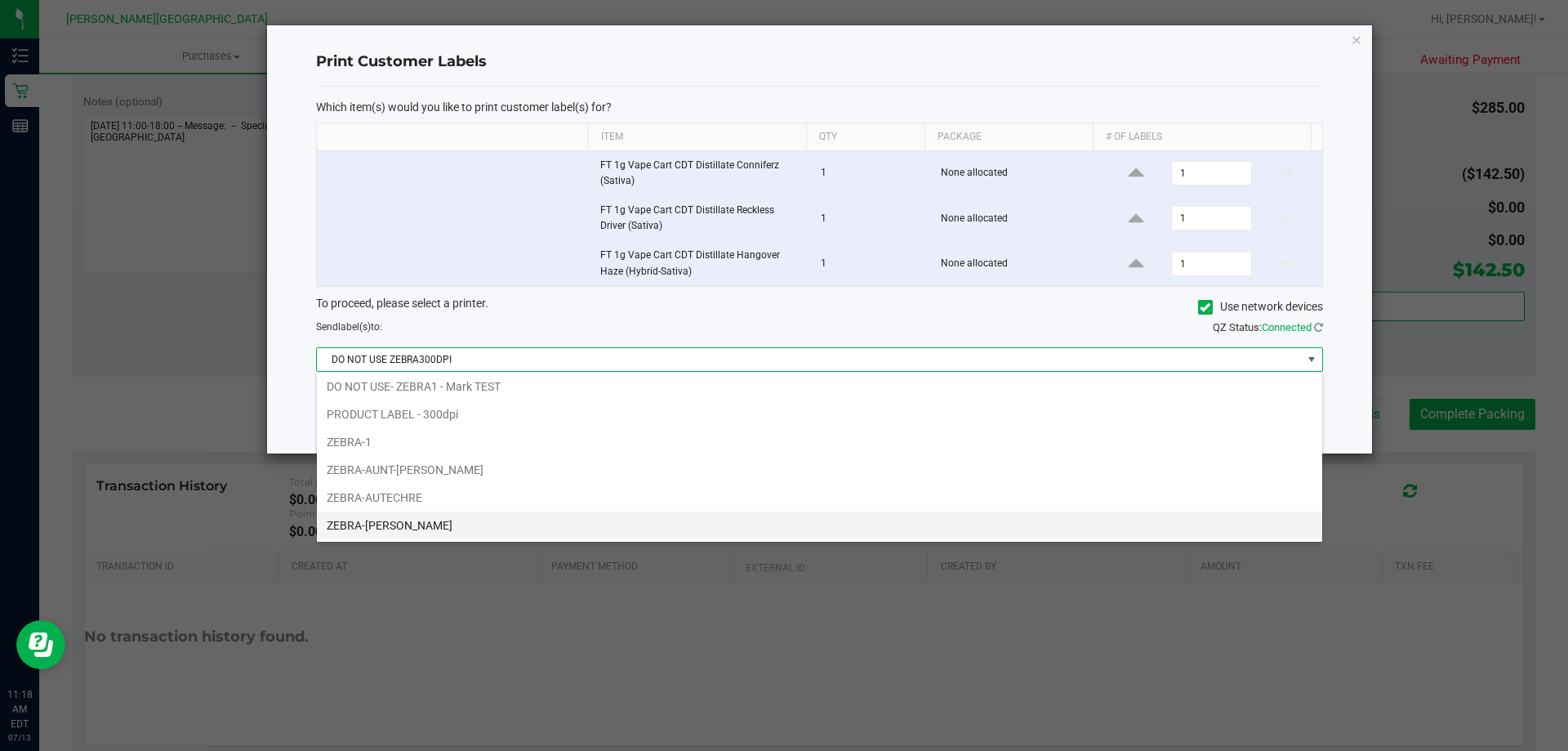 click on "ZEBRA-[PERSON_NAME]" at bounding box center [819, 525] 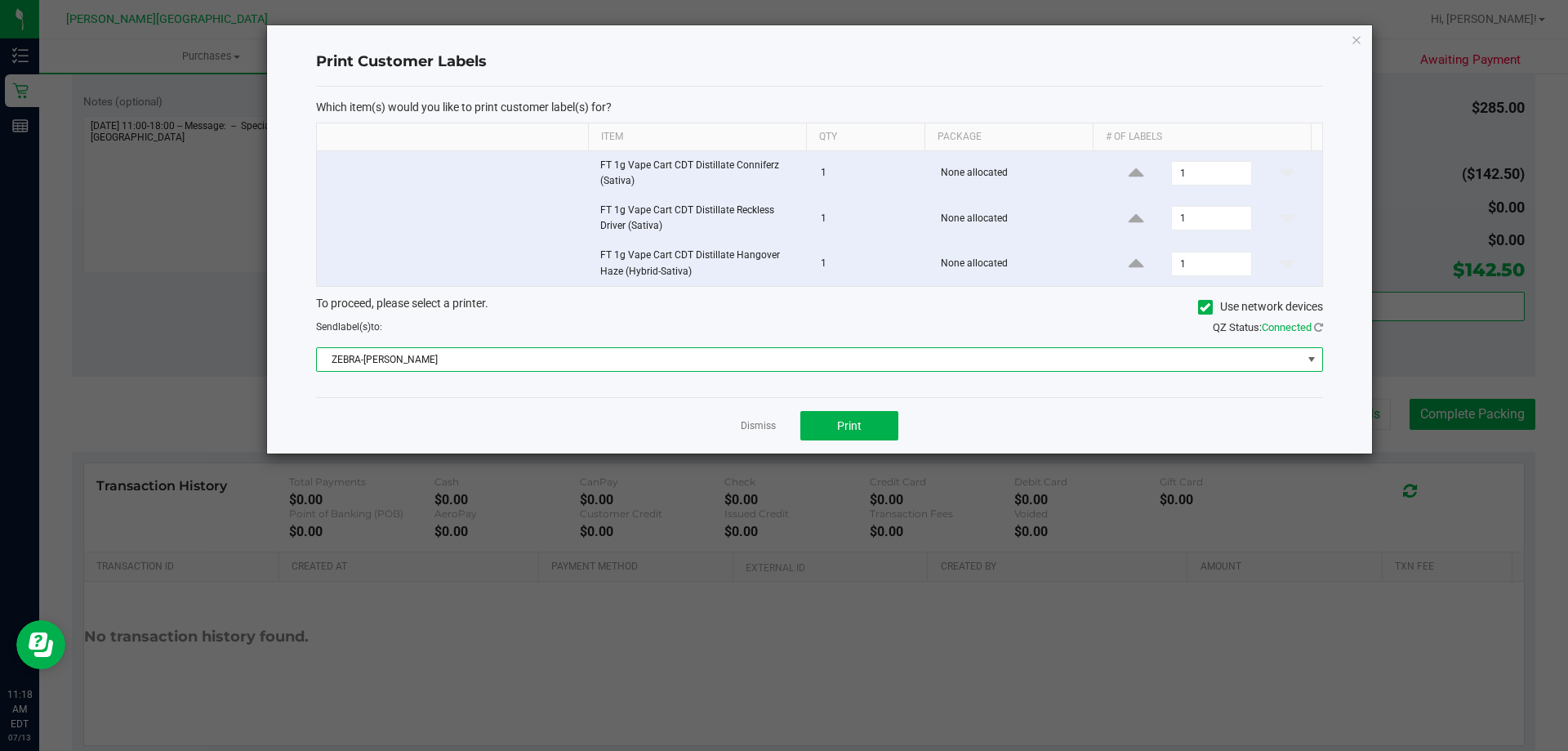 click on "Dismiss   Print" 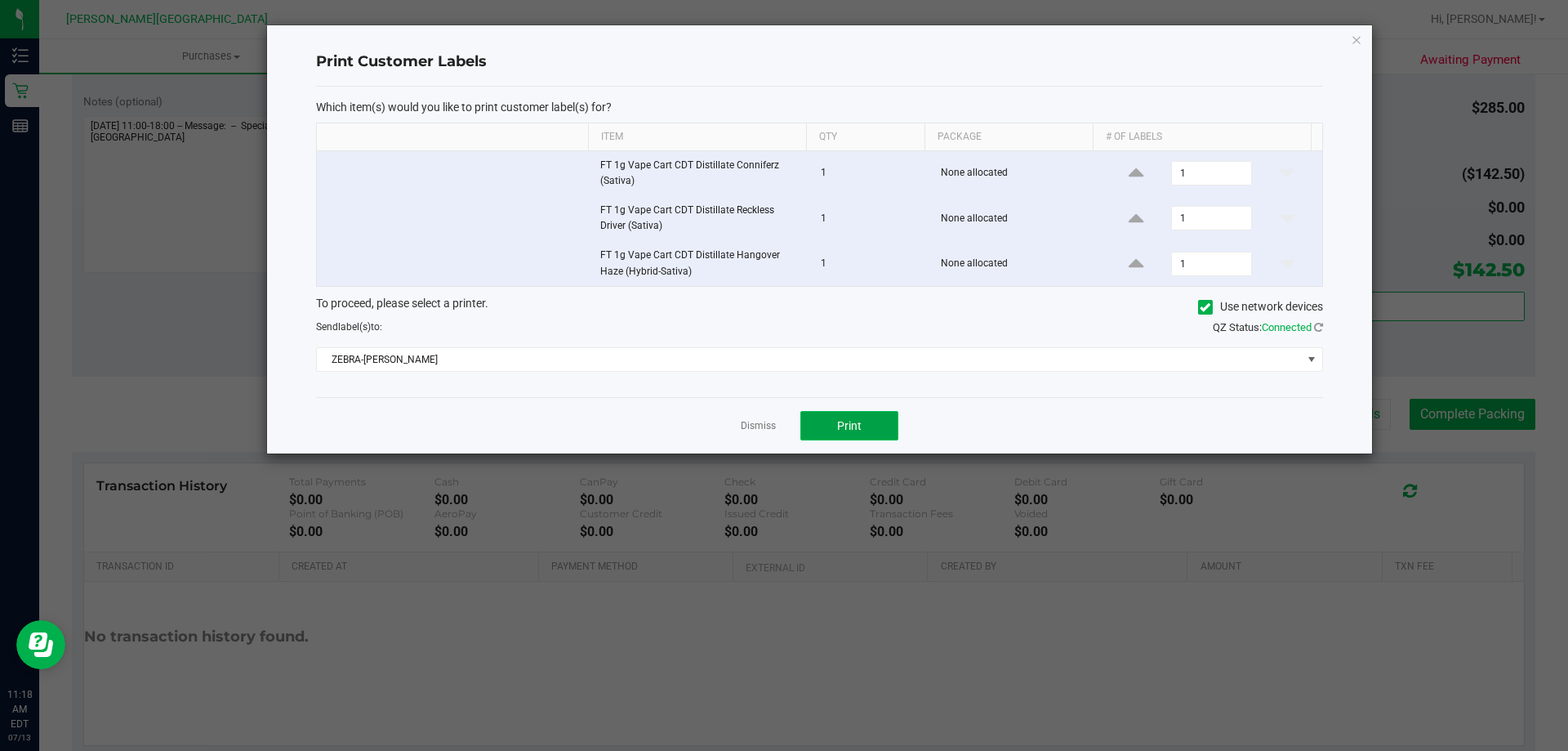 click on "Print" 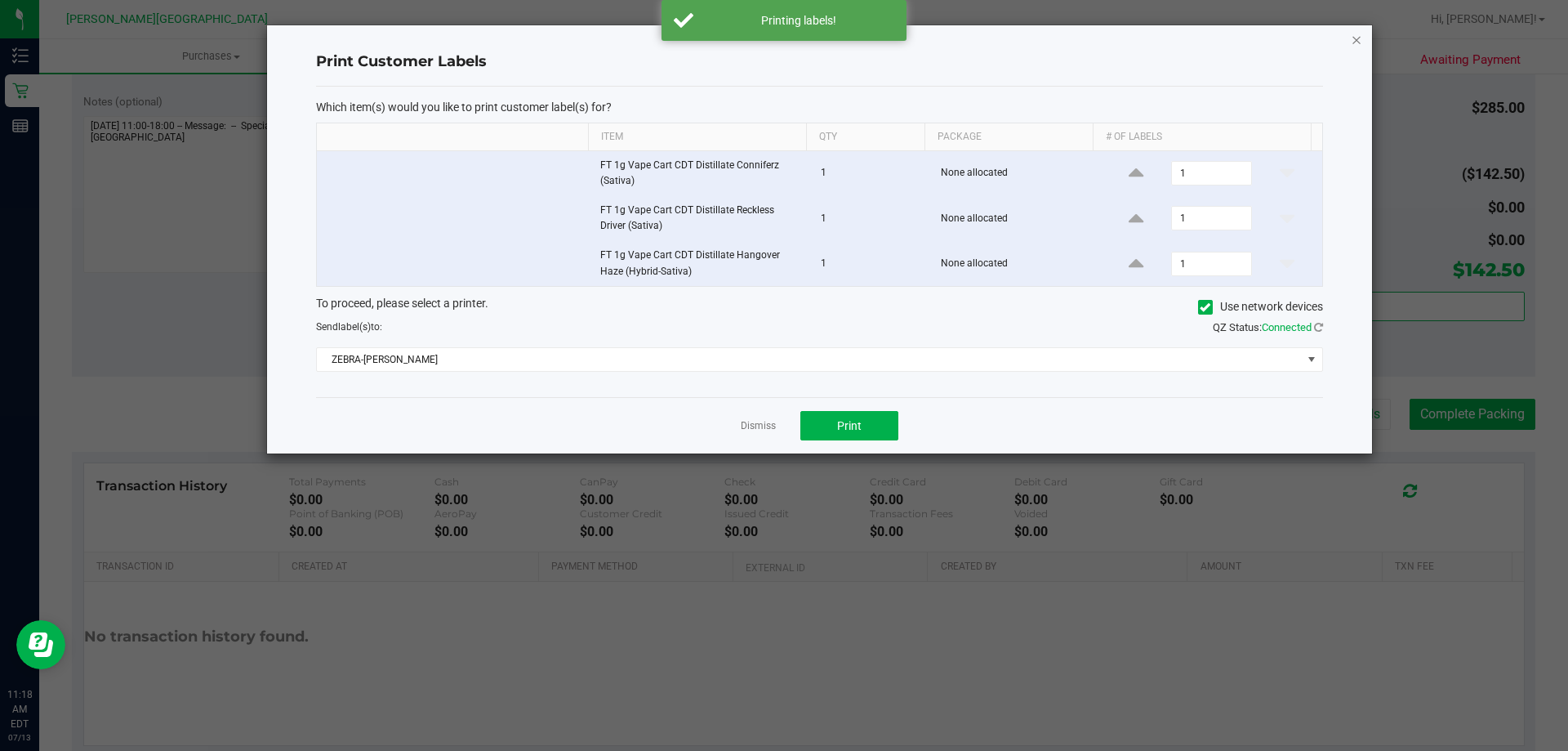 click 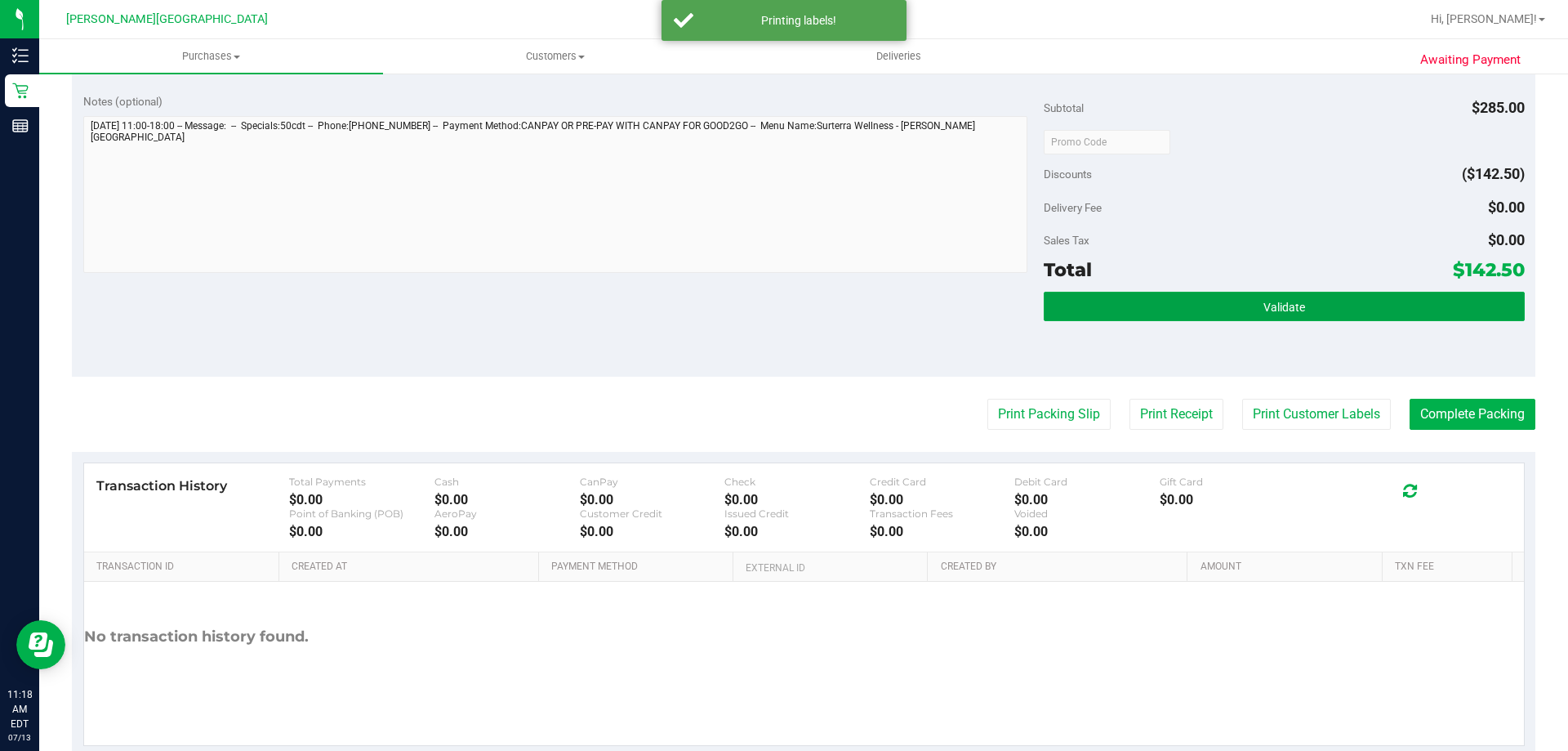 click on "Validate" at bounding box center [1284, 307] 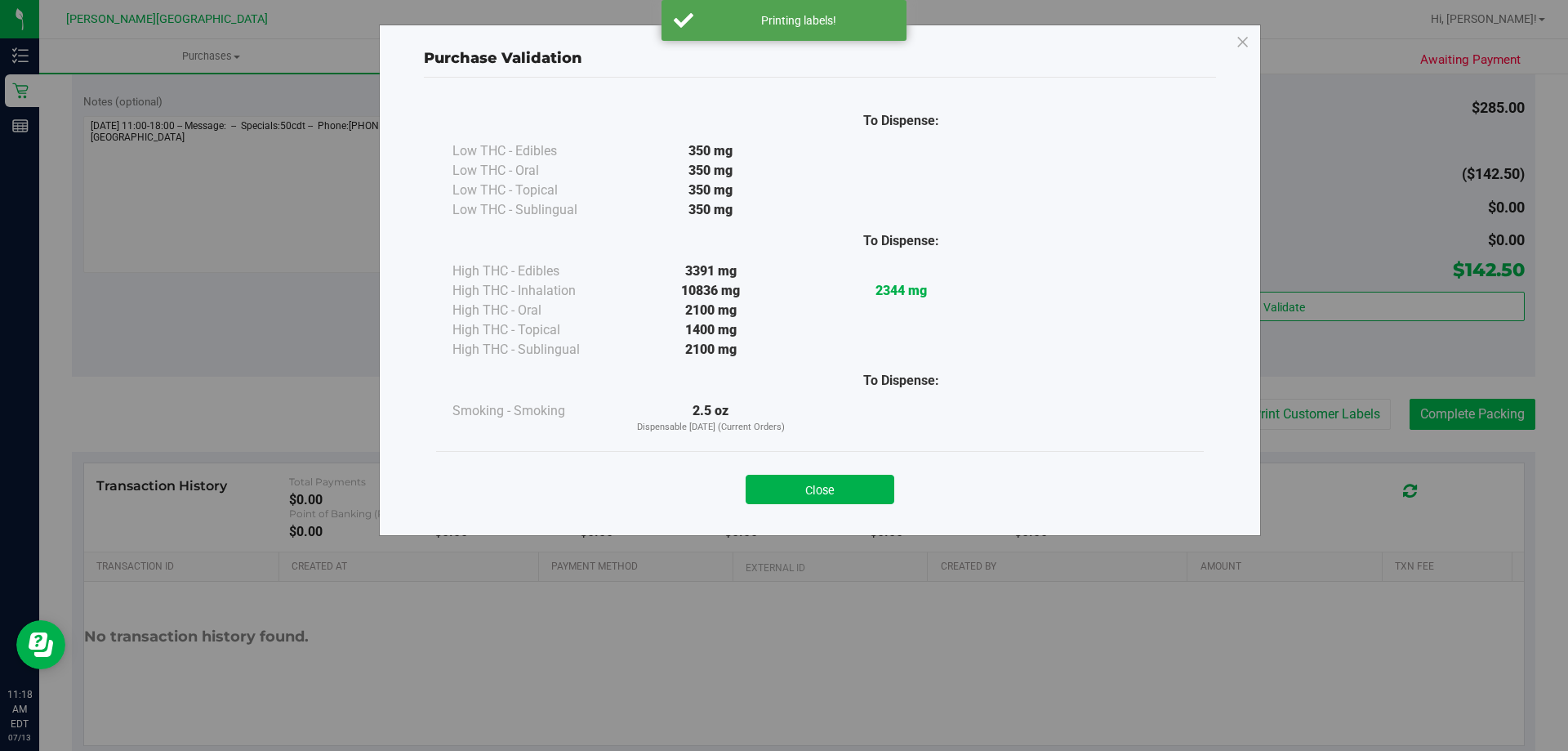 click on "Purchase Validation
To Dispense:
Low THC - Edibles
350 mg" at bounding box center (790, 375) 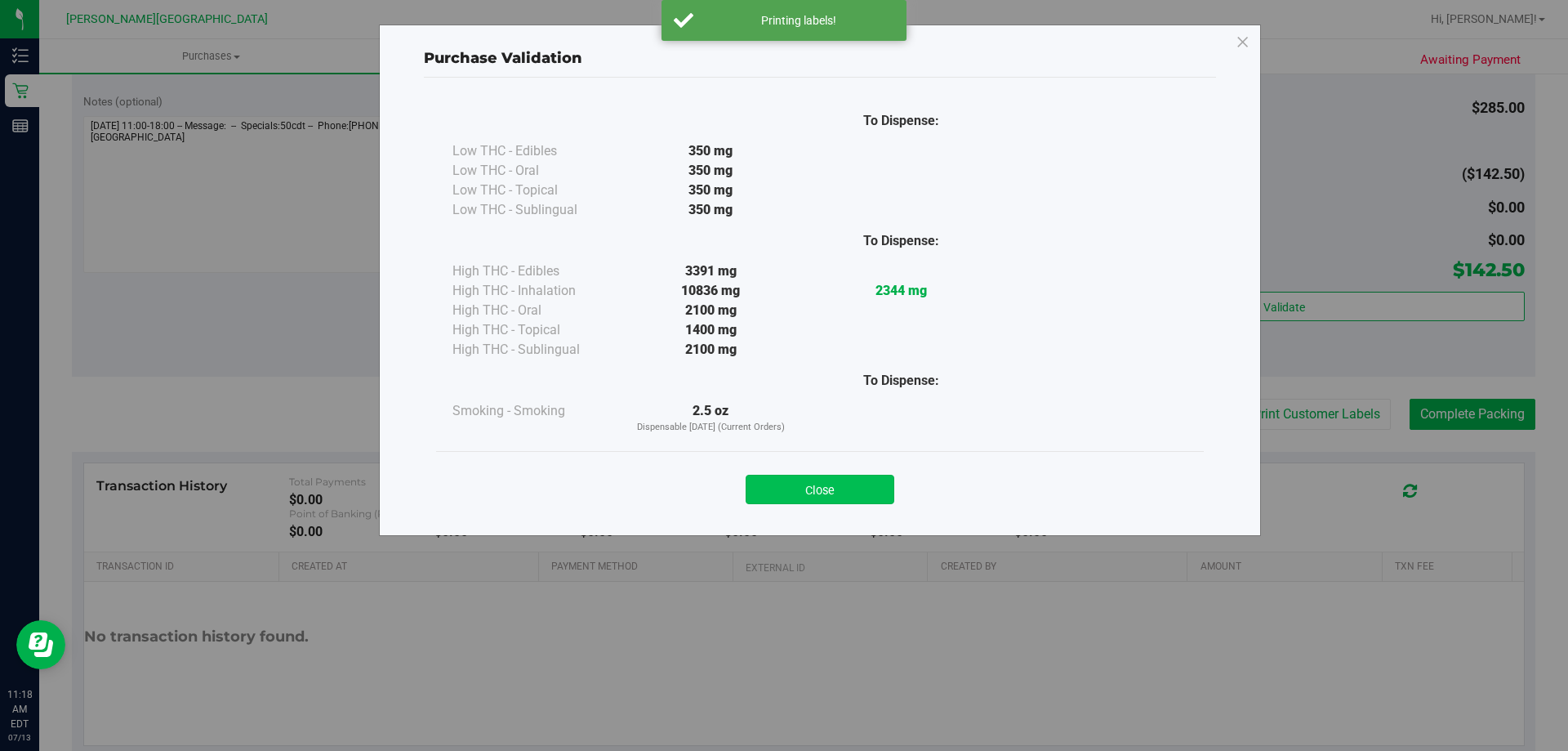click on "Close" at bounding box center [820, 489] 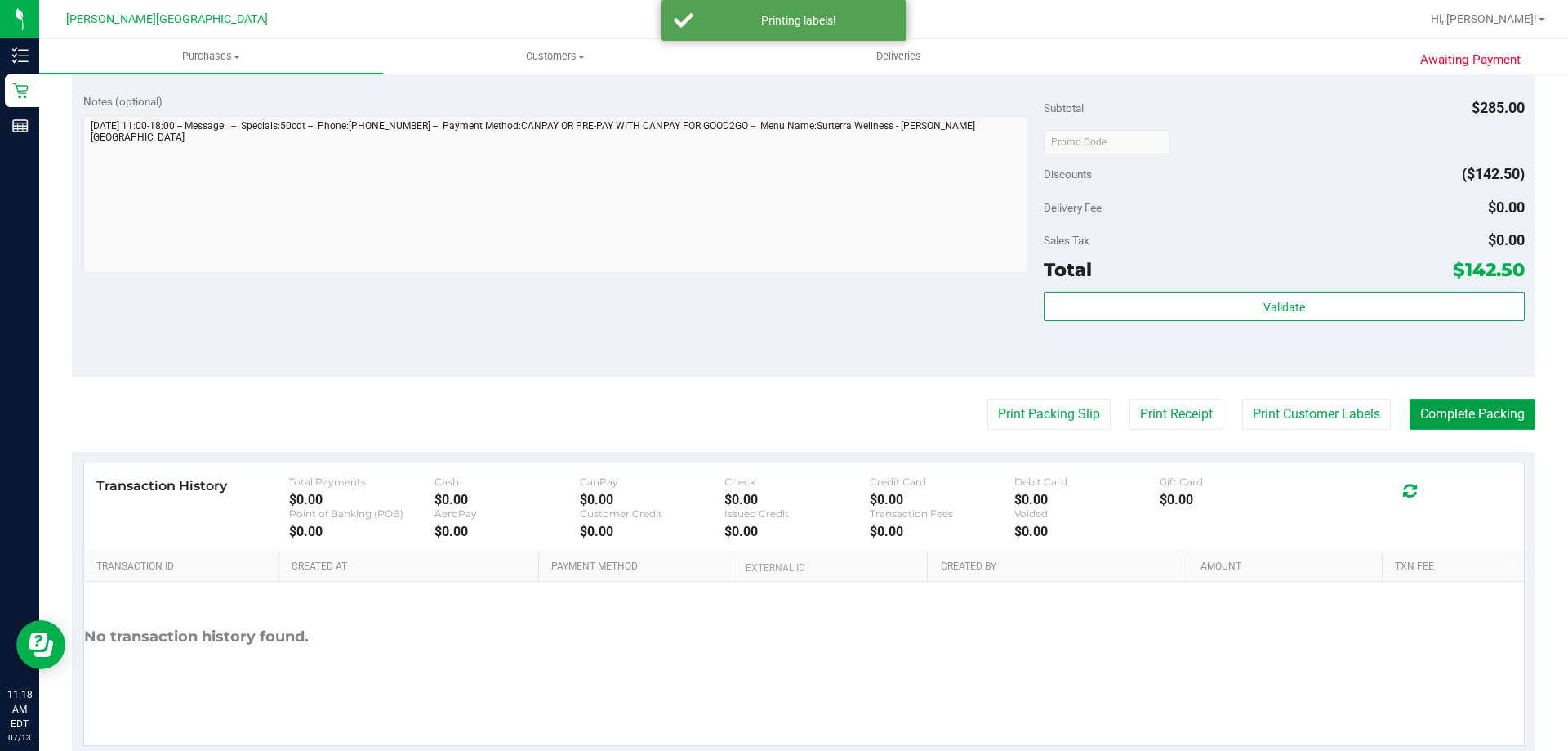 click on "Complete Packing" at bounding box center [1472, 414] 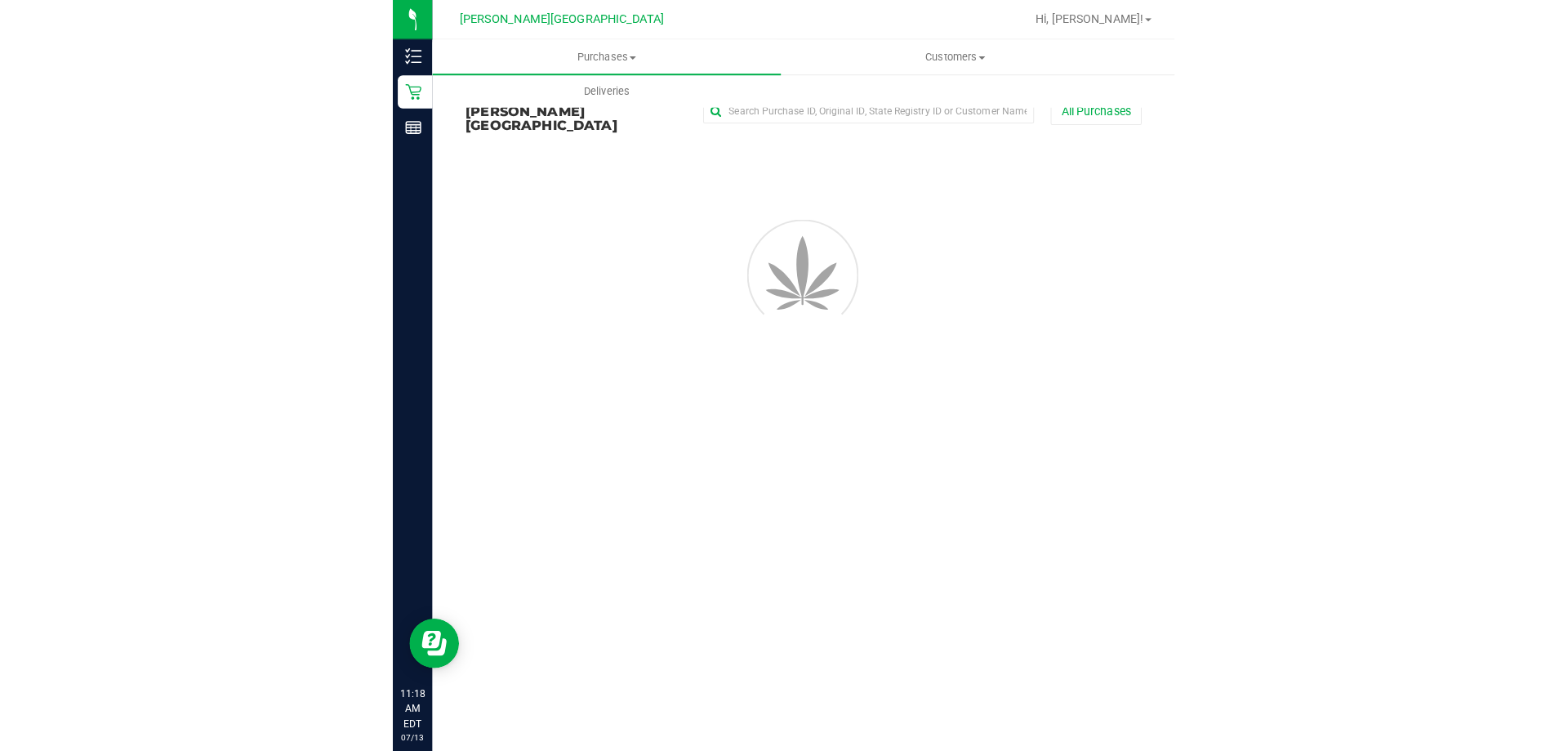 scroll, scrollTop: 0, scrollLeft: 0, axis: both 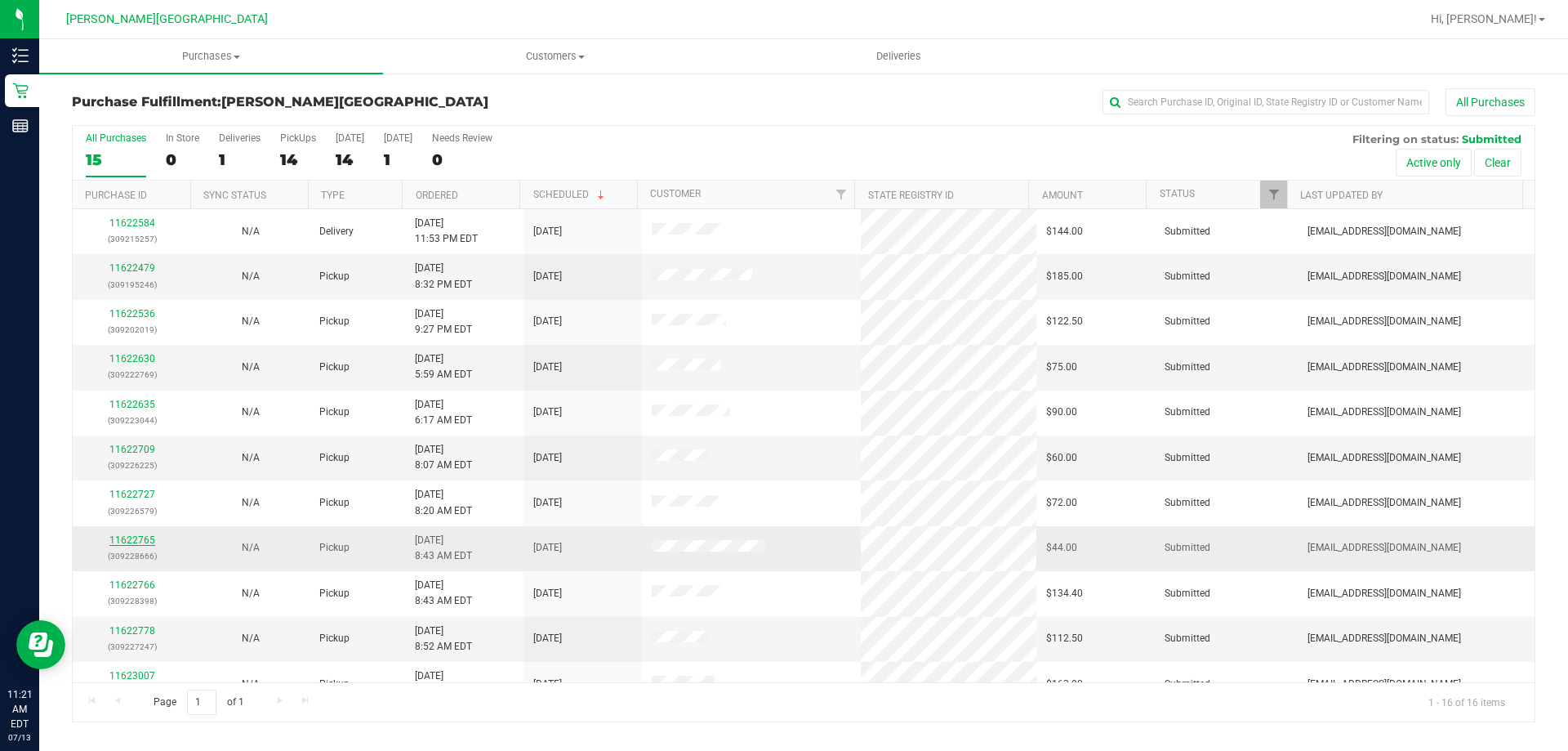 click on "11622765" at bounding box center [132, 540] 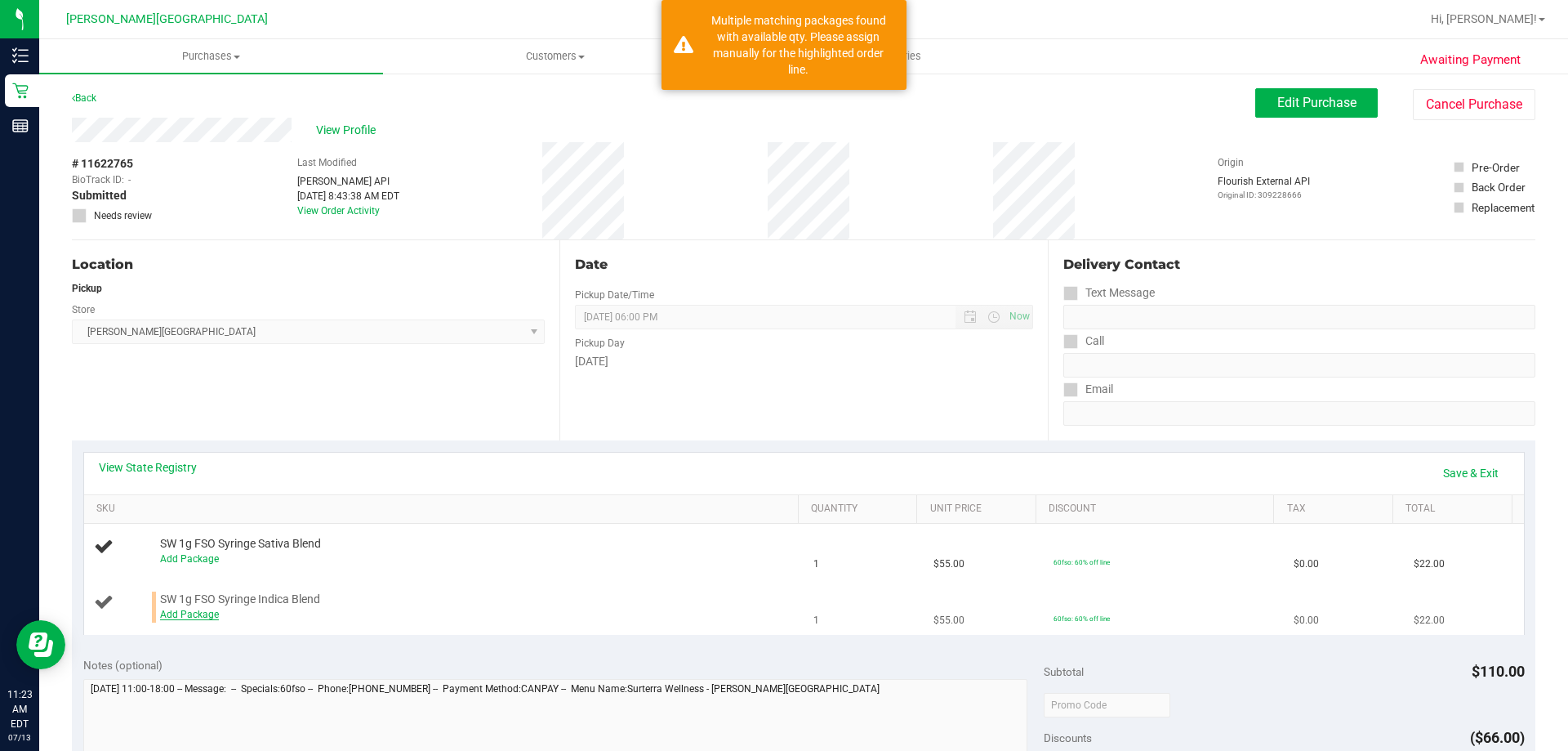 click on "Add Package" at bounding box center [189, 615] 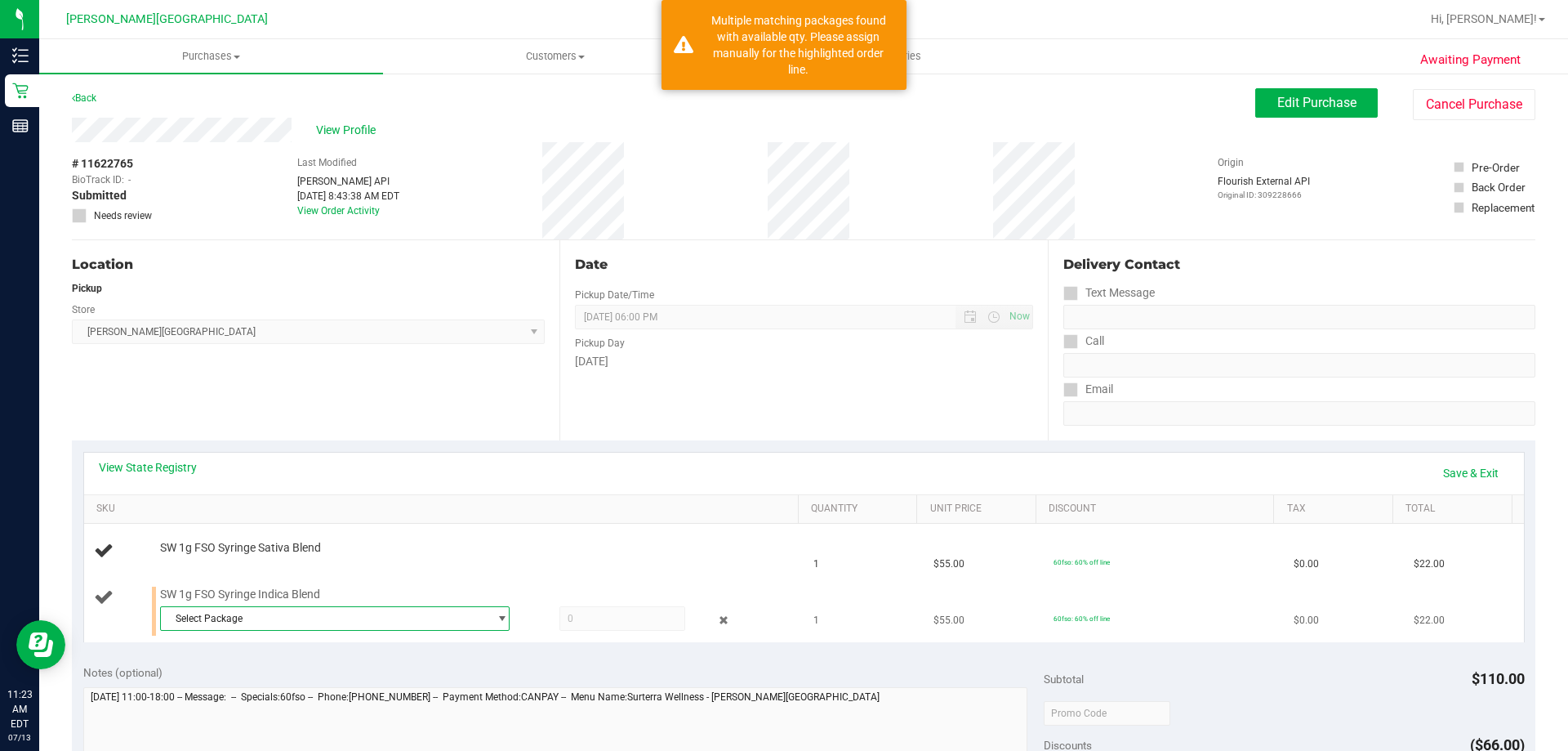 click on "Select Package" at bounding box center [324, 619] 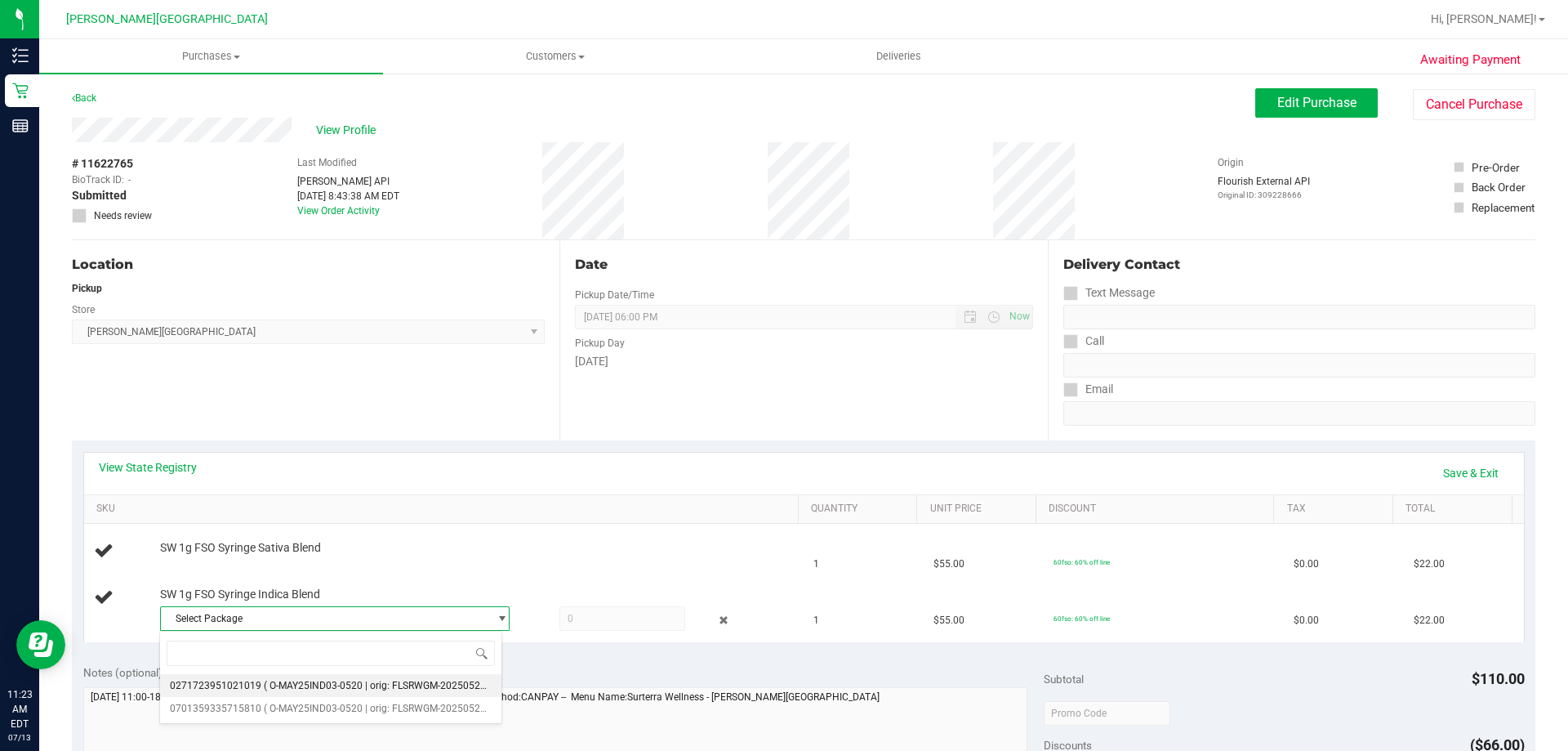 click on "(
O-MAY25IND03-0520 | orig: FLSRWGM-20250527-3747
)" at bounding box center (390, 686) 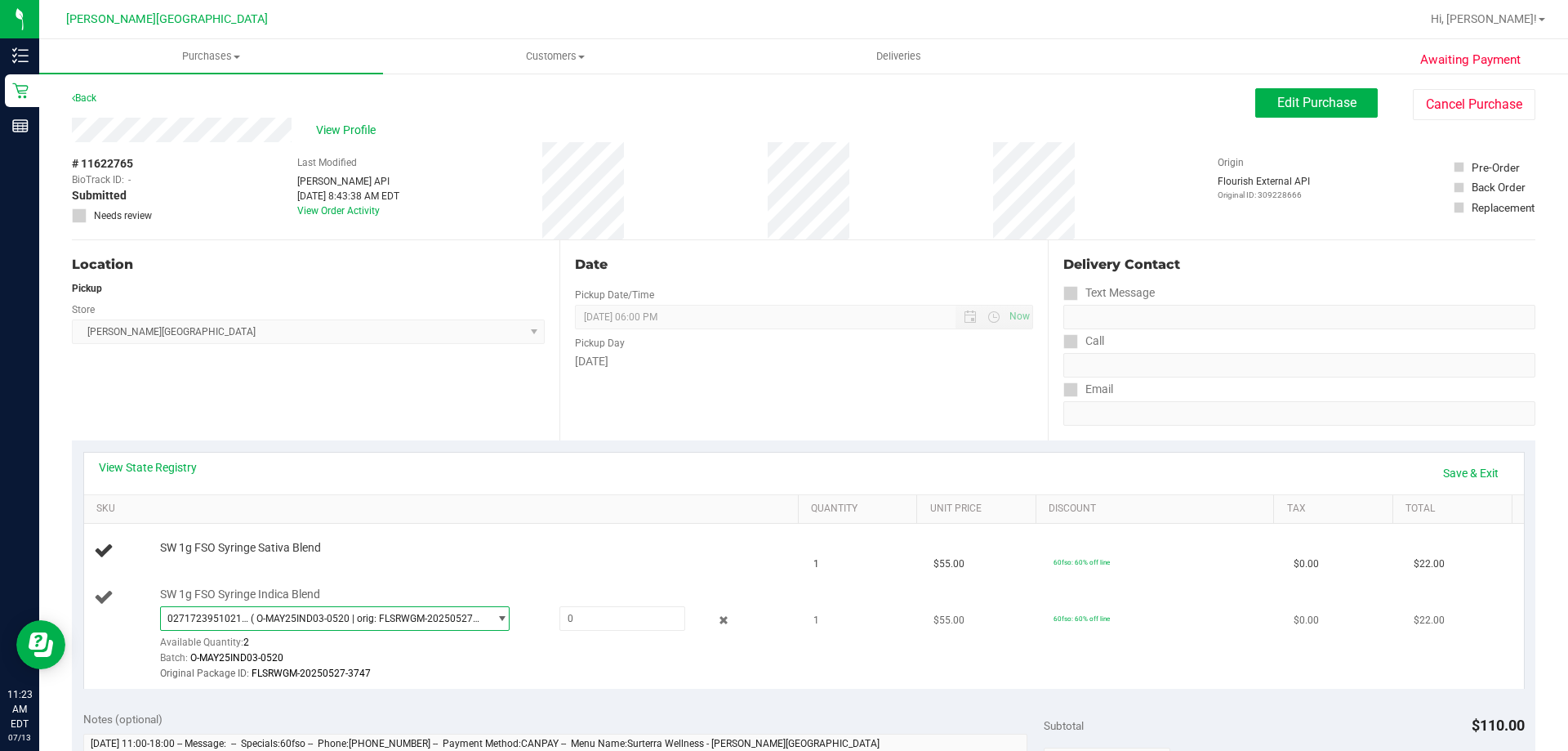 click on "(
O-MAY25IND03-0520 | orig: FLSRWGM-20250527-3747
)" at bounding box center (366, 619) 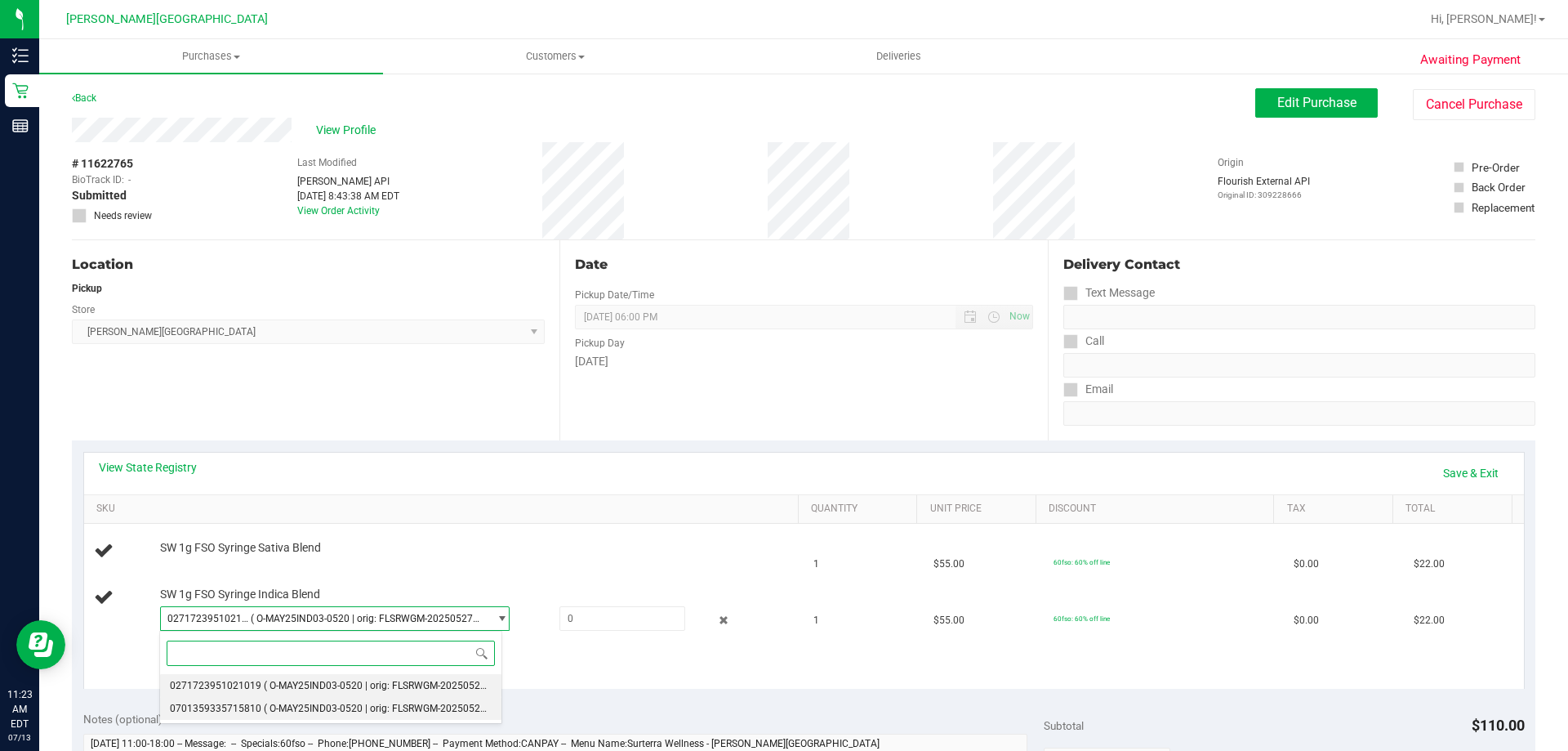 click on "(
O-MAY25IND03-0520 | orig: FLSRWGM-20250527-3763
)" at bounding box center (390, 709) 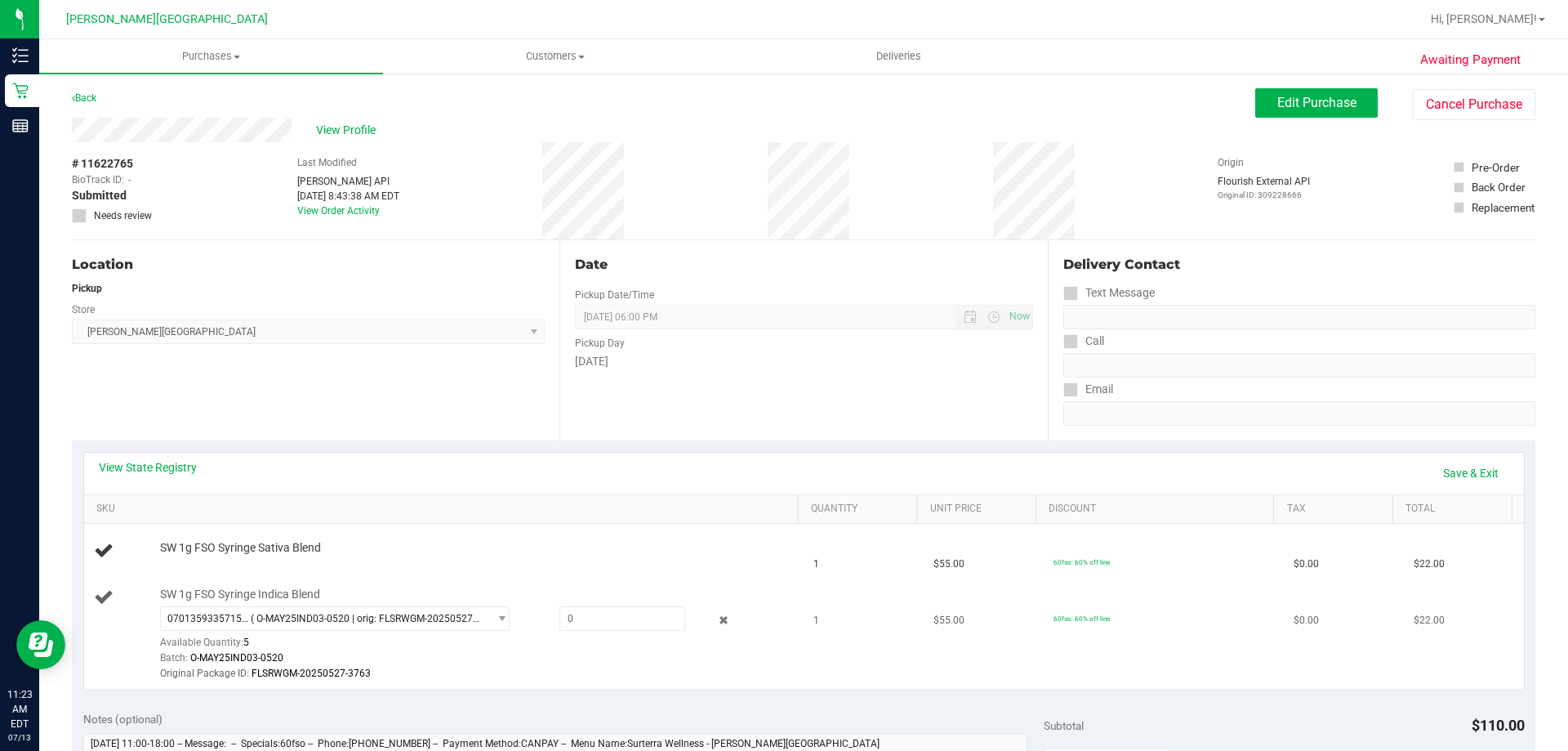 drag, startPoint x: 425, startPoint y: 602, endPoint x: 431, endPoint y: 632, distance: 30.594117 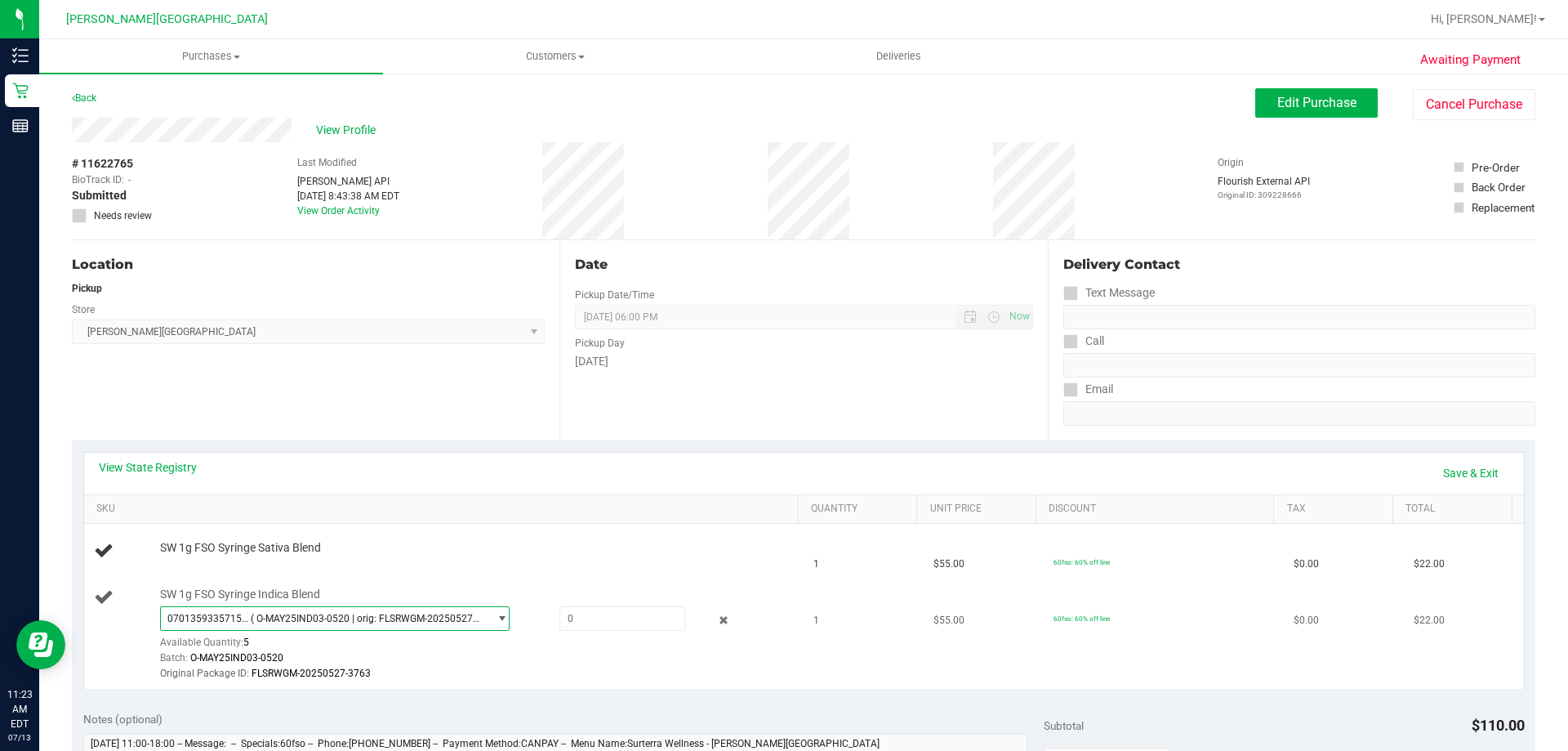 click on "(
O-MAY25IND03-0520 | orig: FLSRWGM-20250527-3763
)" at bounding box center (366, 619) 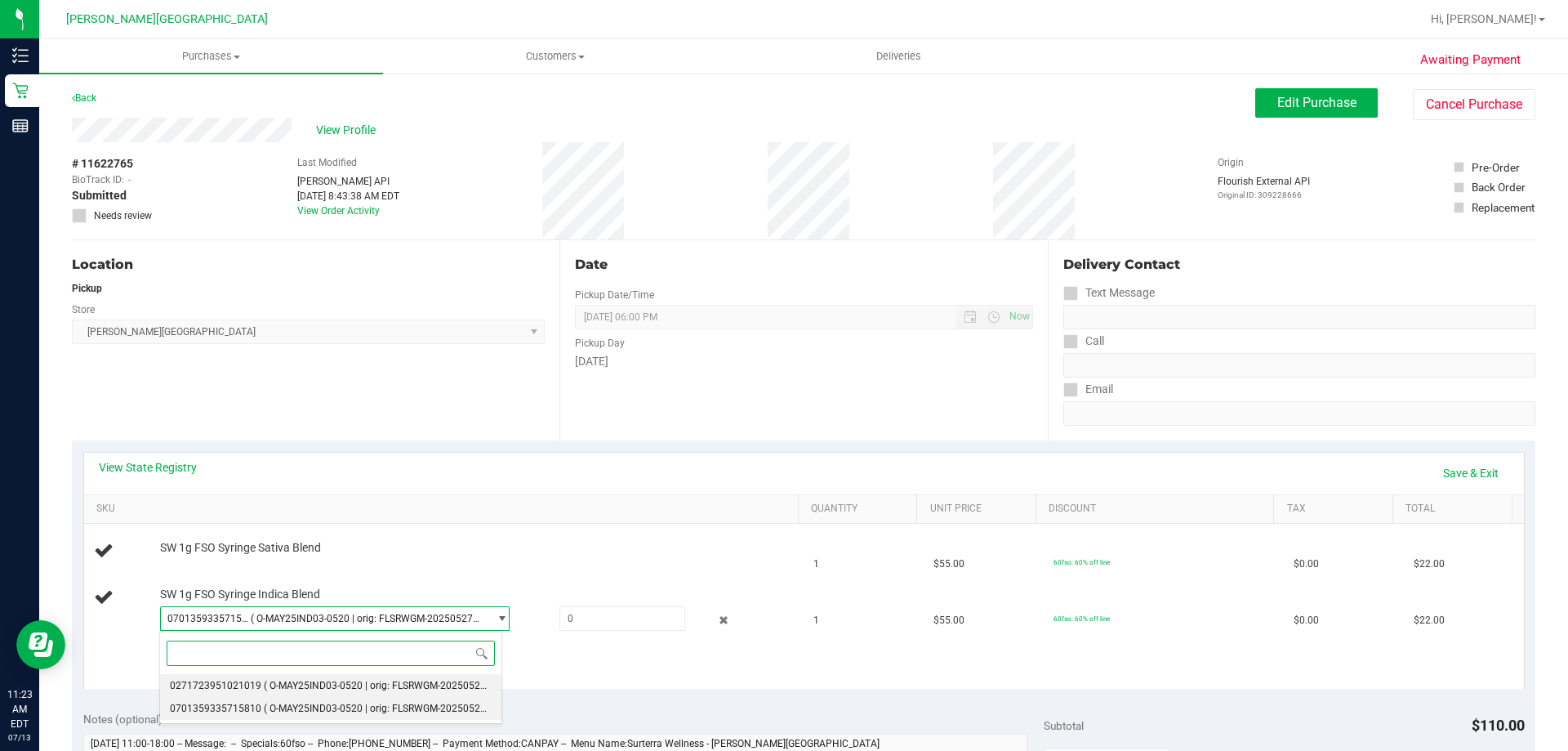 click on "(
O-MAY25IND03-0520 | orig: FLSRWGM-20250527-3747
)" at bounding box center (390, 686) 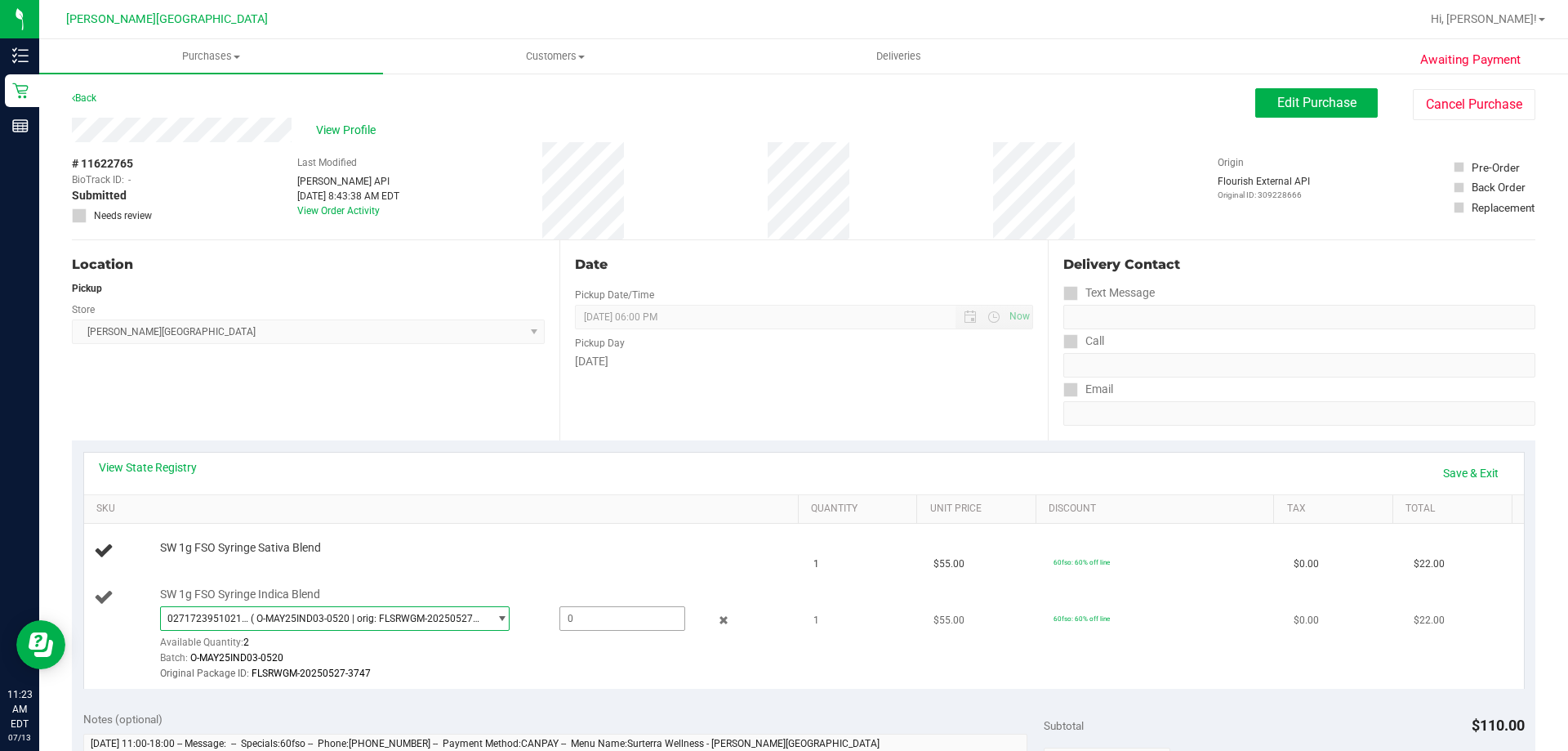 click at bounding box center [622, 619] 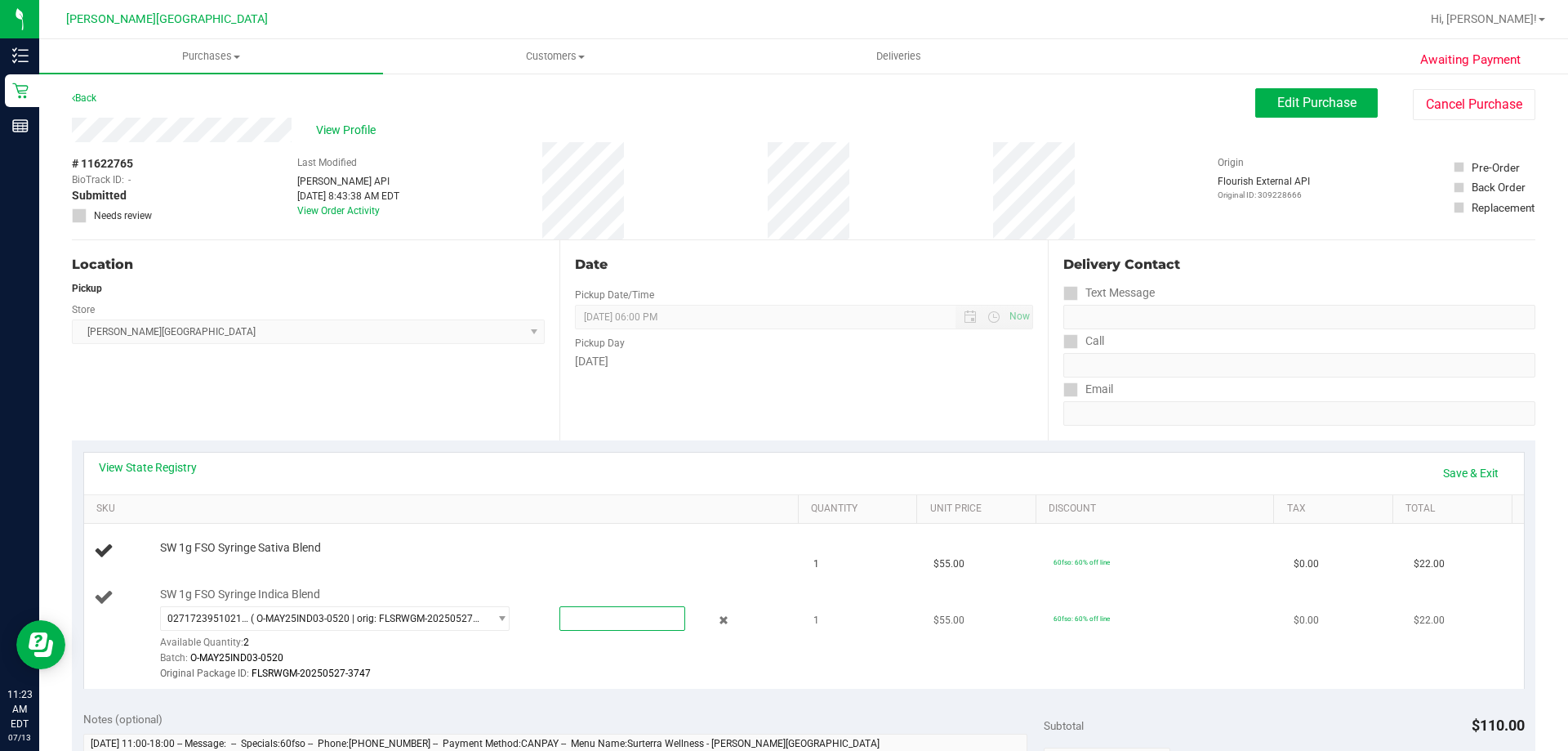 type on "1" 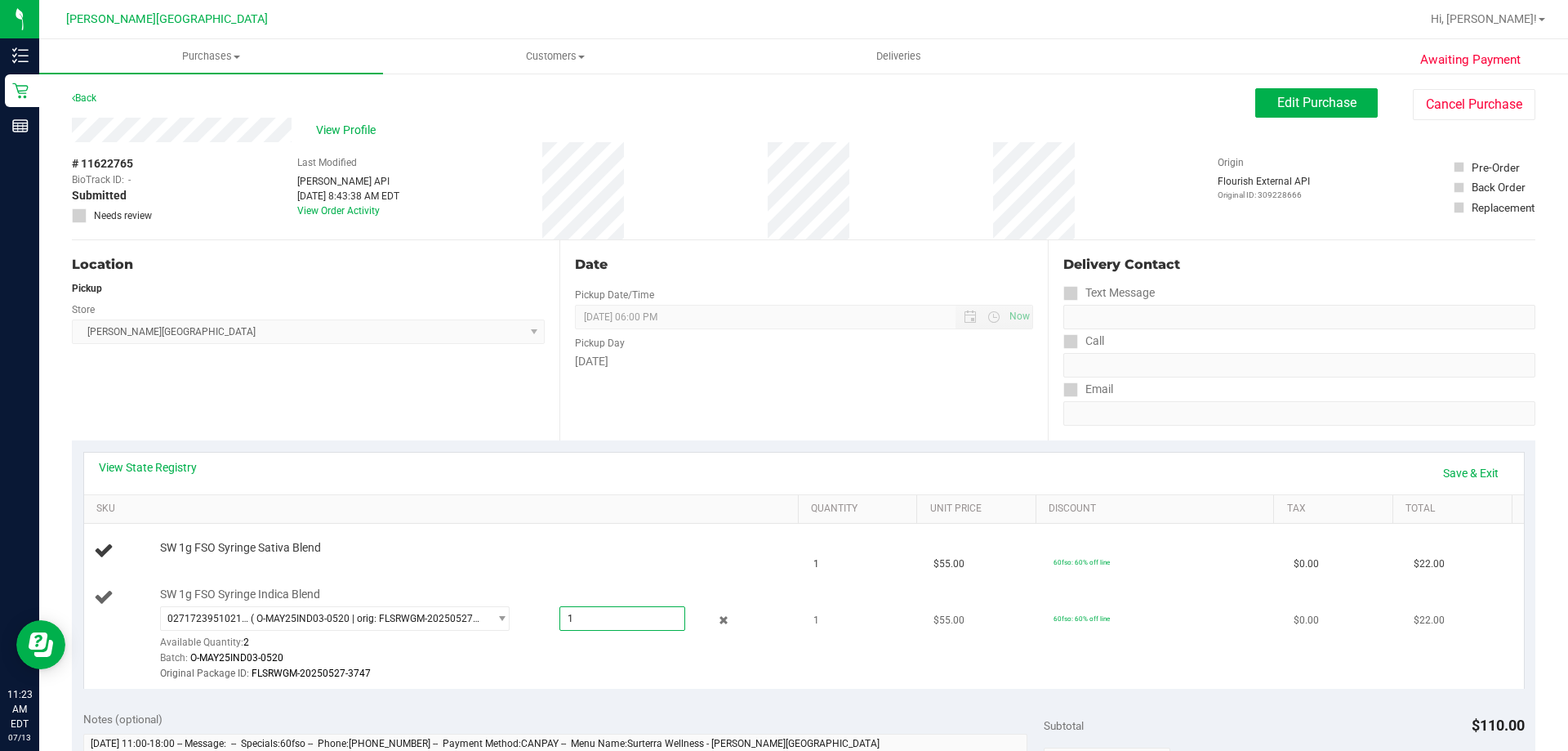 type on "1.0000" 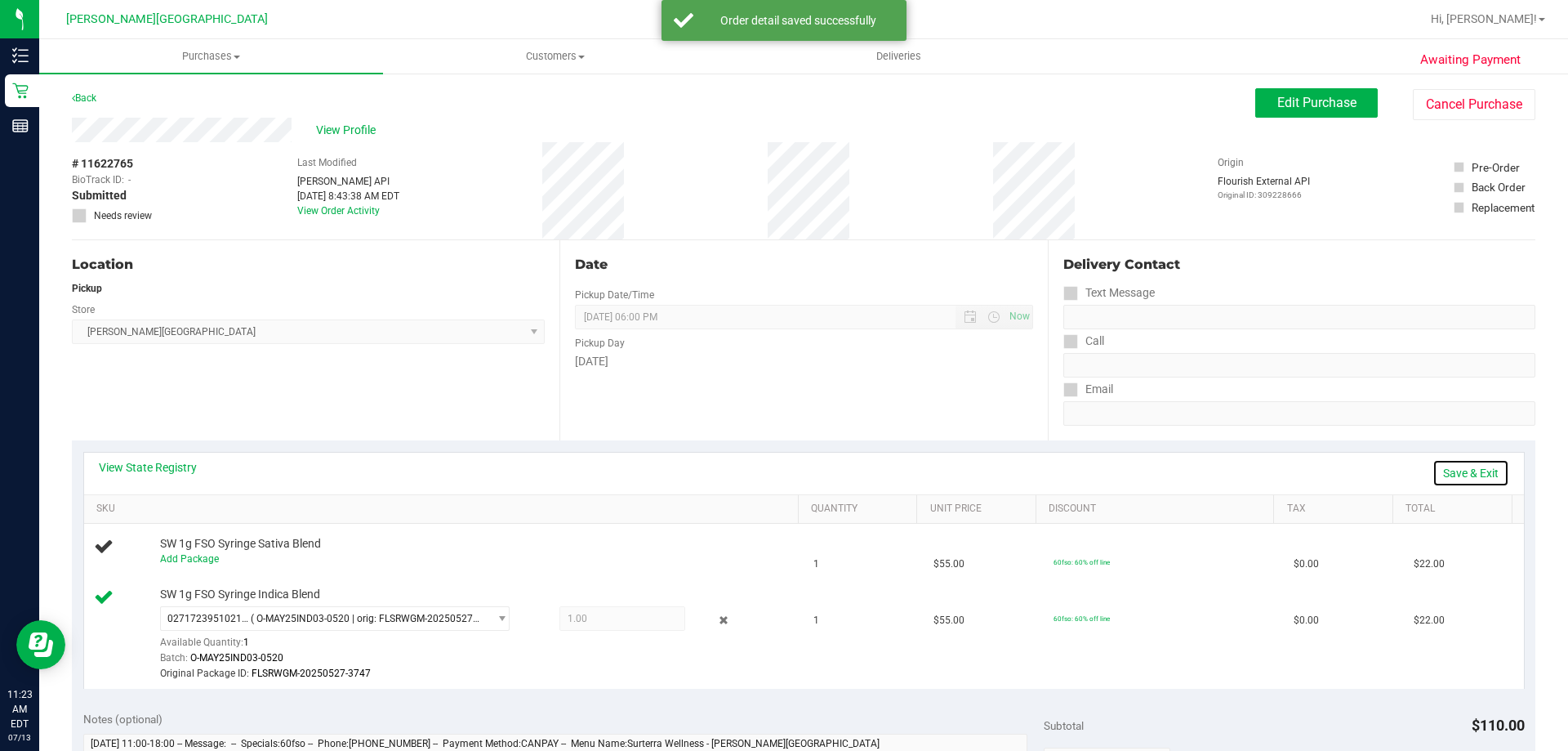 click on "Save & Exit" at bounding box center (1471, 473) 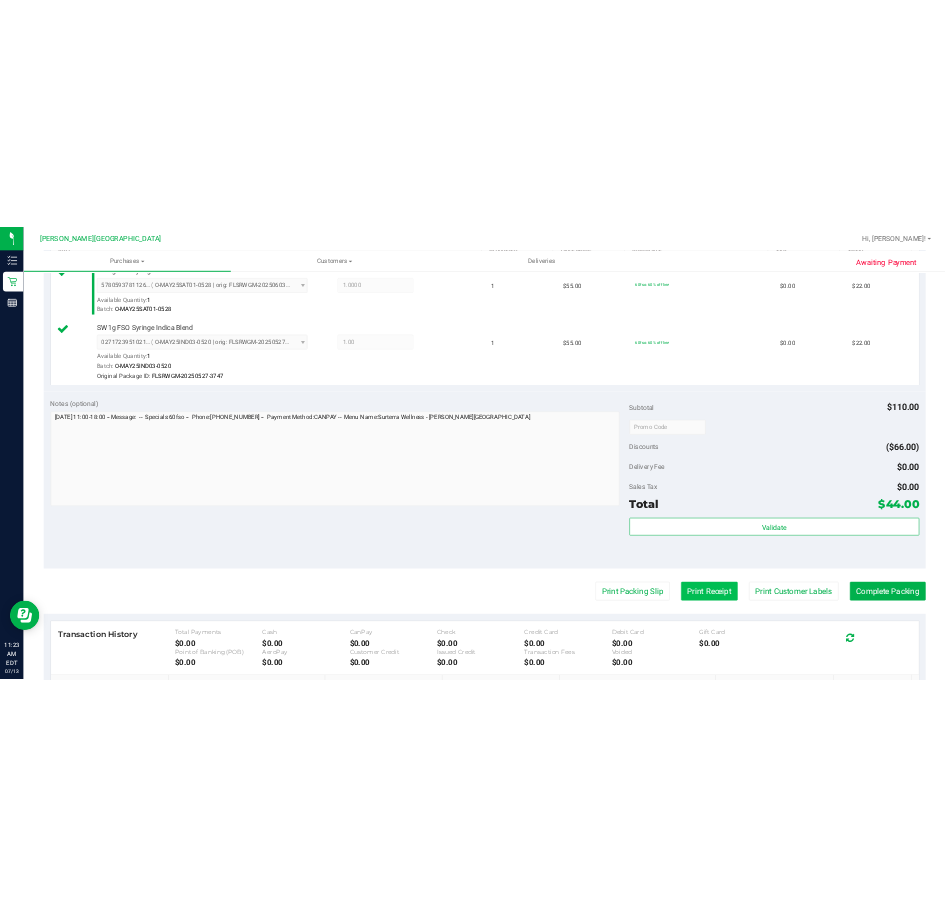 scroll, scrollTop: 700, scrollLeft: 0, axis: vertical 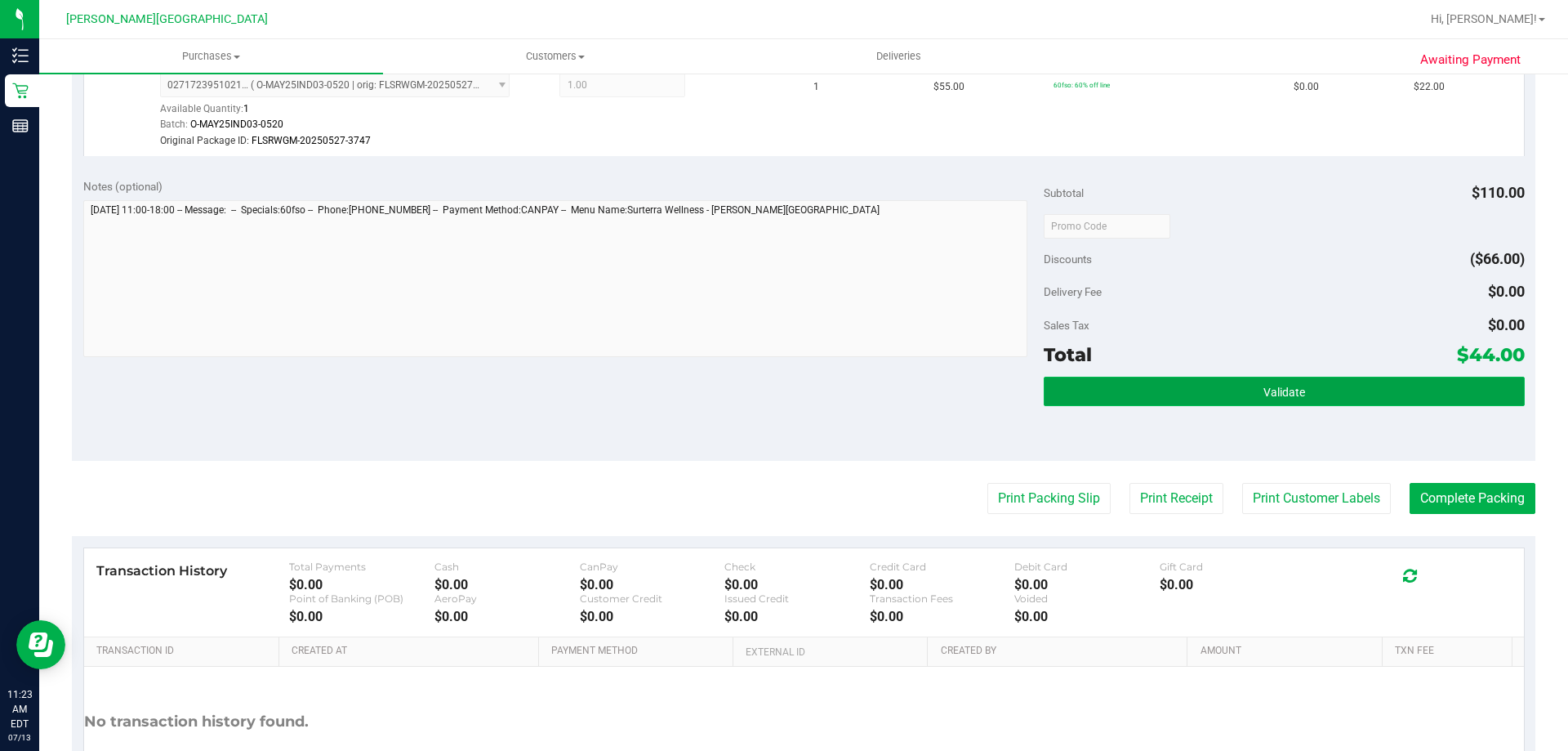 click on "Validate" at bounding box center (1284, 391) 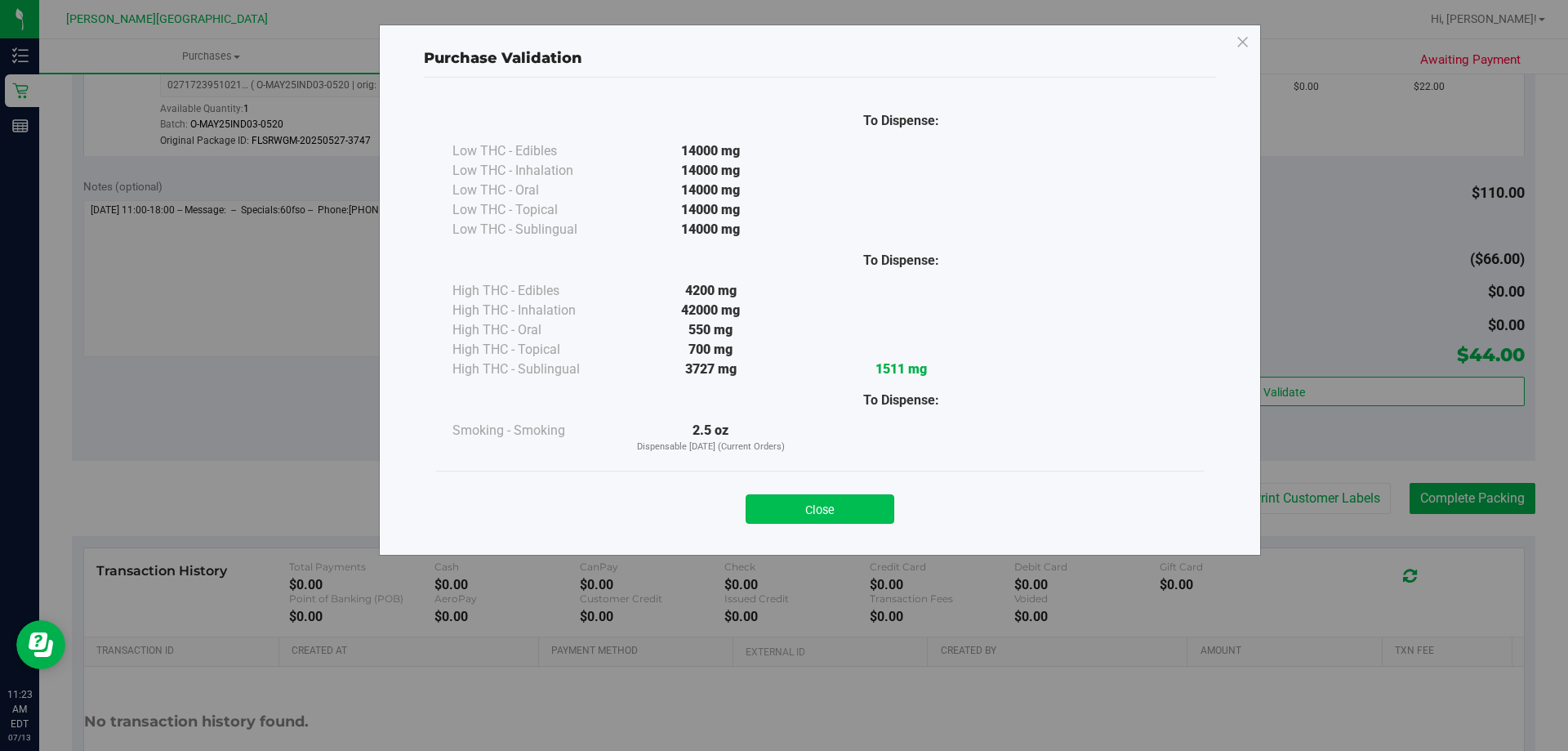 click on "Close" at bounding box center (820, 509) 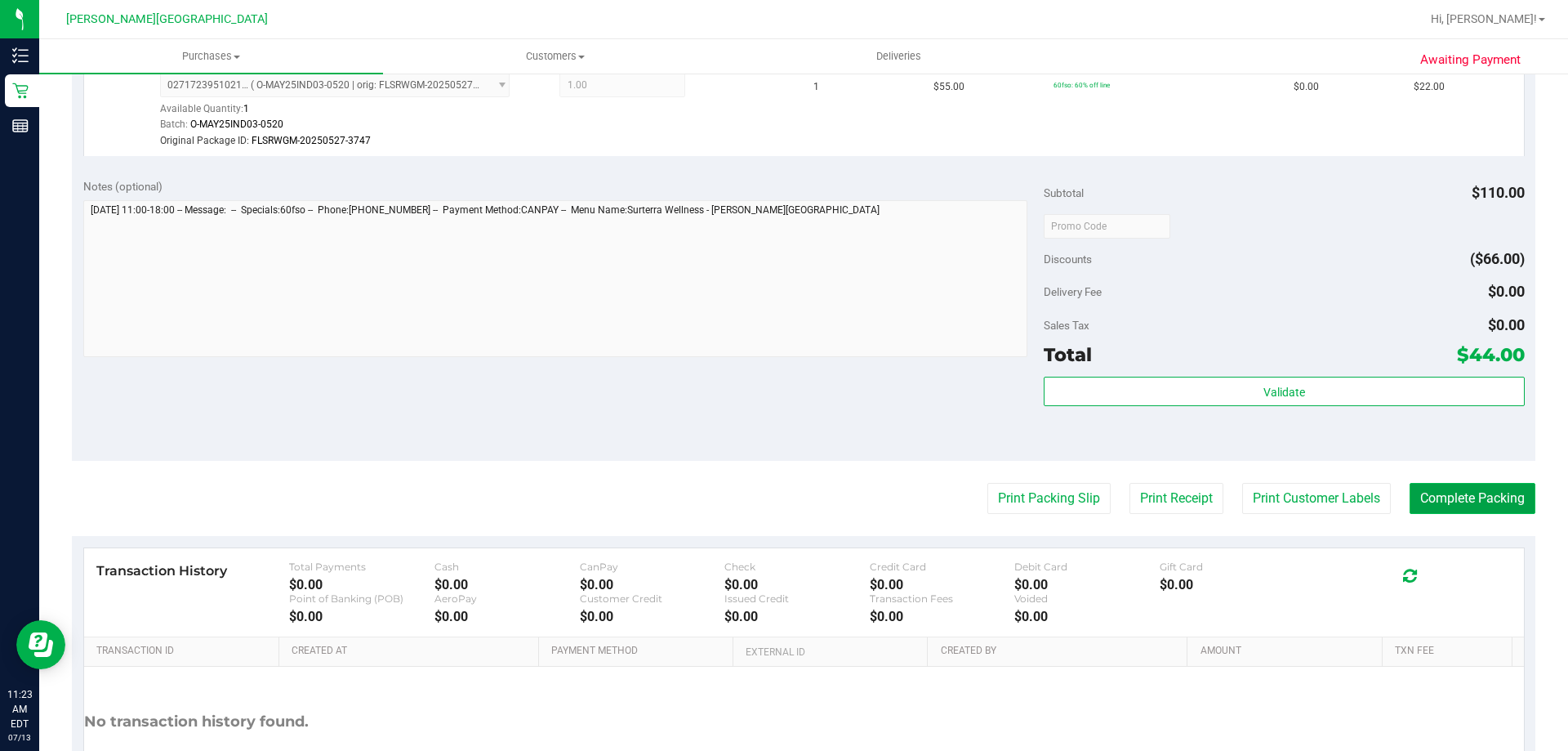 click on "Complete Packing" at bounding box center (1472, 498) 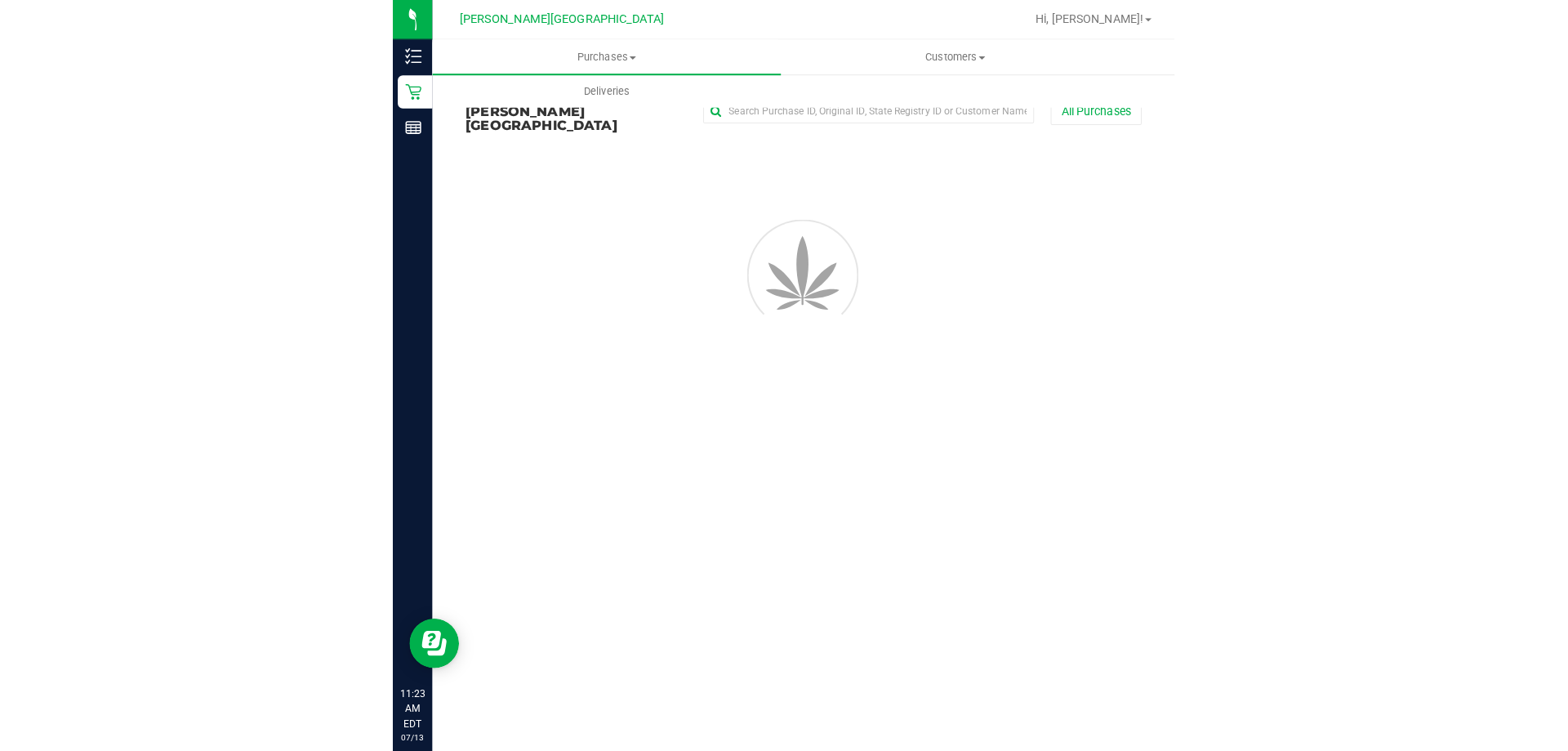 scroll, scrollTop: 0, scrollLeft: 0, axis: both 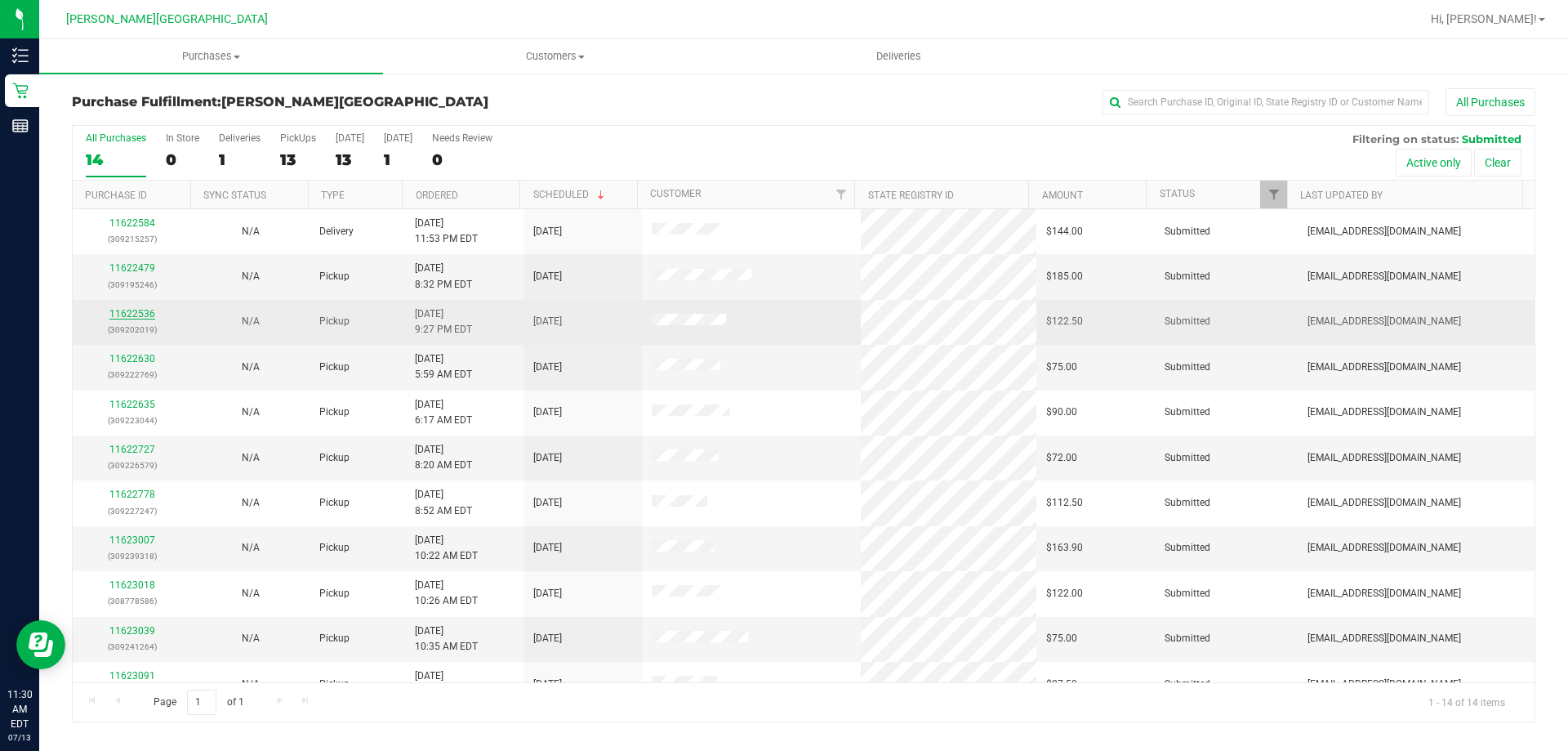 click on "11622536" at bounding box center [132, 314] 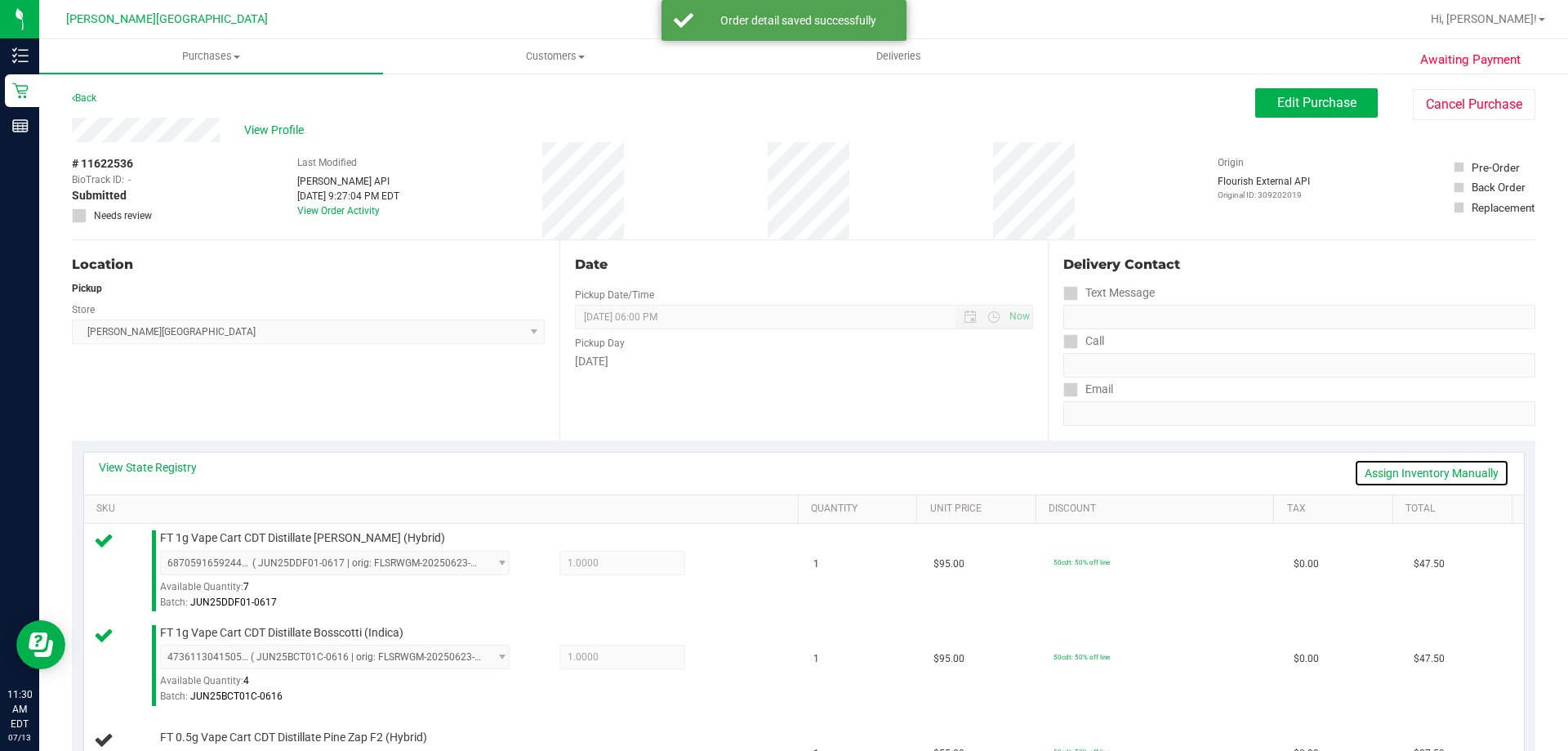 click on "Assign Inventory Manually" at bounding box center [1432, 473] 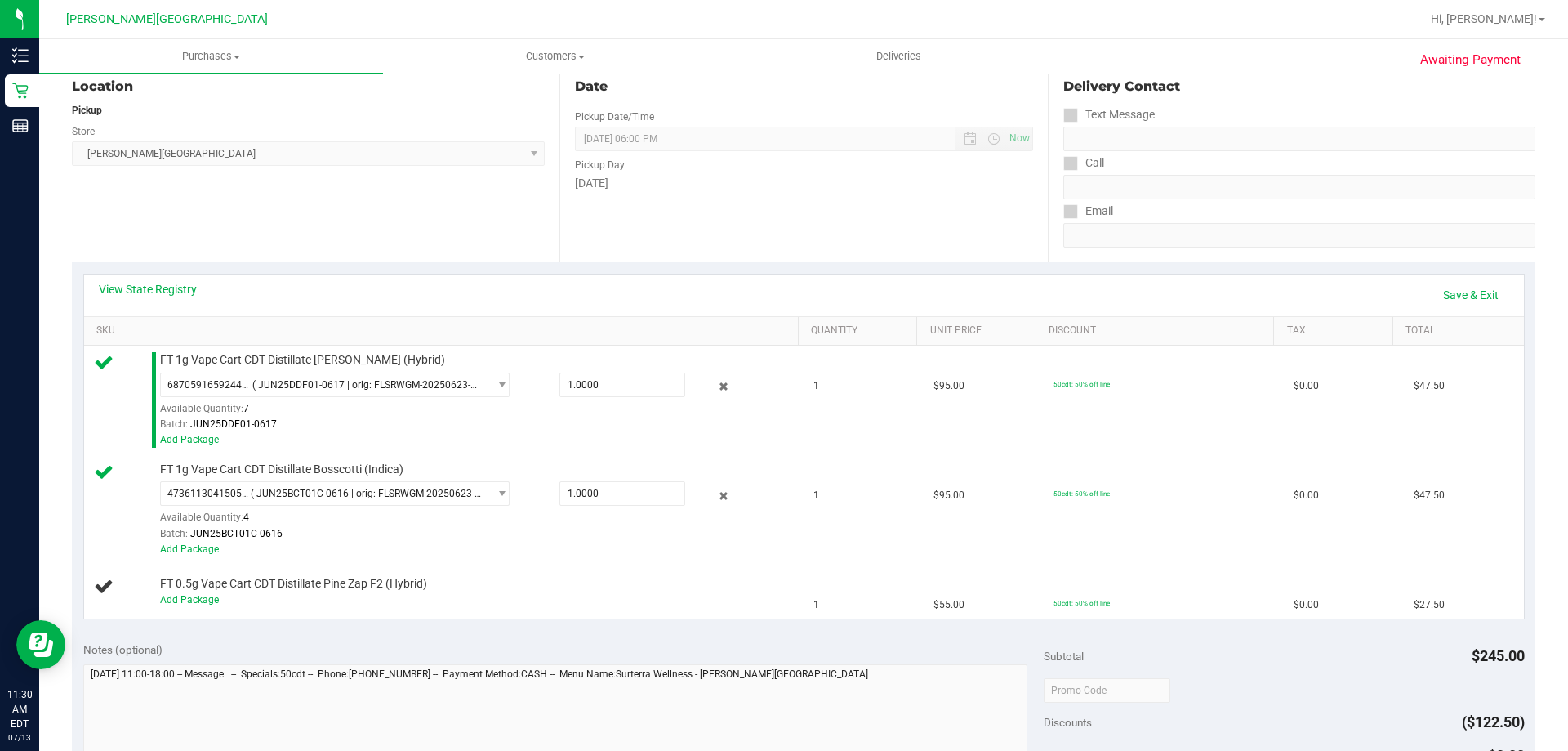 scroll, scrollTop: 82, scrollLeft: 0, axis: vertical 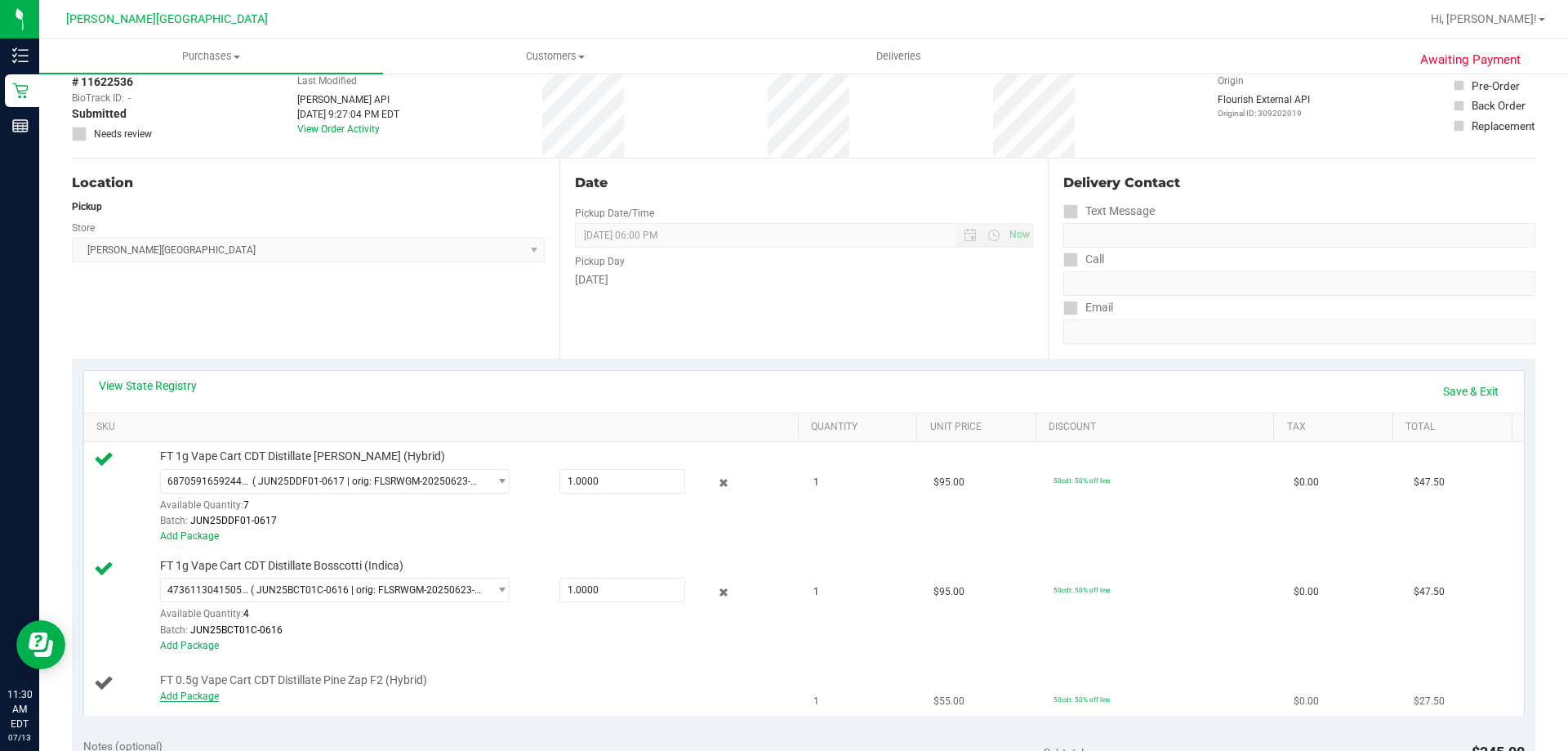 drag, startPoint x: 182, startPoint y: 704, endPoint x: 185, endPoint y: 695, distance: 9.486833 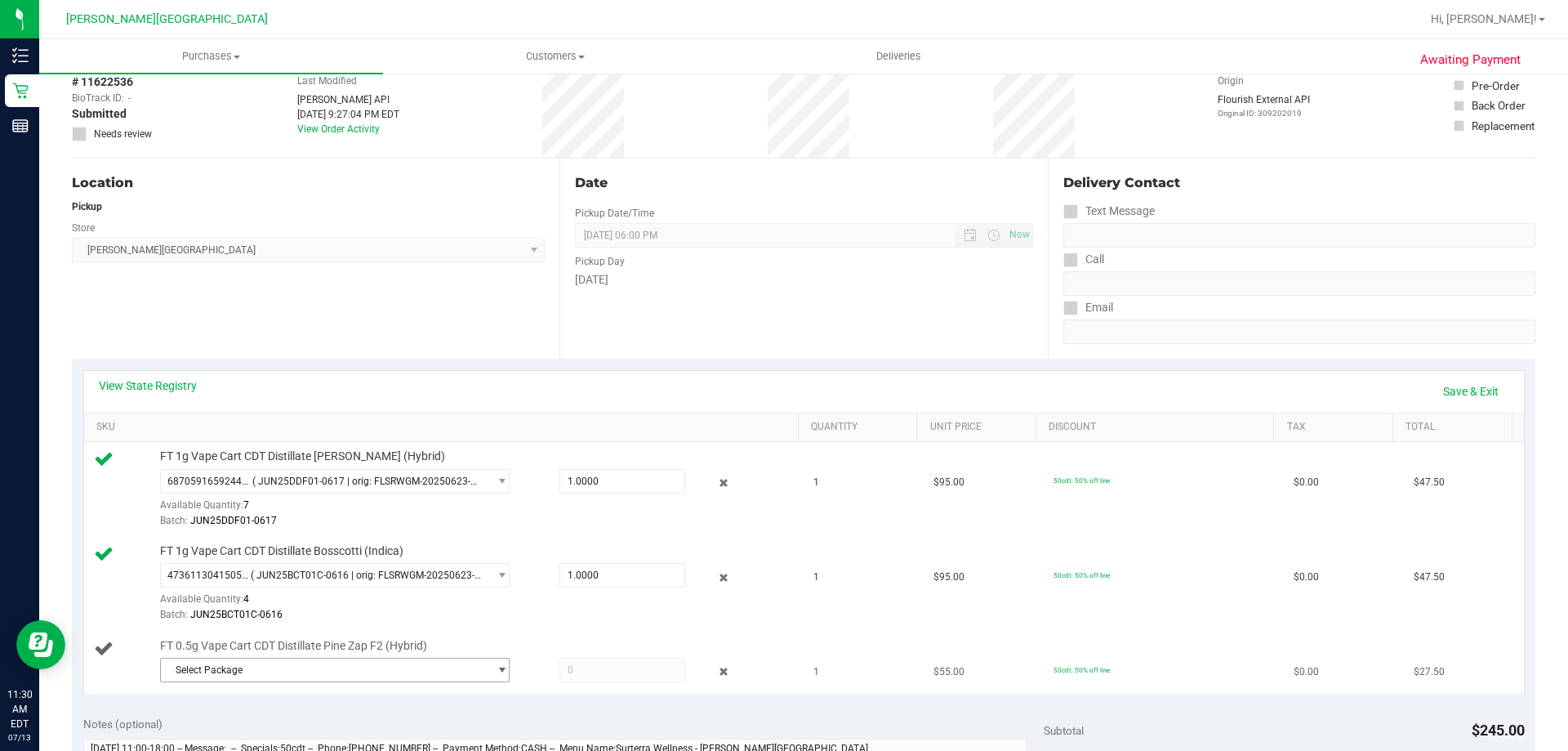 click on "Select Package" at bounding box center (324, 670) 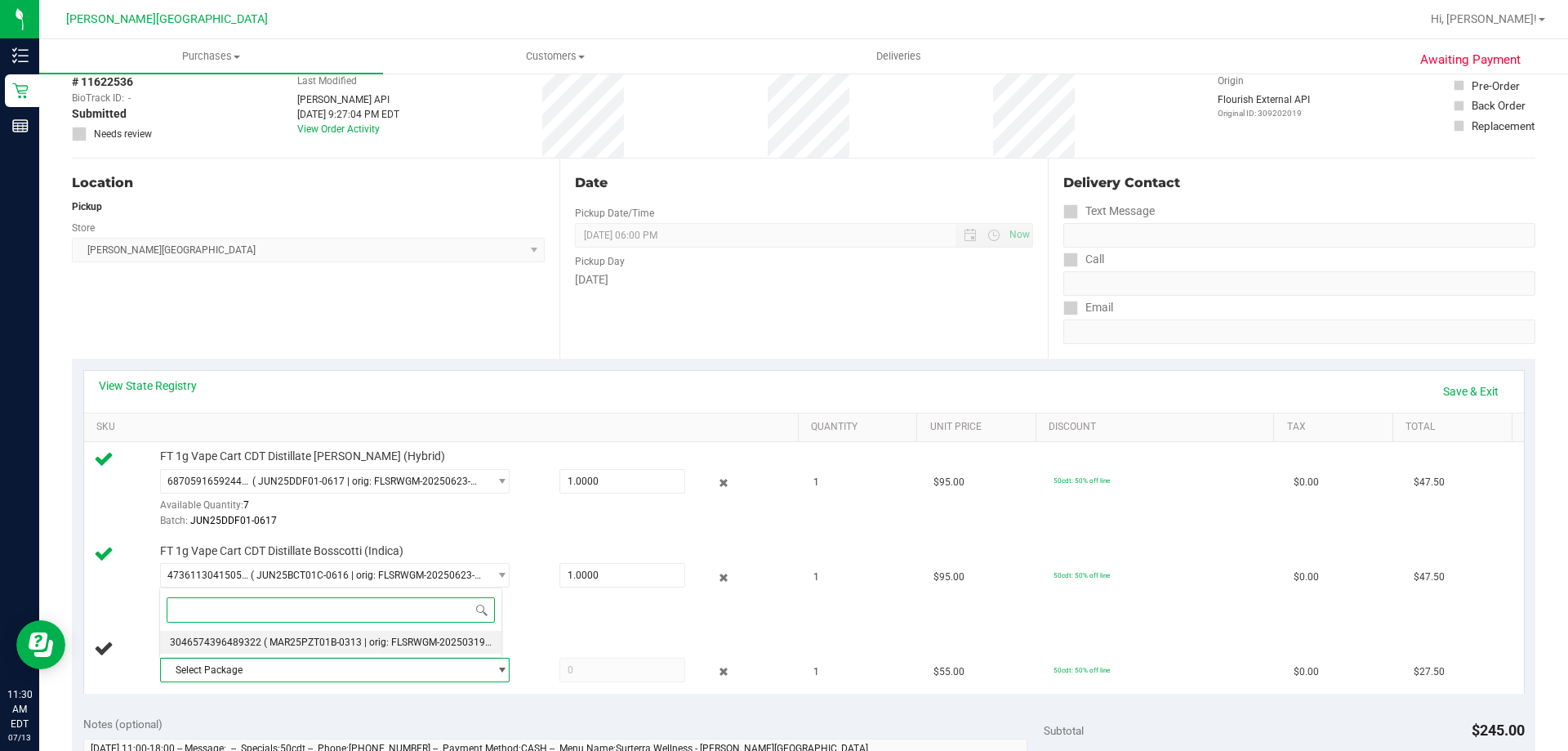 click on "3046574396489322
(
MAR25PZT01B-0313 | orig: FLSRWGM-20250319-797
)" at bounding box center [331, 642] 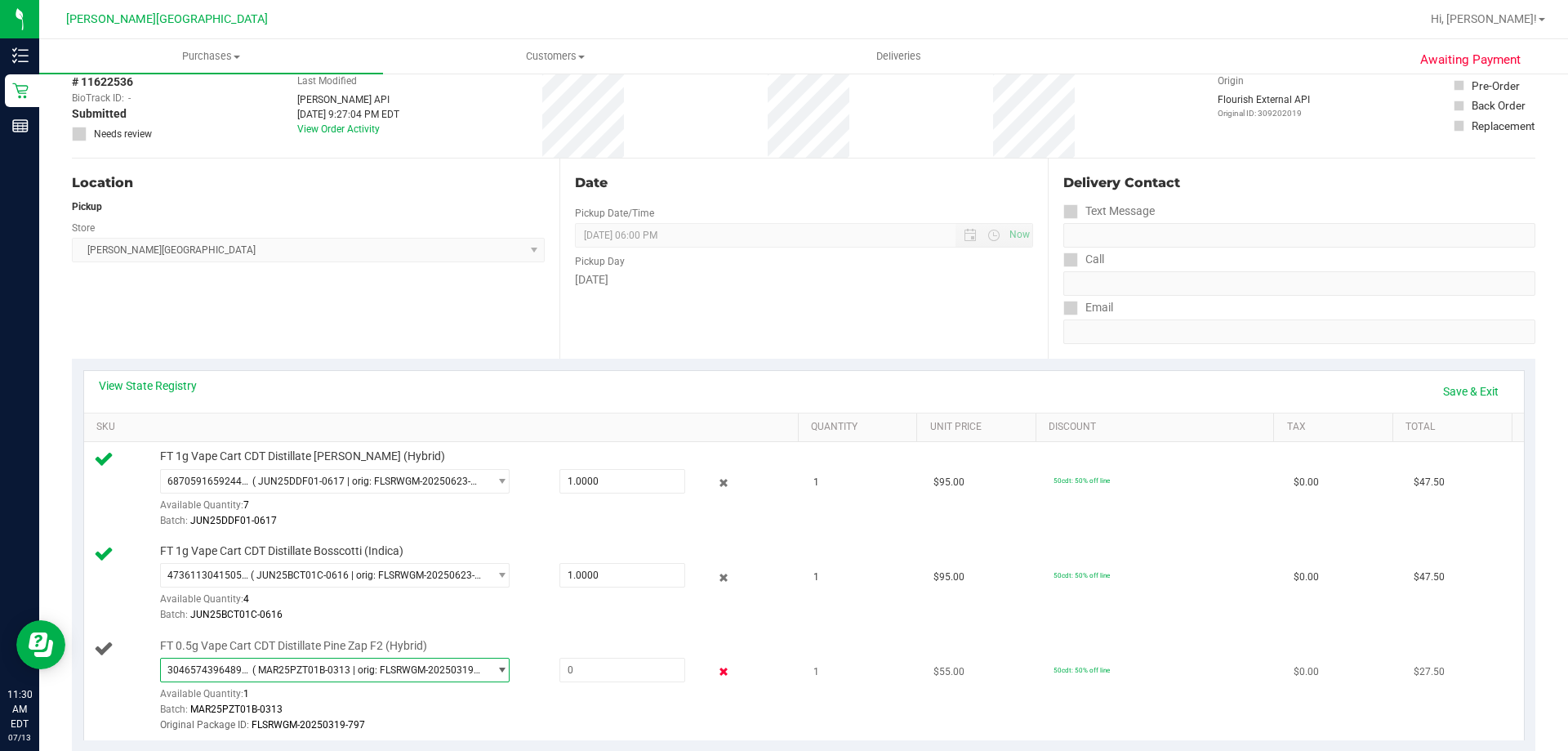 click at bounding box center (724, 672) 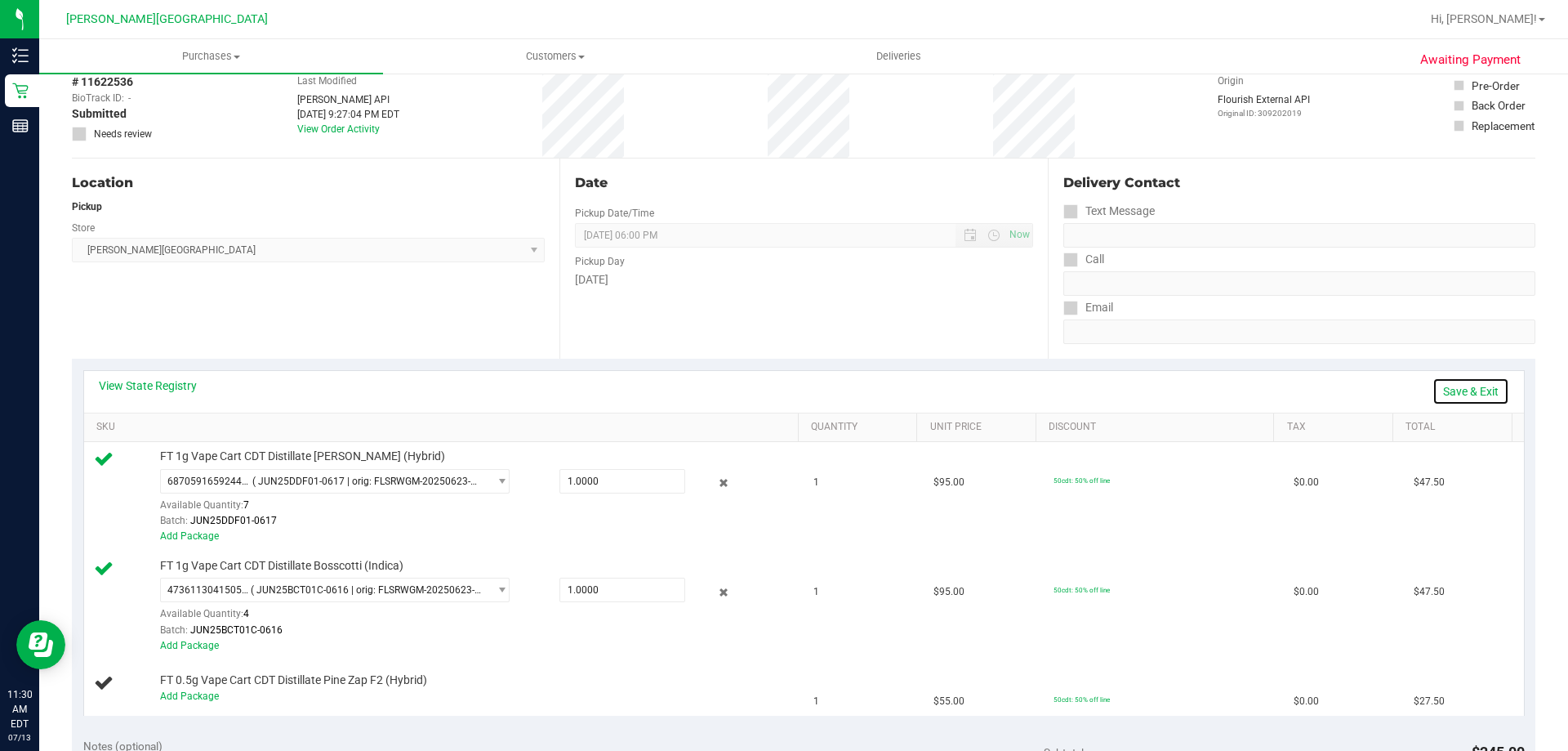 click on "Save & Exit" at bounding box center [1471, 391] 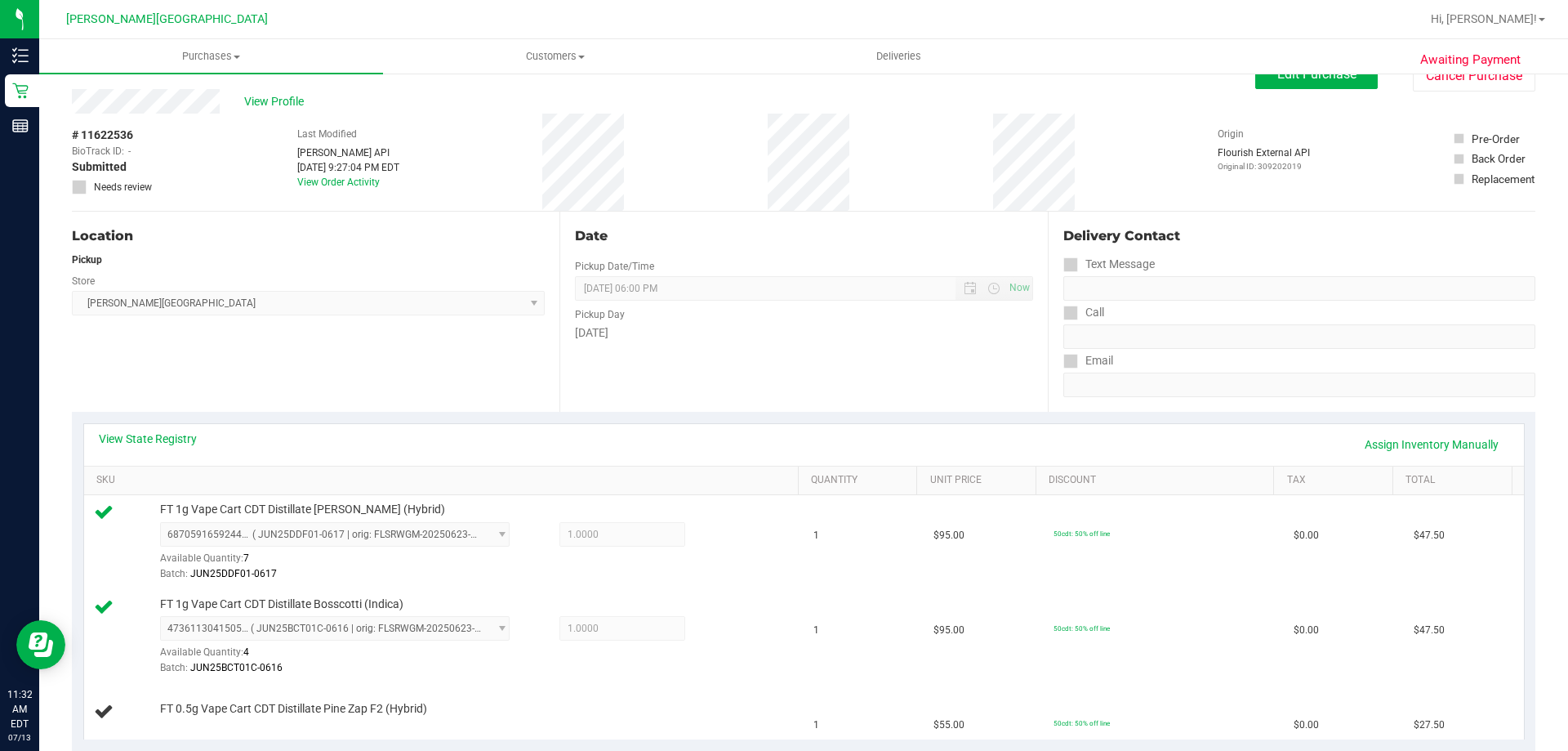scroll, scrollTop: 0, scrollLeft: 0, axis: both 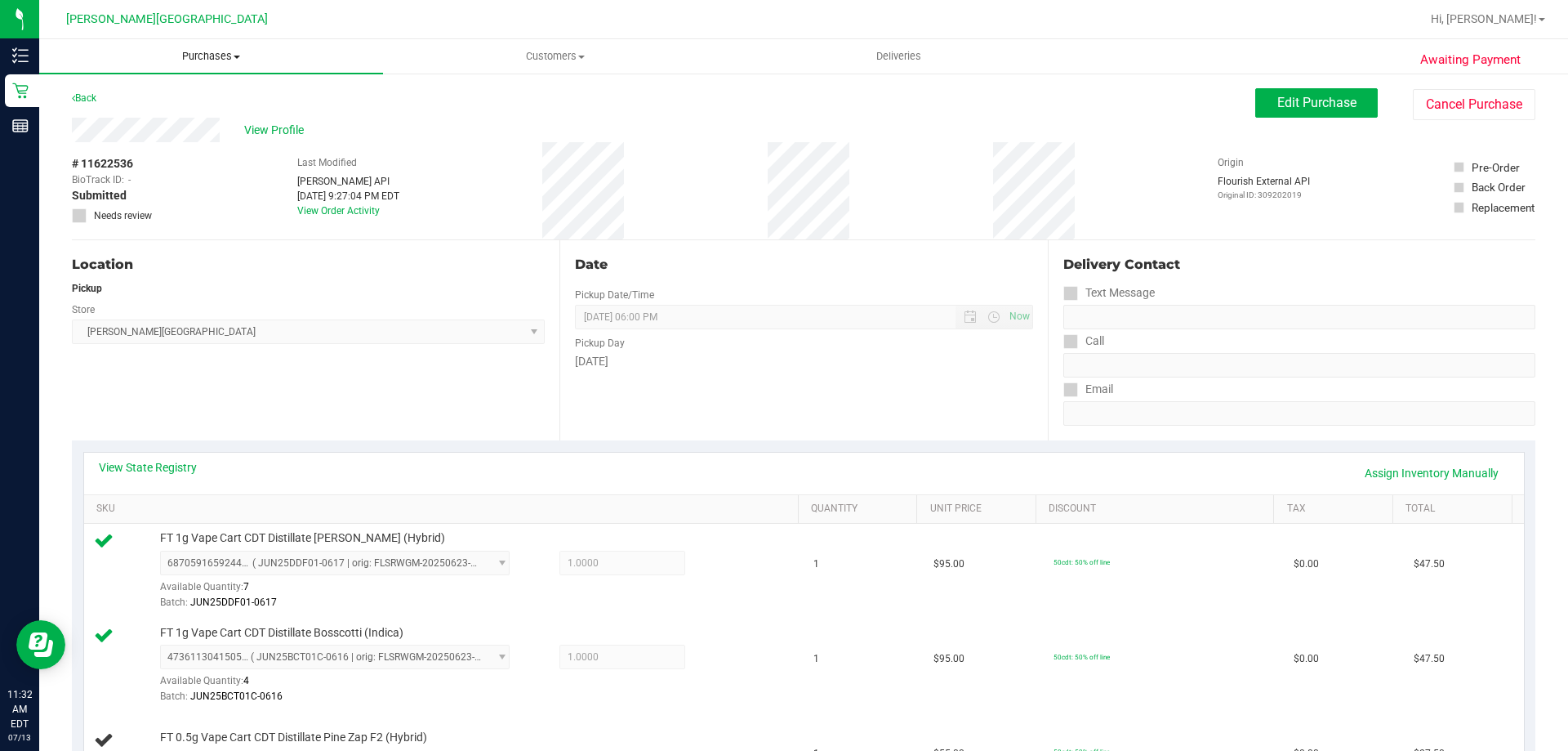 click on "Purchases" at bounding box center [211, 56] 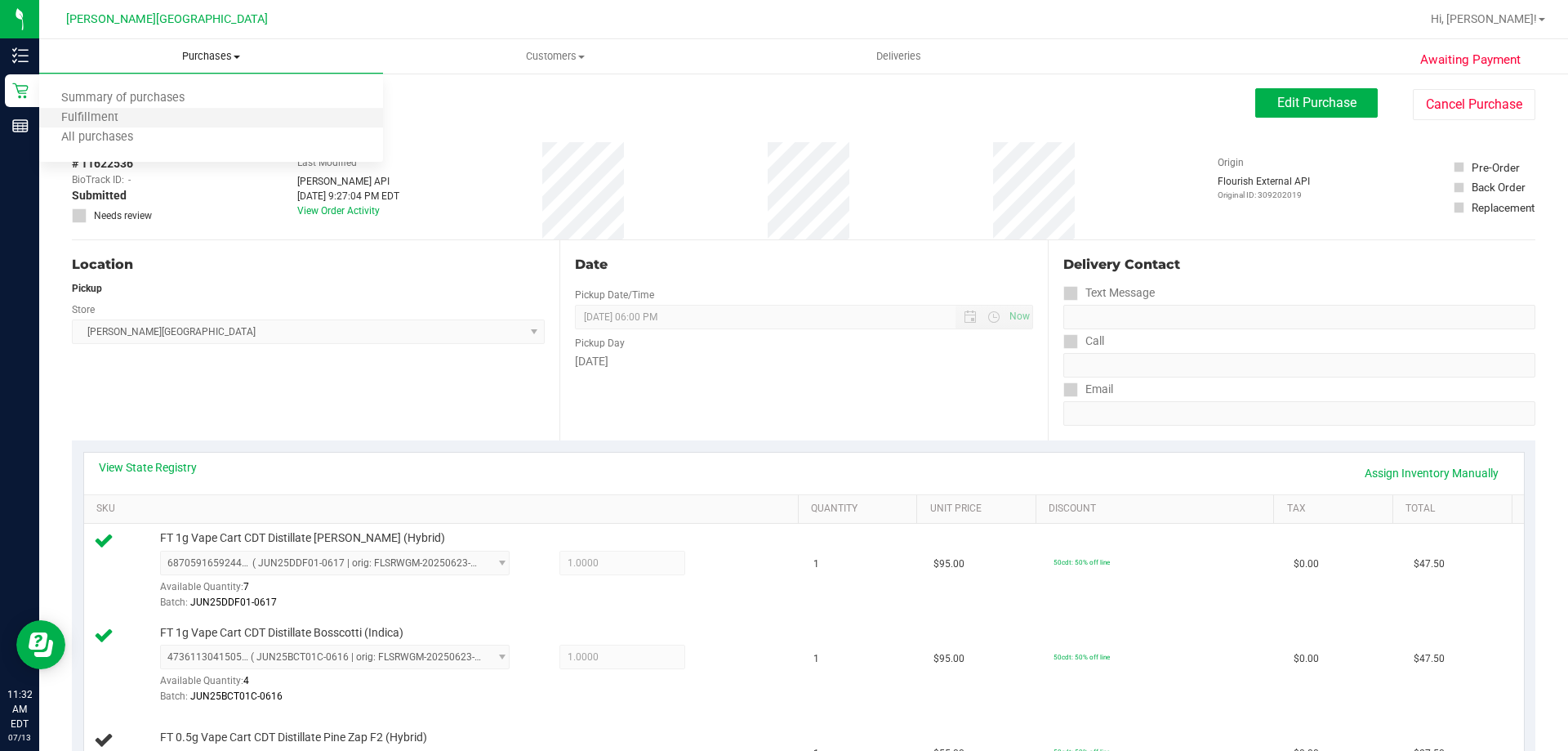 click on "Fulfillment" at bounding box center [211, 118] 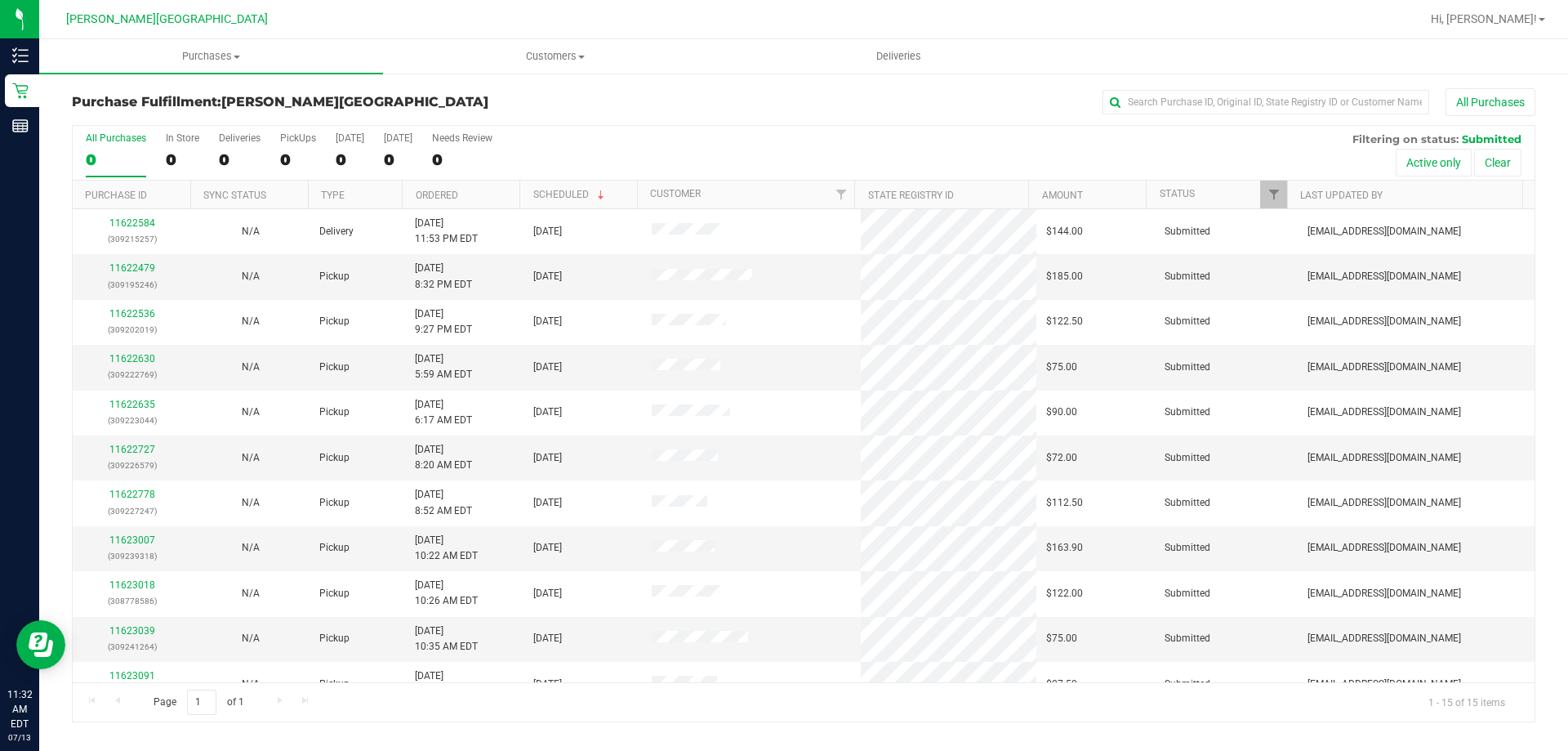 click on "Ordered" at bounding box center [461, 194] 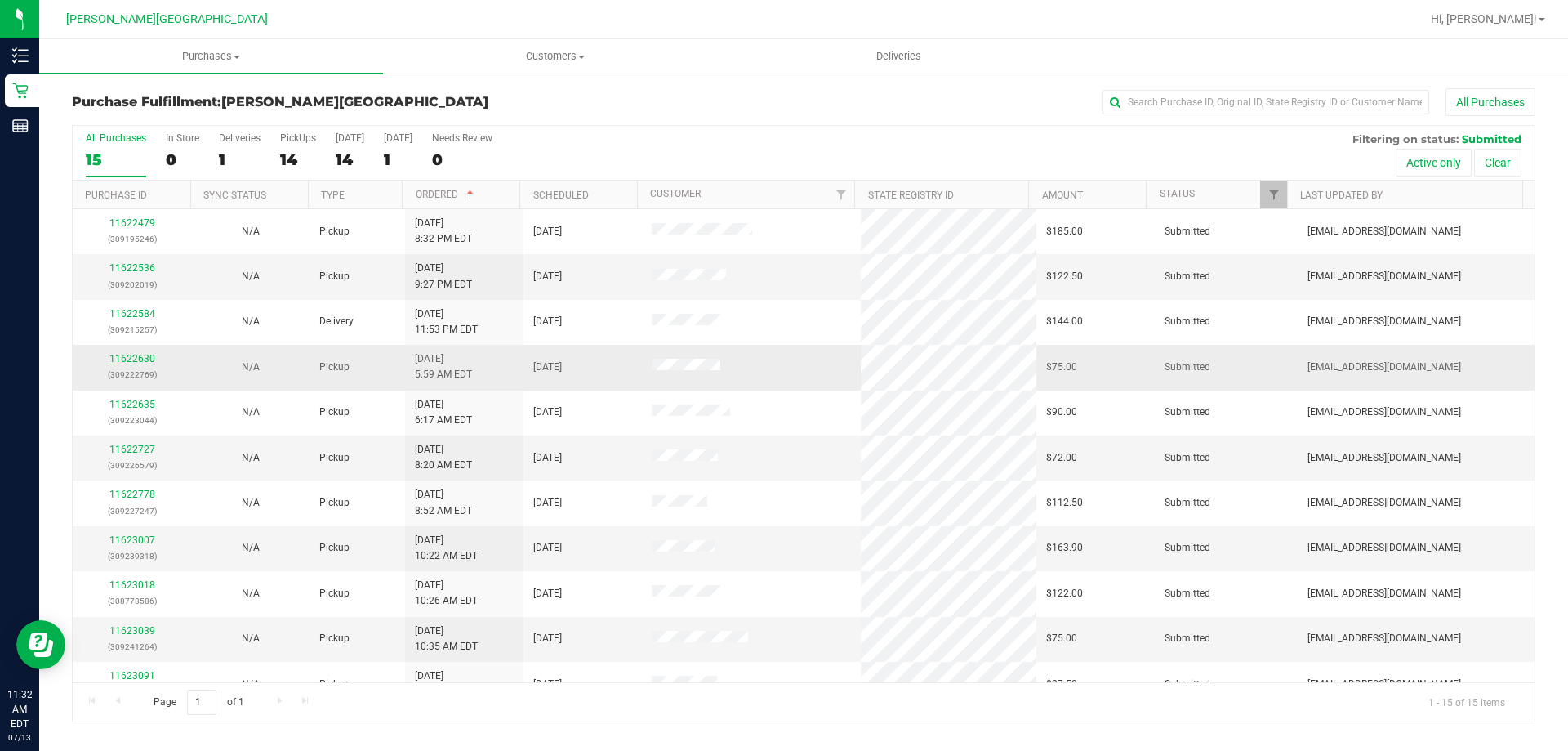 click on "11622630" at bounding box center [132, 359] 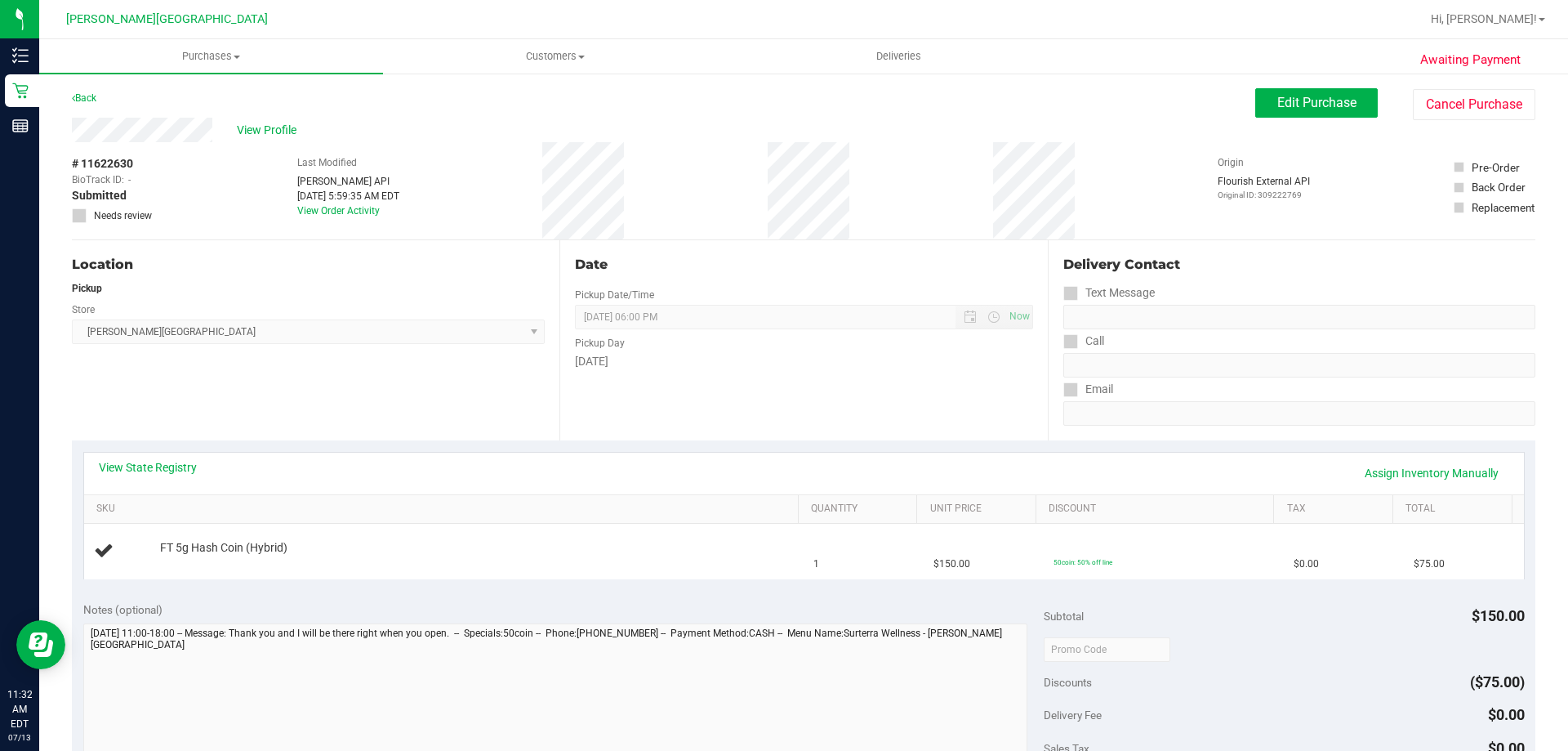 click on "View State Registry
Assign Inventory Manually
SKU Quantity Unit Price Discount Tax Total
FT 5g Hash Coin (Hybrid)
1
$150.00
50coin:
50%
off
line
$0.00
$75.00" at bounding box center [804, 515] 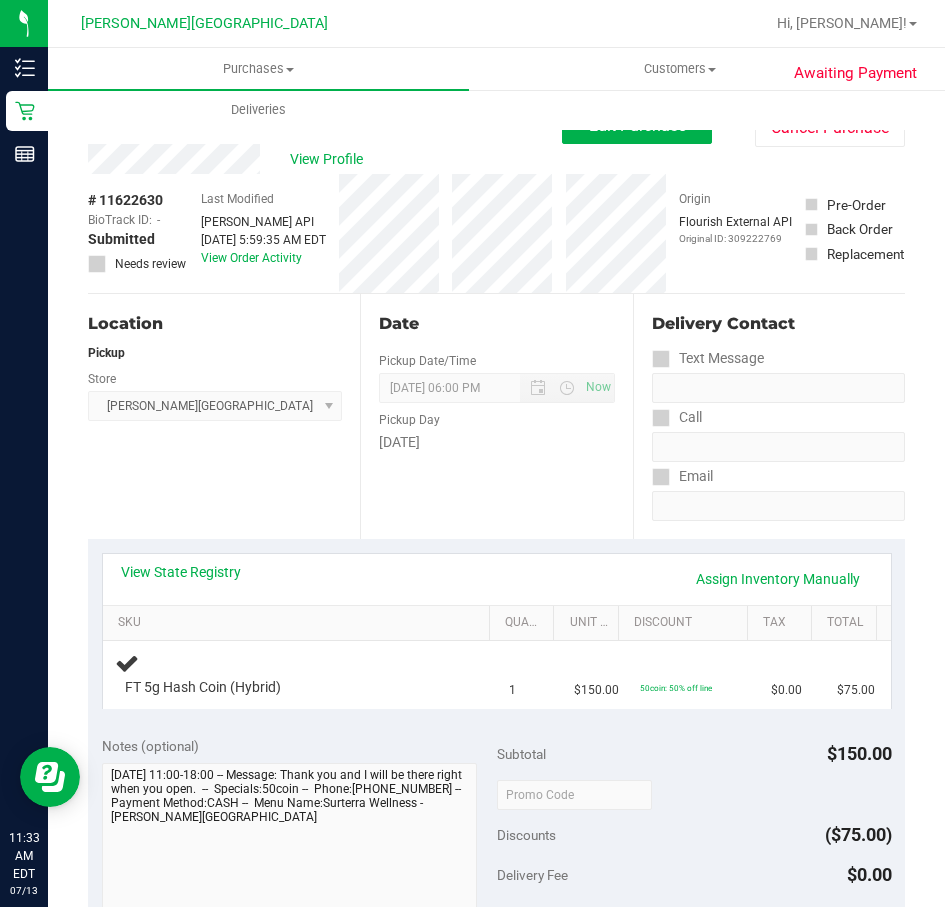 click on "View State Registry
Assign Inventory Manually" at bounding box center [497, 579] 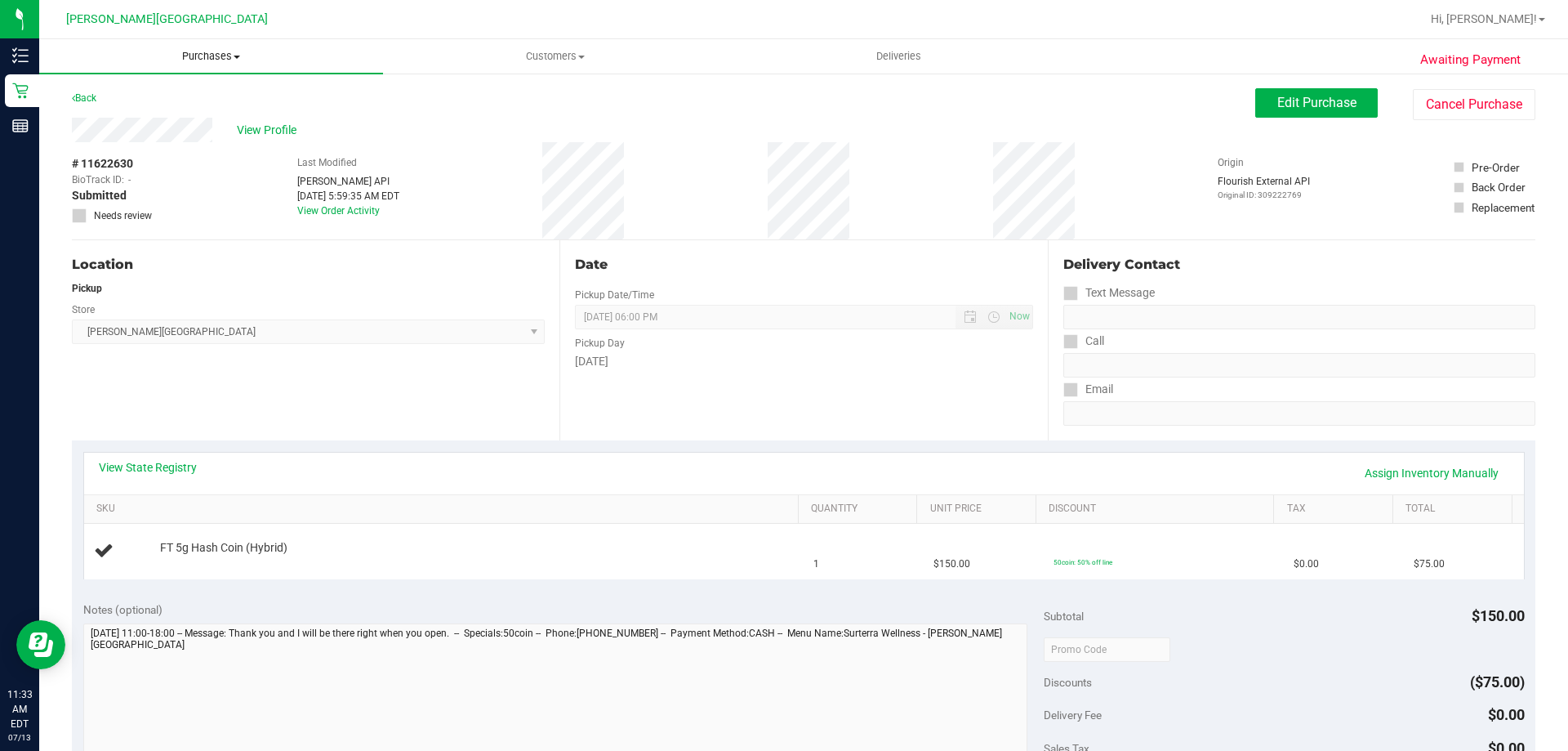 click on "Purchases
Summary of purchases
Fulfillment
All purchases" at bounding box center (211, 56) 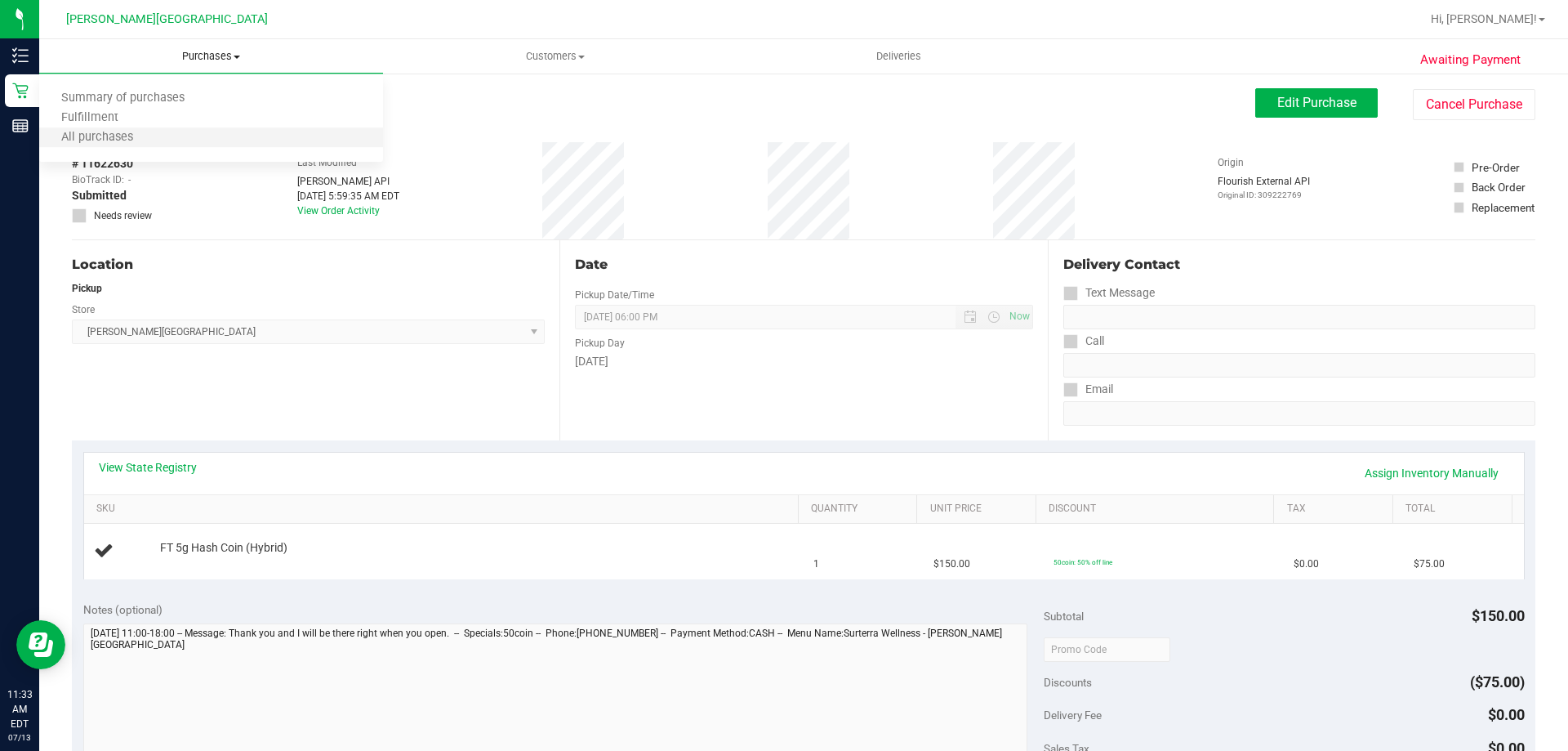 click on "All purchases" at bounding box center [211, 138] 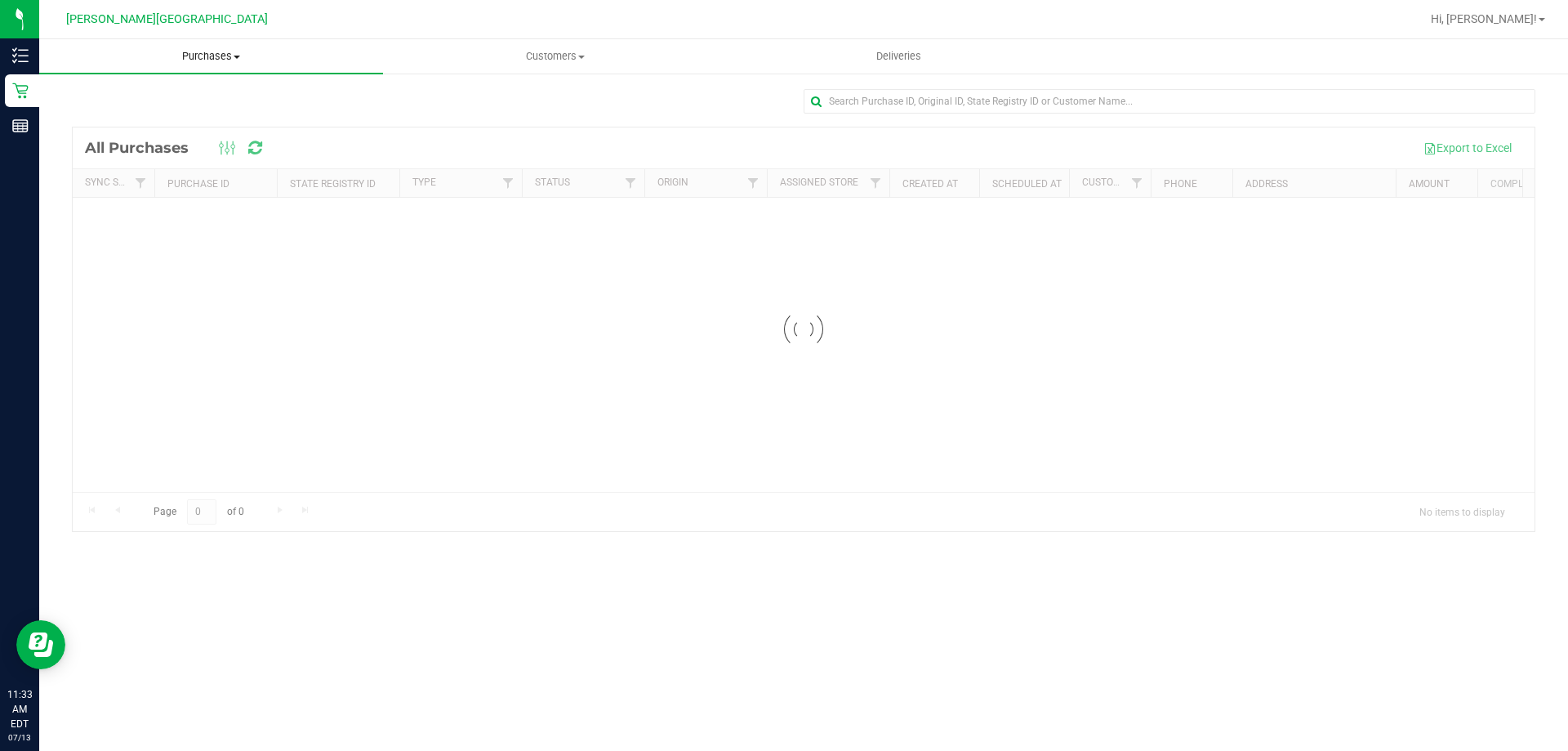 click on "Purchases" at bounding box center [211, 56] 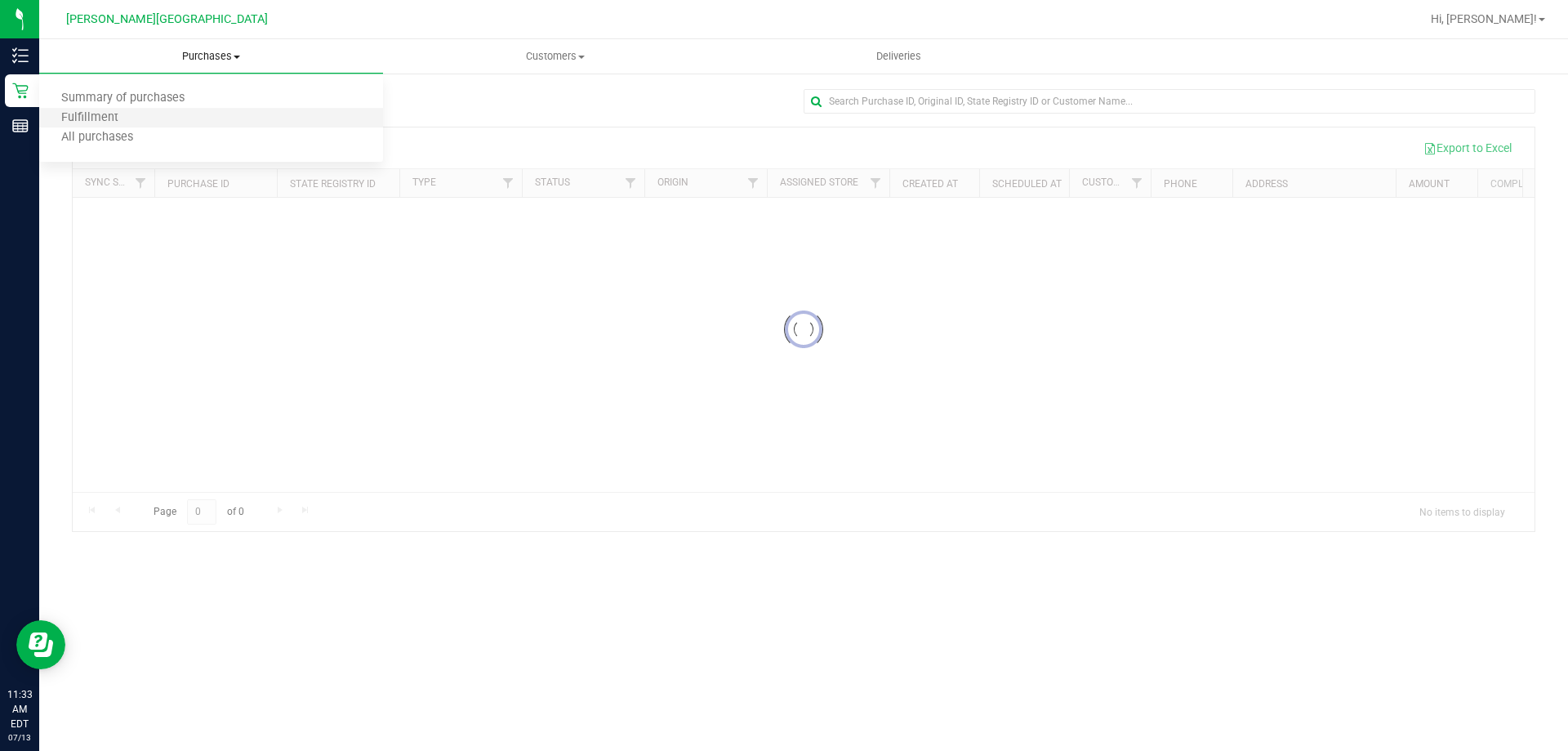 click on "Fulfillment" at bounding box center (211, 118) 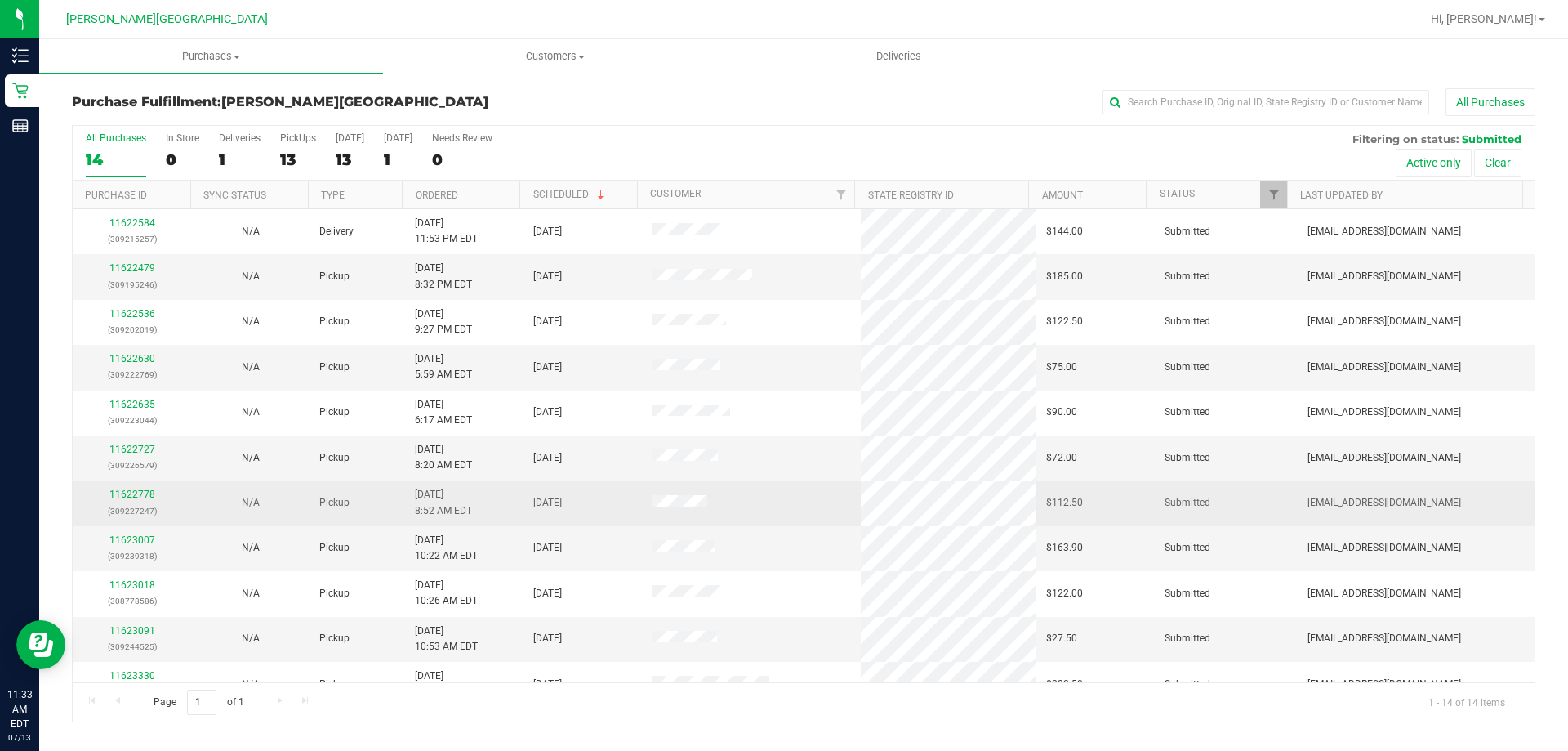 scroll, scrollTop: 82, scrollLeft: 0, axis: vertical 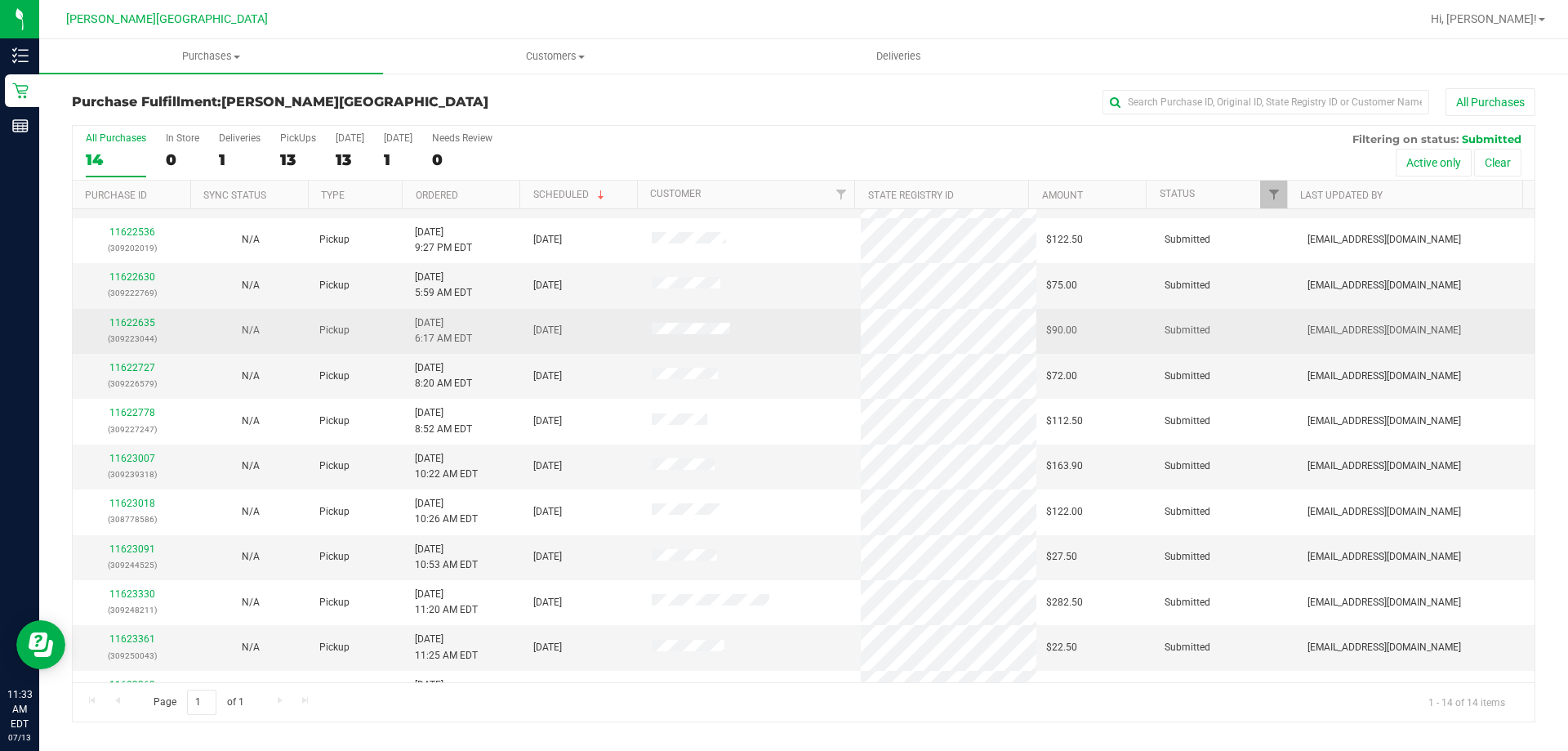 click on "(309223044)" at bounding box center [131, 338] 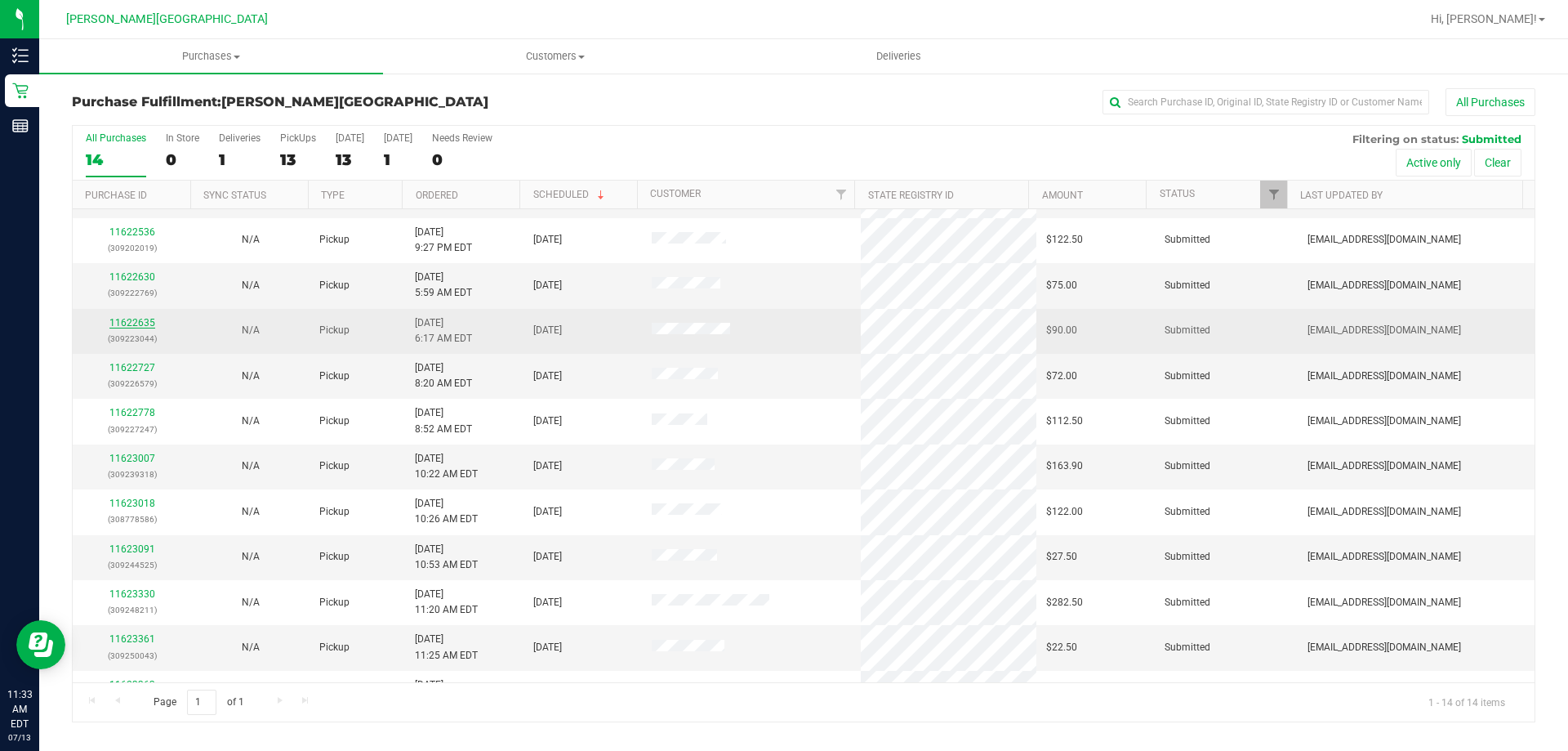 click on "11622635" at bounding box center (132, 323) 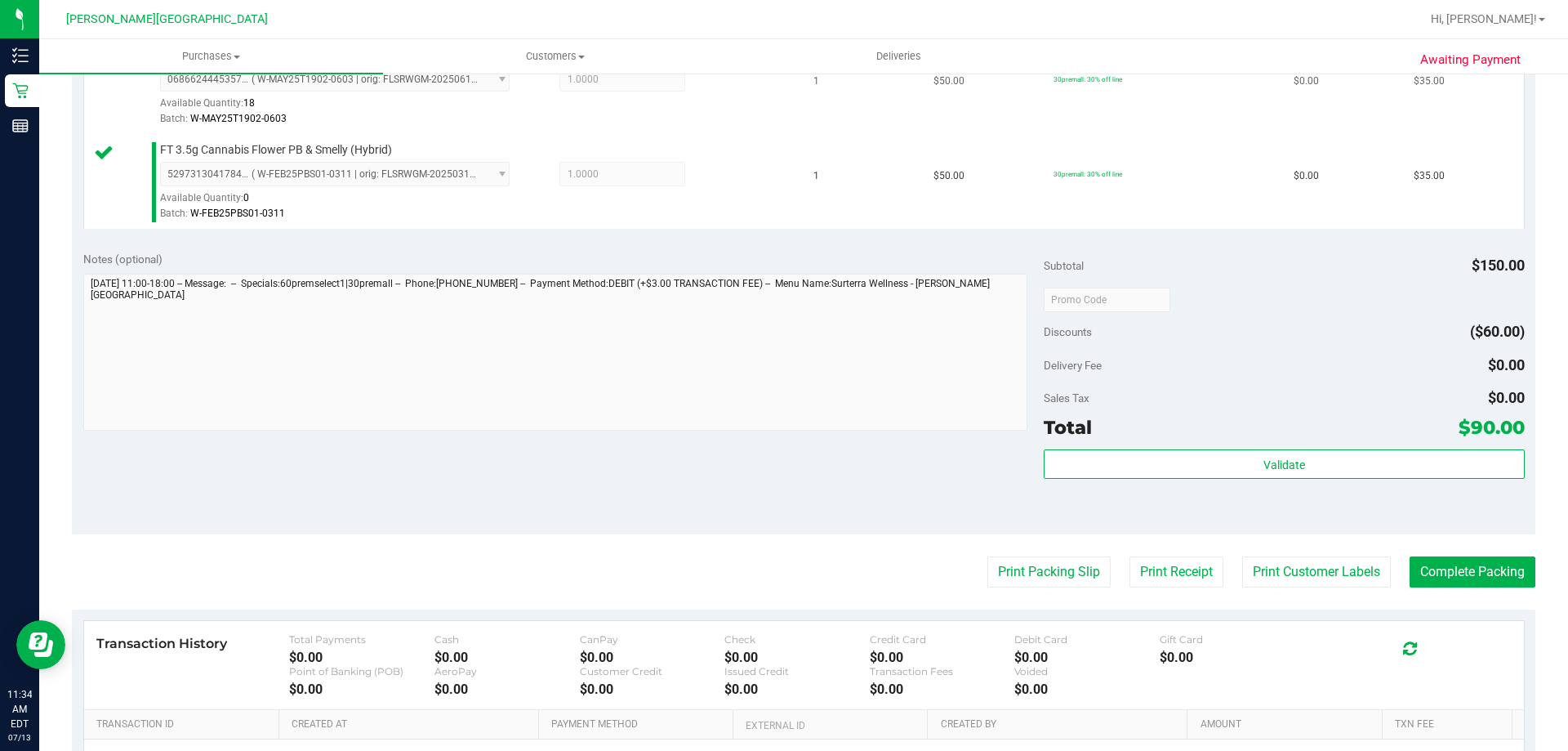 scroll, scrollTop: 775, scrollLeft: 0, axis: vertical 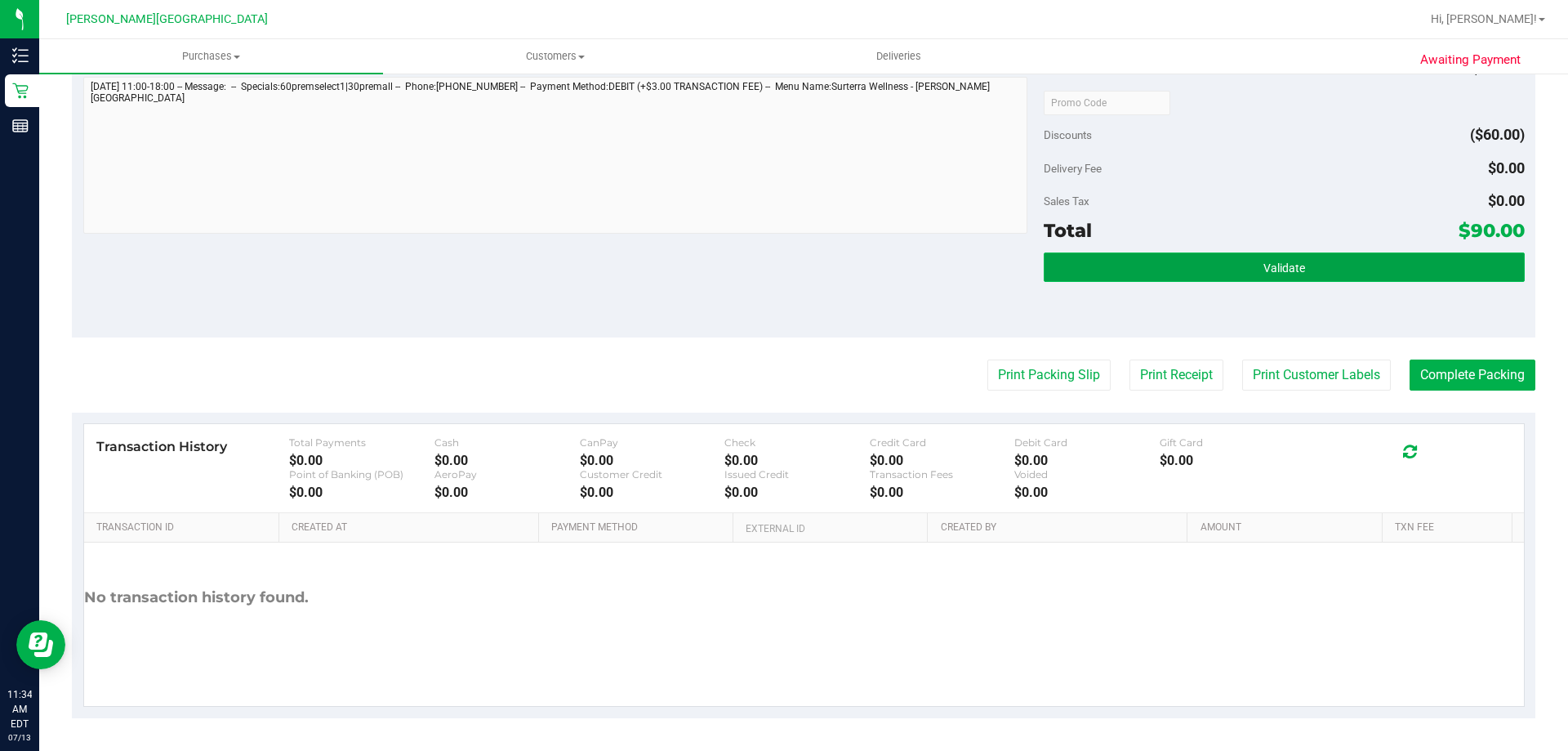 click on "Validate" at bounding box center [1284, 267] 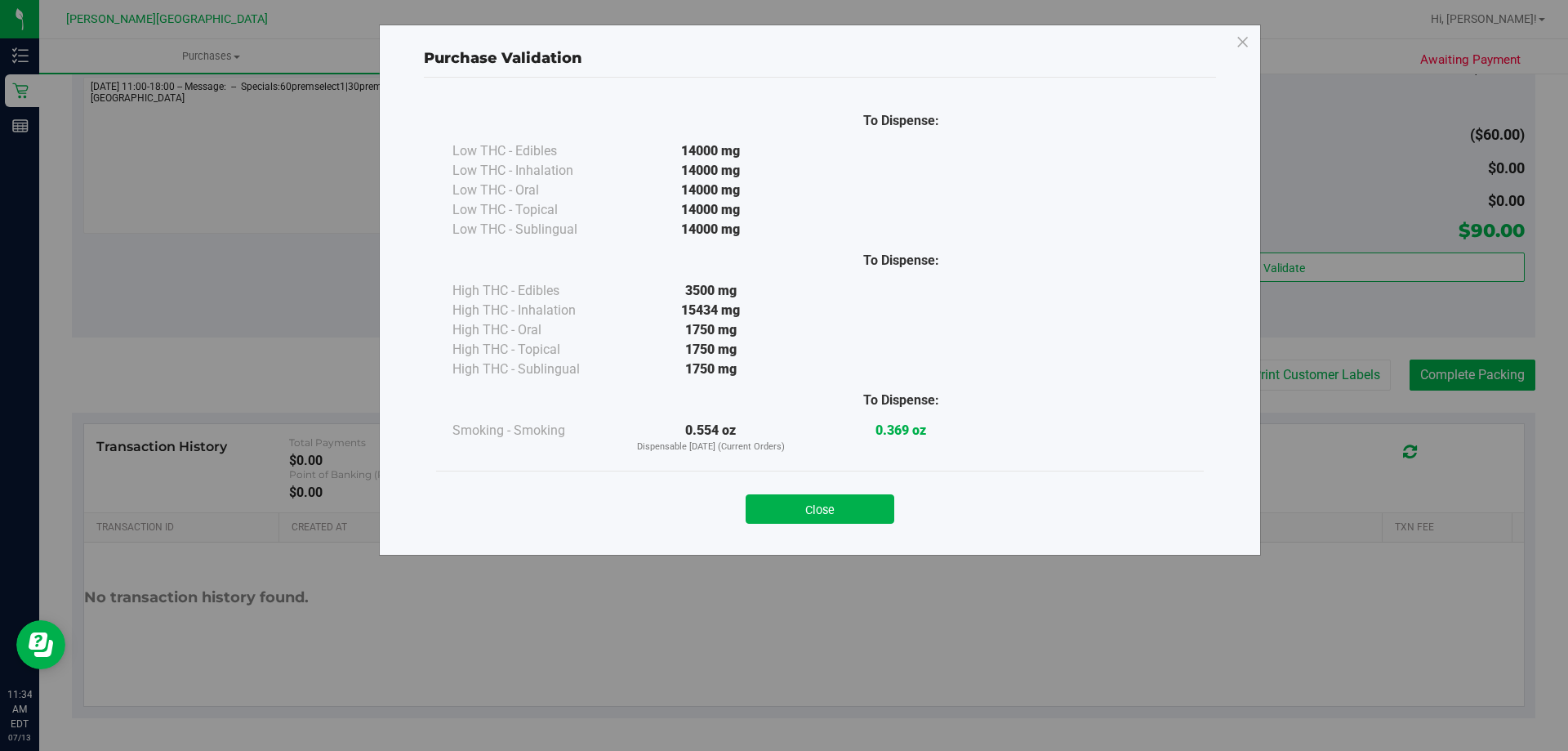 drag, startPoint x: 838, startPoint y: 507, endPoint x: 910, endPoint y: 443, distance: 96.332757 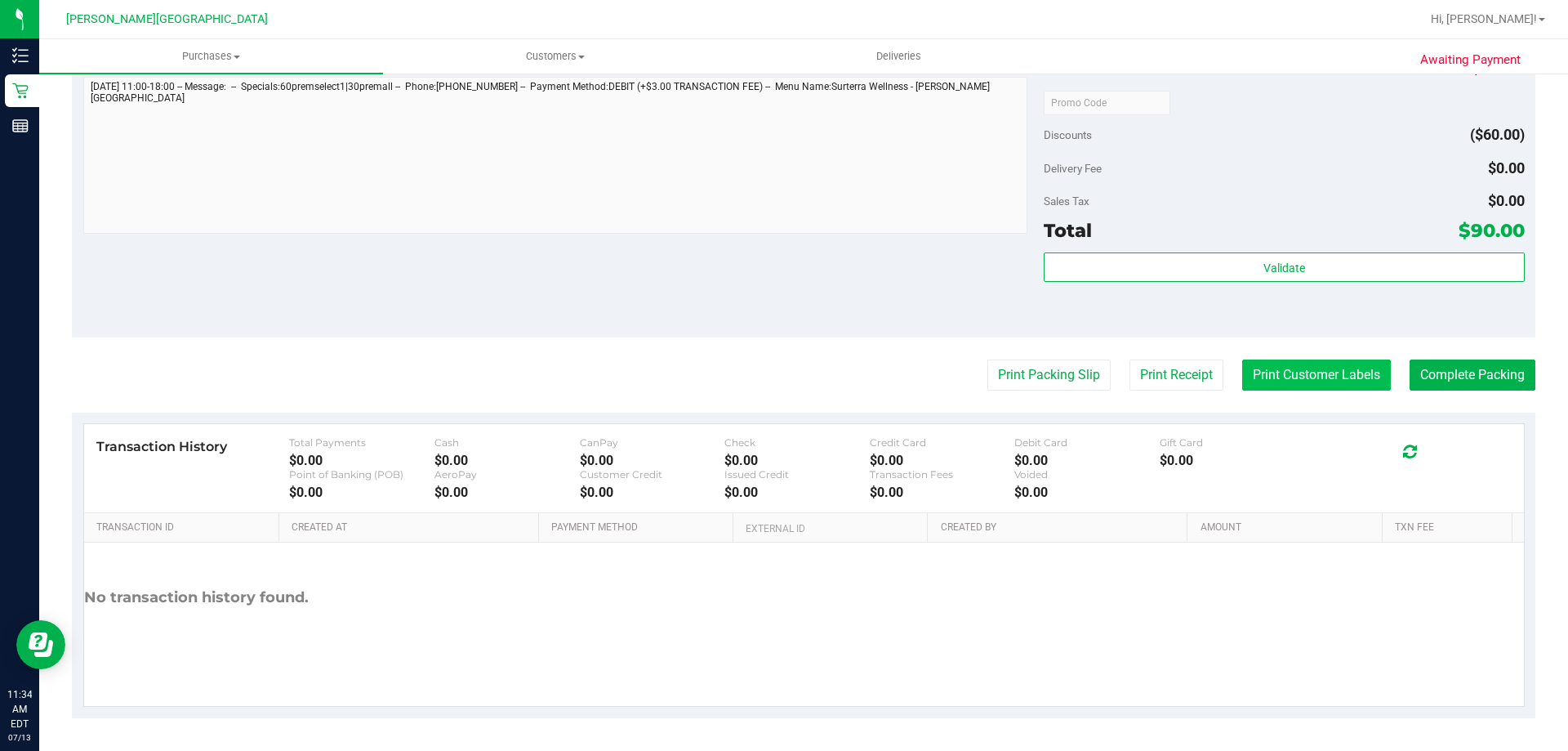 click on "Print Customer Labels" at bounding box center (1316, 375) 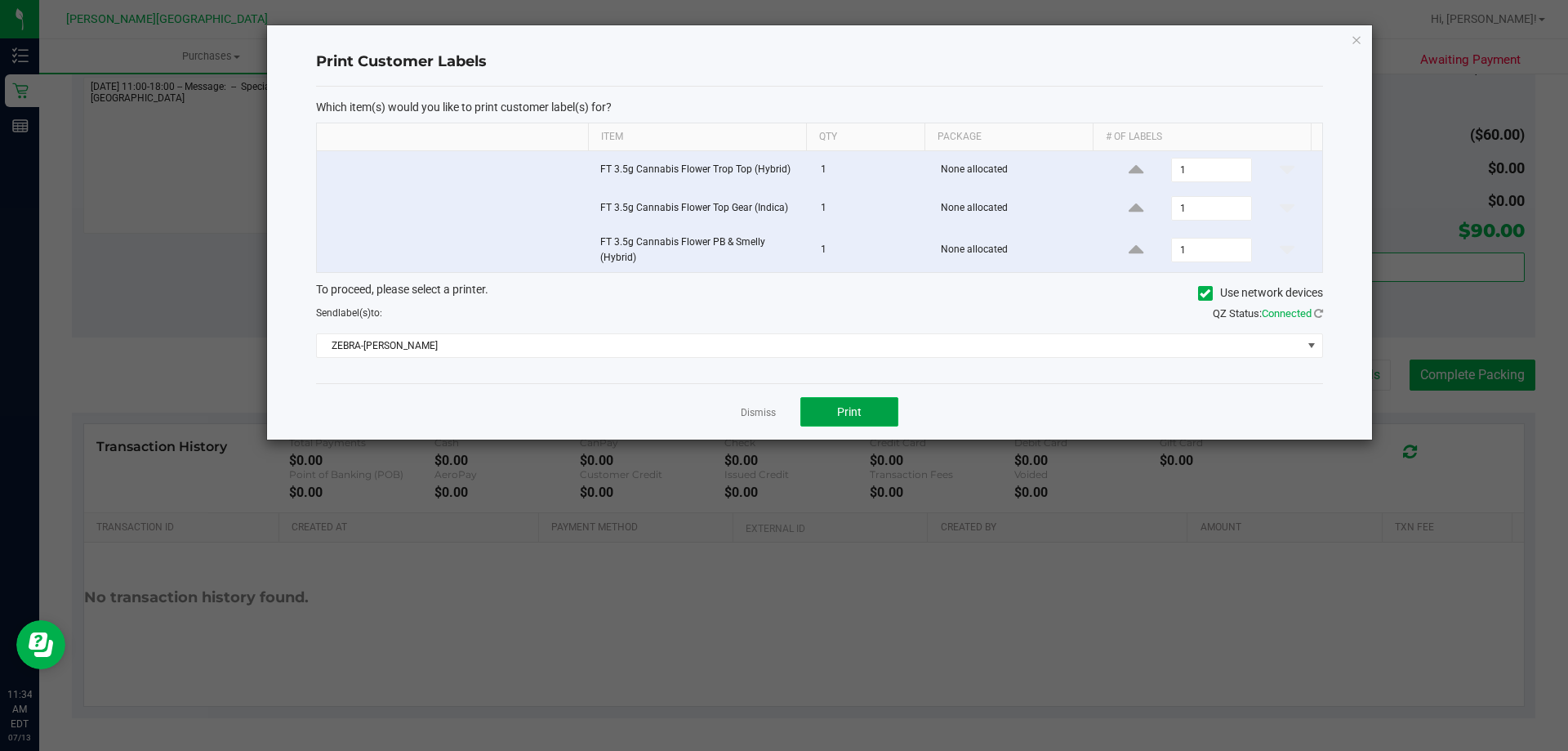 click on "Print" 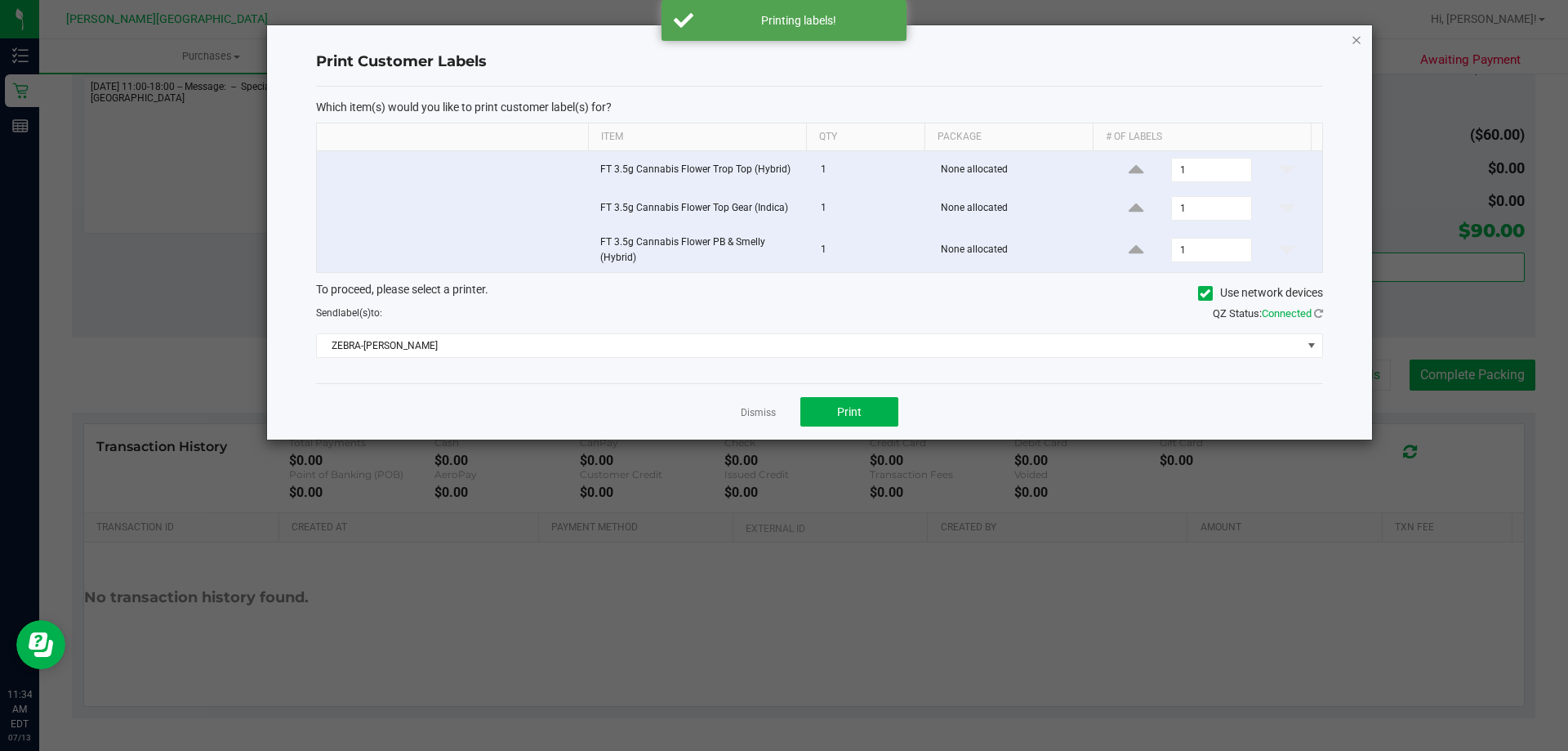 click 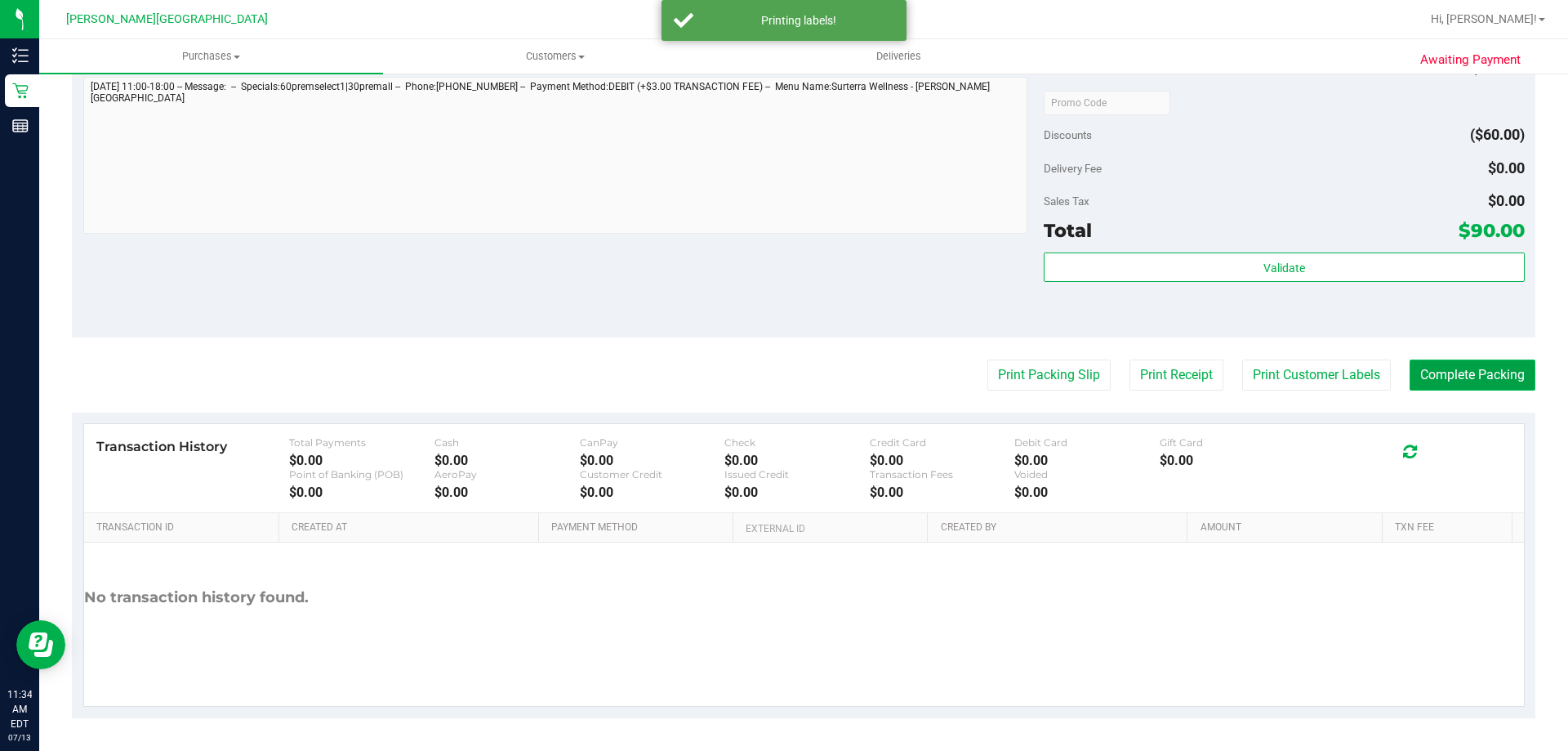 click on "Complete Packing" at bounding box center [1472, 375] 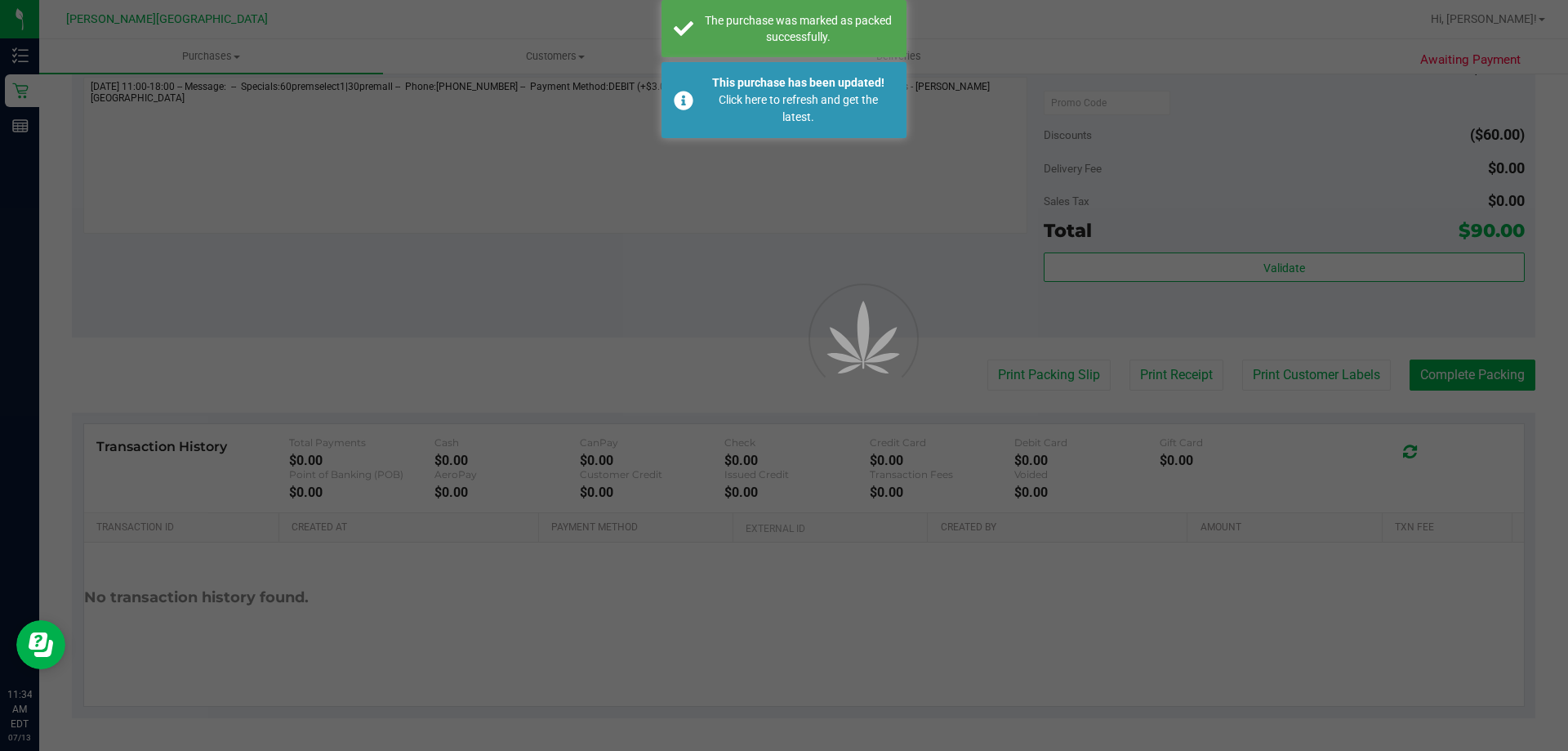 click at bounding box center [784, 375] 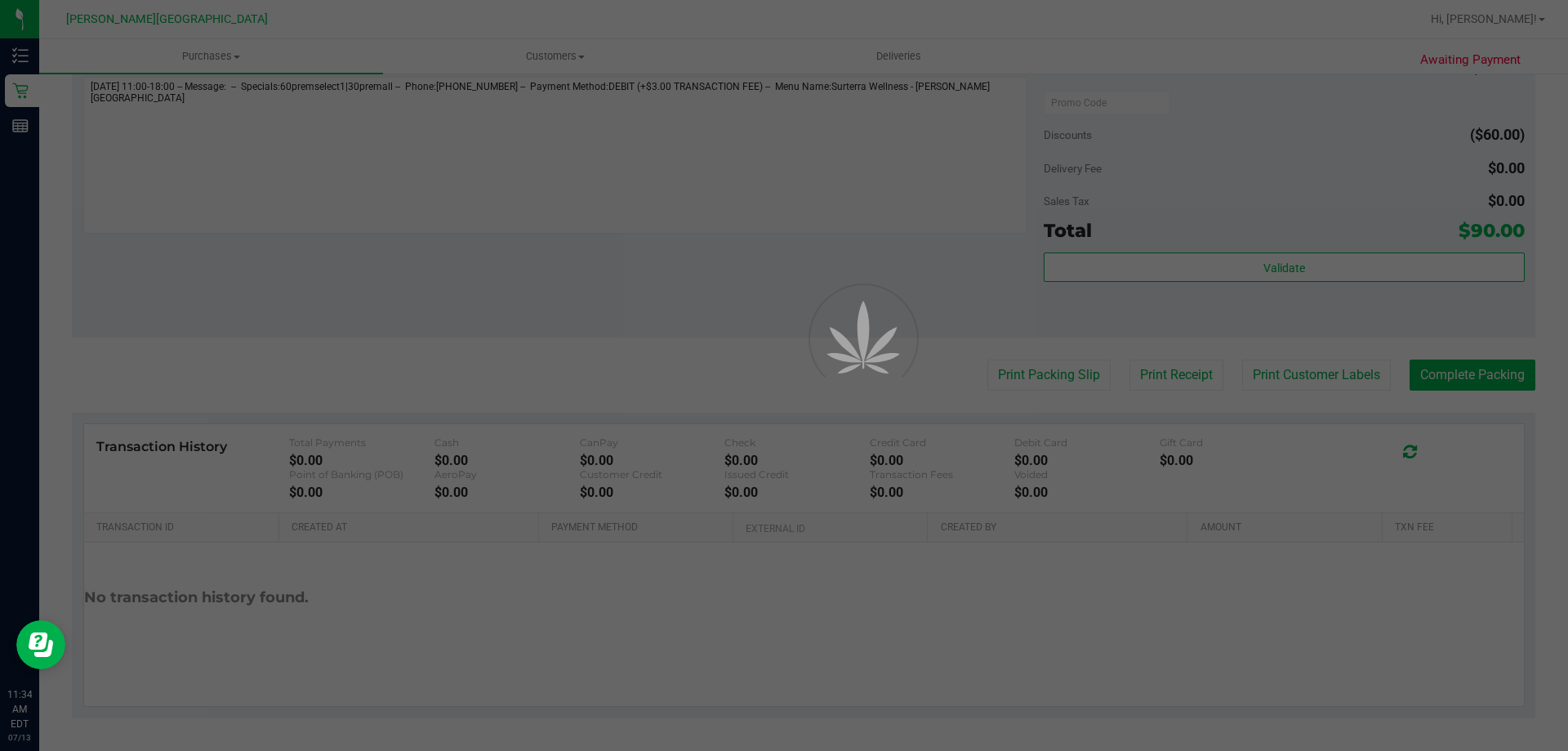 scroll, scrollTop: 0, scrollLeft: 0, axis: both 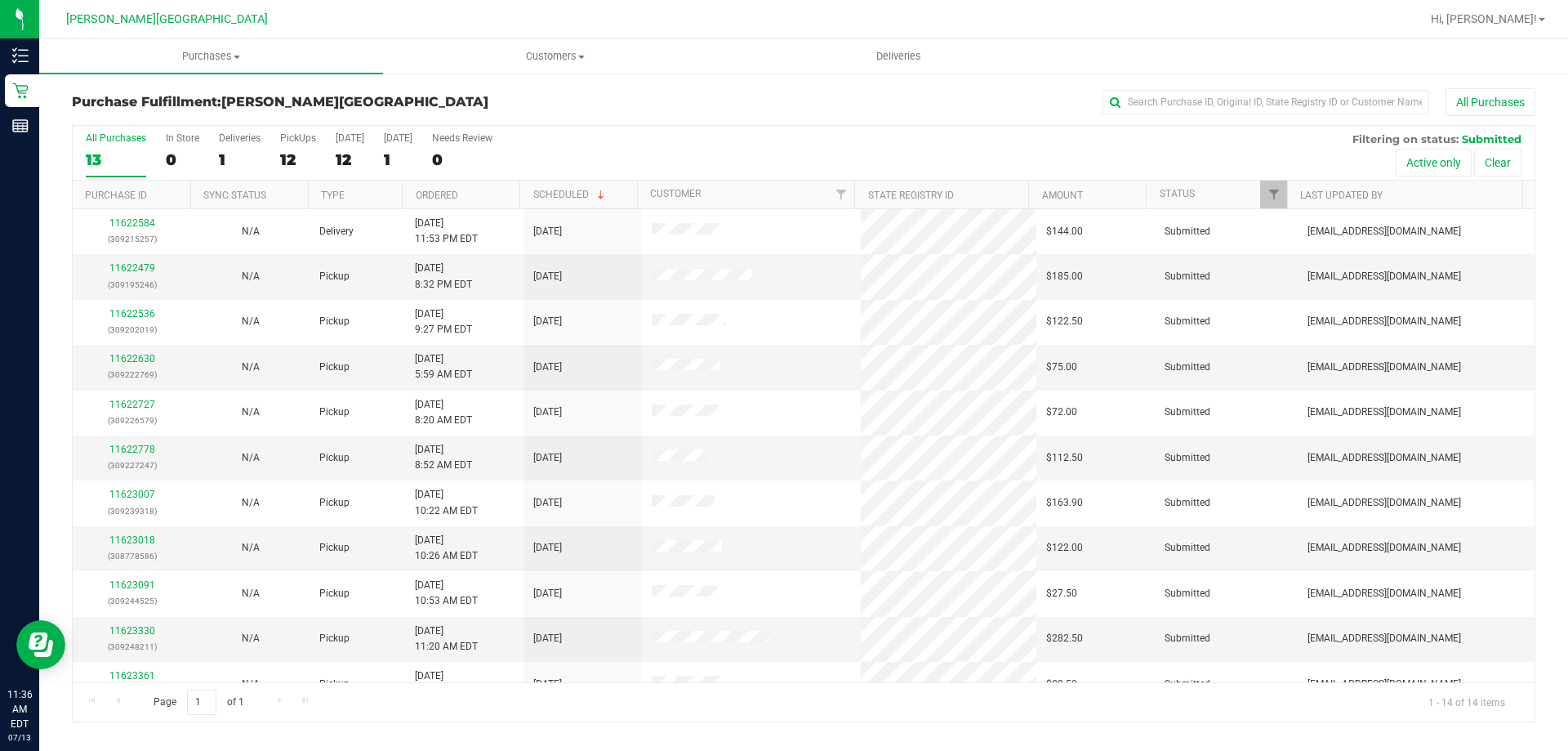 click on "Ordered" at bounding box center (461, 194) 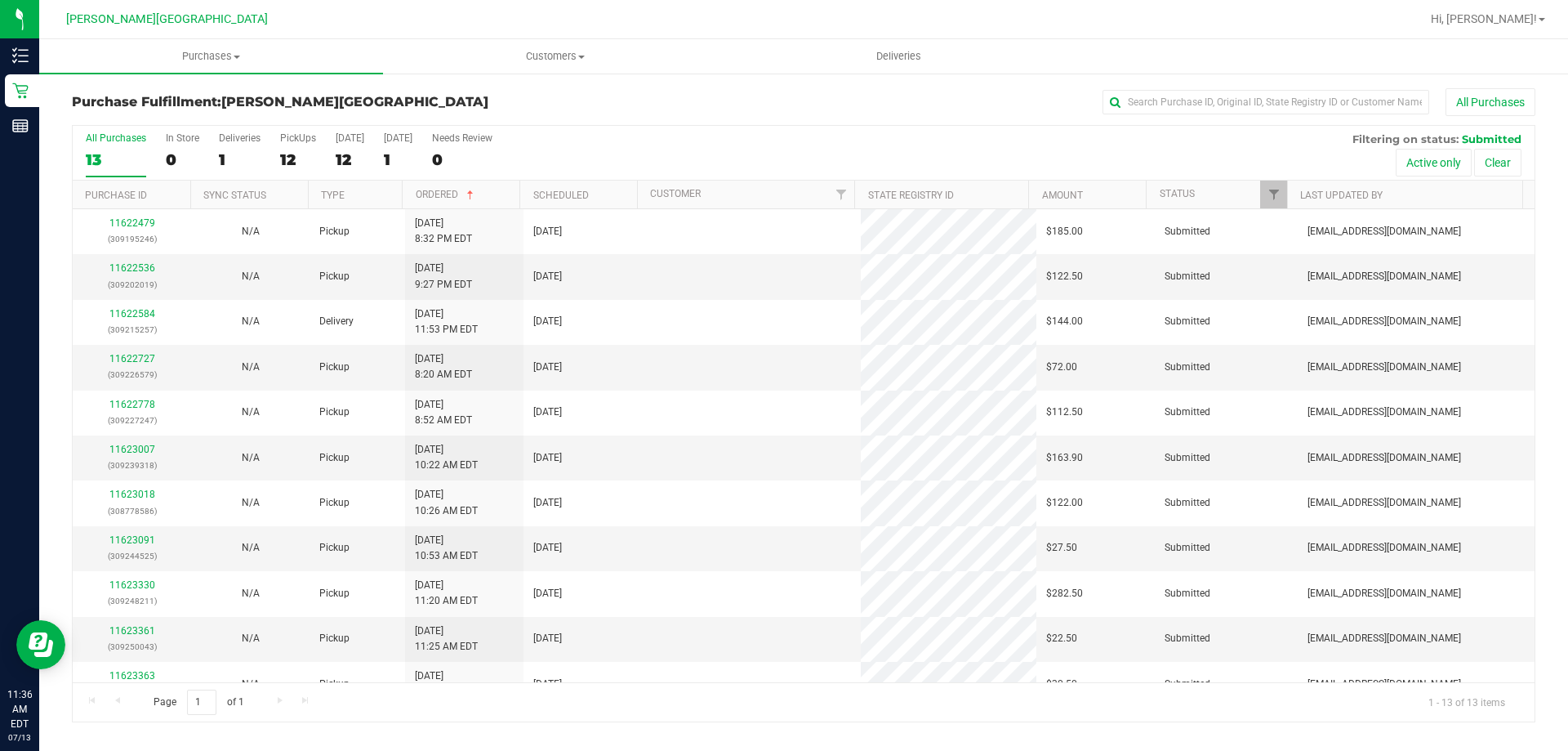 click on "12" at bounding box center (298, 159) 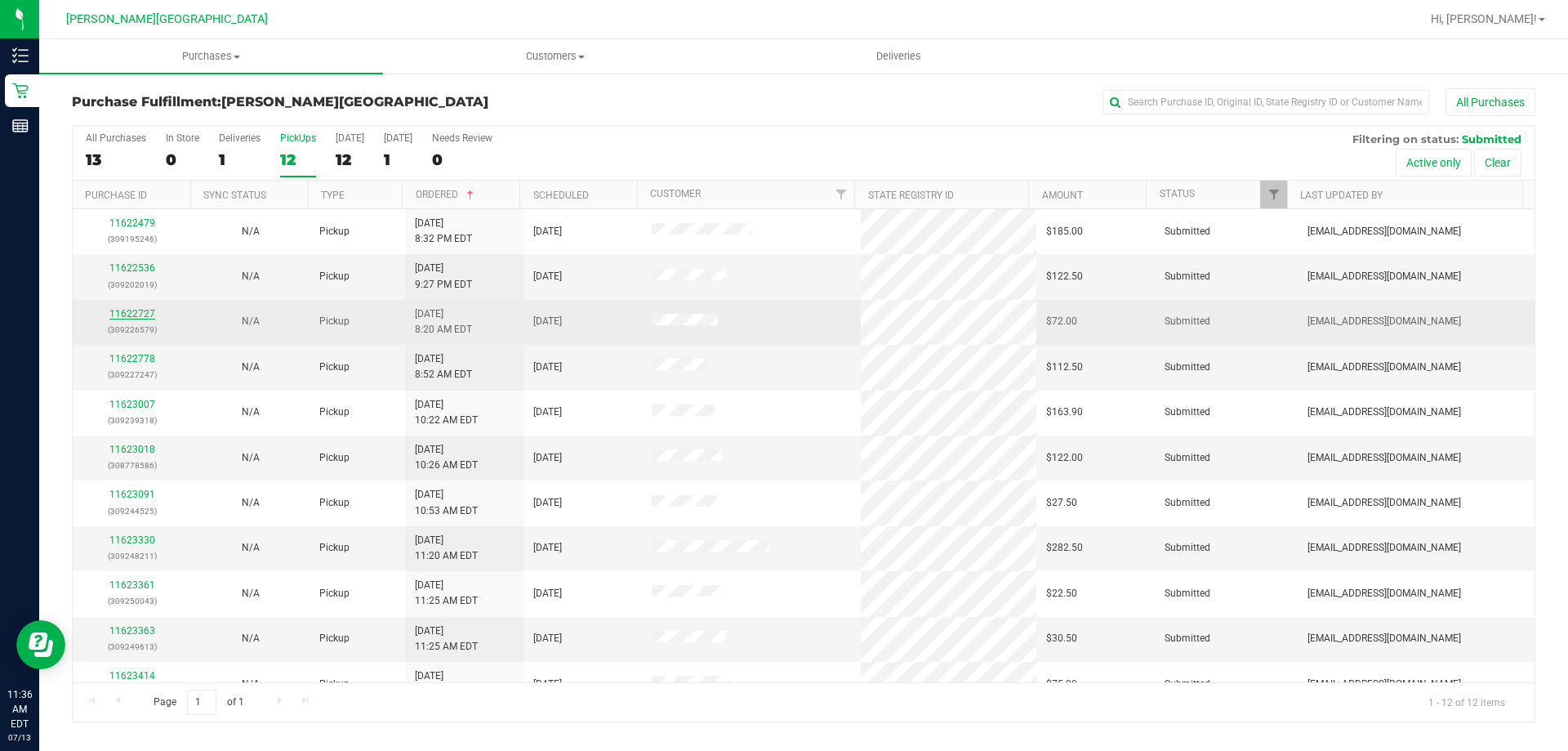 click on "11622727" at bounding box center (132, 314) 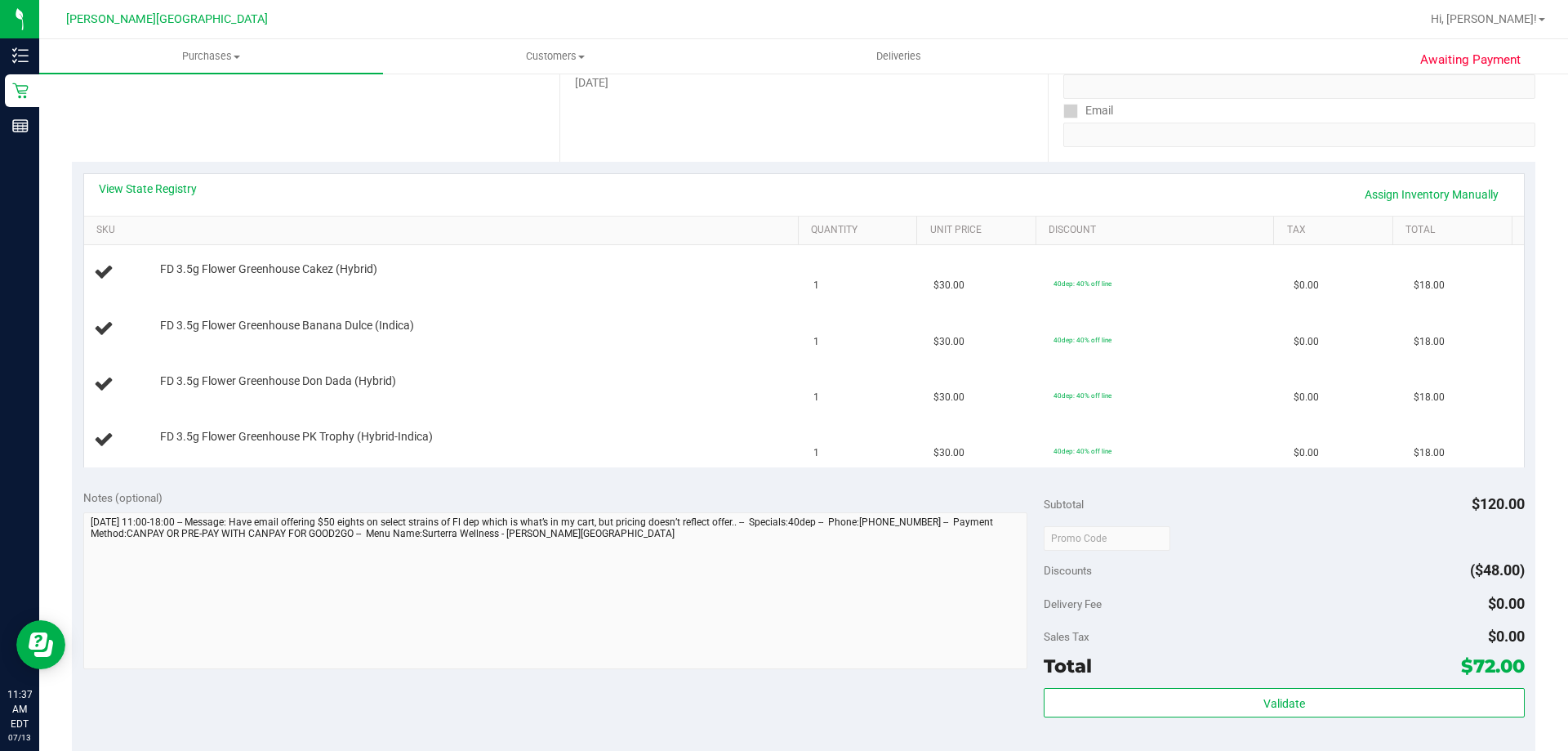 scroll, scrollTop: 327, scrollLeft: 0, axis: vertical 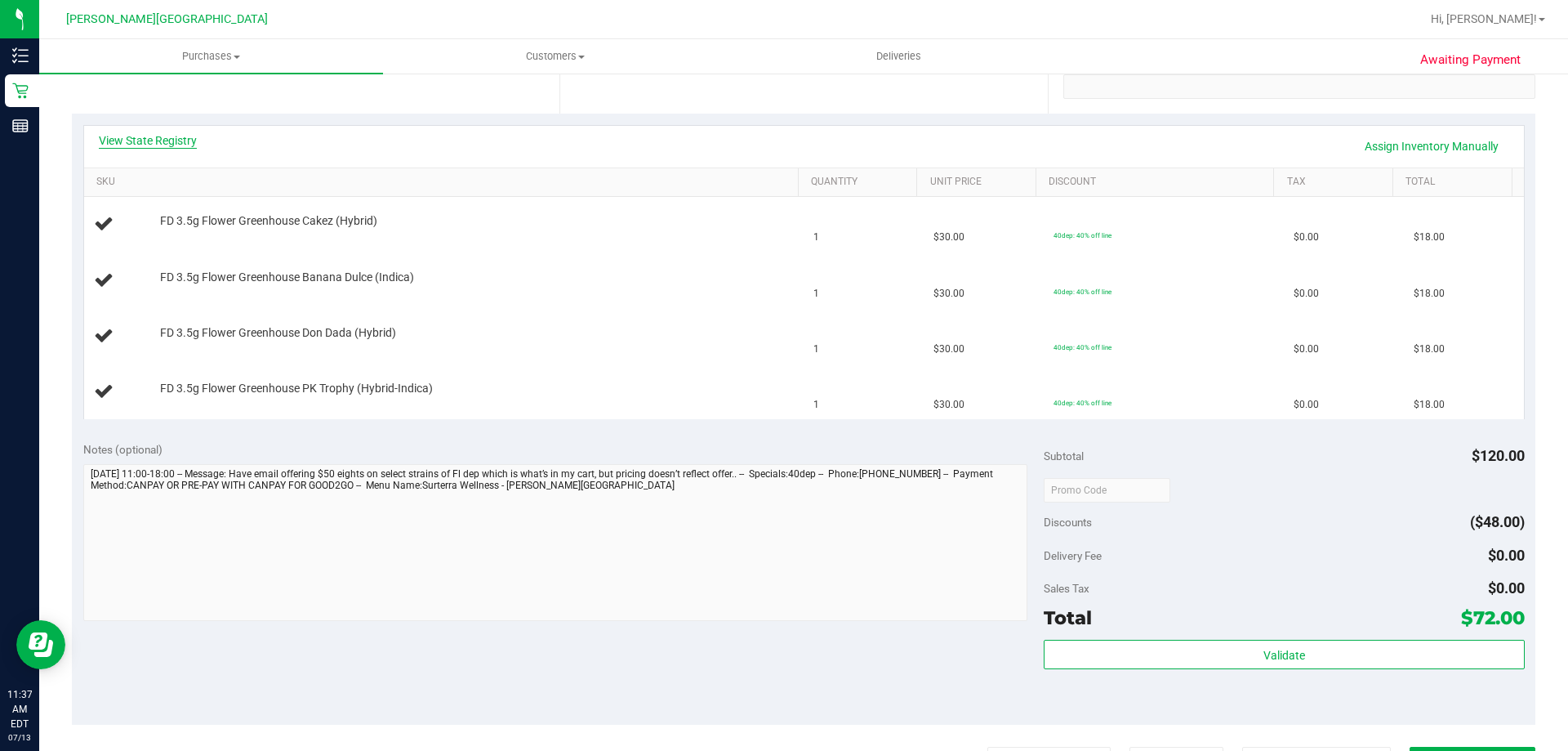click on "View State Registry" at bounding box center (148, 141) 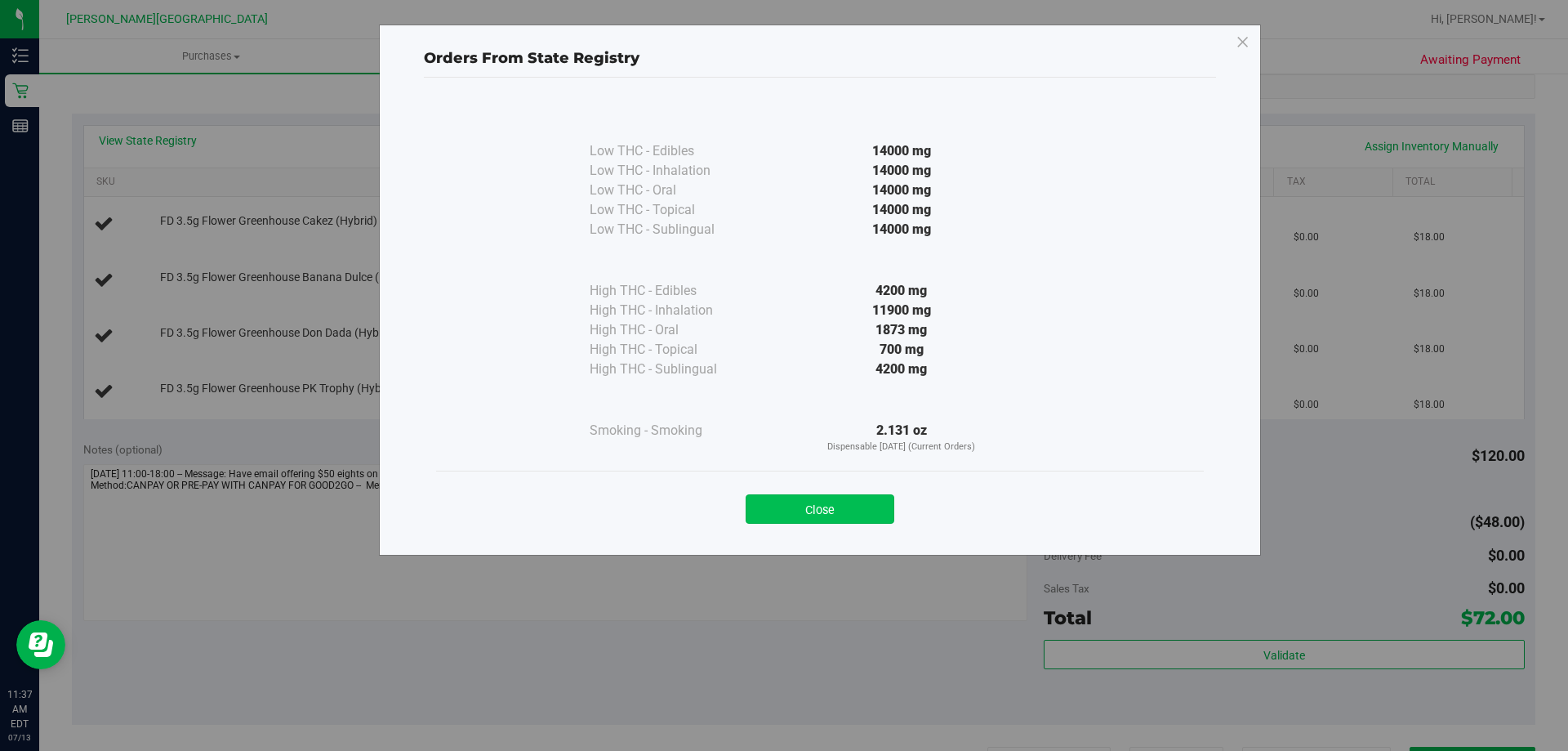 click on "Close" at bounding box center [820, 509] 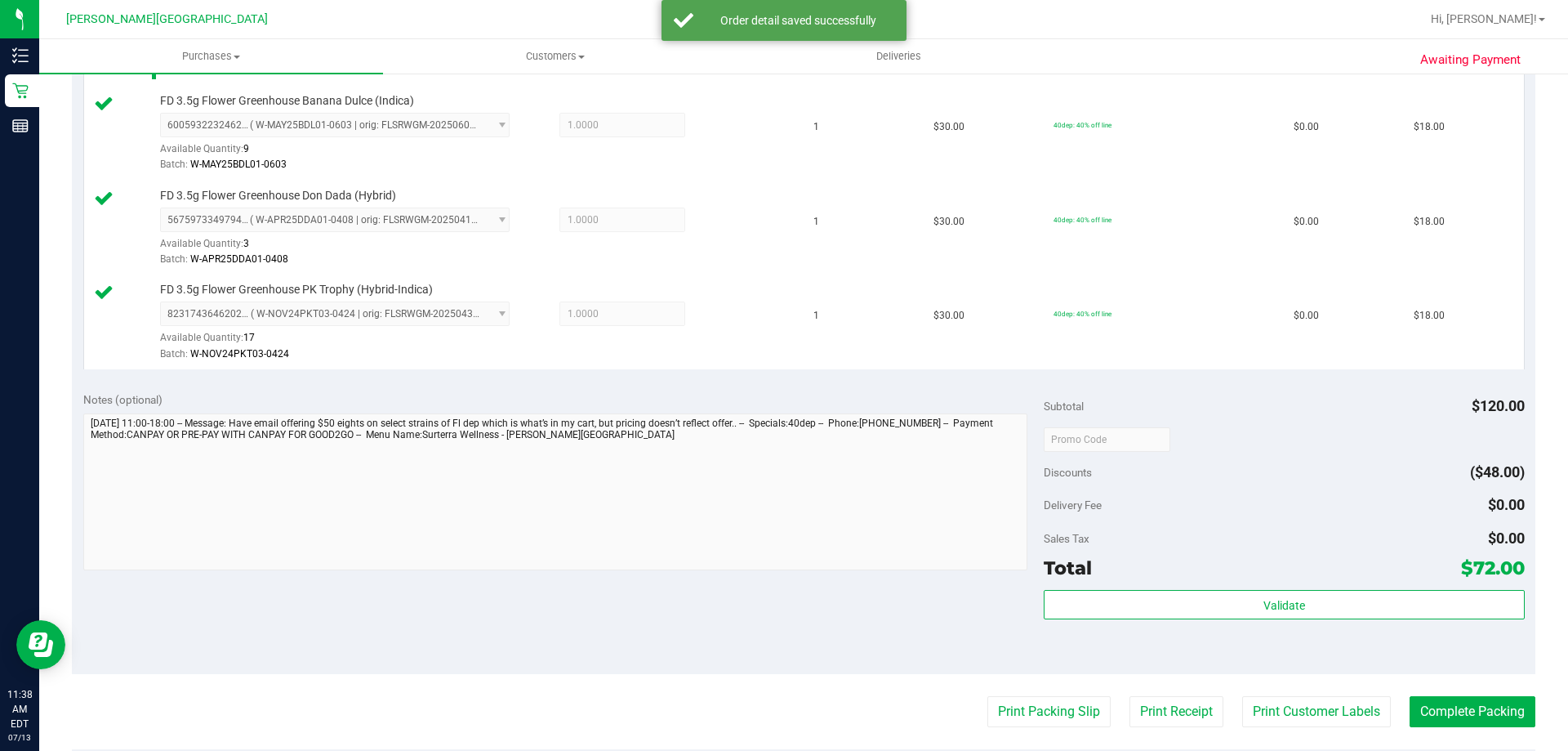 scroll, scrollTop: 572, scrollLeft: 0, axis: vertical 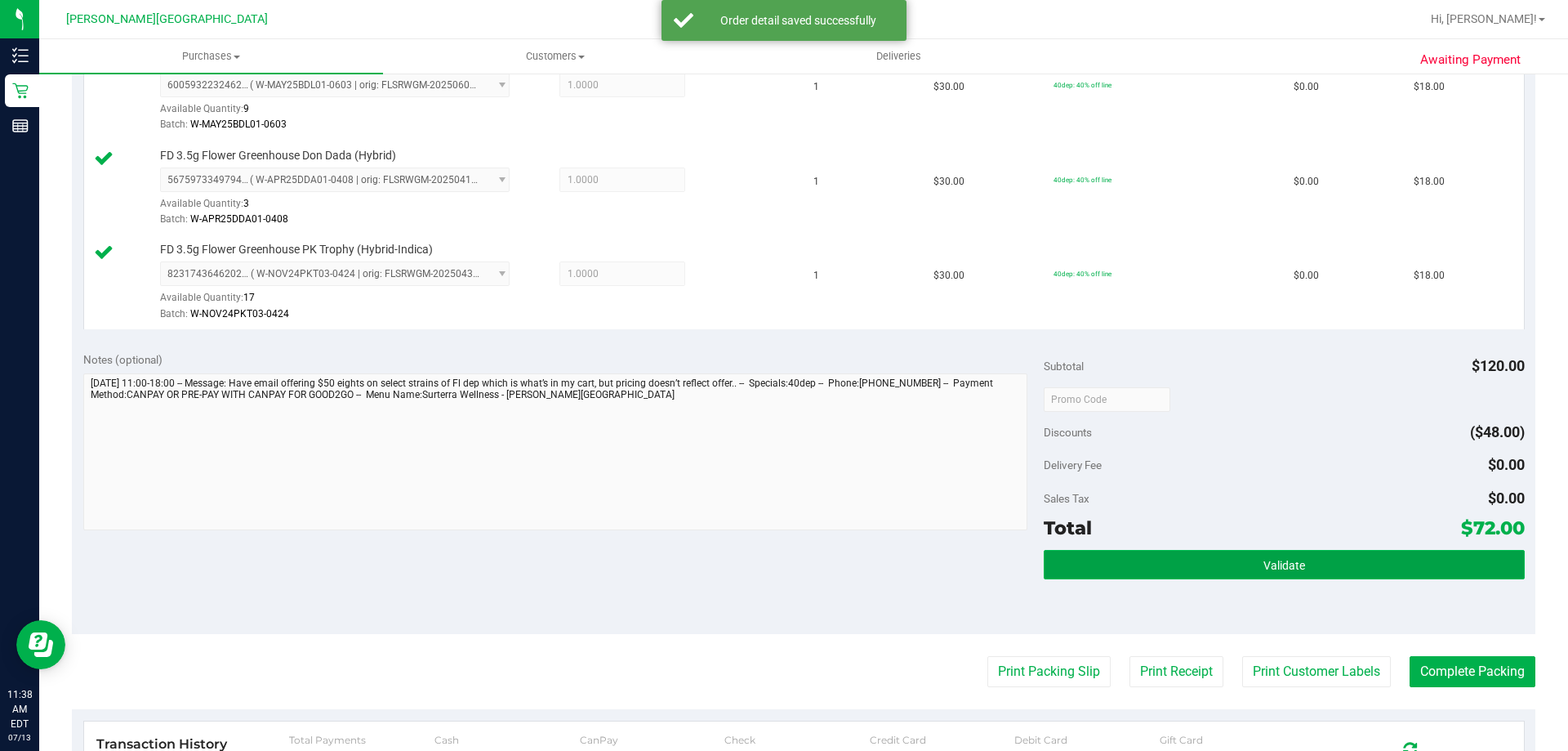 click on "Validate" at bounding box center (1284, 565) 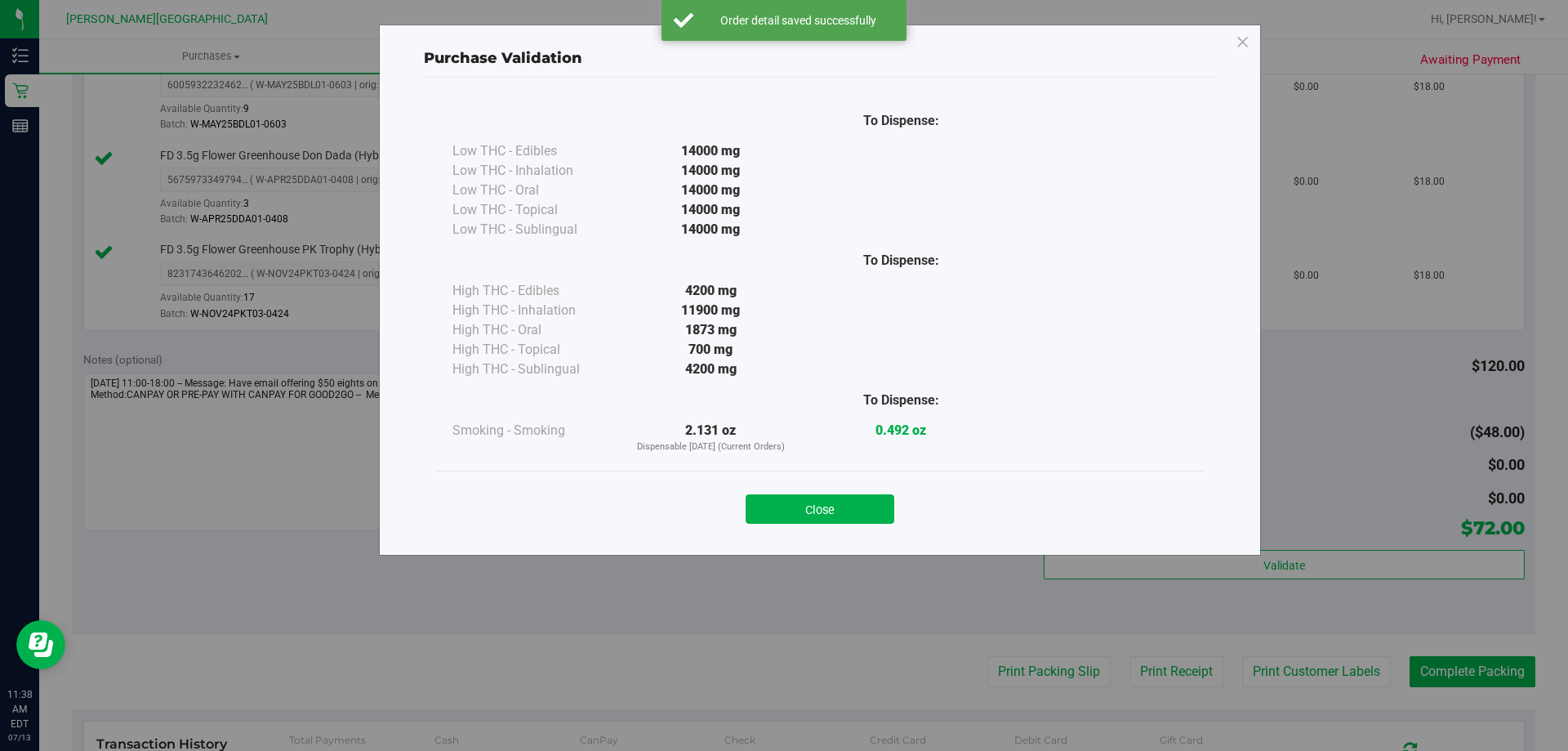 click on "Close" at bounding box center [820, 503] 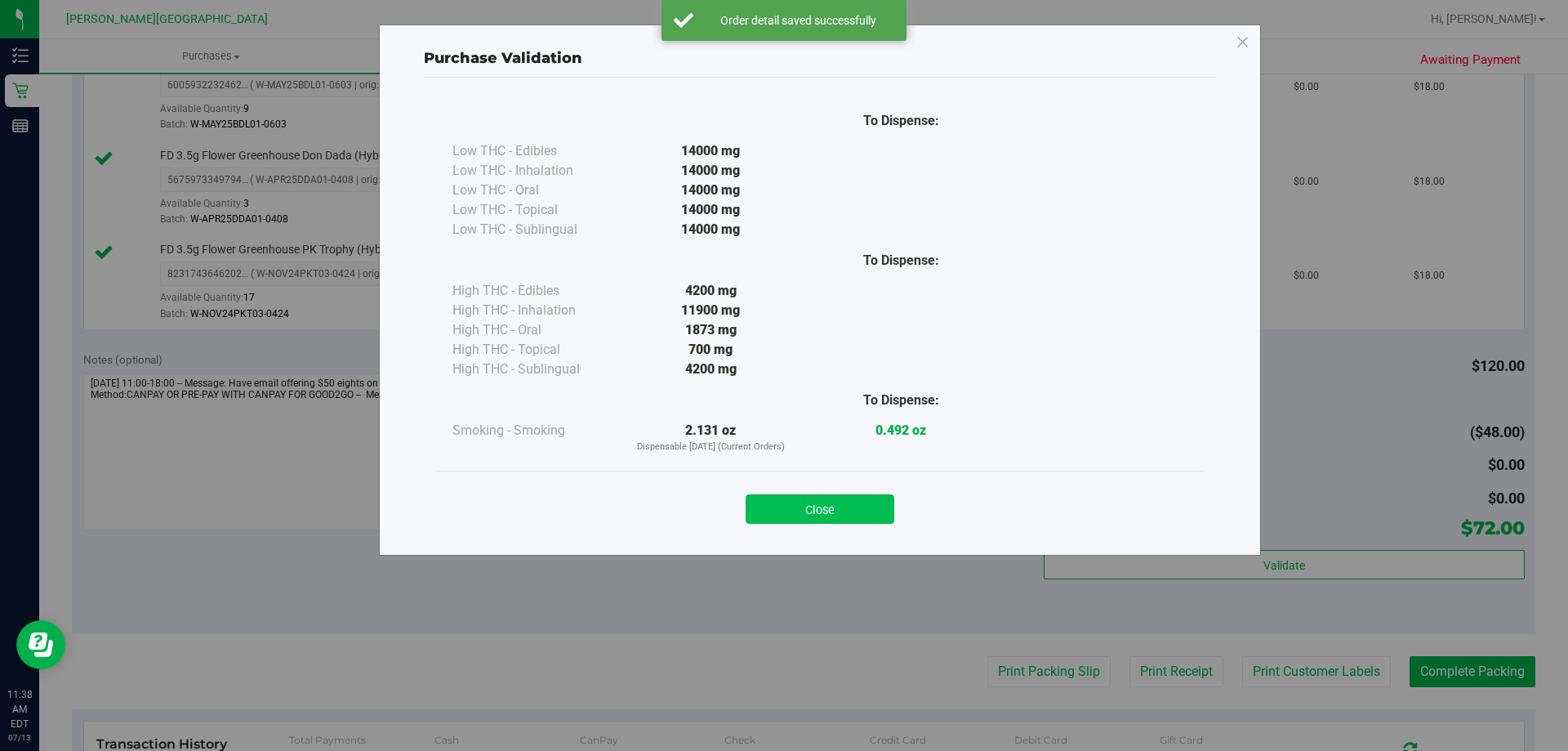 click on "Close" at bounding box center [820, 509] 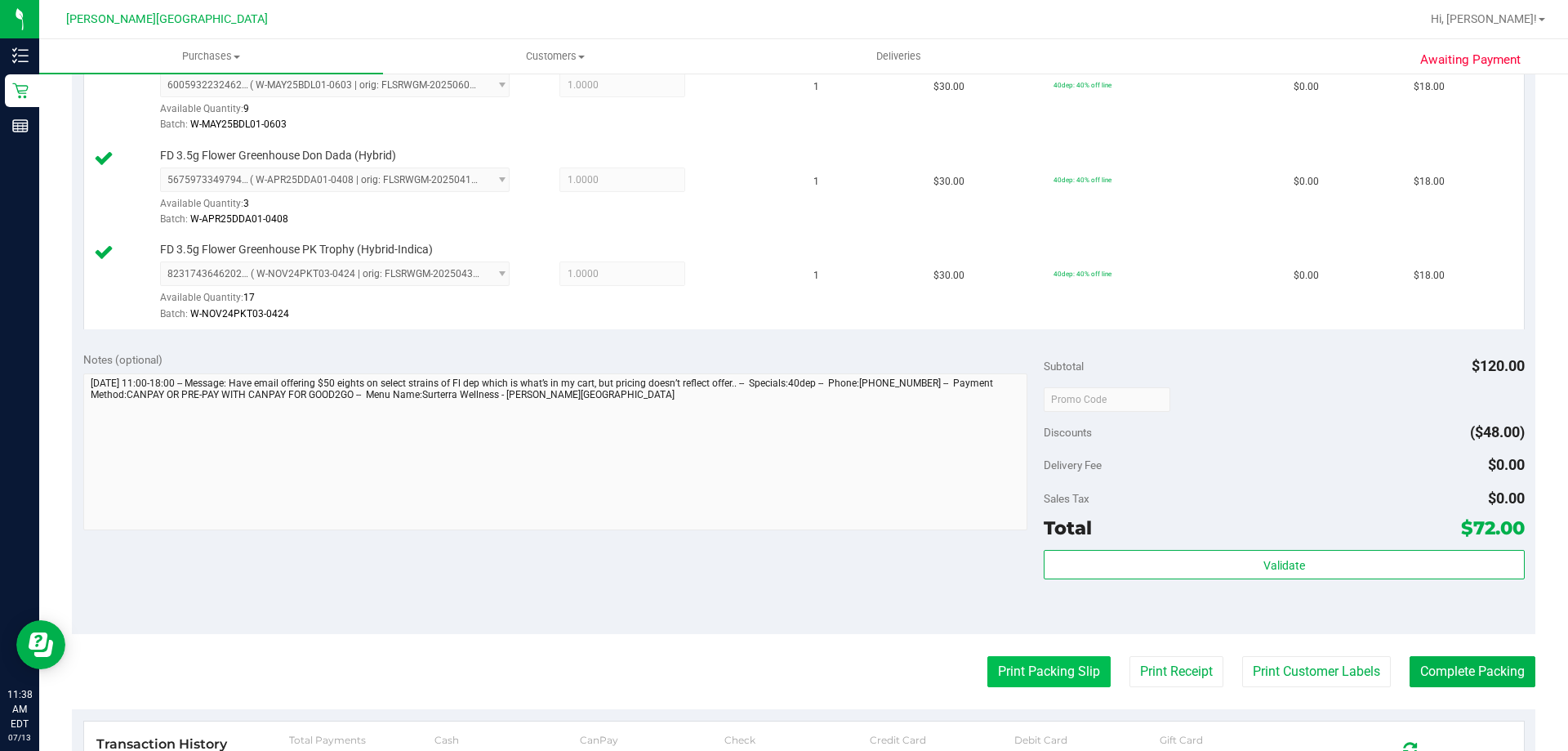 click on "Print Packing Slip" at bounding box center (1049, 672) 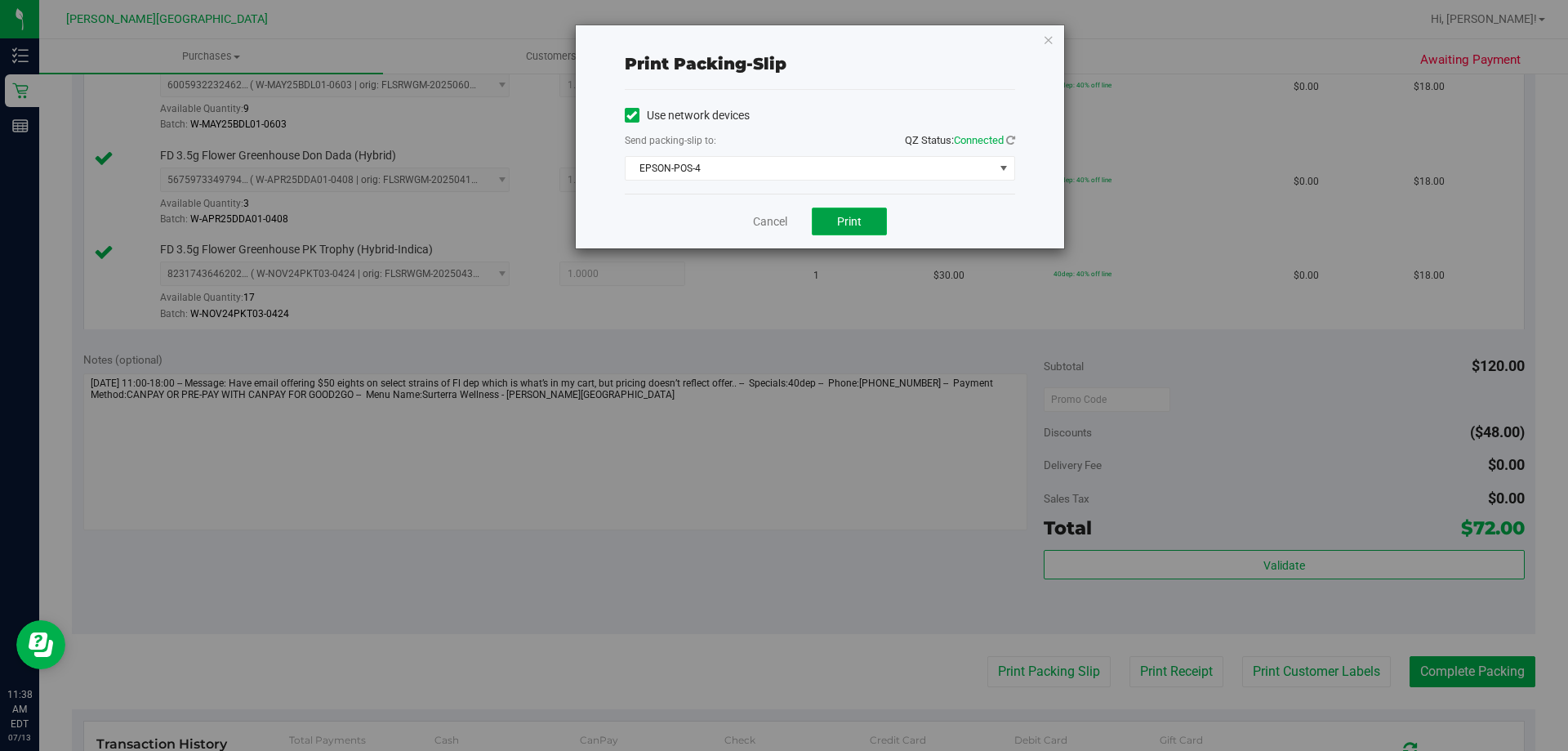 click on "Print" at bounding box center (849, 221) 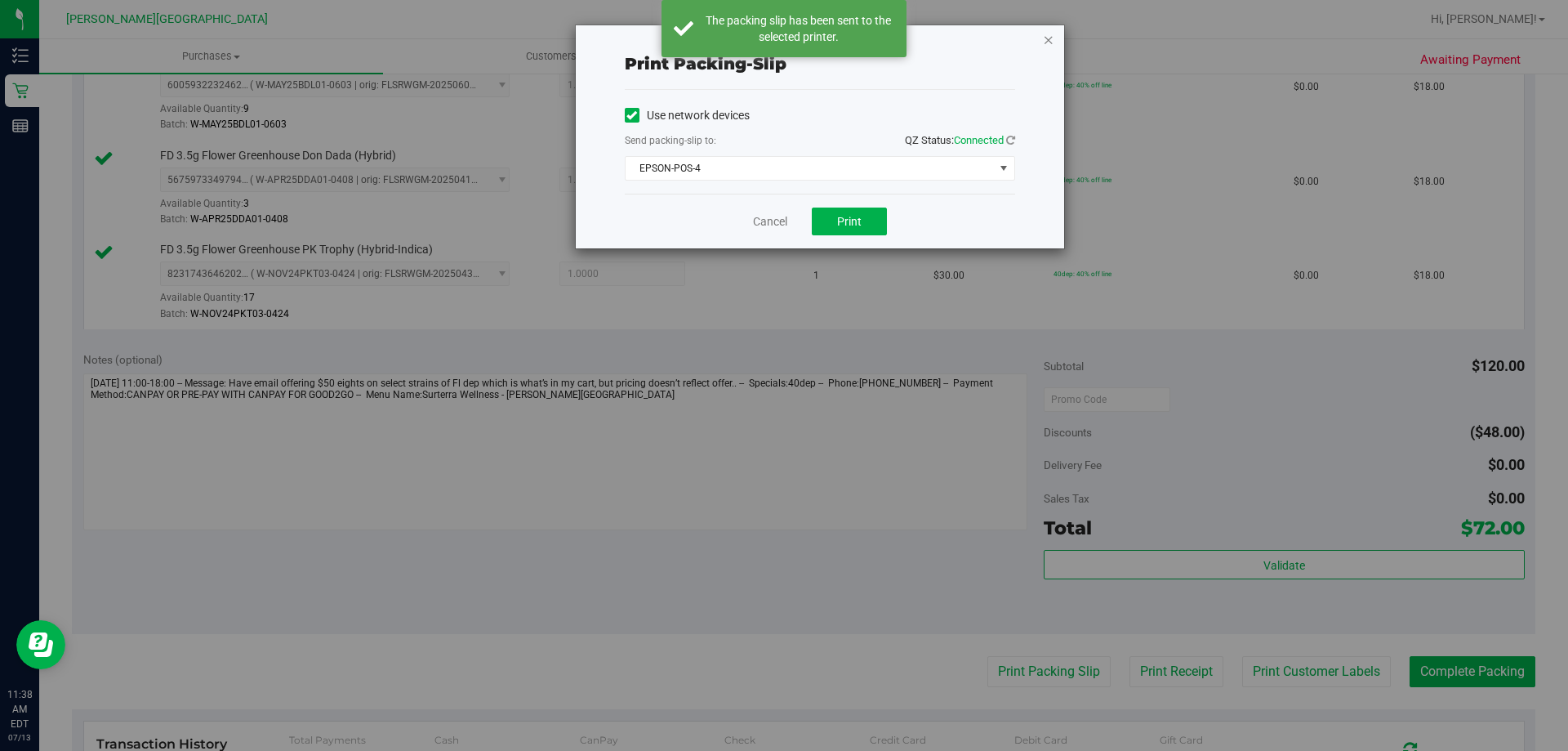 click at bounding box center (1049, 39) 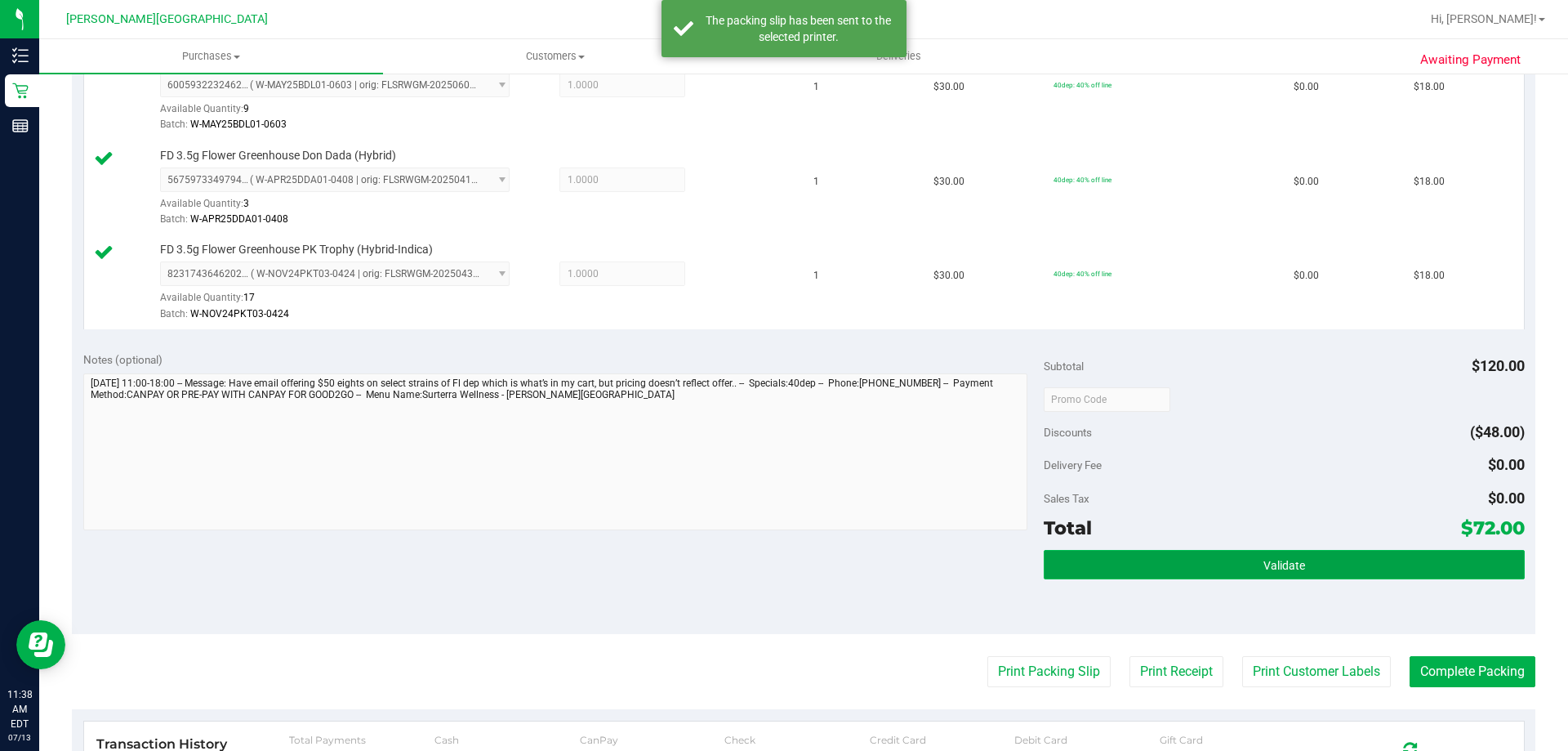 click on "Validate" at bounding box center (1284, 565) 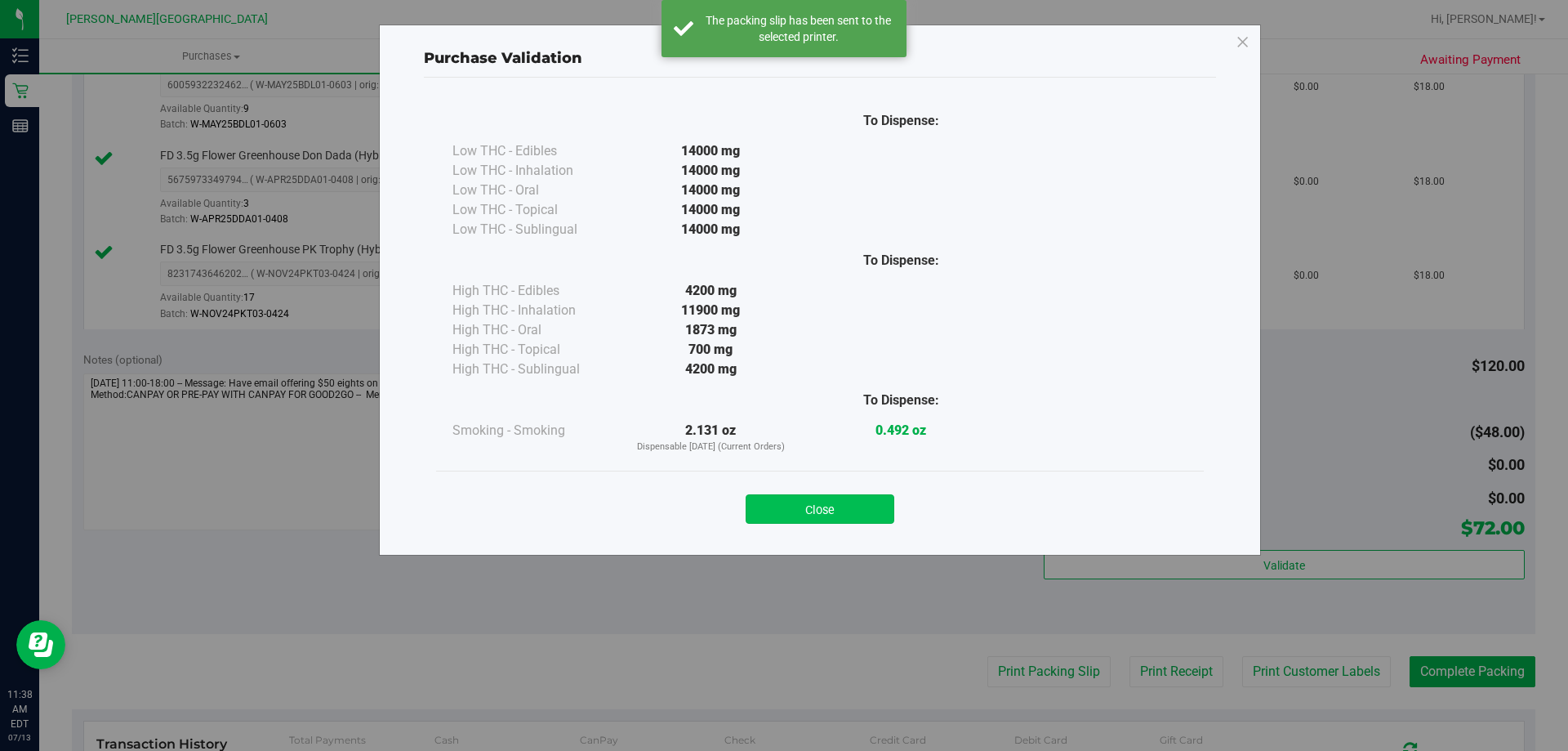 click on "Close" at bounding box center [820, 509] 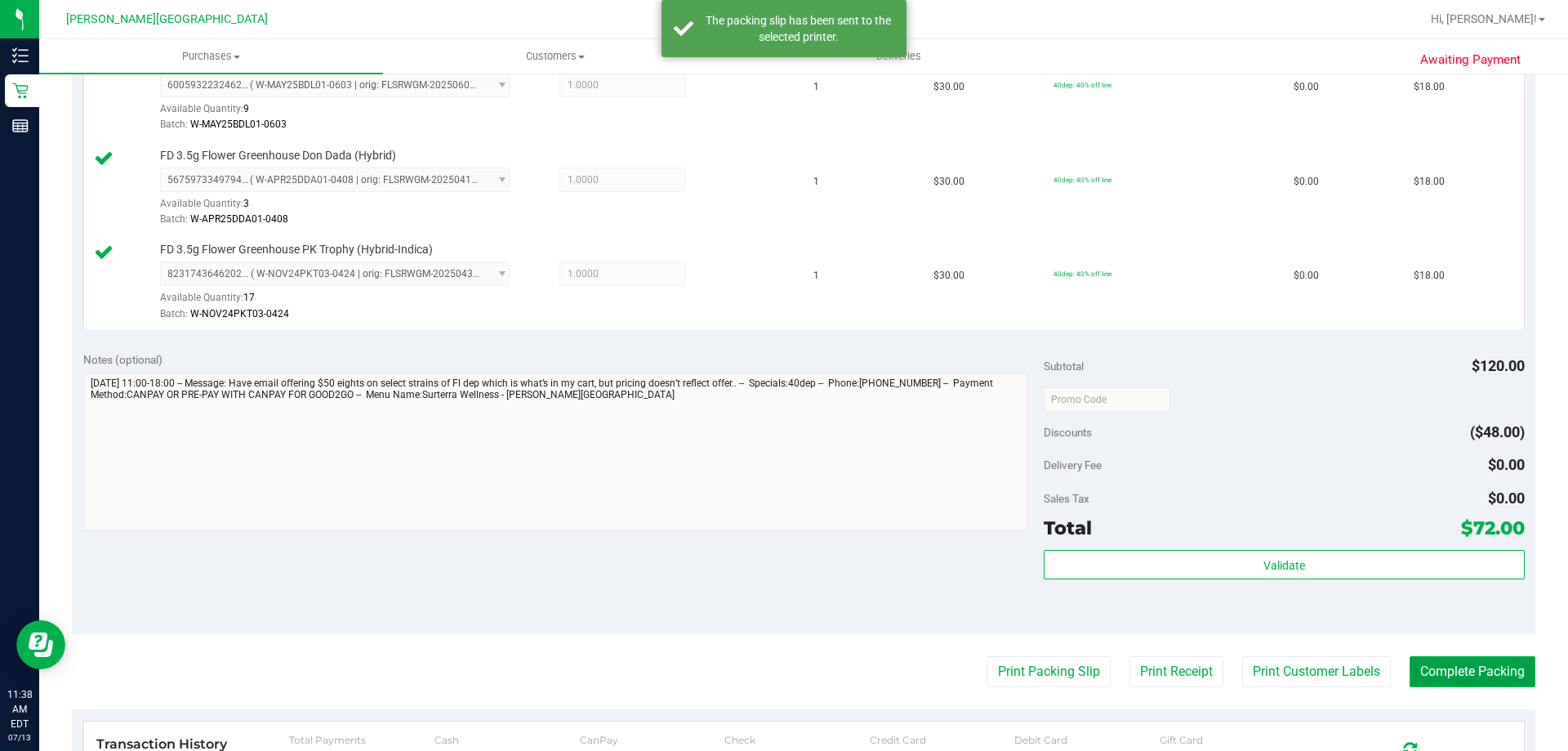 click on "Complete Packing" at bounding box center [1472, 672] 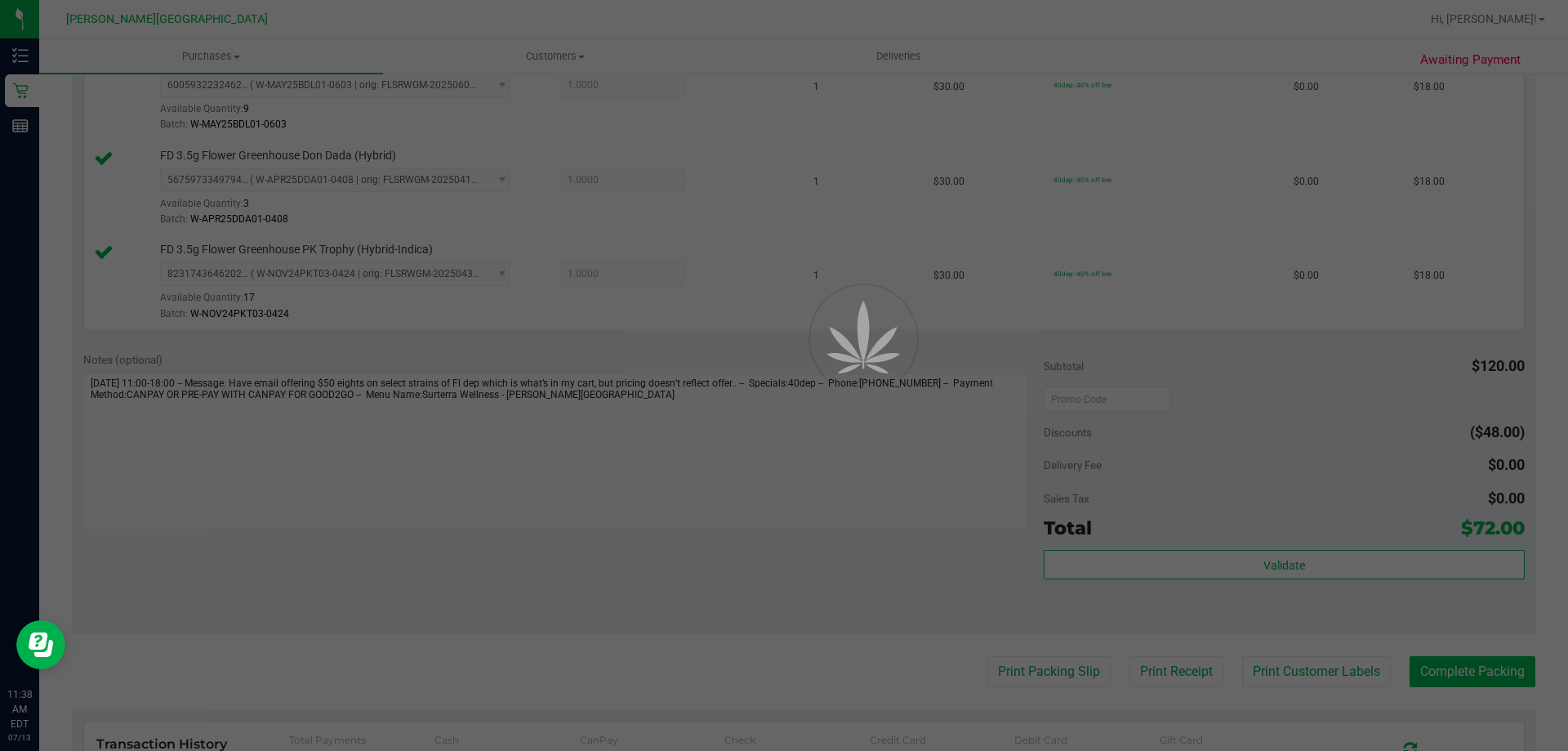 scroll, scrollTop: 0, scrollLeft: 0, axis: both 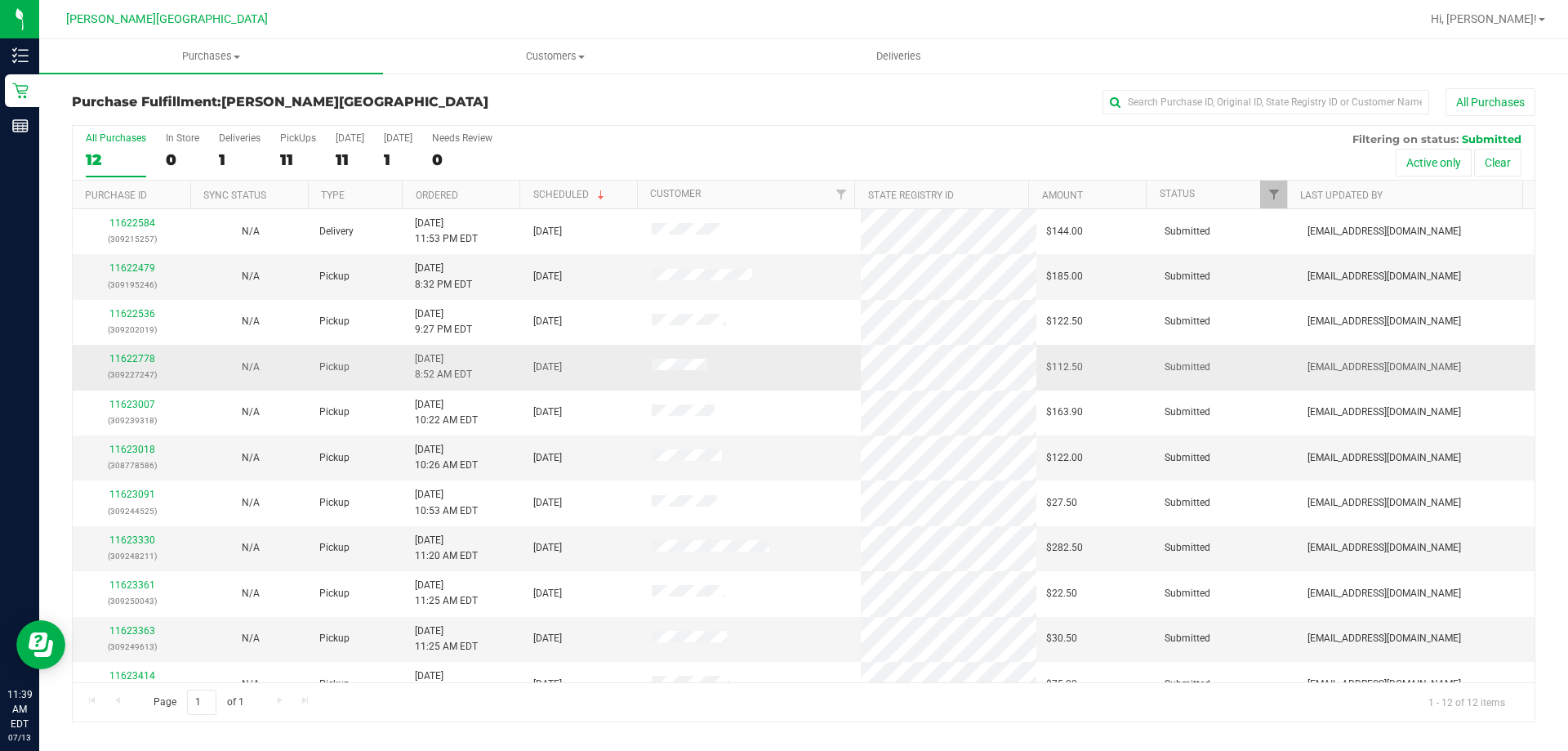 click on "11622778
(309227247)" at bounding box center (131, 367) 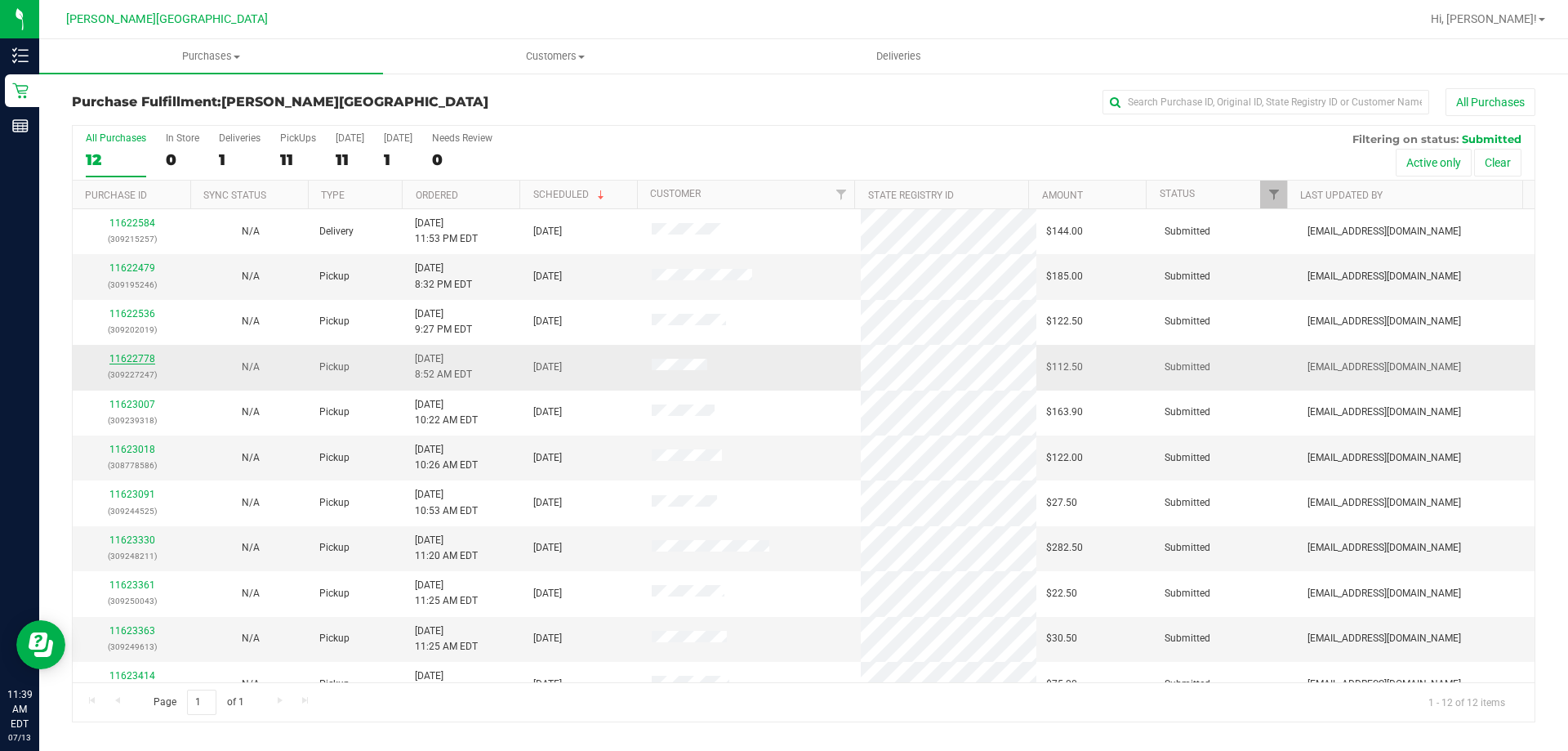 click on "11622778" at bounding box center (132, 359) 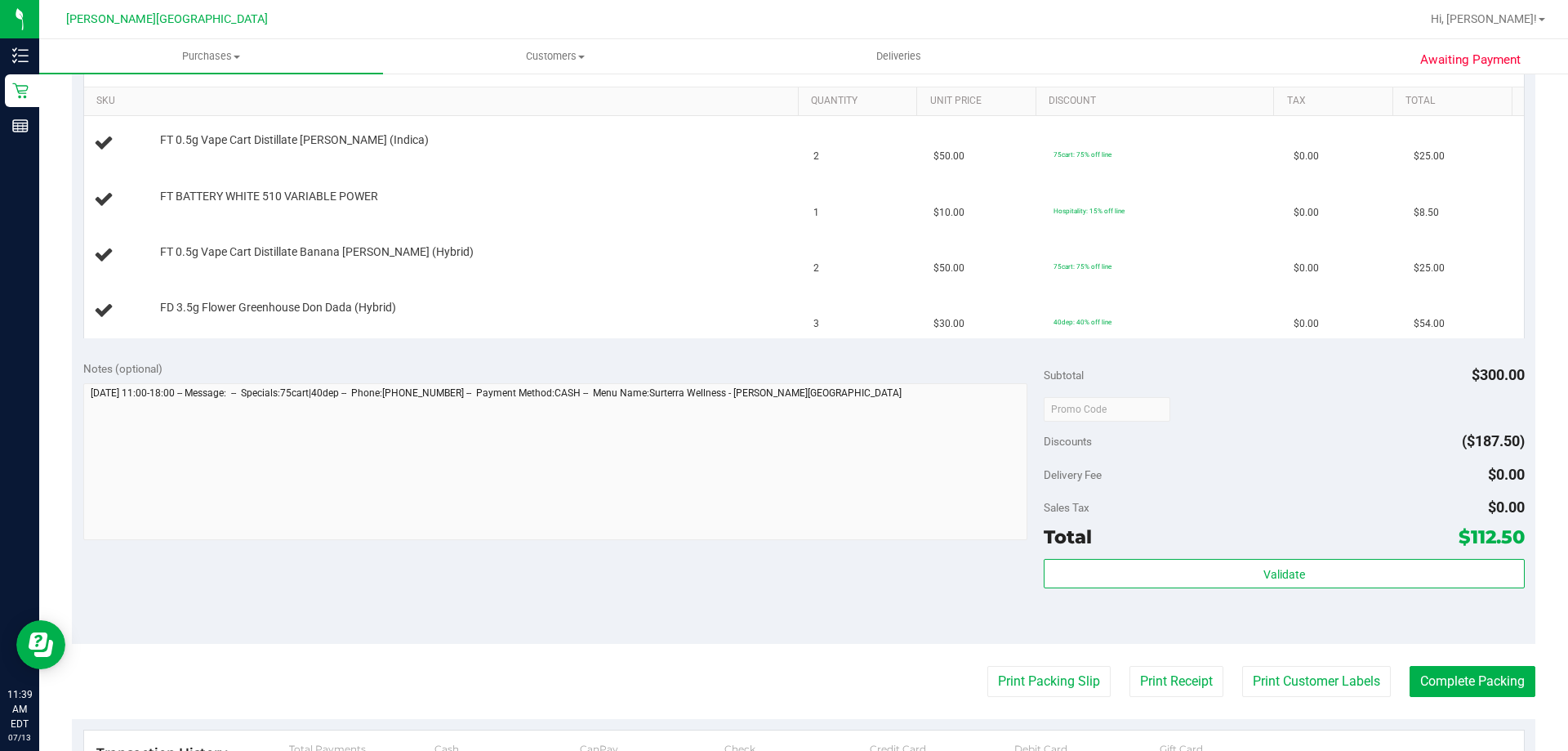 scroll, scrollTop: 409, scrollLeft: 0, axis: vertical 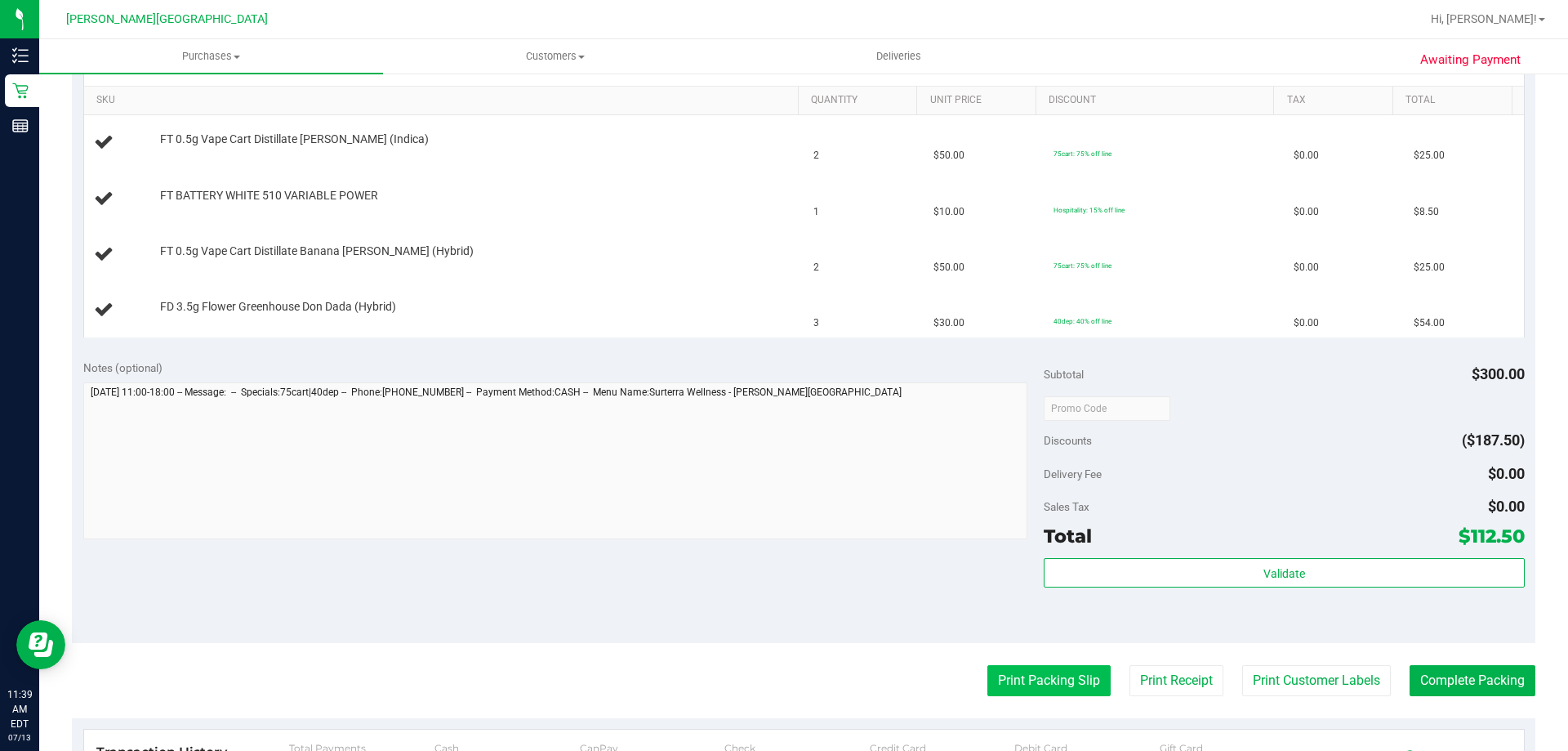 click on "Print Packing Slip" at bounding box center (1049, 681) 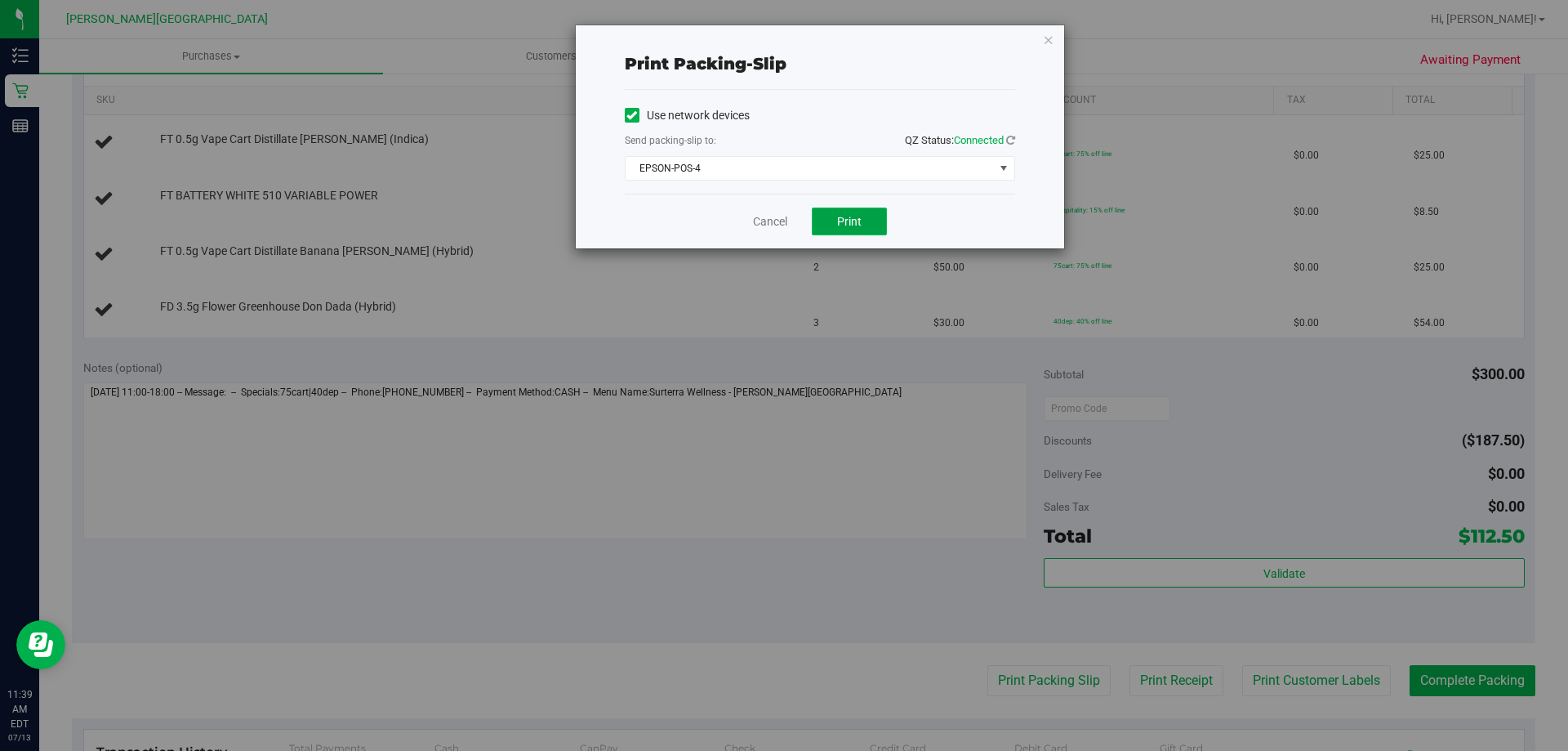 click on "Print" at bounding box center (849, 221) 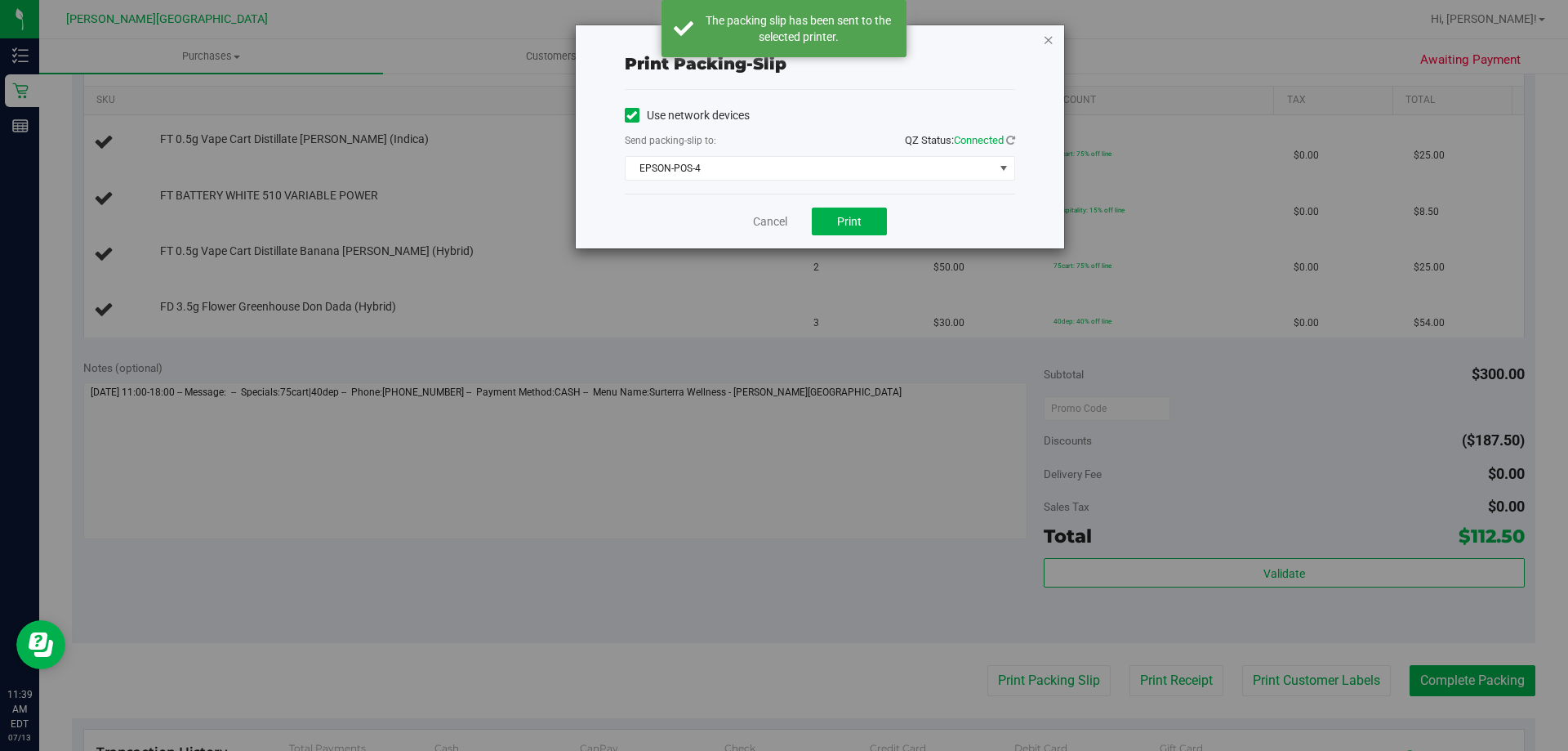 click at bounding box center (1049, 39) 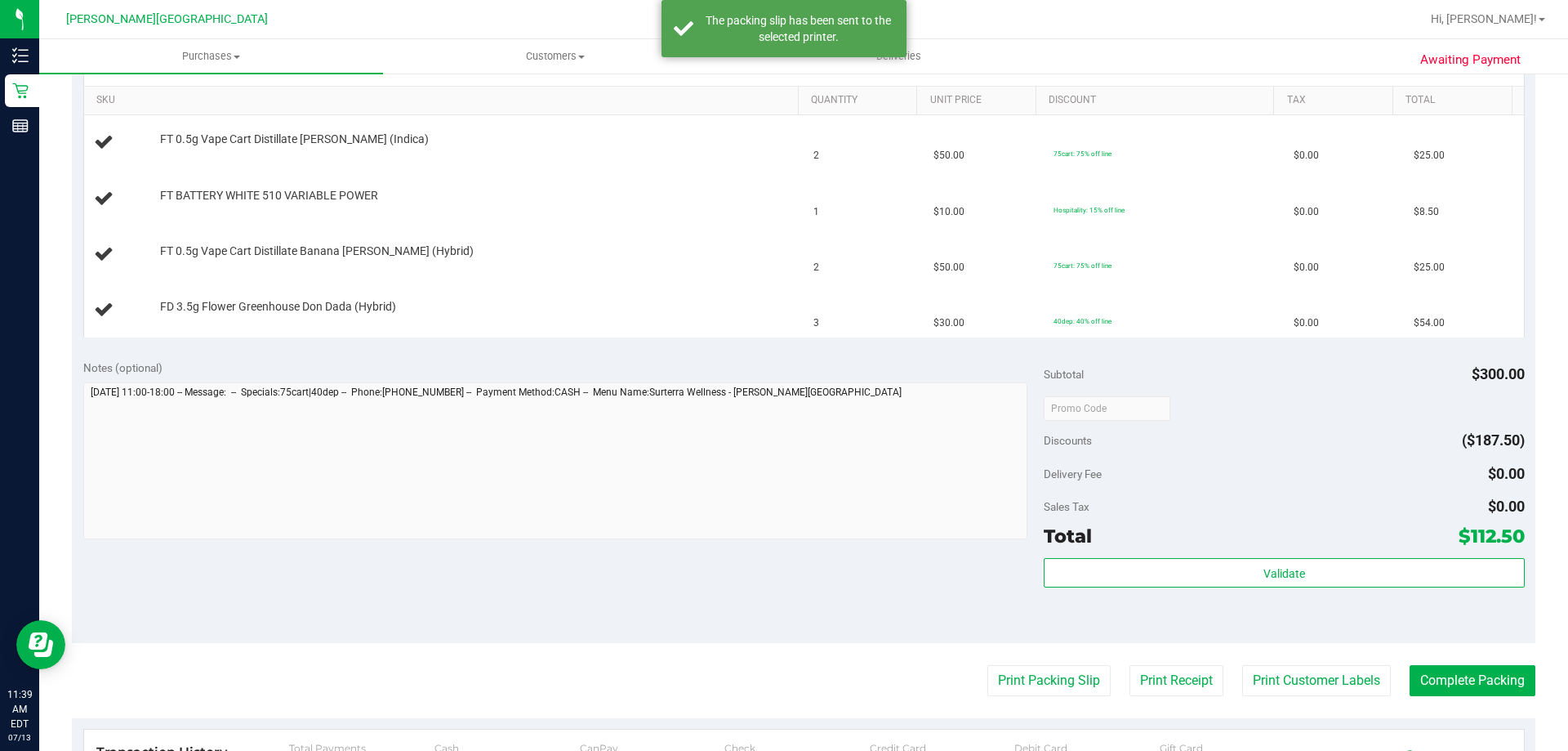click on "Notes (optional)
Subtotal
$300.00
Discounts
($187.50)
Delivery Fee
$0.00
Sales Tax
$0.00
Total
$112.50" at bounding box center [804, 496] 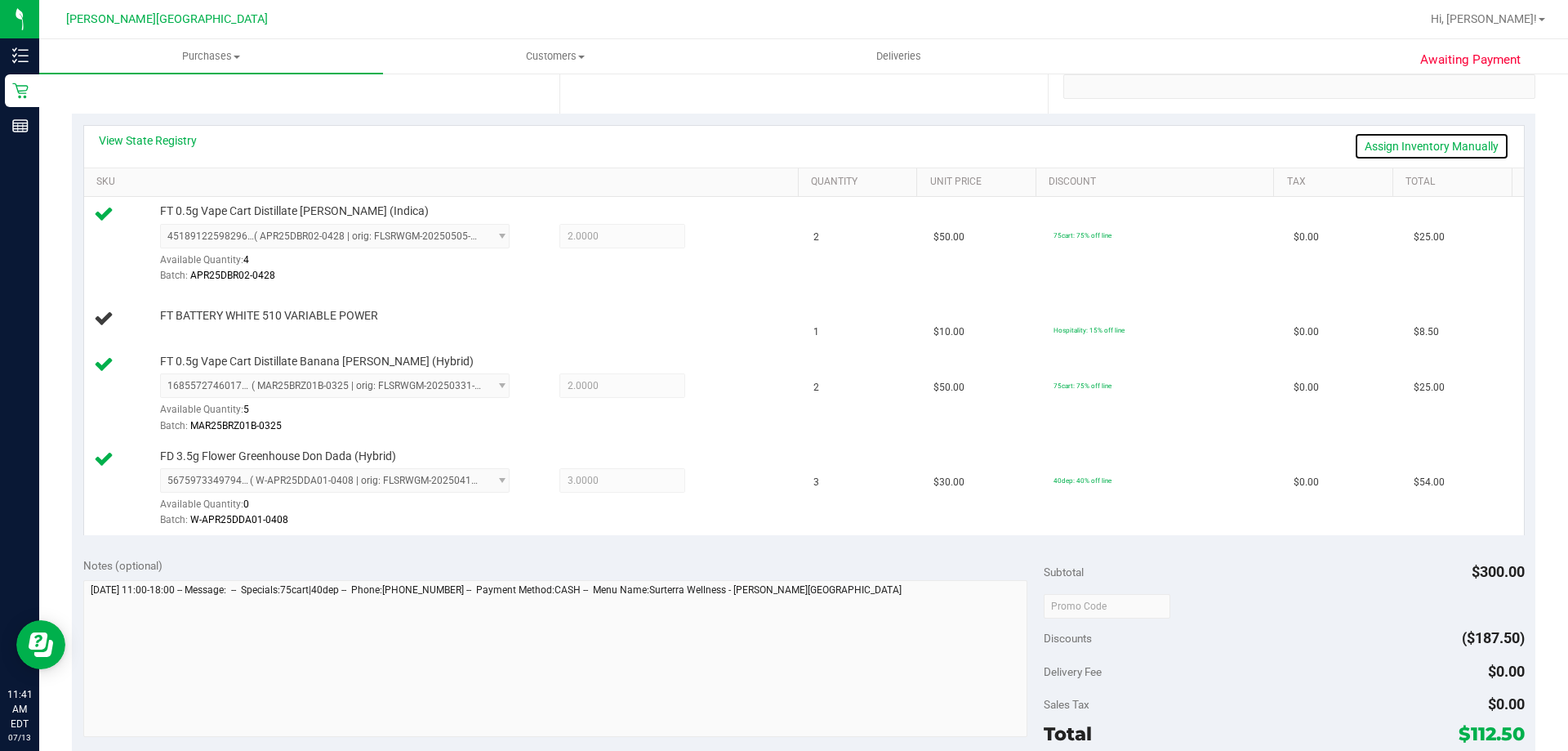 click on "Assign Inventory Manually" at bounding box center (1432, 146) 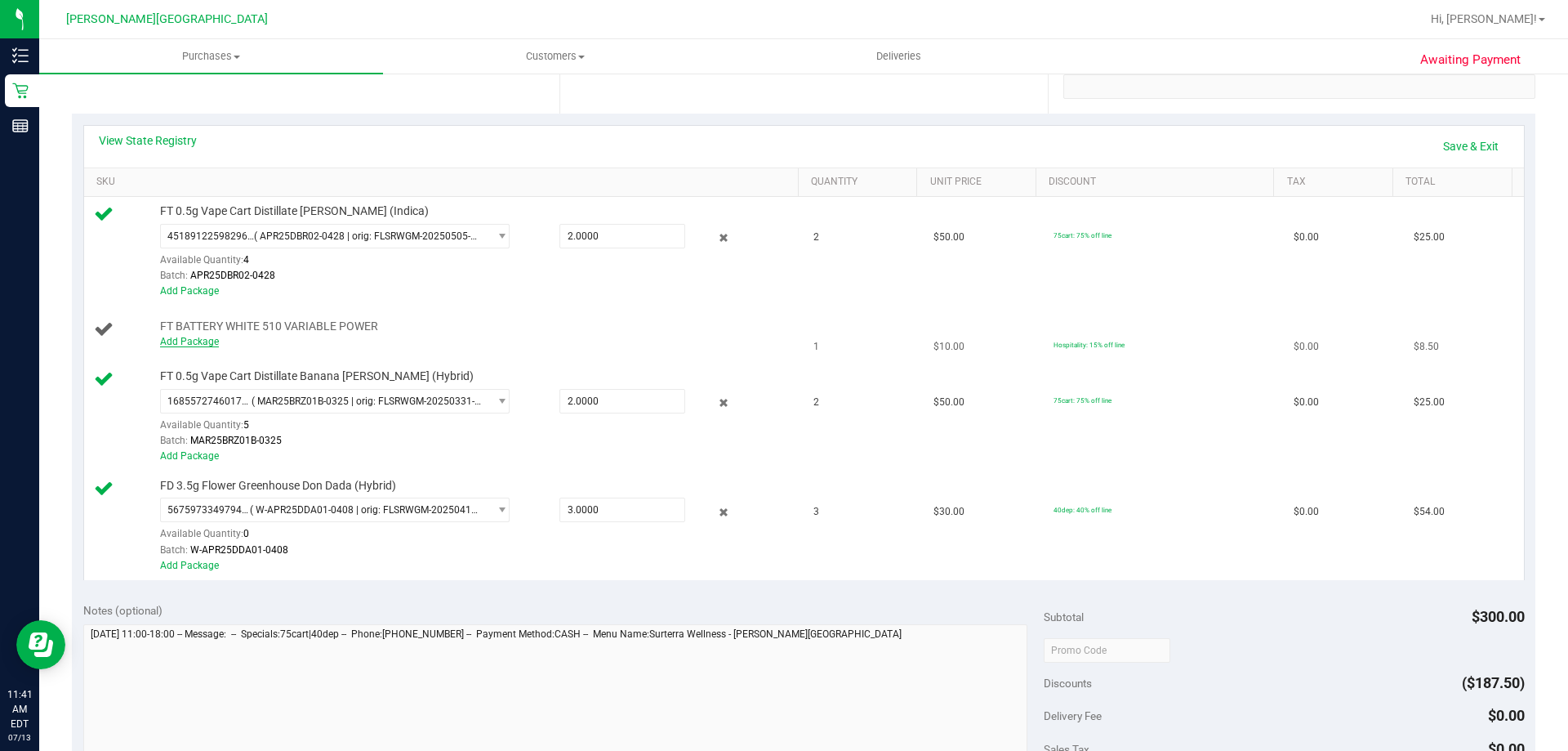 click on "Add Package" at bounding box center (189, 342) 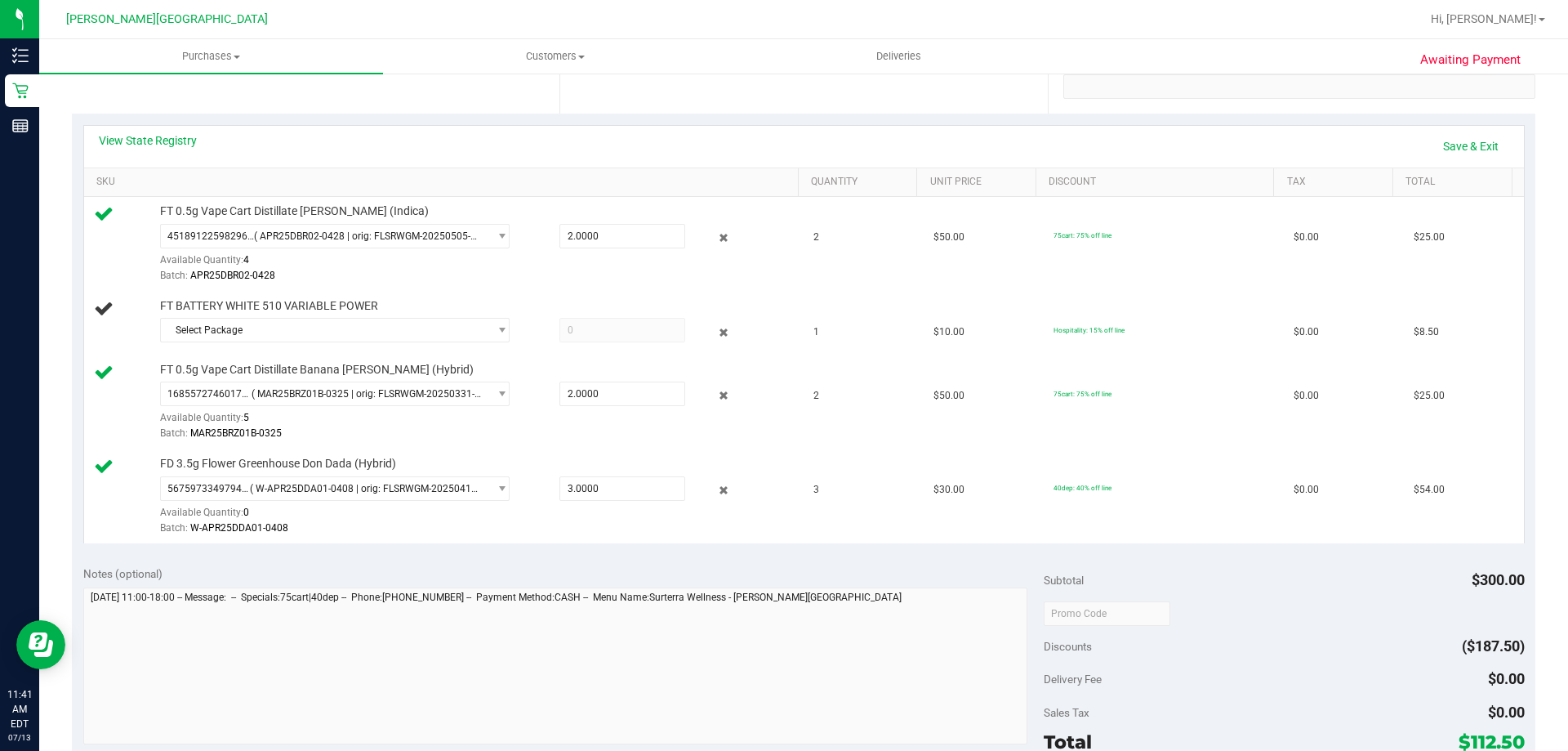 click on "FT 0.5g Vape Cart Distillate Banana [PERSON_NAME] (Hybrid)" at bounding box center [317, 369] 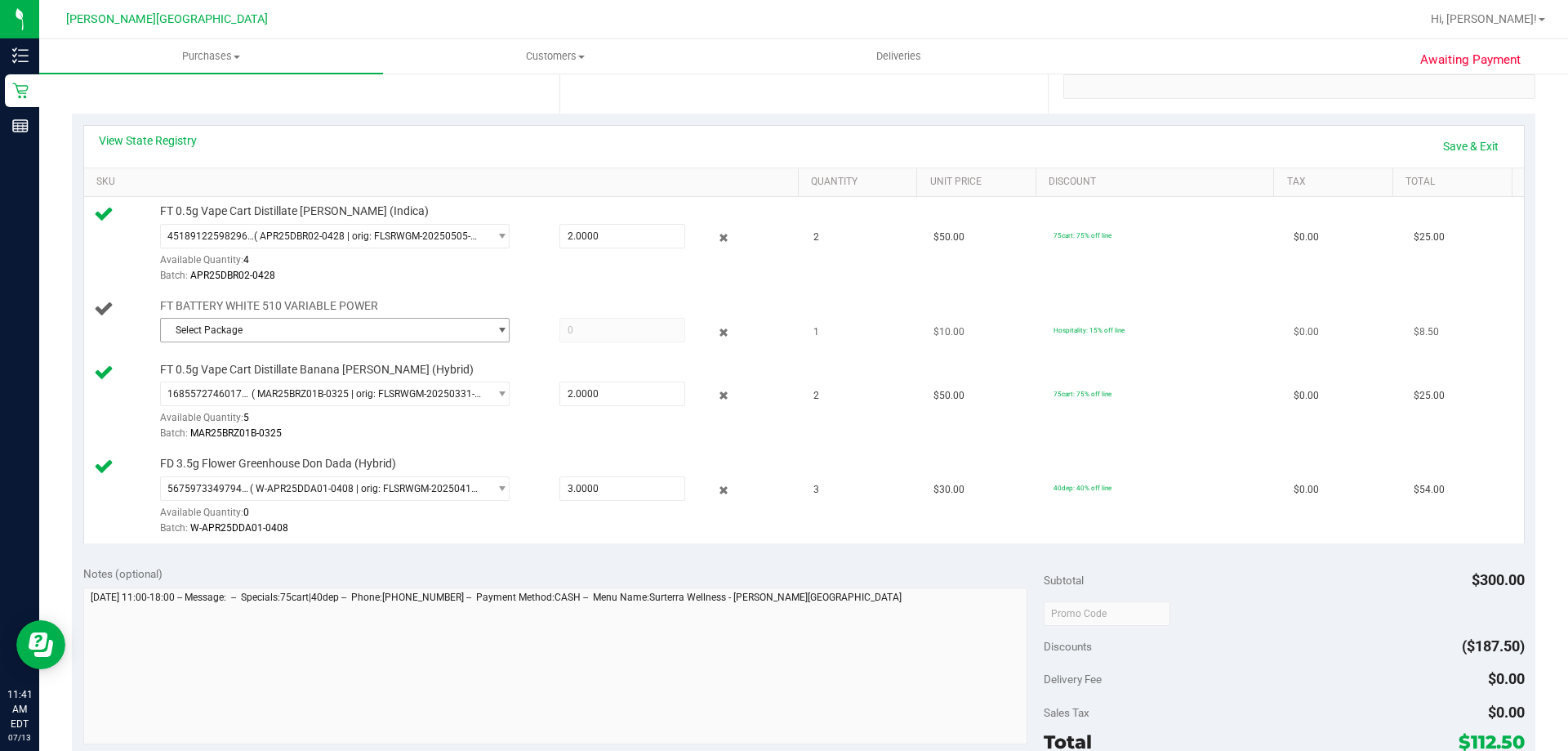 click on "Select Package" at bounding box center [324, 330] 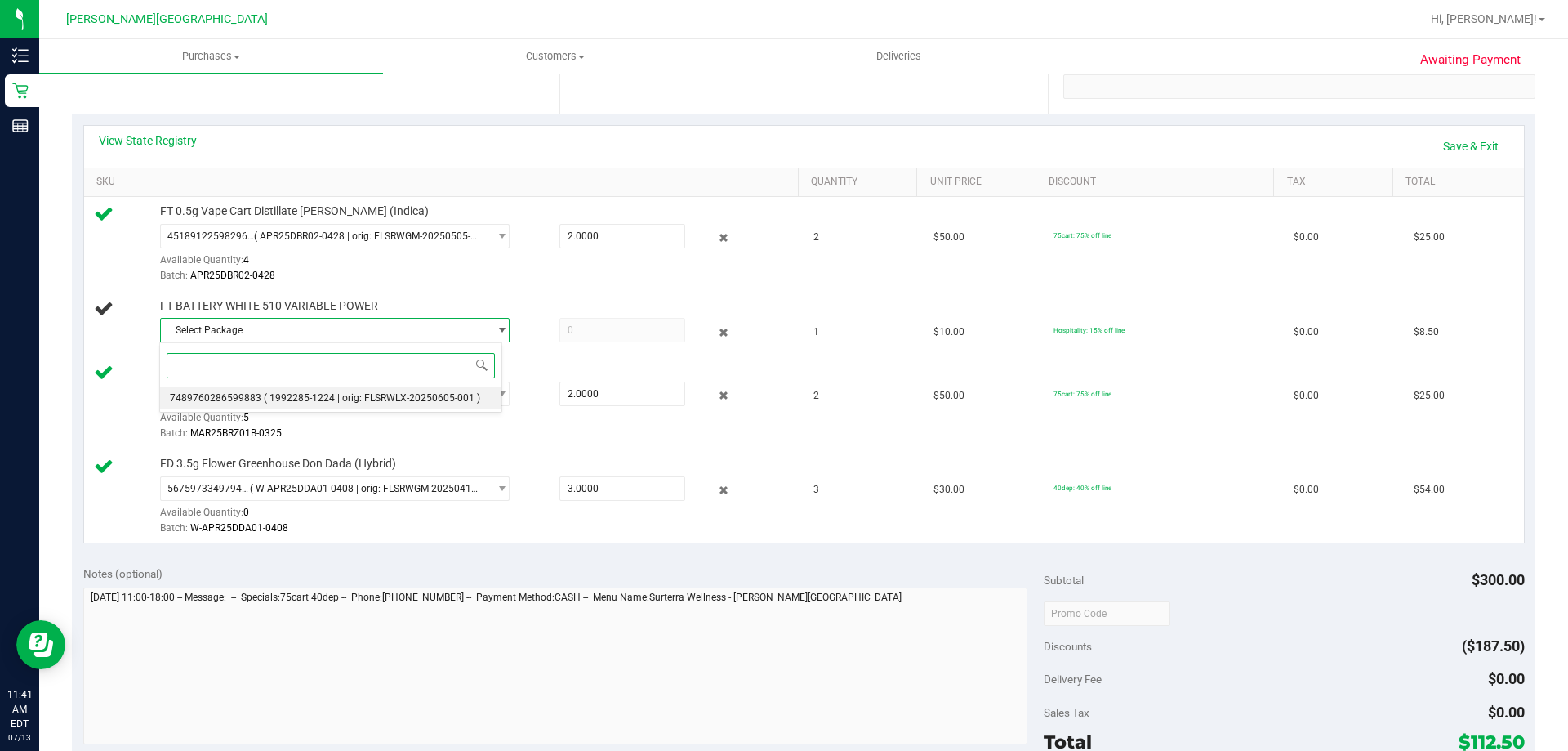 click on "7489760286599883" at bounding box center [216, 398] 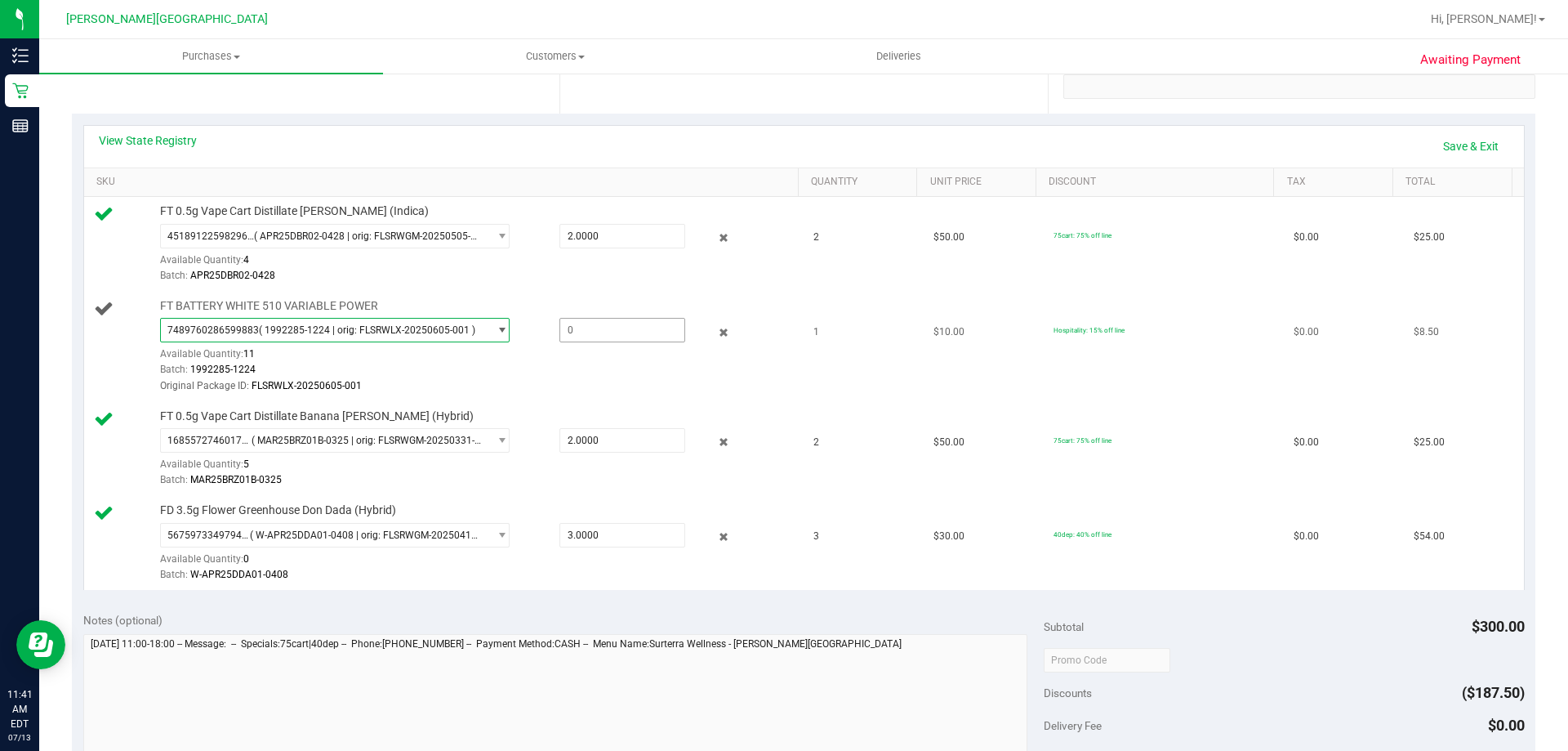 click at bounding box center (622, 330) 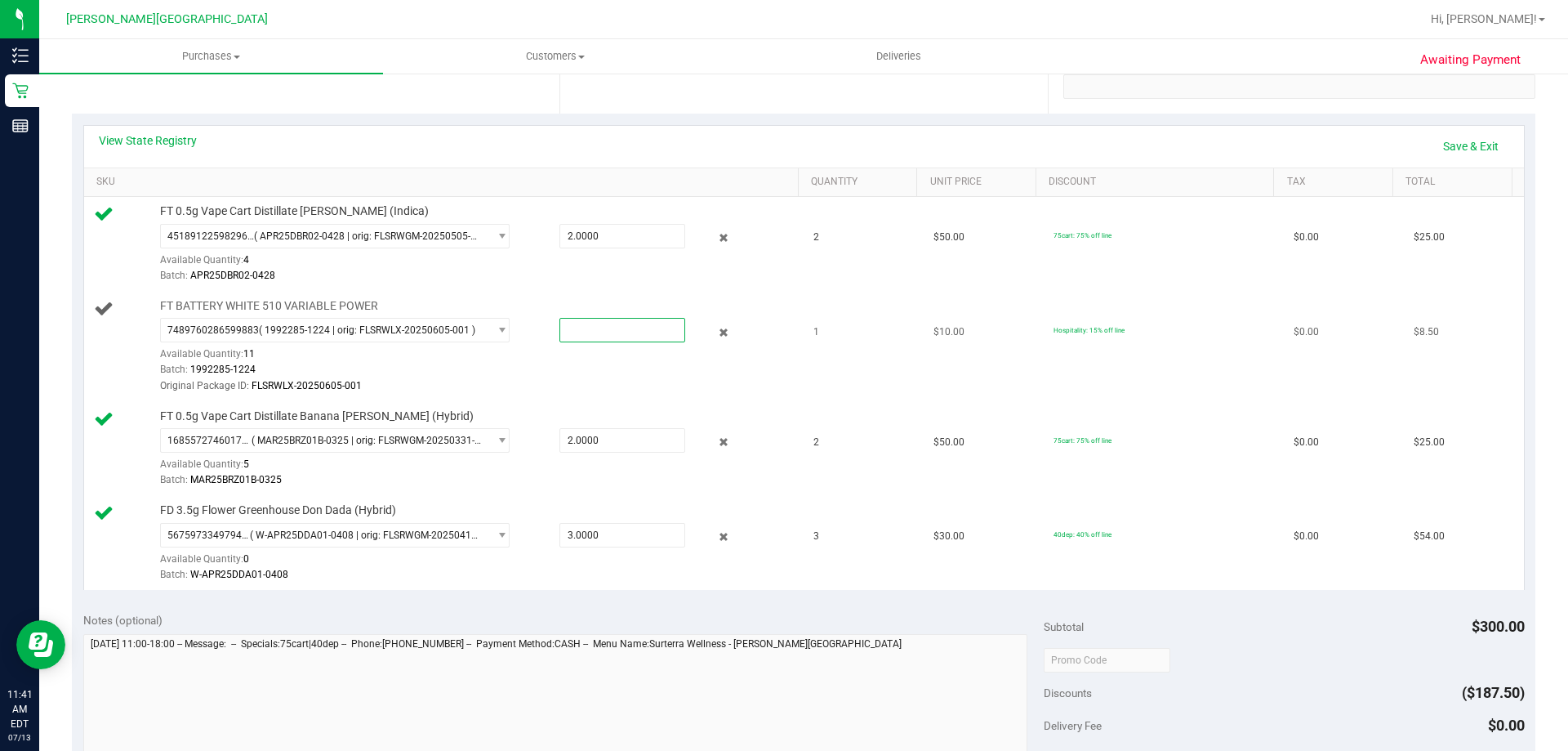 type on "1" 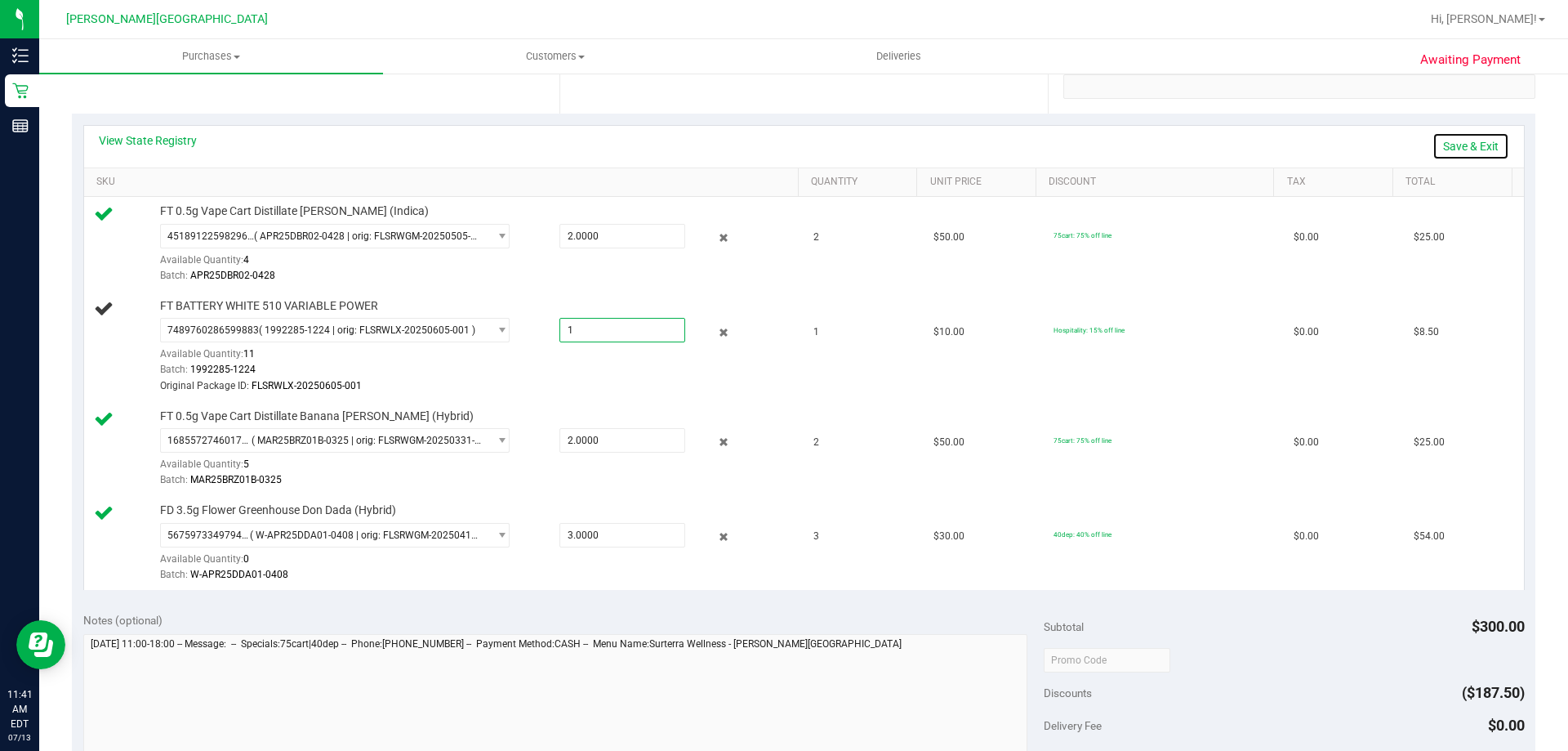 type on "1.0000" 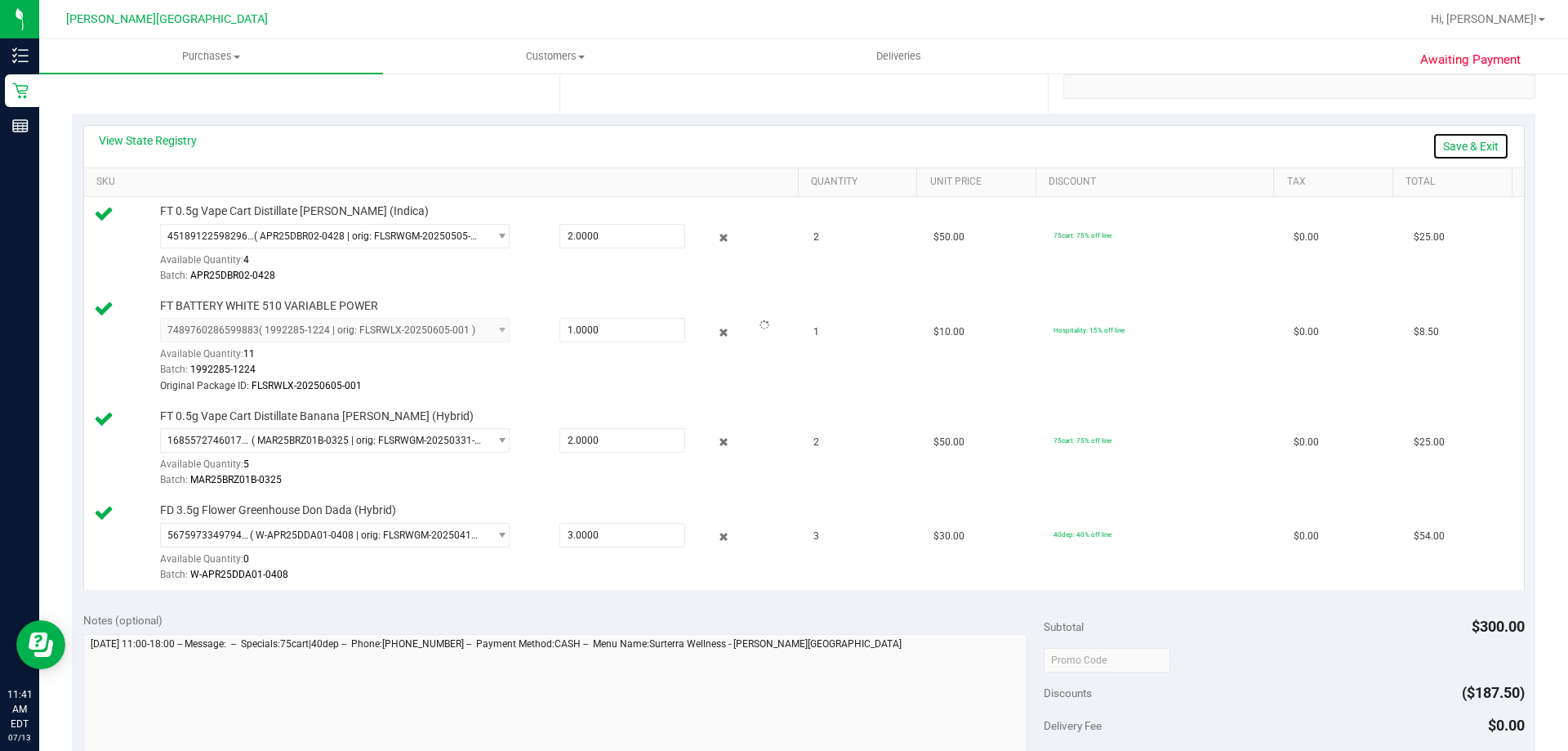 click on "Save & Exit" at bounding box center [1471, 146] 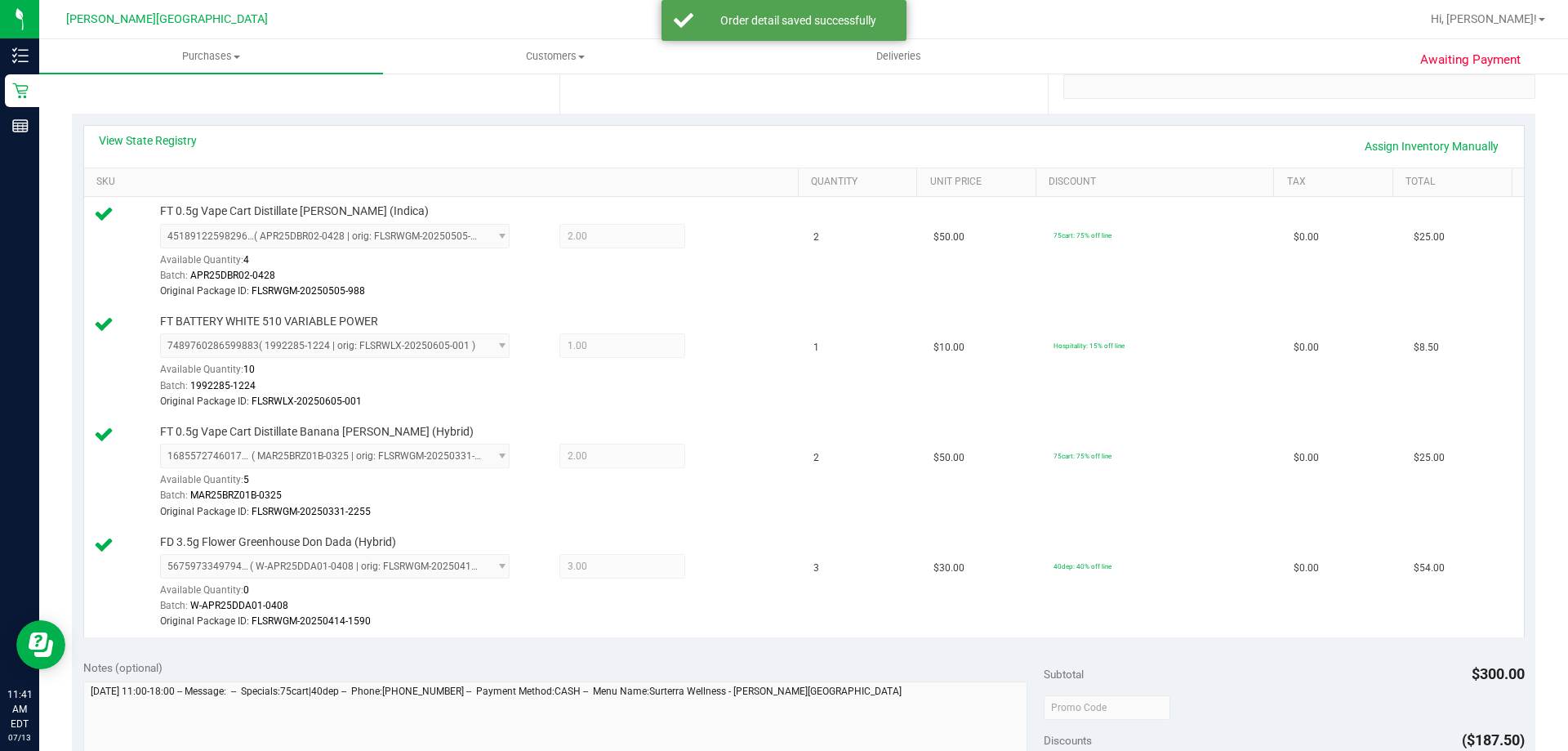 click on "Notes (optional)
Subtotal
$300.00
Discounts
($187.50)
Delivery Fee
$0.00
Sales Tax
$0.00
Total
$112.50" at bounding box center (804, 795) 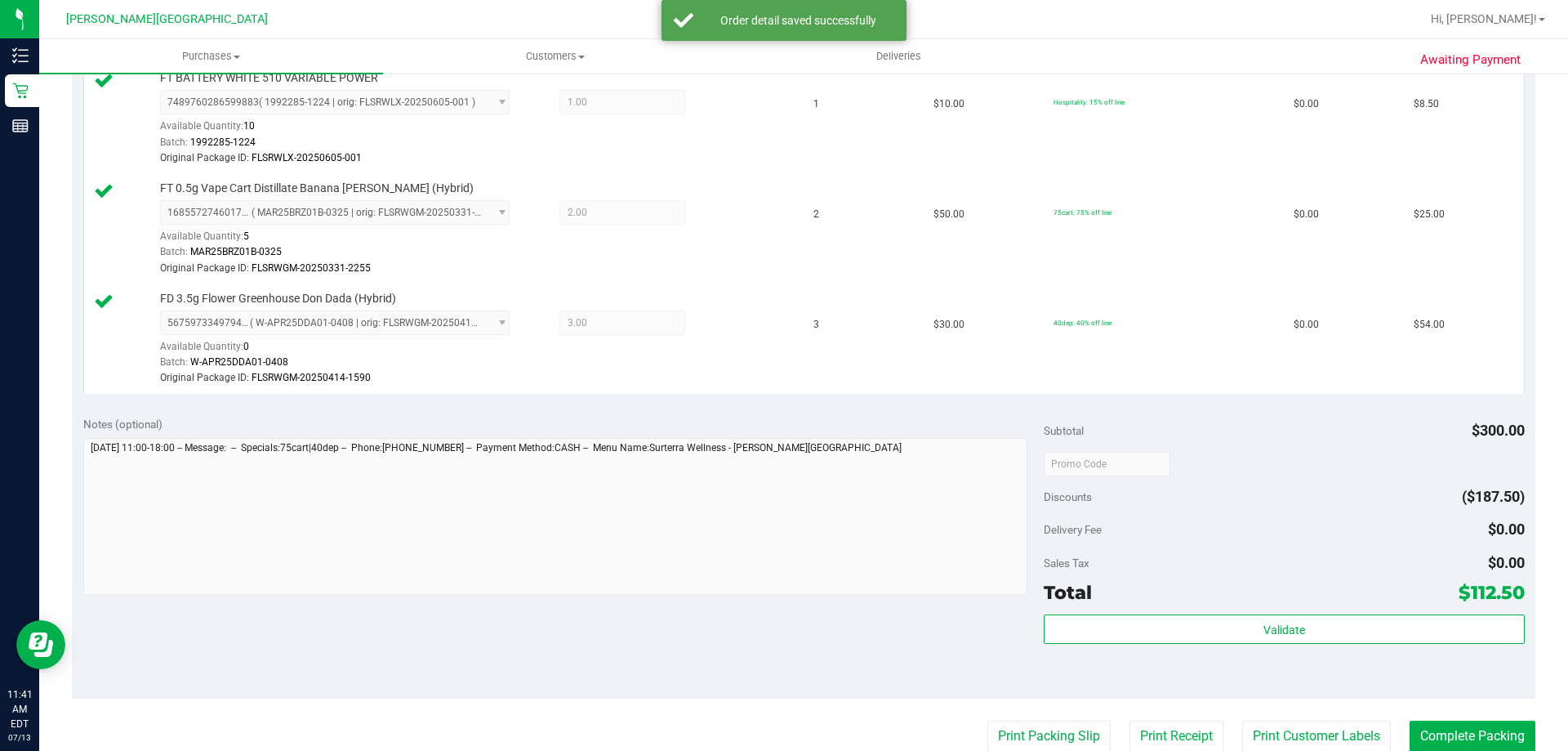 scroll, scrollTop: 572, scrollLeft: 0, axis: vertical 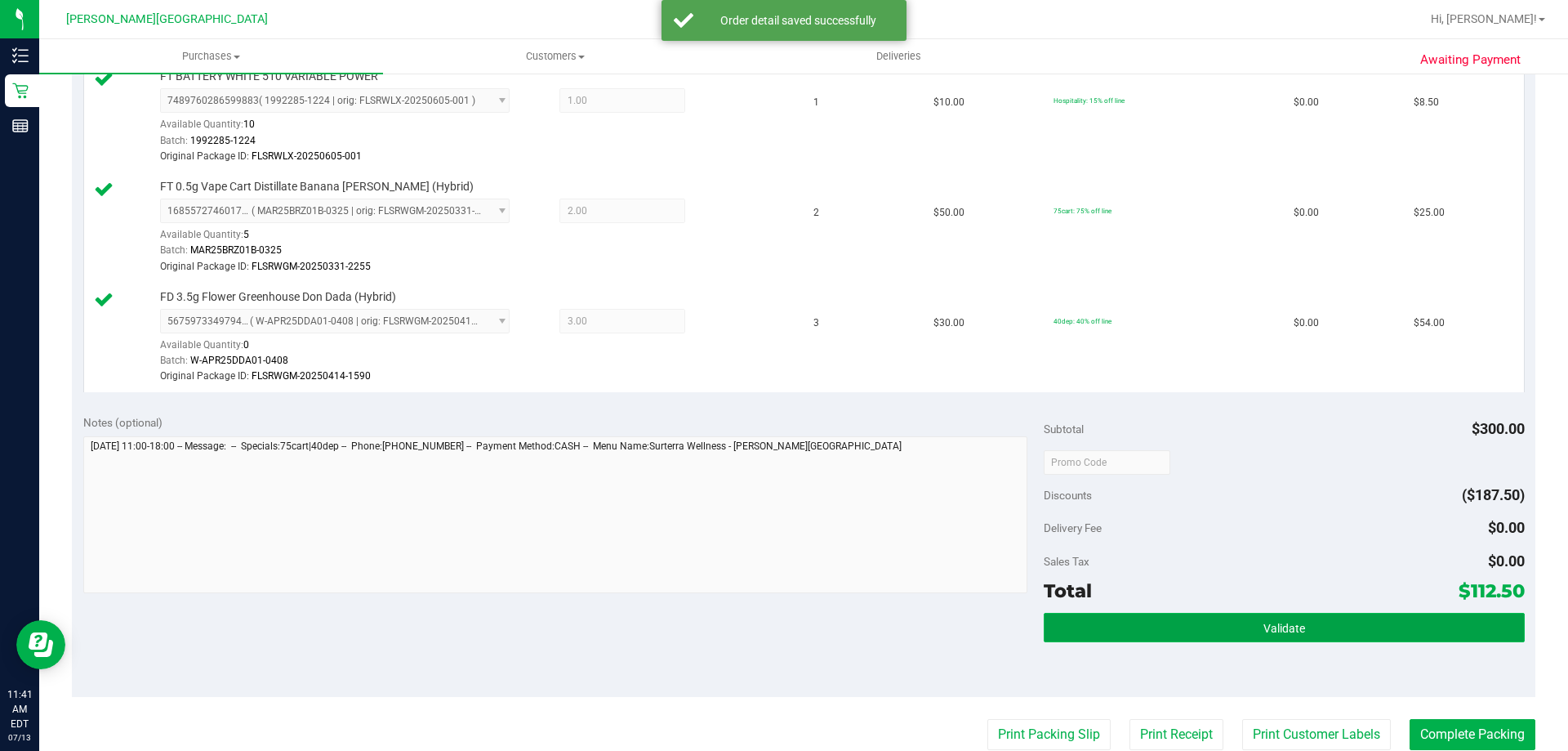 click on "Validate" at bounding box center (1284, 628) 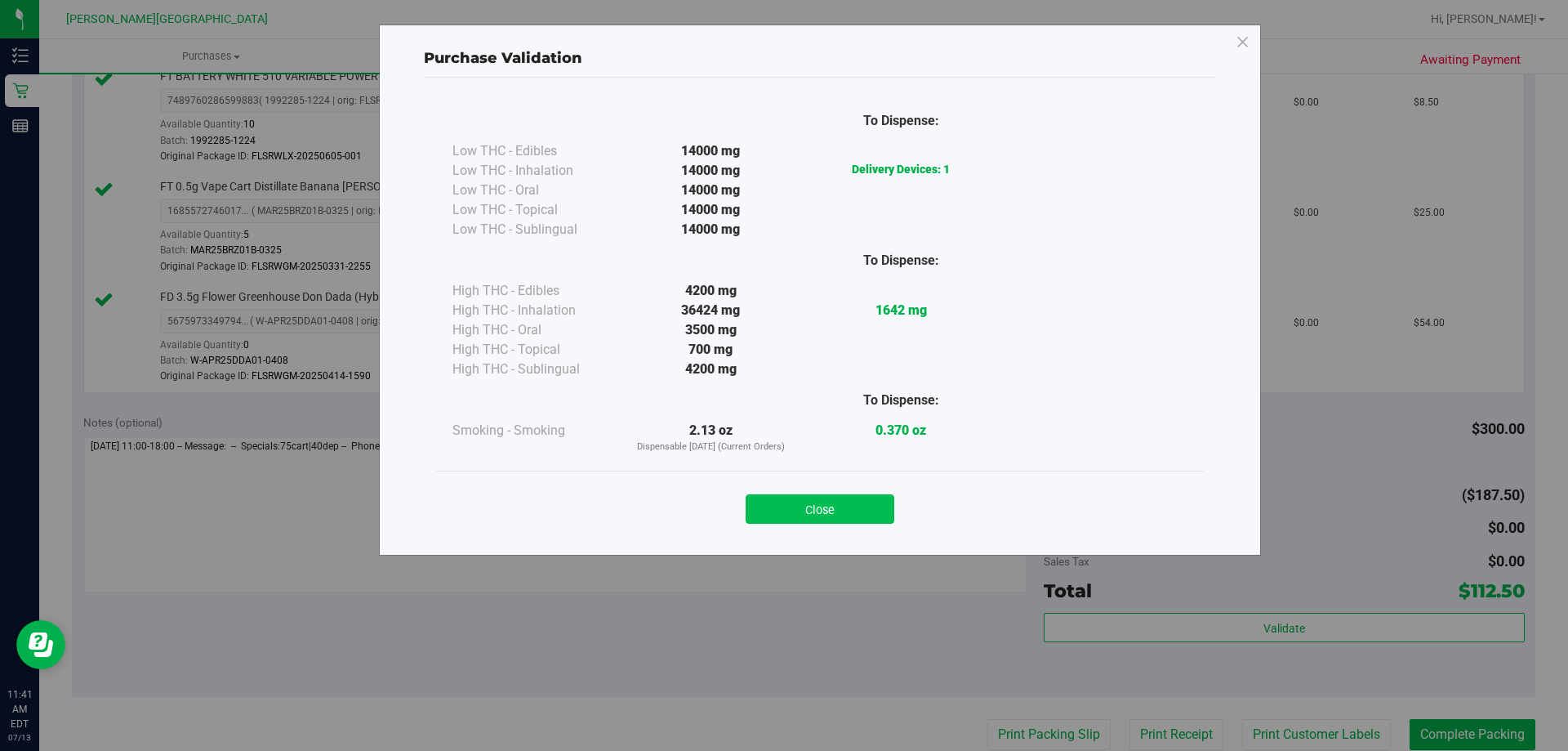click on "Close" at bounding box center (820, 509) 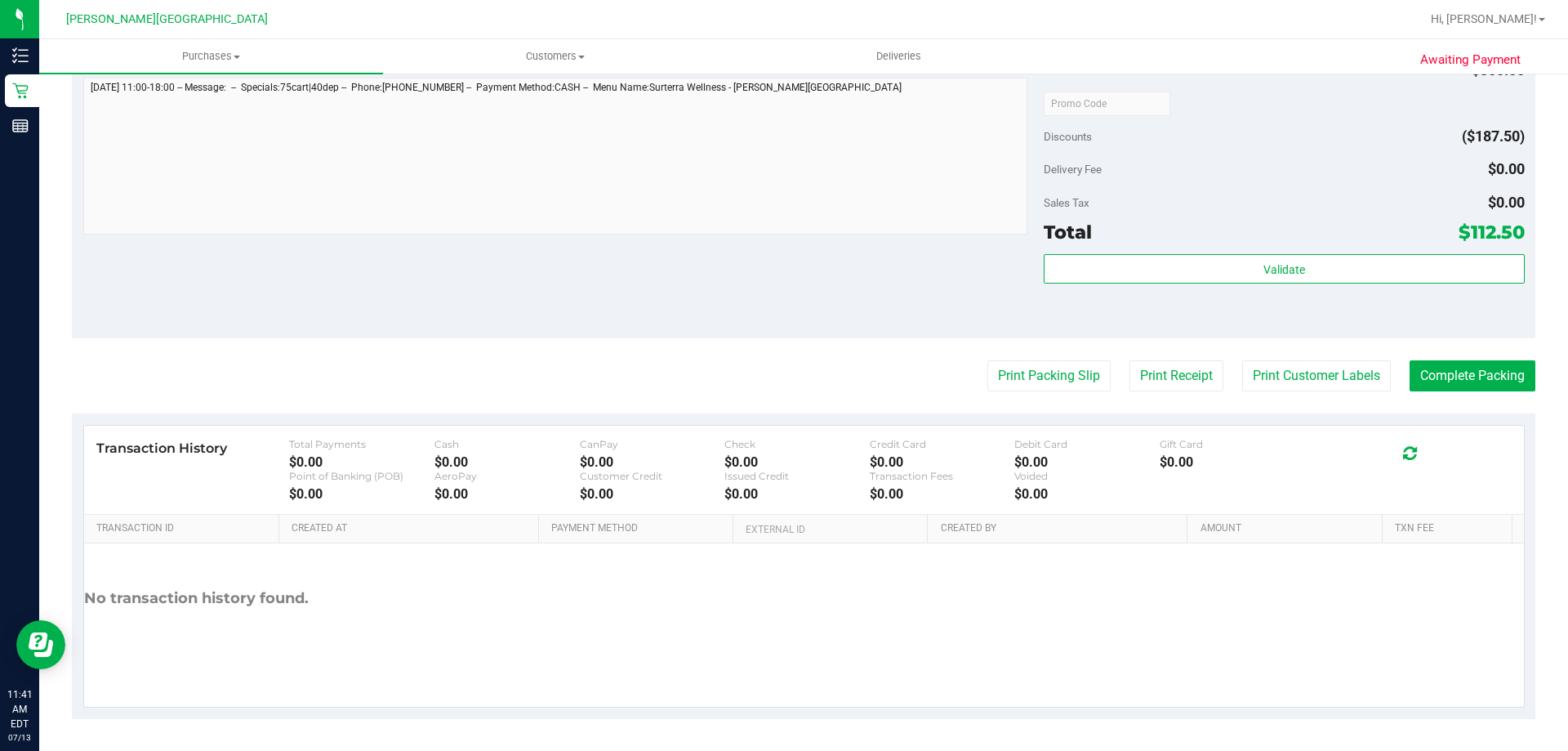 scroll, scrollTop: 932, scrollLeft: 0, axis: vertical 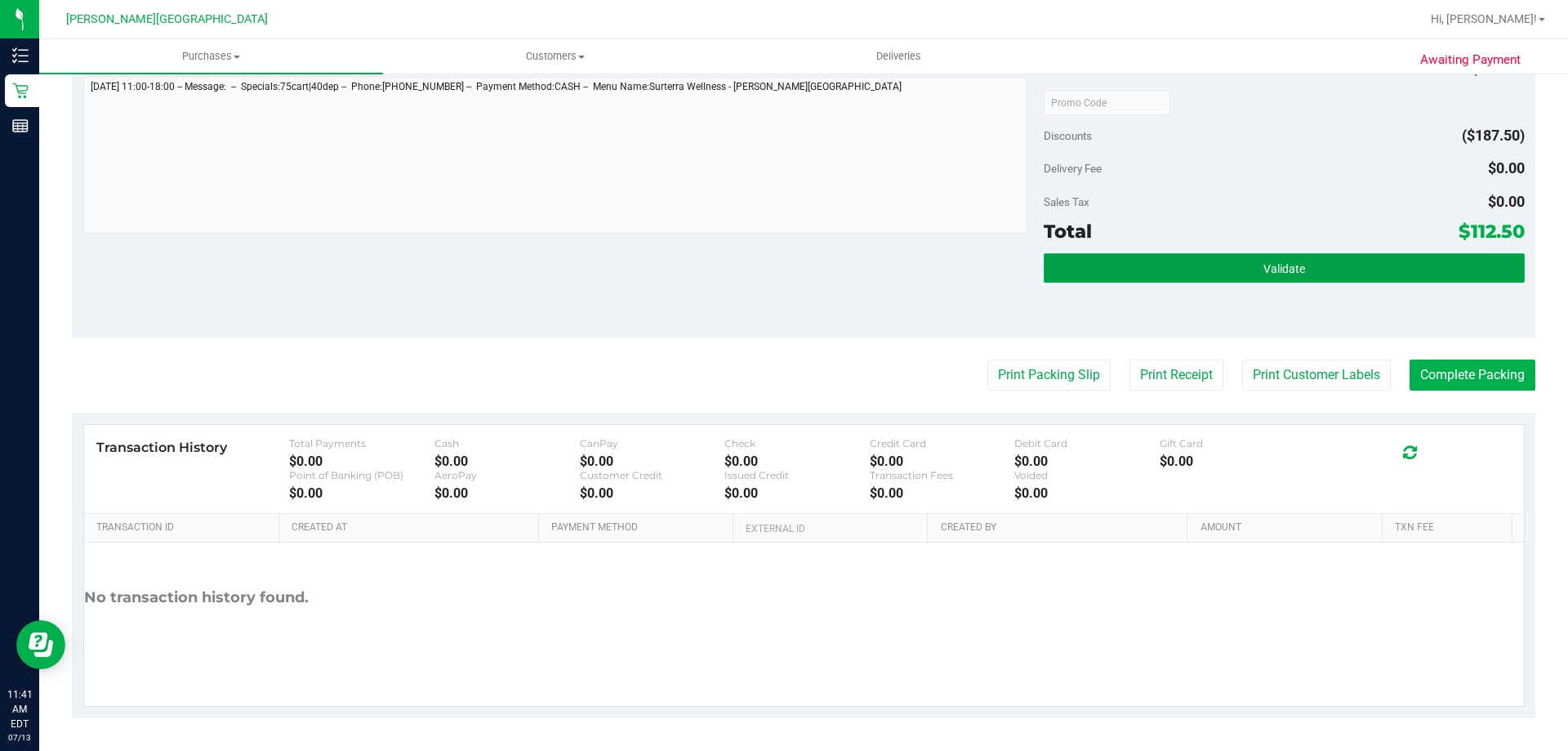click on "Validate" at bounding box center (1284, 268) 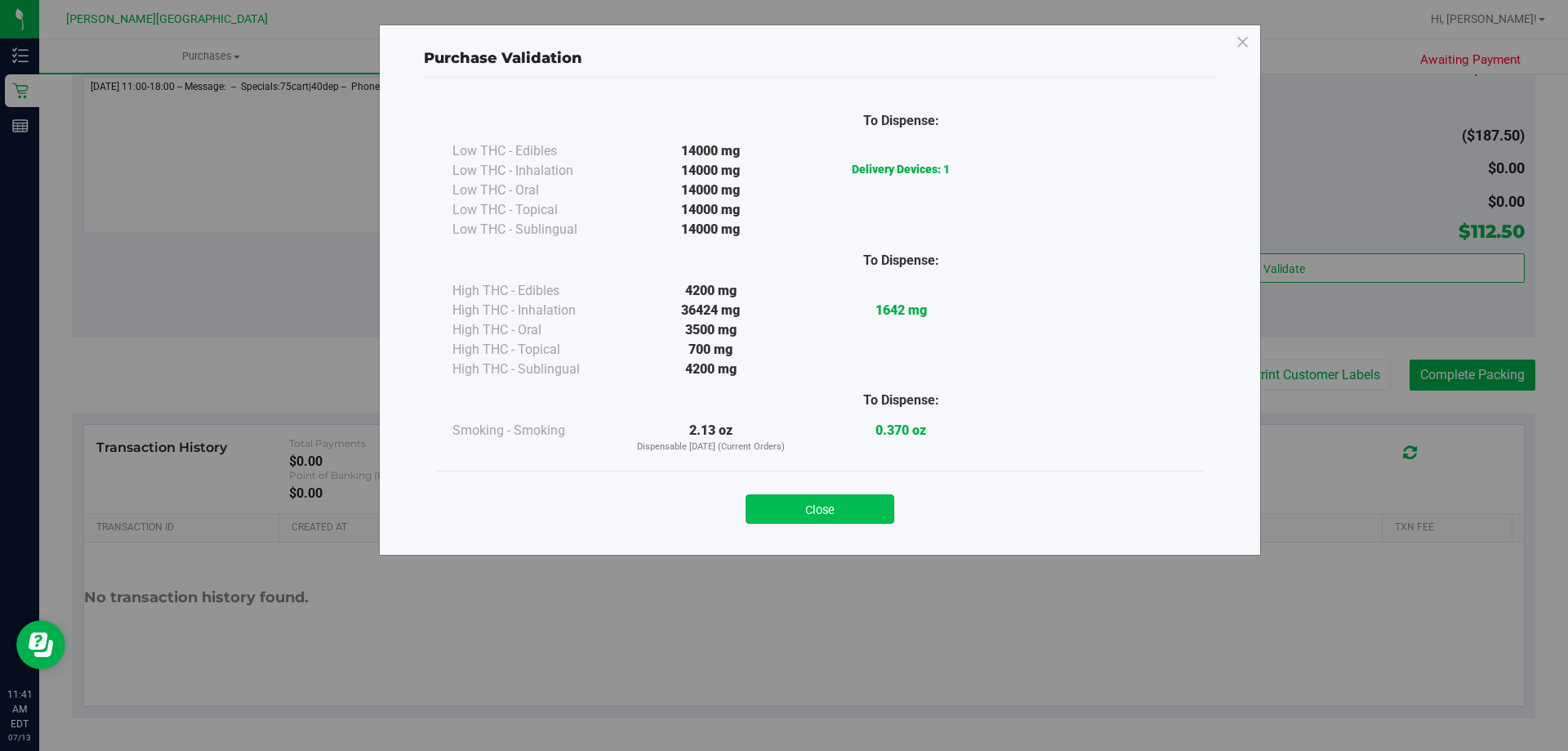 click on "Close" at bounding box center (820, 509) 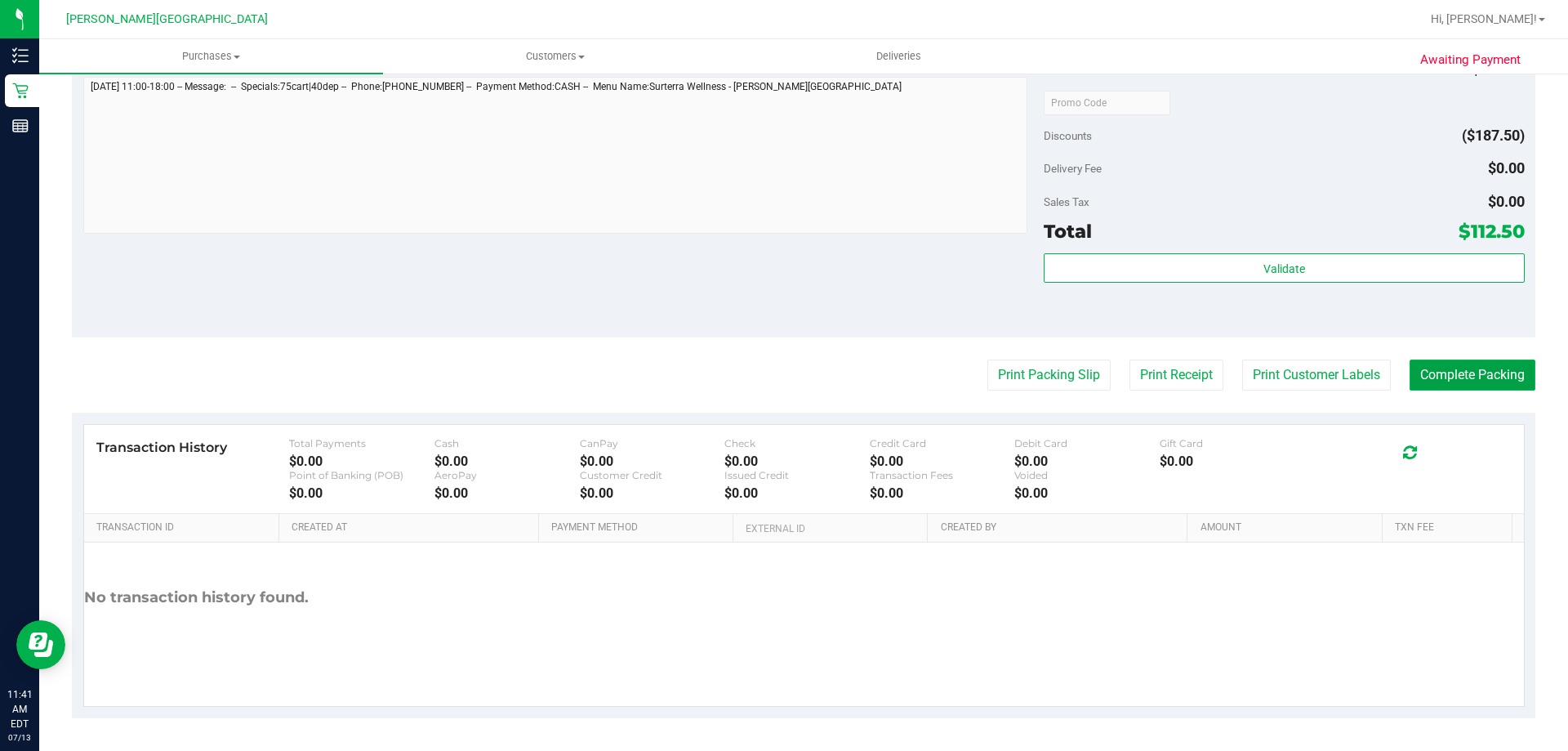 click on "Complete Packing" at bounding box center [1472, 375] 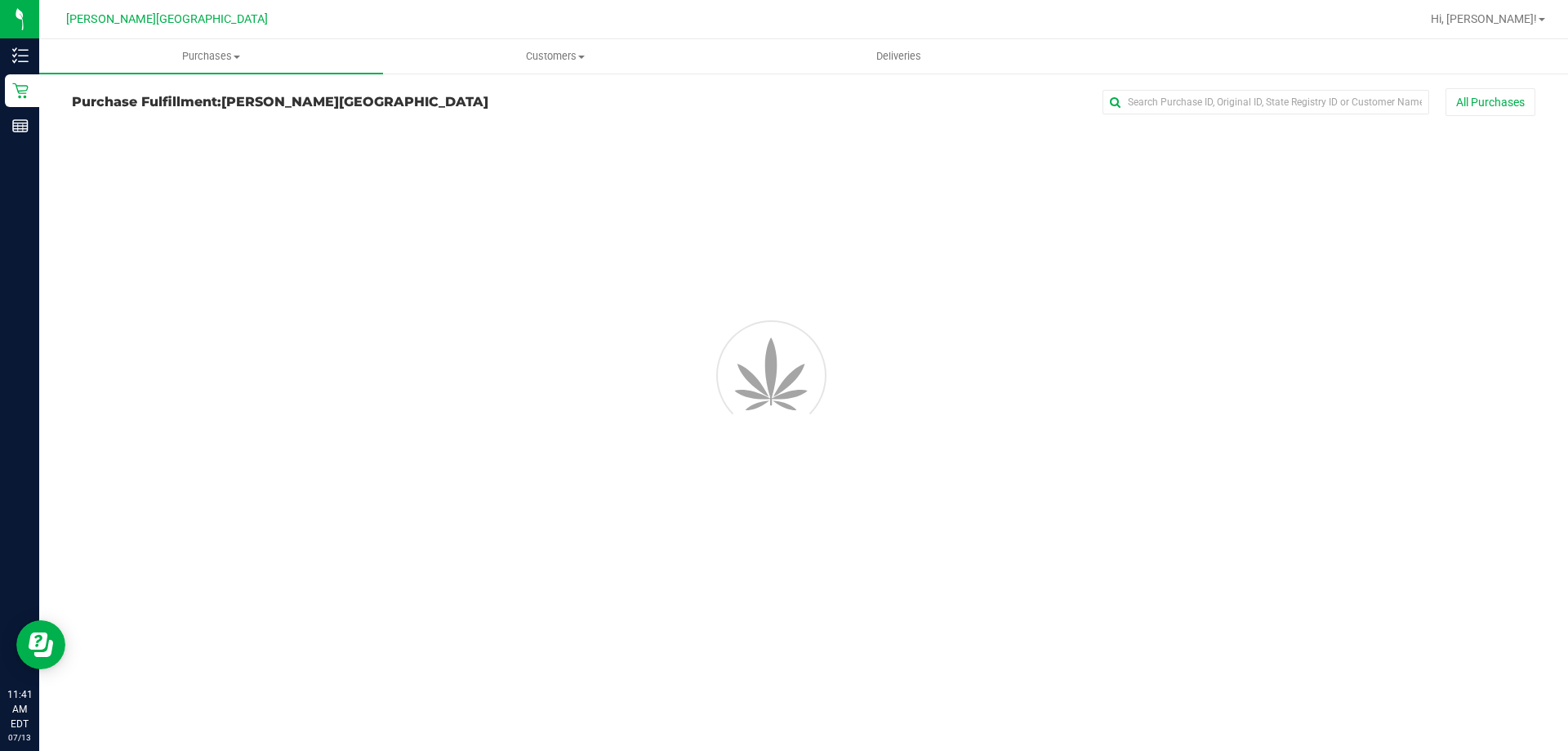 scroll, scrollTop: 0, scrollLeft: 0, axis: both 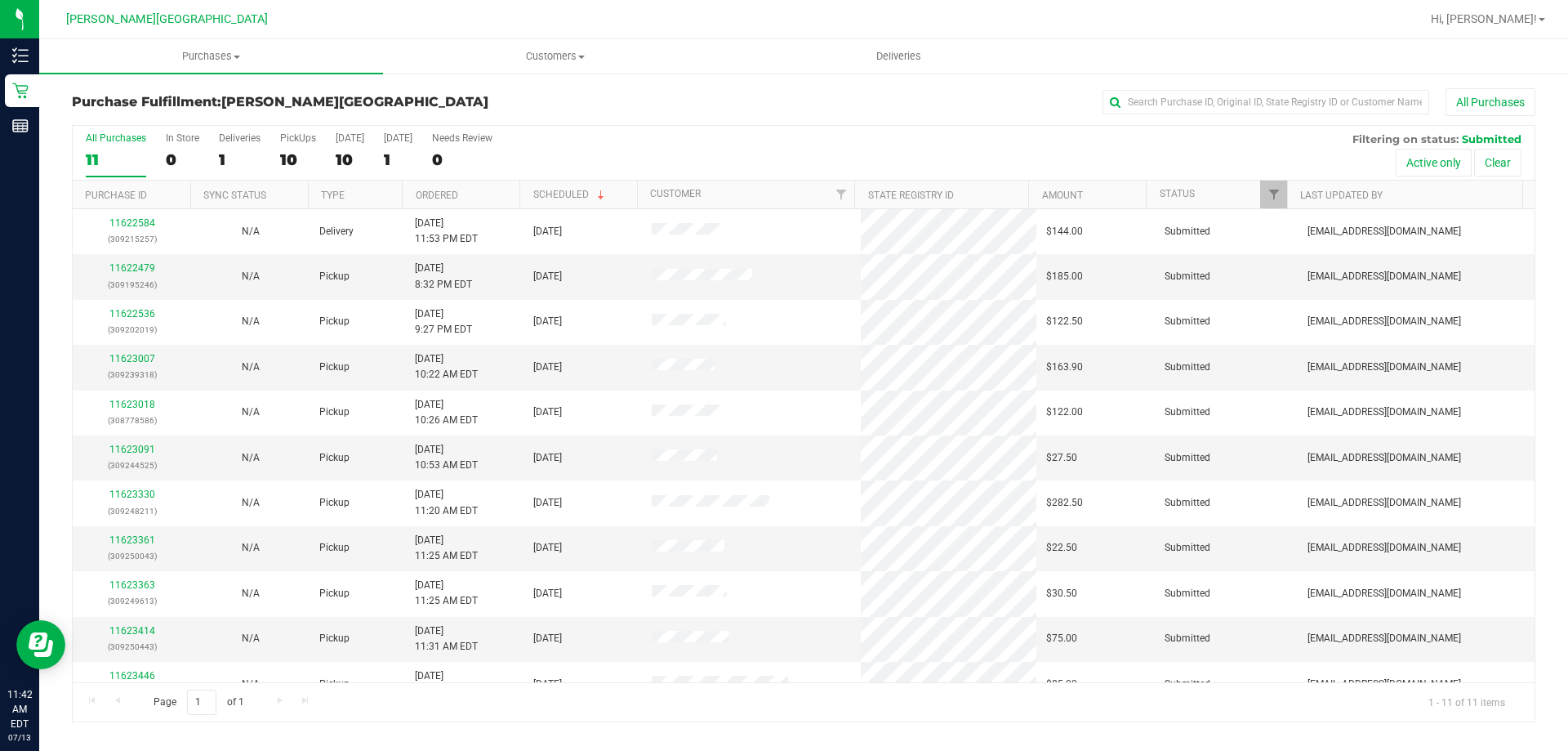 click on "Ordered" at bounding box center [461, 194] 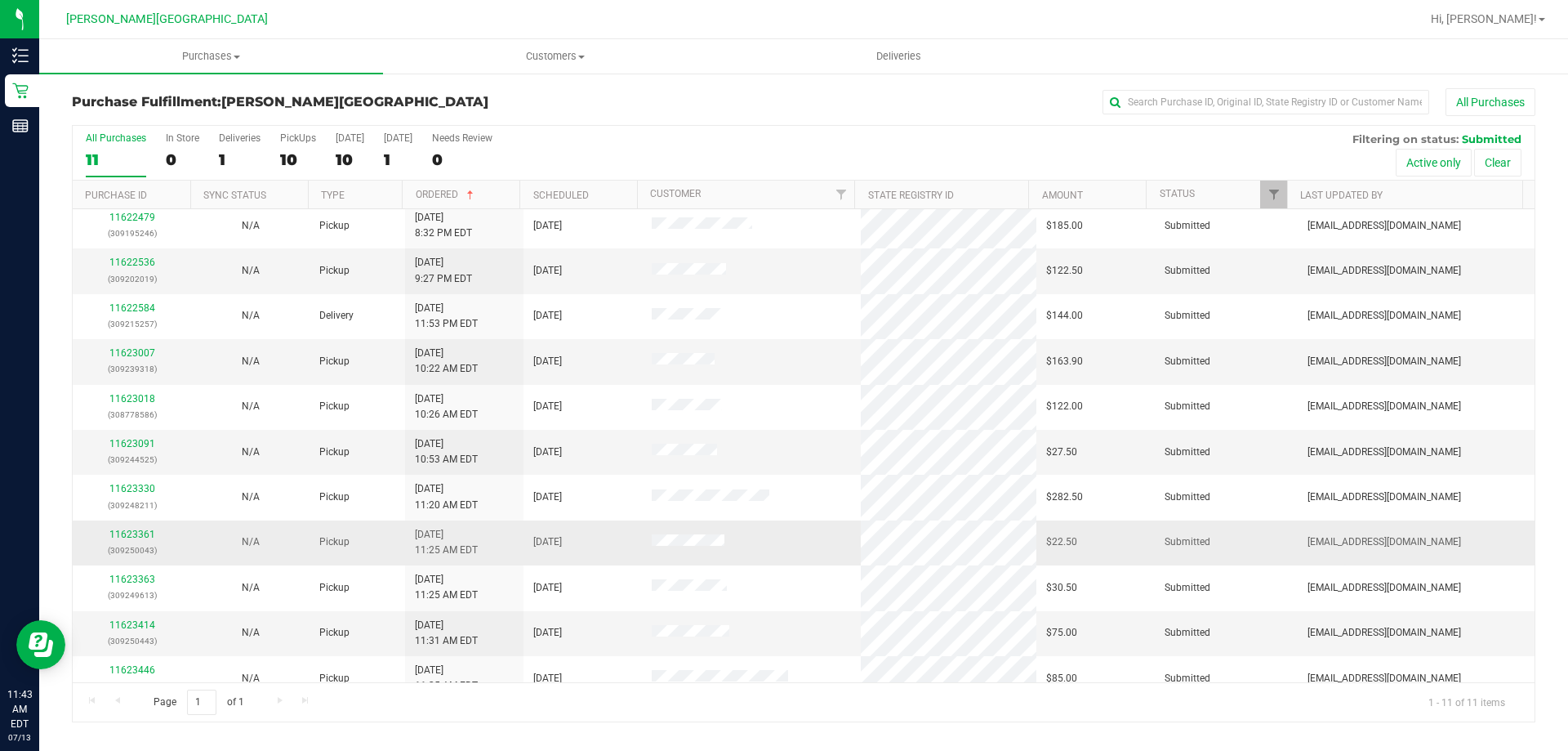 scroll, scrollTop: 0, scrollLeft: 0, axis: both 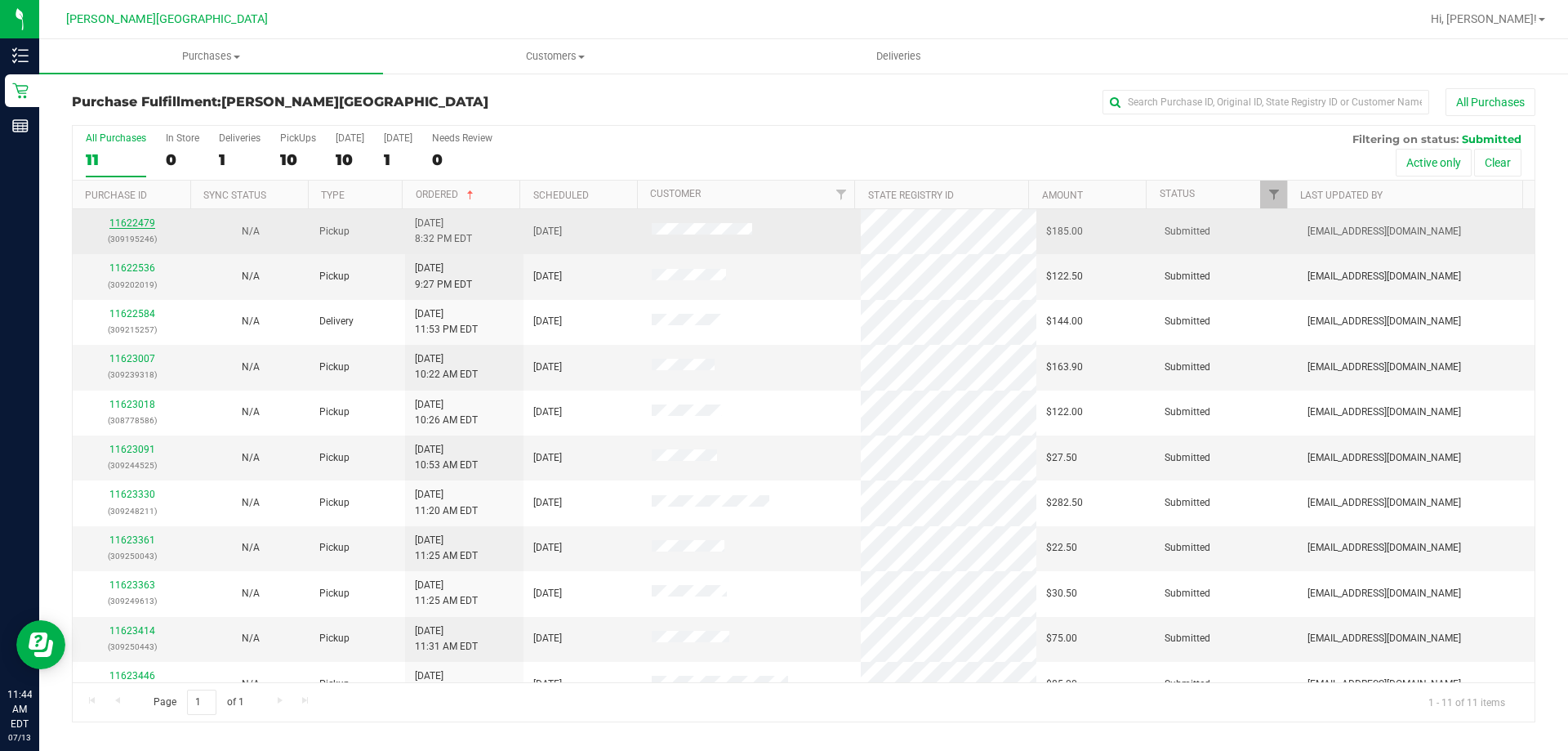 click on "11622479" at bounding box center (132, 223) 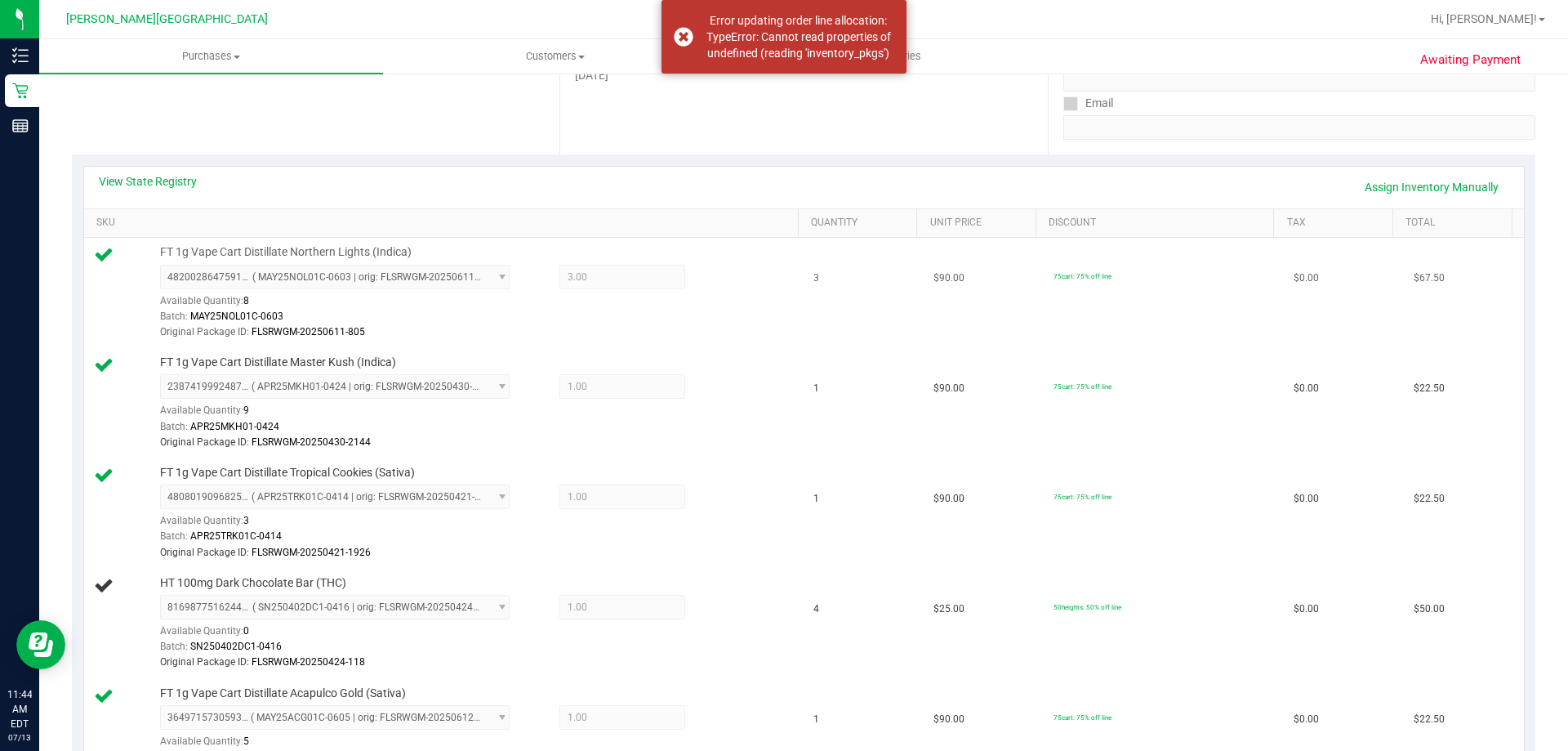 scroll, scrollTop: 409, scrollLeft: 0, axis: vertical 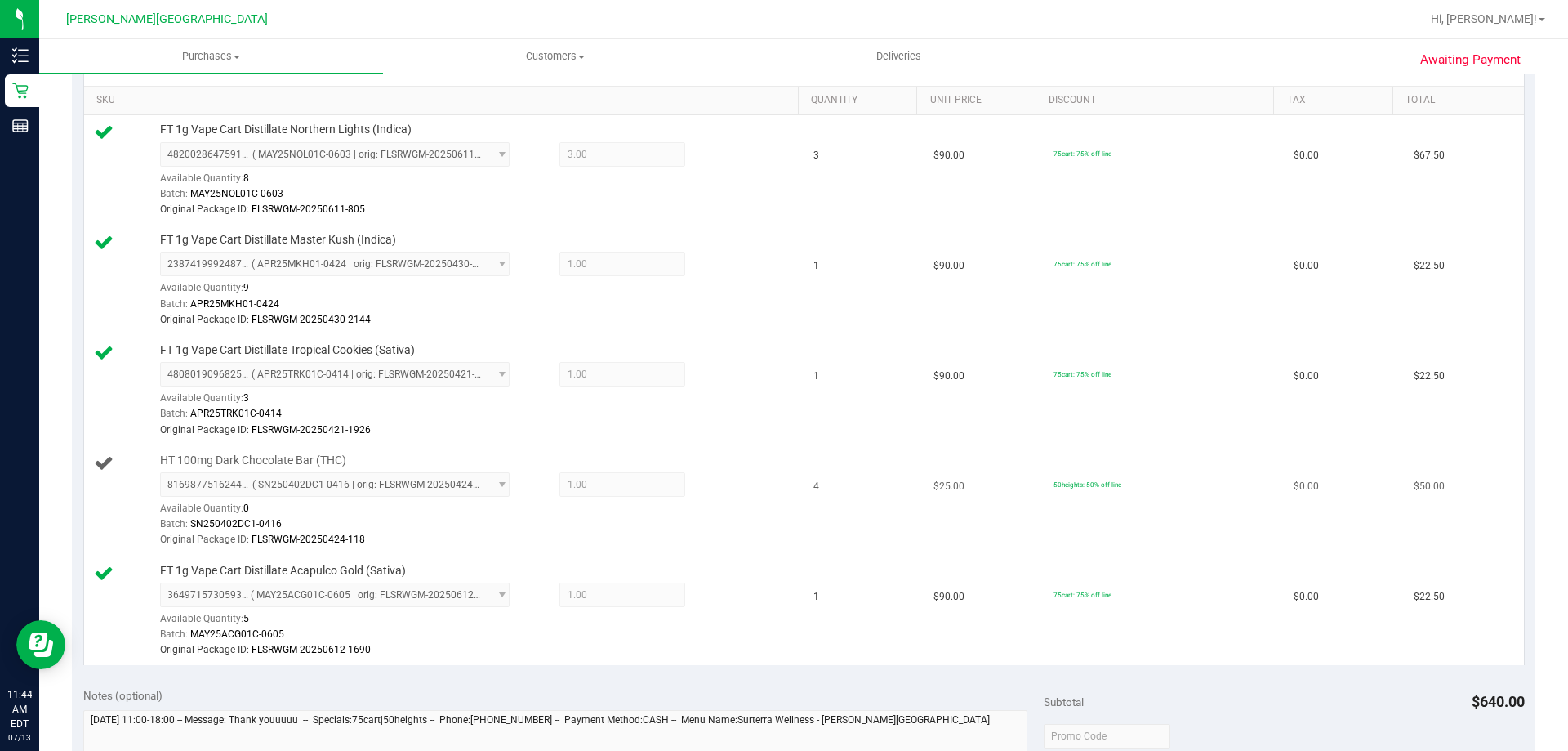 click on "Original Package ID:
FLSRWGM-20250424-118" at bounding box center [475, 539] 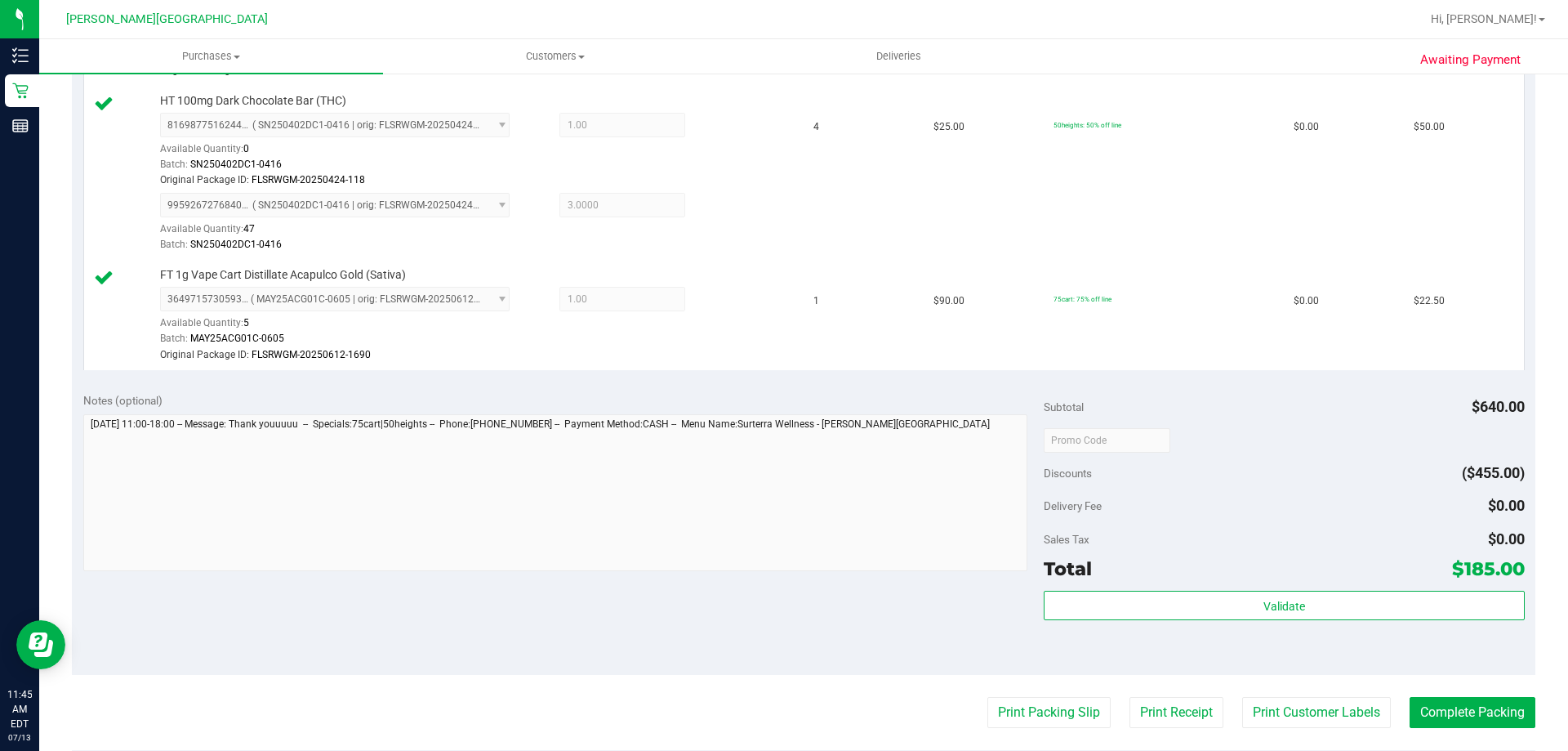scroll, scrollTop: 981, scrollLeft: 0, axis: vertical 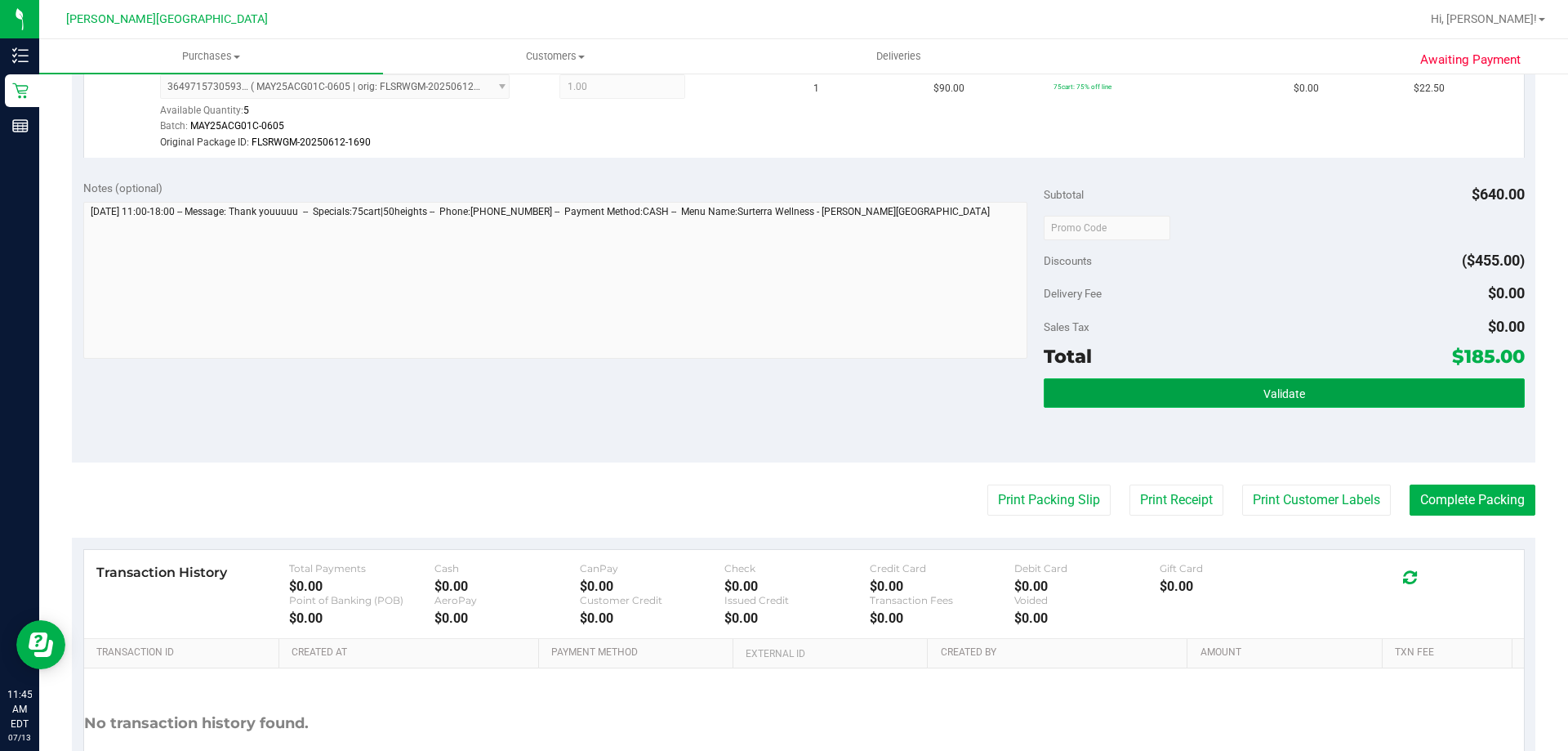 click on "Validate" at bounding box center (1284, 393) 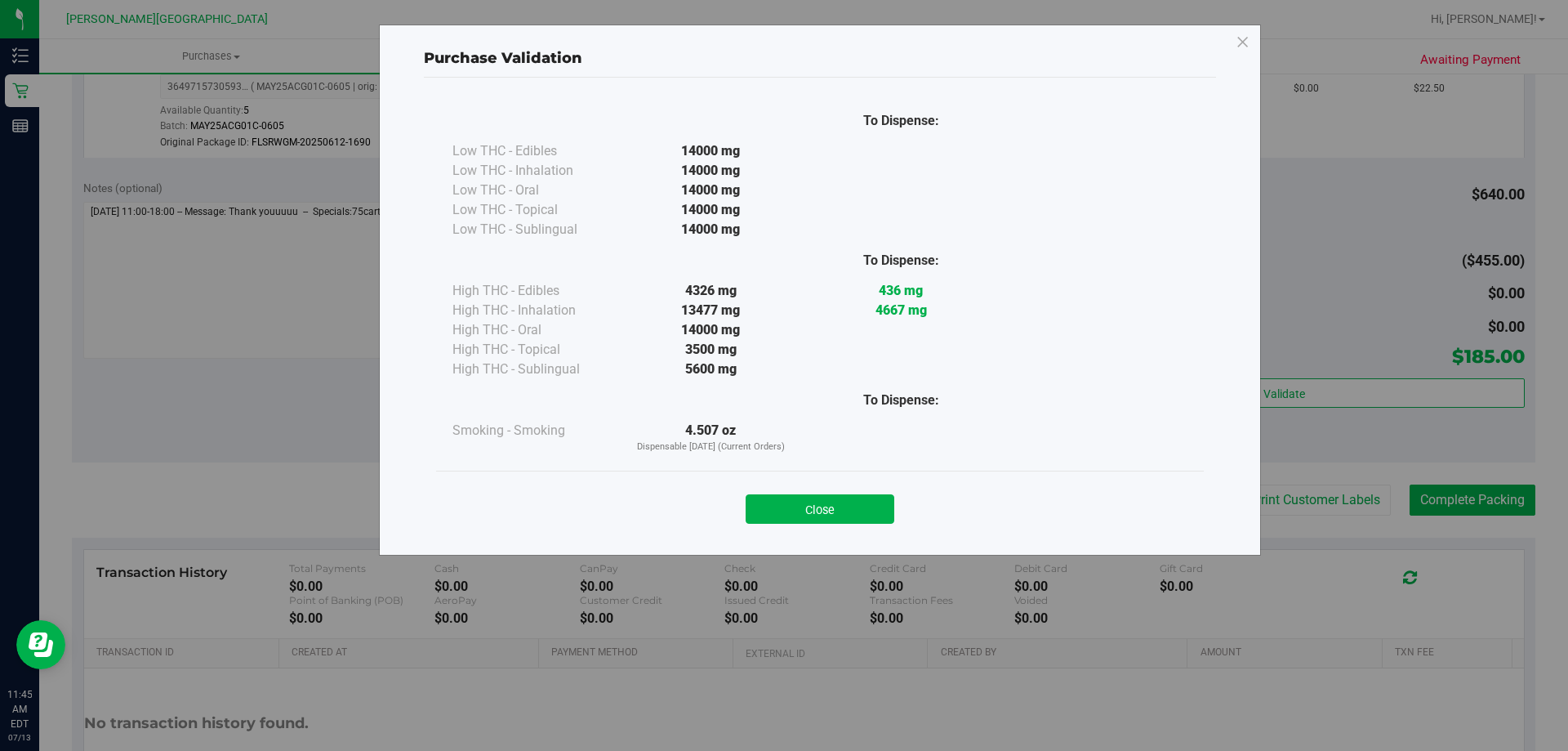 click on "Close" at bounding box center [820, 509] 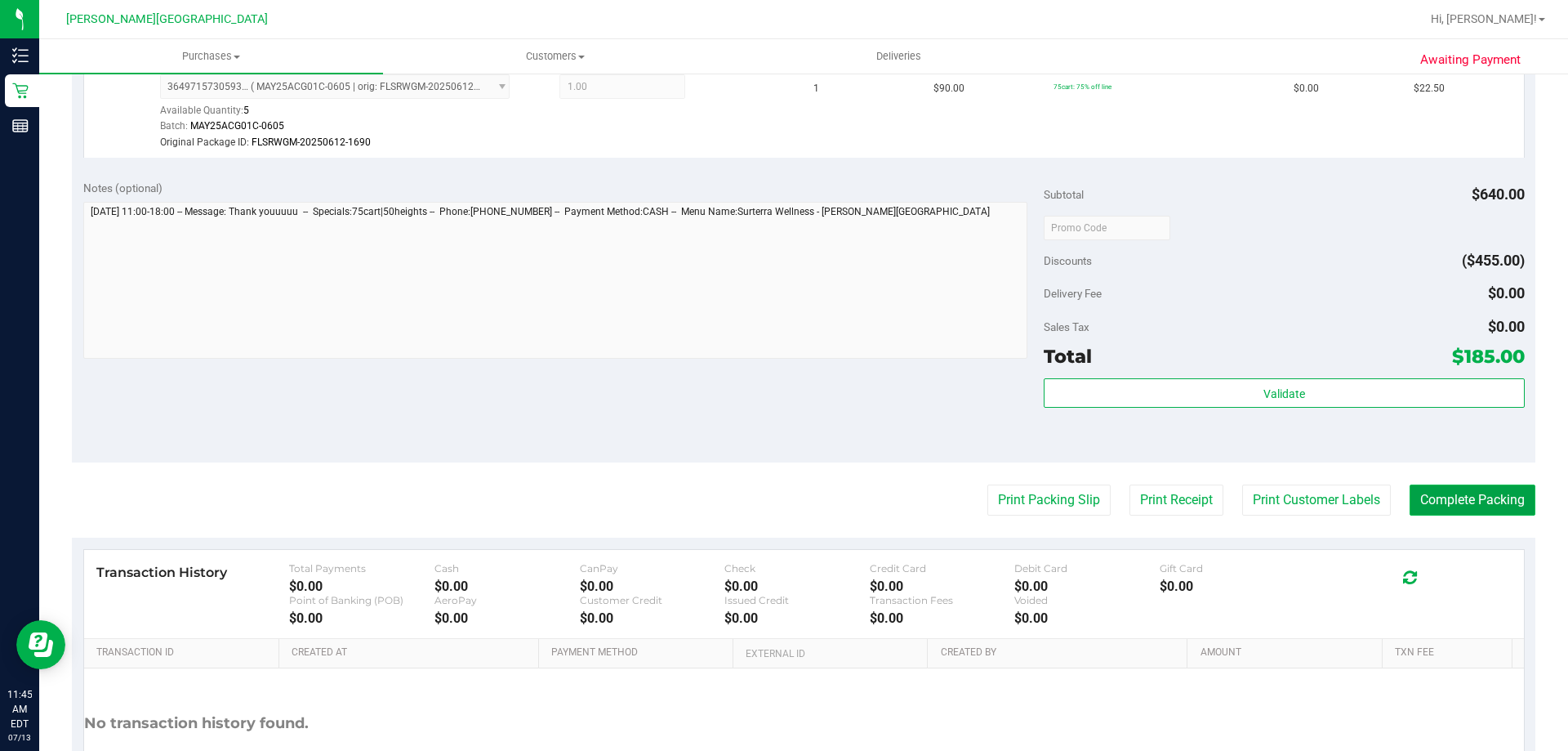 click on "Complete Packing" at bounding box center (1472, 500) 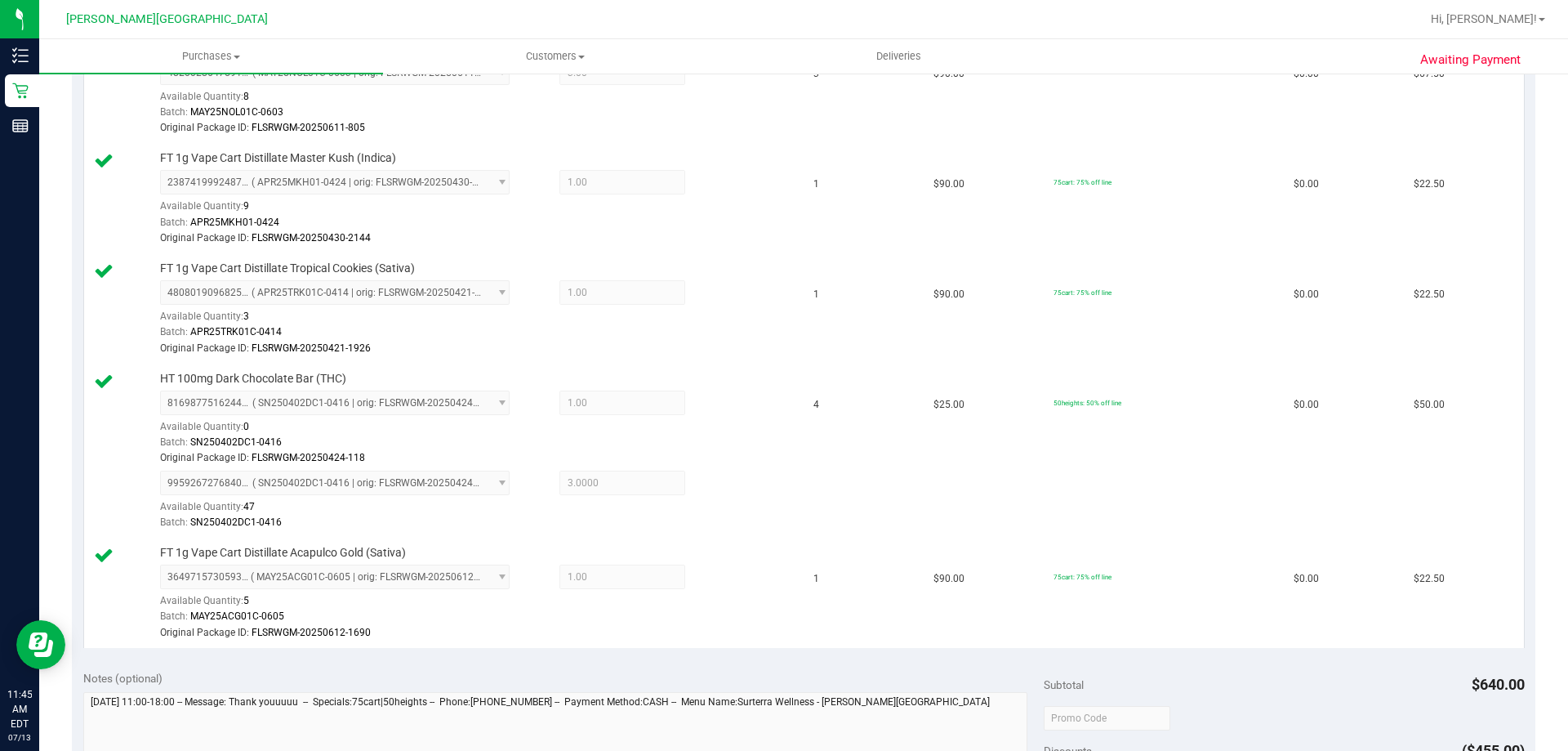 scroll, scrollTop: 0, scrollLeft: 0, axis: both 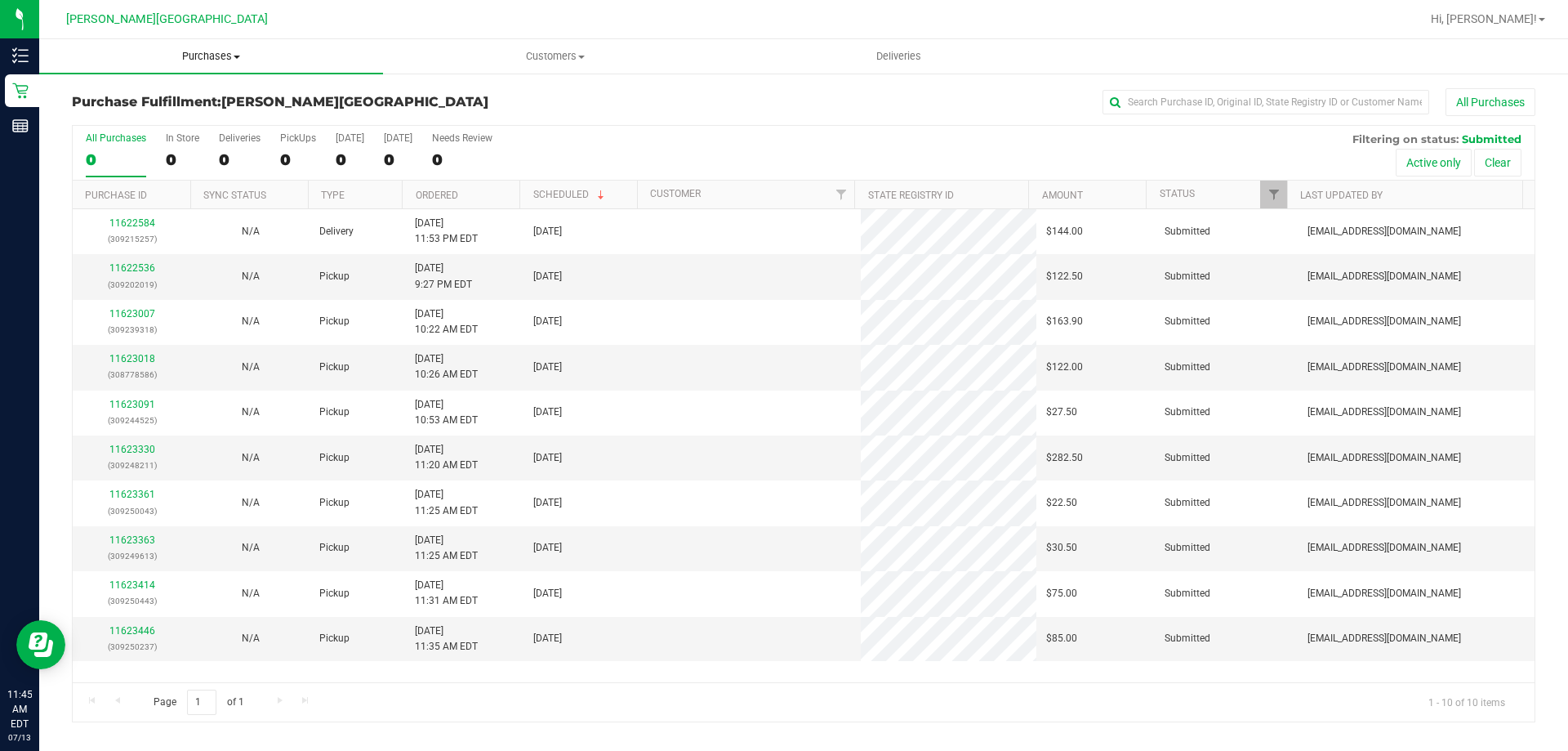 click on "Purchases" at bounding box center (211, 56) 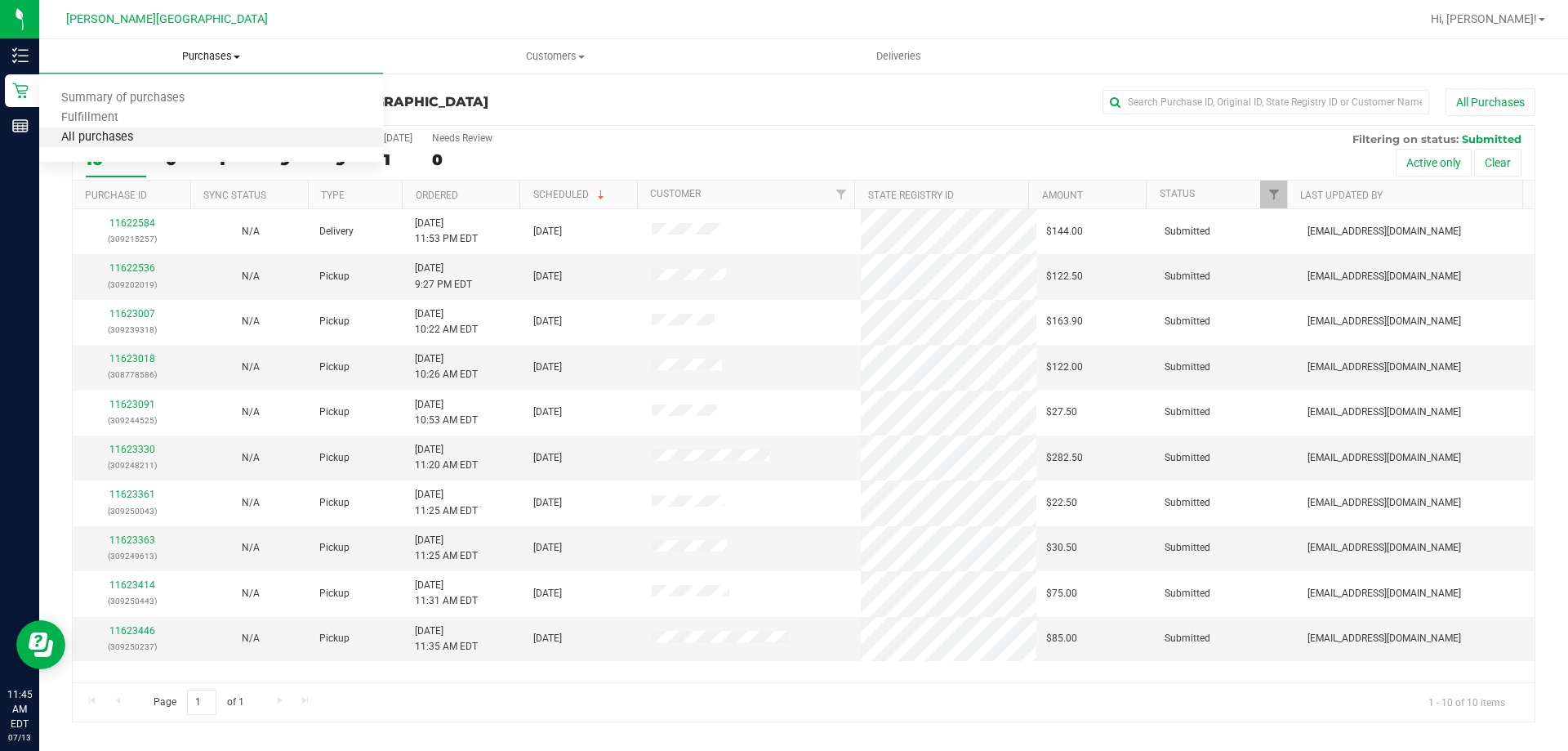 click on "All purchases" at bounding box center [97, 137] 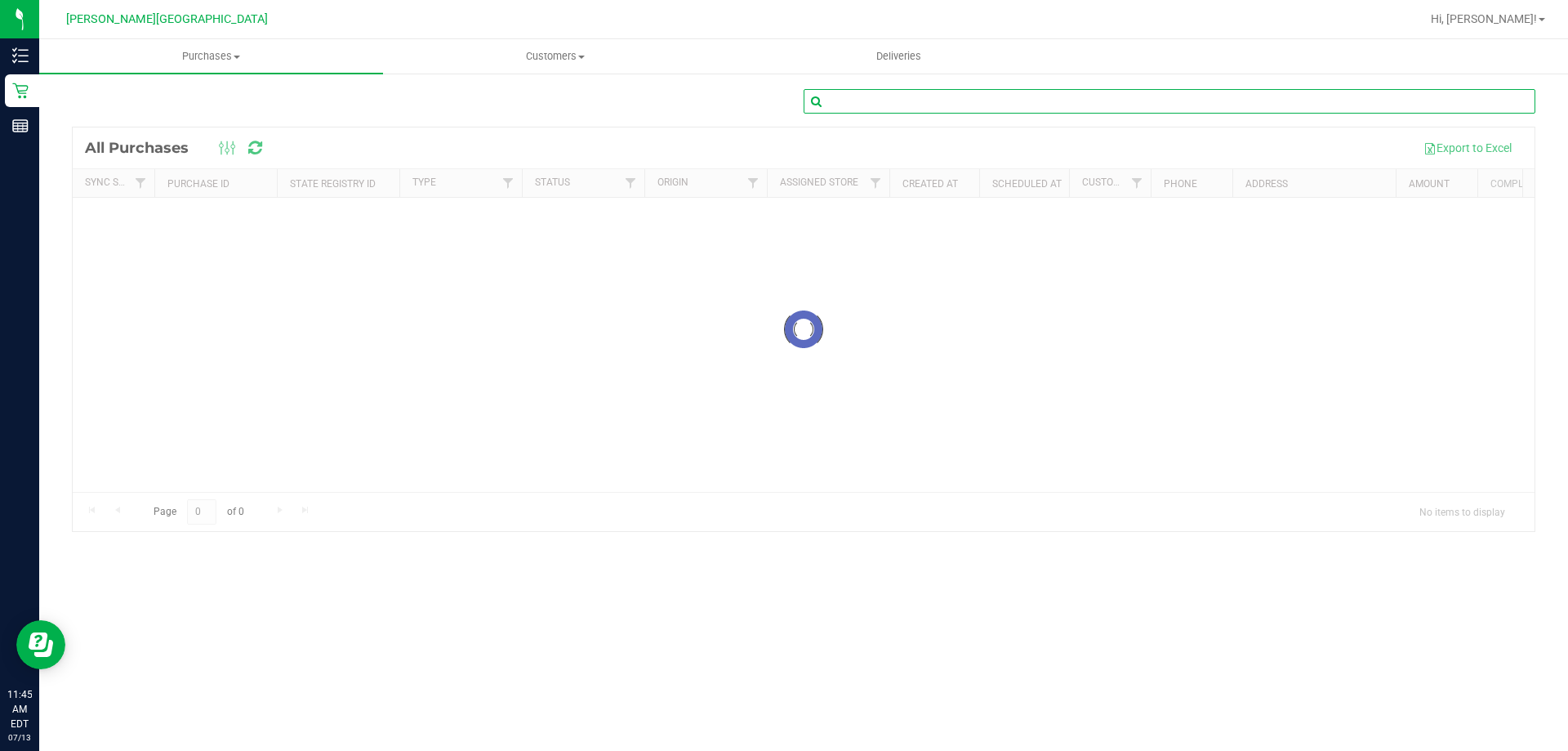 click at bounding box center [1169, 101] 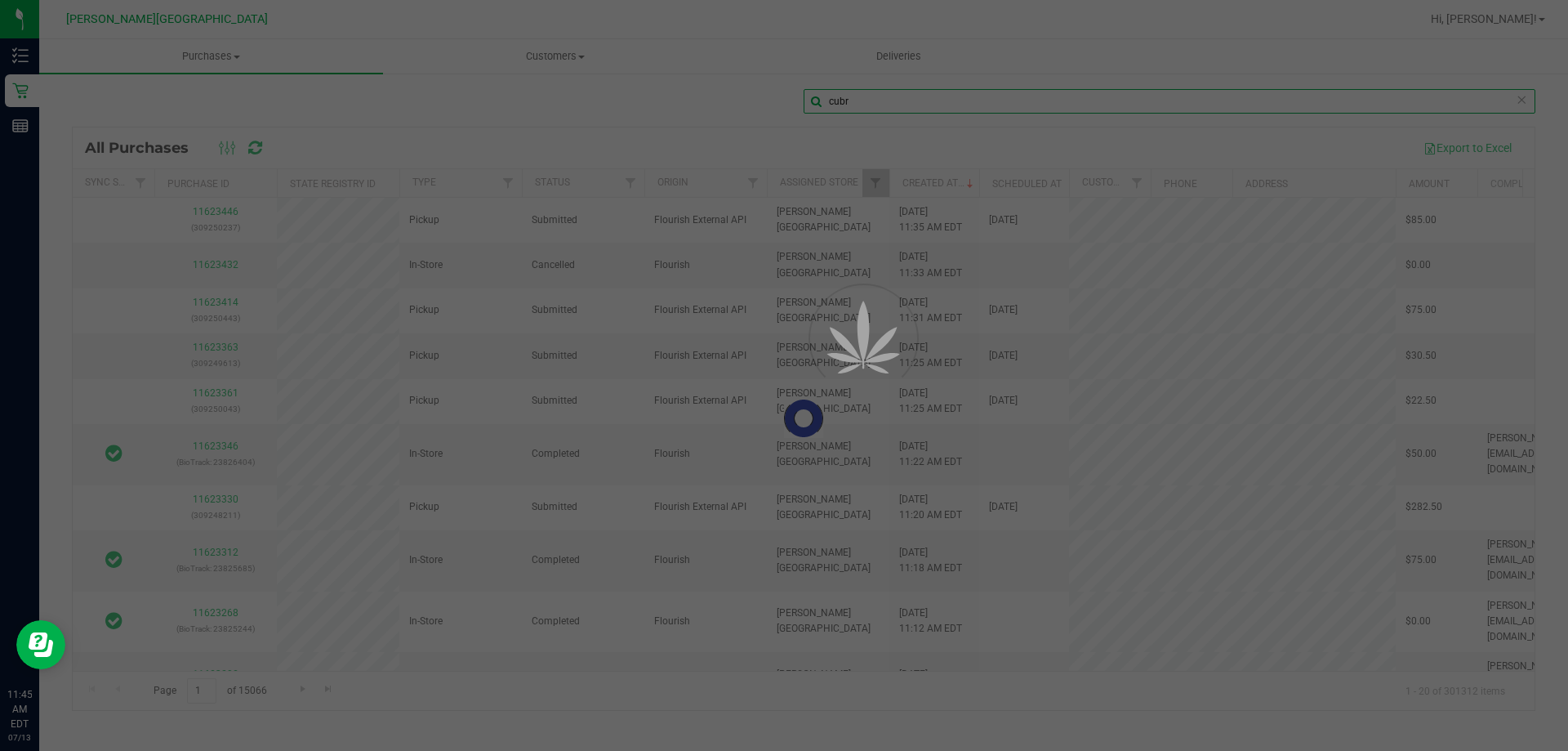 type on "cub" 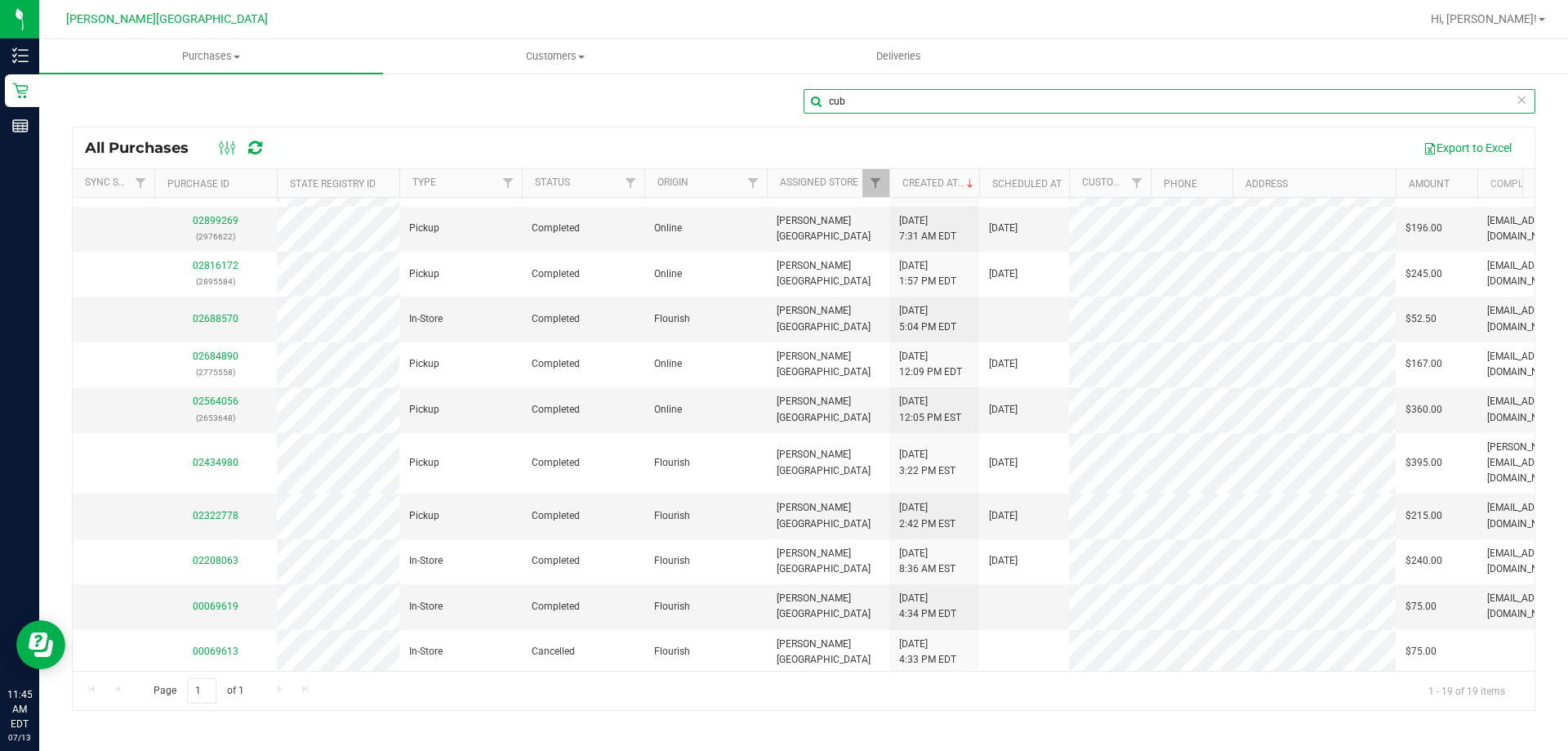 scroll, scrollTop: 0, scrollLeft: 0, axis: both 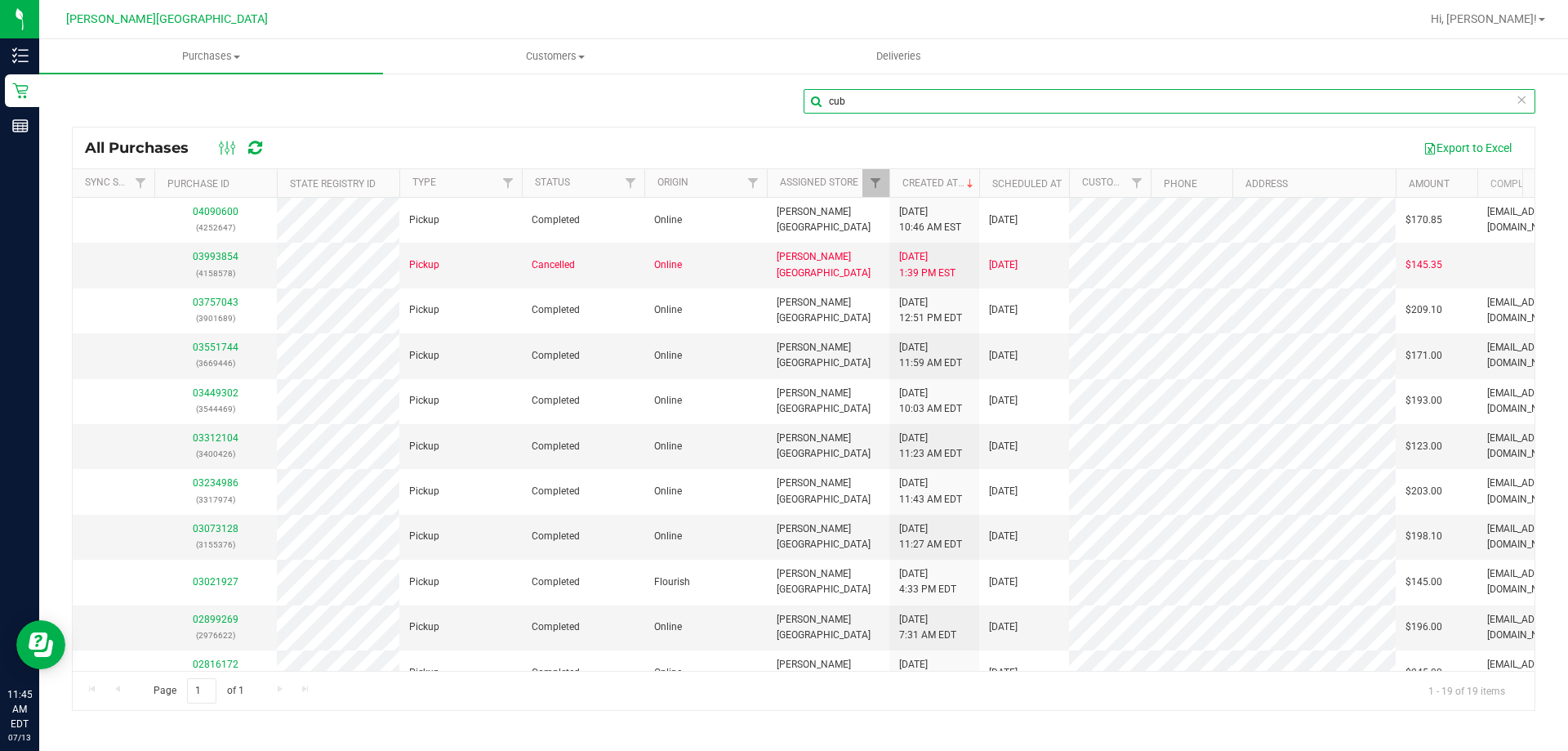 drag, startPoint x: 850, startPoint y: 105, endPoint x: 716, endPoint y: 104, distance: 134.00373 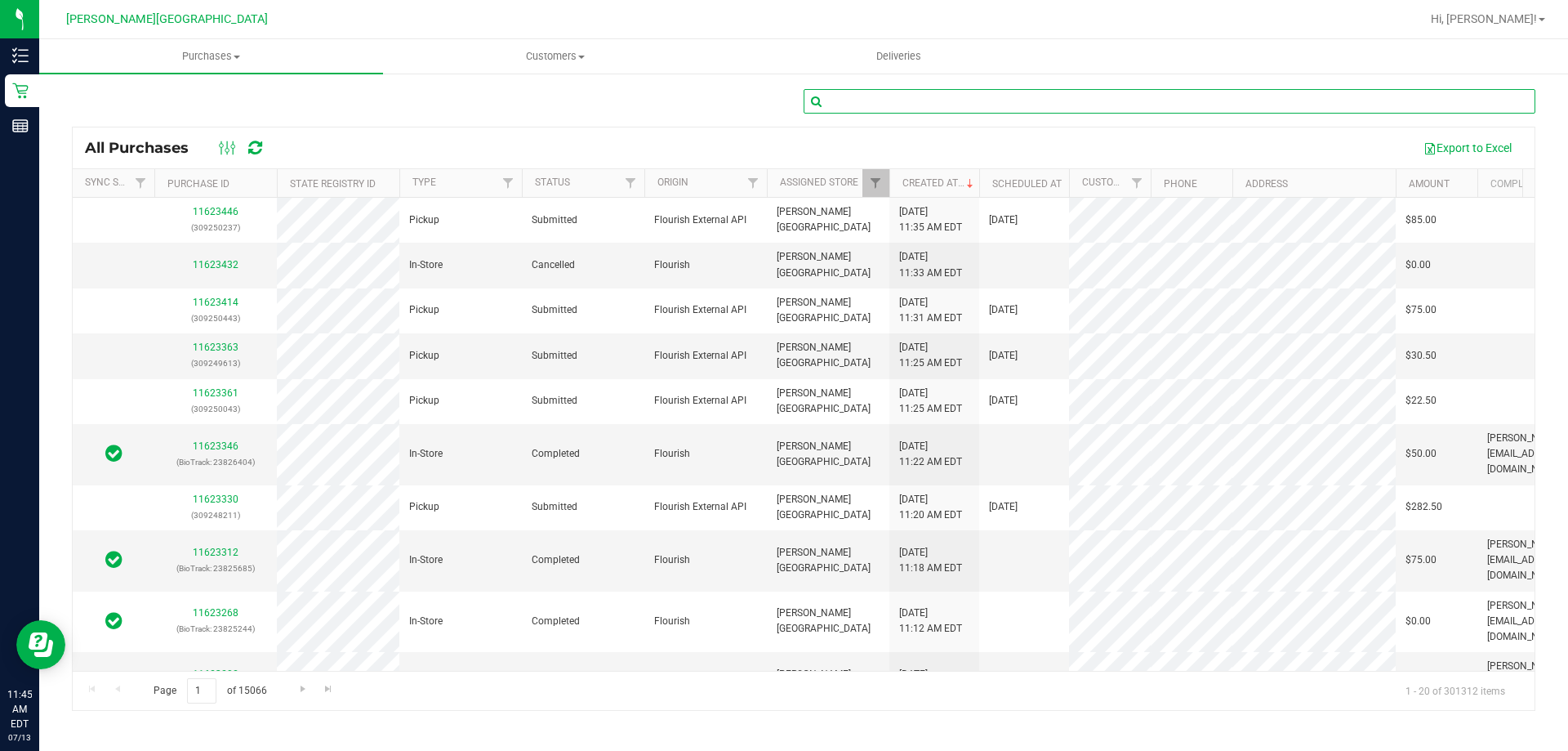 click at bounding box center [1169, 101] 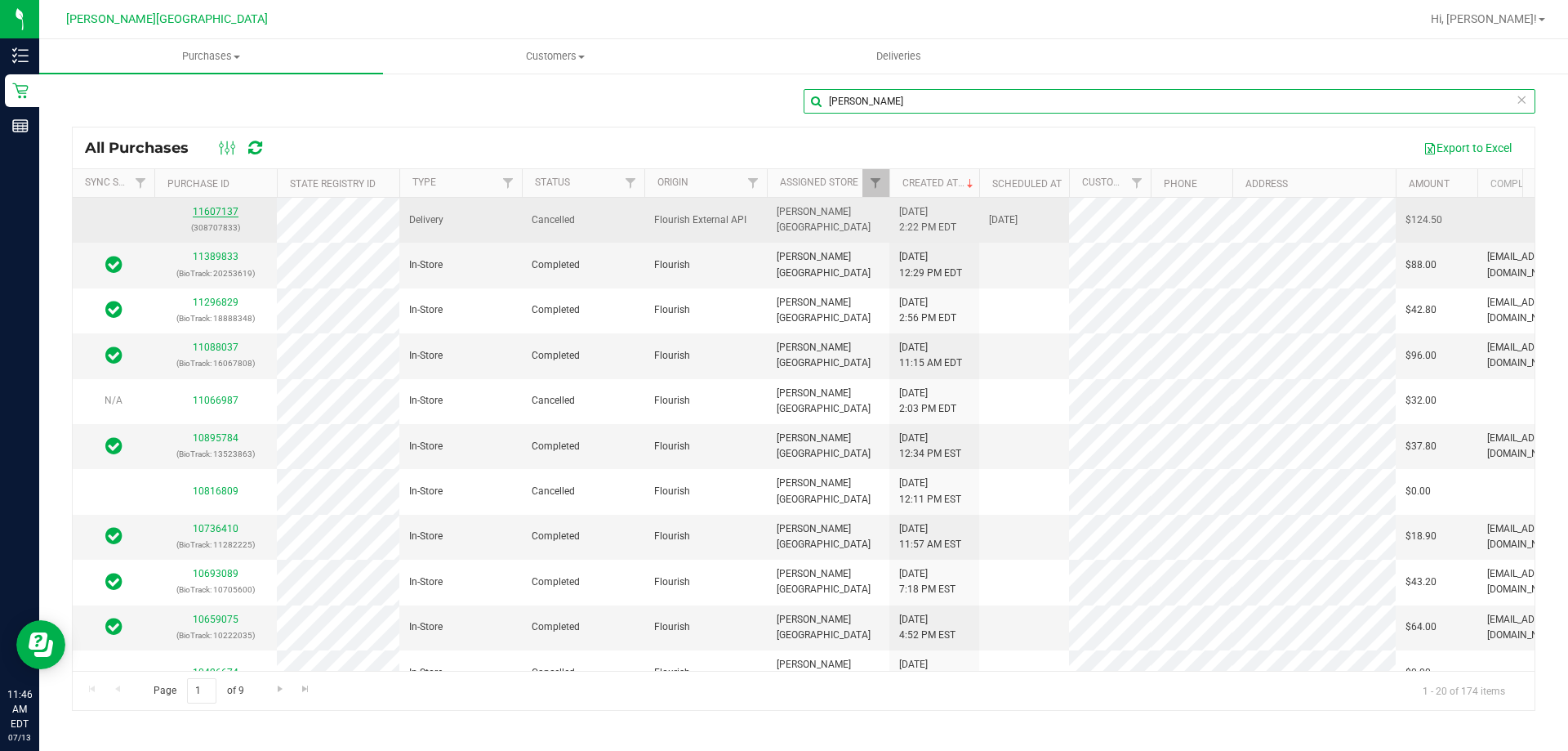 type on "[PERSON_NAME]" 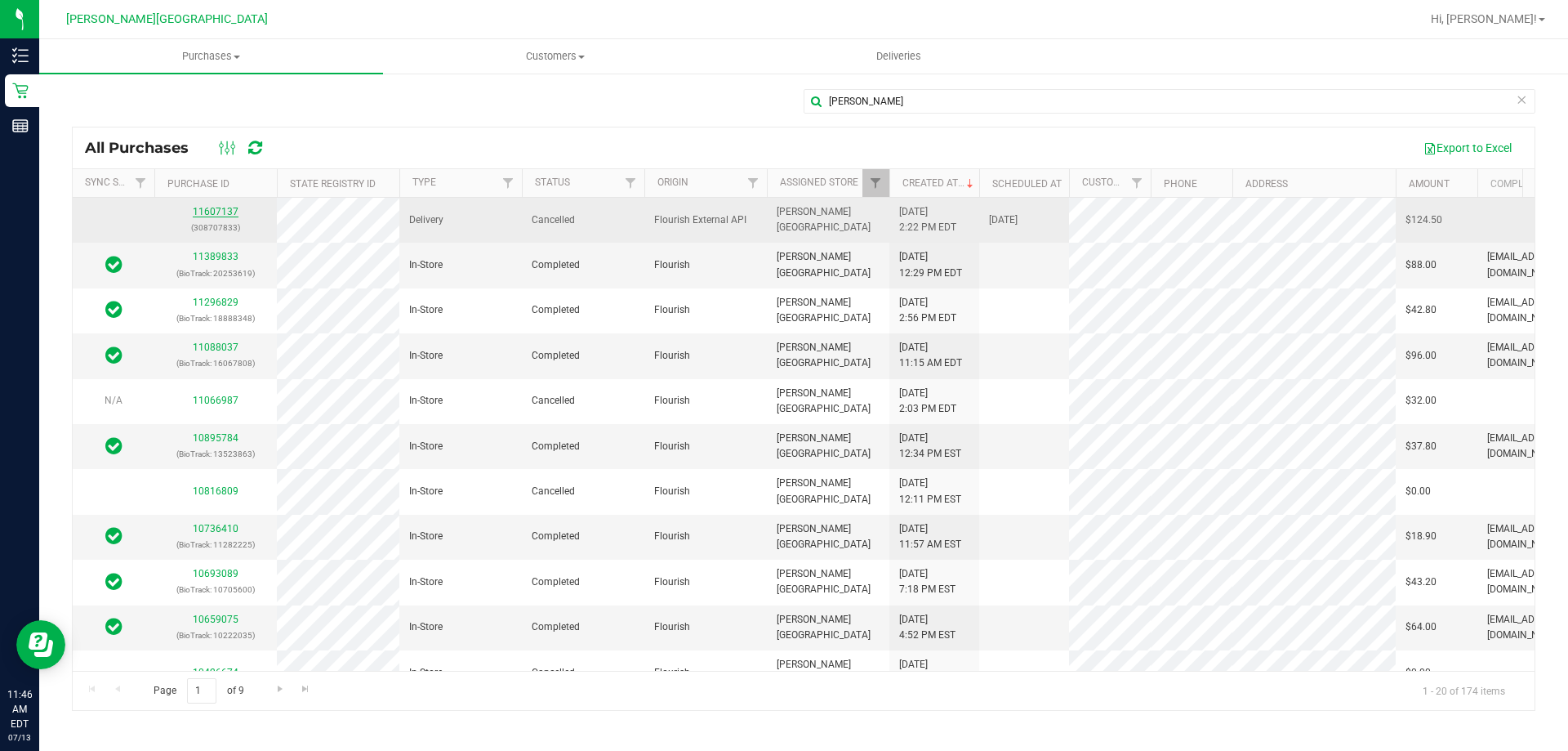 click on "11607137" at bounding box center (216, 212) 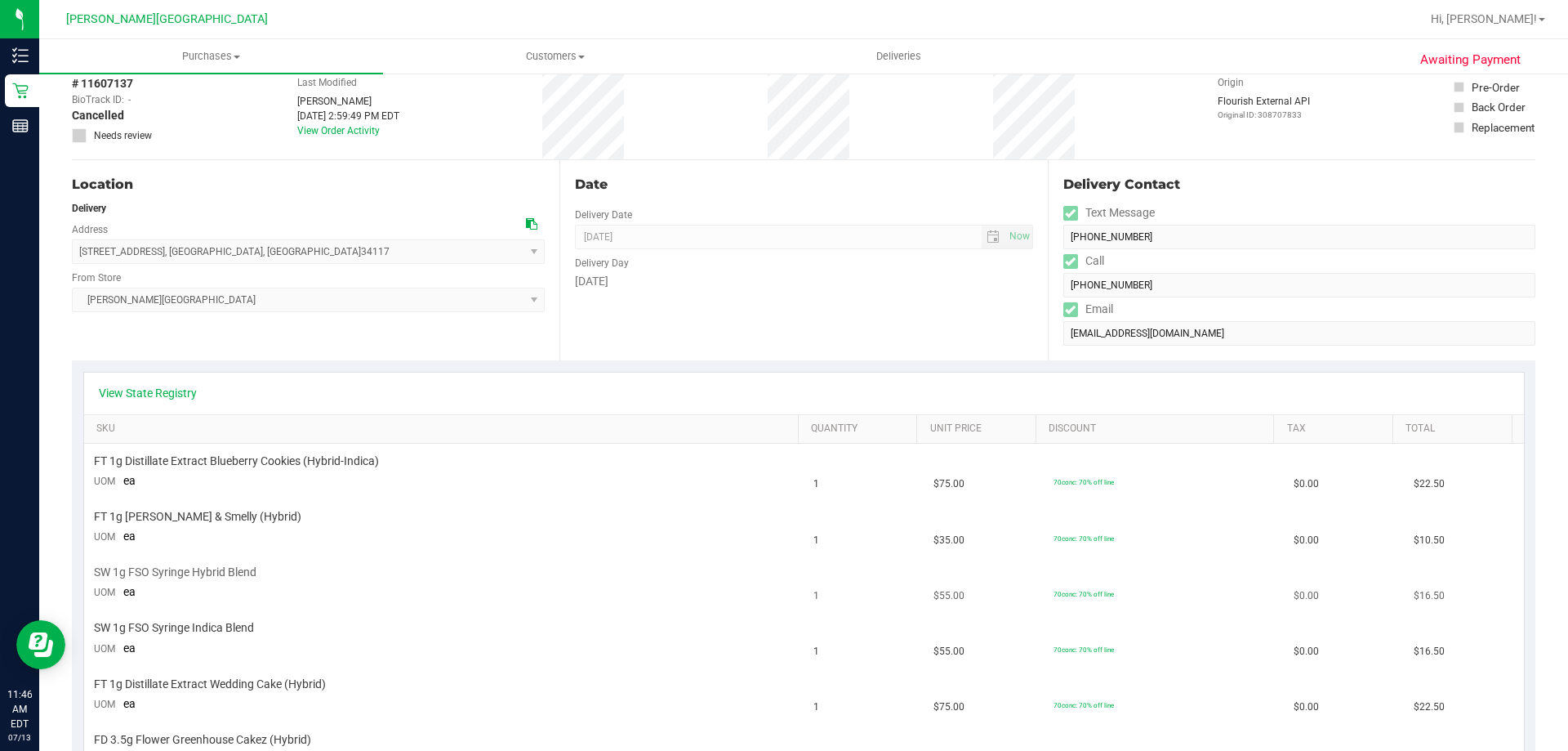 scroll, scrollTop: 0, scrollLeft: 0, axis: both 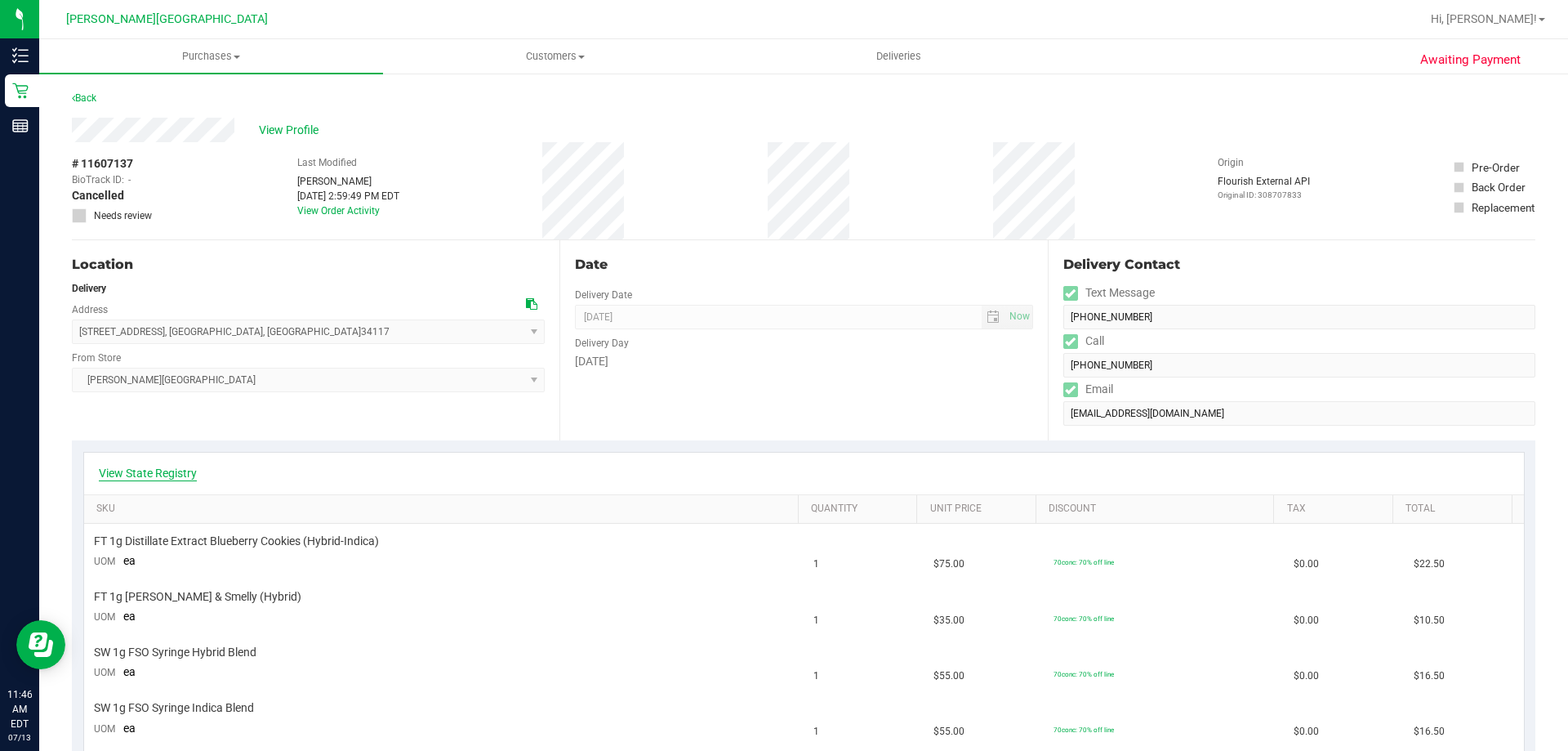 click on "View State Registry" at bounding box center (148, 473) 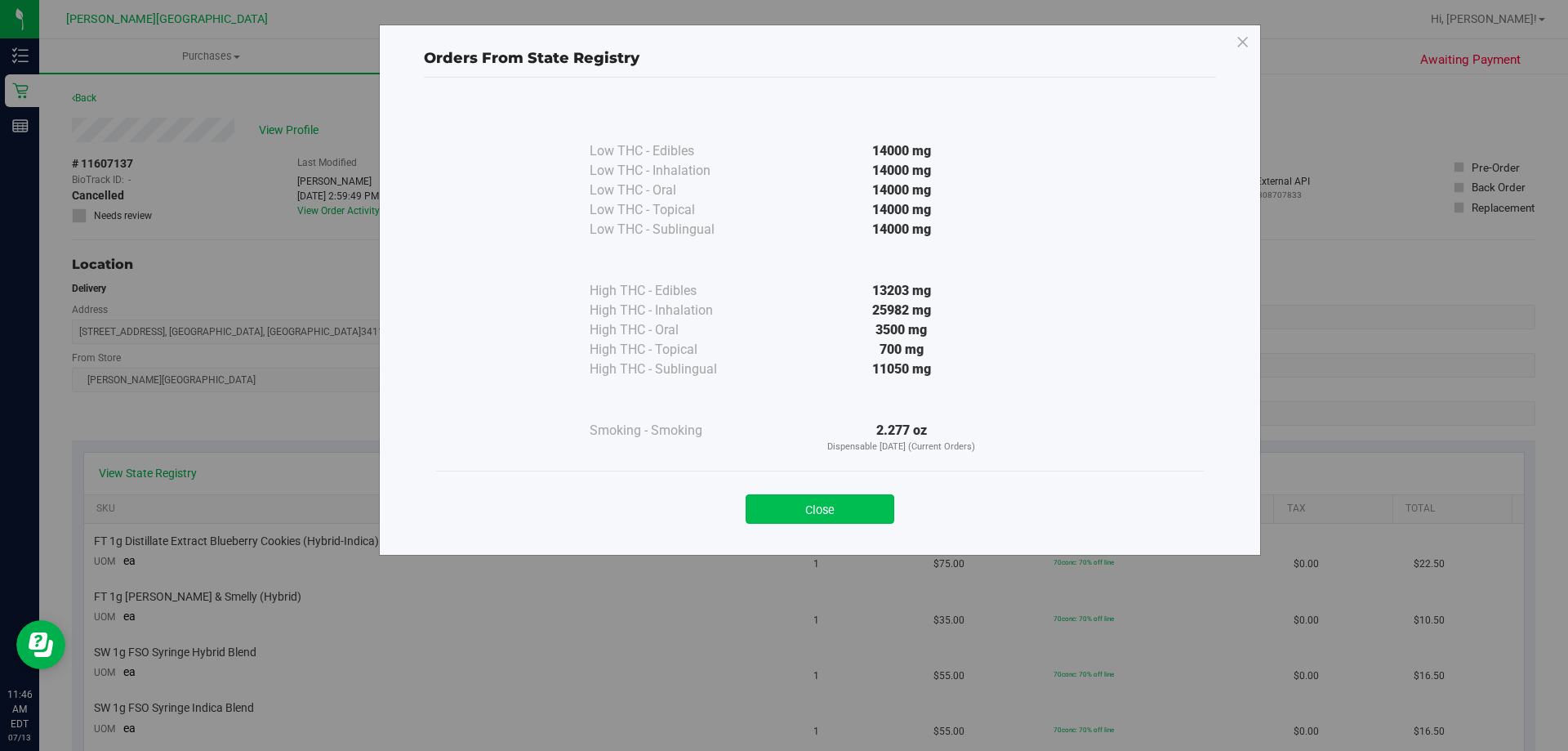 click on "Close" at bounding box center [820, 509] 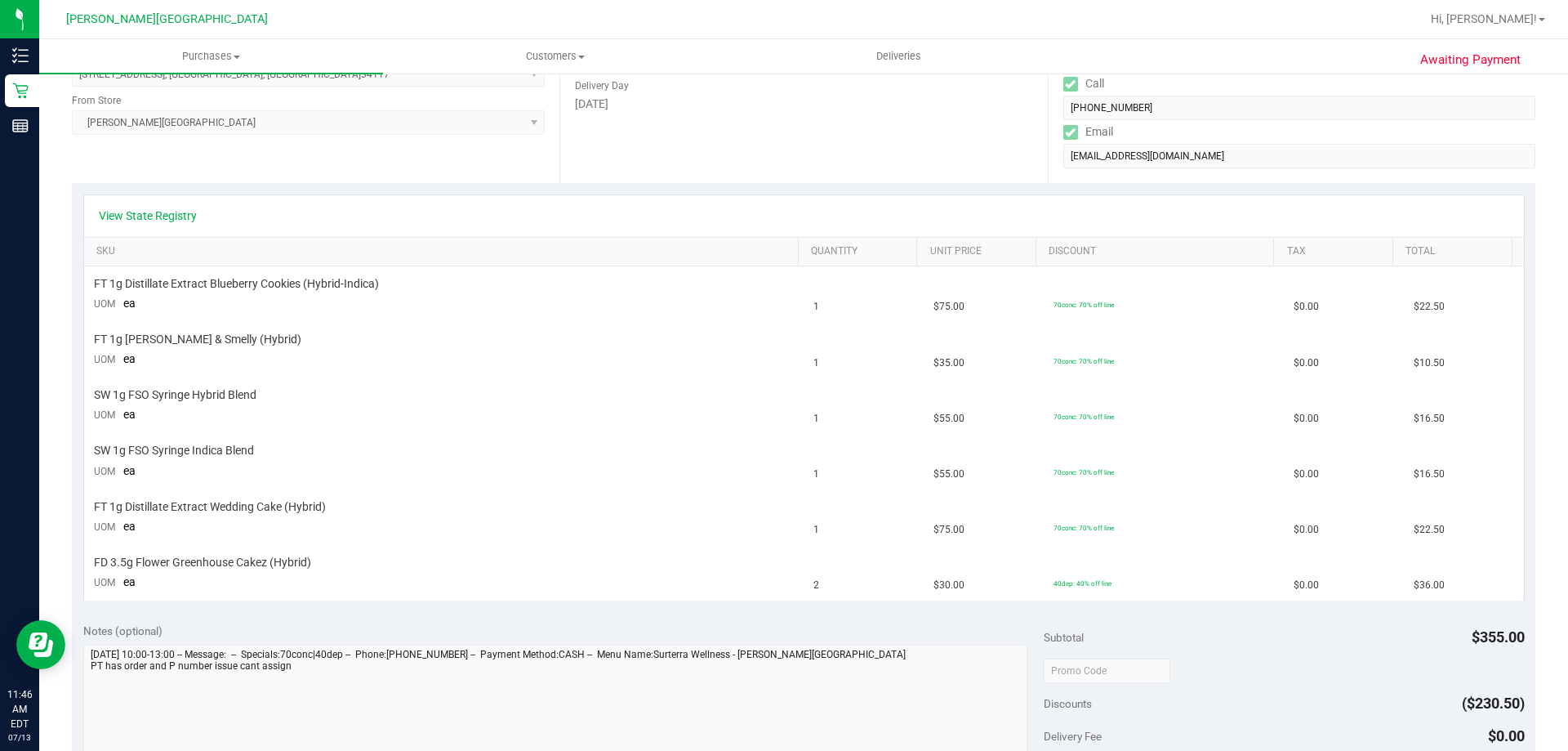 scroll, scrollTop: 0, scrollLeft: 0, axis: both 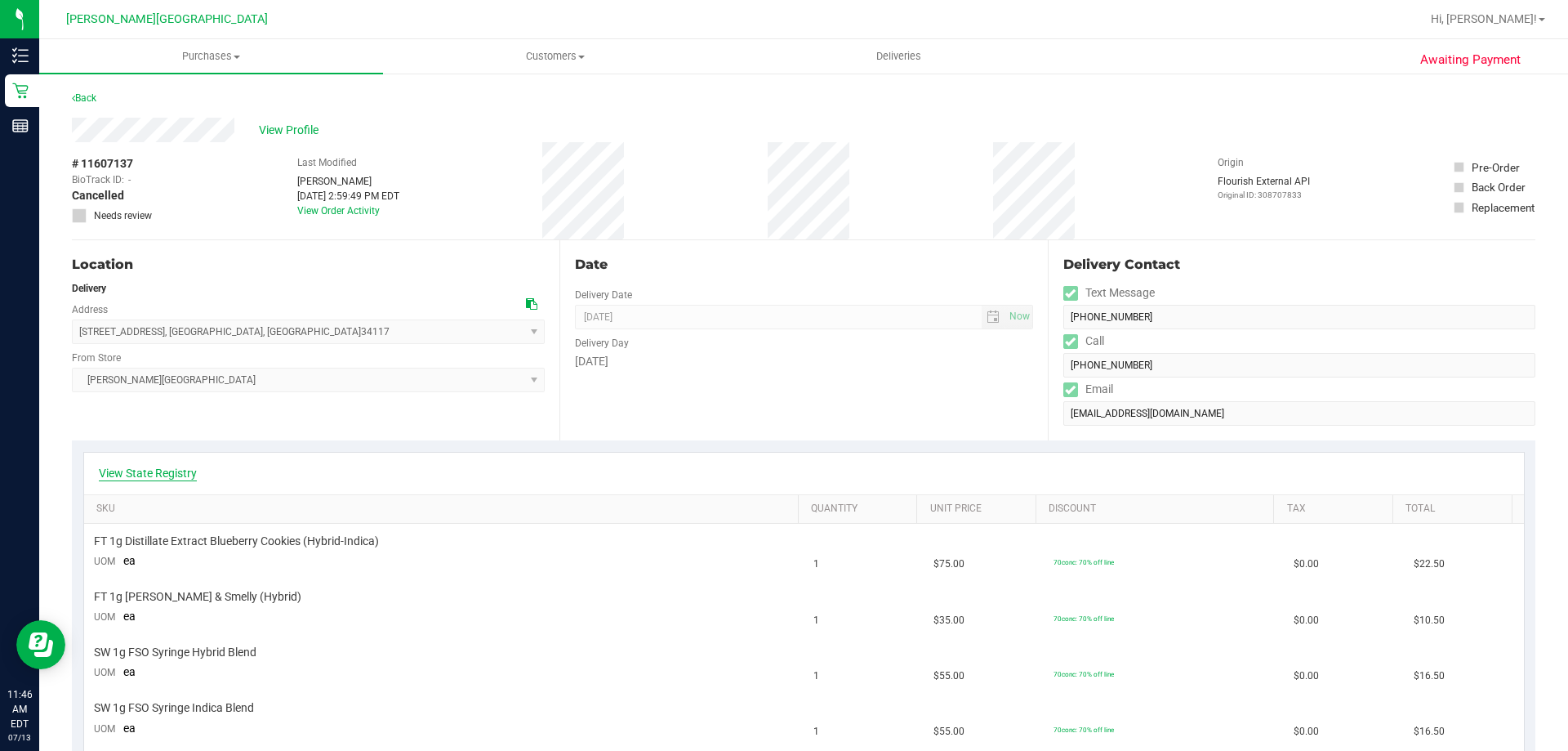 click on "View State Registry" at bounding box center [148, 473] 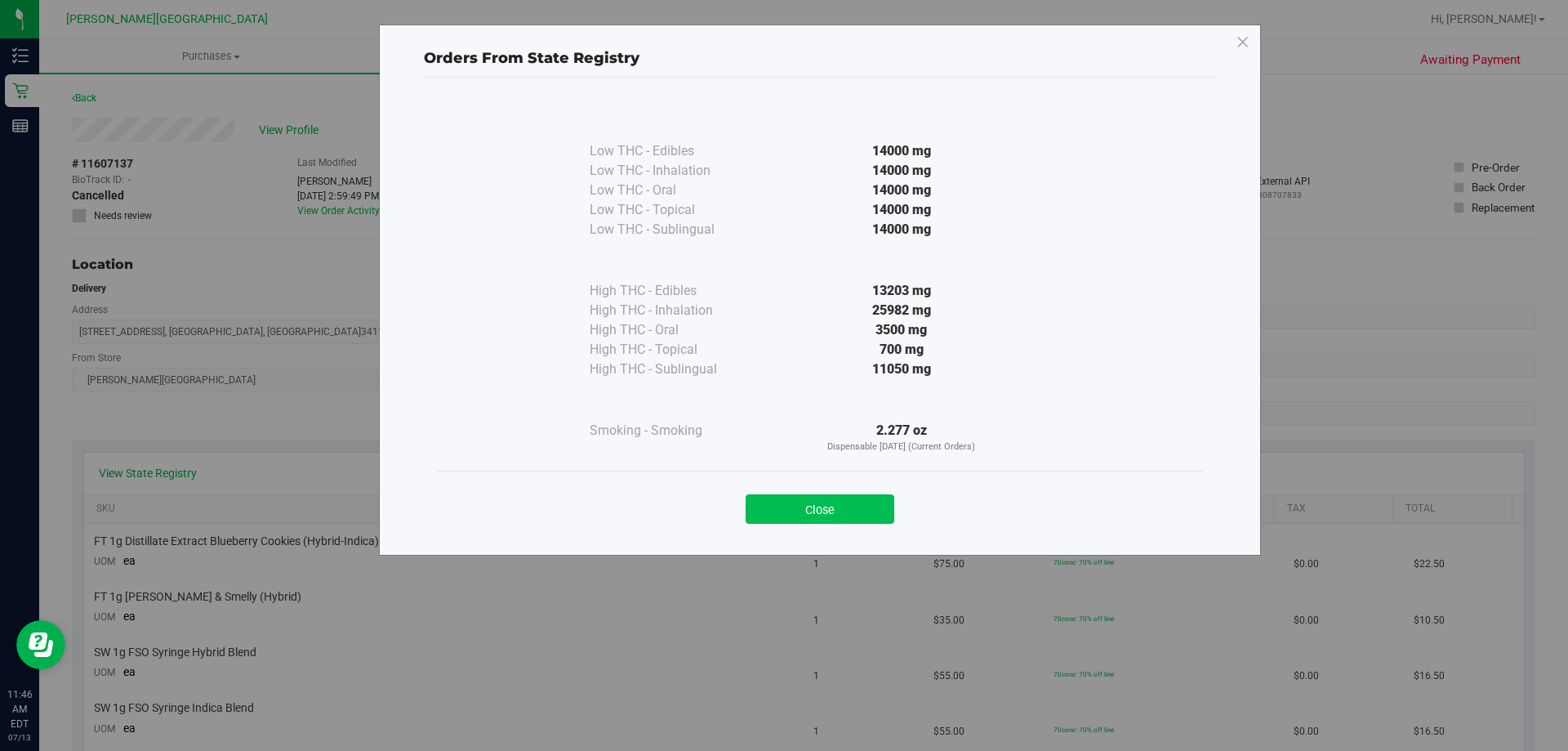click on "Close" at bounding box center (820, 509) 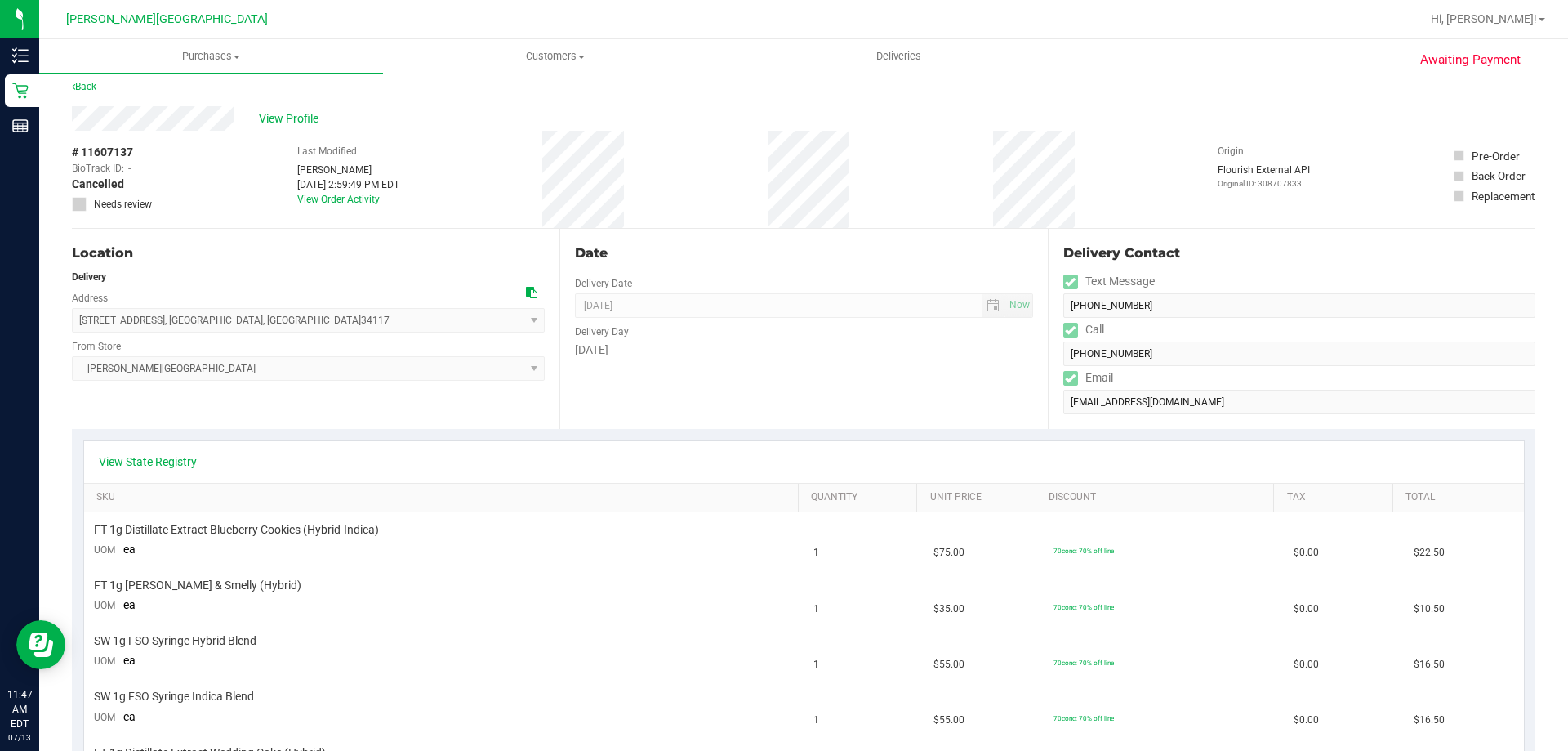 scroll, scrollTop: 0, scrollLeft: 0, axis: both 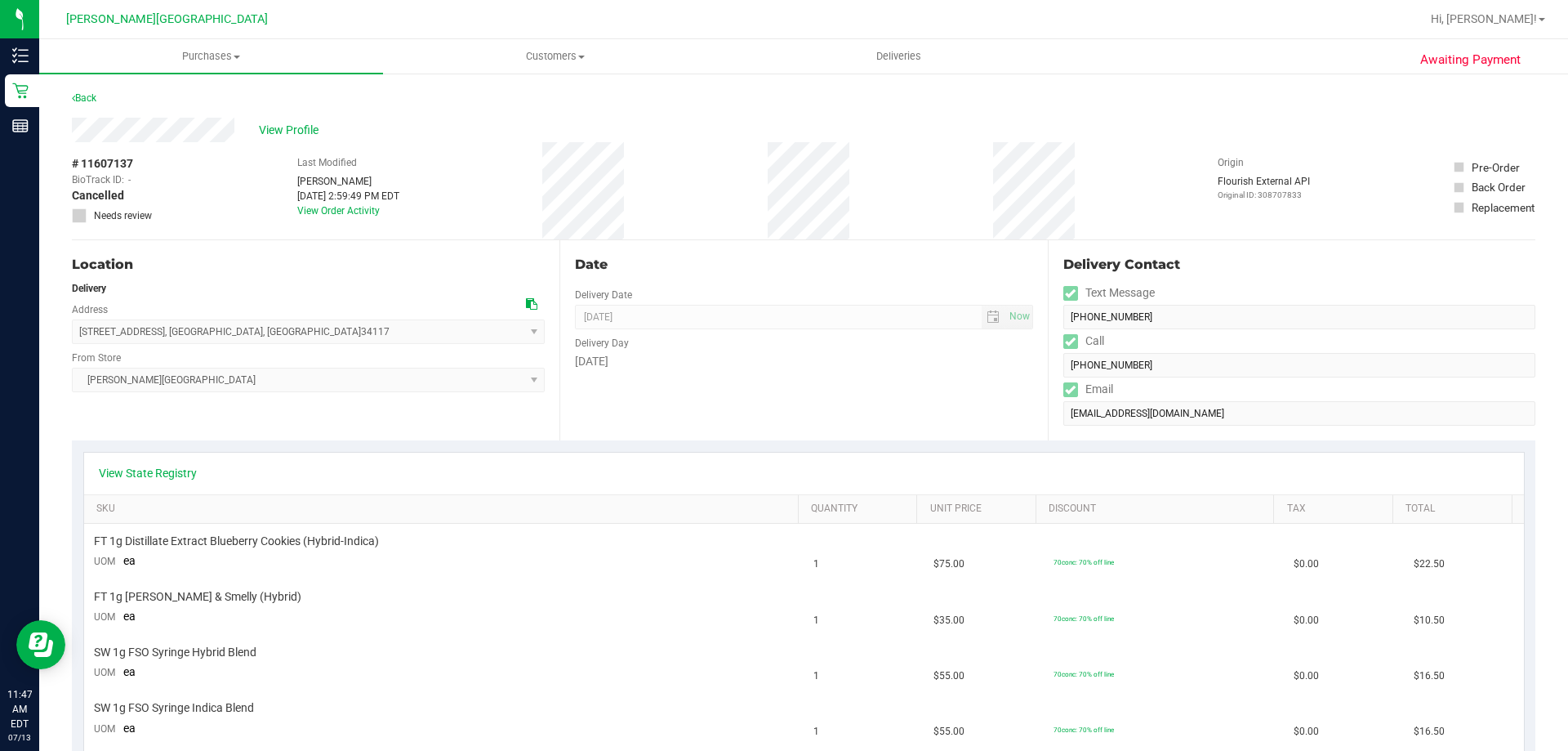 click on "View Profile" at bounding box center (804, 130) 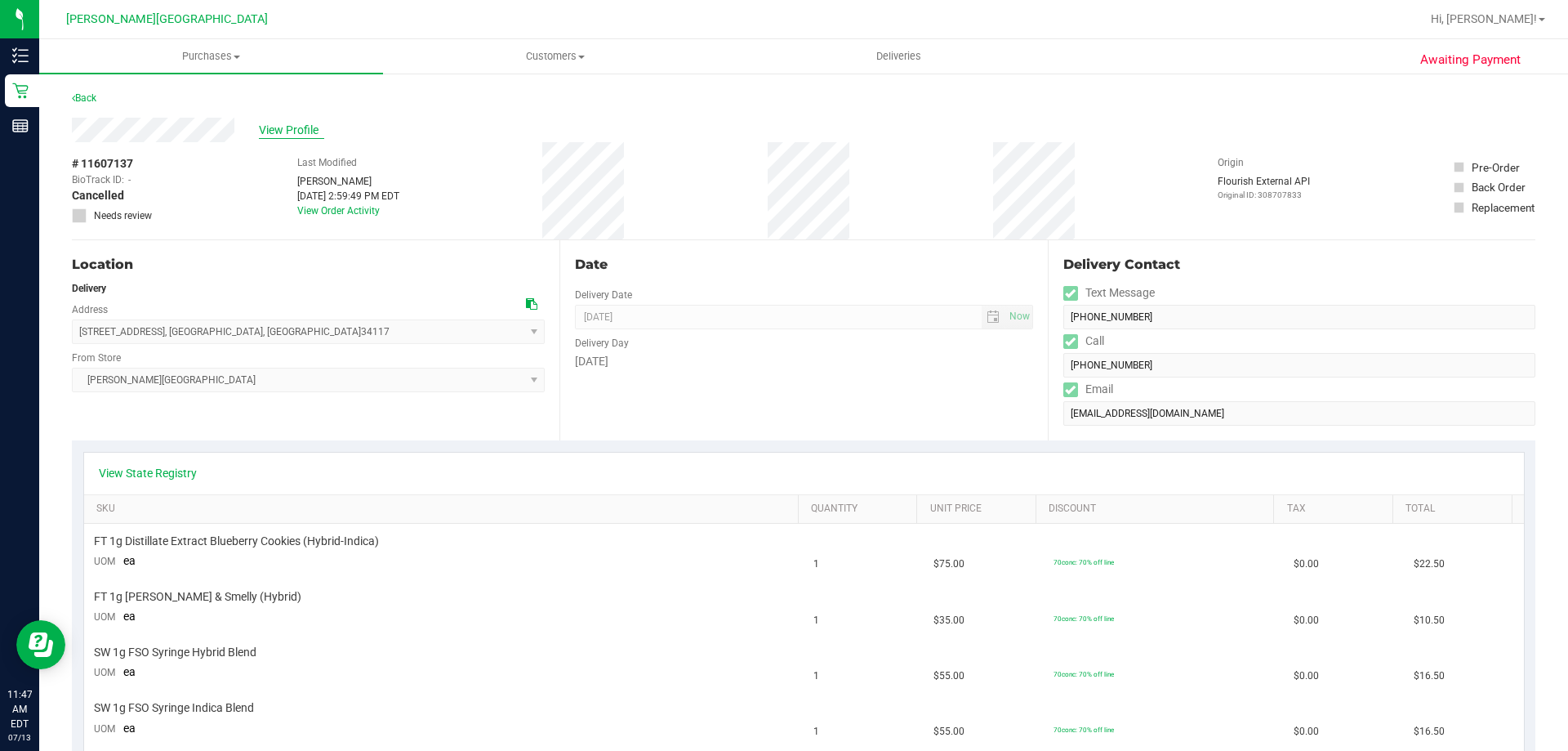 click on "View Profile" at bounding box center [292, 130] 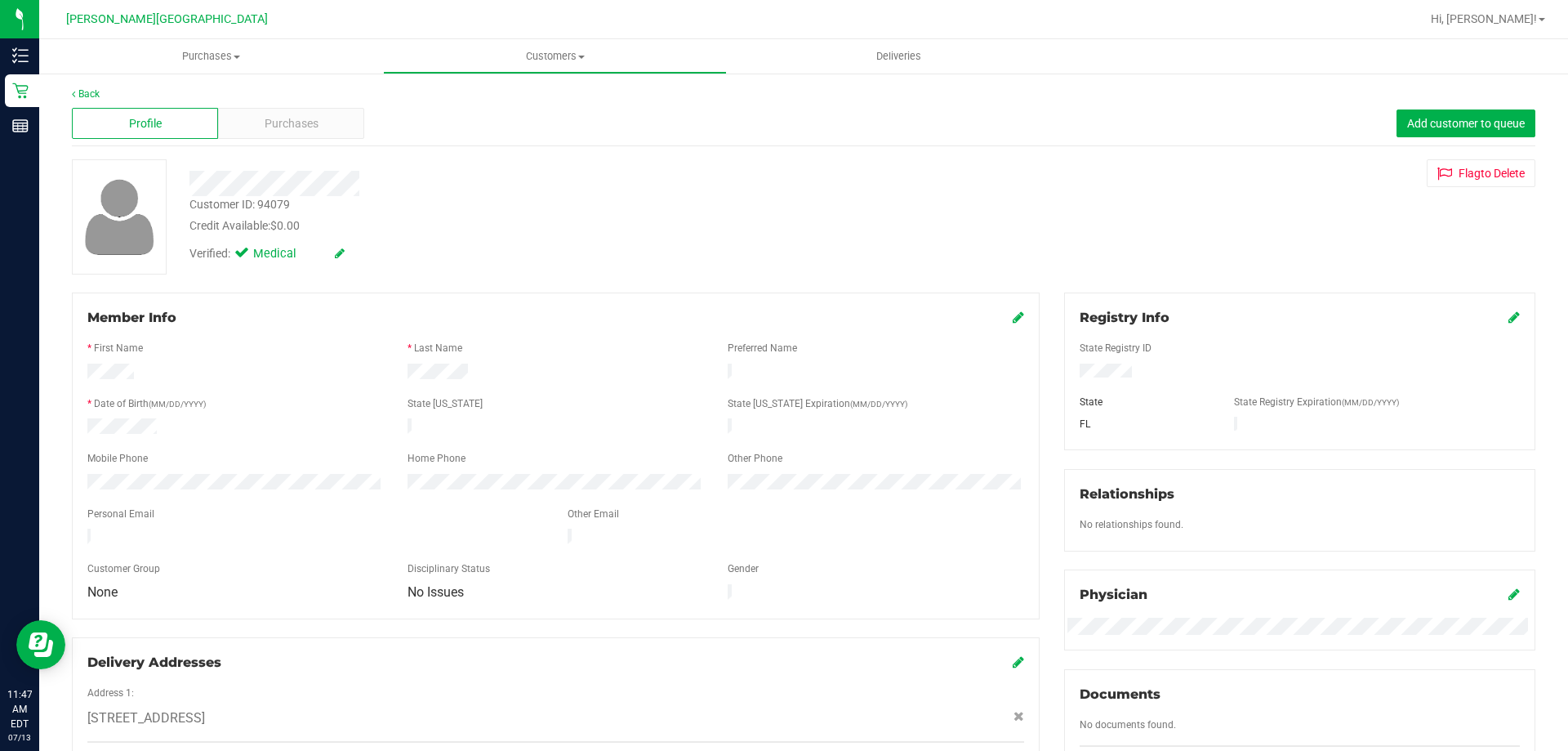 scroll, scrollTop: 0, scrollLeft: 0, axis: both 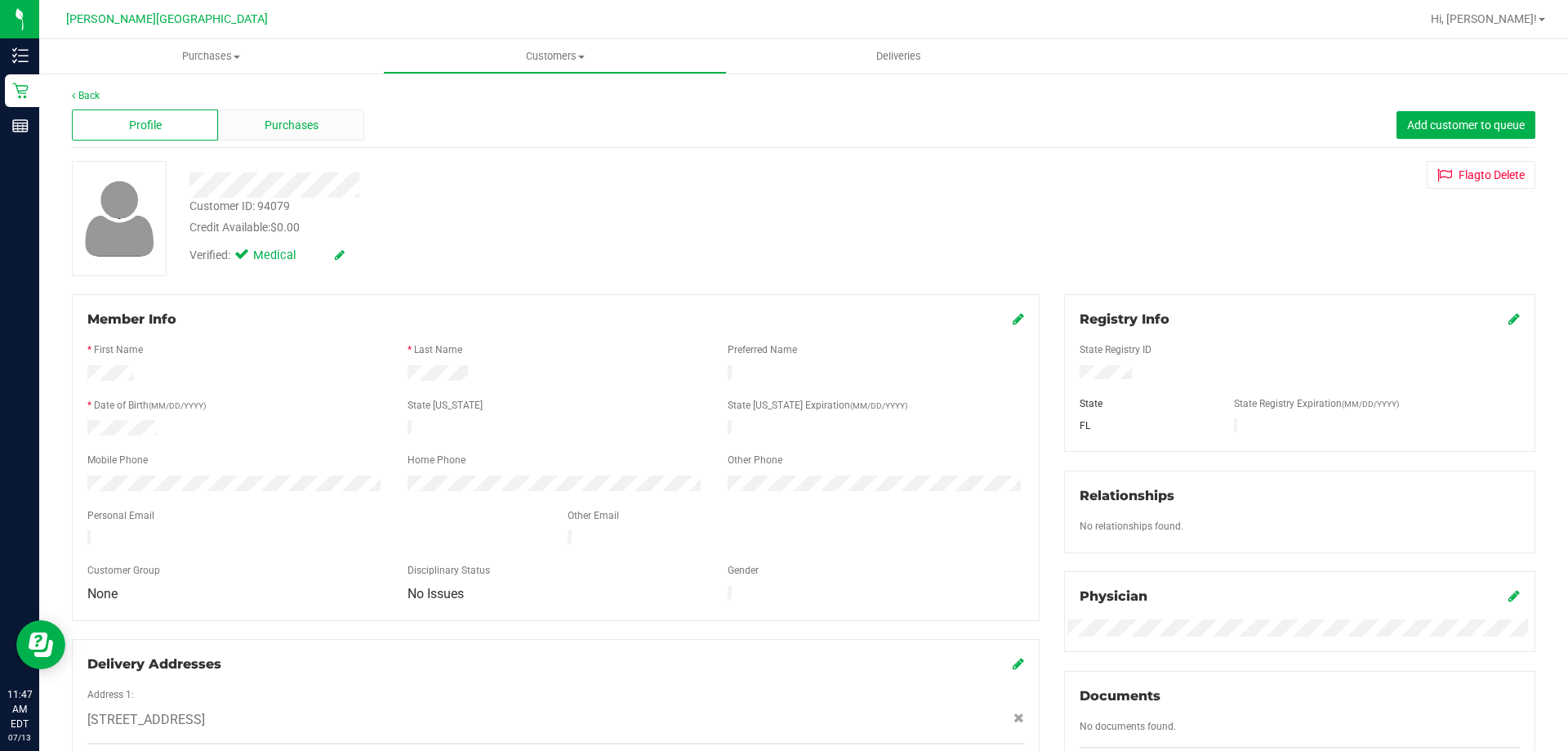 click on "Purchases" at bounding box center [292, 125] 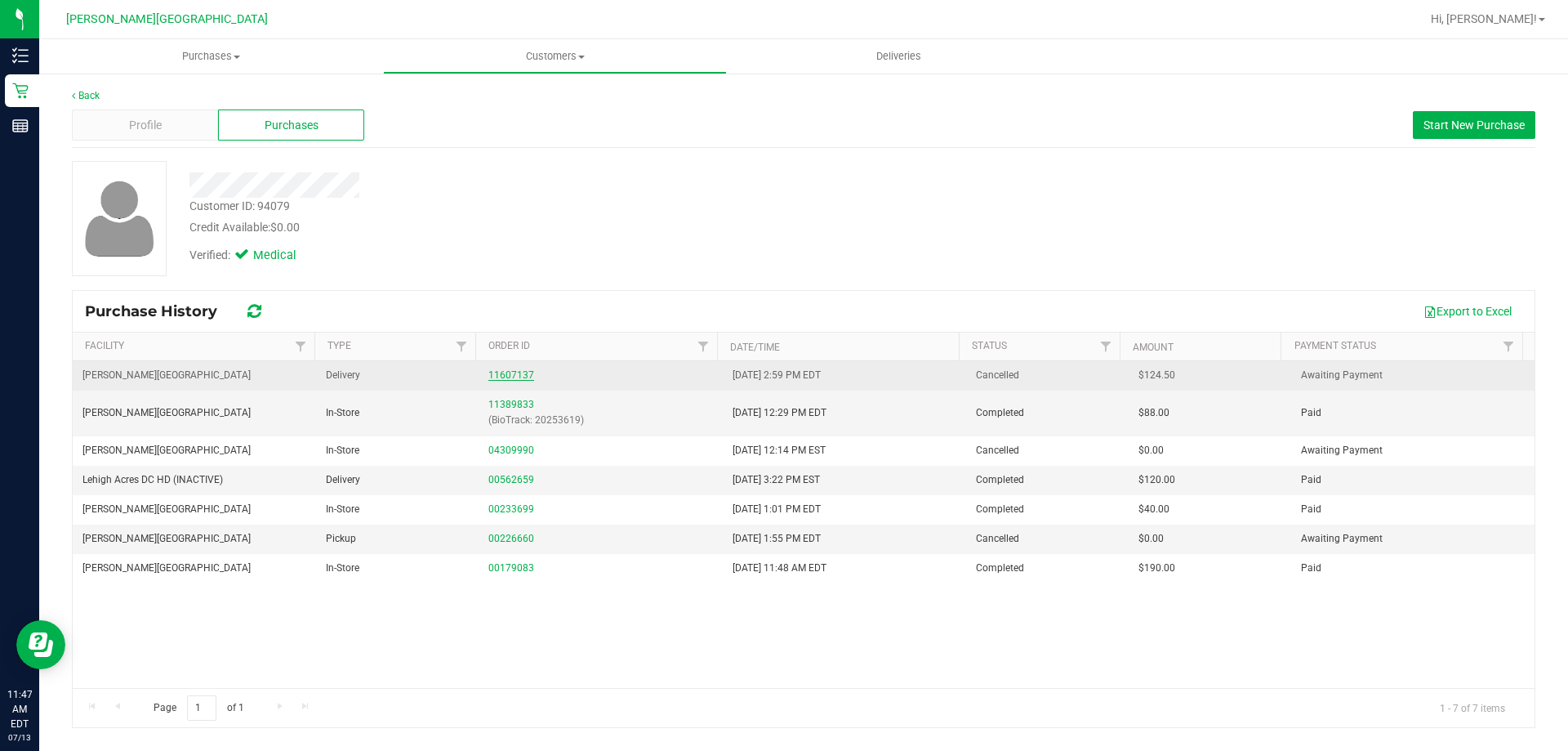 click on "11607137" at bounding box center (511, 375) 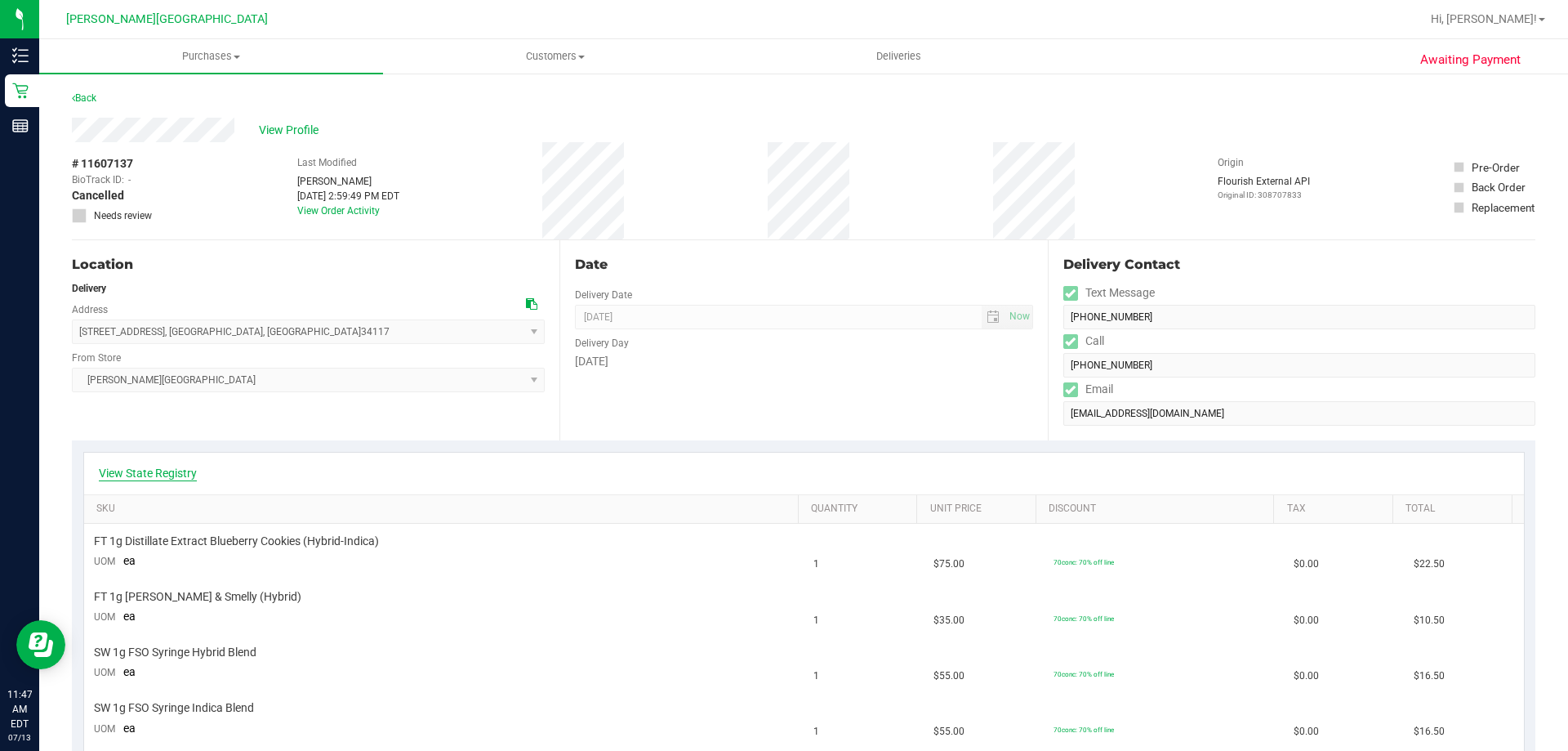 click on "View State Registry" at bounding box center (148, 473) 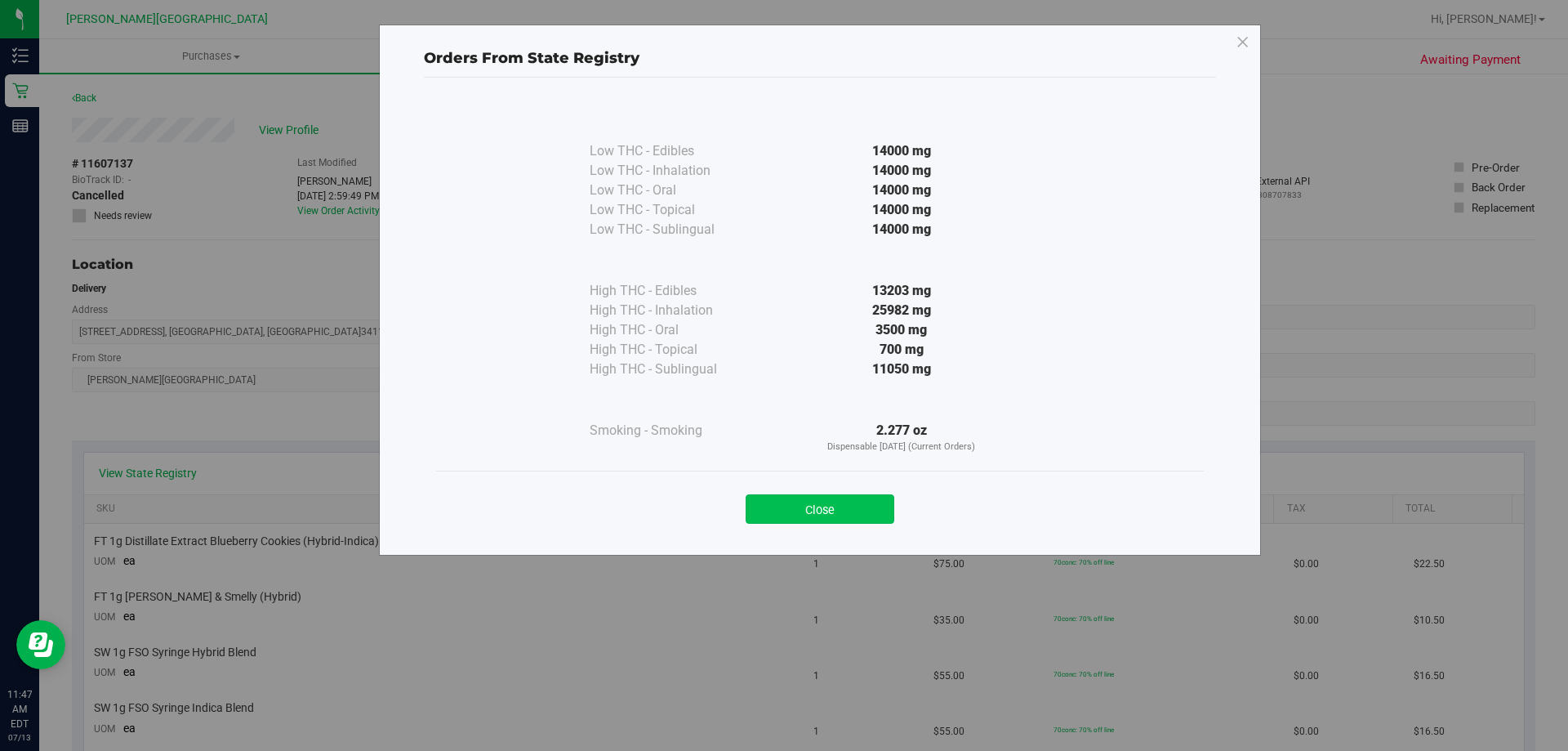click on "Close" at bounding box center (820, 509) 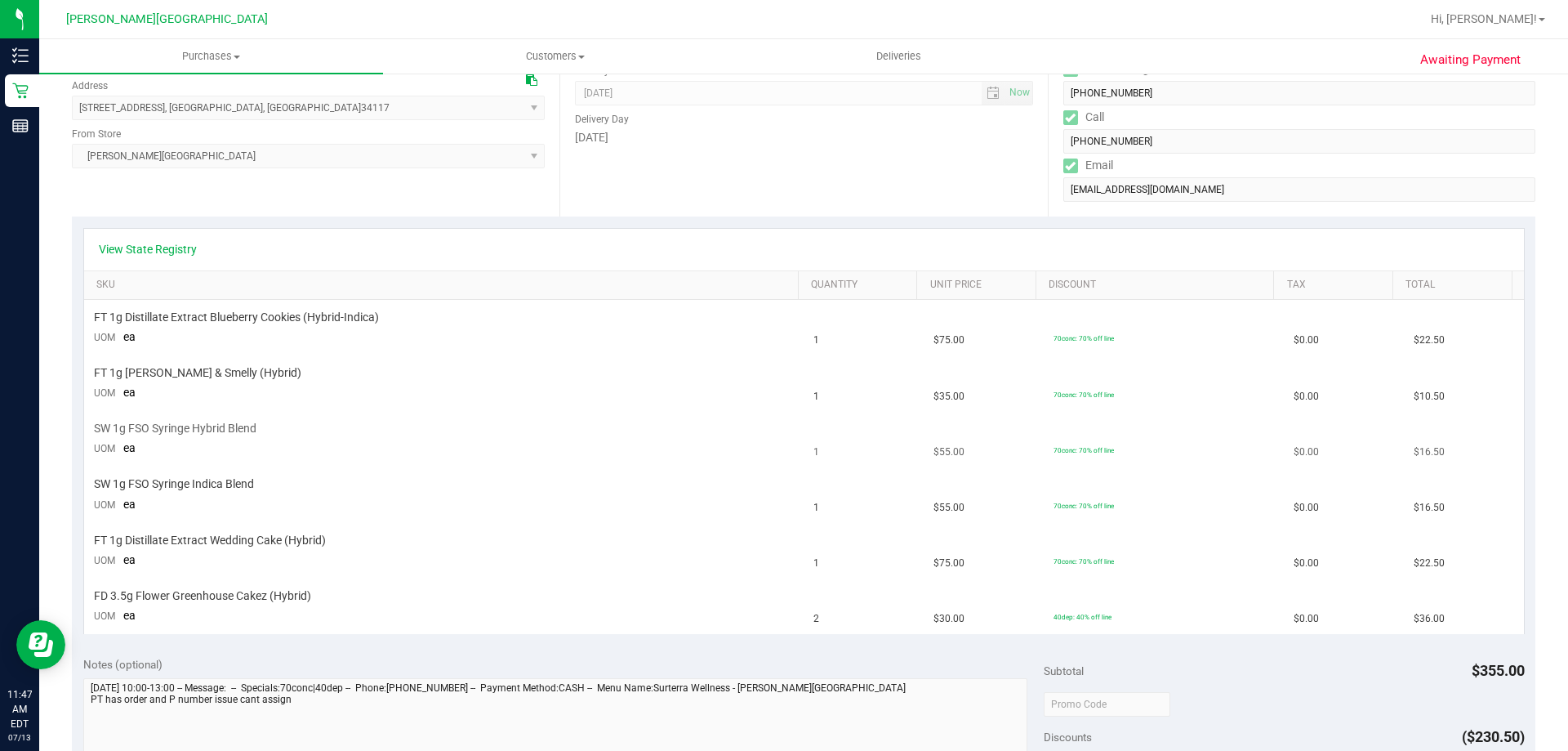 scroll, scrollTop: 245, scrollLeft: 0, axis: vertical 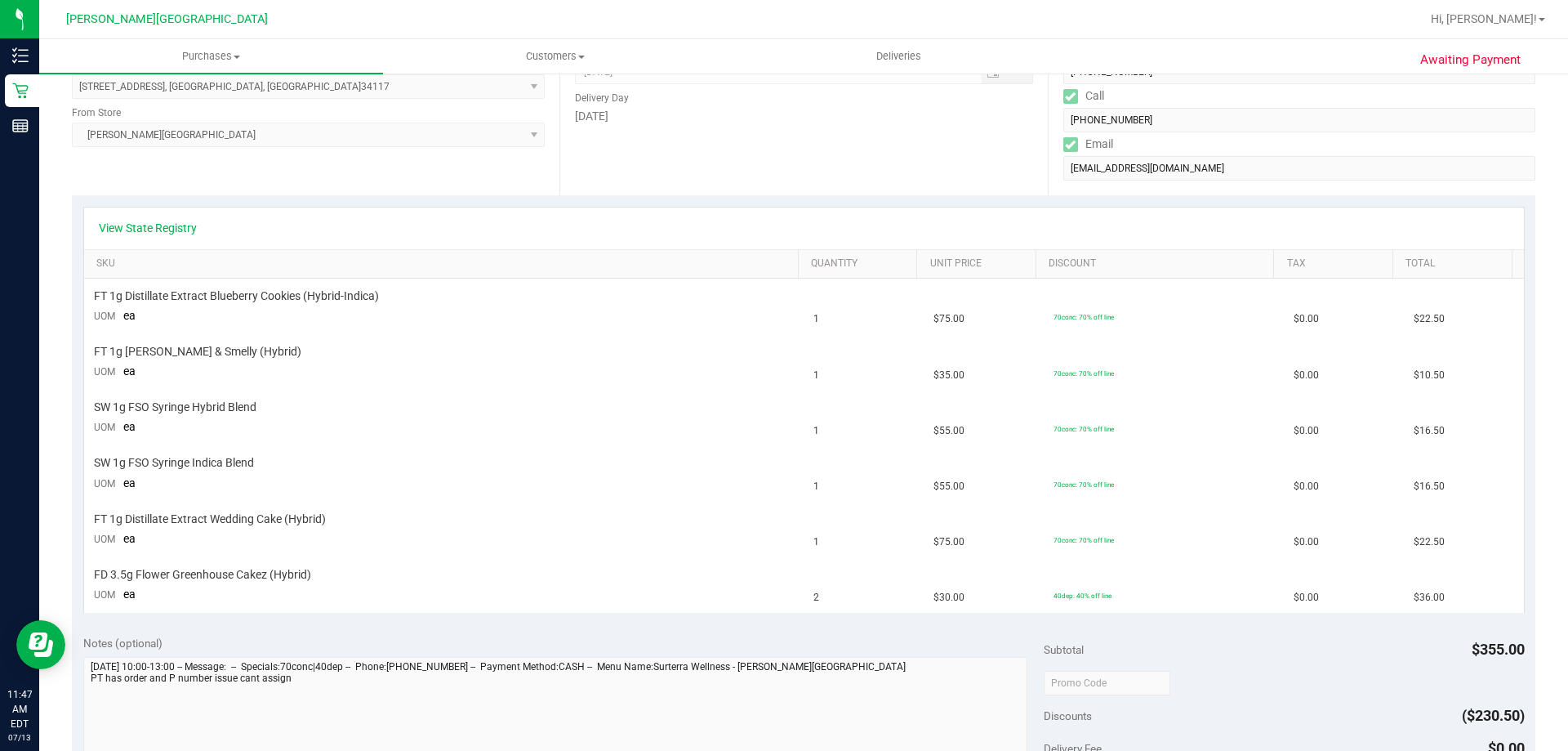 click on "Notes (optional)
Subtotal
$355.00
Discounts
($230.50)
Delivery Fee
$0.00
Sales Tax
$0.00
Total
$124.50" at bounding box center [804, 771] 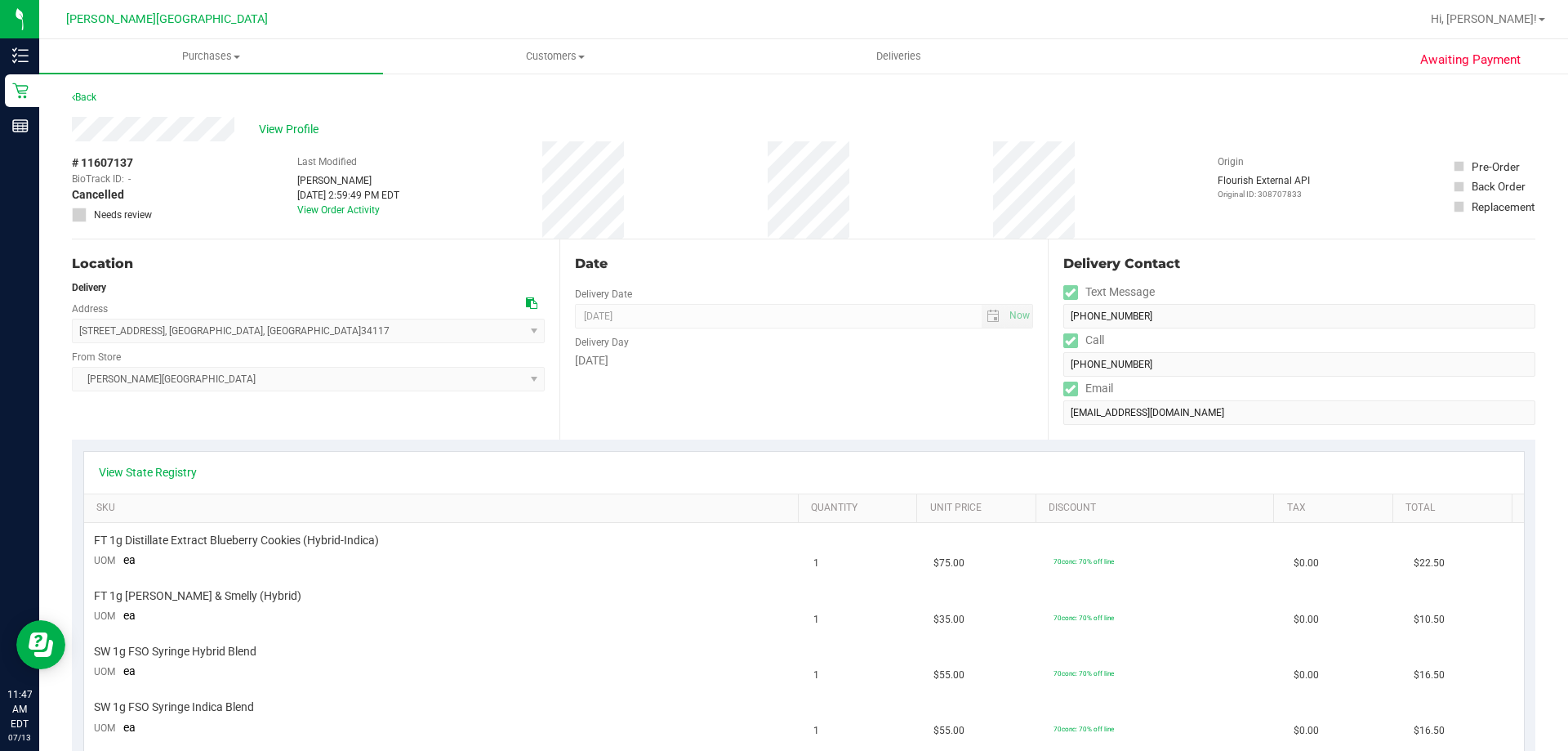 scroll, scrollTop: 0, scrollLeft: 0, axis: both 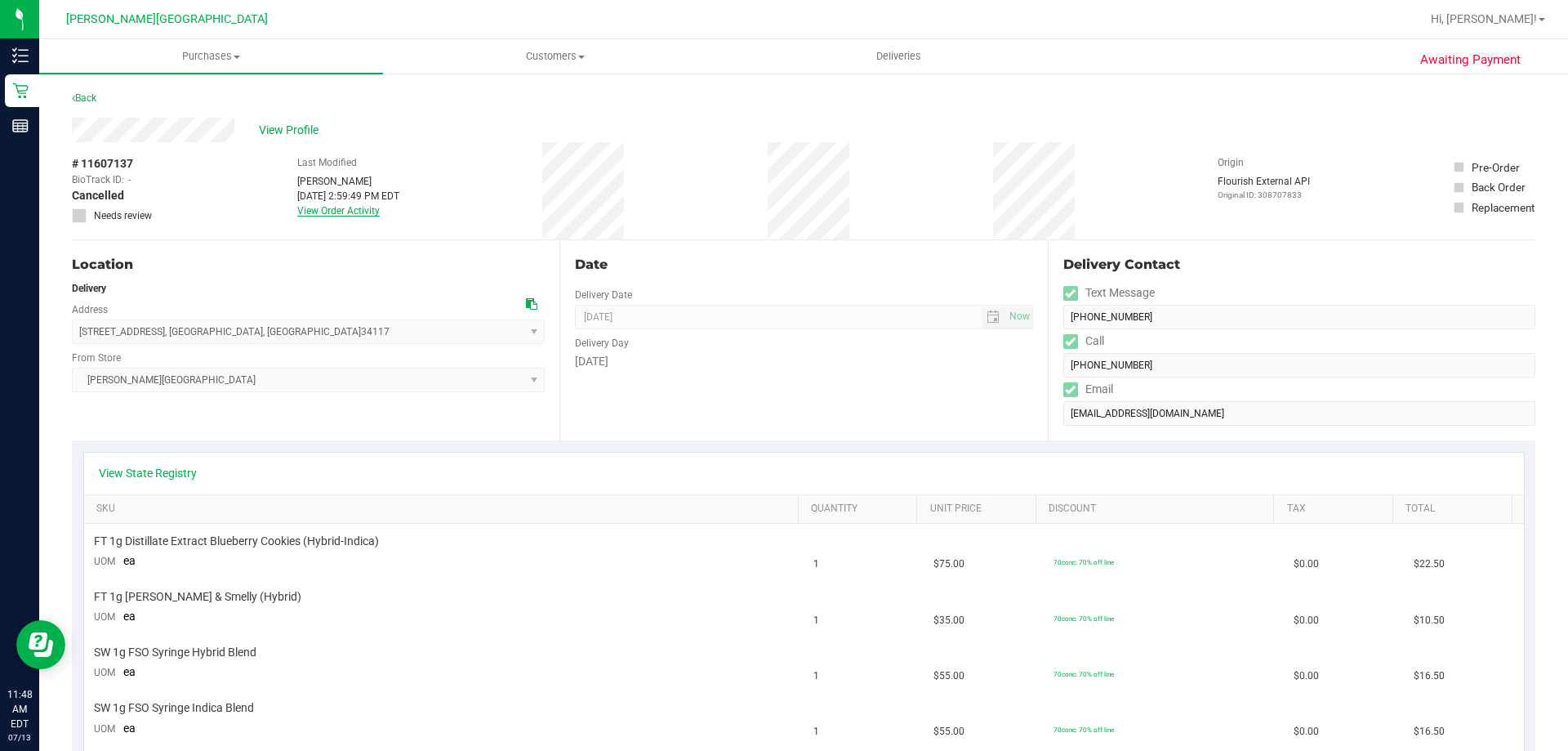 click on "View Order Activity" at bounding box center [338, 211] 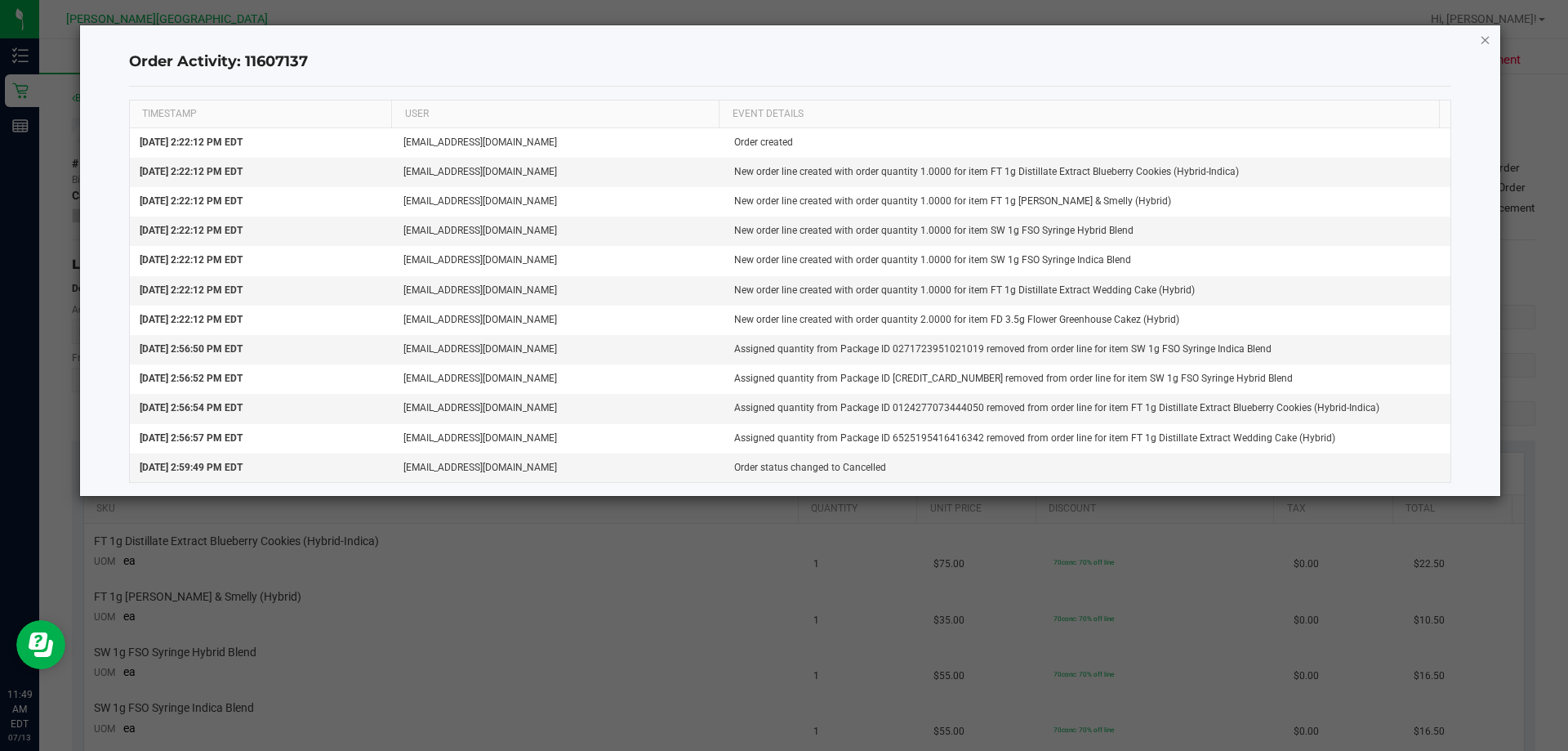 click 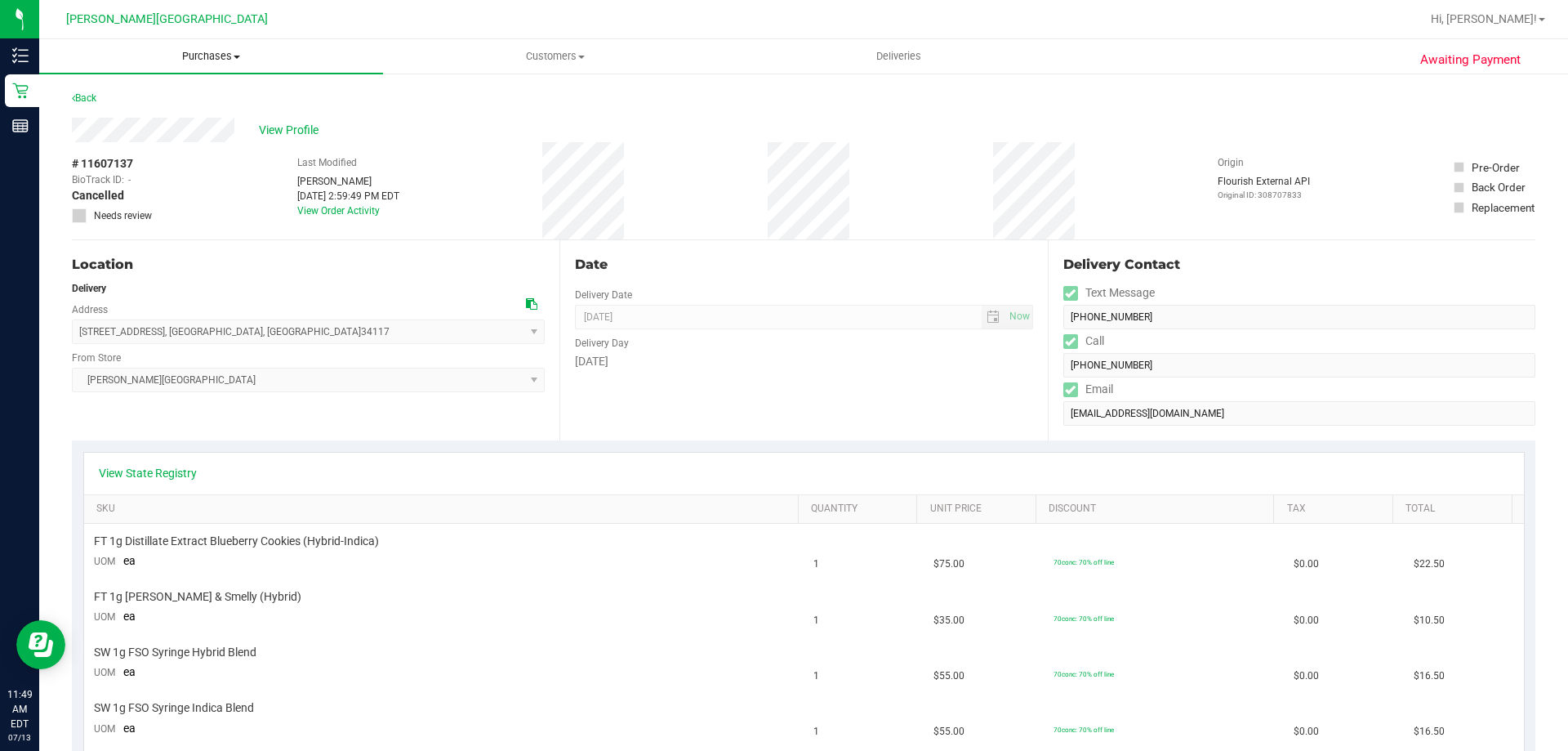 click on "Purchases" at bounding box center [211, 56] 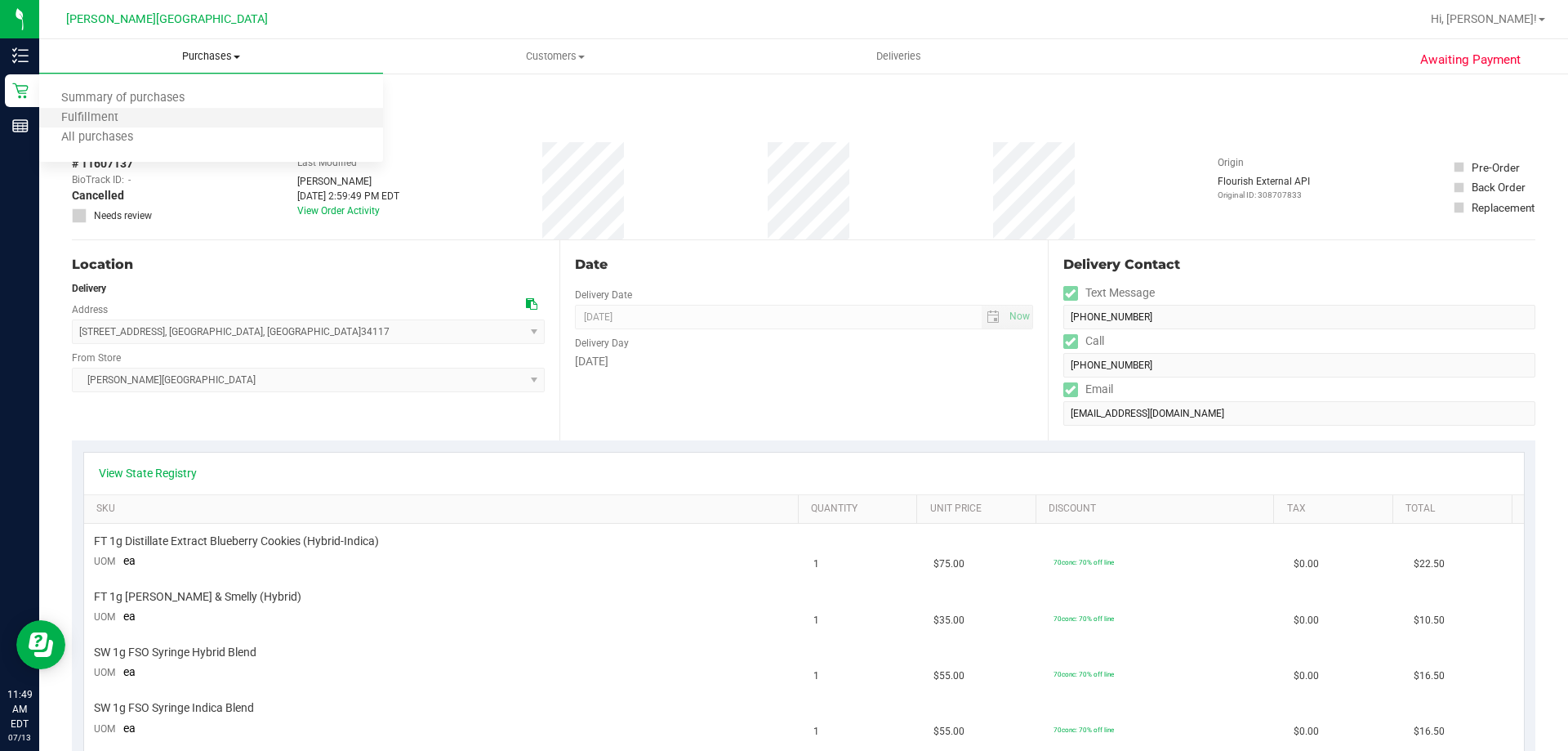 click on "Fulfillment" at bounding box center [211, 118] 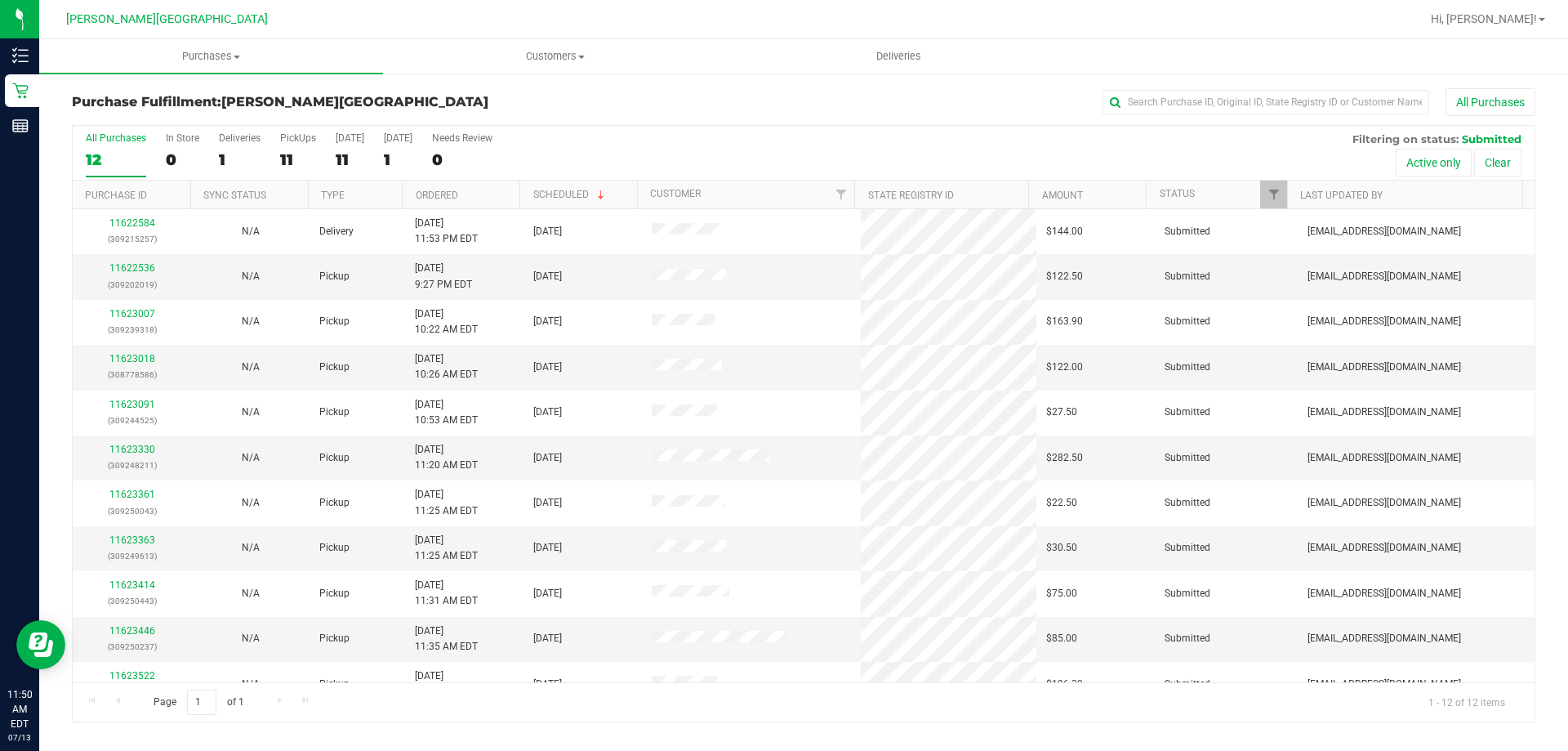 click on "Ordered" at bounding box center (461, 194) 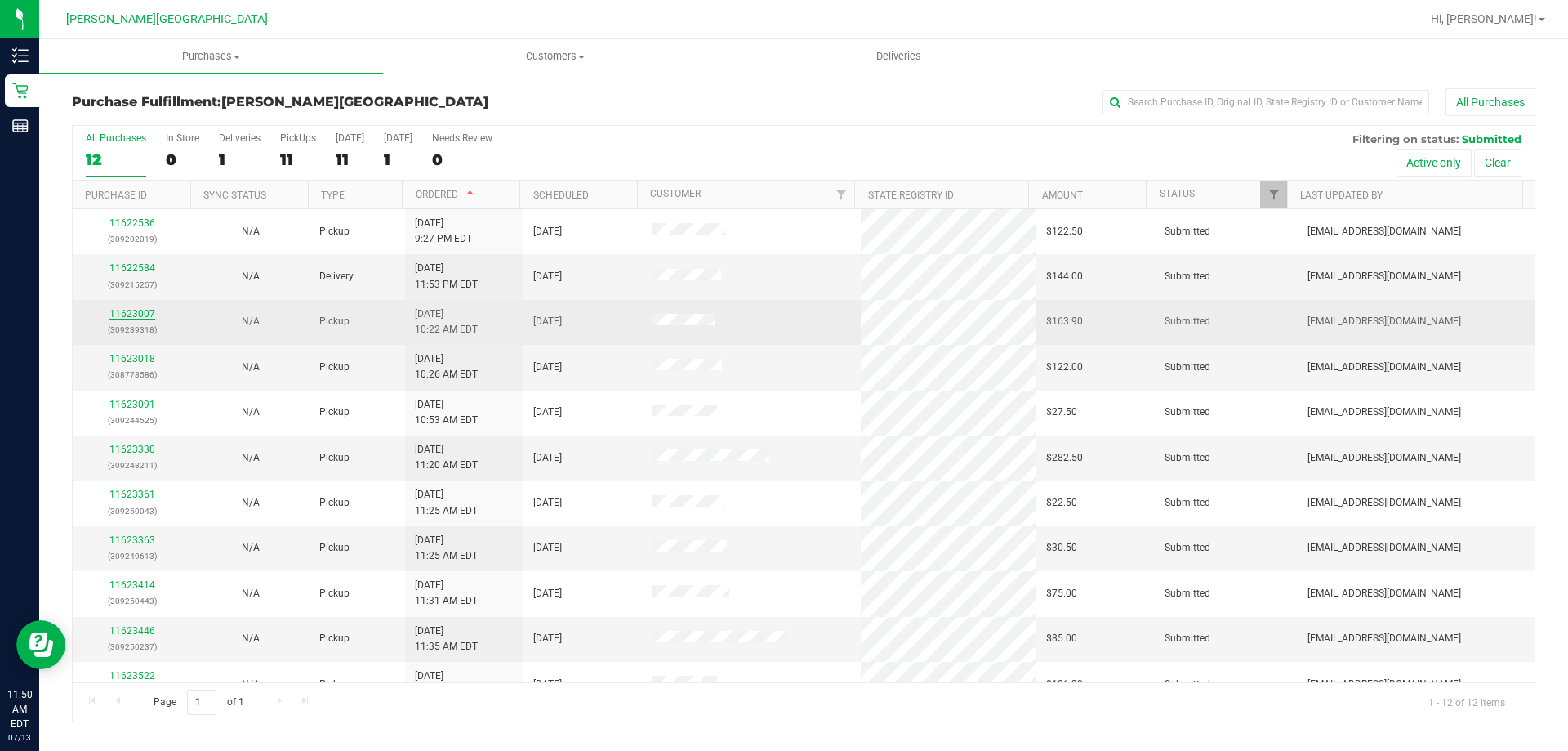 click on "11623007" at bounding box center [132, 314] 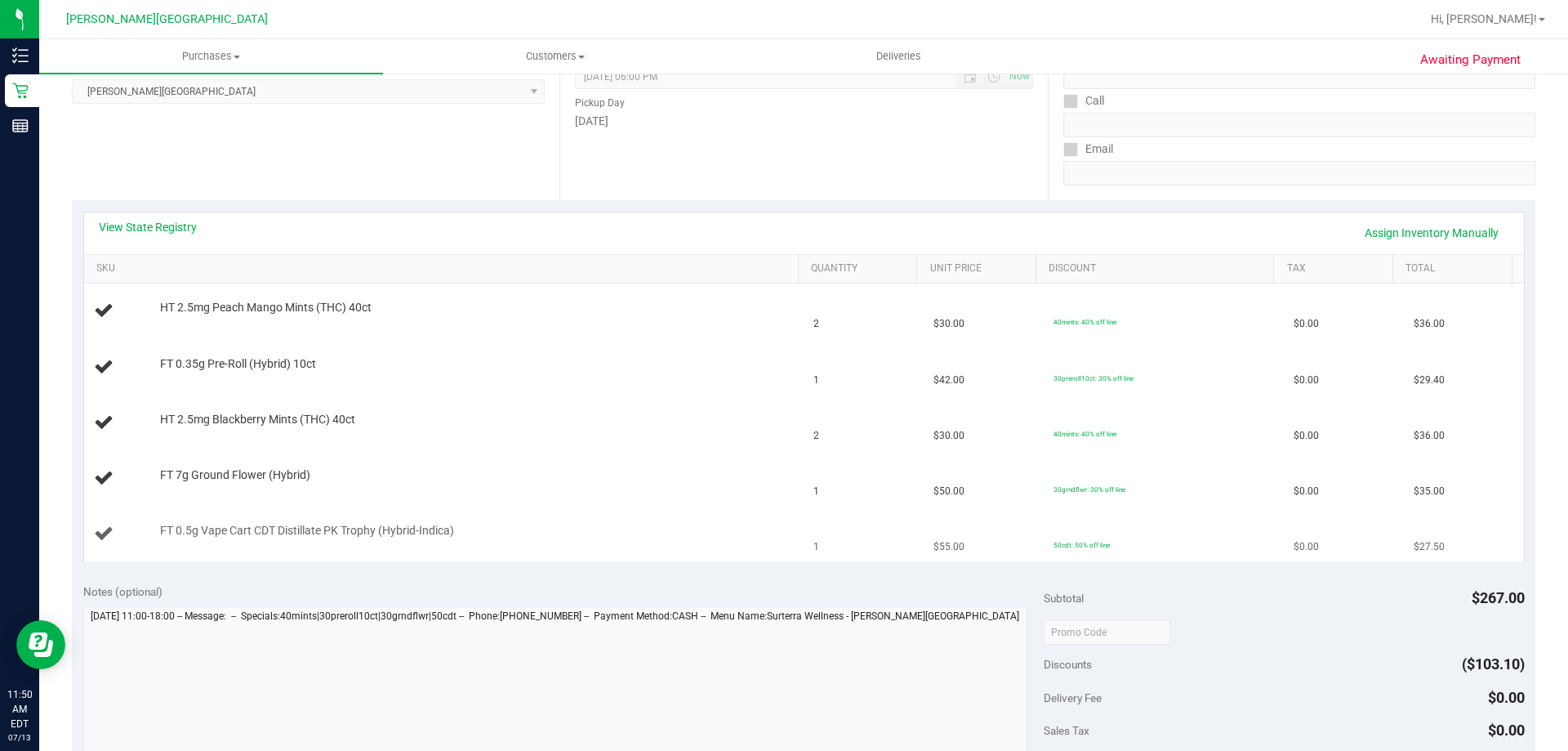 scroll, scrollTop: 245, scrollLeft: 0, axis: vertical 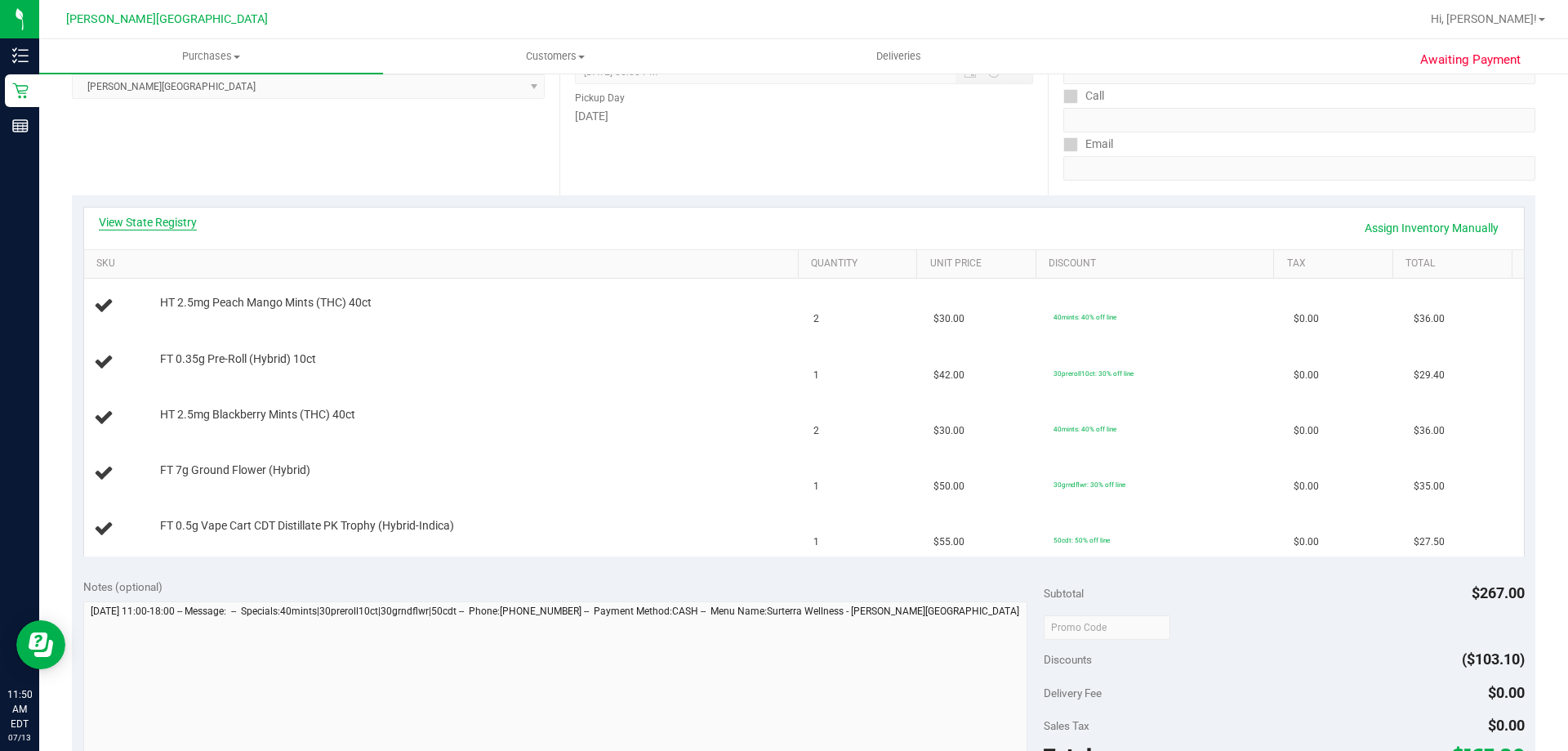 click on "View State Registry" at bounding box center [148, 222] 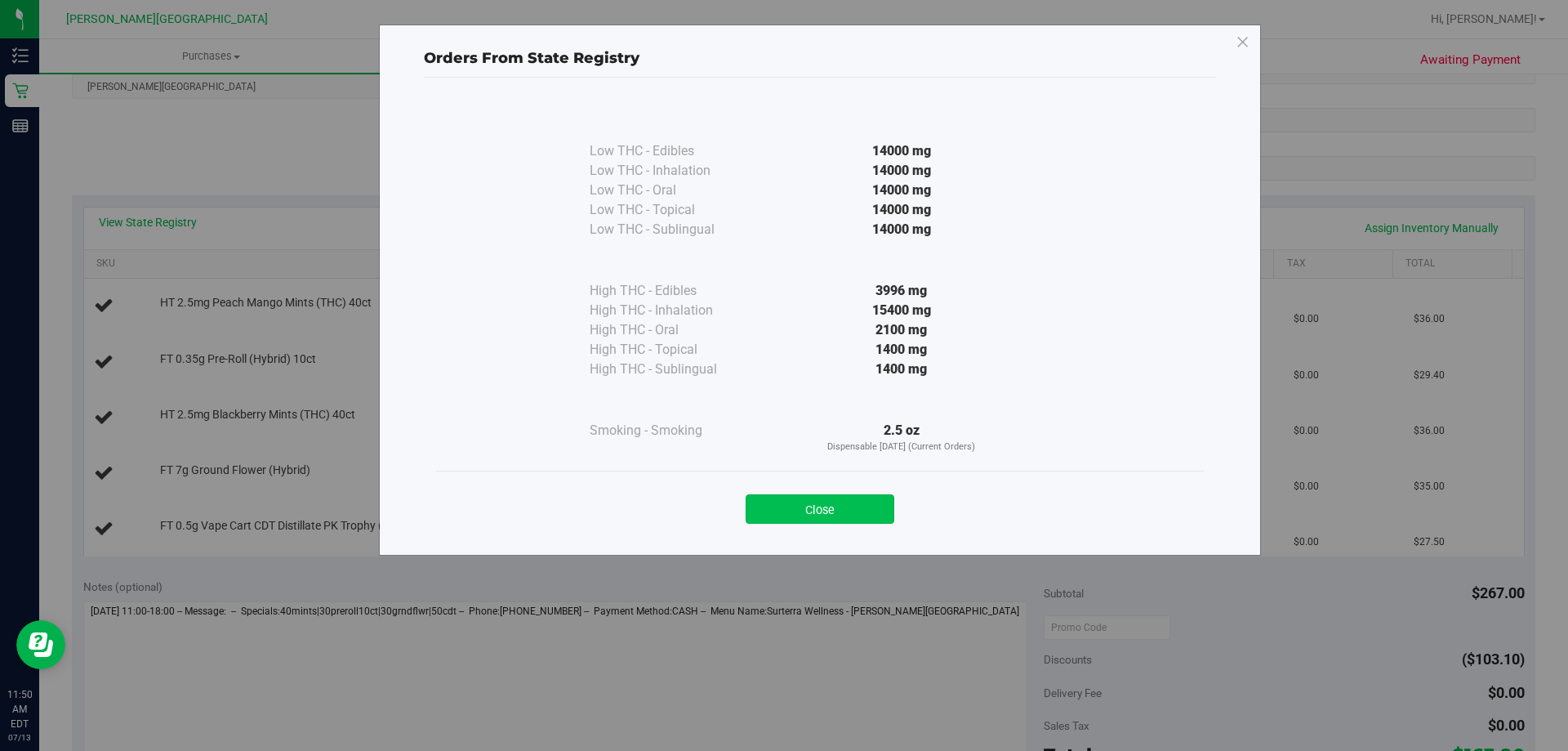 click on "Close" at bounding box center [820, 509] 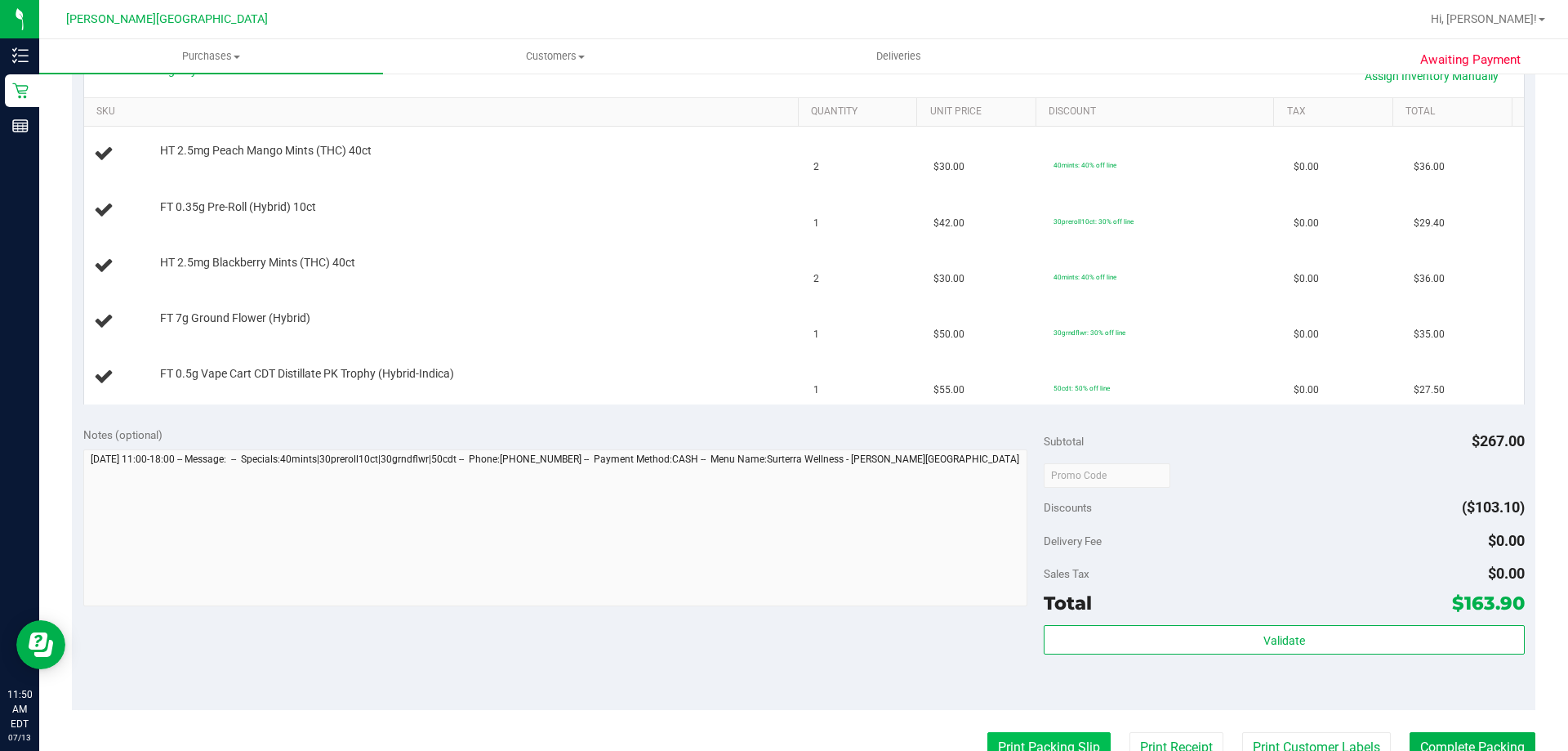 scroll, scrollTop: 572, scrollLeft: 0, axis: vertical 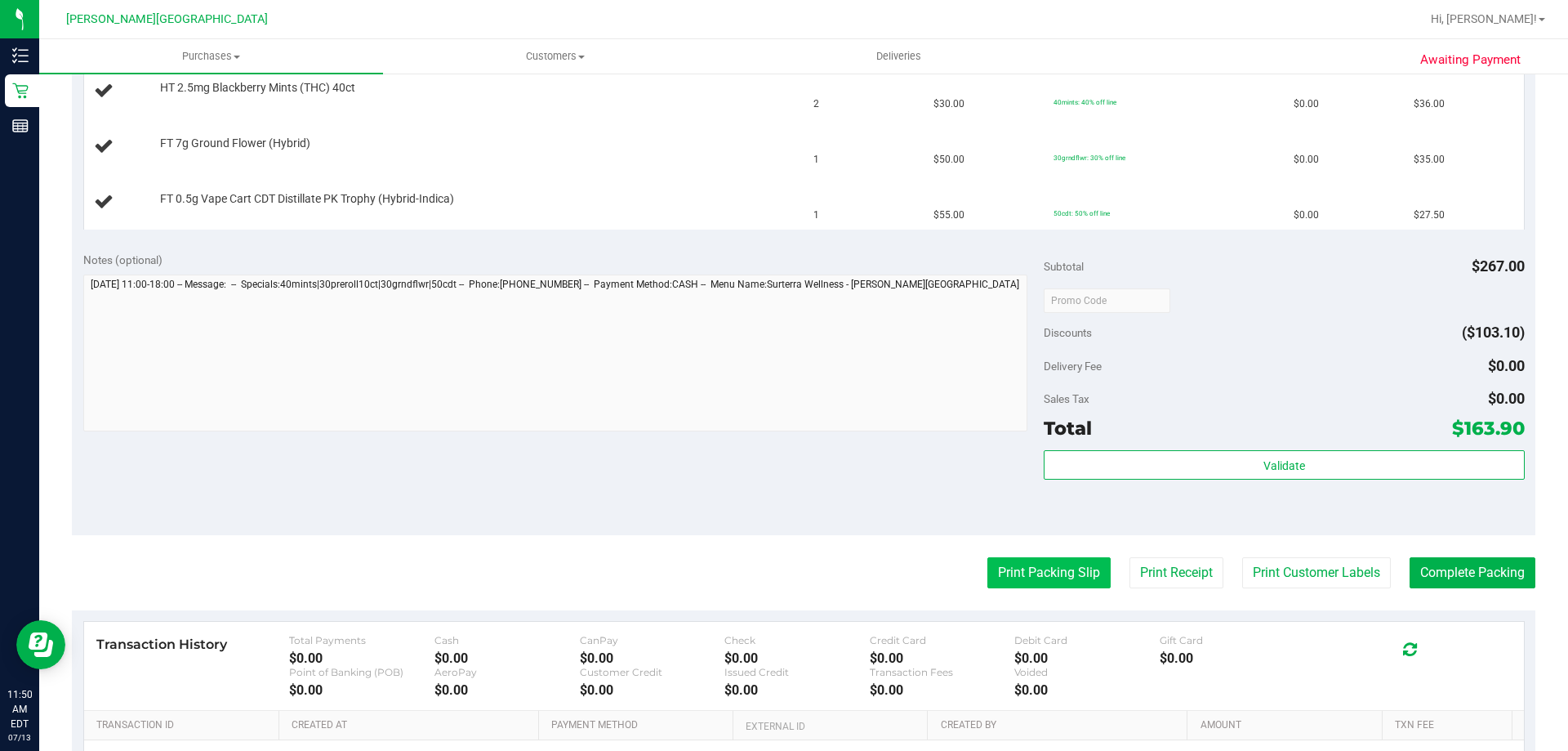 click on "Print Packing Slip" at bounding box center (1049, 573) 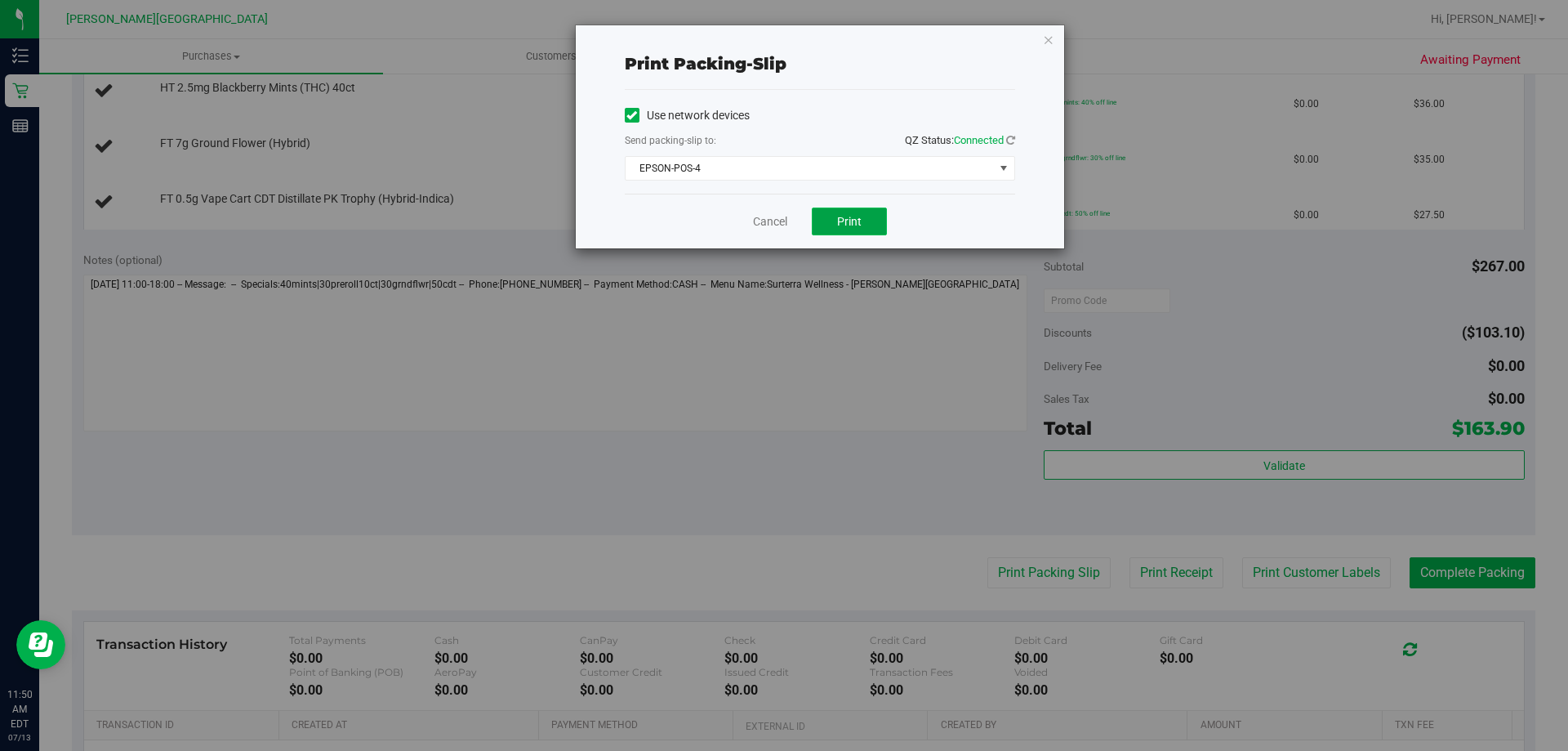 click on "Print" at bounding box center [849, 221] 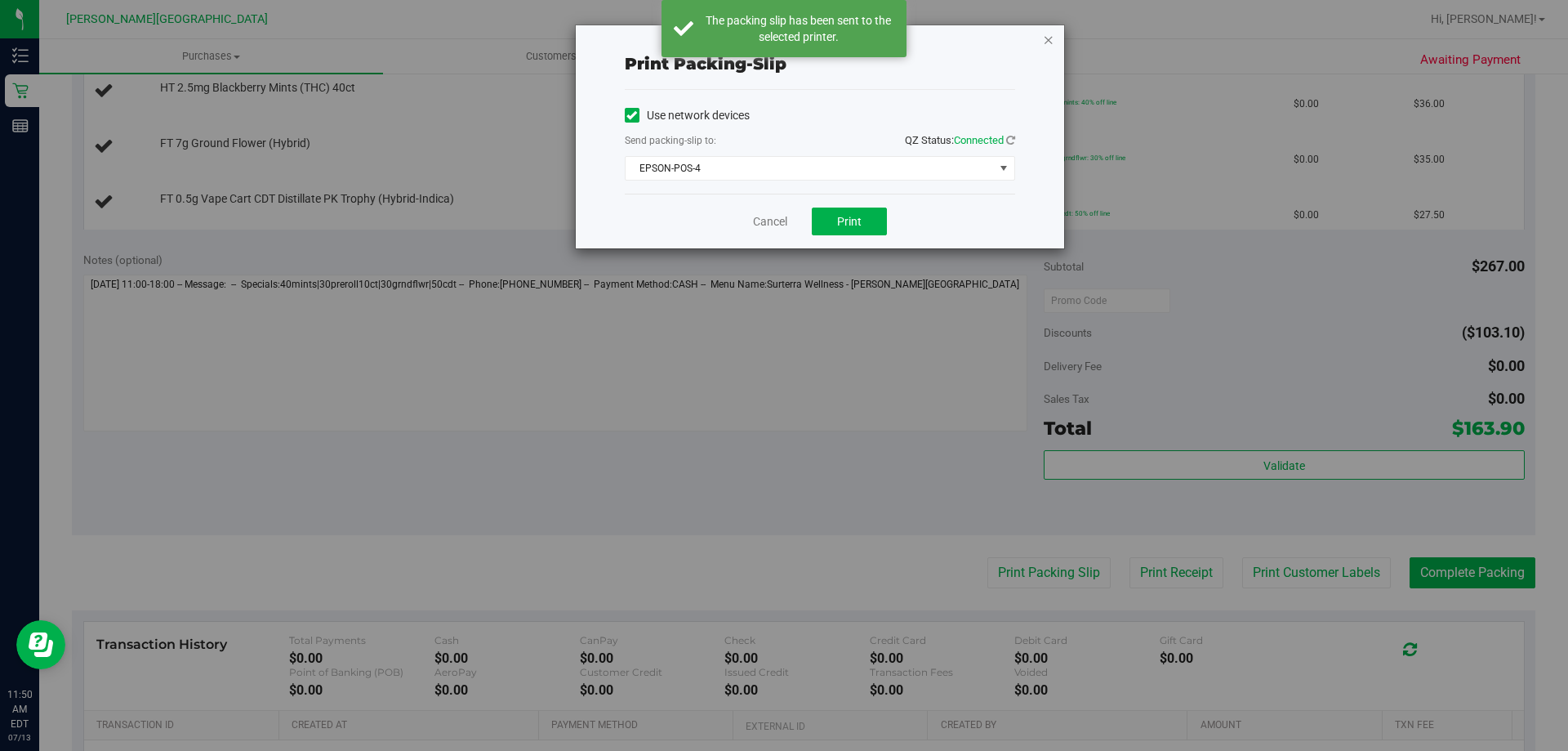 click at bounding box center (1049, 39) 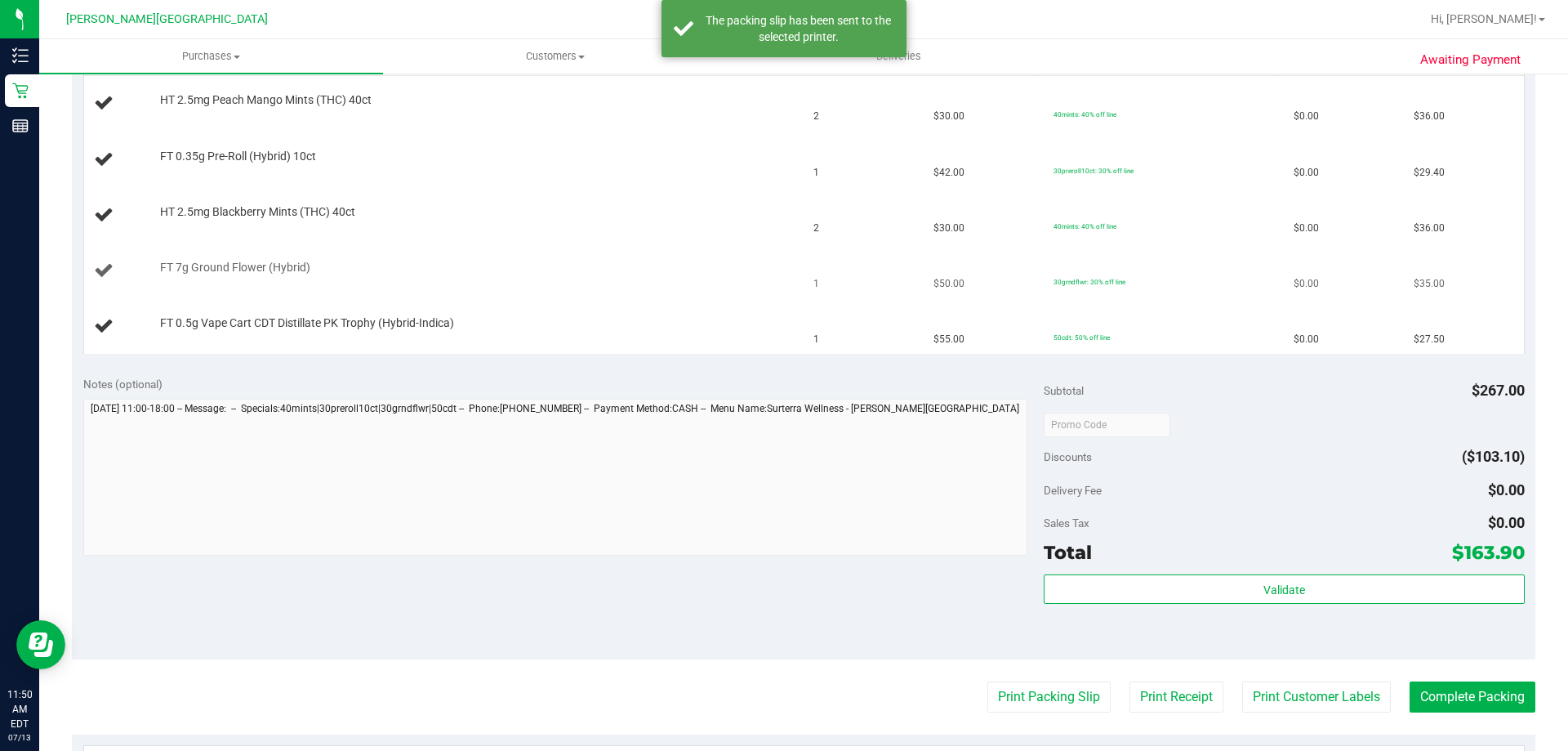 scroll, scrollTop: 245, scrollLeft: 0, axis: vertical 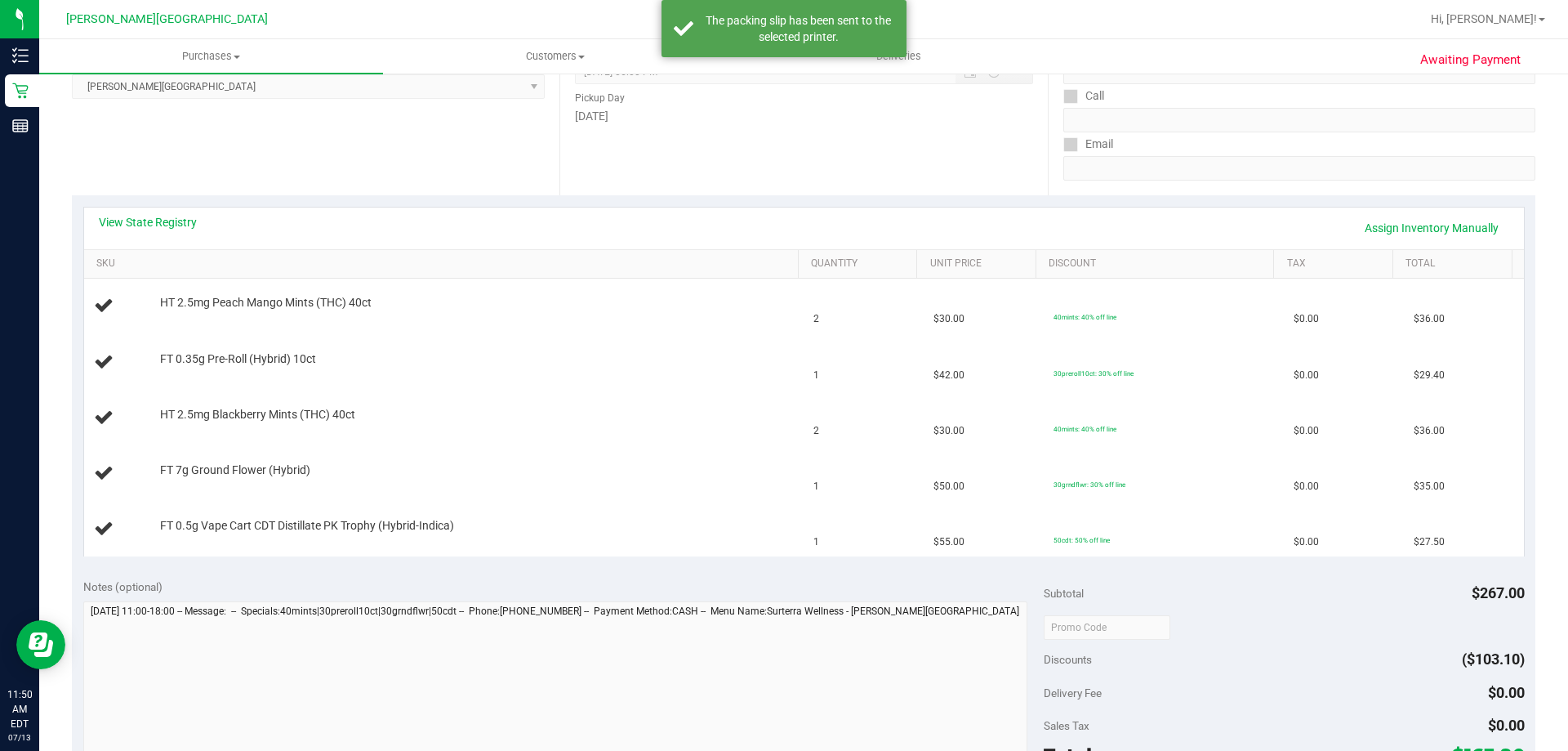 click on "Notes (optional)
Subtotal
$267.00
Discounts
($103.10)
Delivery Fee
$0.00
Sales Tax
$0.00
Total
$163.90" at bounding box center (804, 715) 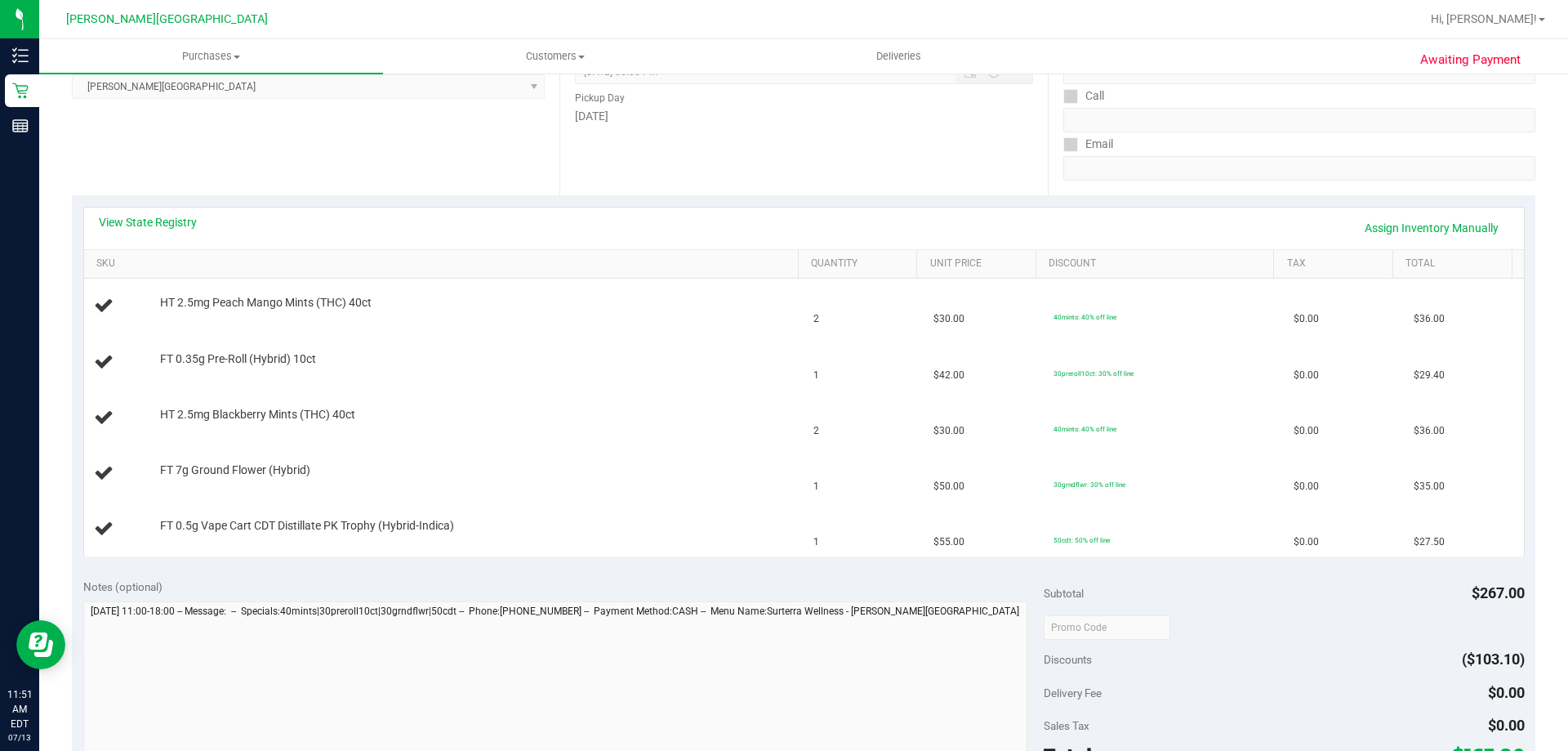 click on "Notes (optional)" at bounding box center (564, 587) 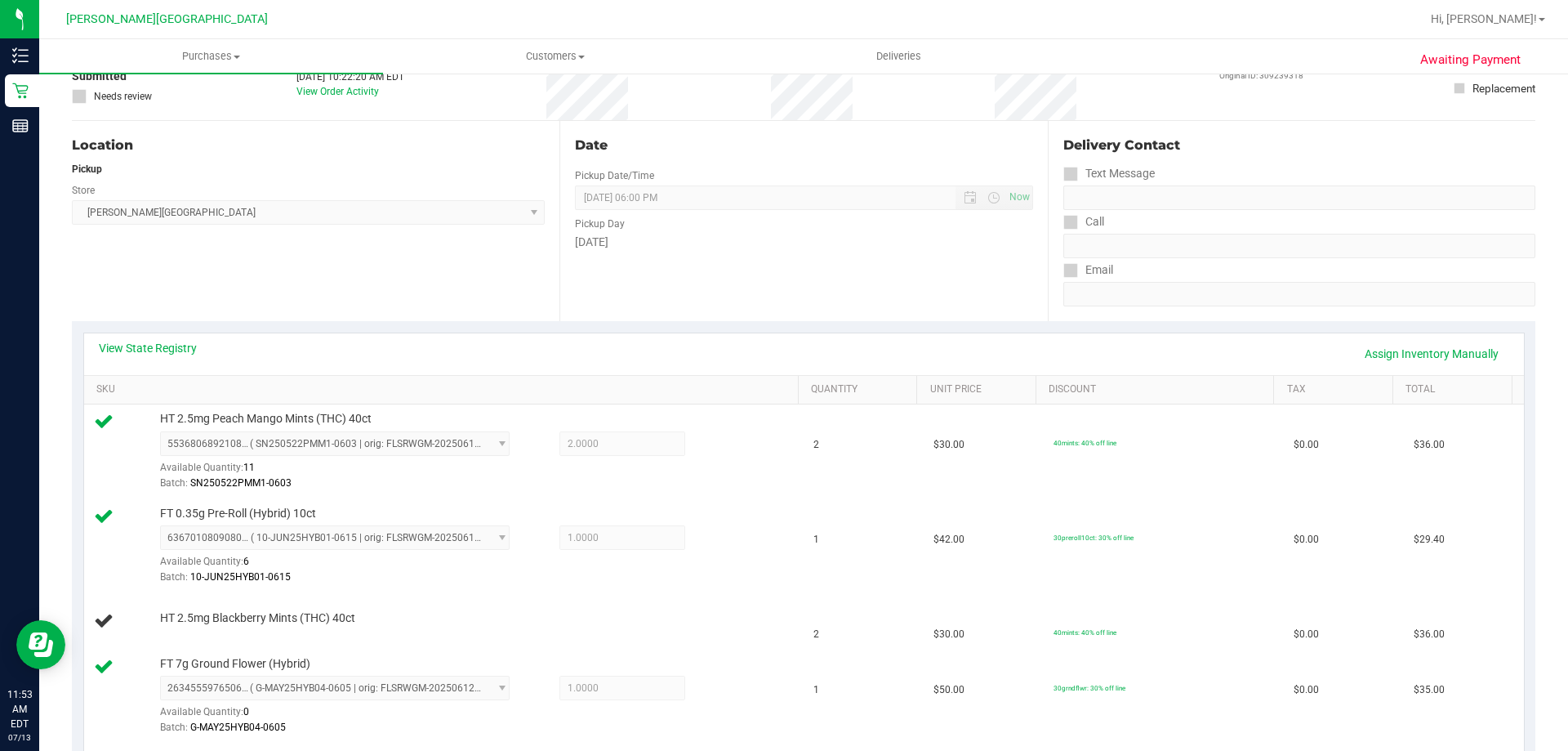 scroll, scrollTop: 0, scrollLeft: 0, axis: both 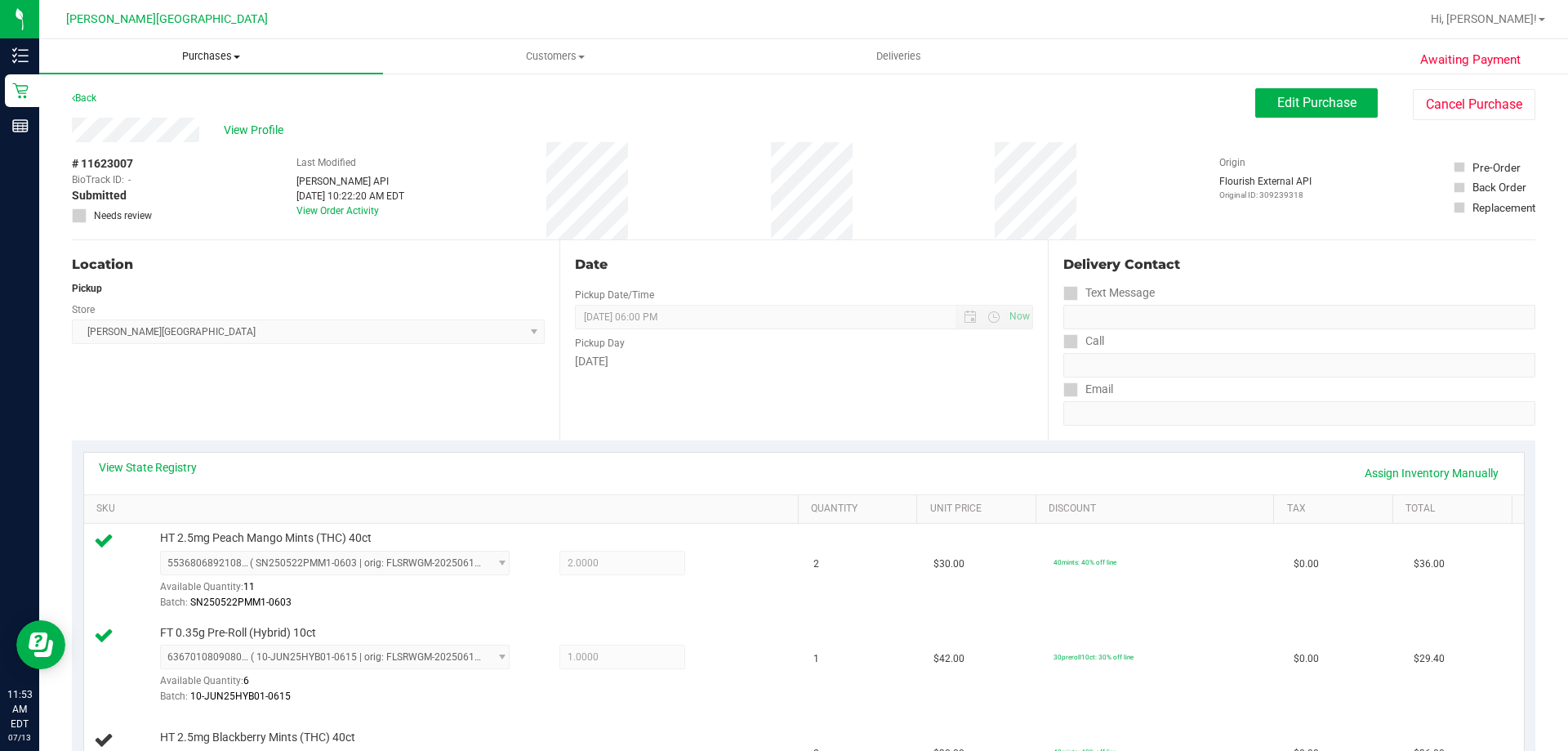click on "Purchases
Summary of purchases
Fulfillment
All purchases" at bounding box center [211, 56] 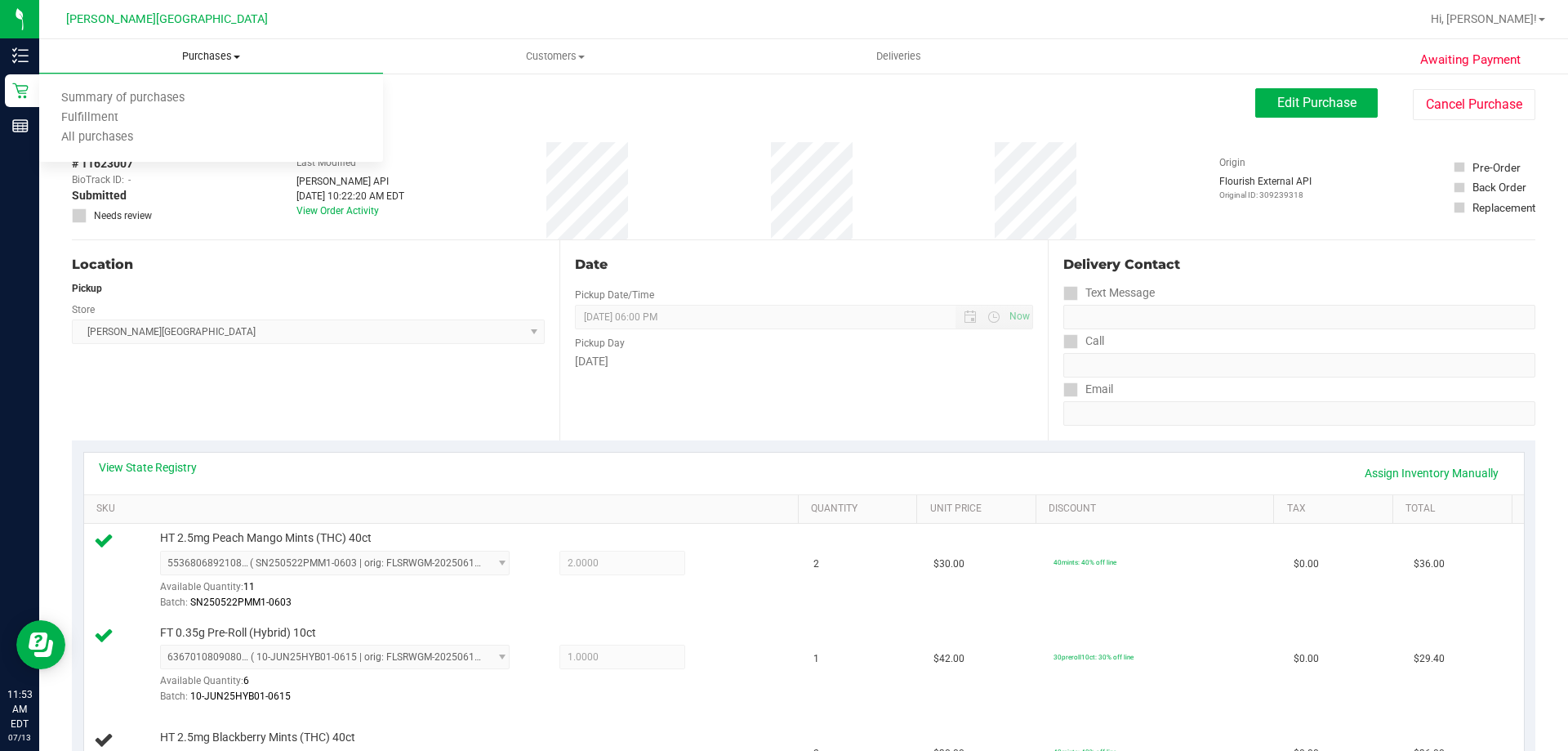 click on "Purchases" at bounding box center (211, 56) 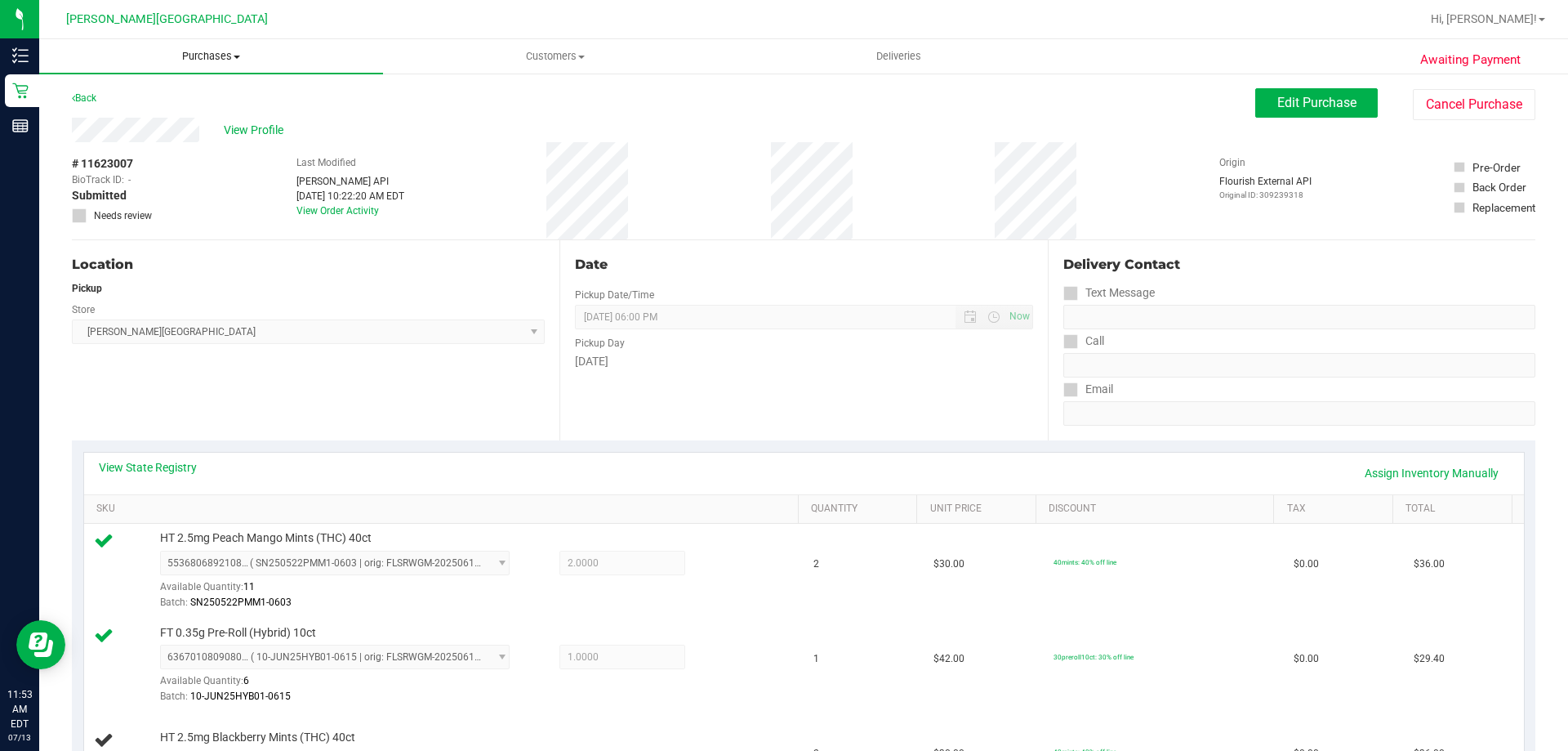 click on "Purchases" at bounding box center [211, 56] 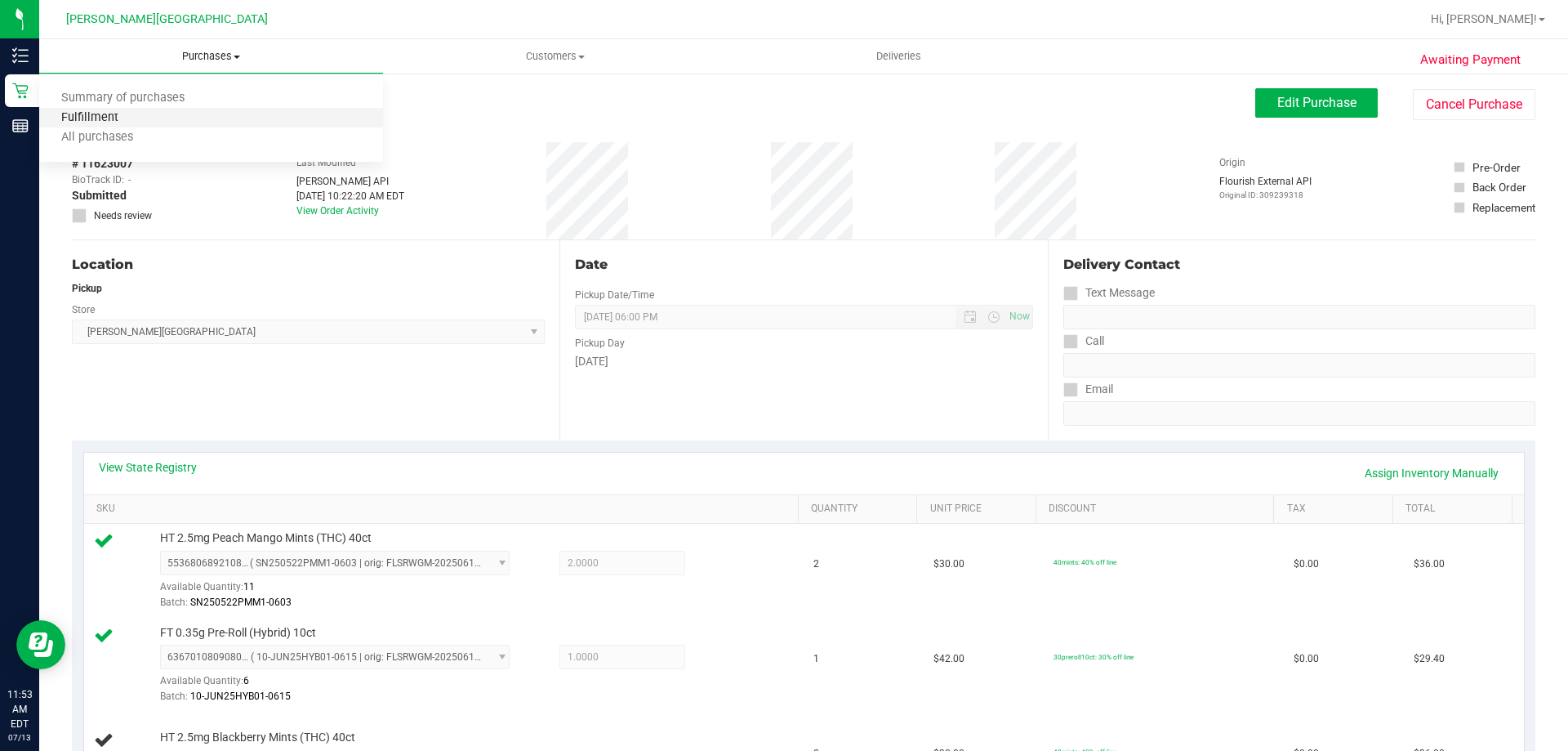 click on "Fulfillment" at bounding box center [90, 118] 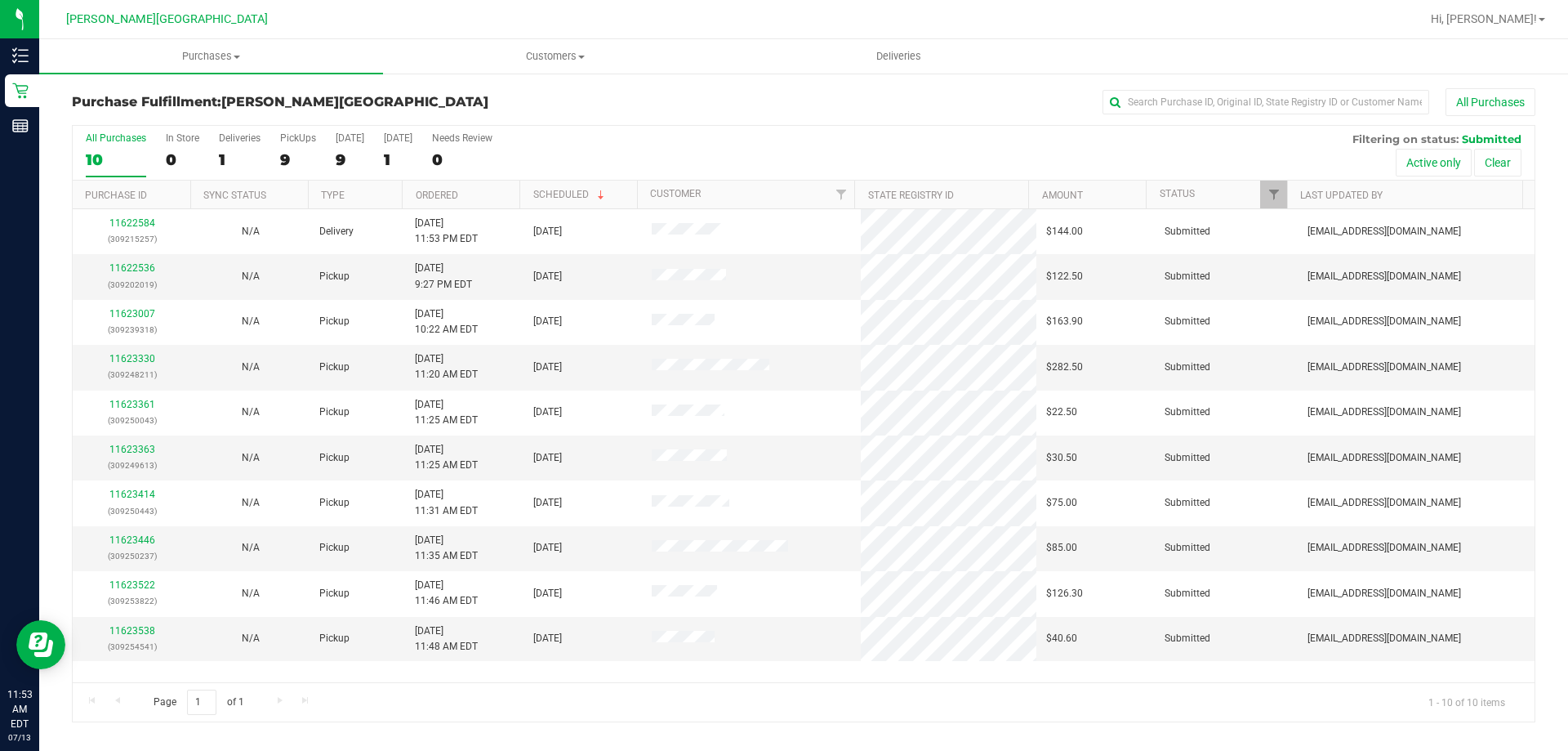 click on "Ordered" at bounding box center [461, 194] 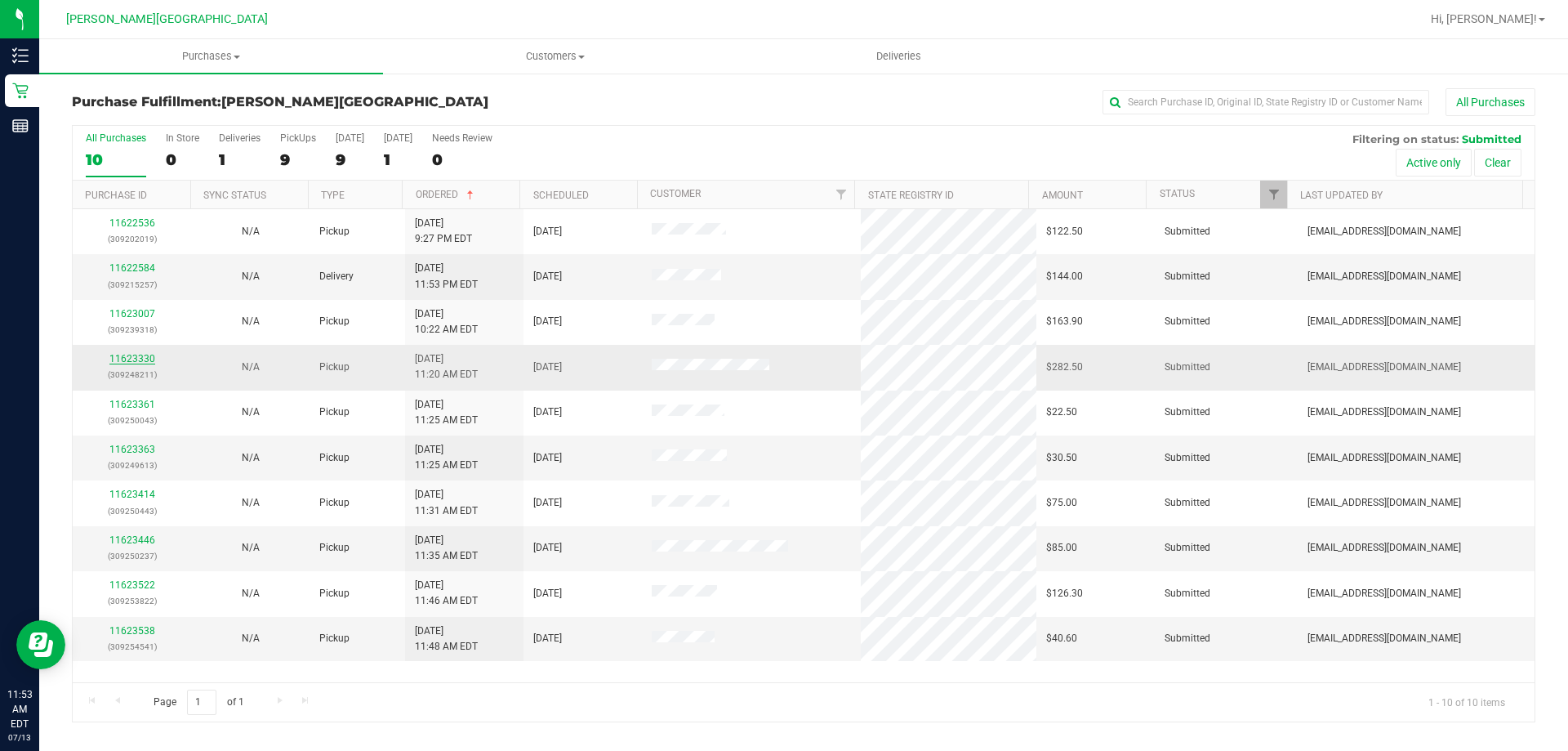click on "11623330" at bounding box center [132, 359] 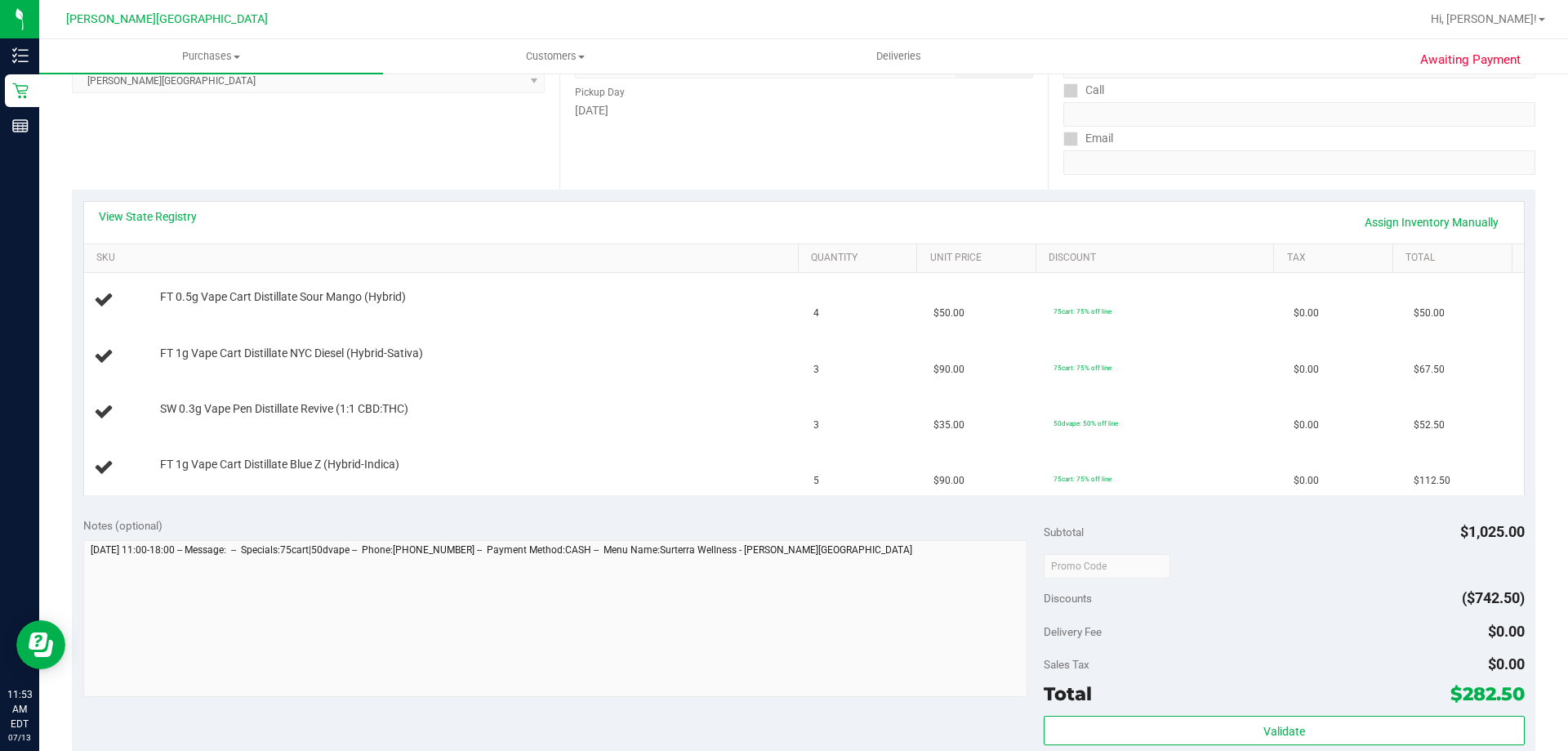 scroll, scrollTop: 245, scrollLeft: 0, axis: vertical 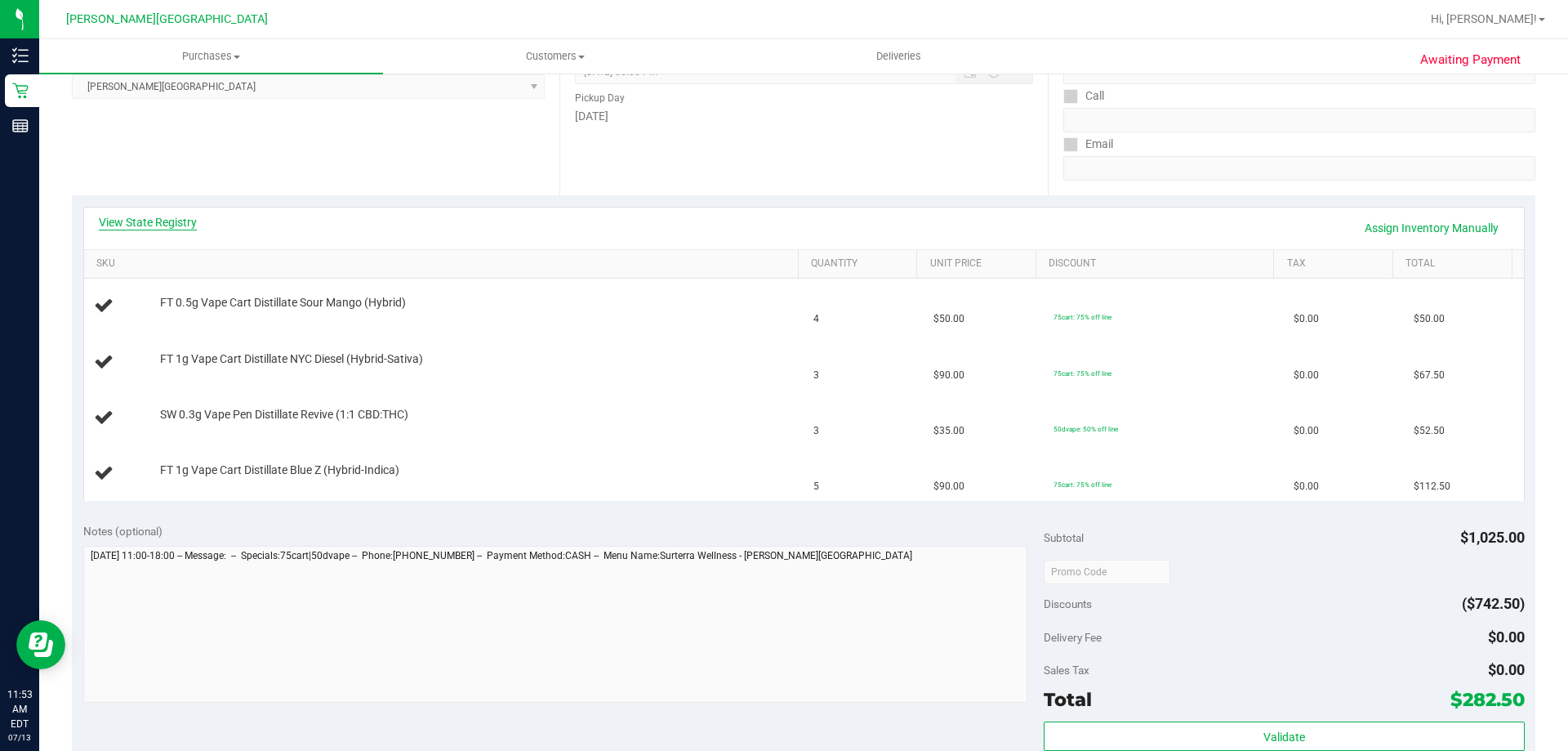 click on "View State Registry" at bounding box center (148, 222) 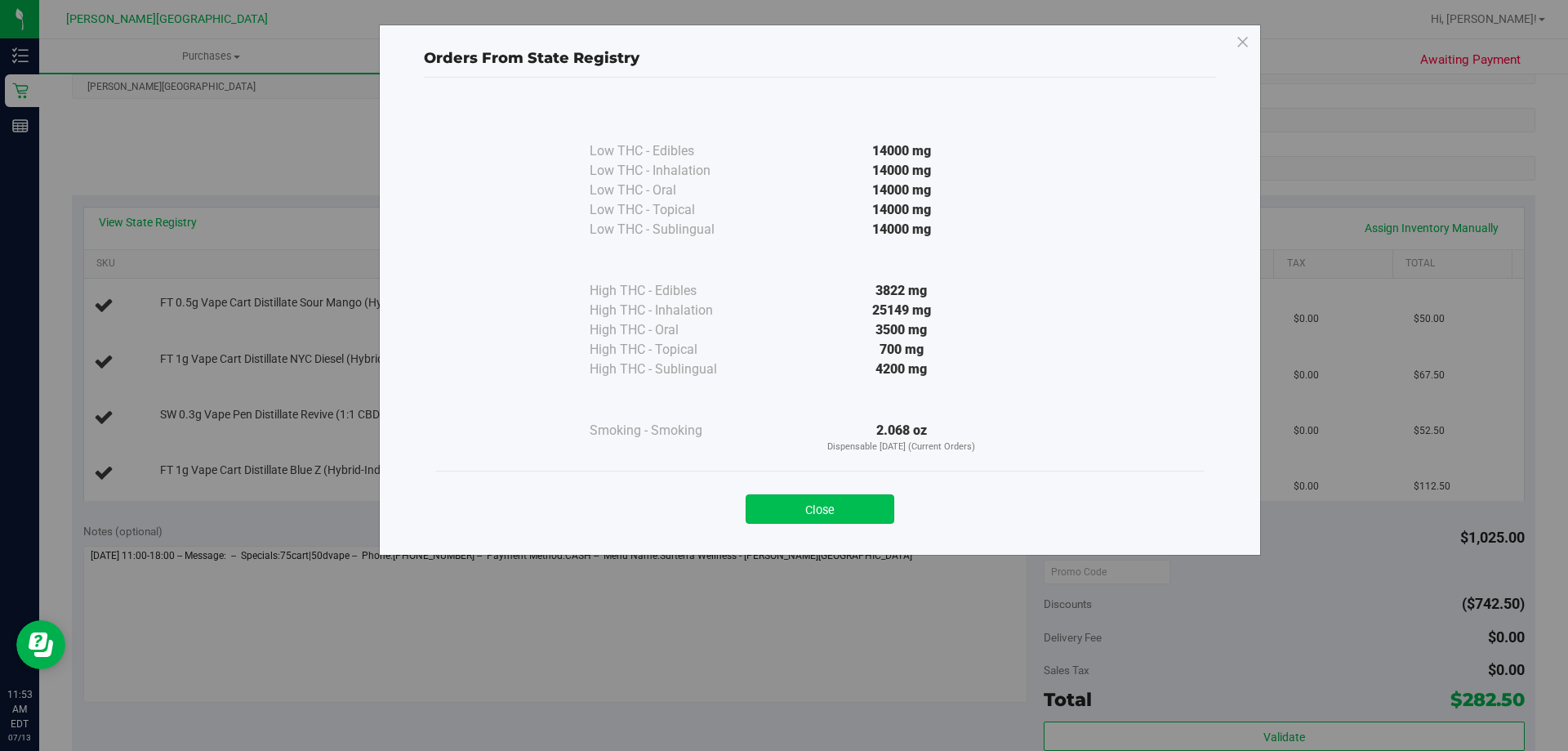 click on "Close" at bounding box center [820, 509] 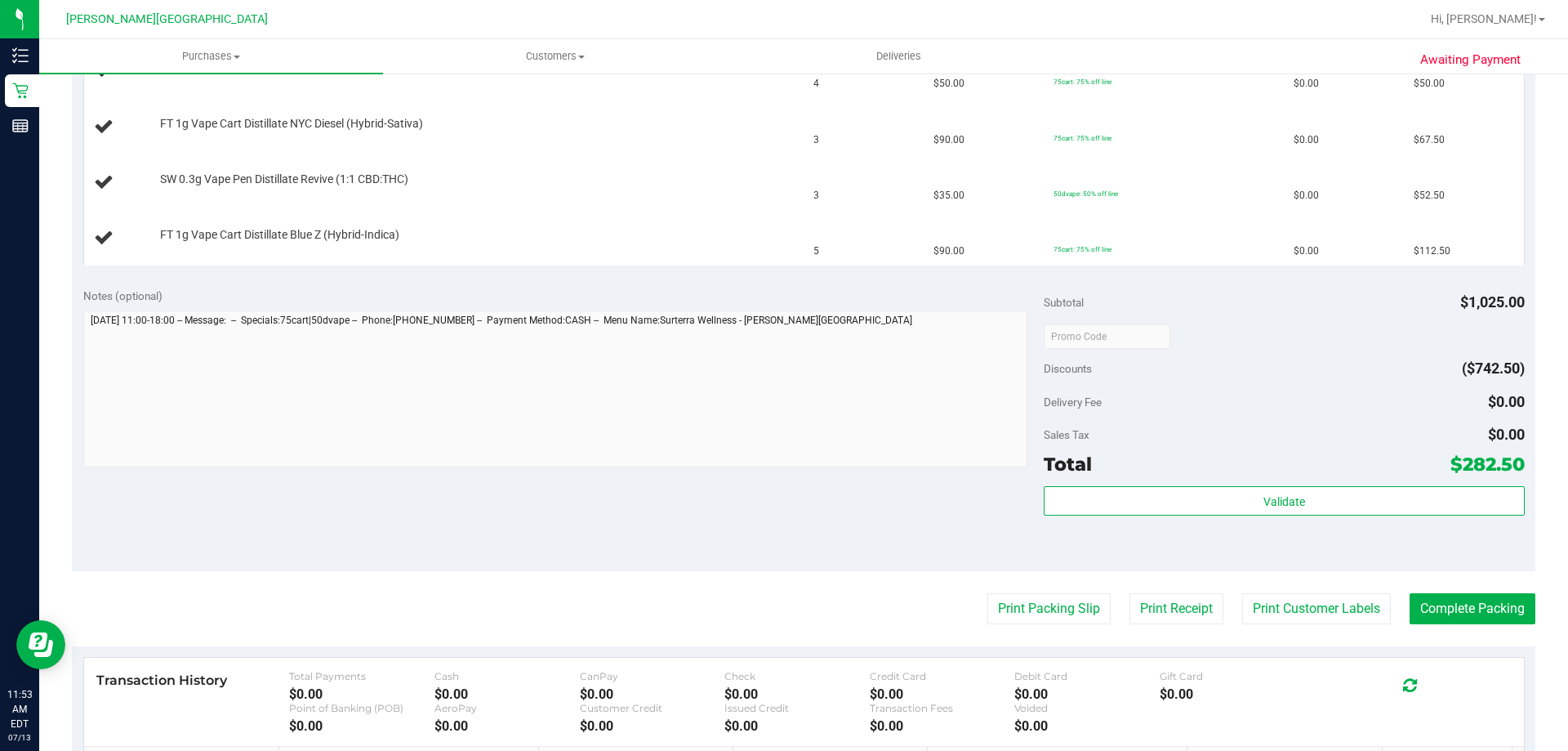 scroll, scrollTop: 490, scrollLeft: 0, axis: vertical 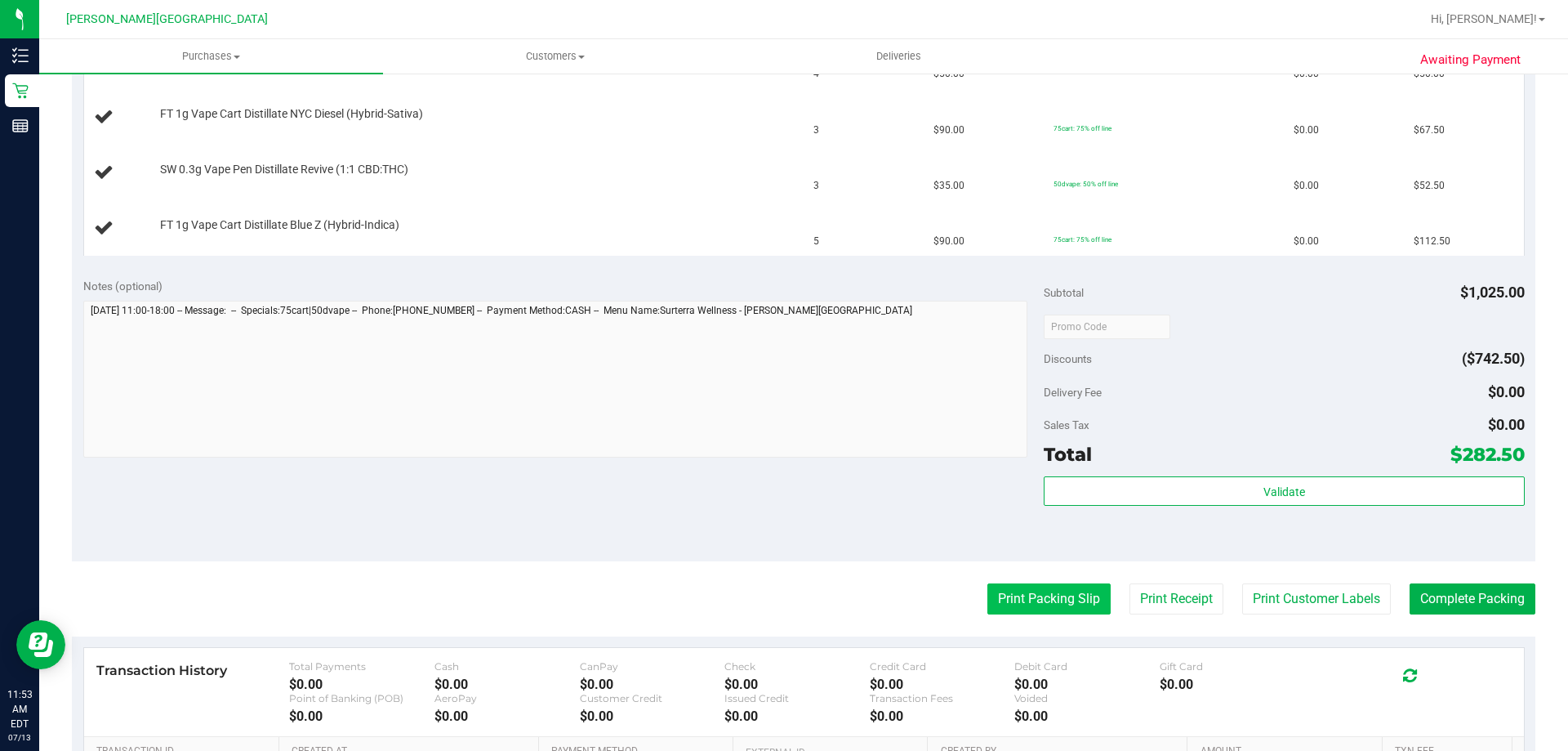 click on "Print Packing Slip" at bounding box center (1049, 599) 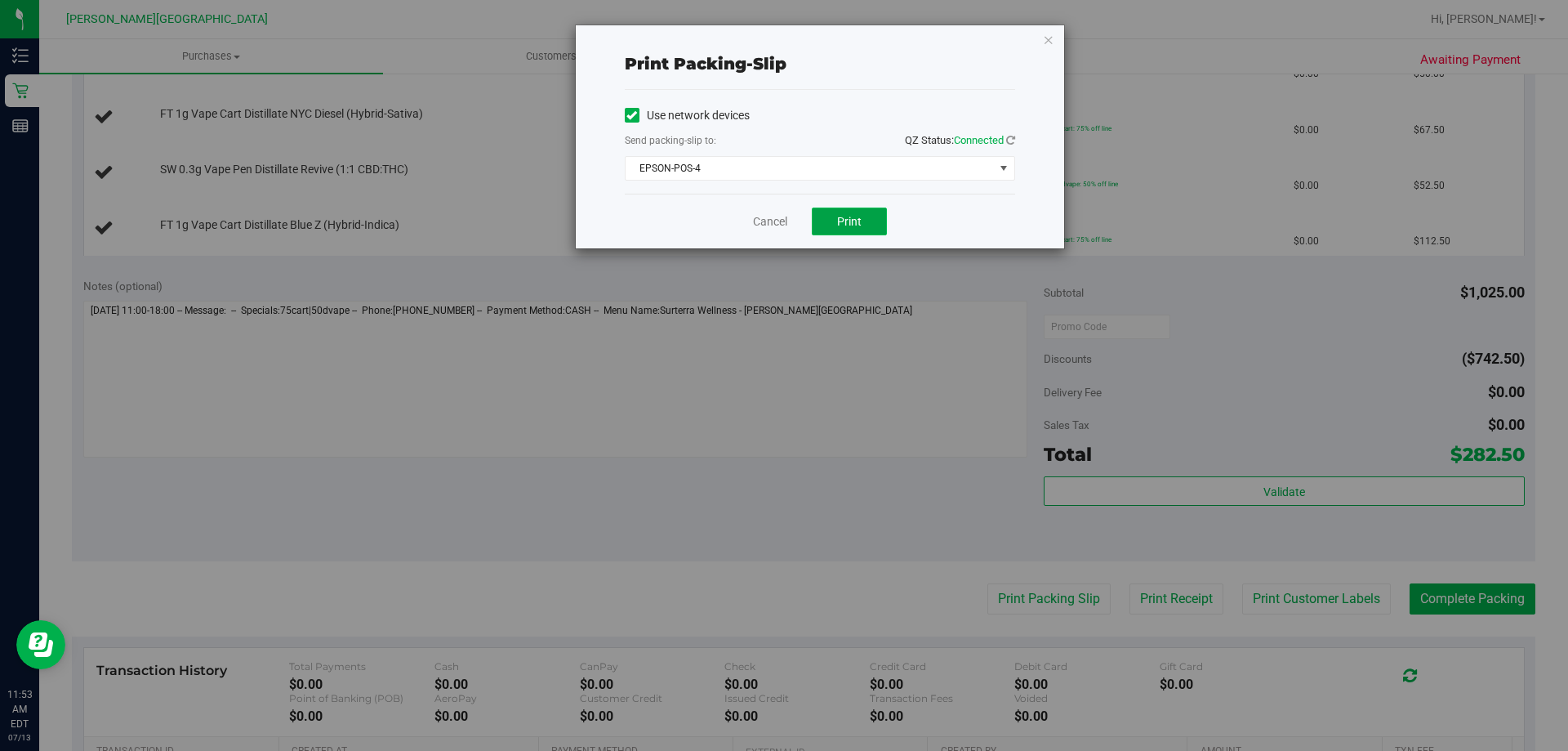 click on "Print" at bounding box center (849, 221) 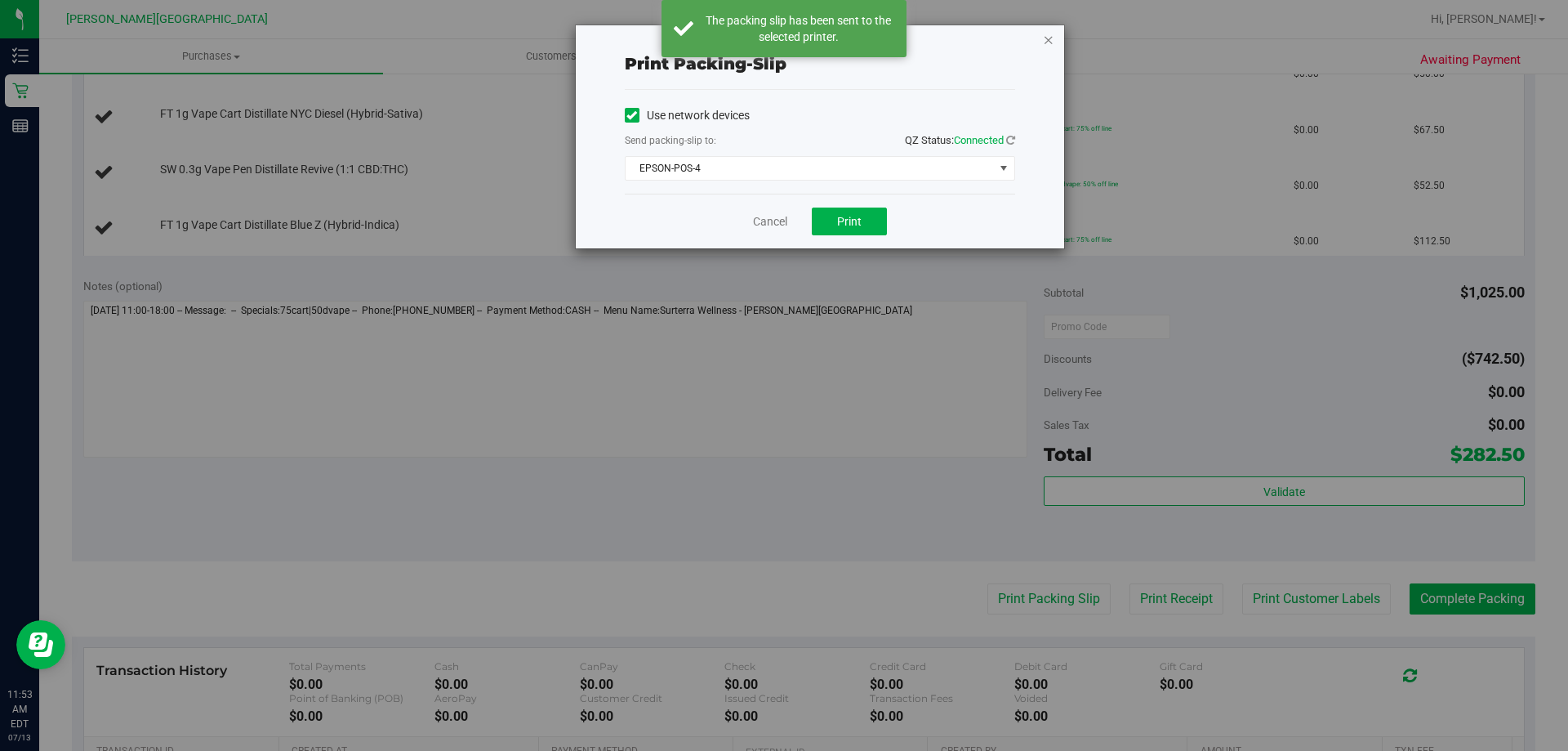 click at bounding box center (1049, 39) 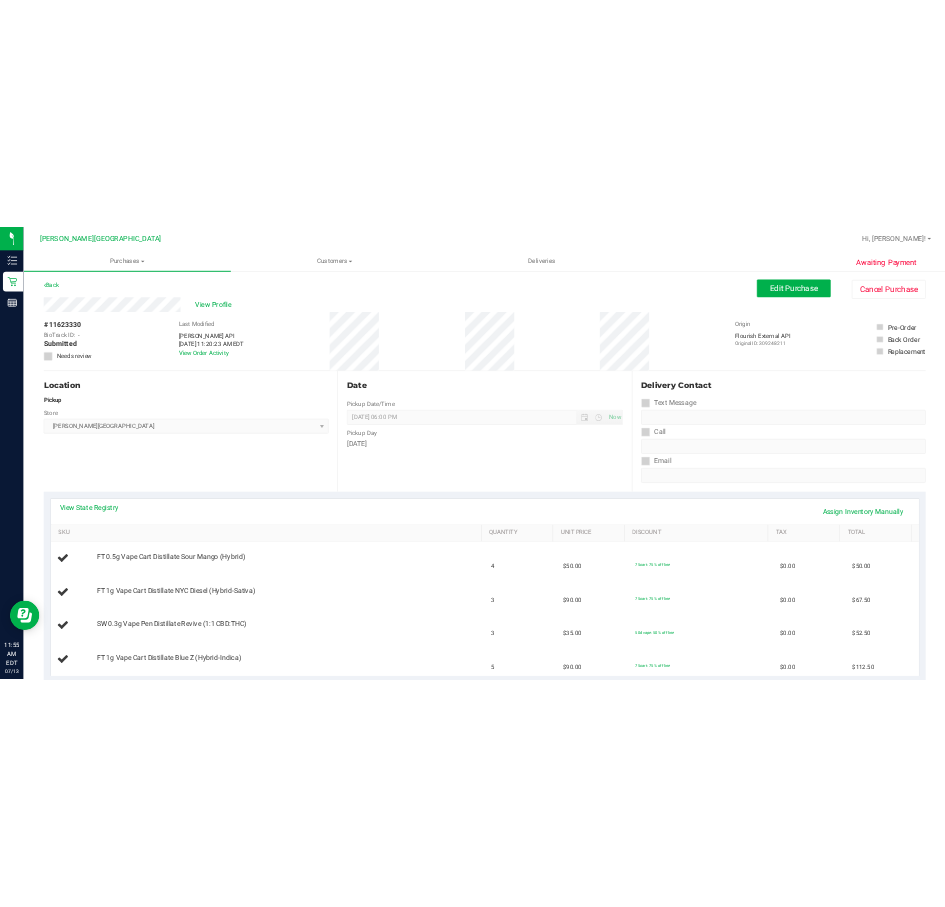 scroll, scrollTop: 0, scrollLeft: 0, axis: both 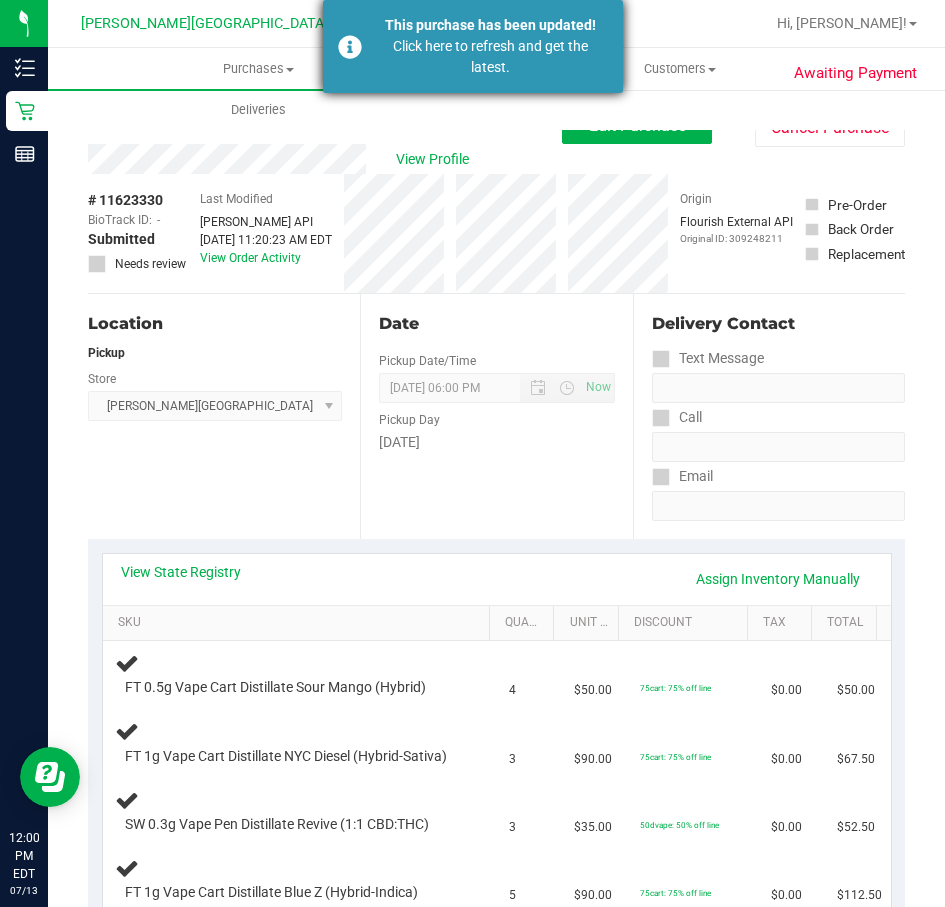 click on "Click here to refresh and get the latest." at bounding box center (490, 57) 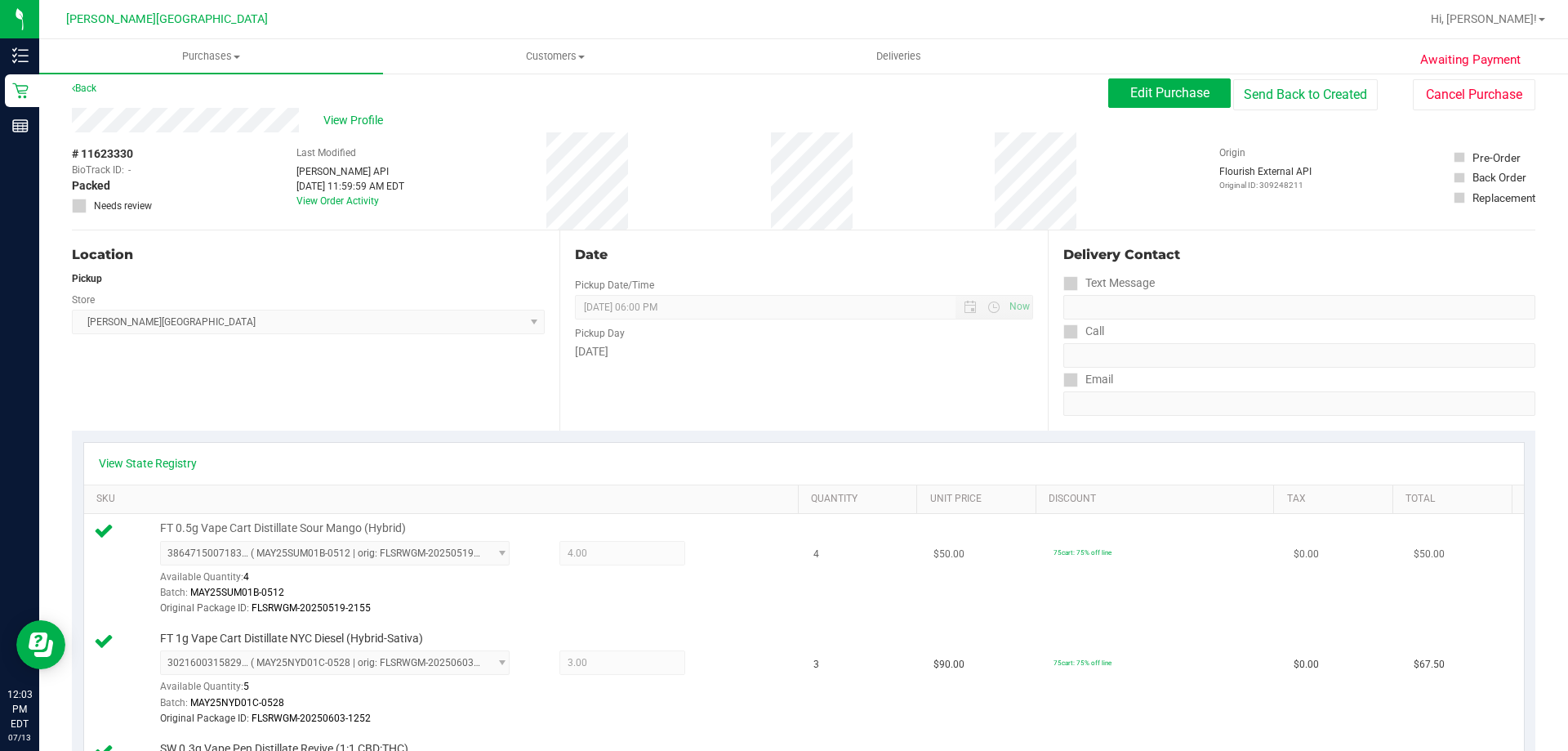 scroll, scrollTop: 0, scrollLeft: 0, axis: both 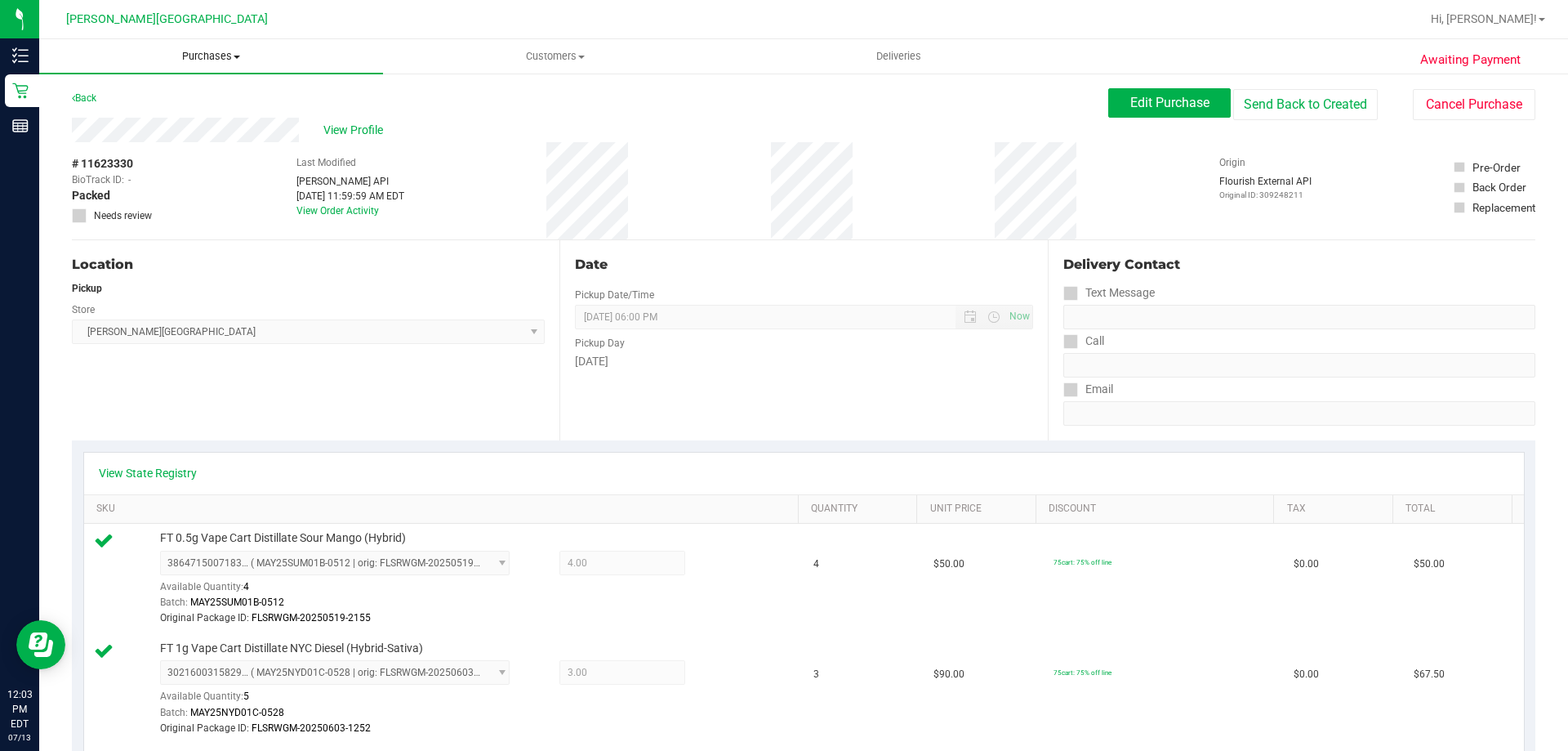 click on "Purchases
Summary of purchases
Fulfillment
All purchases" at bounding box center (211, 56) 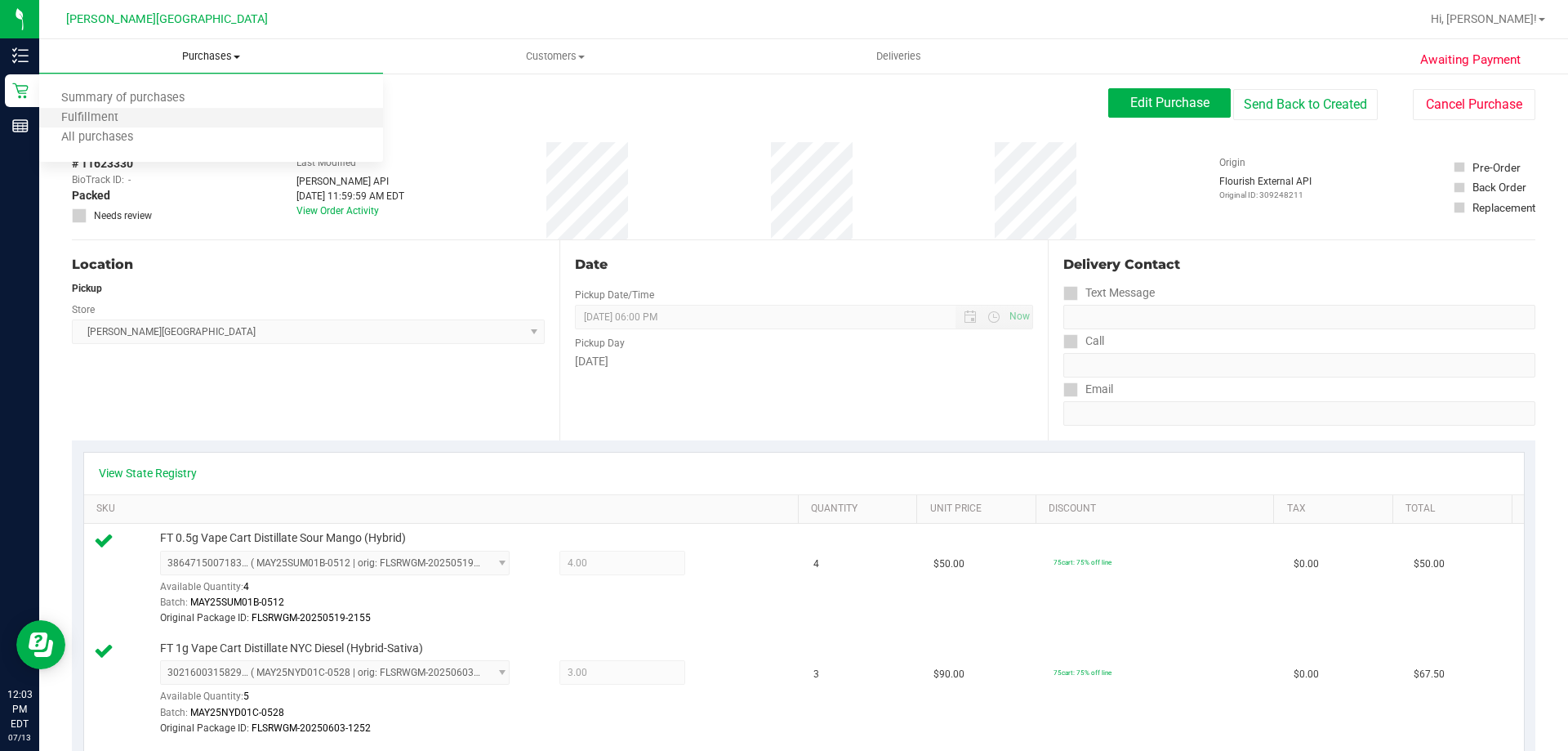 click on "Fulfillment" at bounding box center (211, 118) 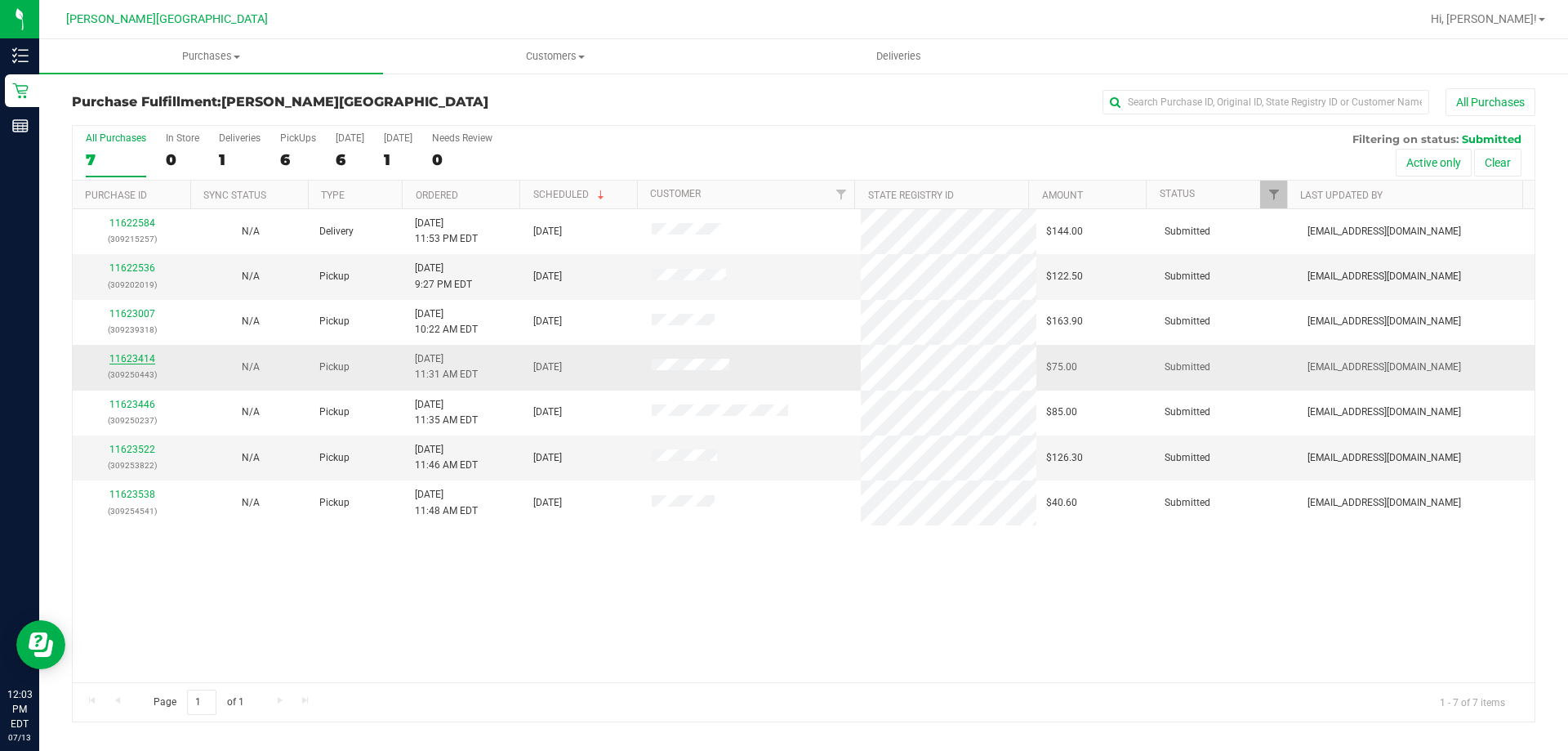 click on "11623414" at bounding box center [132, 359] 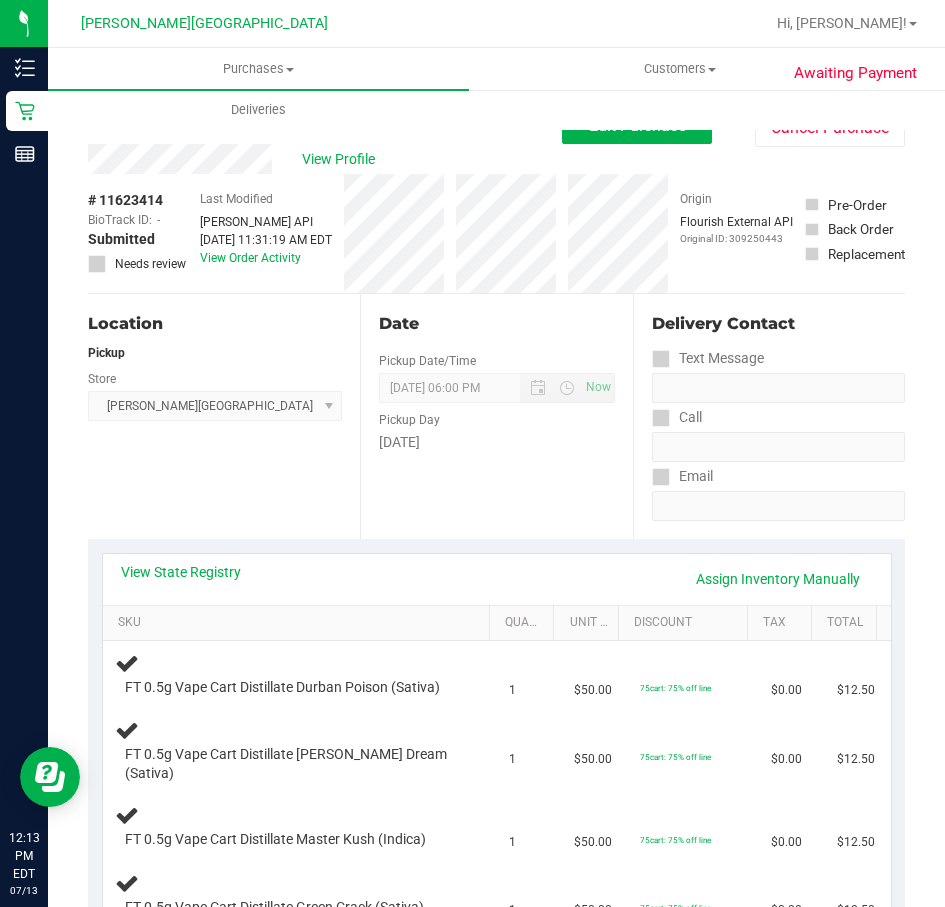 drag, startPoint x: 341, startPoint y: 505, endPoint x: 322, endPoint y: 529, distance: 30.610456 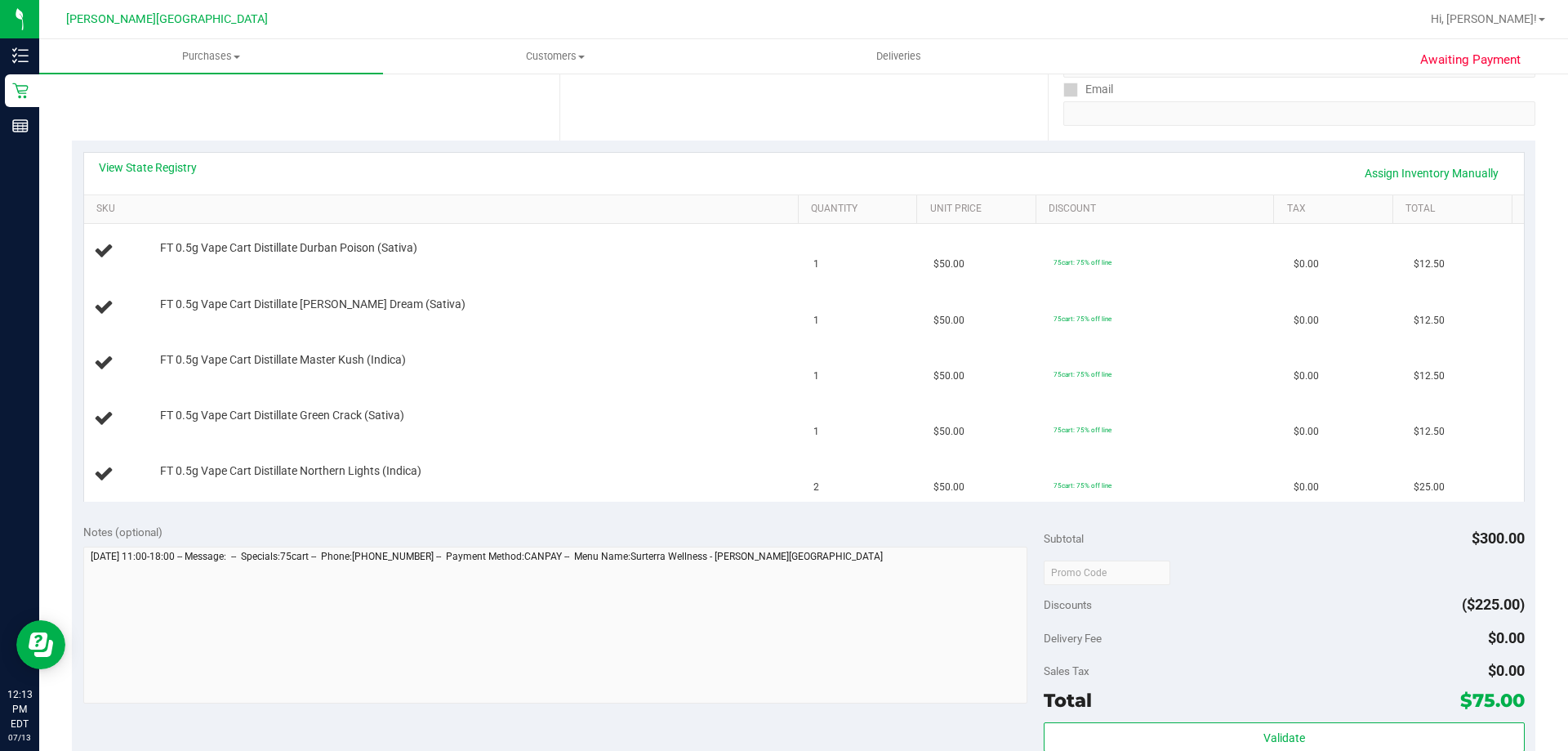 scroll, scrollTop: 409, scrollLeft: 0, axis: vertical 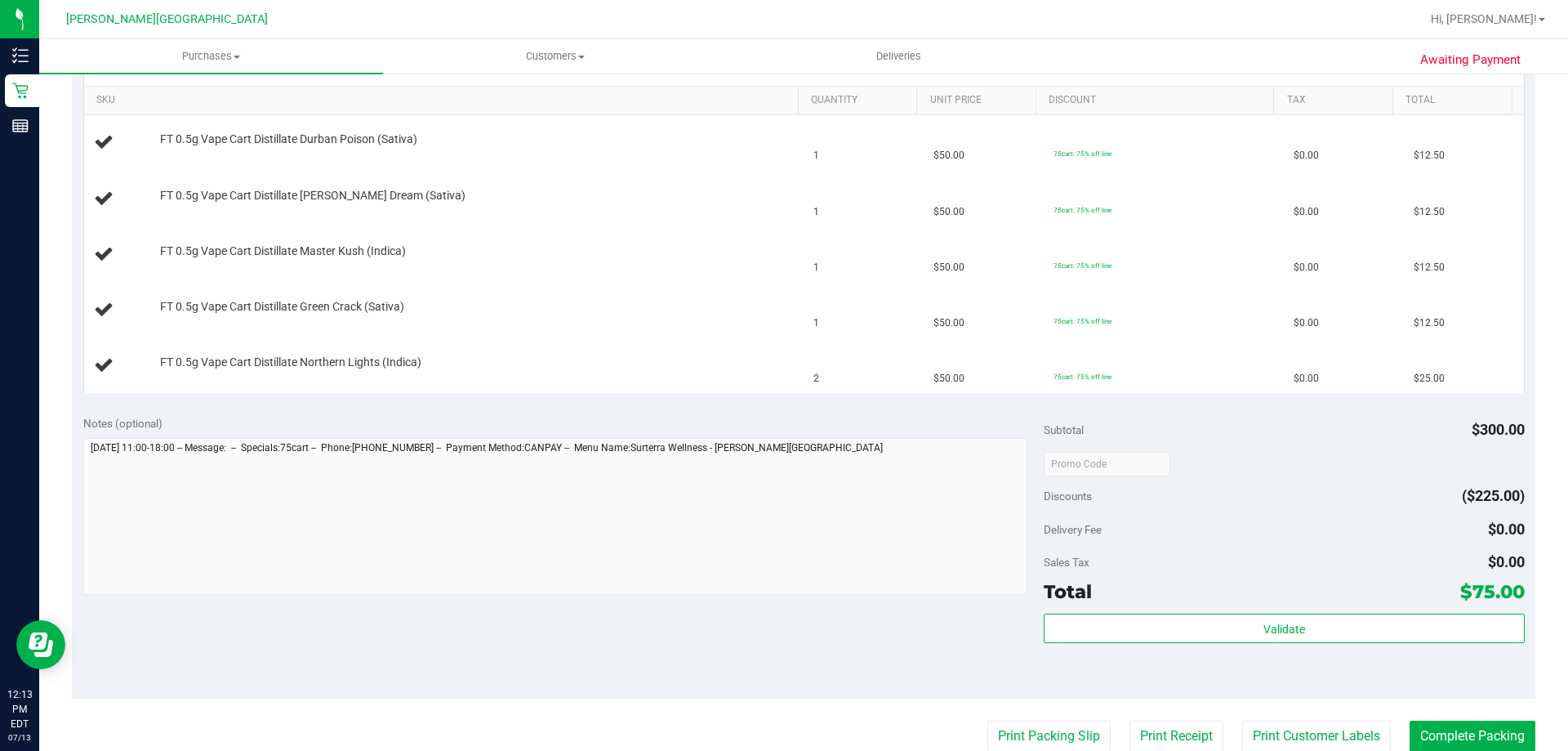 click on "Notes (optional)" at bounding box center [564, 423] 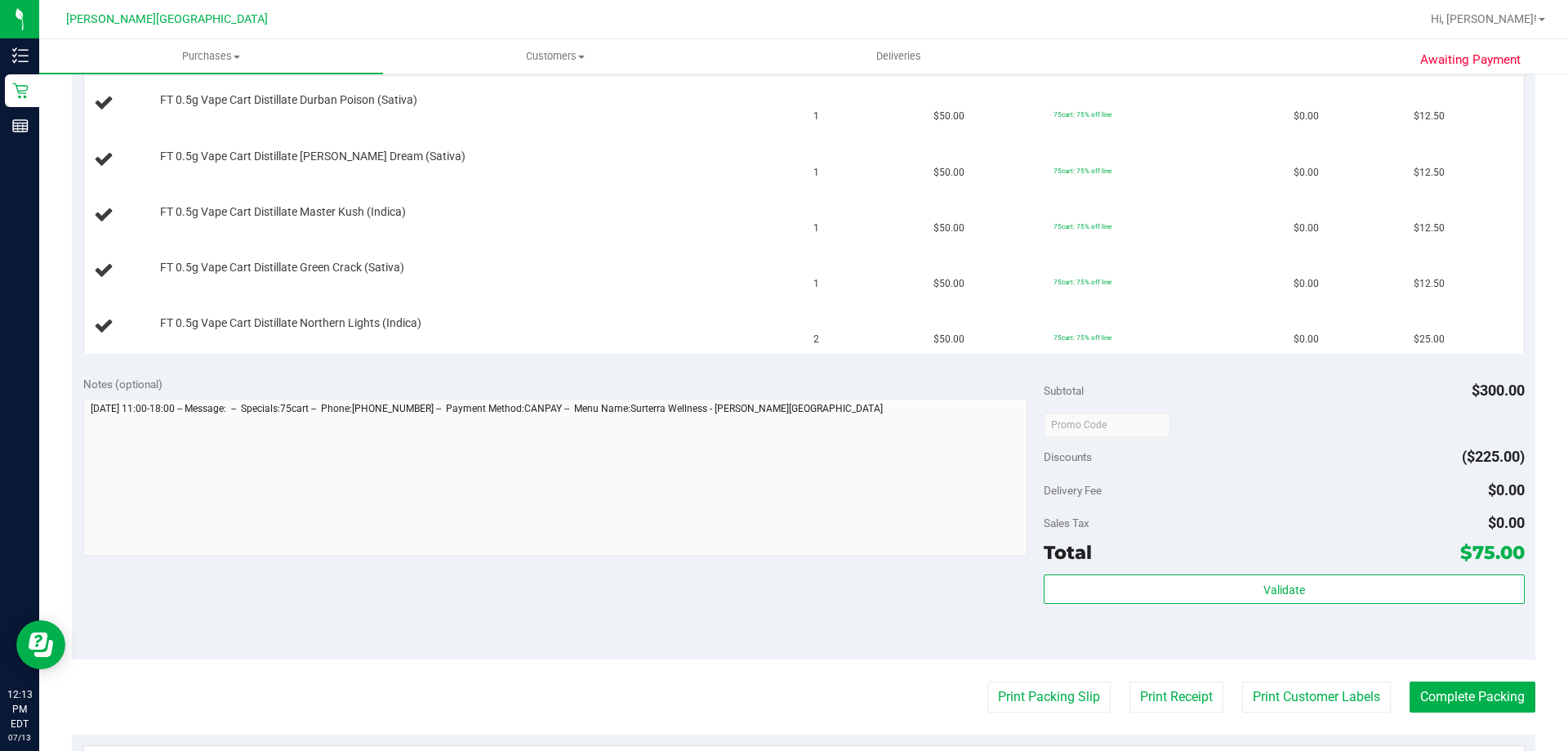 scroll, scrollTop: 572, scrollLeft: 0, axis: vertical 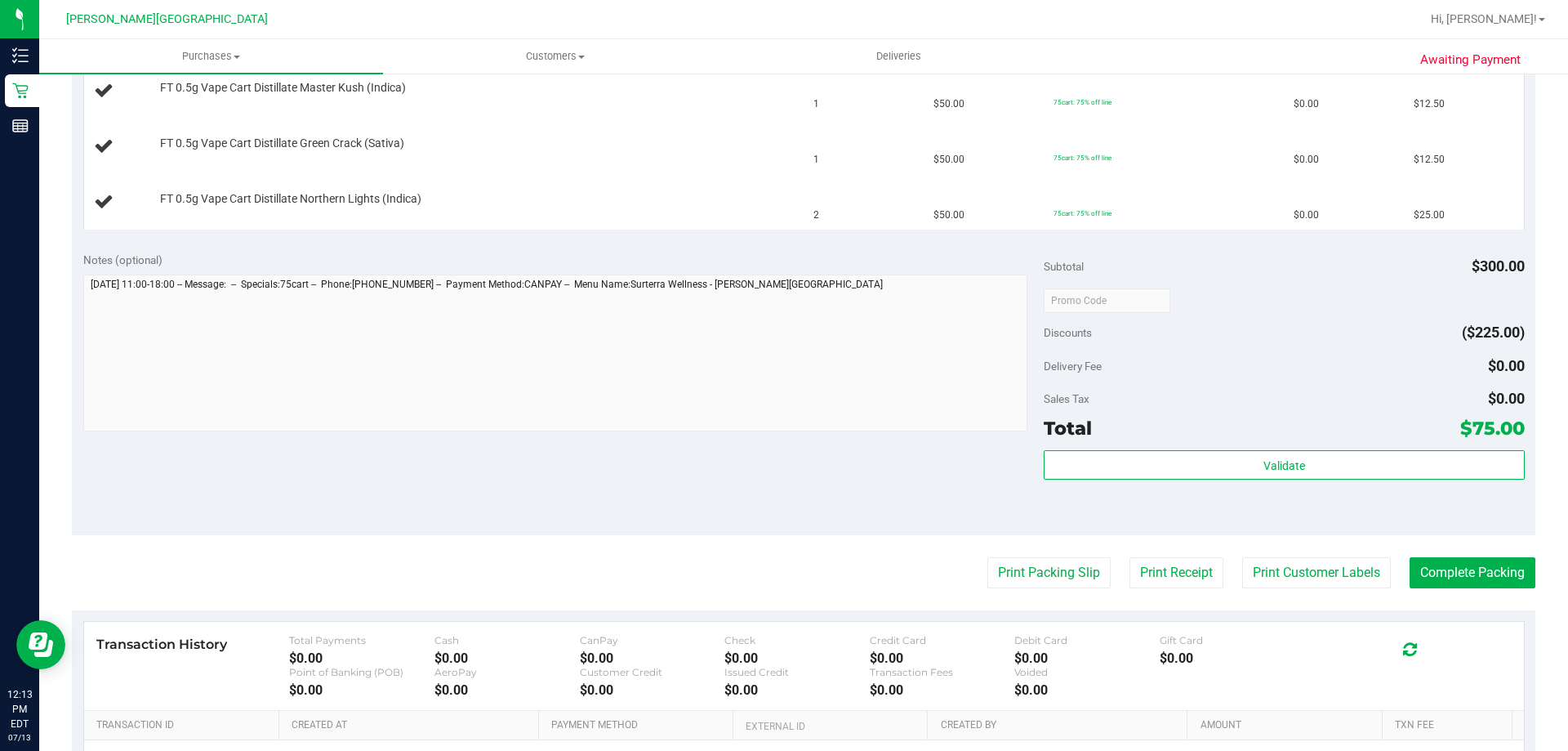 click on "Back
Edit Purchase
Cancel Purchase
View Profile
# 11623414
BioTrack ID:
-
Submitted
Needs review
Last Modified
[PERSON_NAME] API
[DATE] 11:31:19 AM EDT" at bounding box center (804, 216) 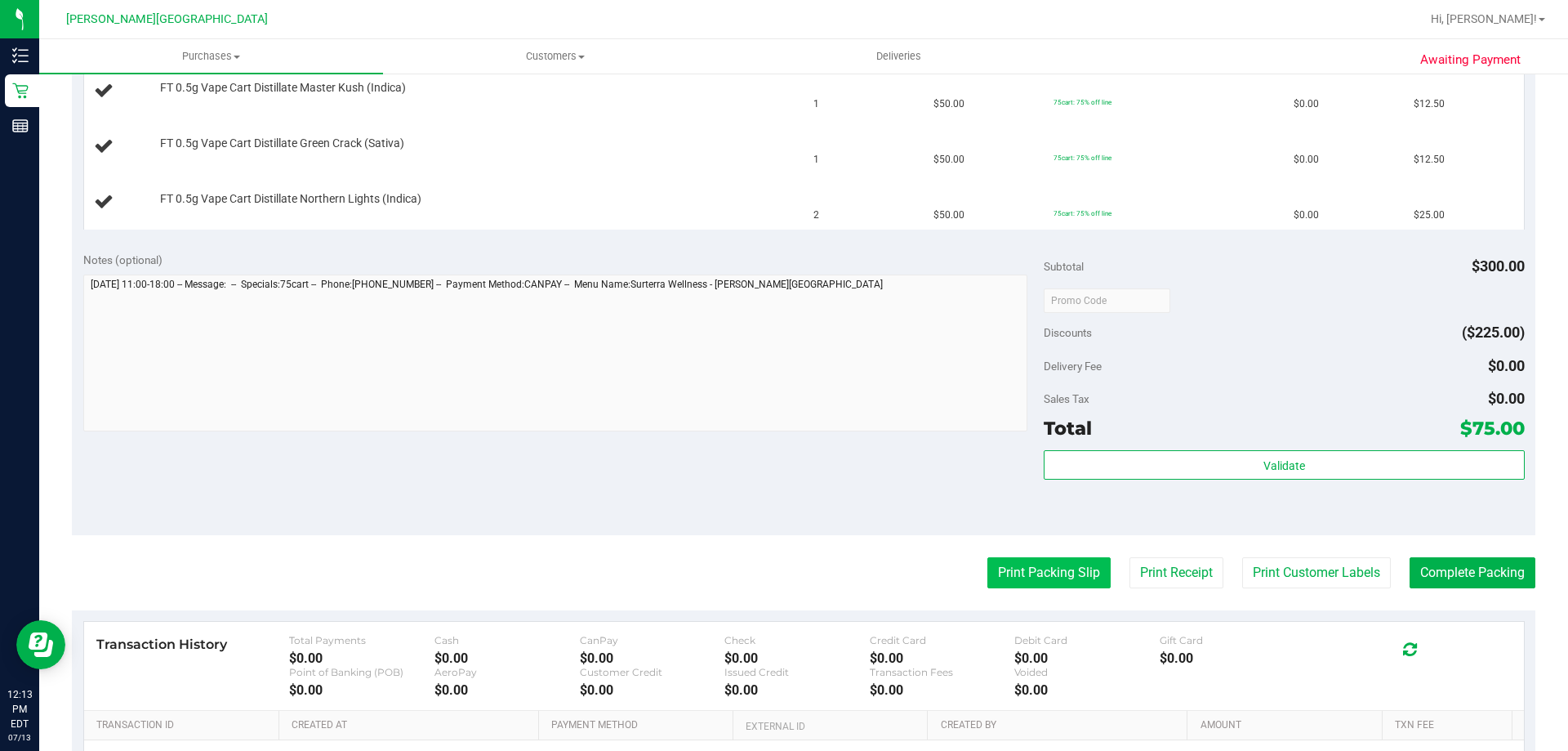 click on "Print Packing Slip" at bounding box center [1049, 573] 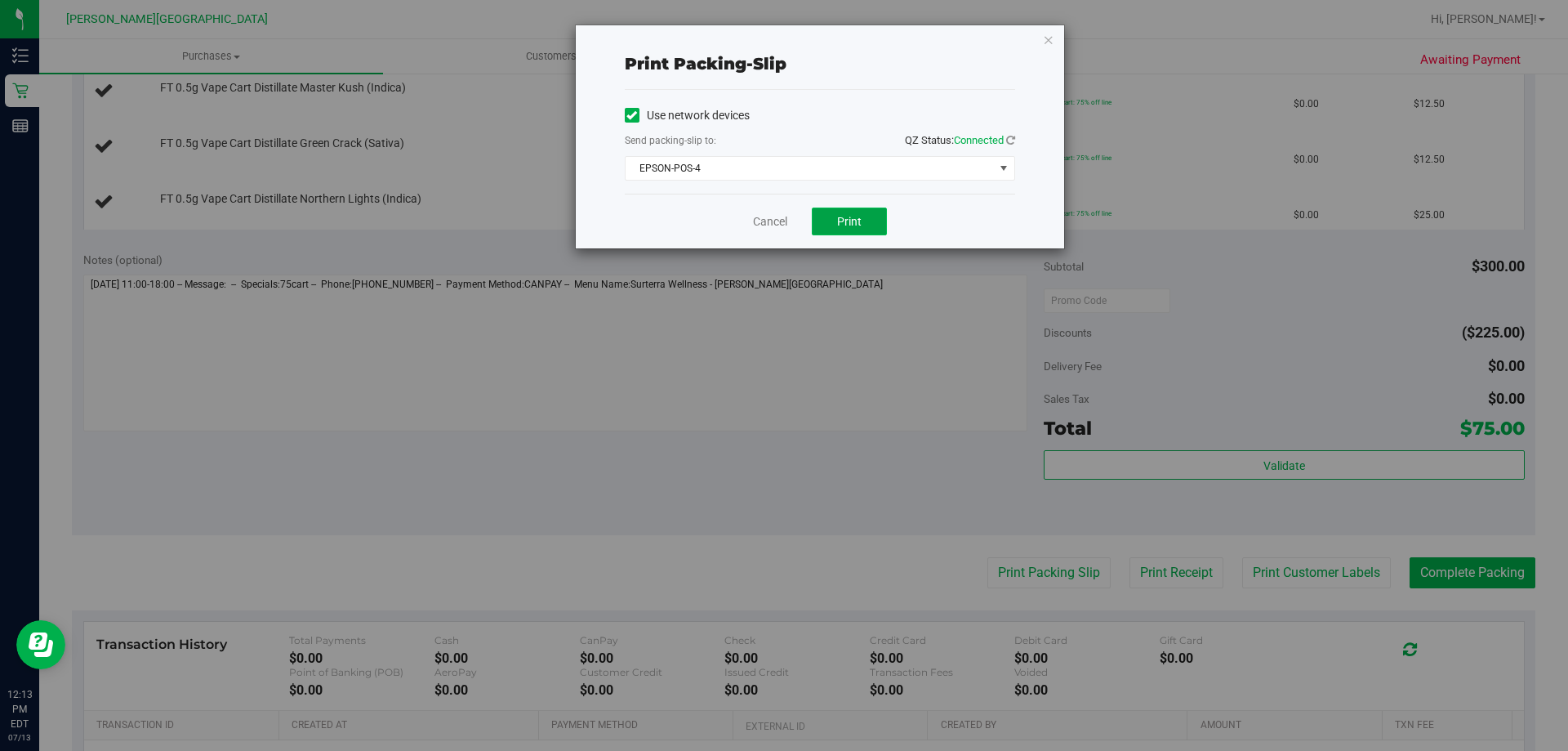 click on "Print" at bounding box center [849, 221] 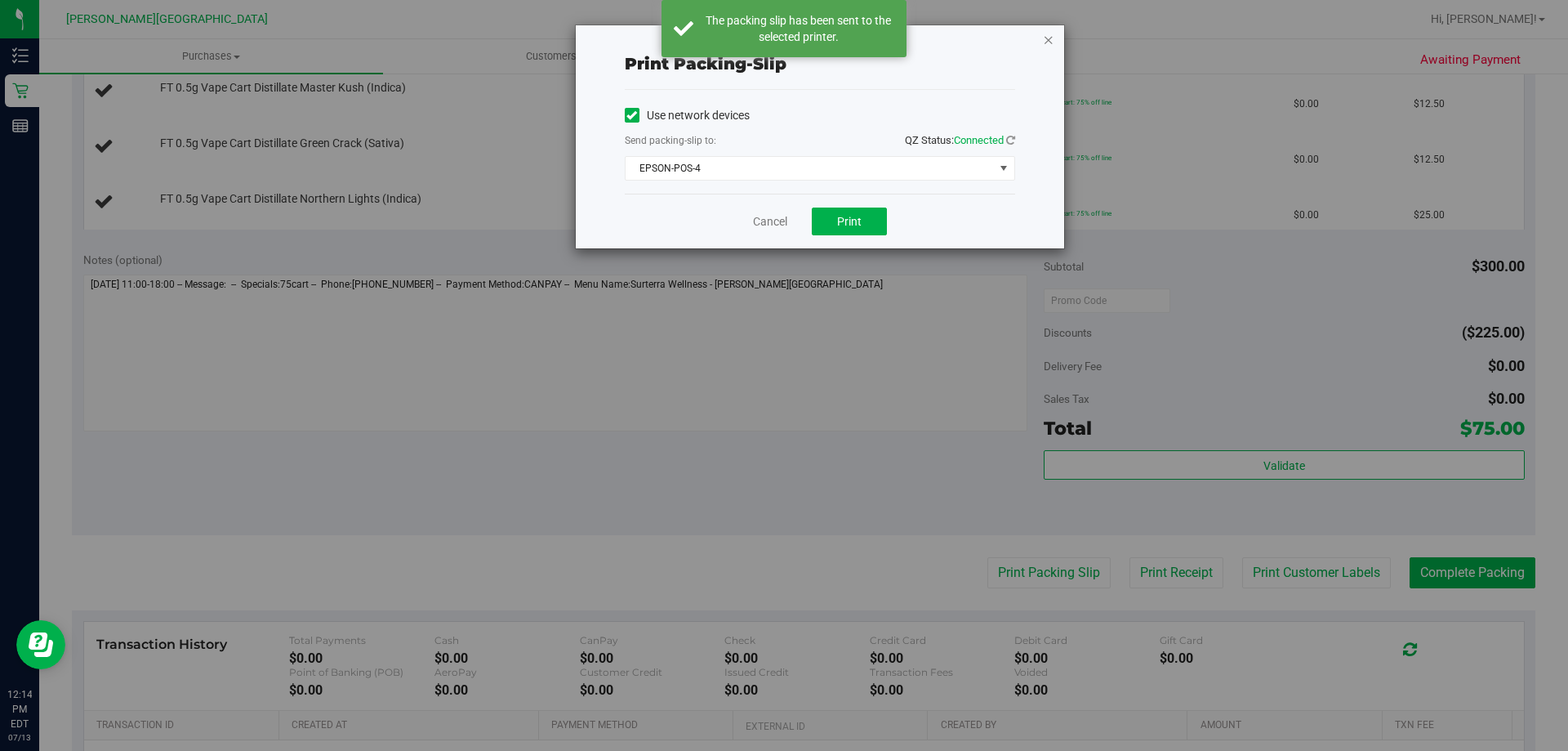 click at bounding box center (1049, 39) 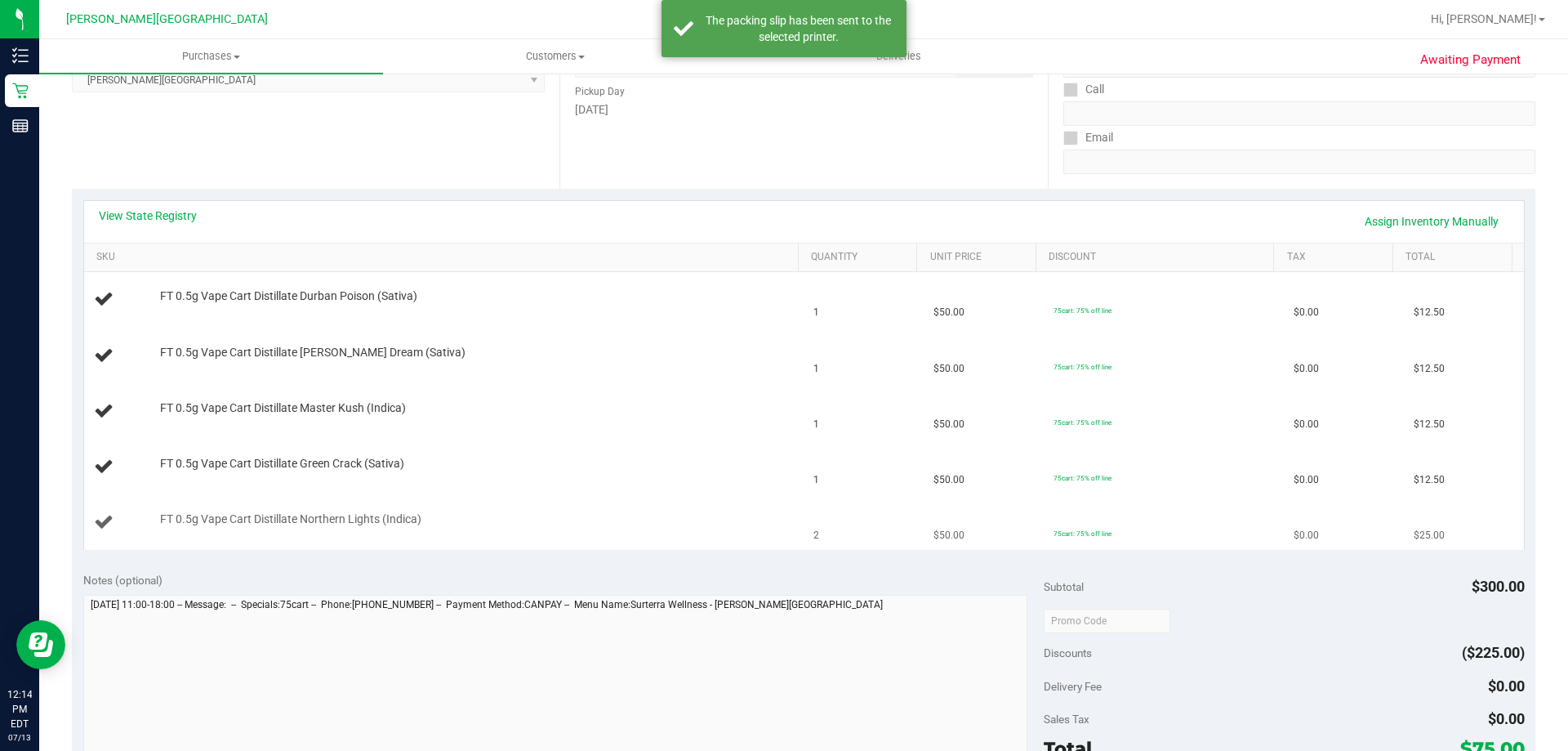 scroll, scrollTop: 245, scrollLeft: 0, axis: vertical 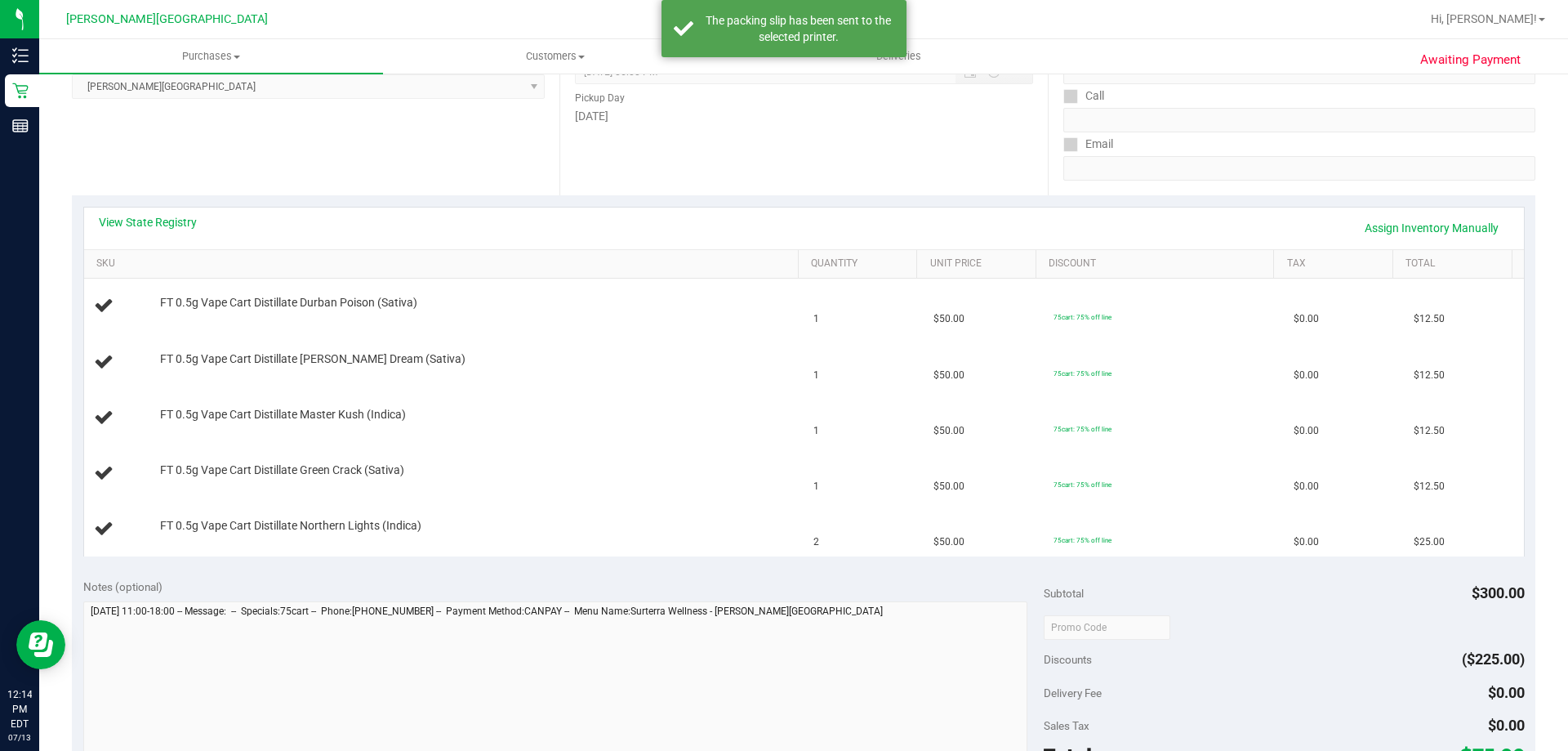 click on "Notes (optional)
Subtotal
$300.00
Discounts
($225.00)
Delivery Fee
$0.00
Sales Tax
$0.00
Total
$75.00" at bounding box center [804, 715] 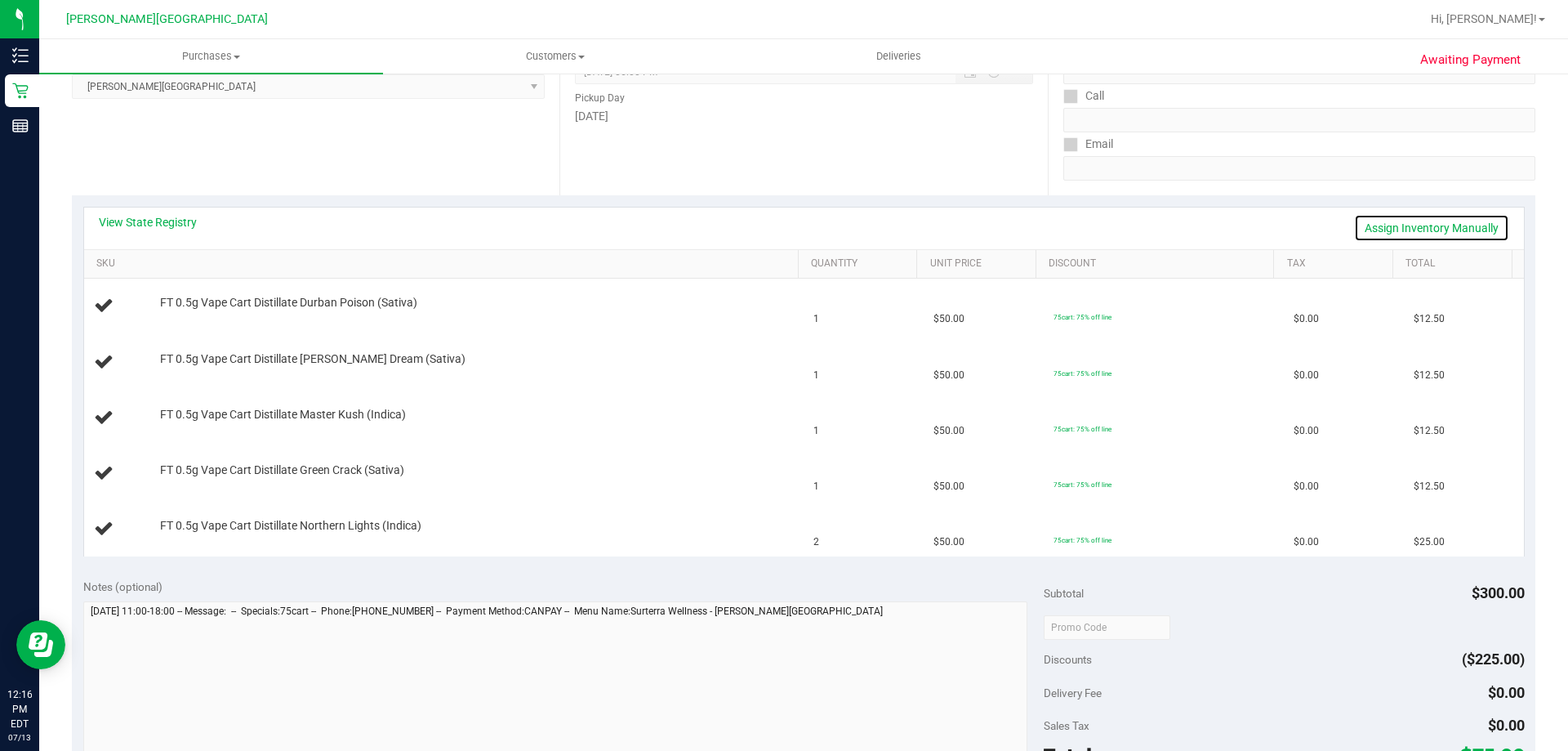 click on "Assign Inventory Manually" at bounding box center [1432, 228] 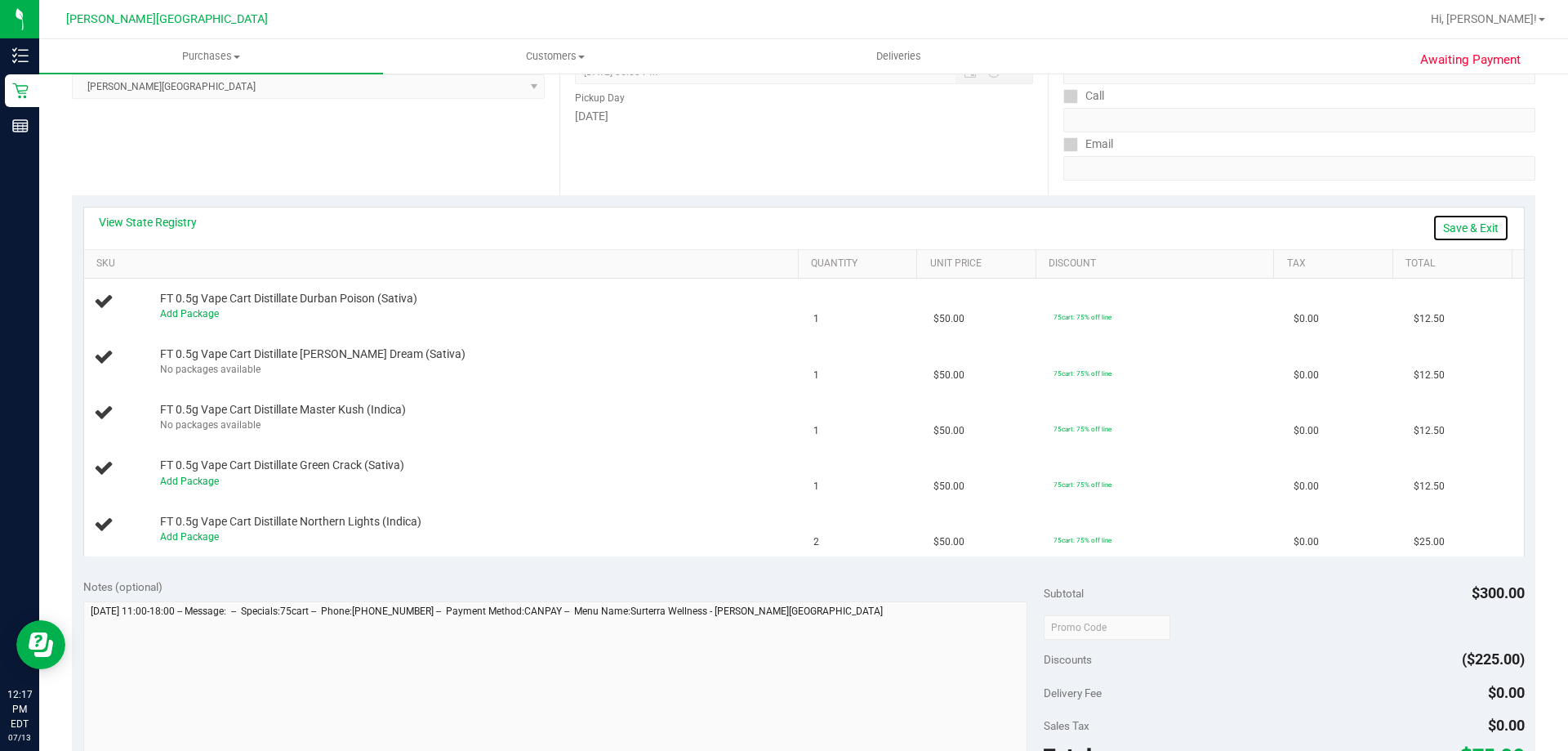 click on "Save & Exit" at bounding box center (1471, 228) 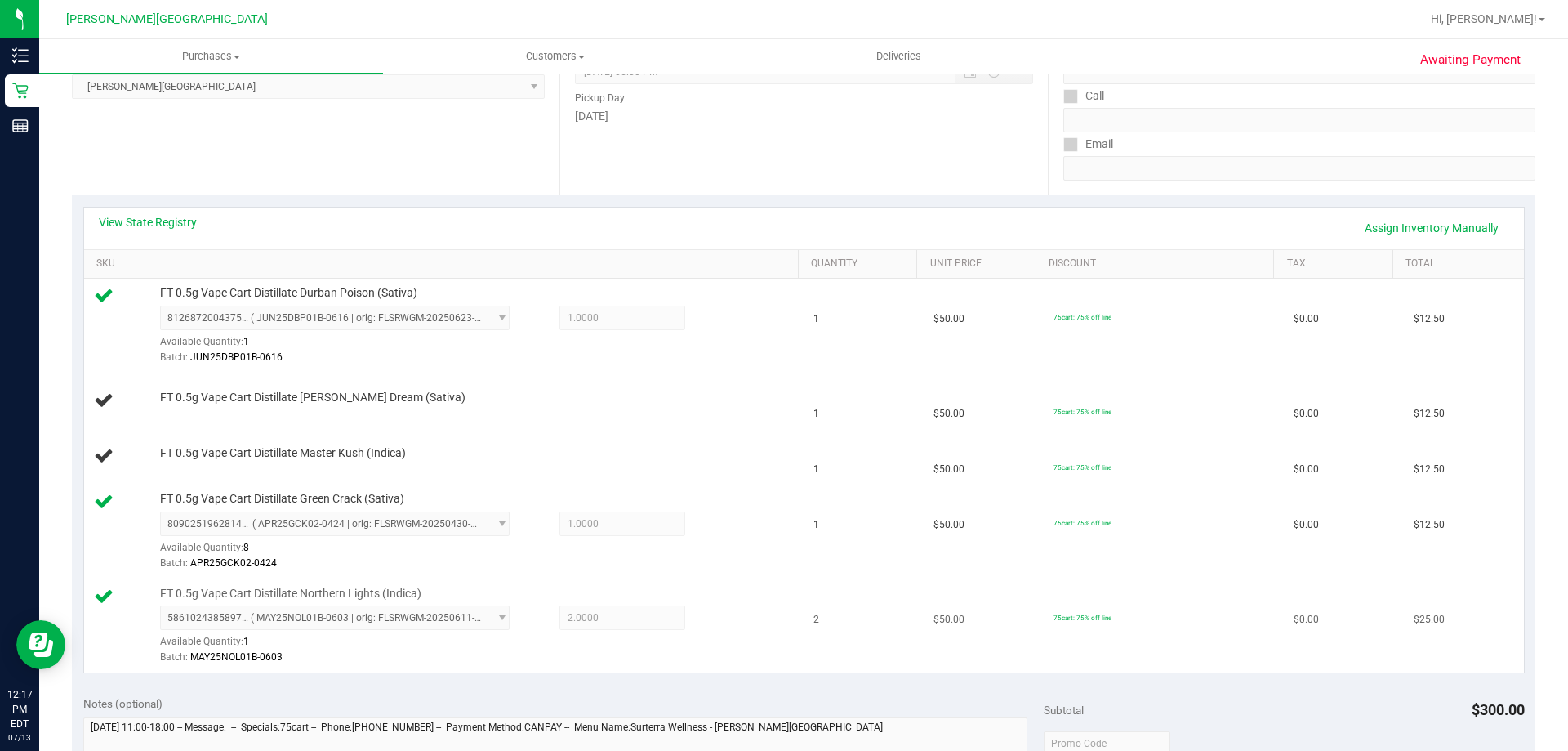 click on "Batch:
MAY25NOL01B-0603" at bounding box center (475, 657) 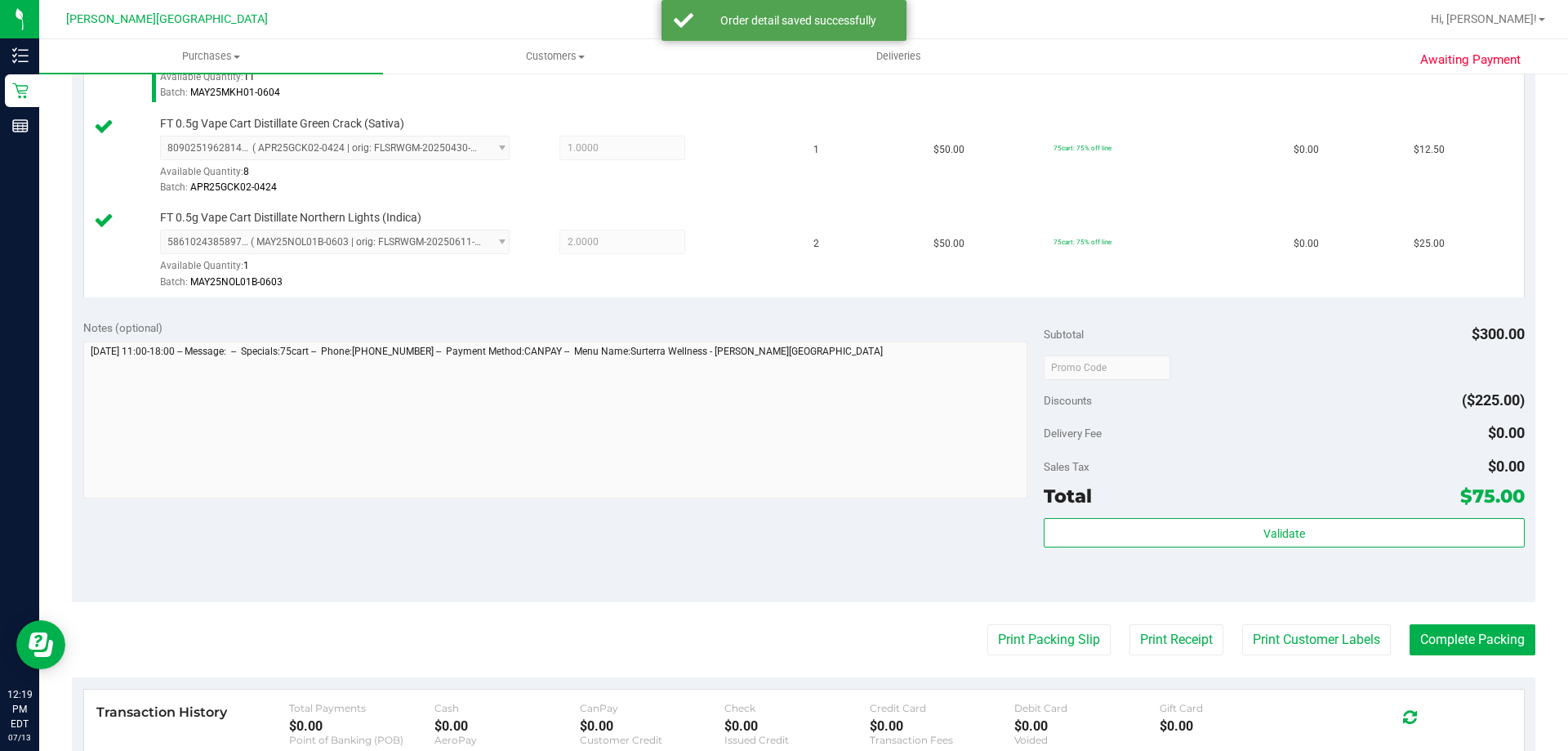 scroll, scrollTop: 899, scrollLeft: 0, axis: vertical 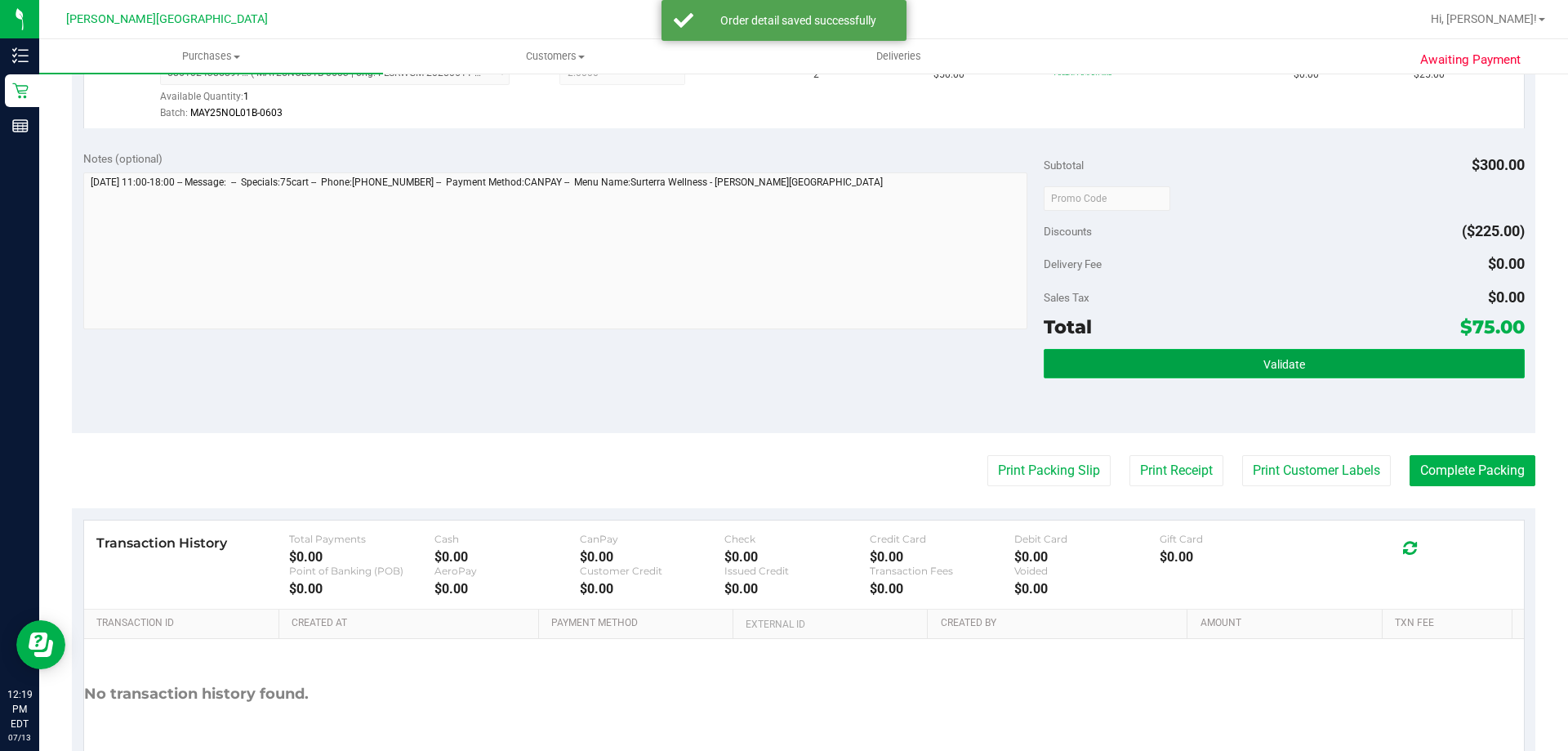 click on "Validate" at bounding box center [1284, 364] 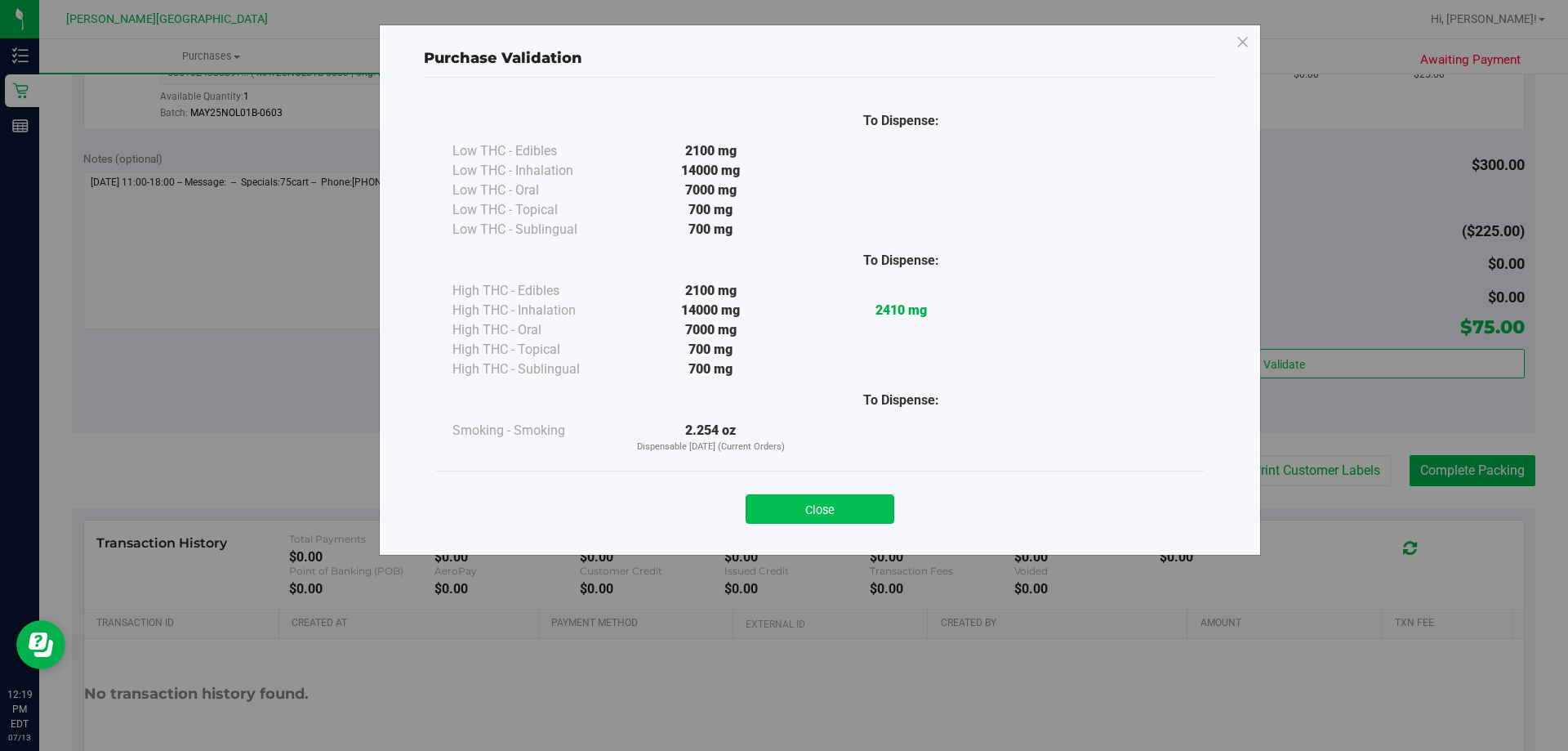 click on "Close" at bounding box center (820, 509) 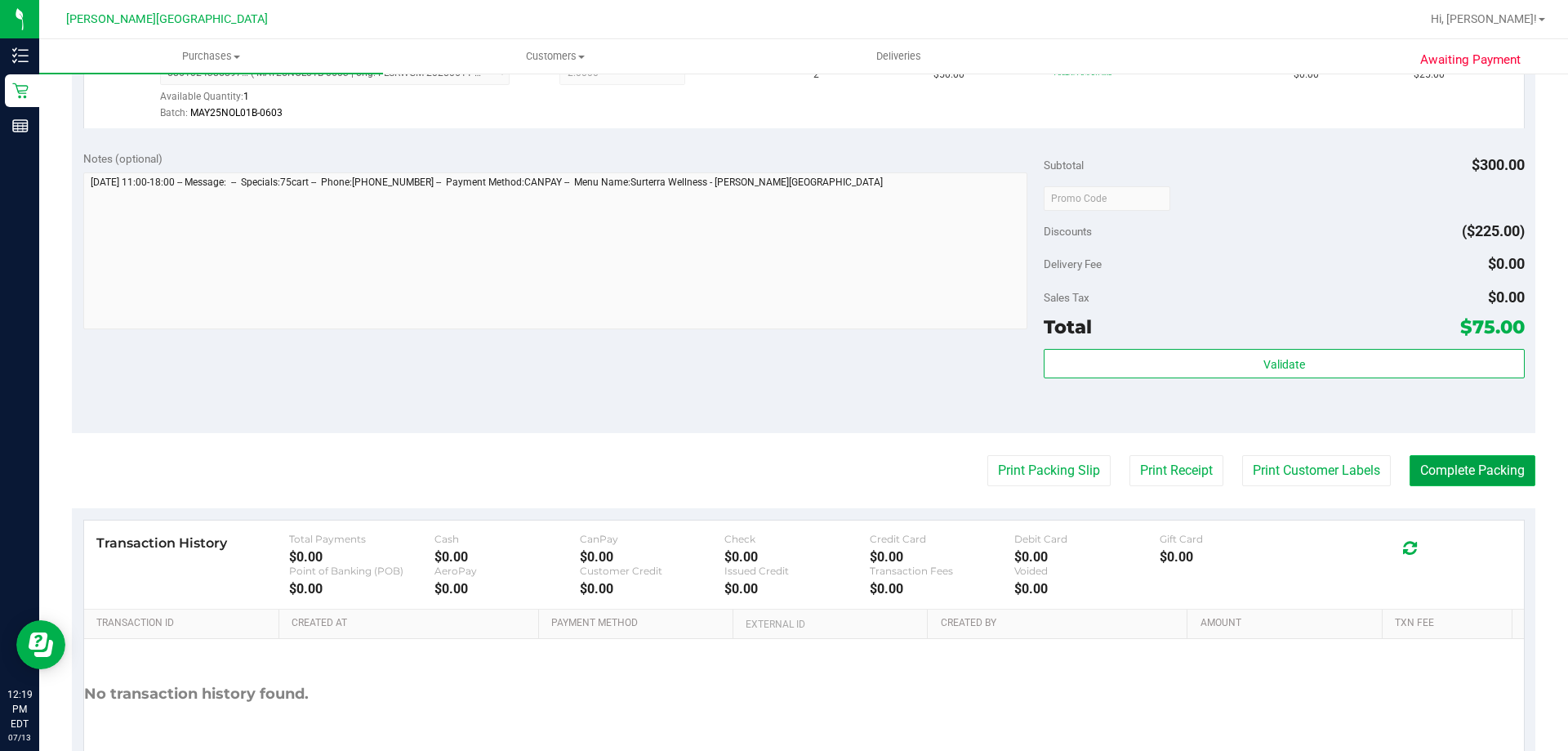 click on "Complete Packing" at bounding box center (1472, 471) 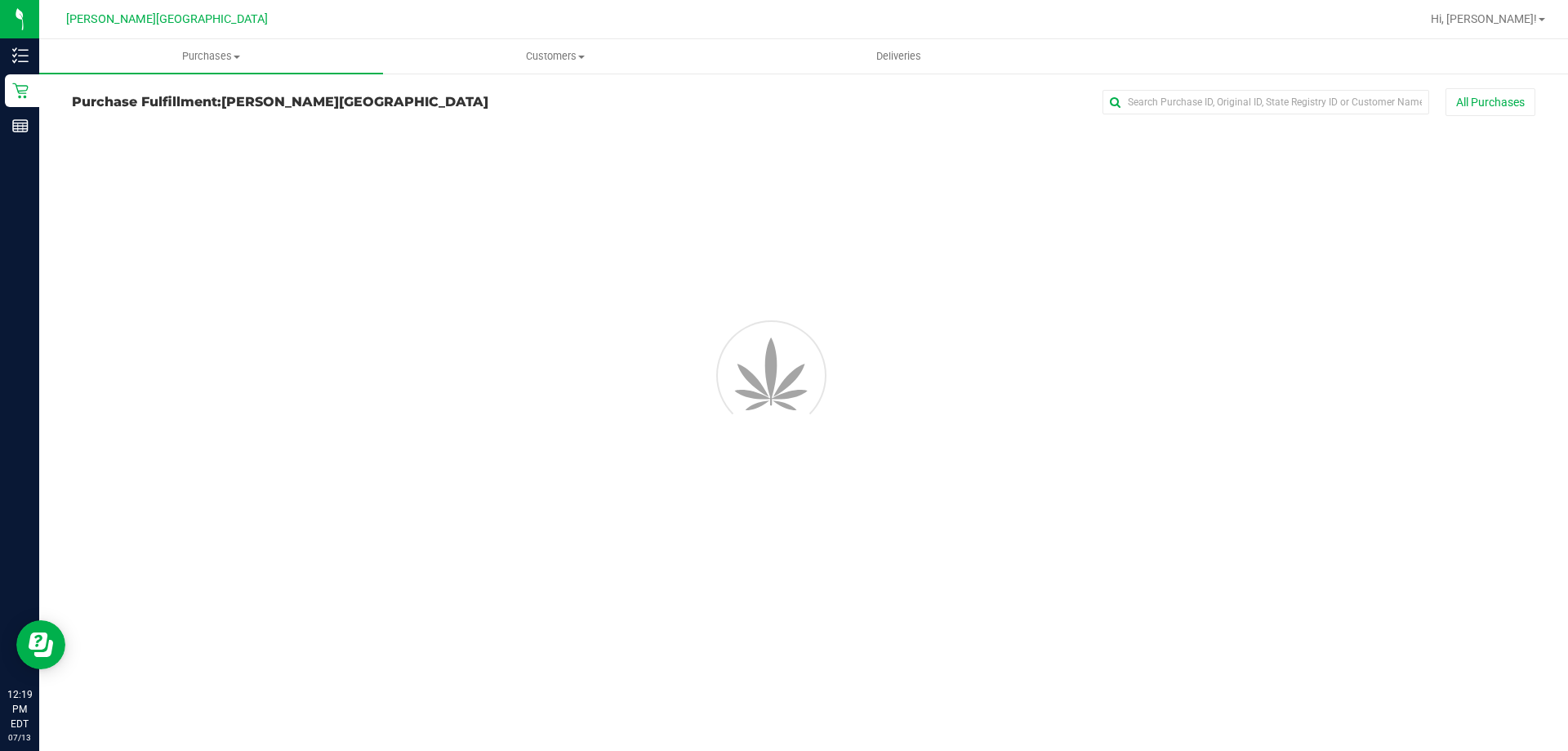 scroll, scrollTop: 0, scrollLeft: 0, axis: both 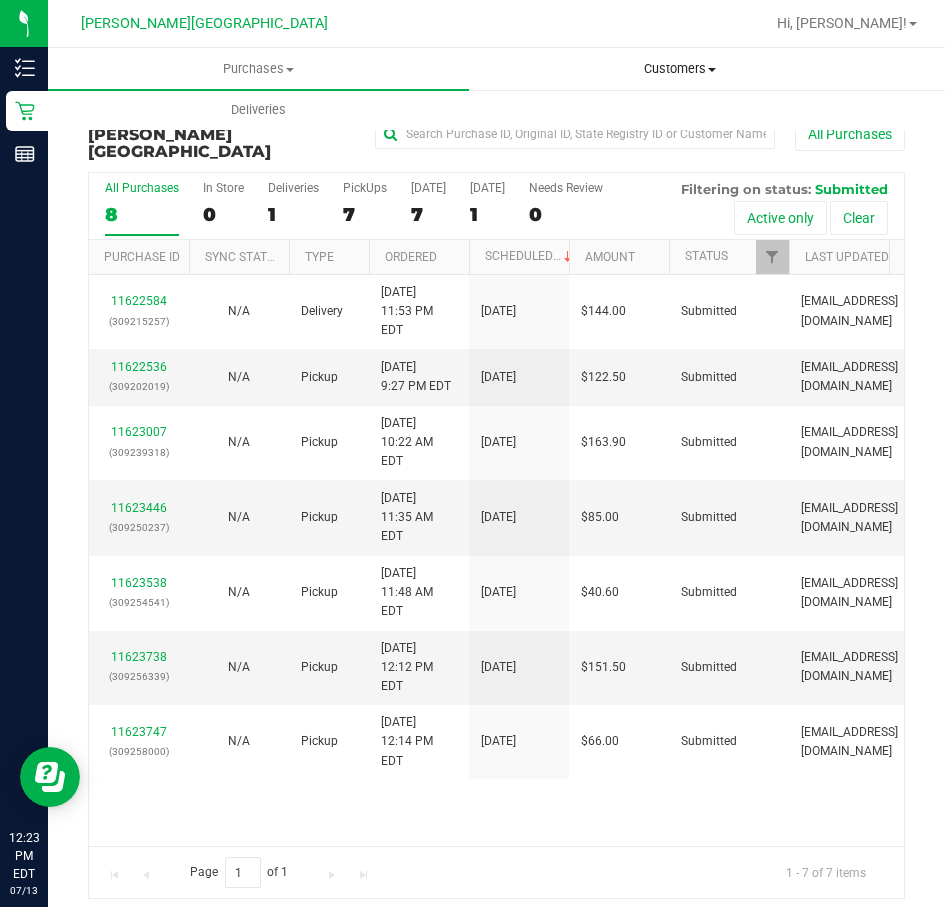 click on "Customers
All customers
Add a new customer
All physicians" at bounding box center [679, 69] 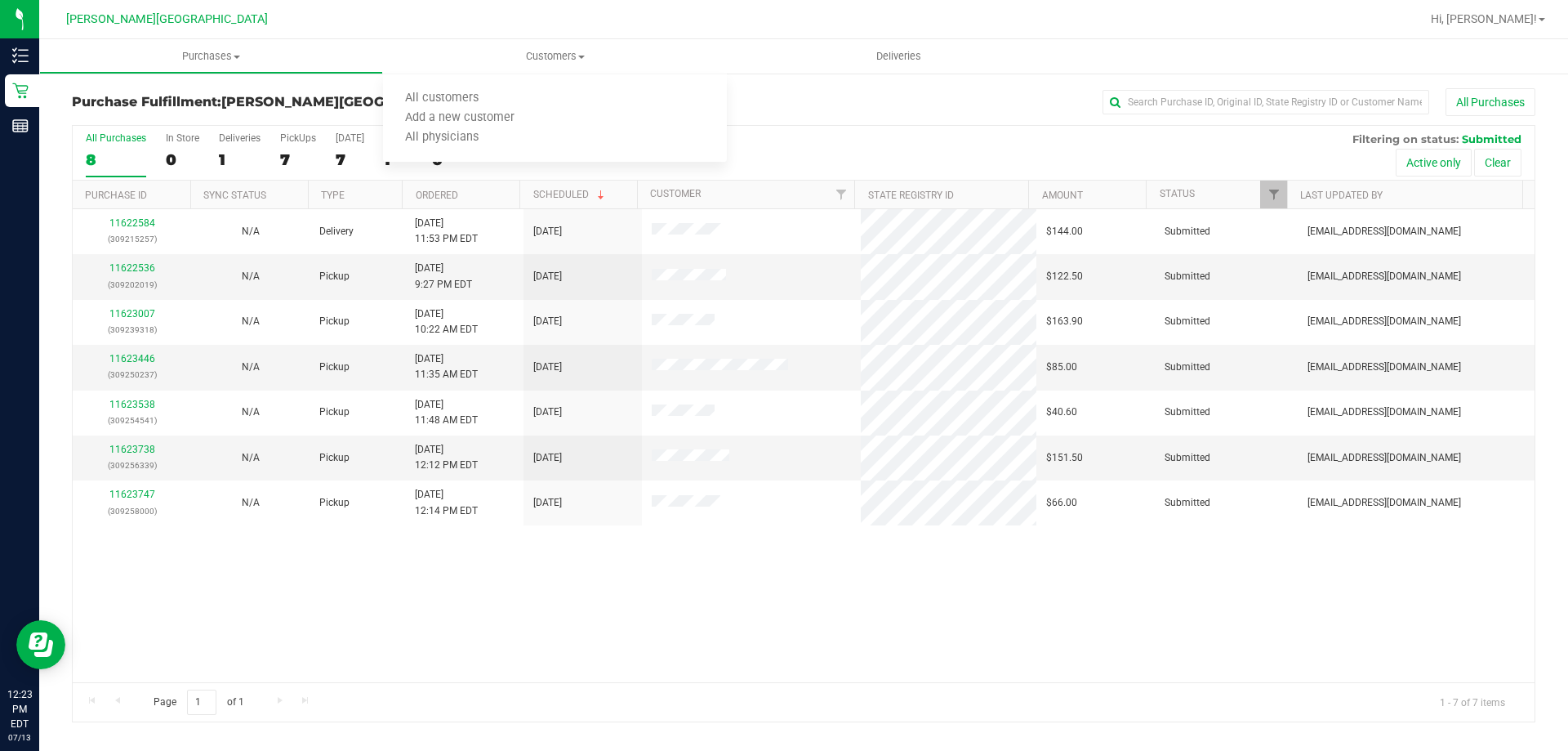 click on "11622584
(309215257)
N/A
Delivery [DATE] 11:53 PM EDT 7/14/2025
$144.00
Submitted [EMAIL_ADDRESS][DOMAIN_NAME]
11622536
(309202019)
N/A
Pickup [DATE] 9:27 PM EDT 7/13/2025
$122.50
Submitted [EMAIL_ADDRESS][DOMAIN_NAME]
11623007
(309239318)
N/A
Pickup [DATE] 10:22 AM EDT 7/13/2025
$163.90
Submitted [EMAIL_ADDRESS][DOMAIN_NAME]" at bounding box center [804, 445] 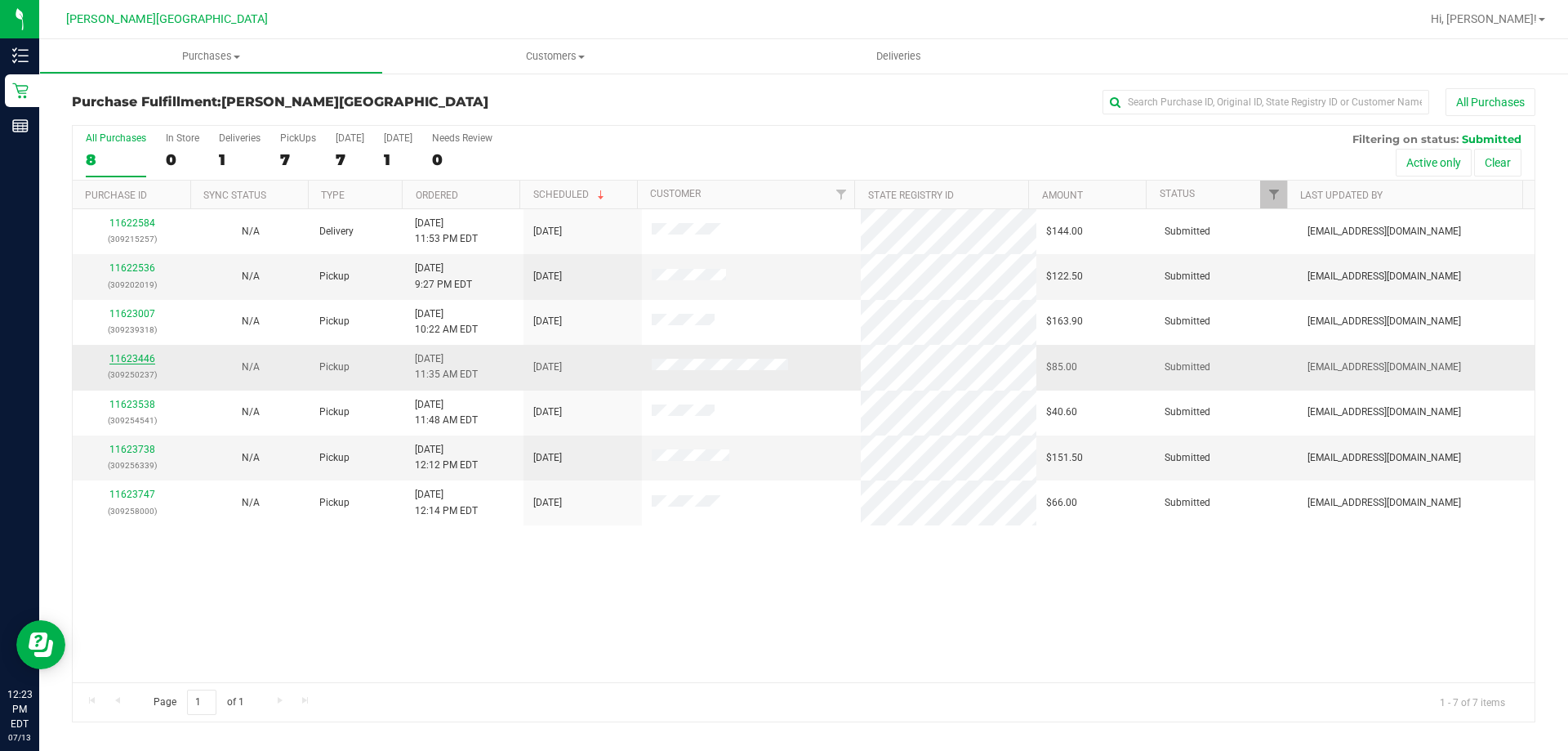click on "11623446" at bounding box center (132, 359) 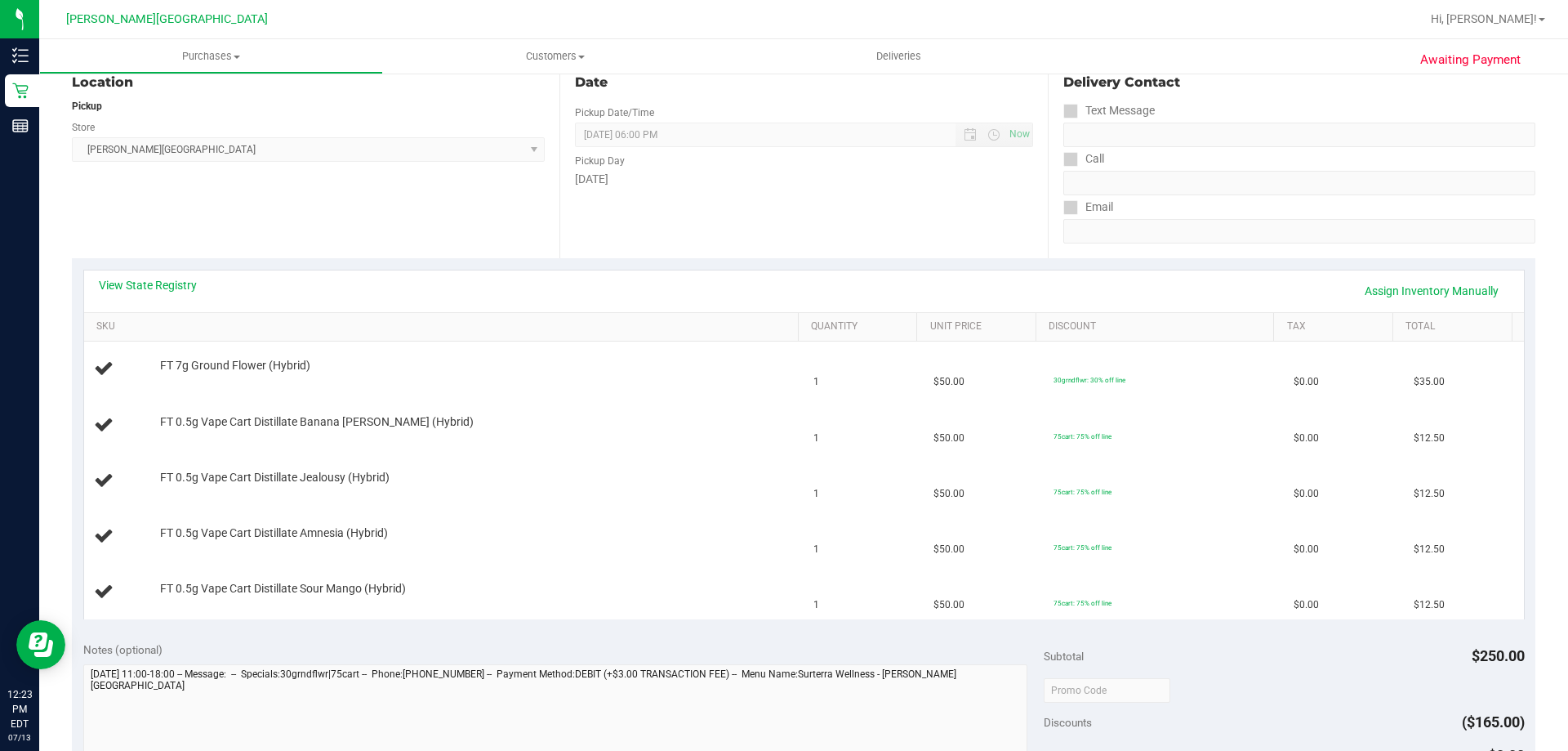 scroll, scrollTop: 245, scrollLeft: 0, axis: vertical 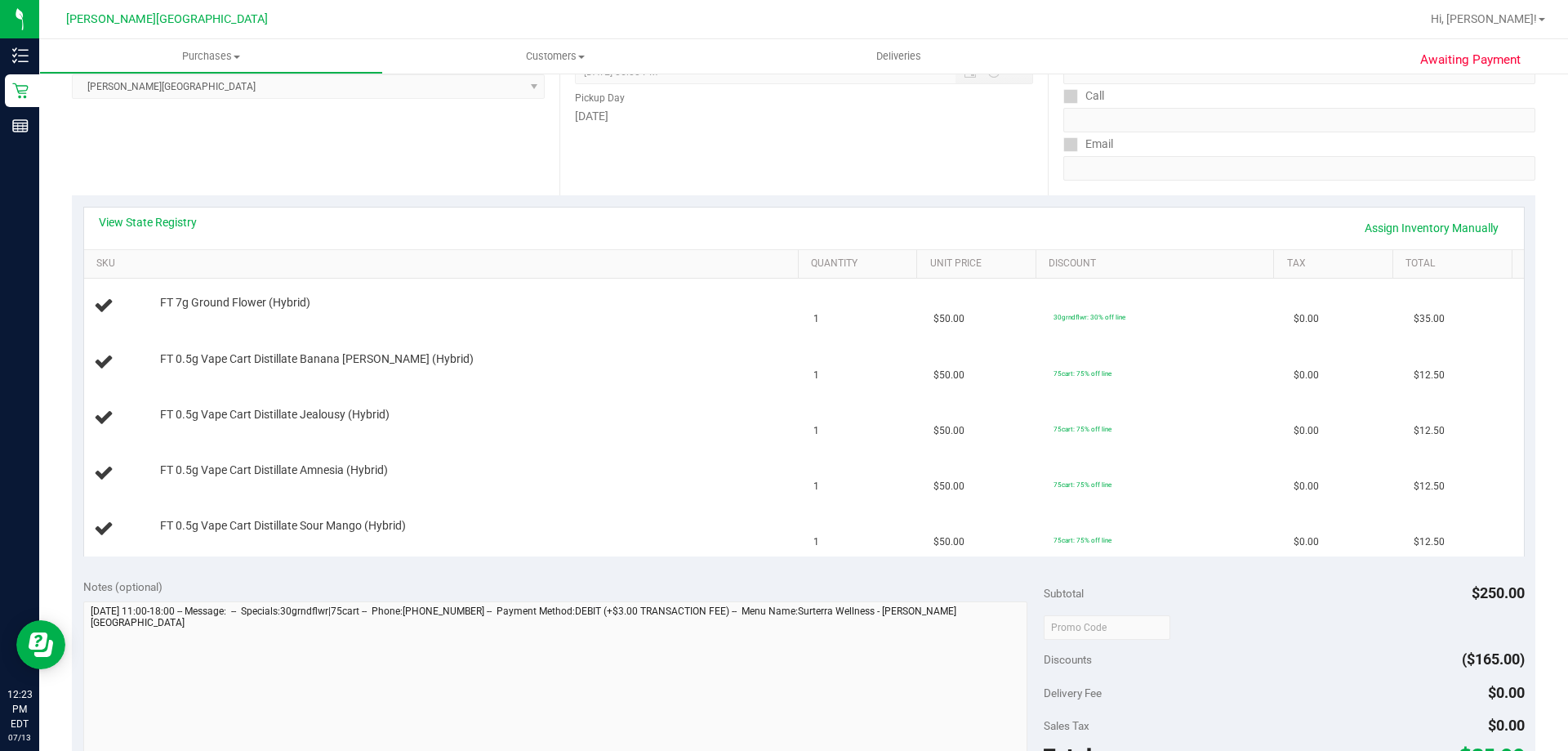 click on "Notes (optional)" at bounding box center (564, 587) 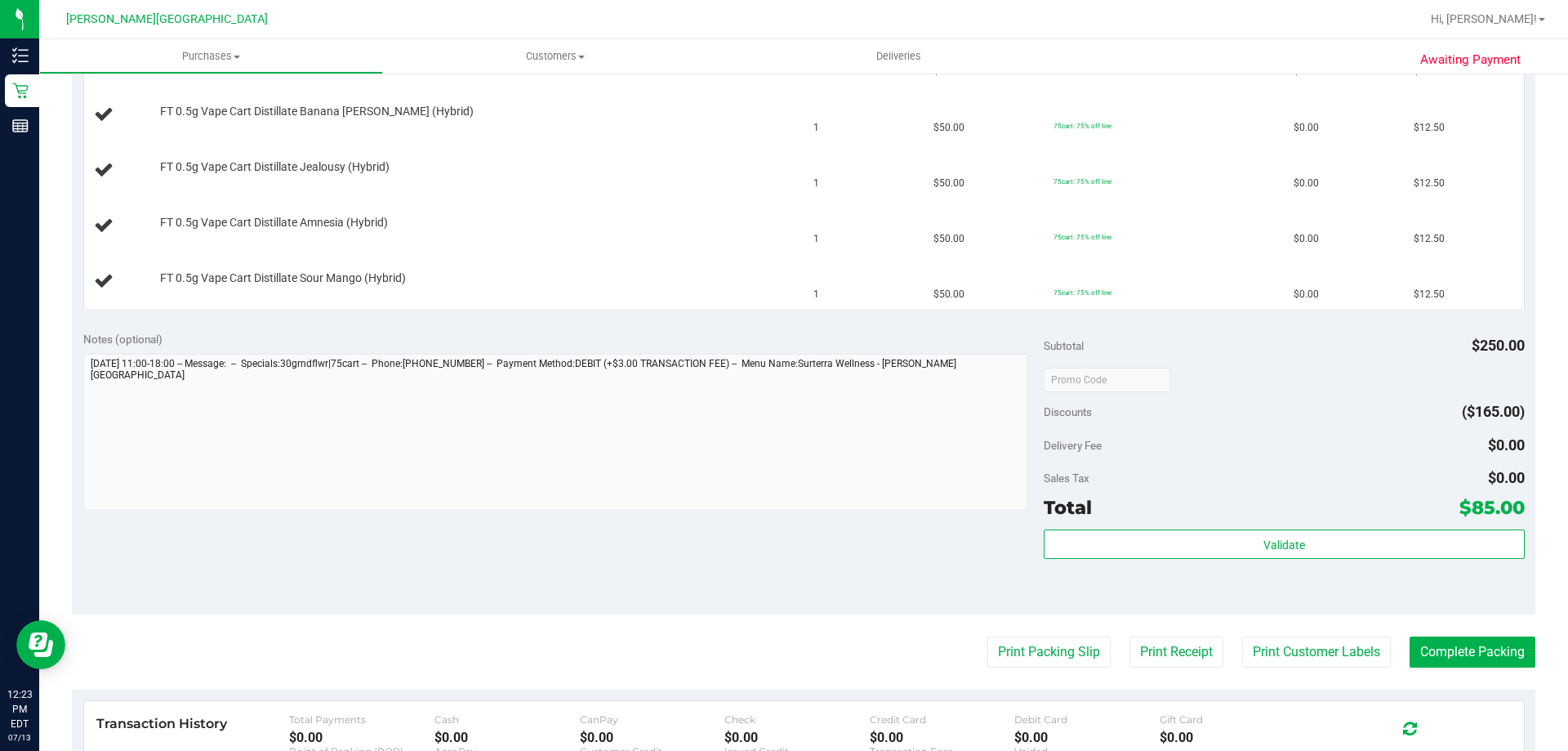 scroll, scrollTop: 735, scrollLeft: 0, axis: vertical 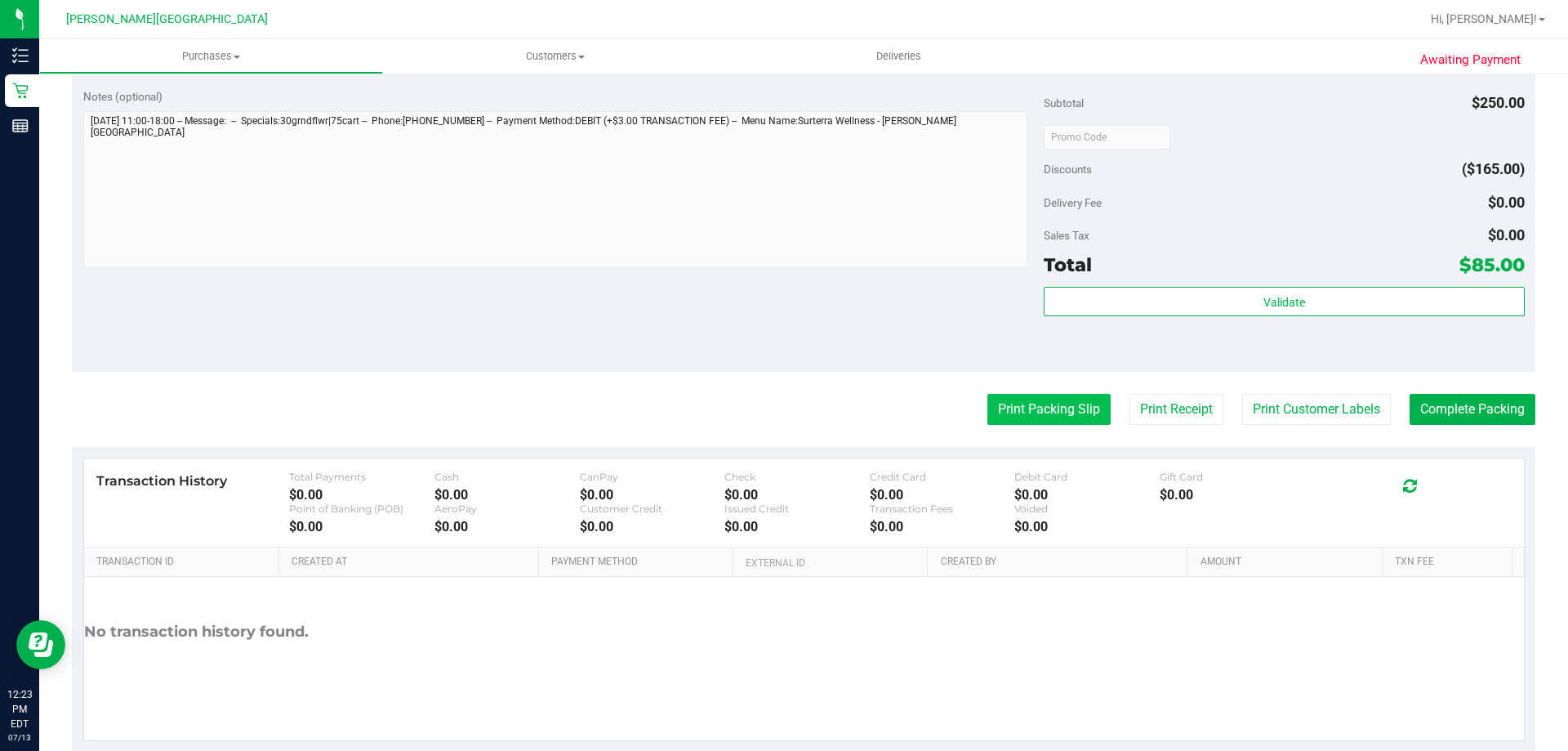 click on "Print Packing Slip" at bounding box center [1049, 409] 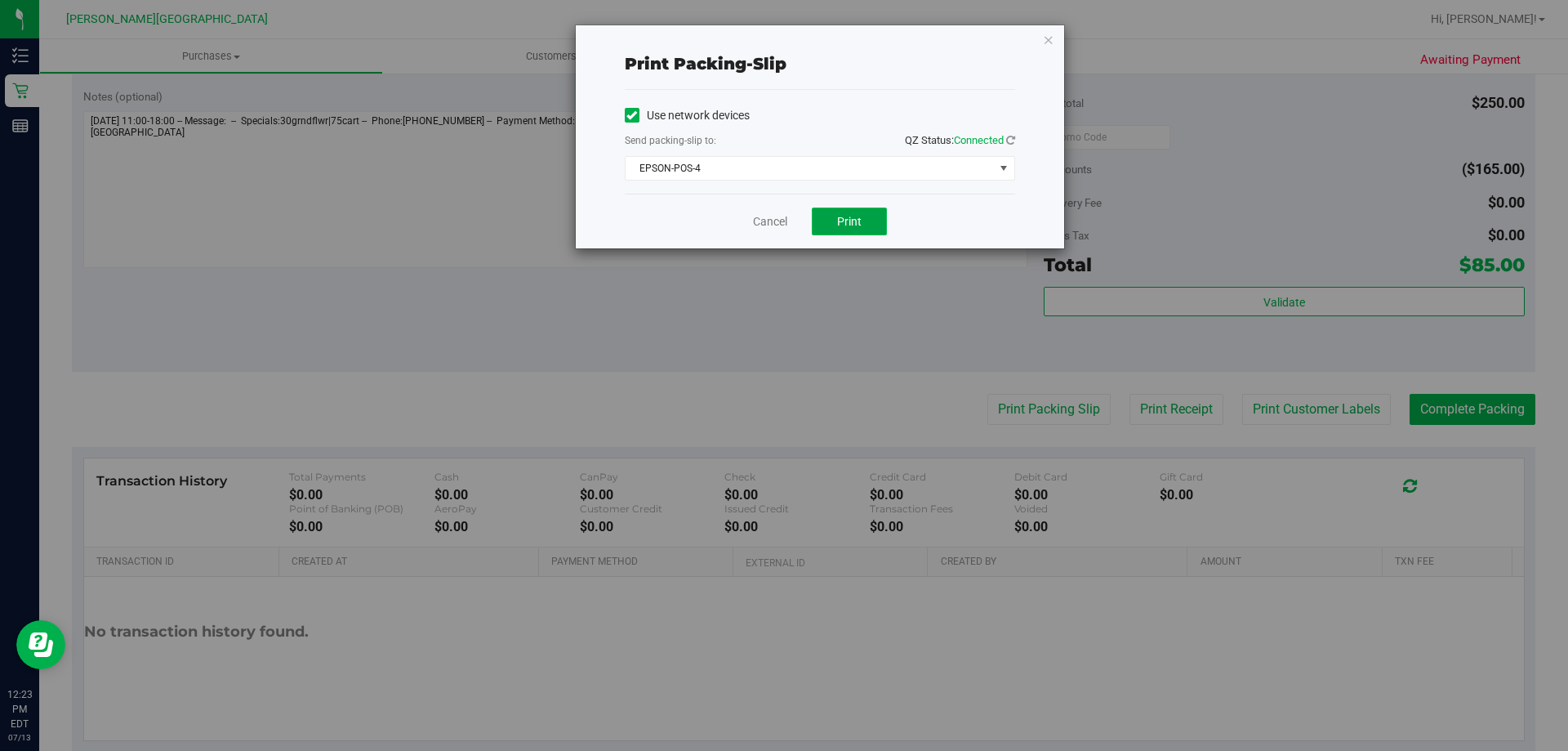 click on "Print" at bounding box center (849, 221) 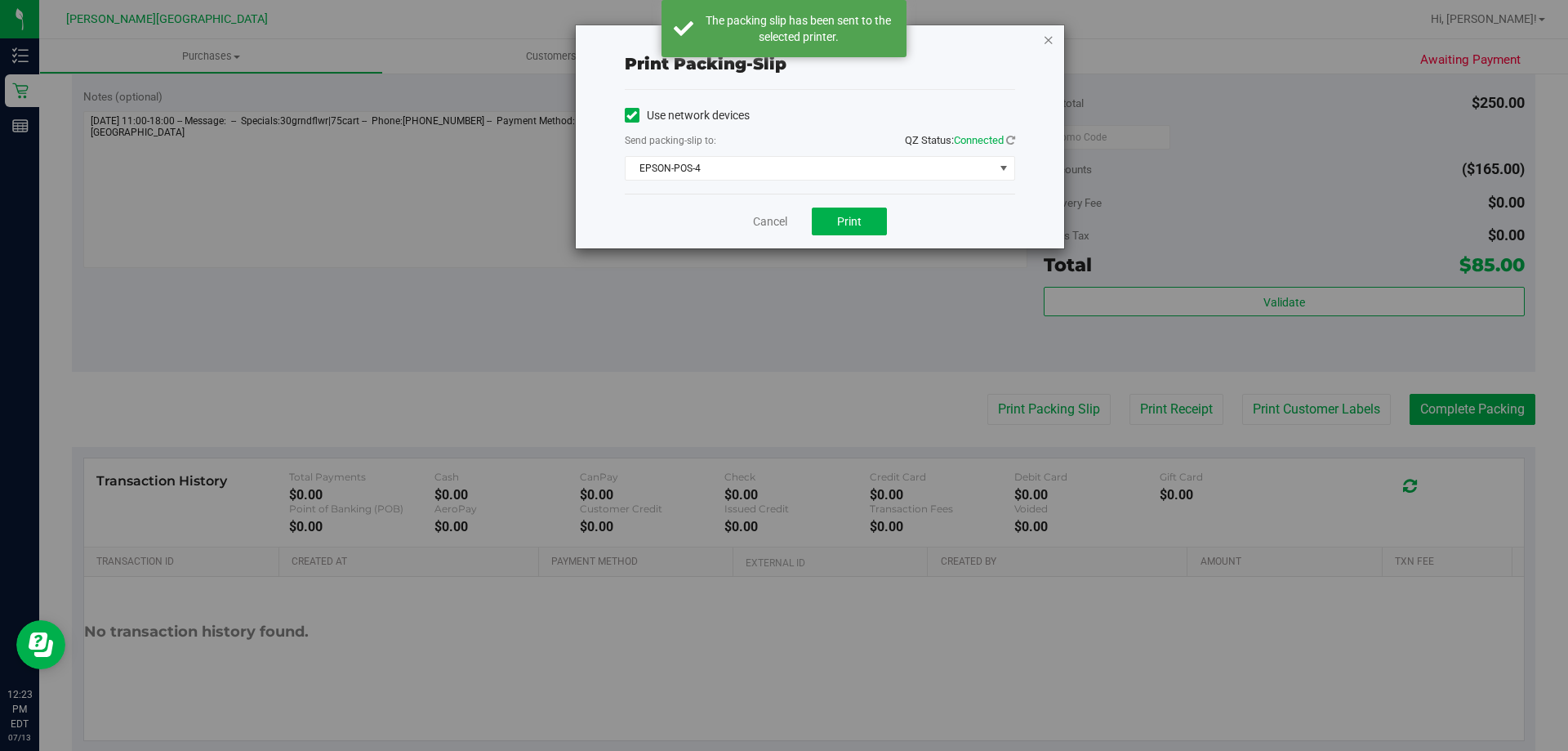 click at bounding box center [1049, 39] 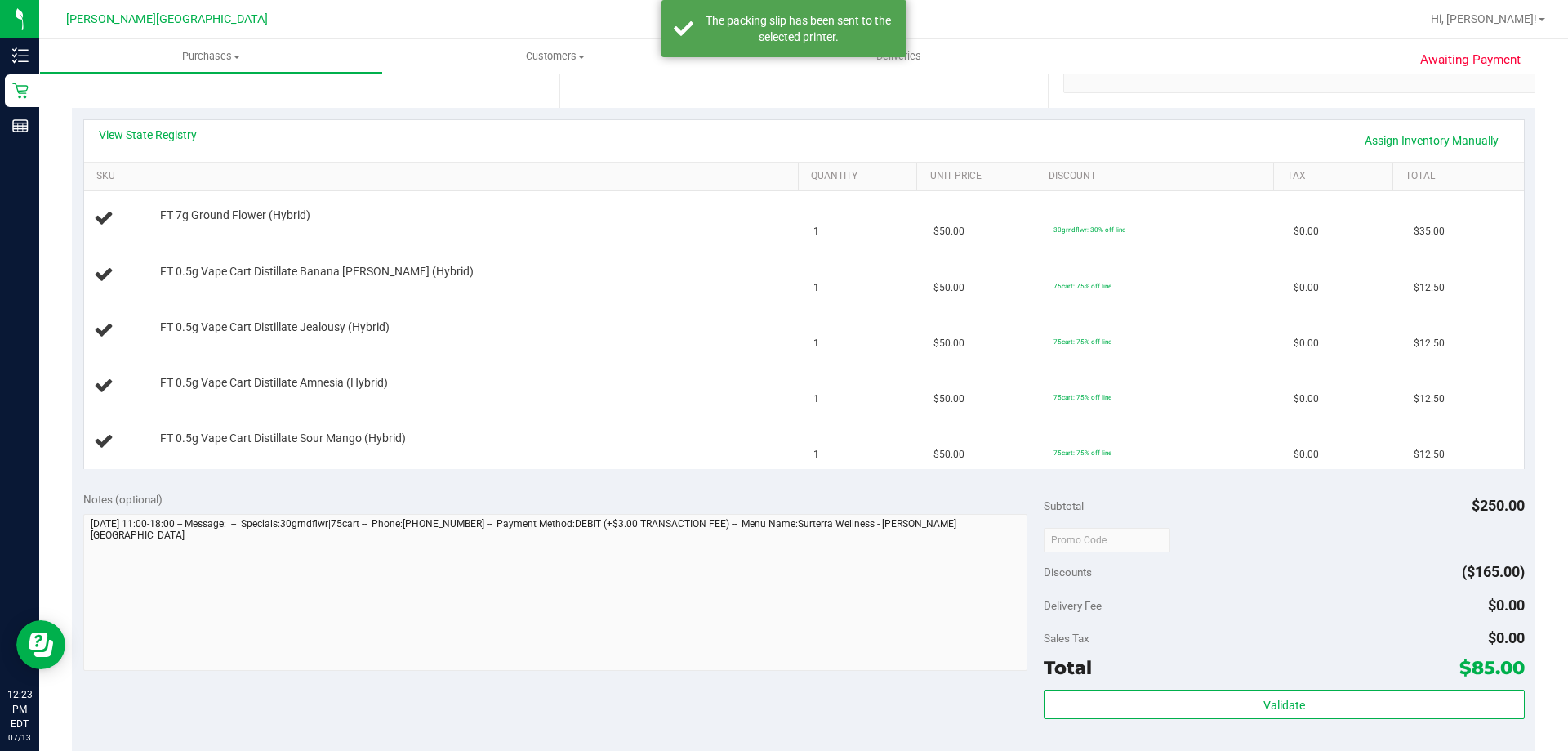 scroll, scrollTop: 327, scrollLeft: 0, axis: vertical 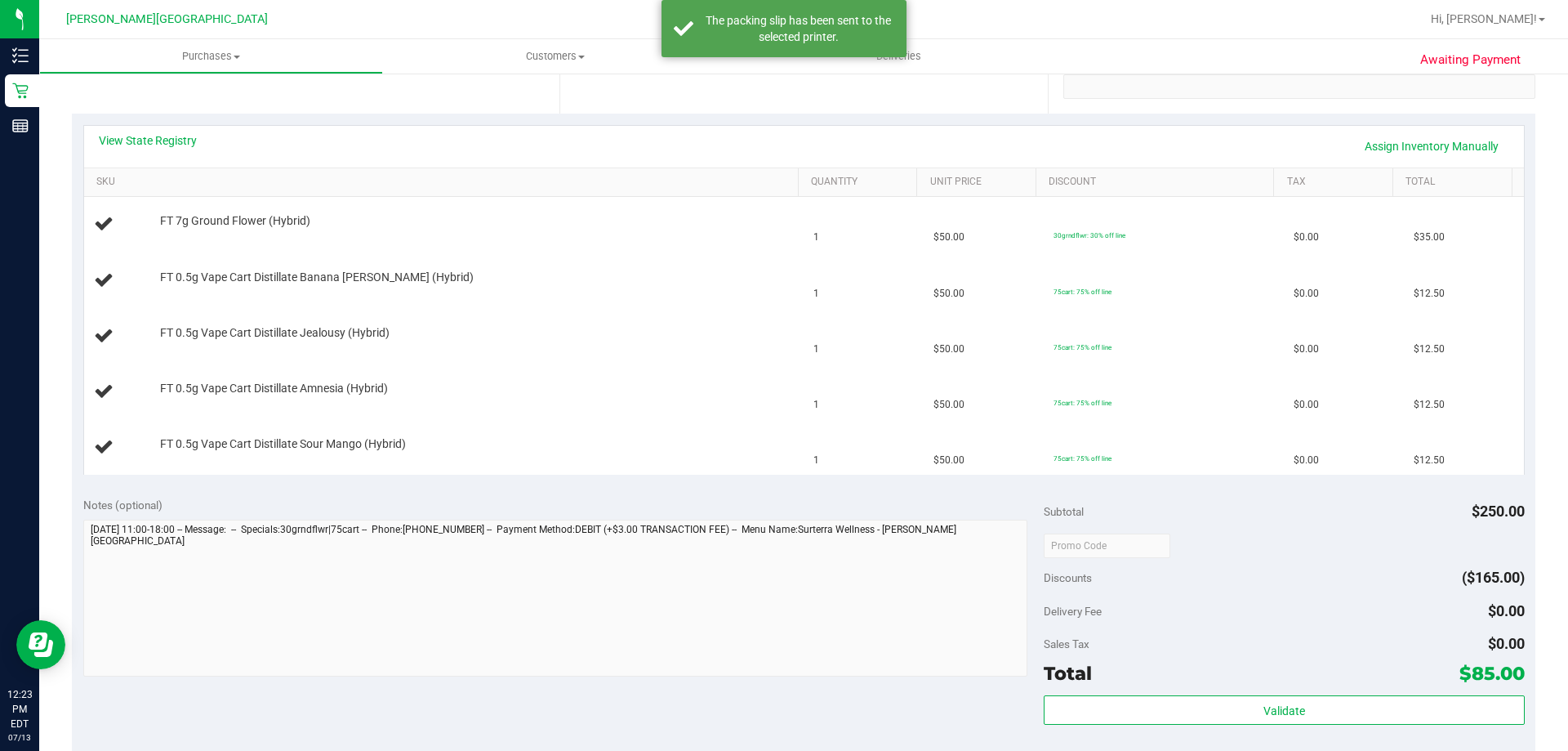 click on "Notes (optional)" at bounding box center (564, 505) 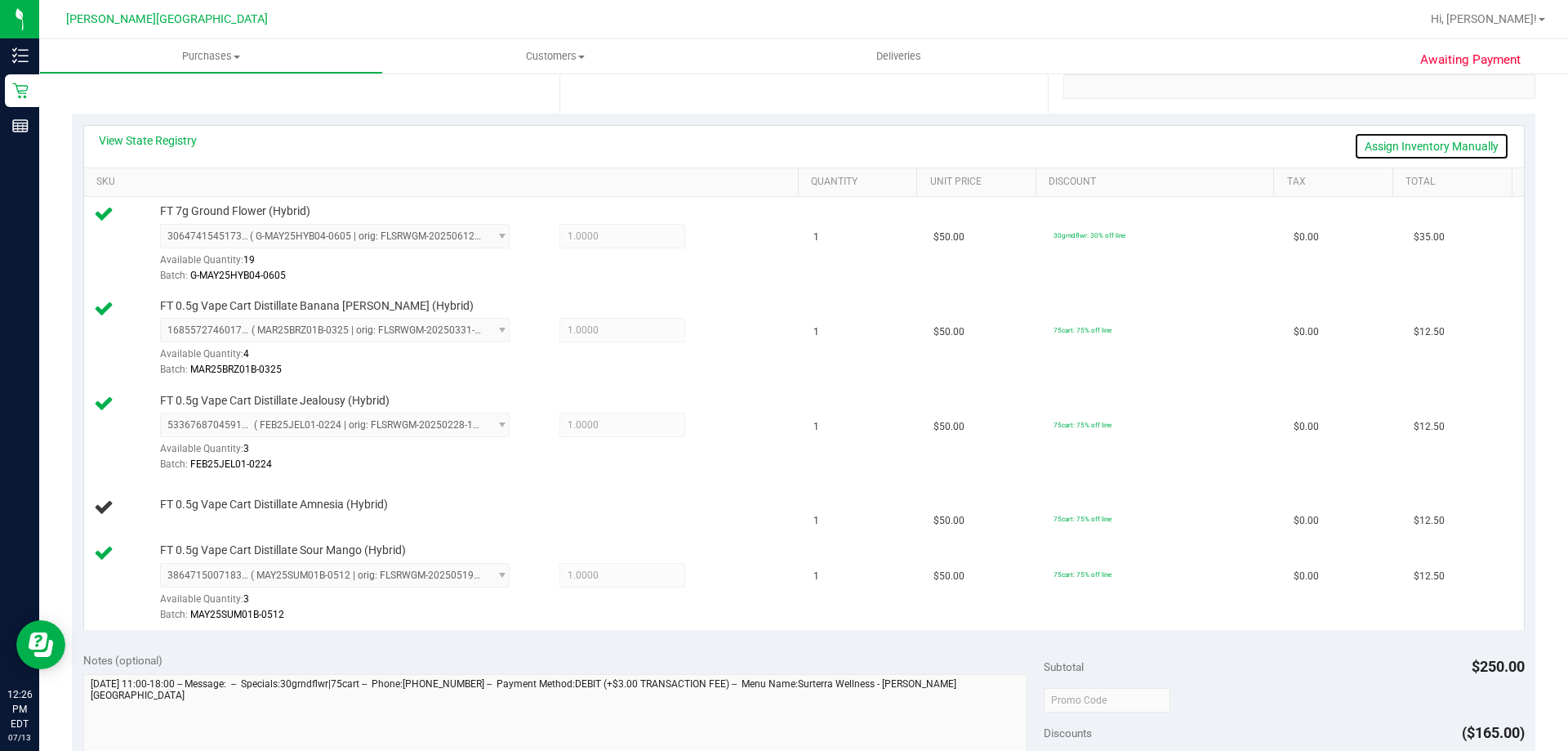 click on "Assign Inventory Manually" at bounding box center [1432, 146] 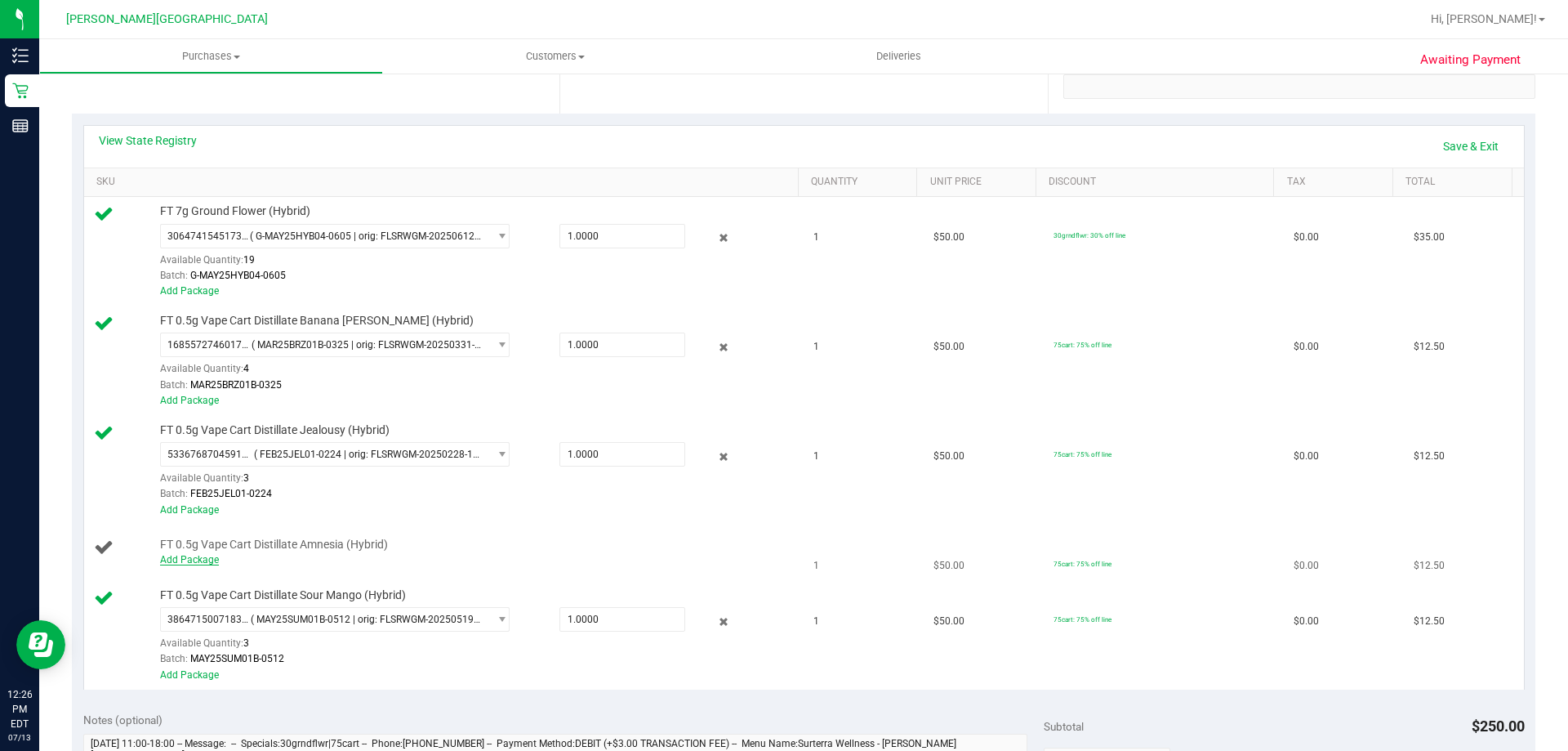 click on "Add Package" at bounding box center [189, 560] 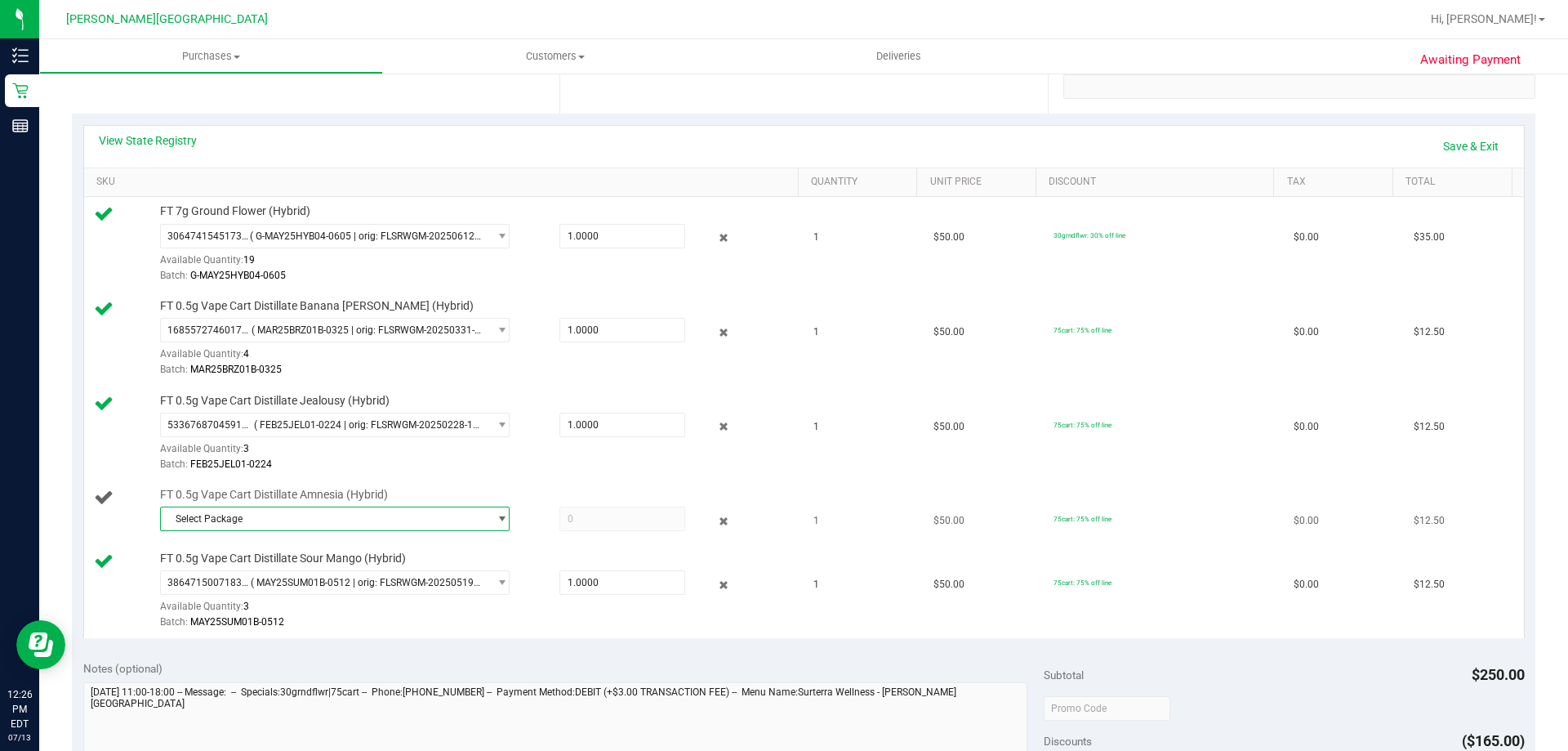 click on "Select Package" at bounding box center [324, 519] 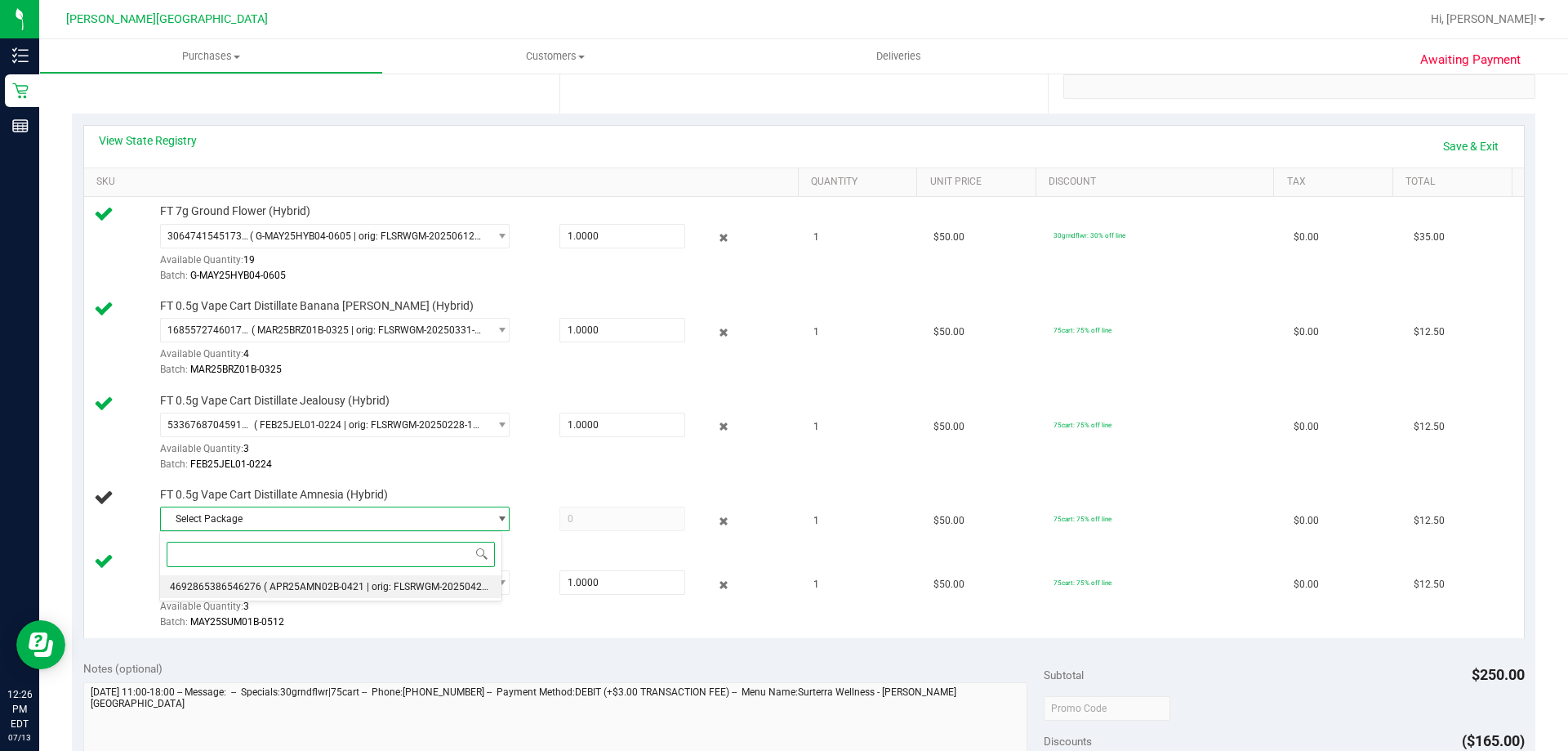 click on "(
APR25AMN02B-0421 | orig: FLSRWGM-20250425-1312
)" at bounding box center (391, 587) 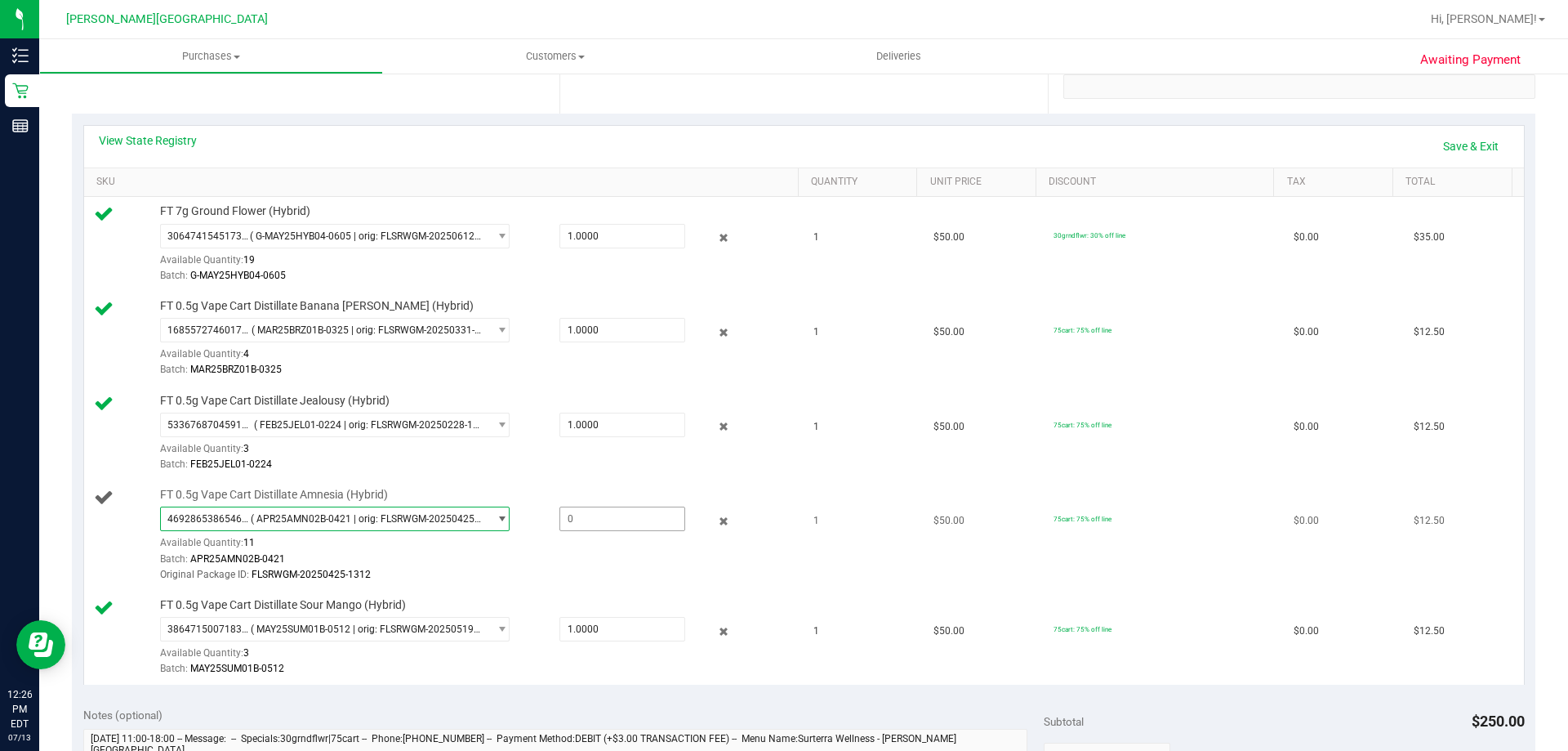 click at bounding box center (622, 519) 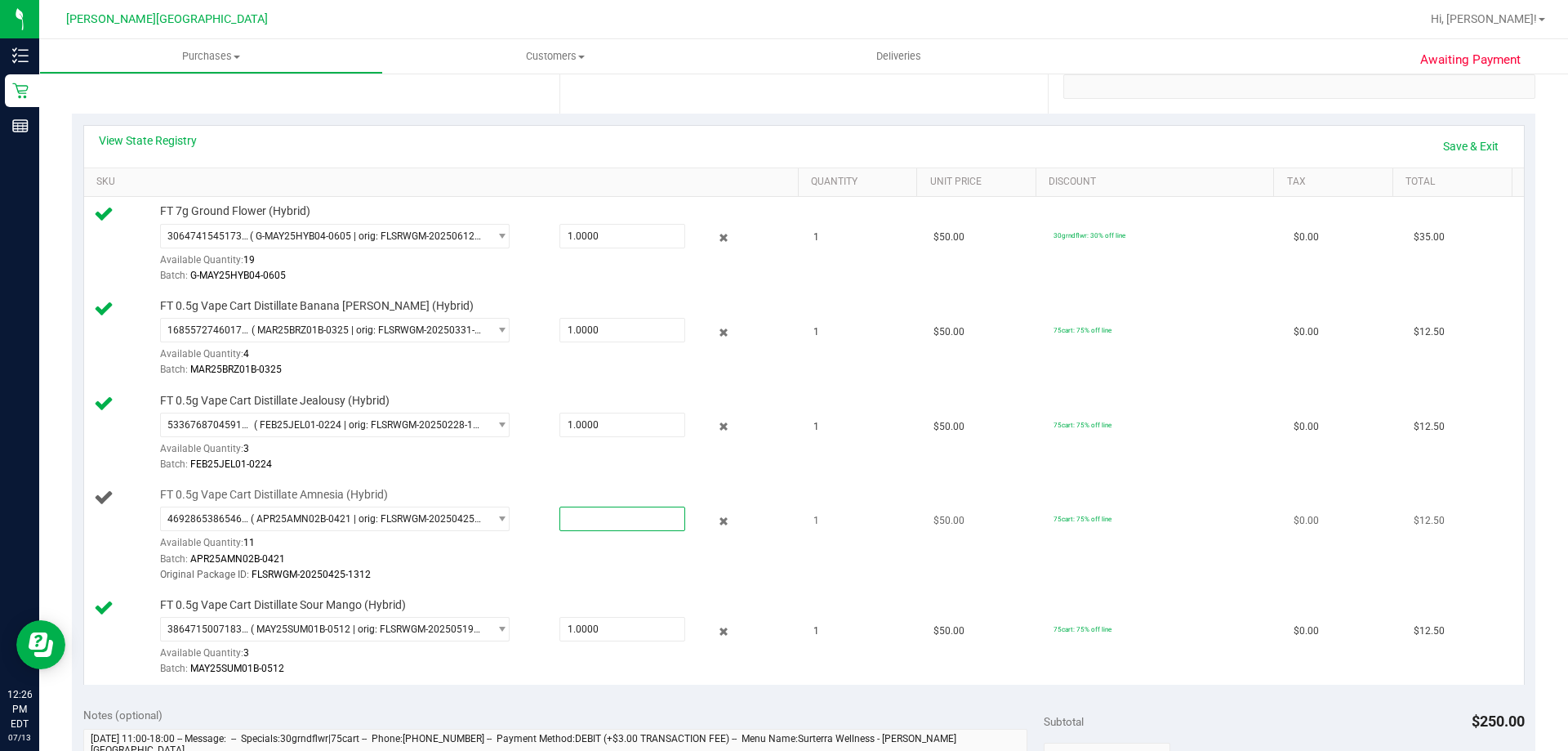 type on "1" 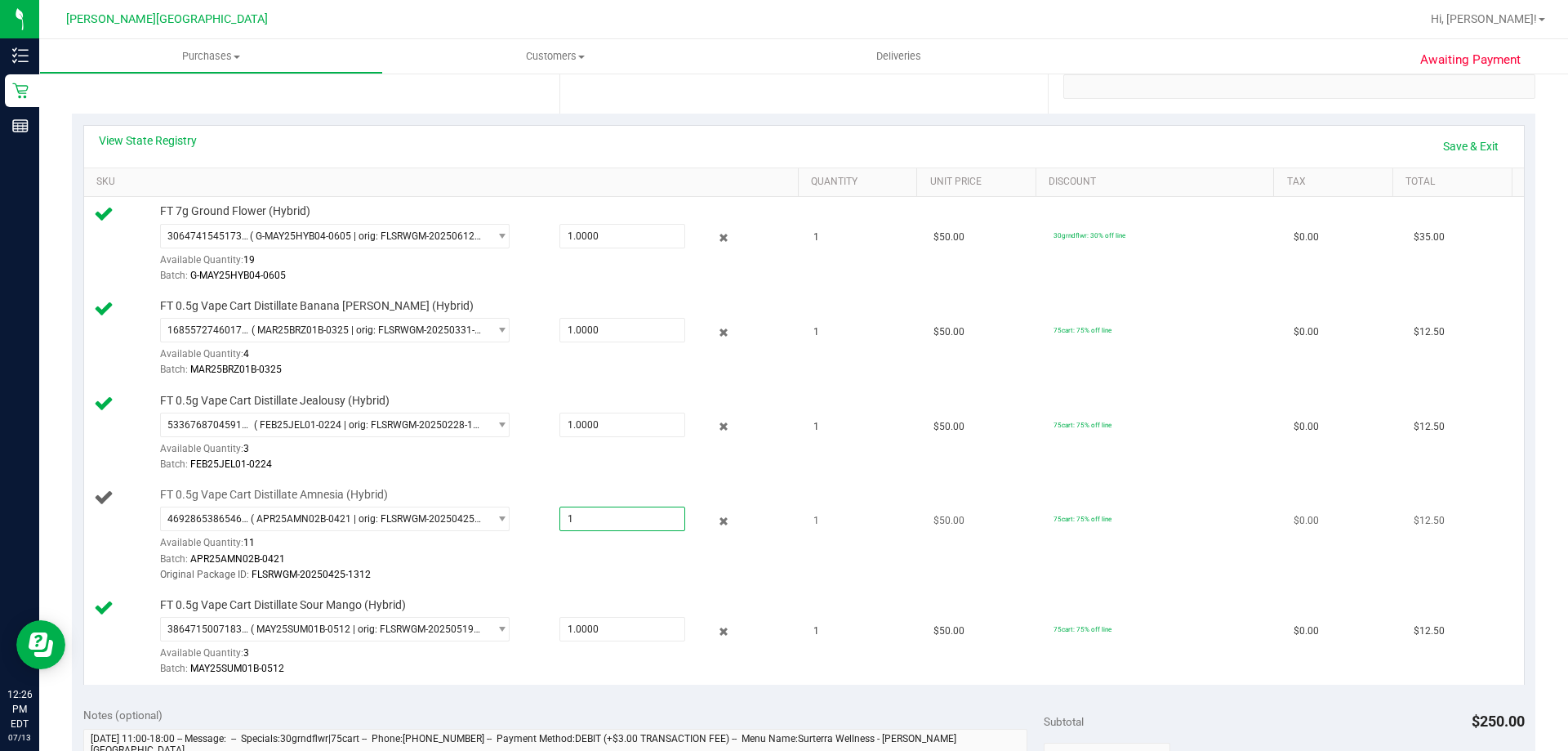 type on "1.0000" 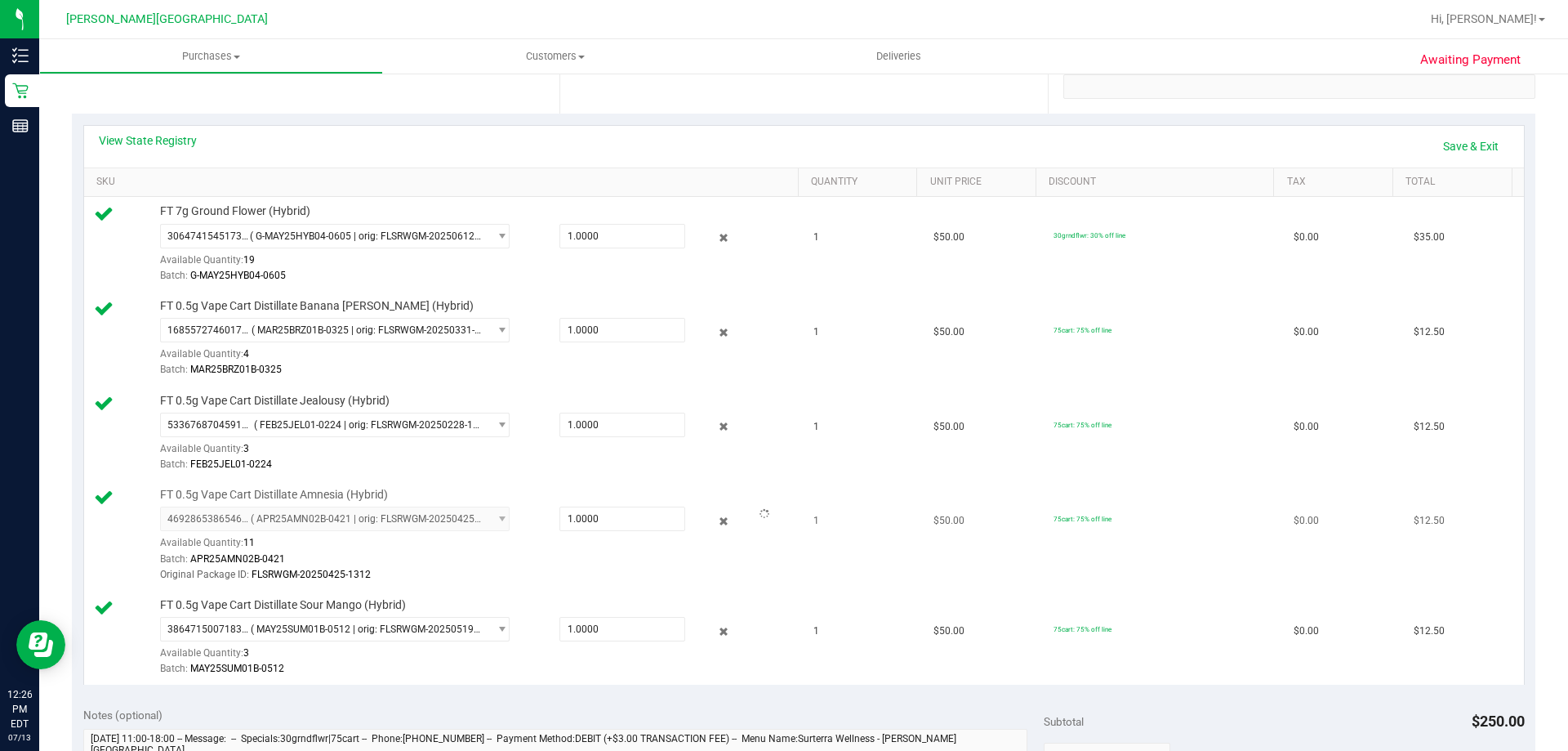 drag, startPoint x: 657, startPoint y: 554, endPoint x: 971, endPoint y: 491, distance: 320.25771 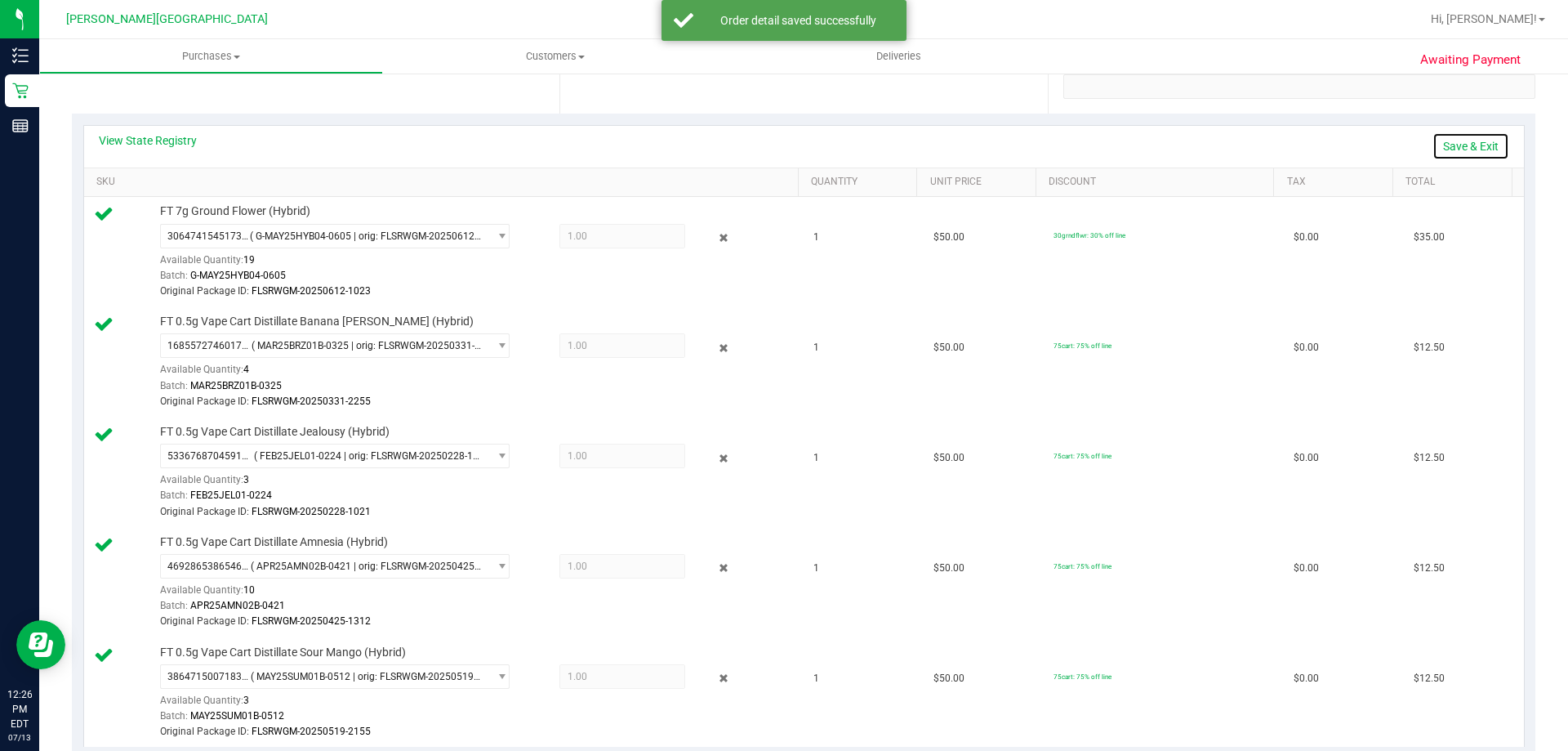 click on "Save & Exit" at bounding box center (1471, 146) 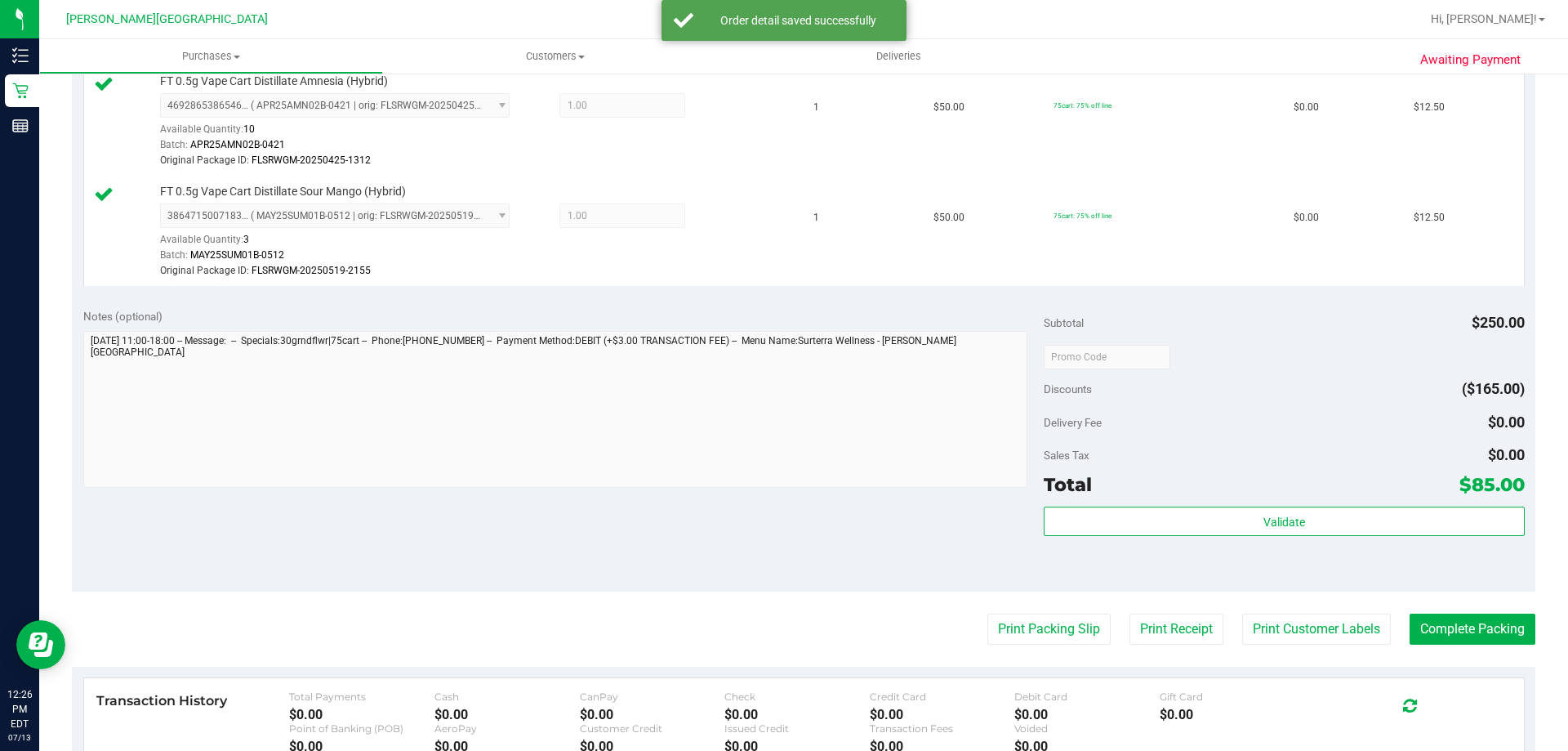 scroll, scrollTop: 817, scrollLeft: 0, axis: vertical 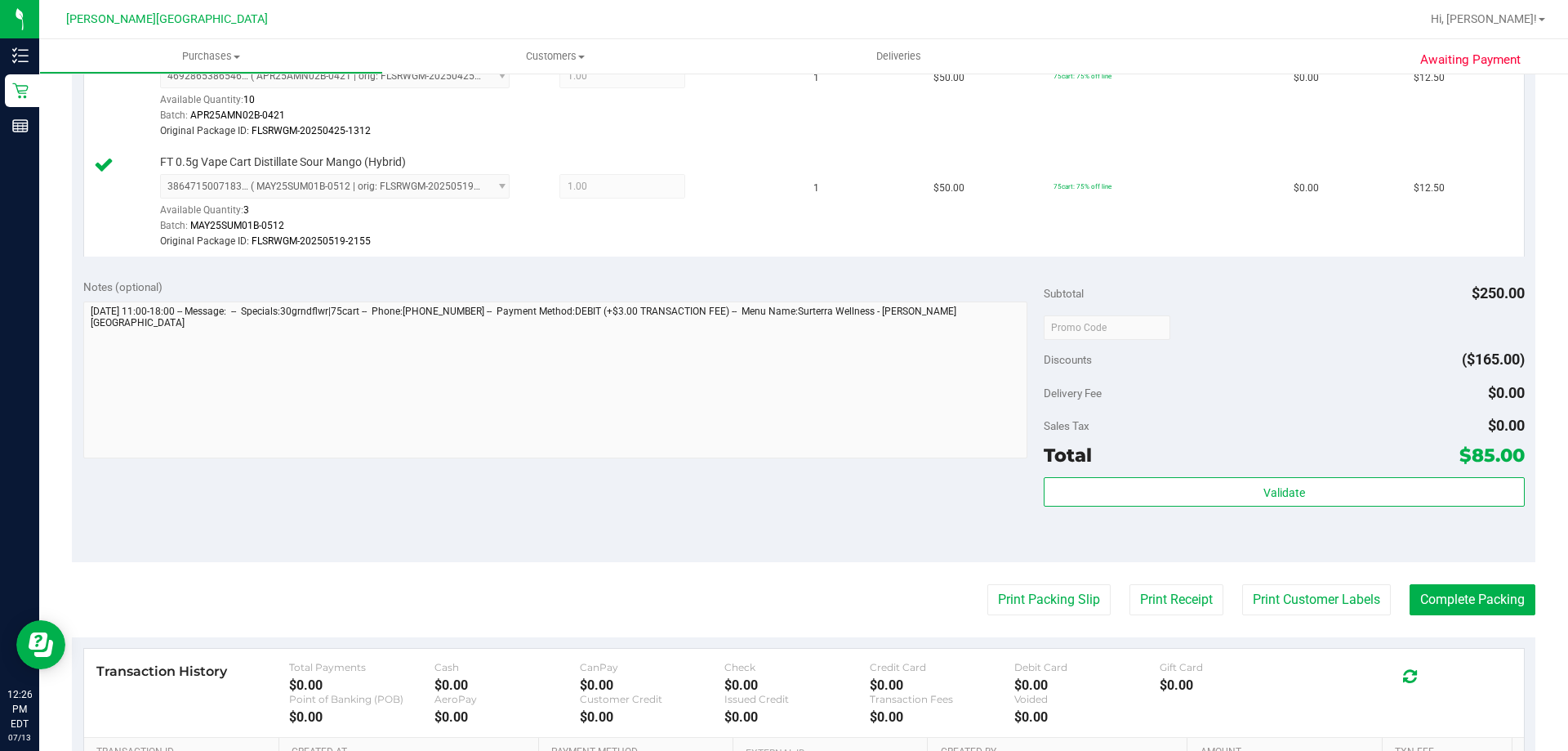 click on "Validate" at bounding box center (1284, 514) 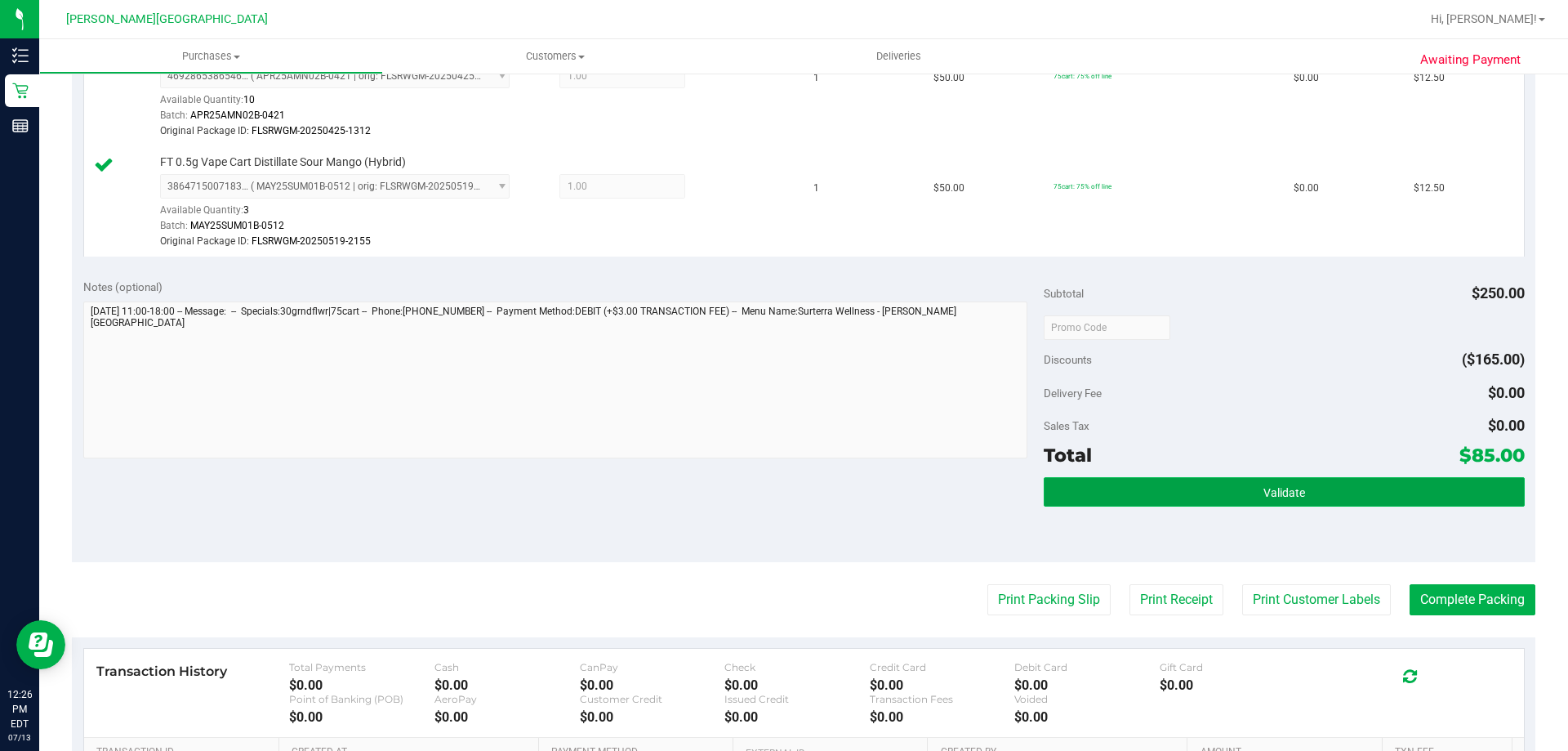click on "Validate" at bounding box center (1284, 492) 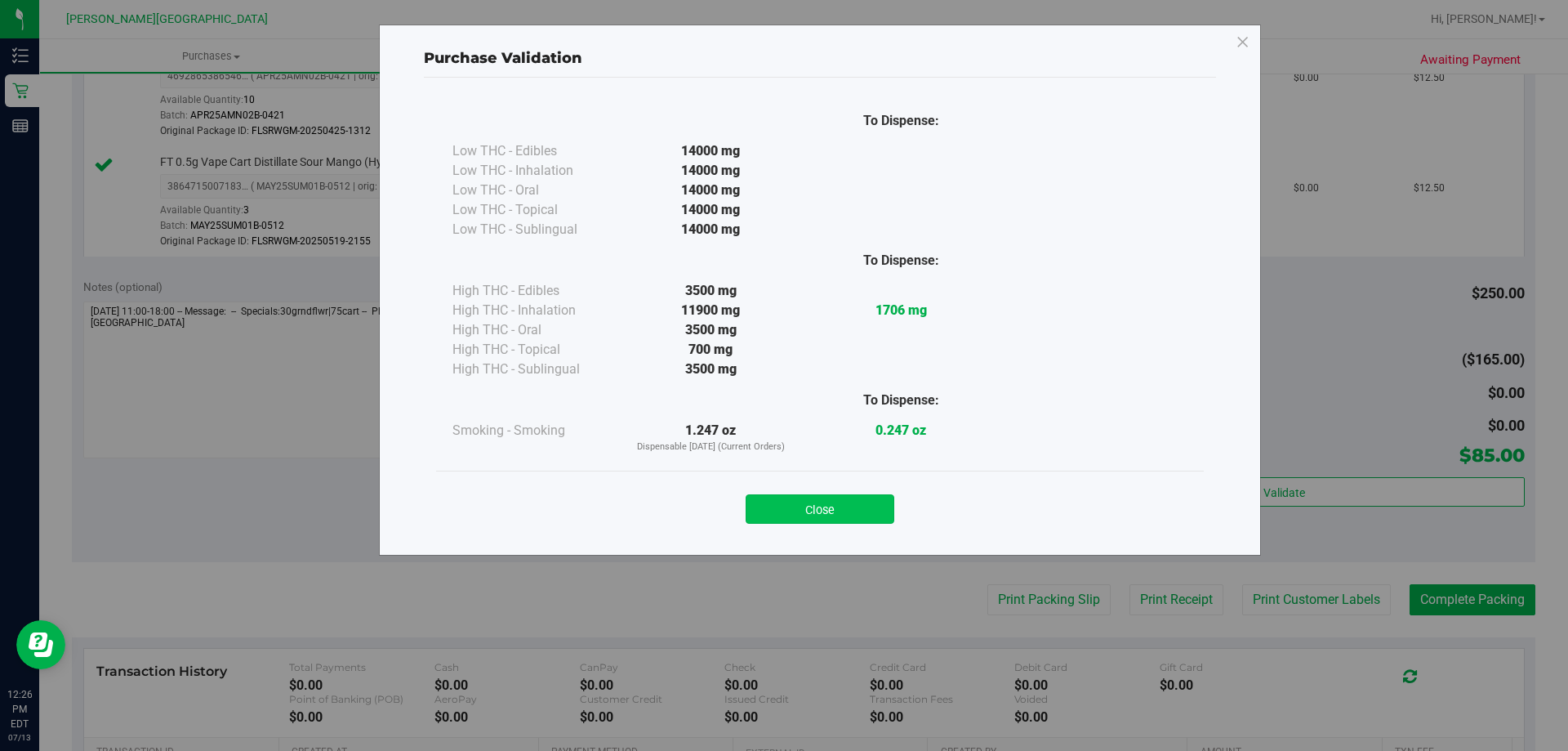 click on "Close" at bounding box center [820, 509] 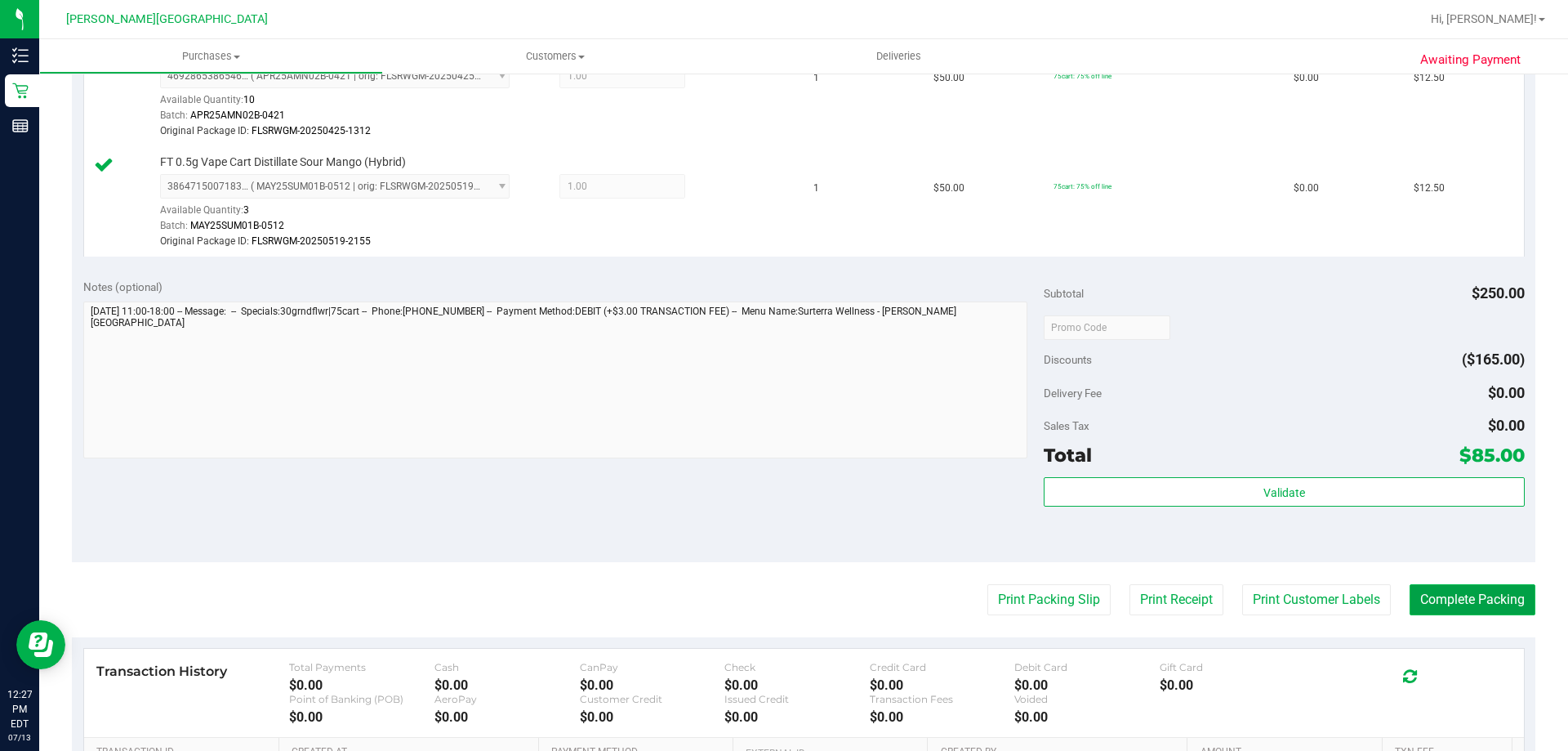click on "Complete Packing" at bounding box center (1472, 600) 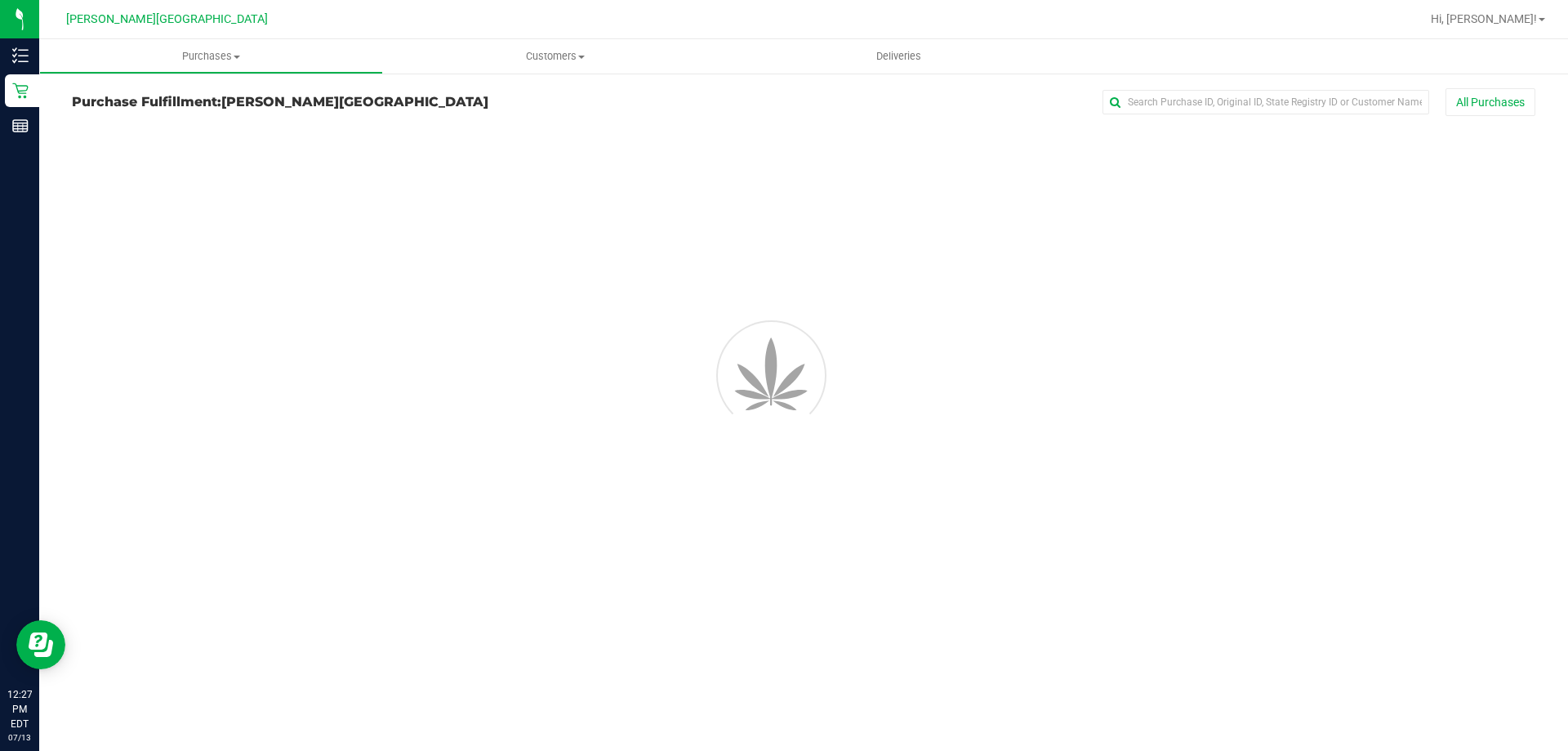 scroll, scrollTop: 0, scrollLeft: 0, axis: both 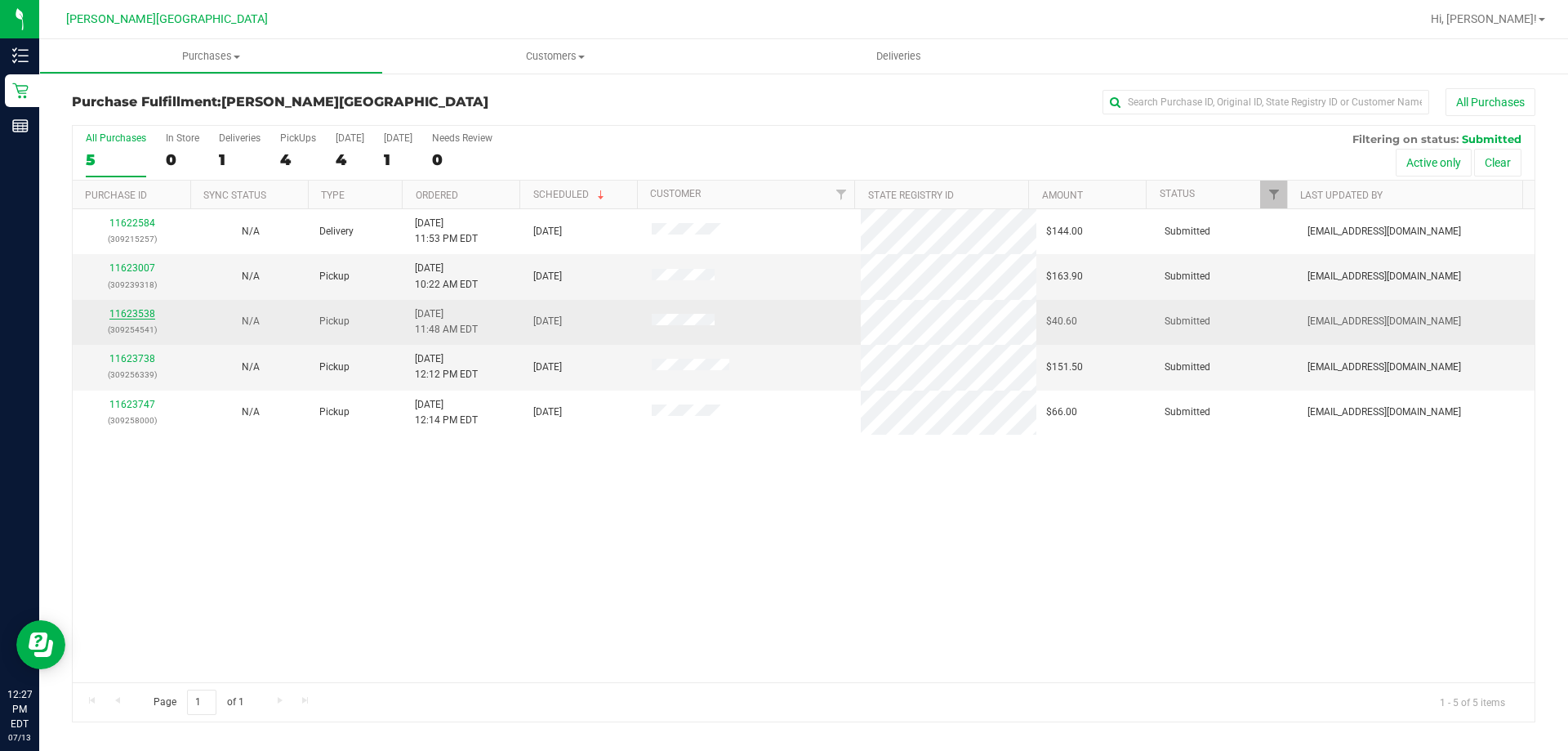 click on "11623538" at bounding box center [132, 314] 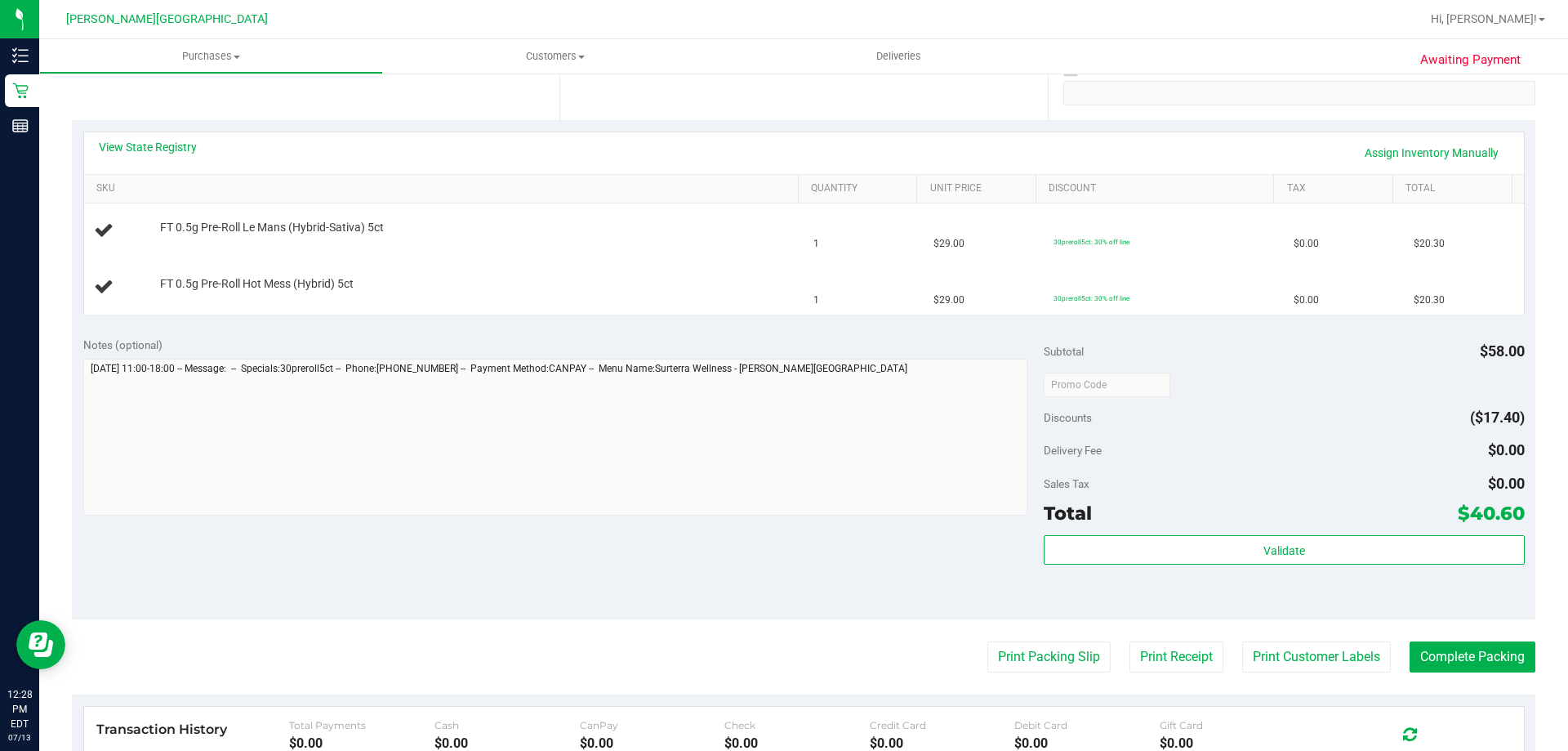 scroll, scrollTop: 327, scrollLeft: 0, axis: vertical 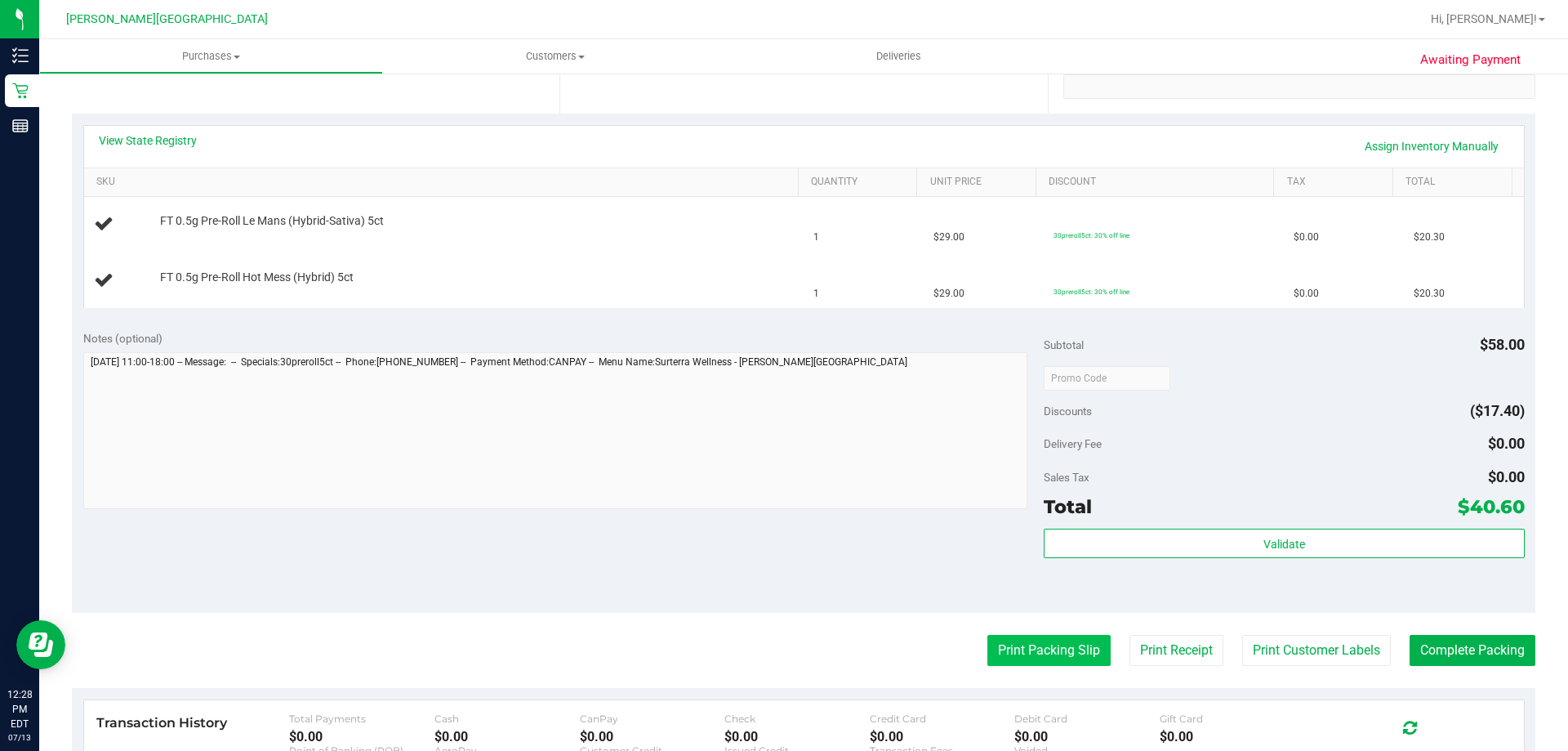click on "Print Packing Slip" at bounding box center (1049, 650) 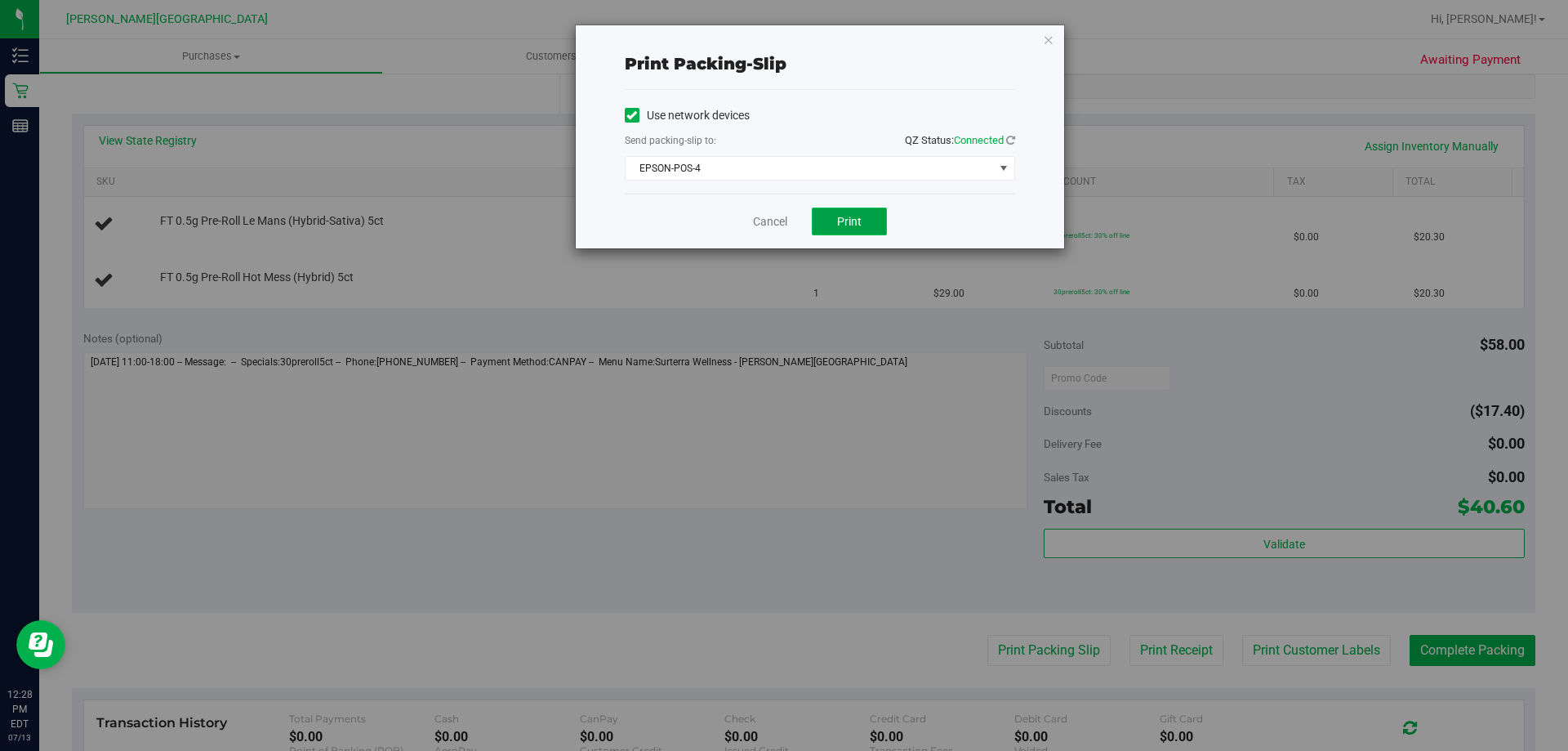 click on "Print" at bounding box center (849, 221) 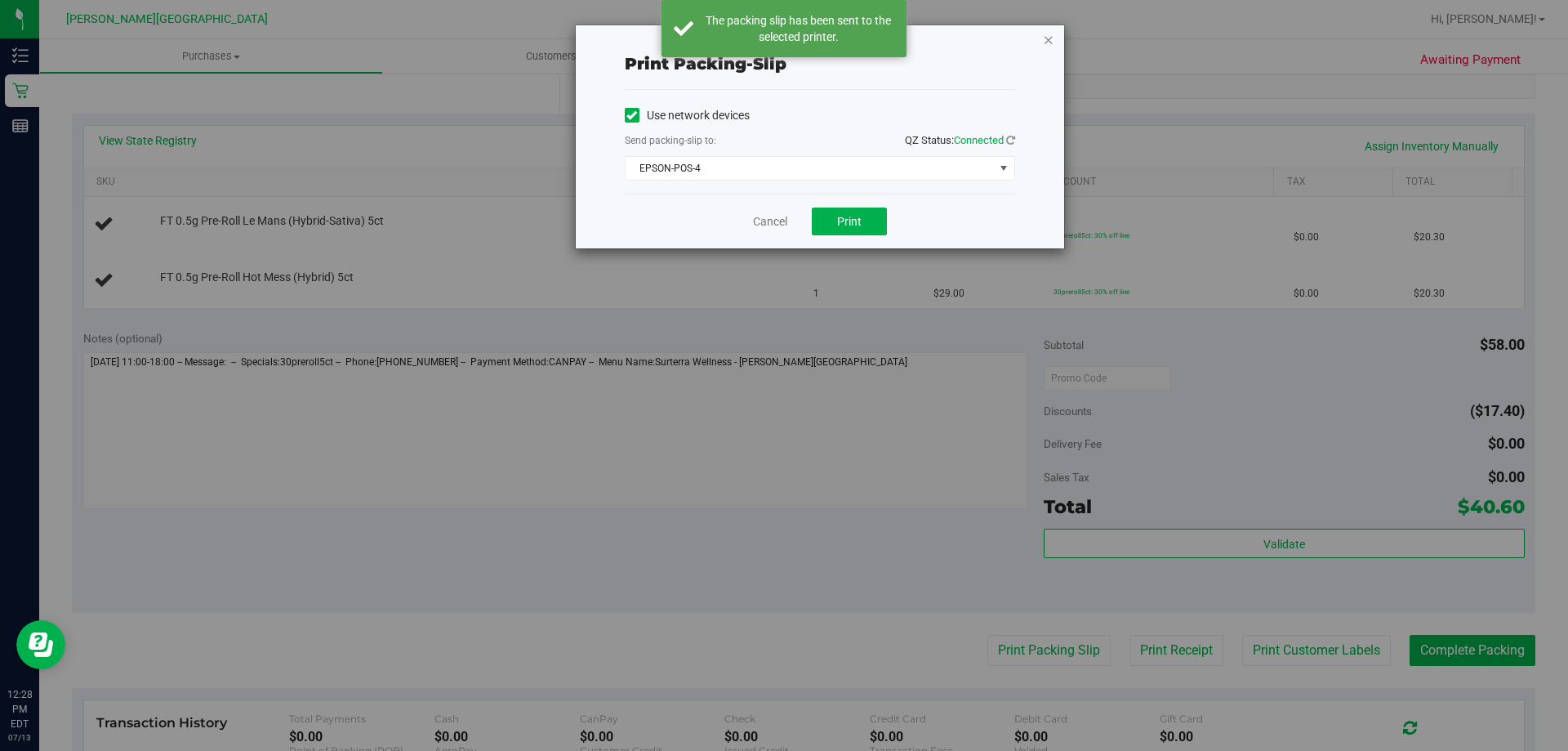 click at bounding box center (1049, 39) 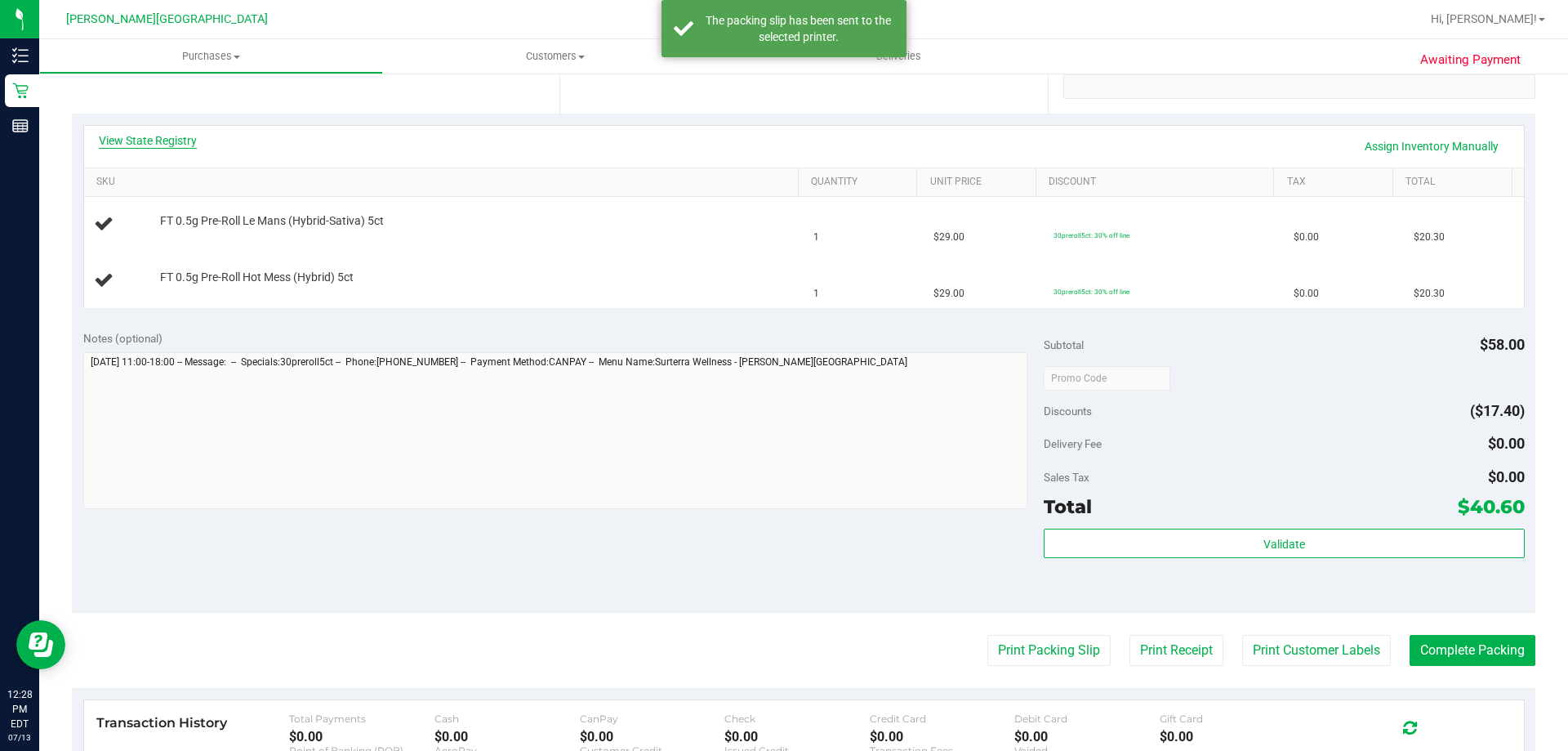 click on "View State Registry" at bounding box center [148, 141] 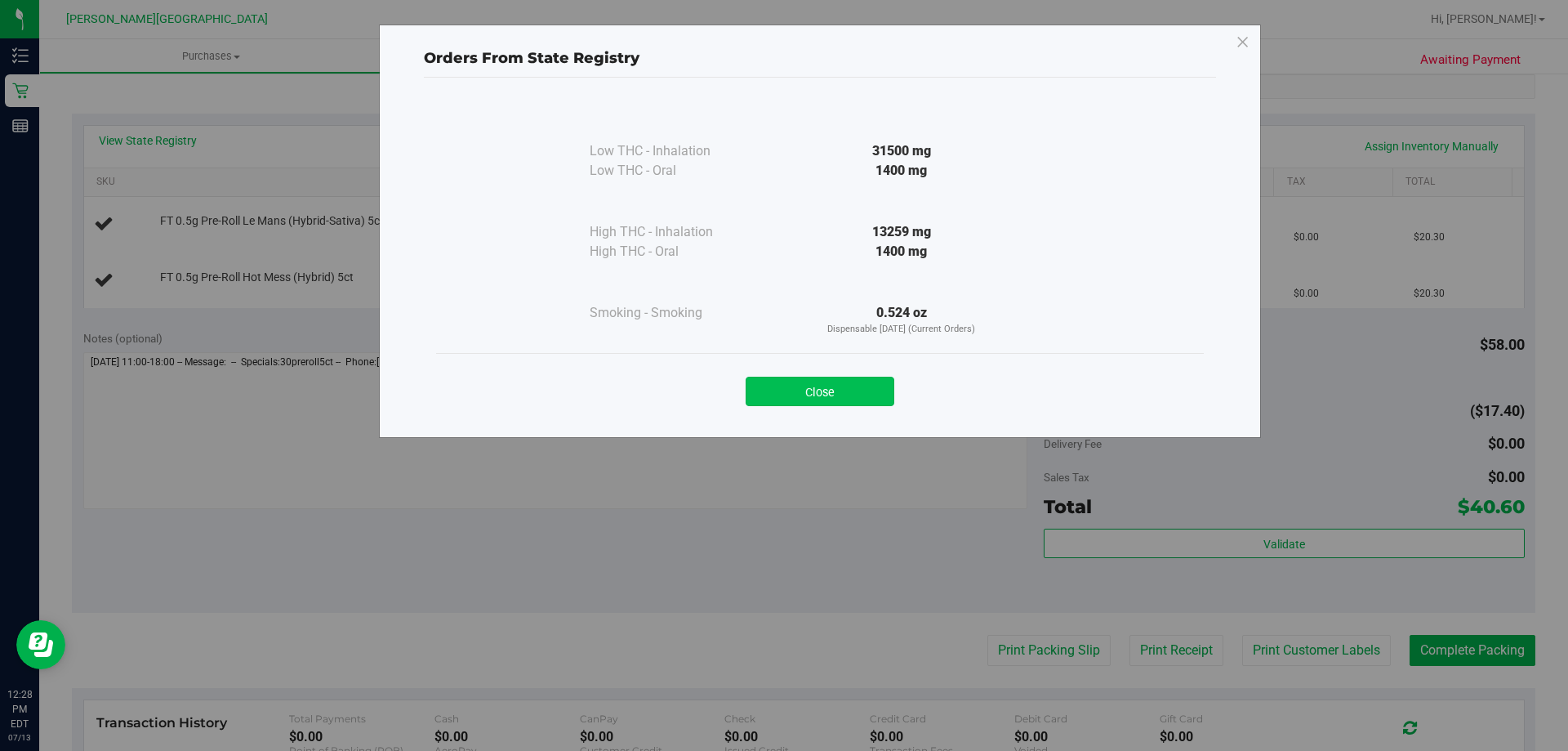 click on "Close" at bounding box center [820, 391] 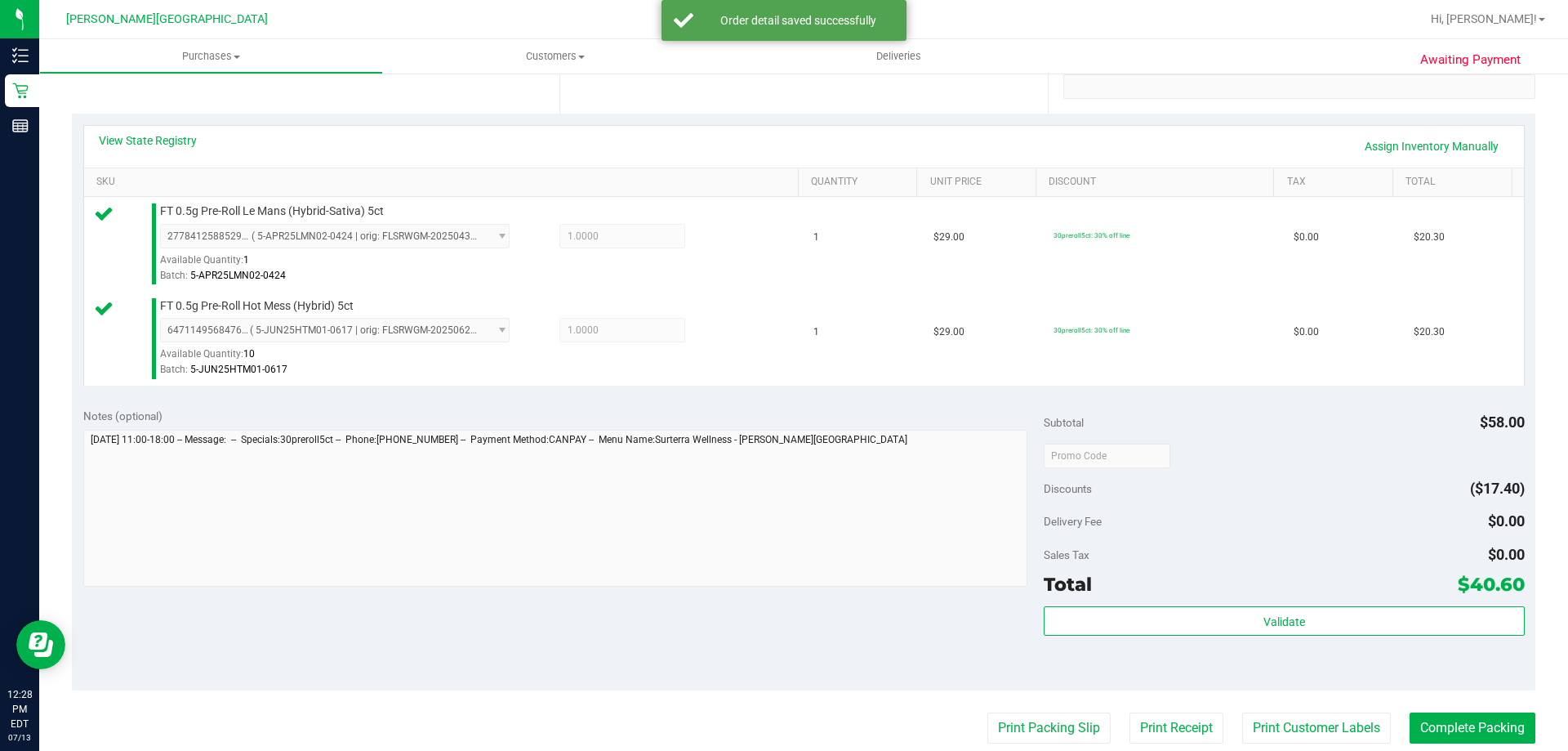 click on "Total
$40.60" at bounding box center [1284, 584] 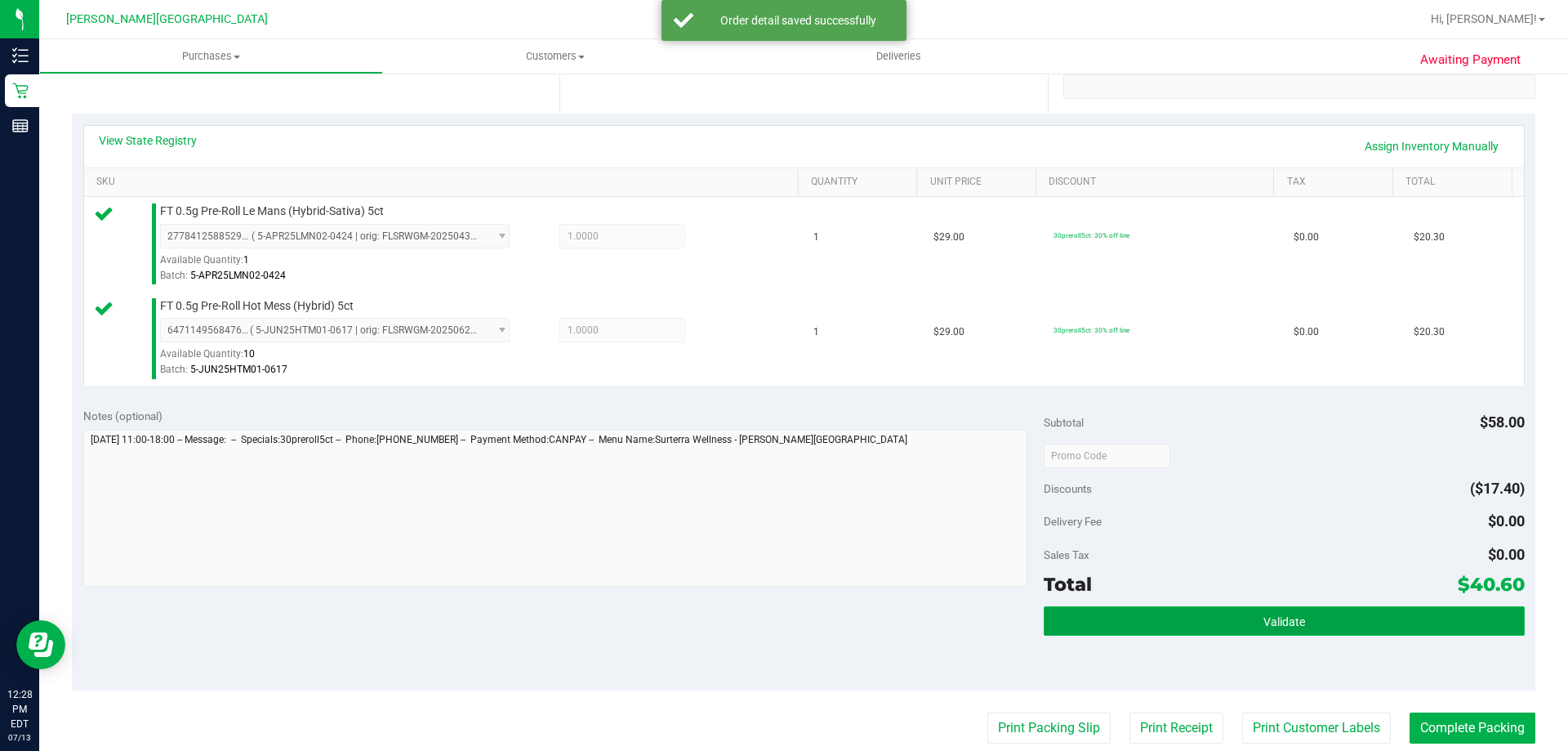 click on "Validate" at bounding box center (1284, 621) 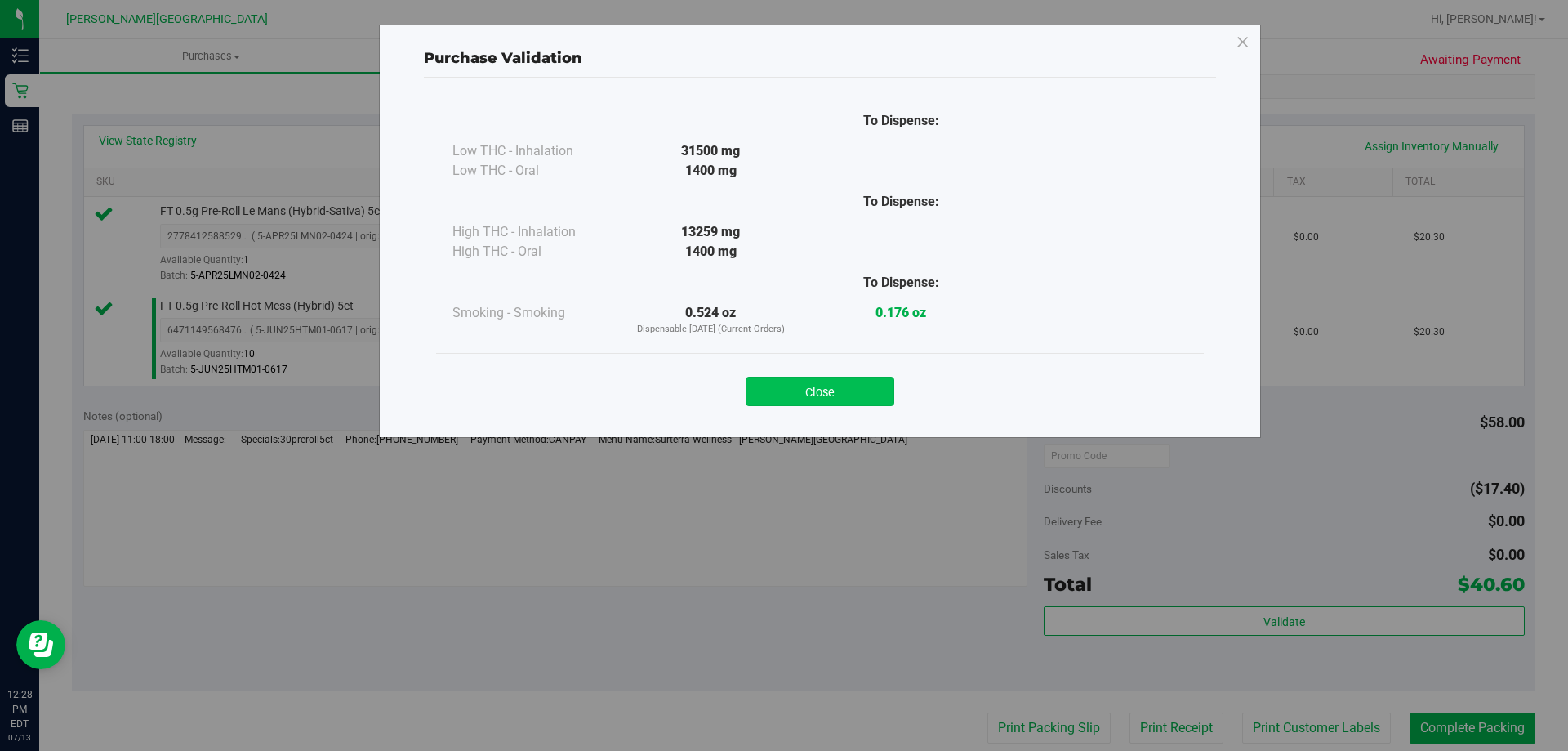 click on "Close" at bounding box center [820, 391] 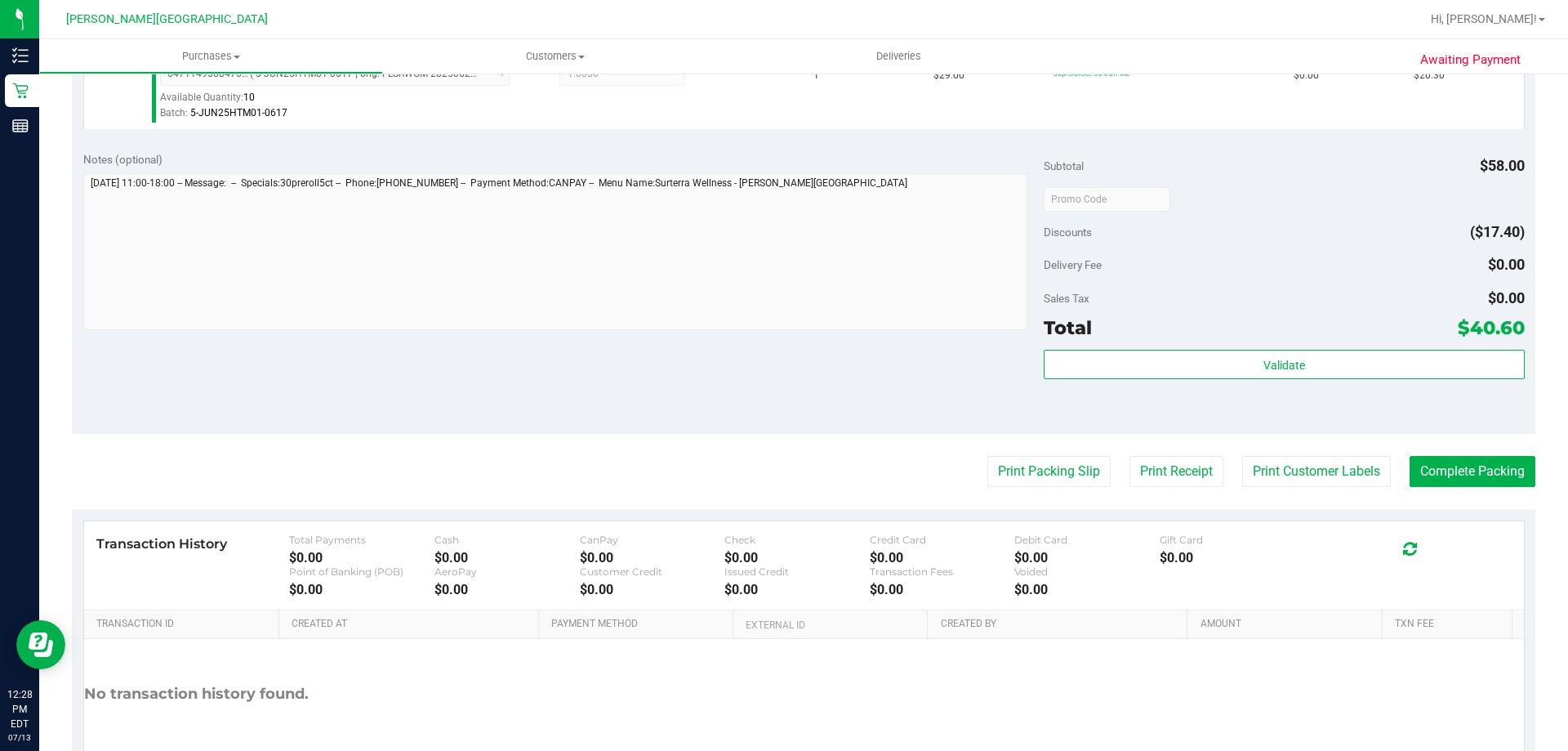 scroll, scrollTop: 654, scrollLeft: 0, axis: vertical 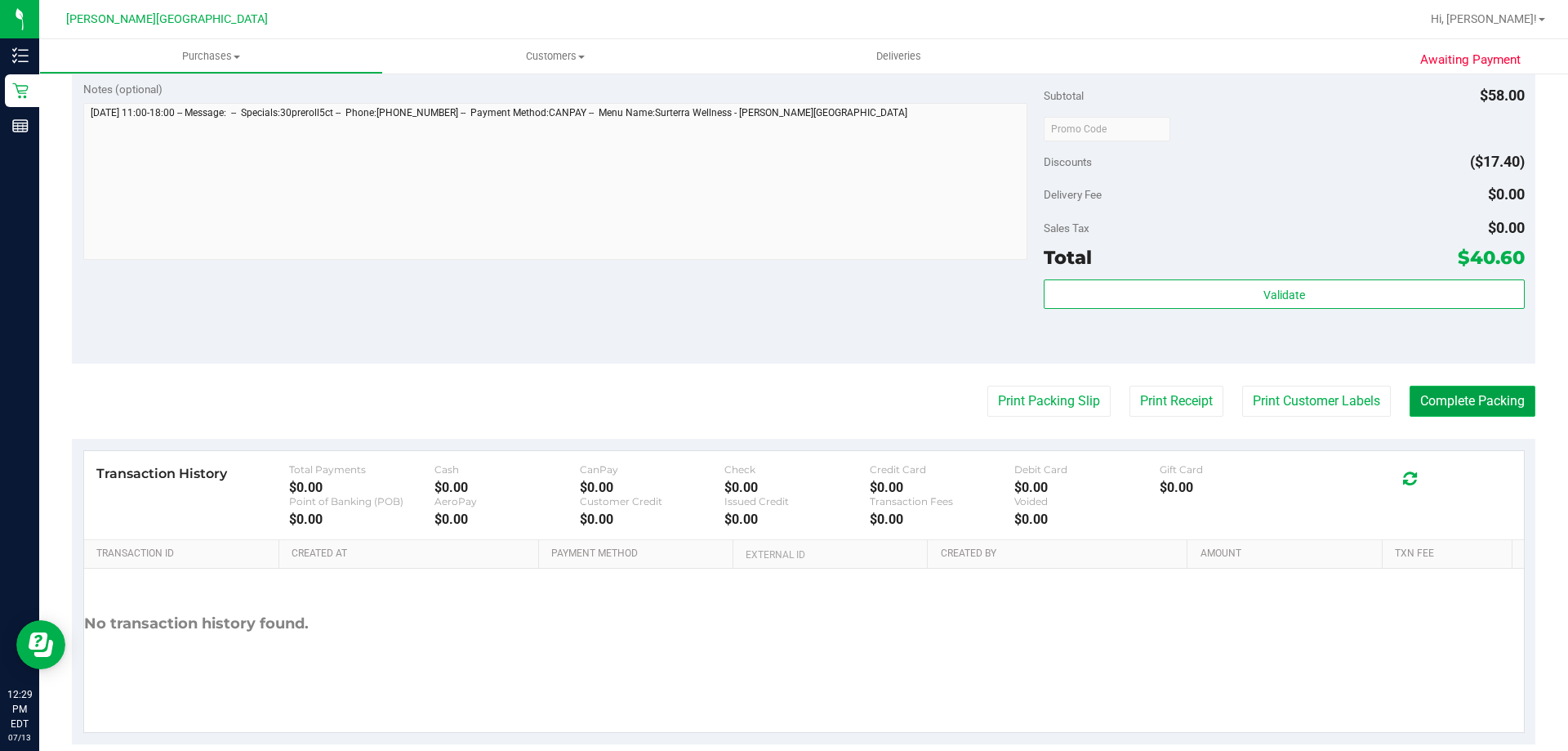 click on "Complete Packing" at bounding box center [1472, 401] 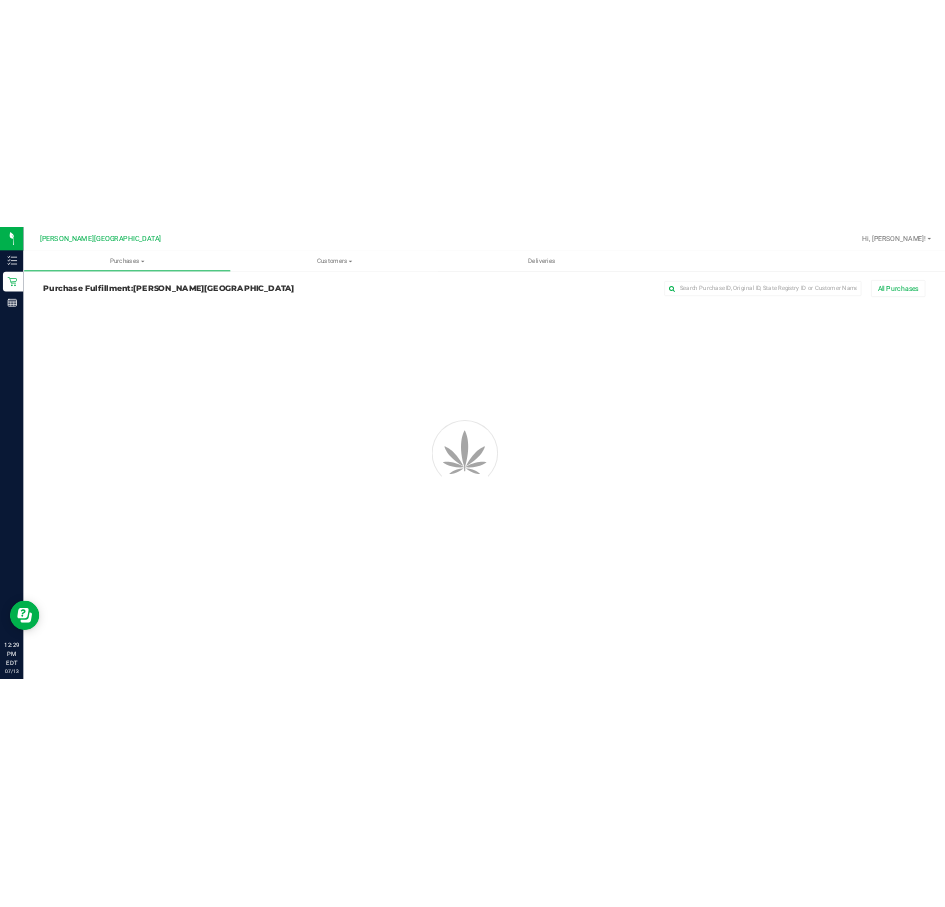 scroll, scrollTop: 0, scrollLeft: 0, axis: both 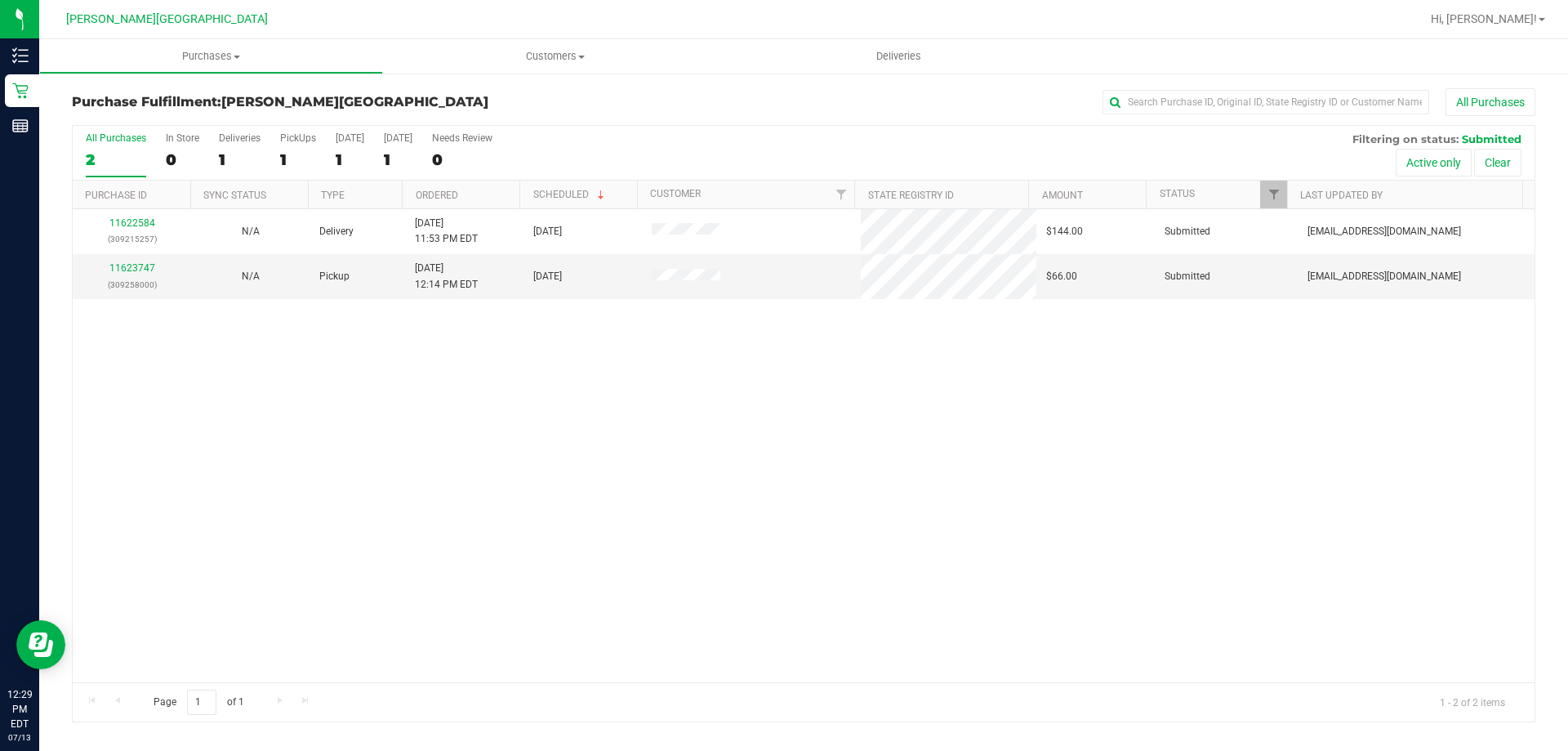 click on "11622584
(309215257)
N/A
Delivery [DATE] 11:53 PM EDT 7/14/2025
$144.00
Submitted [EMAIL_ADDRESS][DOMAIN_NAME]
11623747
(309258000)
N/A
Pickup [DATE] 12:14 PM EDT 7/13/2025
$66.00
Submitted [EMAIL_ADDRESS][DOMAIN_NAME]" at bounding box center (804, 445) 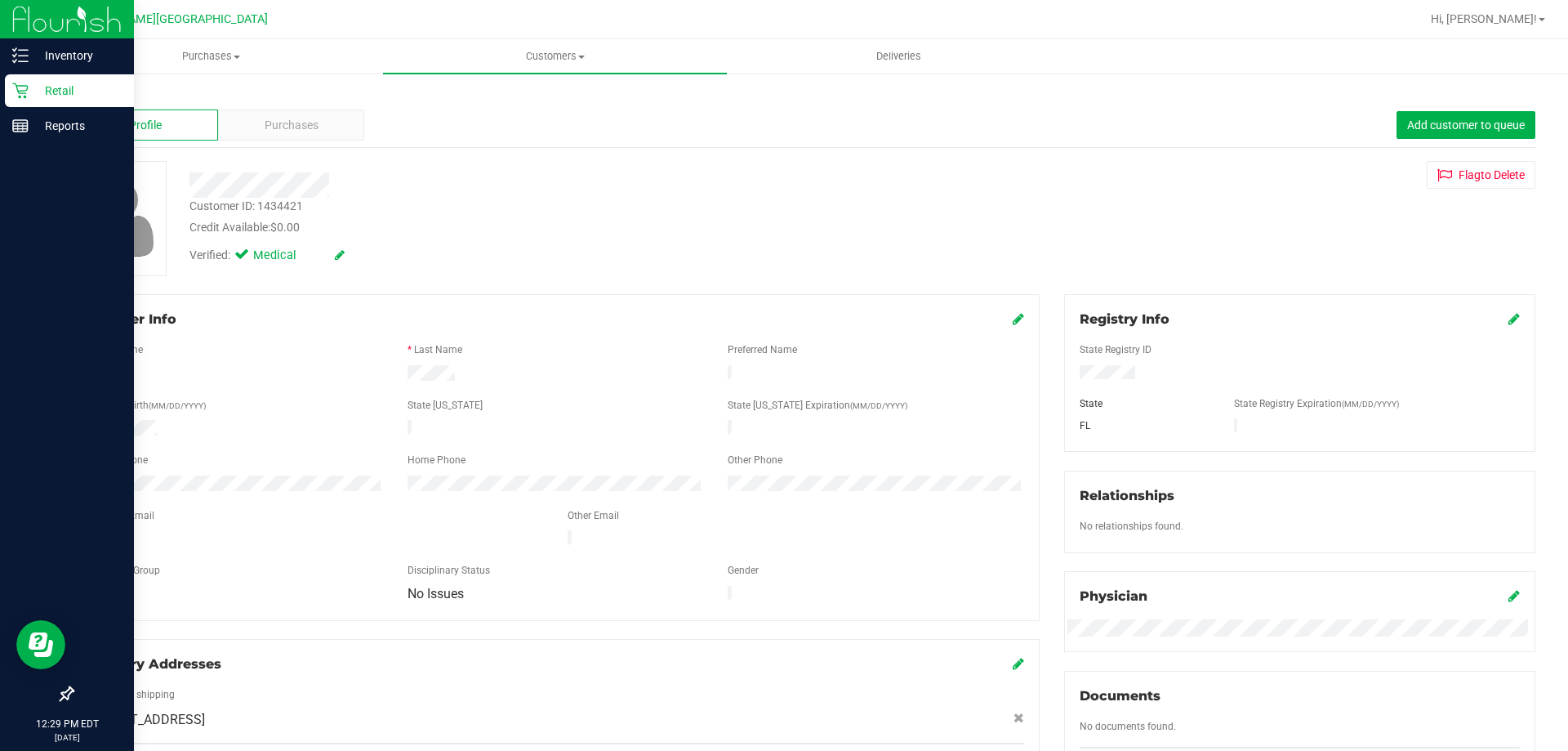 click on "Retail" at bounding box center (78, 91) 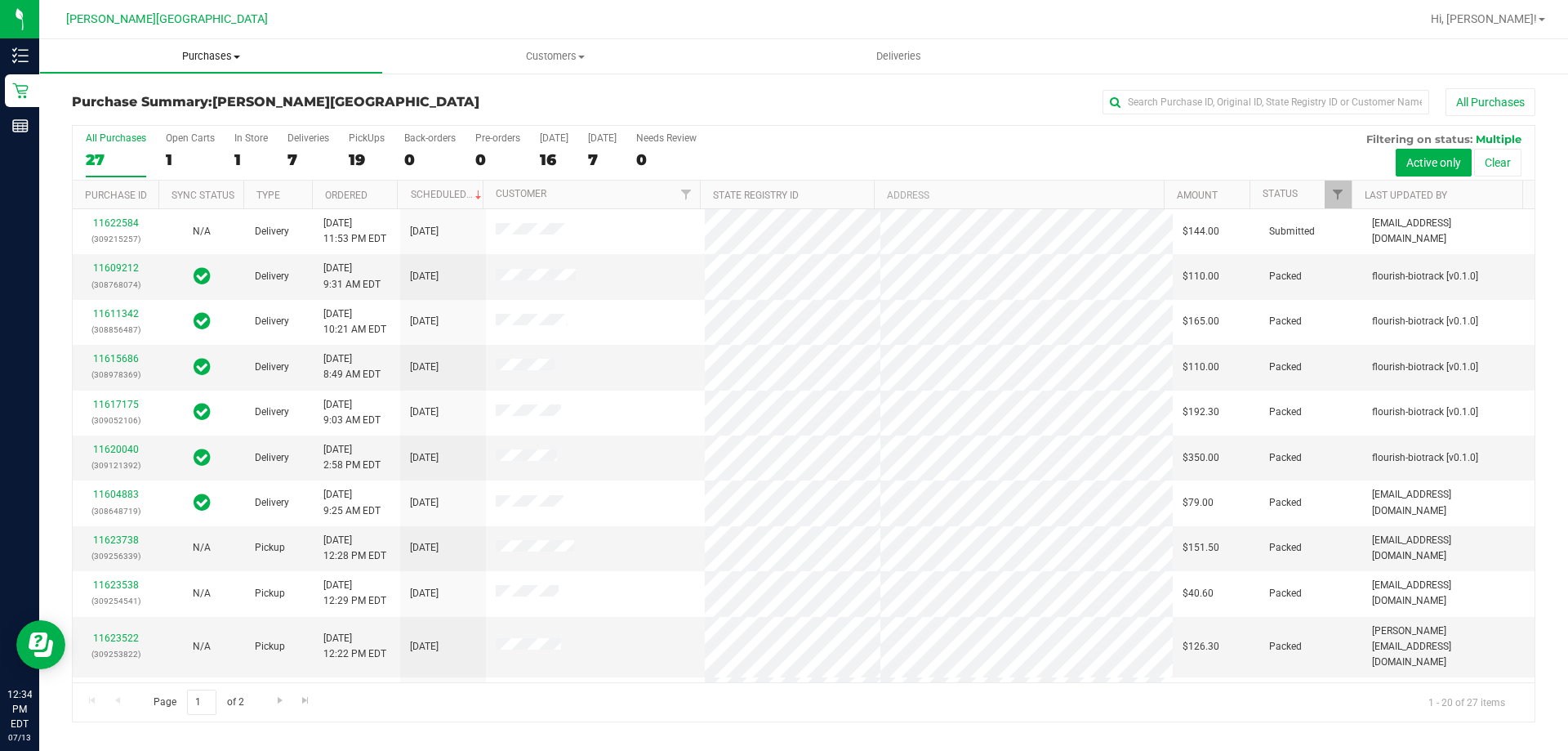 click on "Purchases
Summary of purchases
Fulfillment
All purchases" at bounding box center [211, 56] 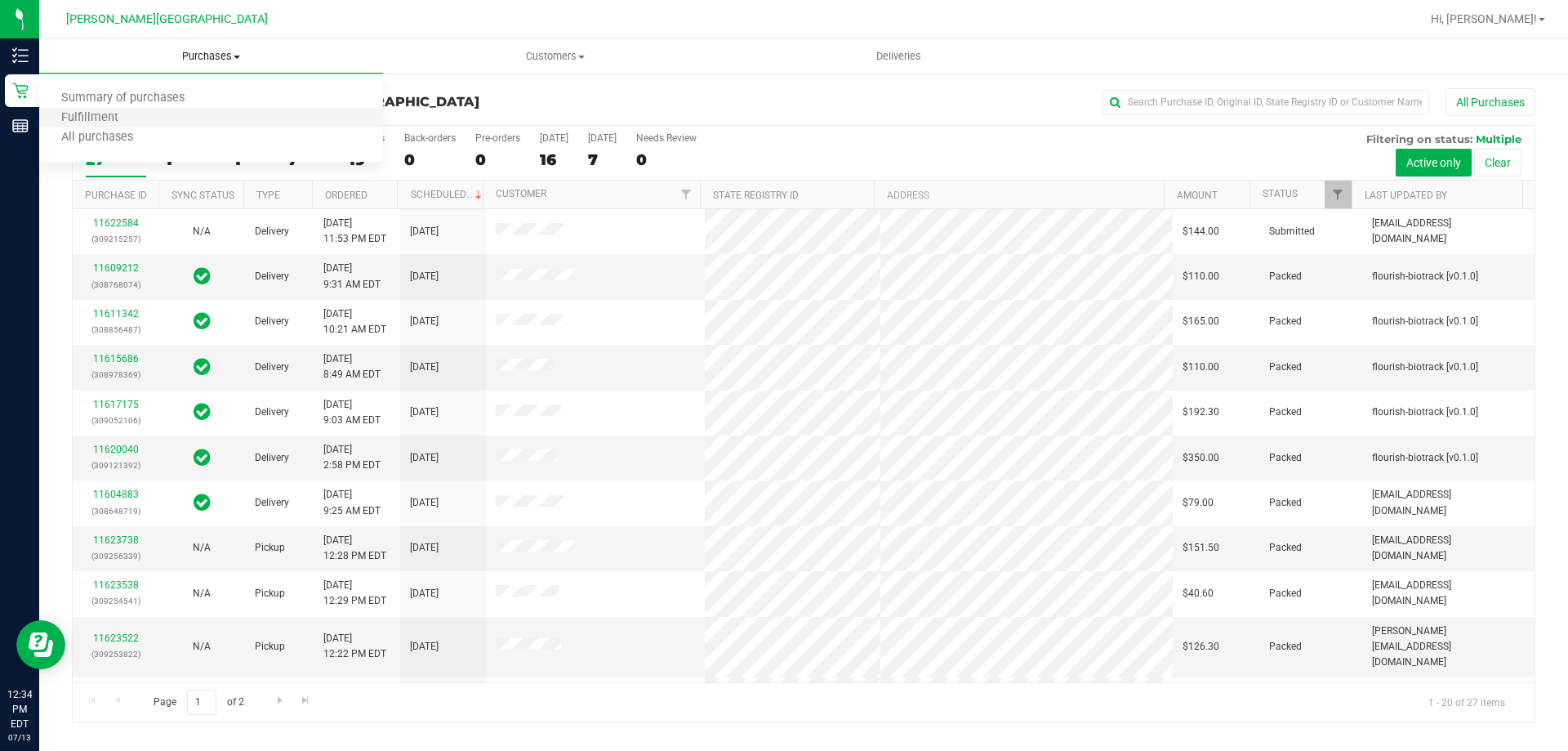 click on "Fulfillment" at bounding box center (211, 118) 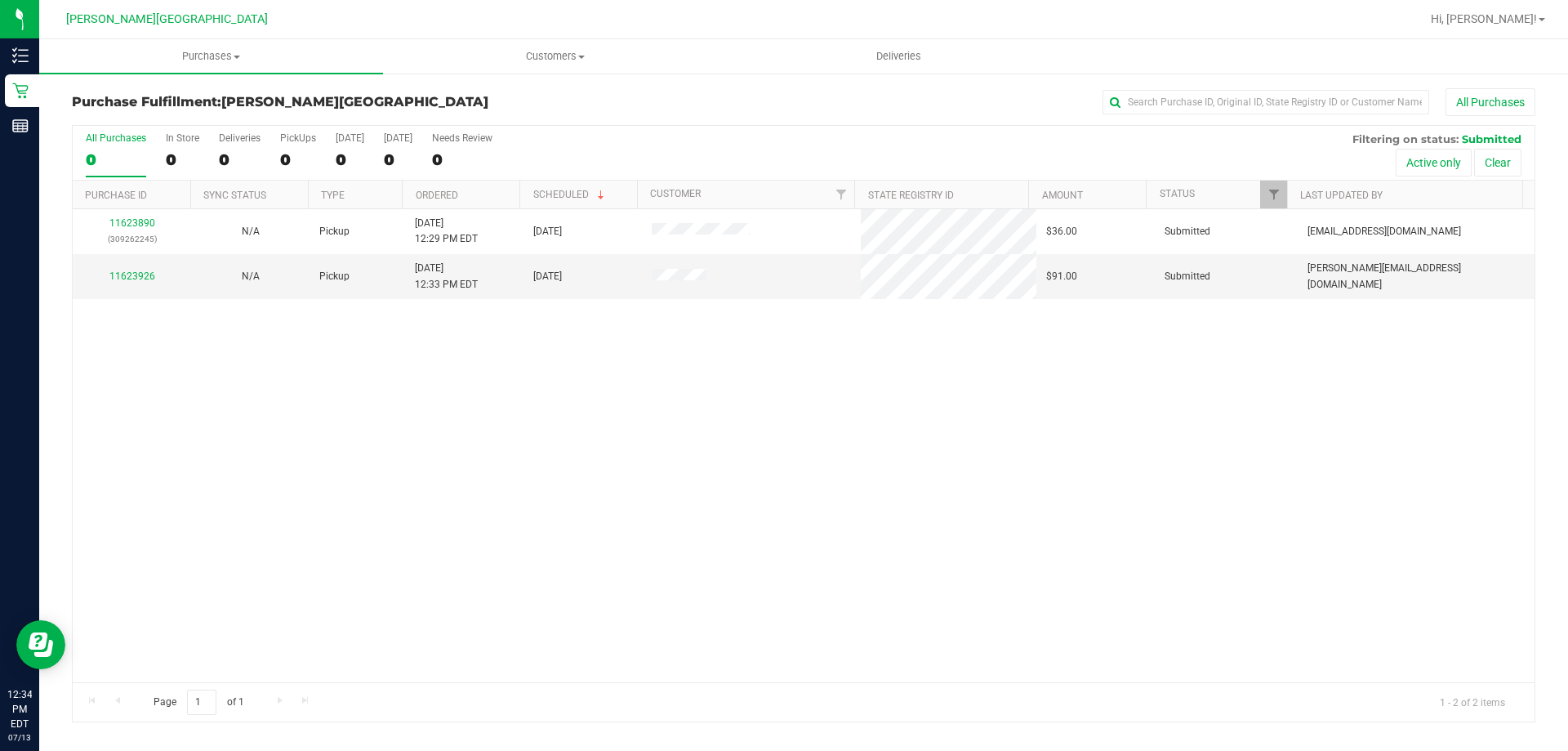 click on "11623890
(309262245)
N/A
Pickup [DATE] 12:29 PM EDT 7/13/2025
$36.00
Submitted [EMAIL_ADDRESS][DOMAIN_NAME]
11623926
N/A
Pickup [DATE] 12:33 PM EDT 7/13/2025
$91.00
Submitted [PERSON_NAME][EMAIL_ADDRESS][DOMAIN_NAME]" at bounding box center (804, 445) 